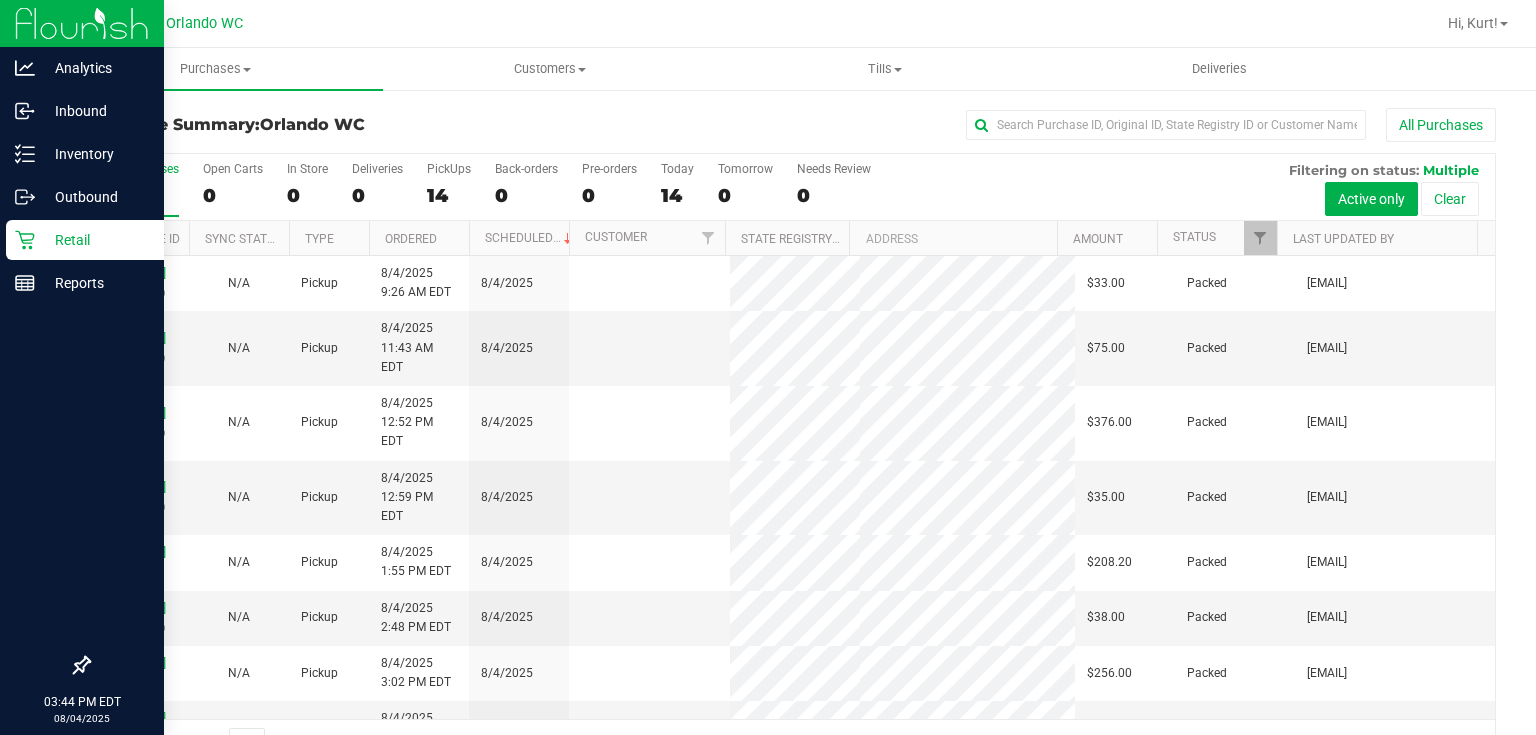 scroll, scrollTop: 0, scrollLeft: 0, axis: both 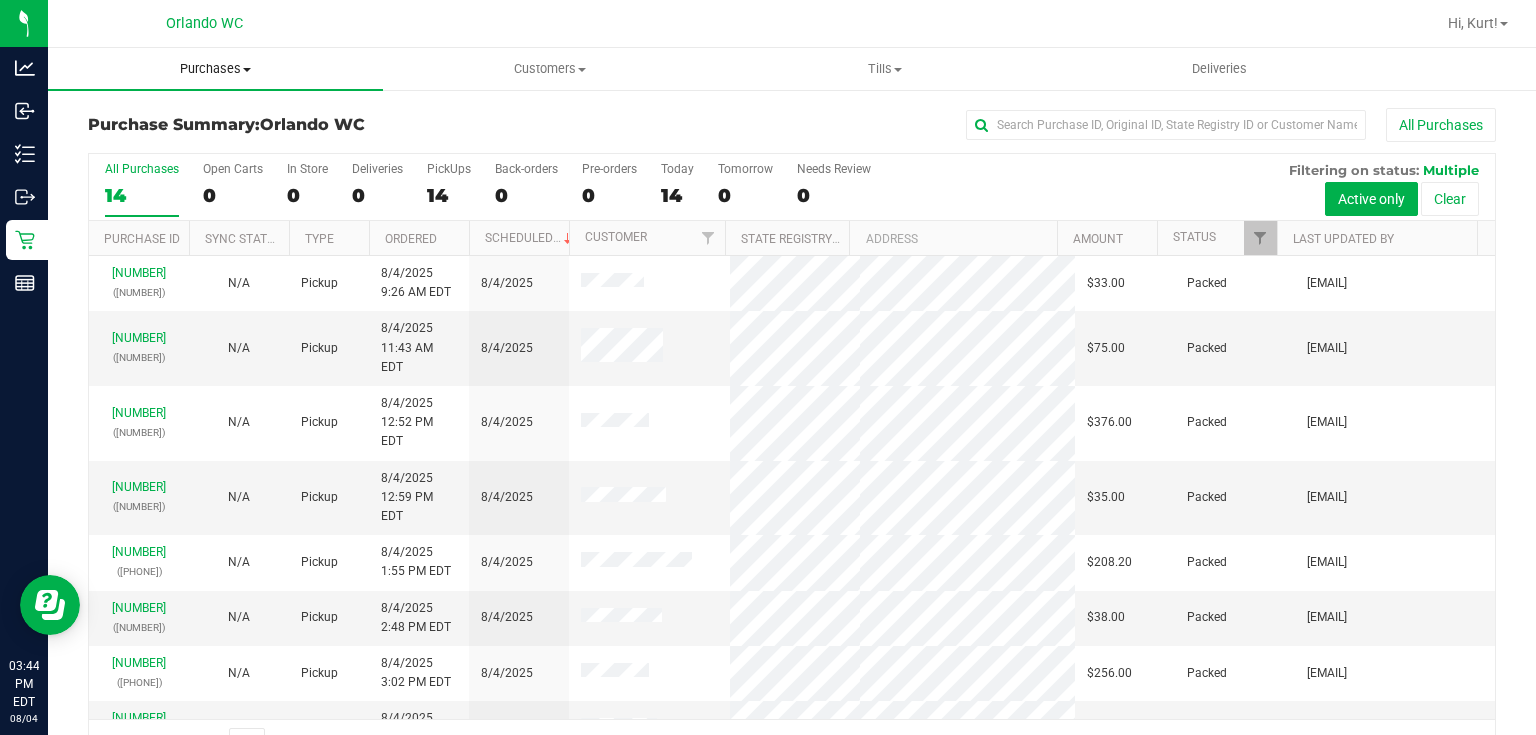 click on "Purchases" at bounding box center [215, 69] 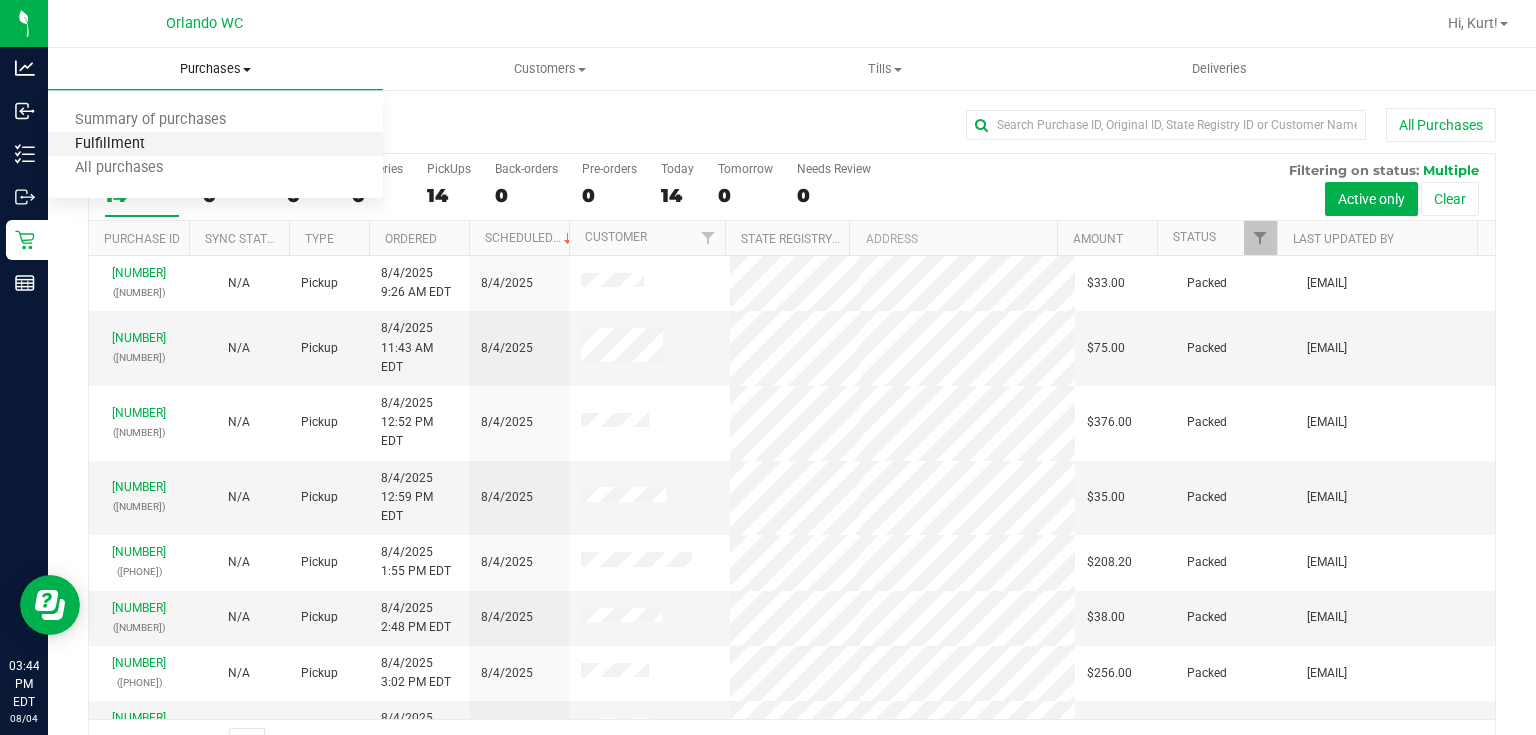click on "Fulfillment" at bounding box center (110, 144) 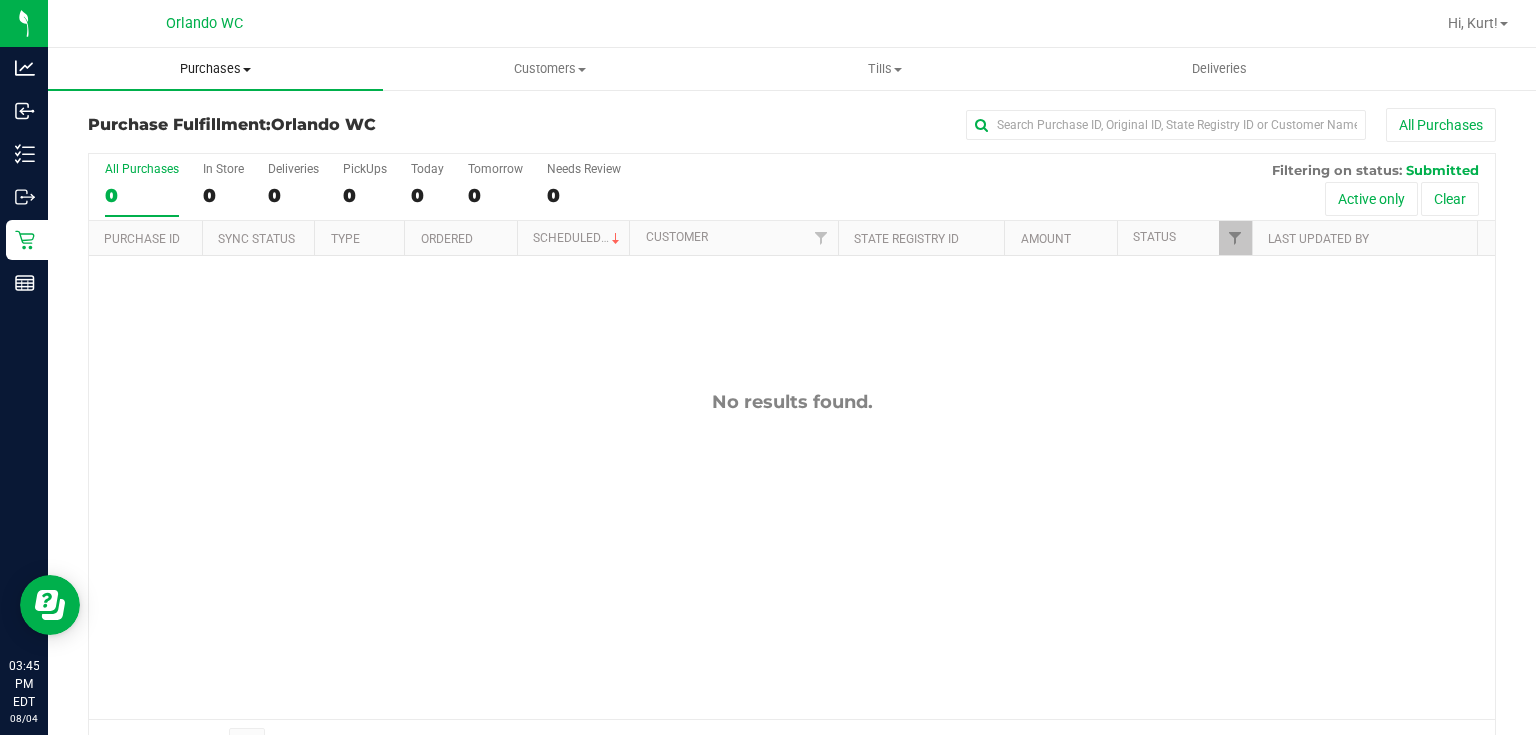 click at bounding box center (247, 70) 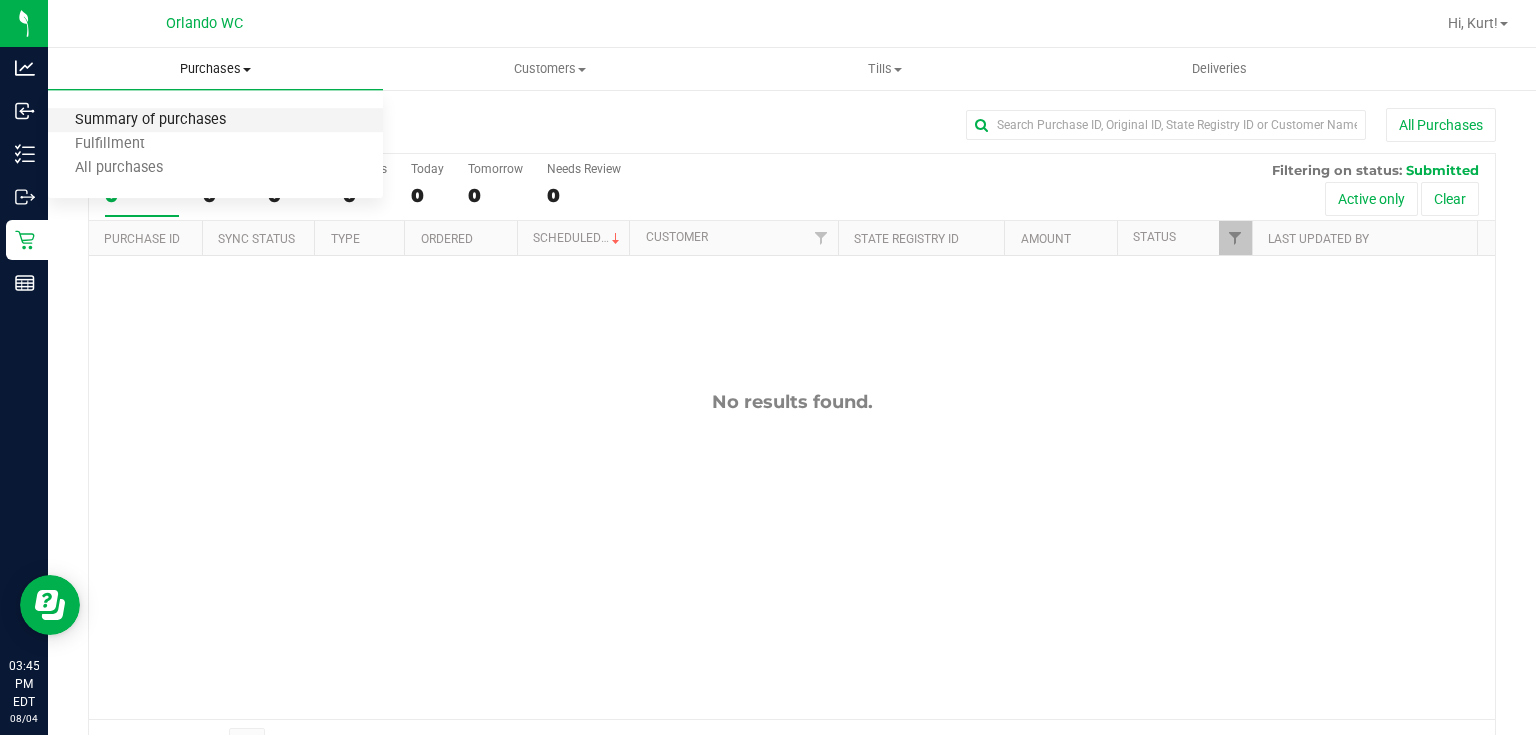 click on "Summary of purchases" at bounding box center (150, 120) 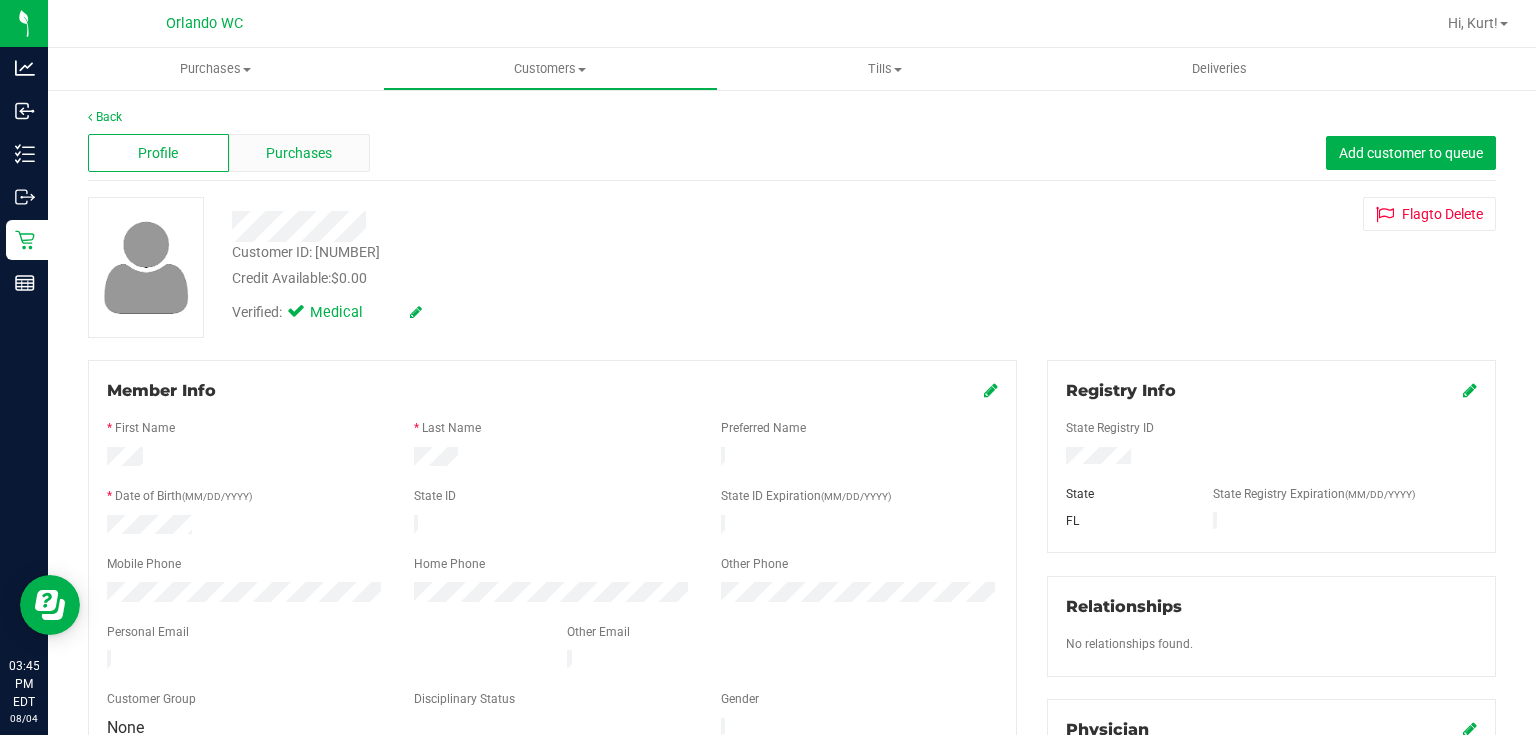 click on "Purchases" at bounding box center (299, 153) 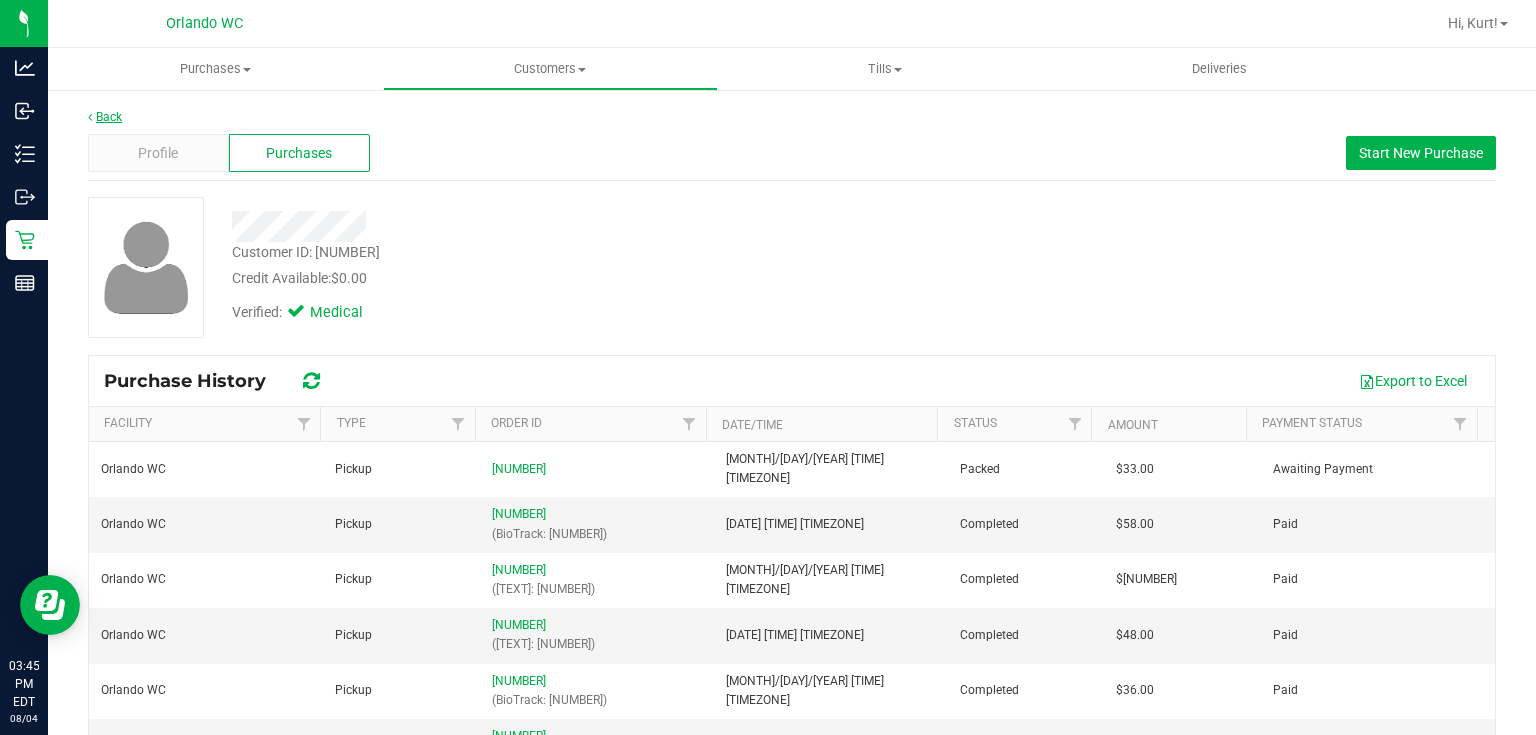 click on "Back" at bounding box center (105, 117) 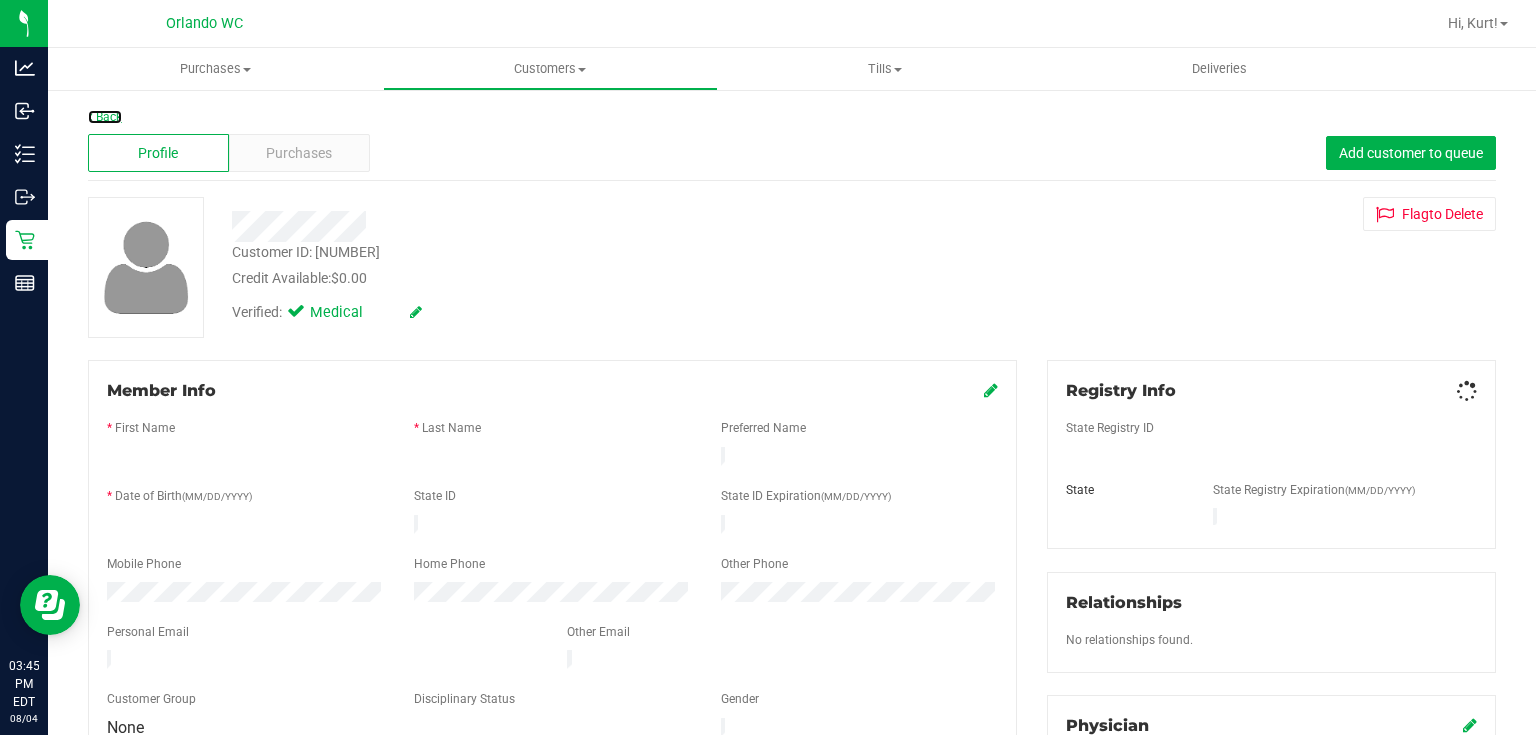 click on "Back" at bounding box center (105, 117) 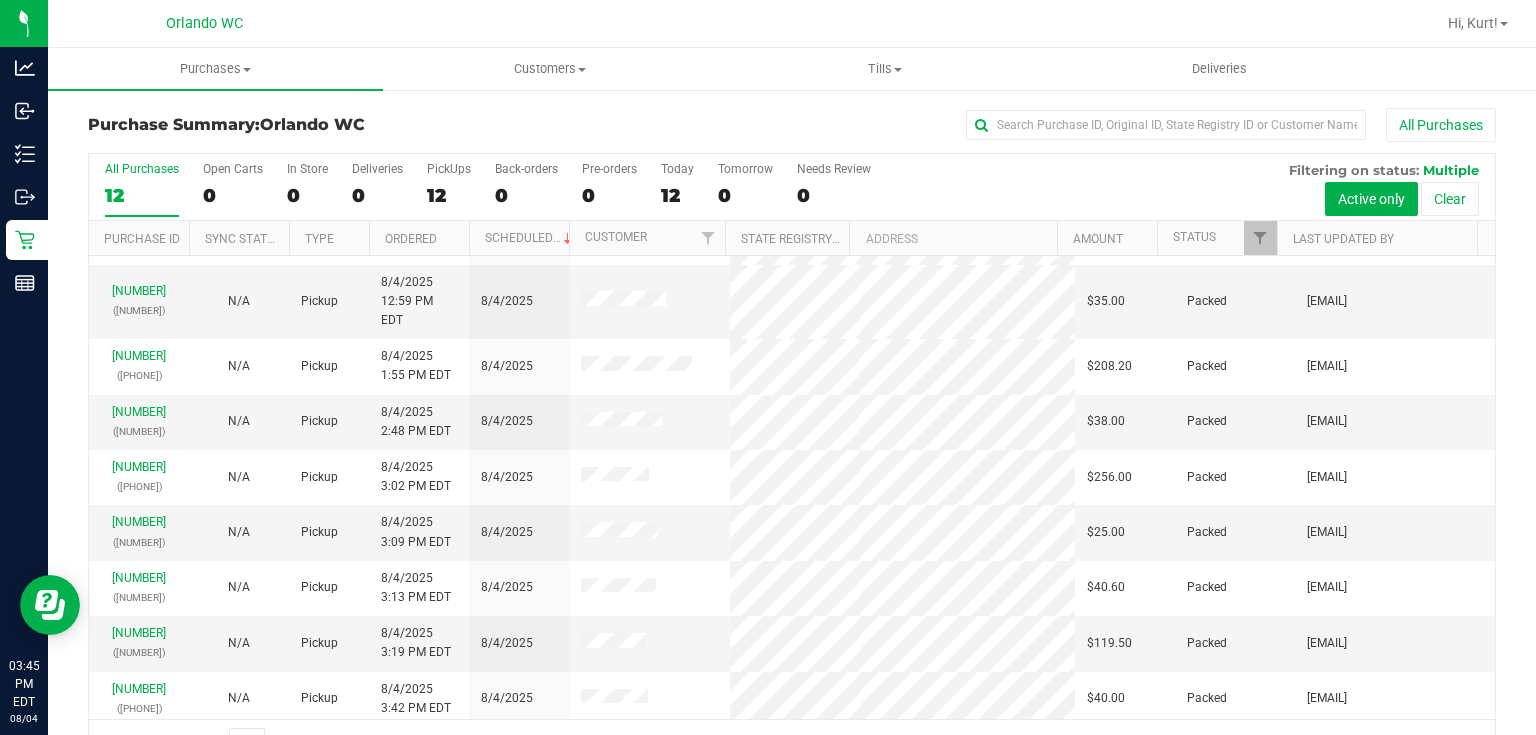scroll, scrollTop: 198, scrollLeft: 0, axis: vertical 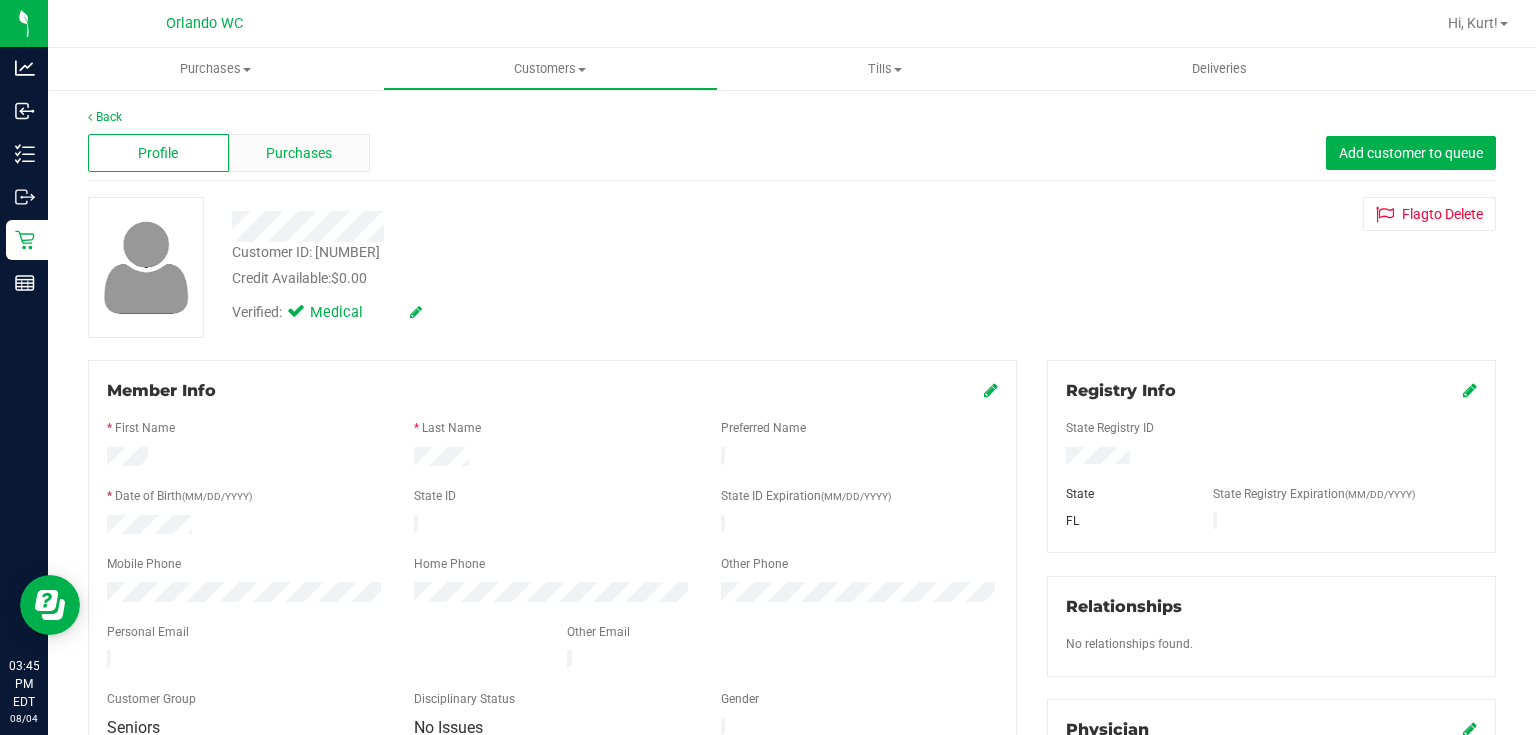 click on "Purchases" at bounding box center [299, 153] 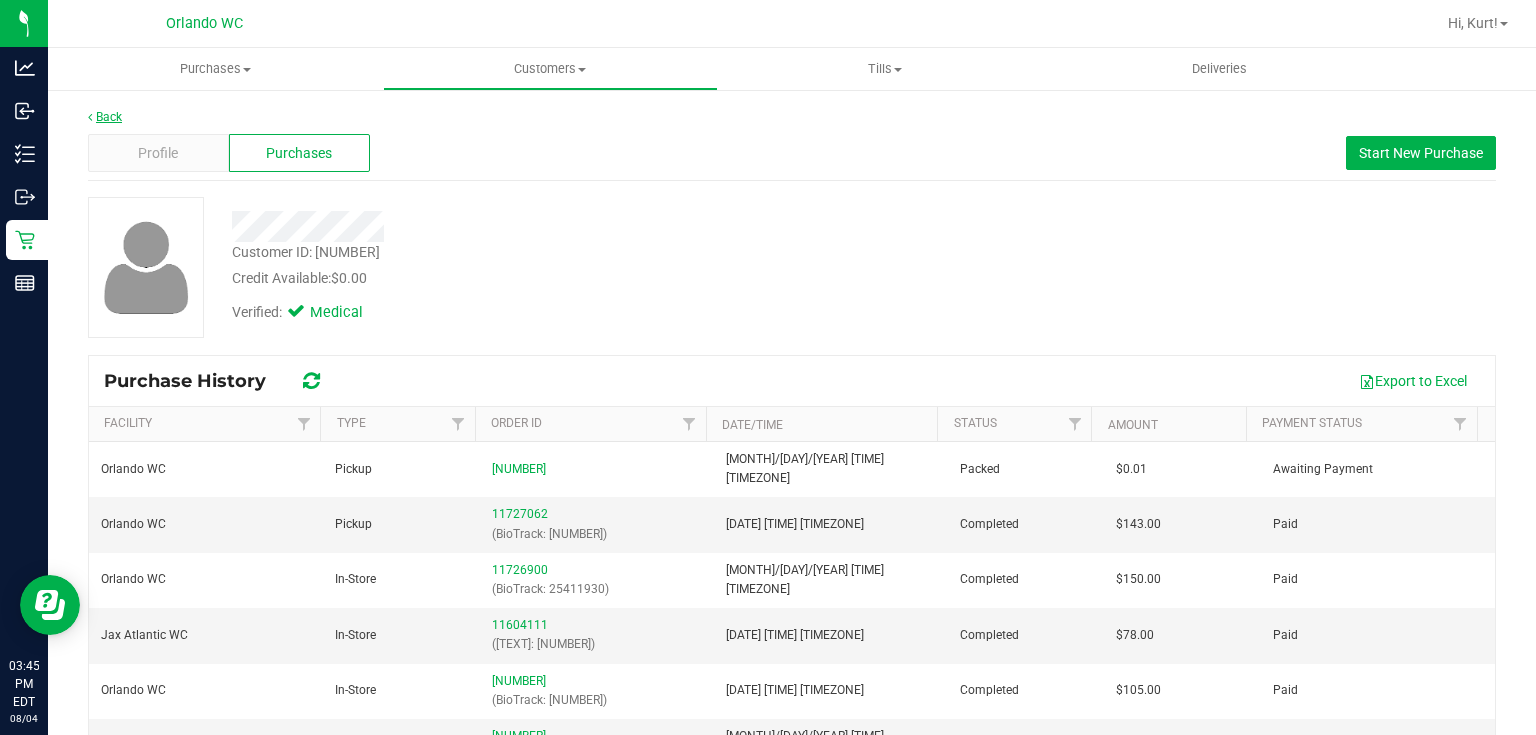 click on "Back" at bounding box center (105, 117) 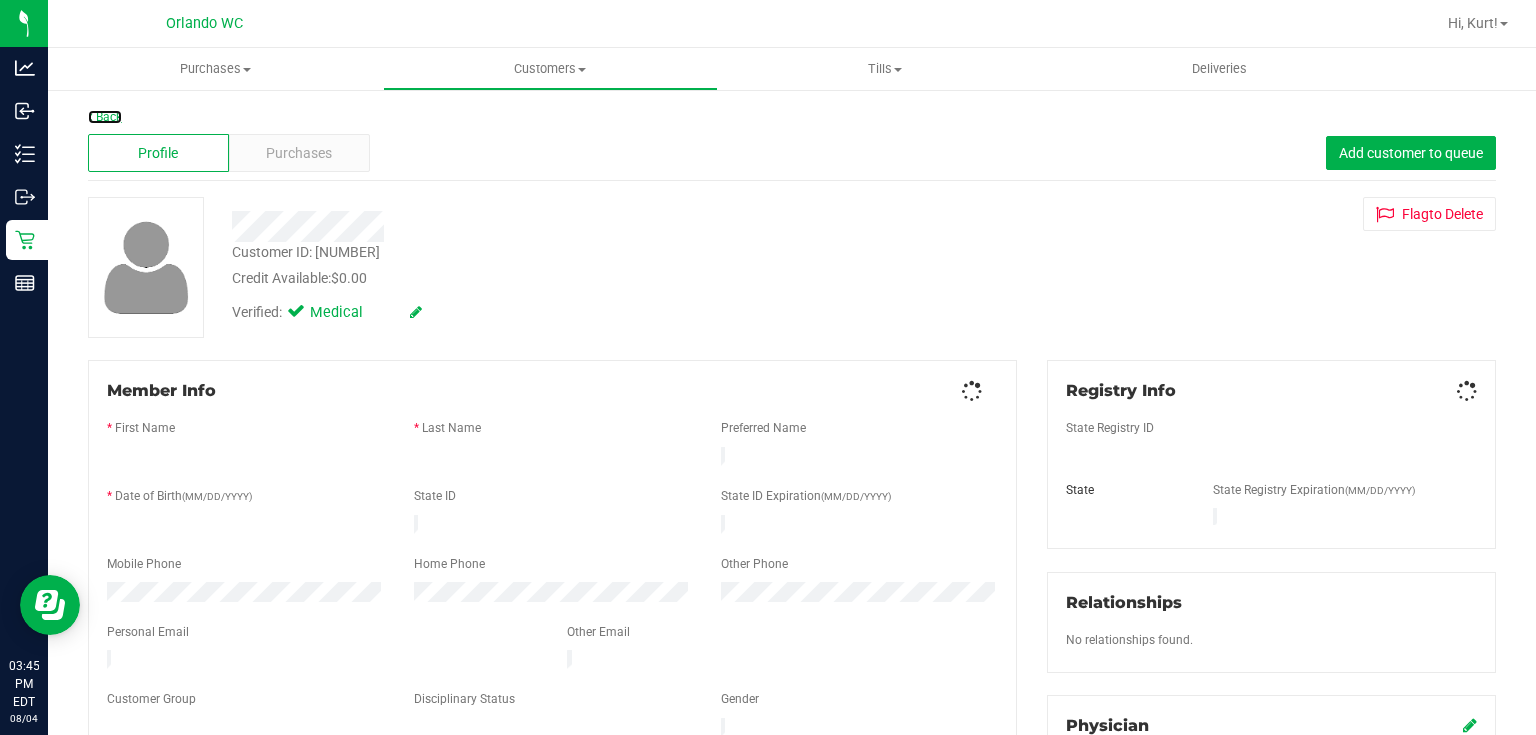 click on "Back" at bounding box center [105, 117] 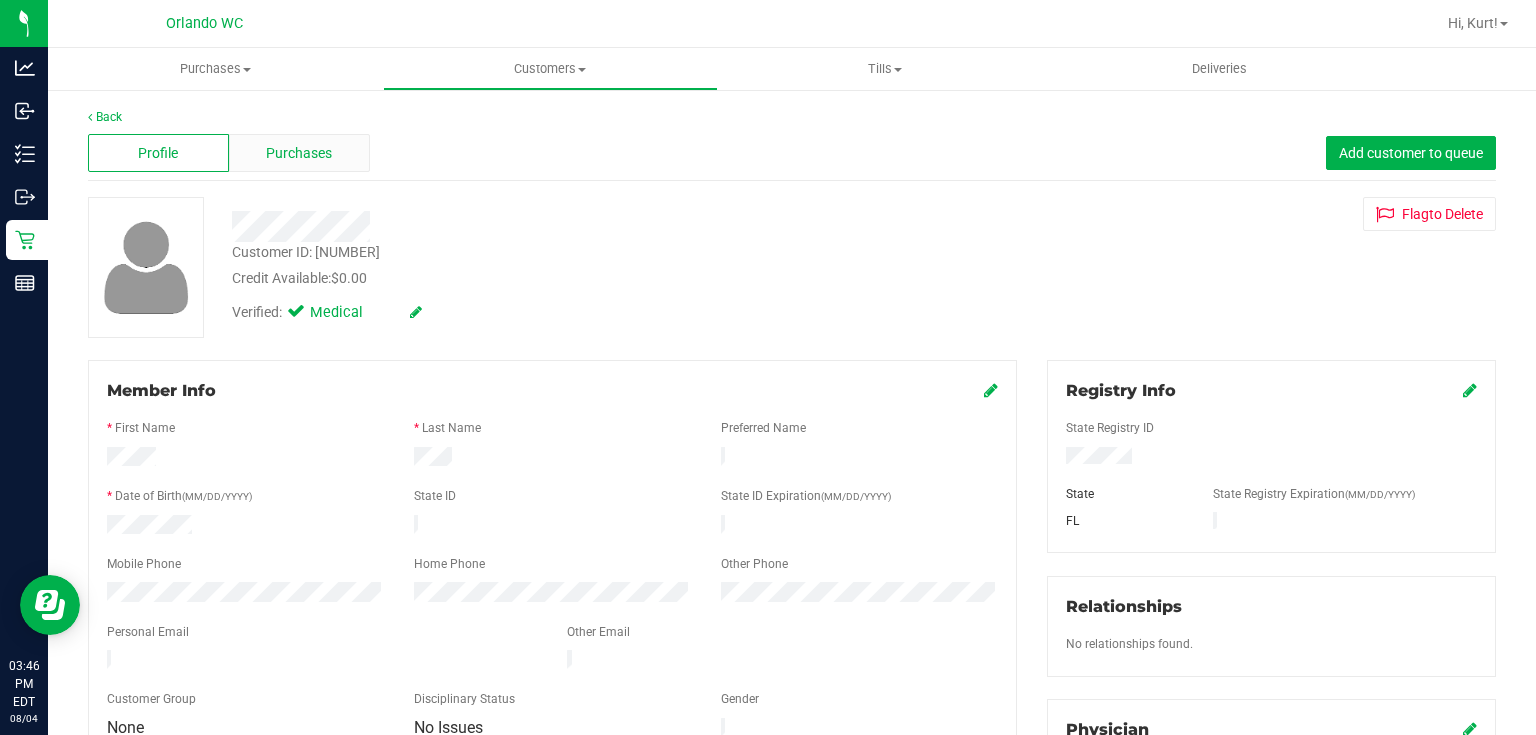 click on "Purchases" at bounding box center [299, 153] 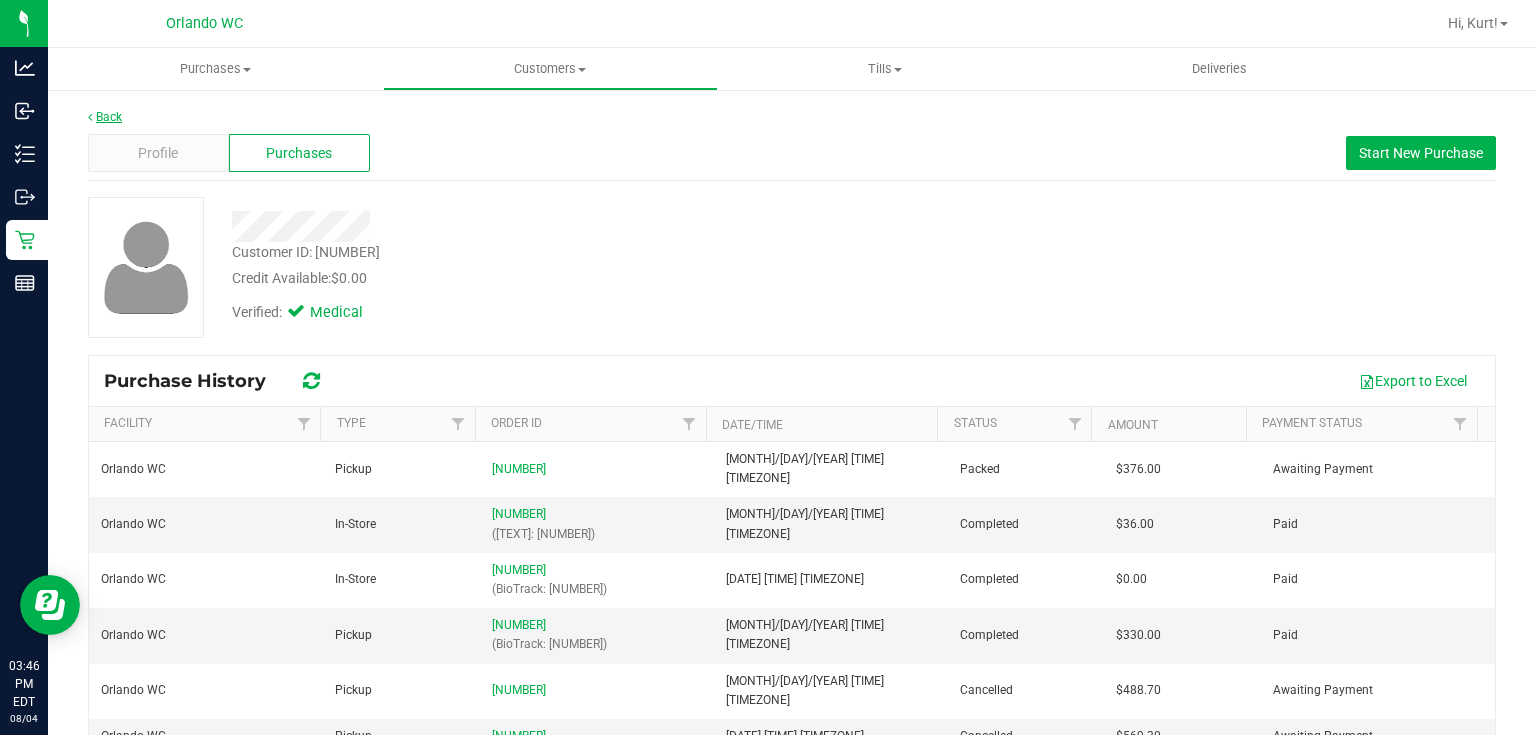 click on "Back" at bounding box center [105, 117] 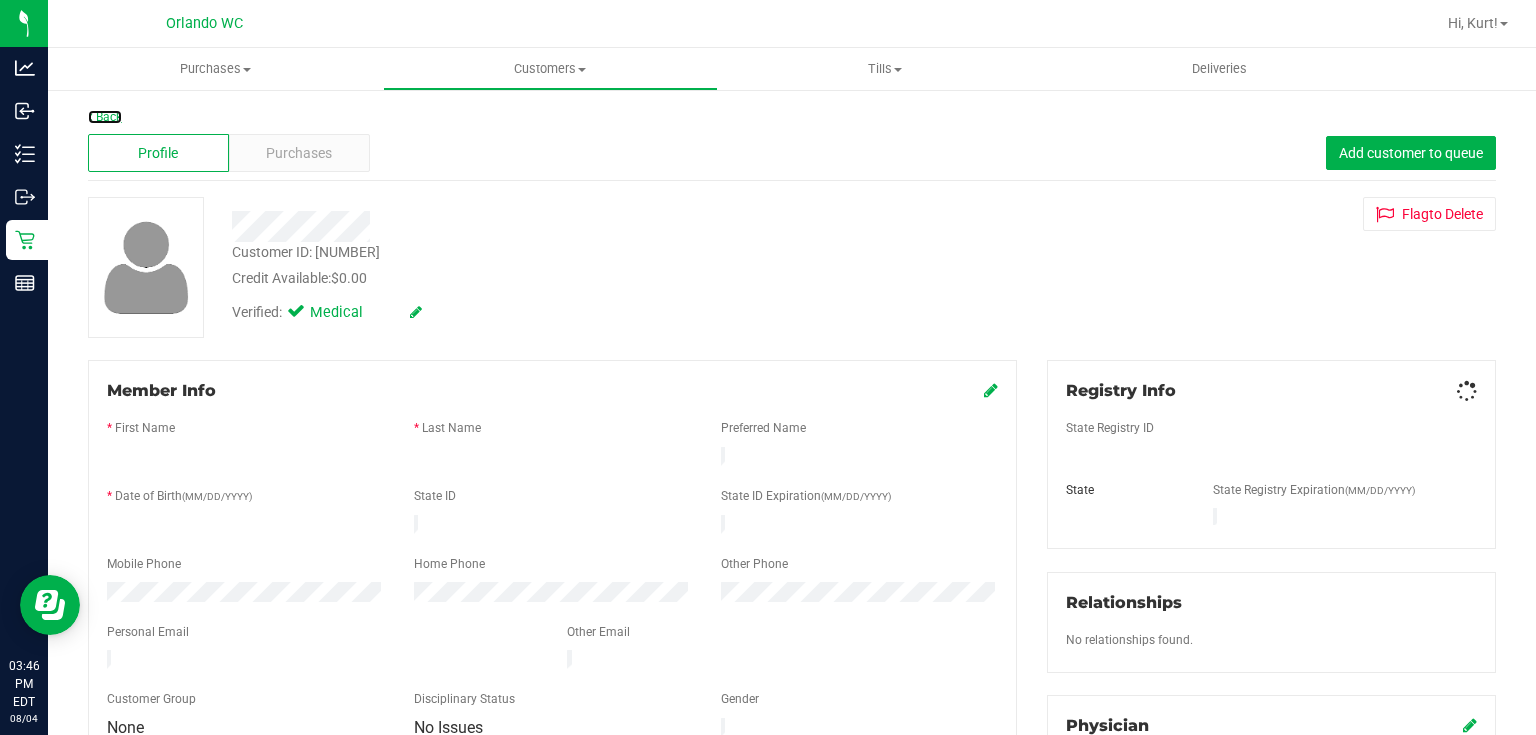 click on "Back" at bounding box center (105, 117) 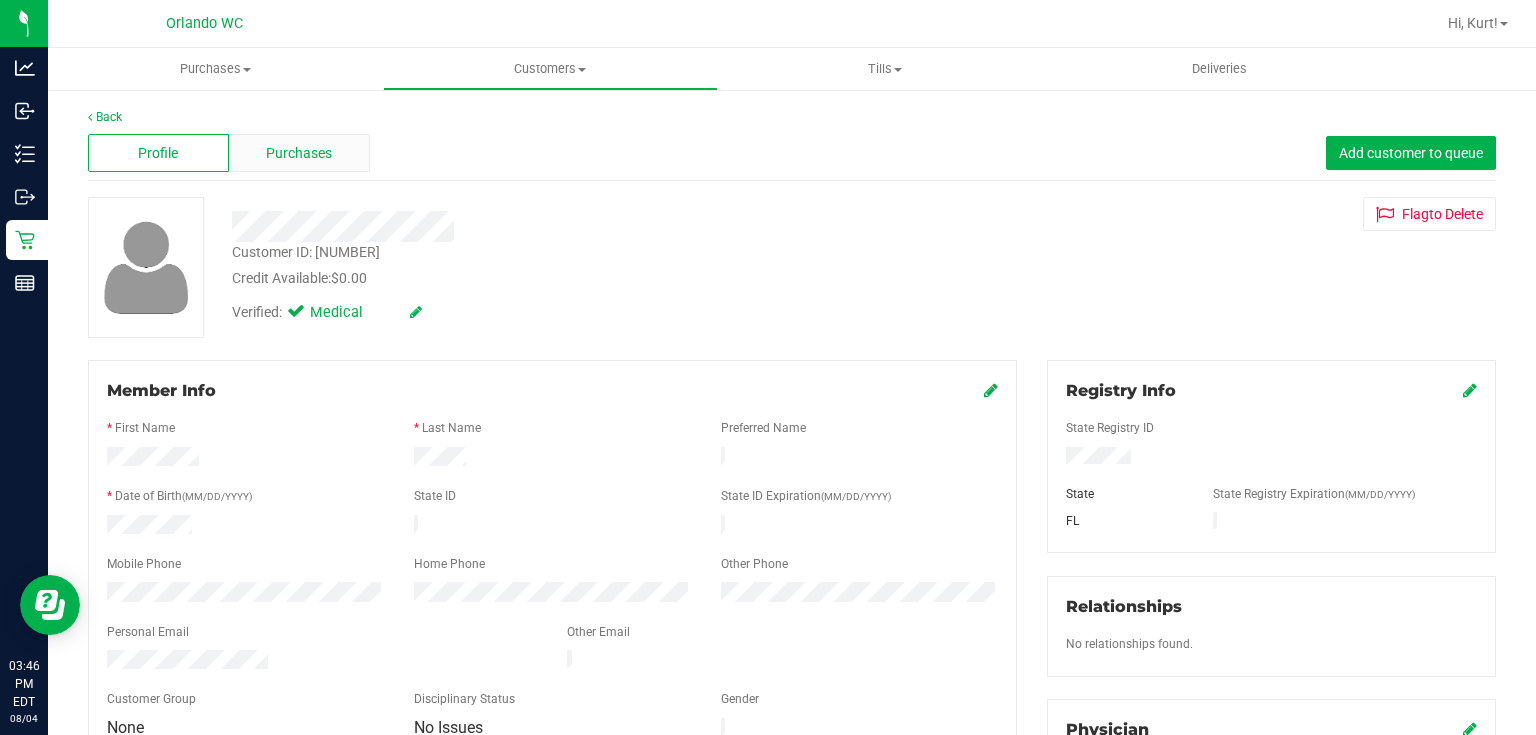 click on "Purchases" at bounding box center (299, 153) 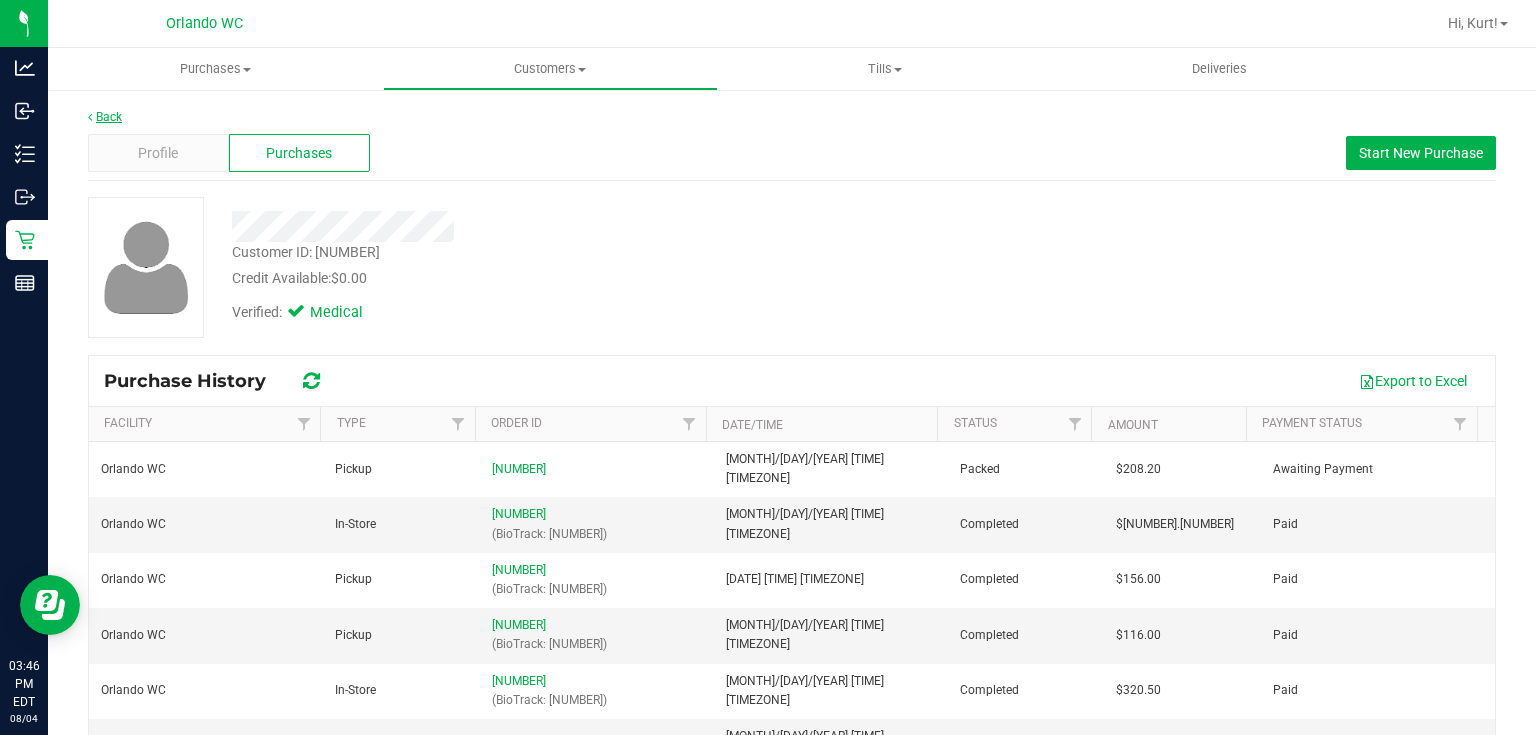 click on "Back" at bounding box center [105, 117] 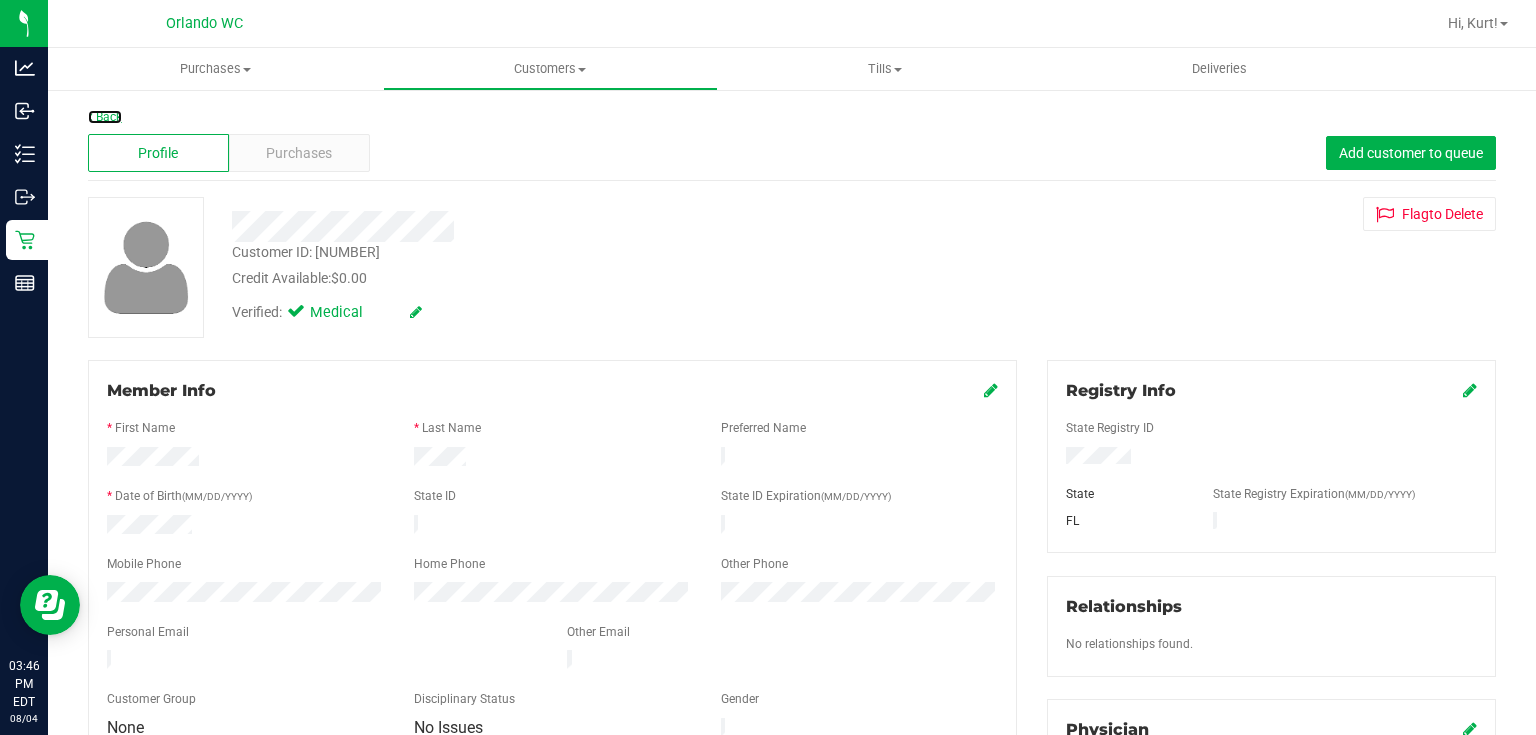 click on "Back" at bounding box center (105, 117) 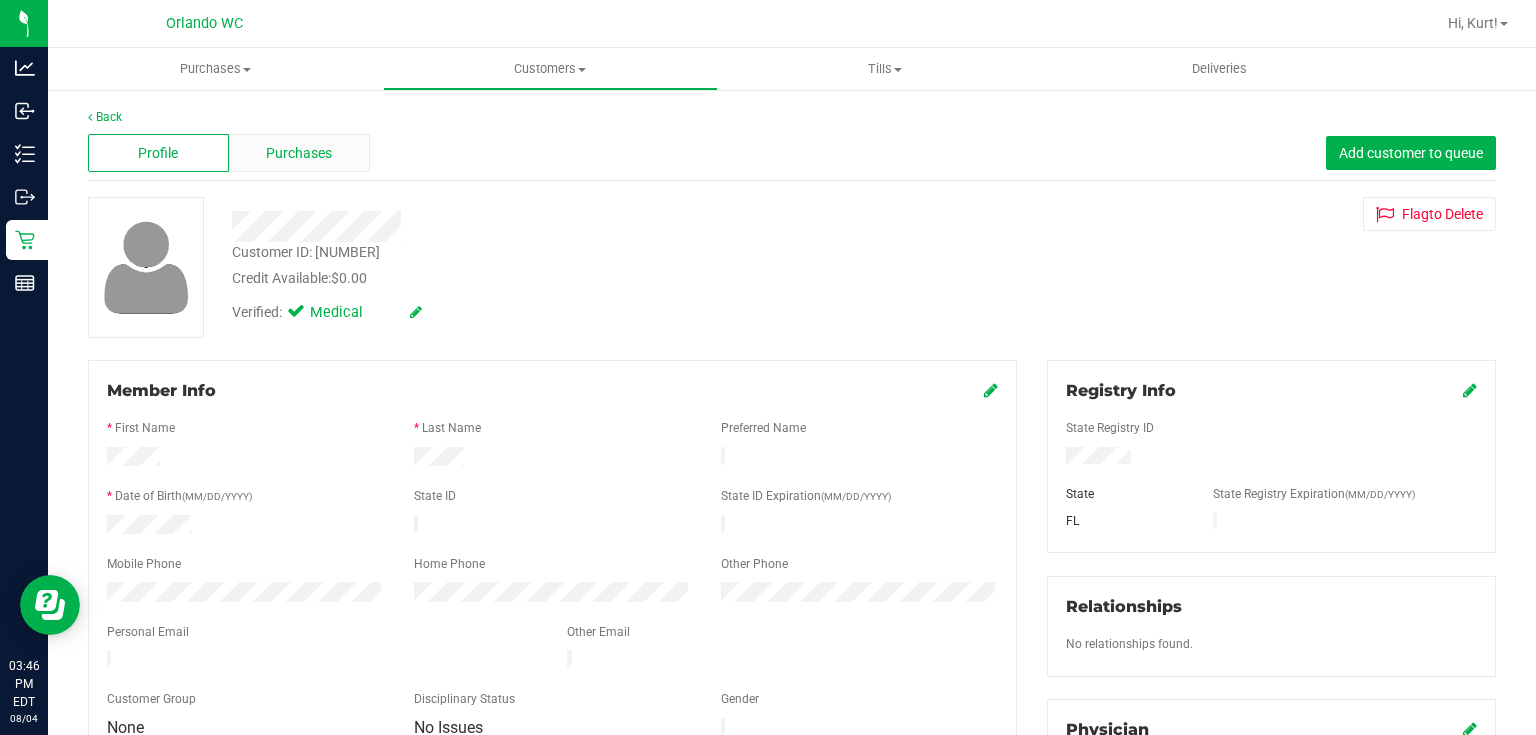 click on "Purchases" at bounding box center (299, 153) 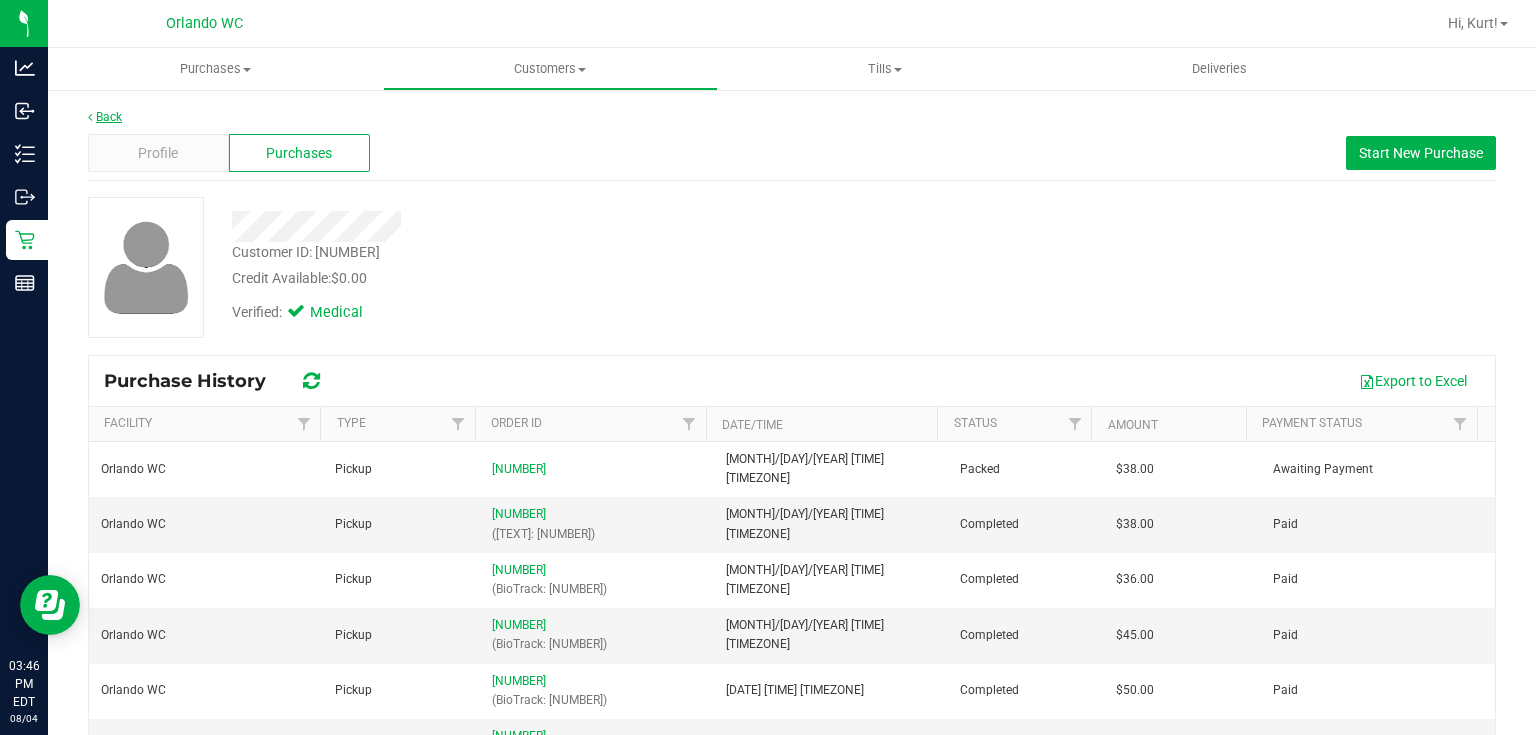 click on "Back" at bounding box center [105, 117] 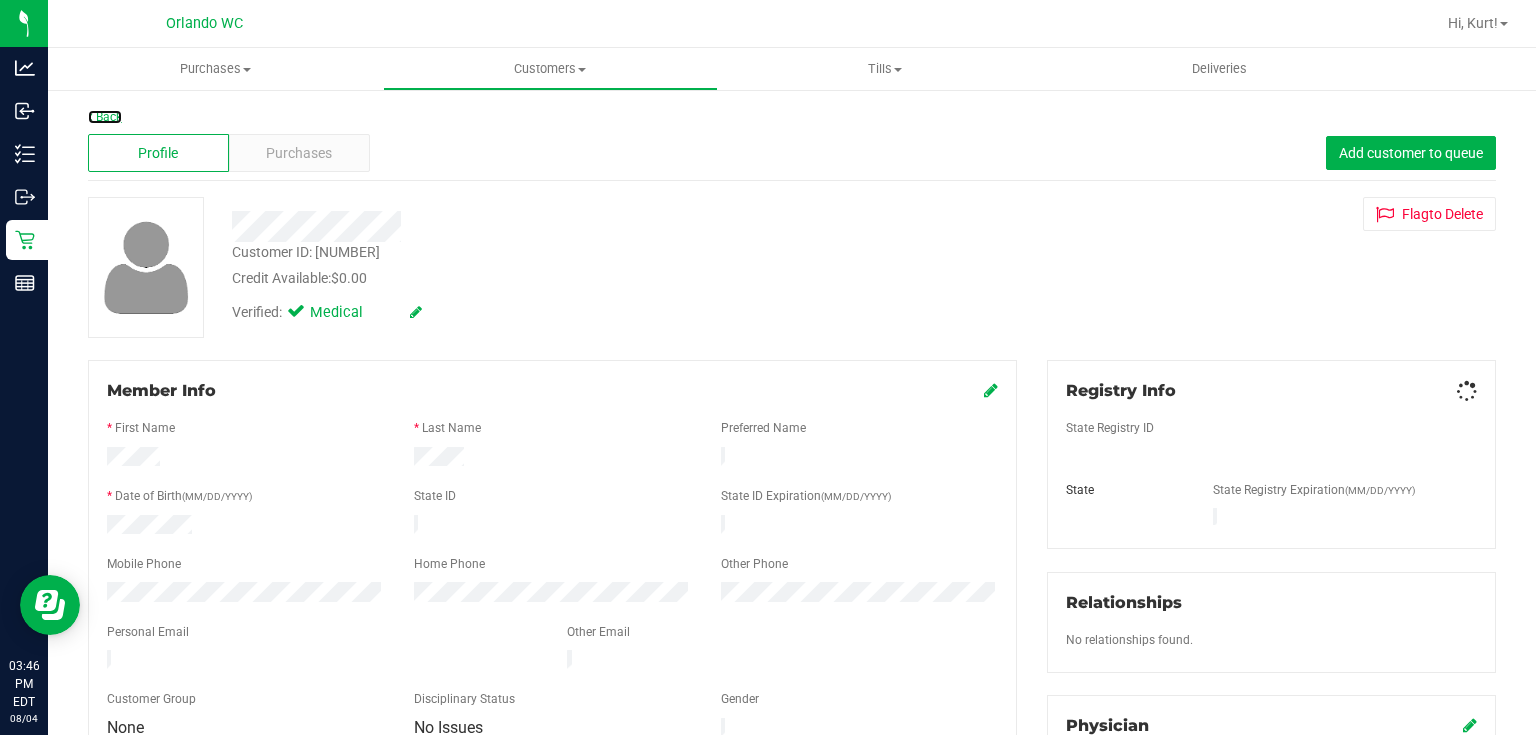 click on "Back" at bounding box center (105, 117) 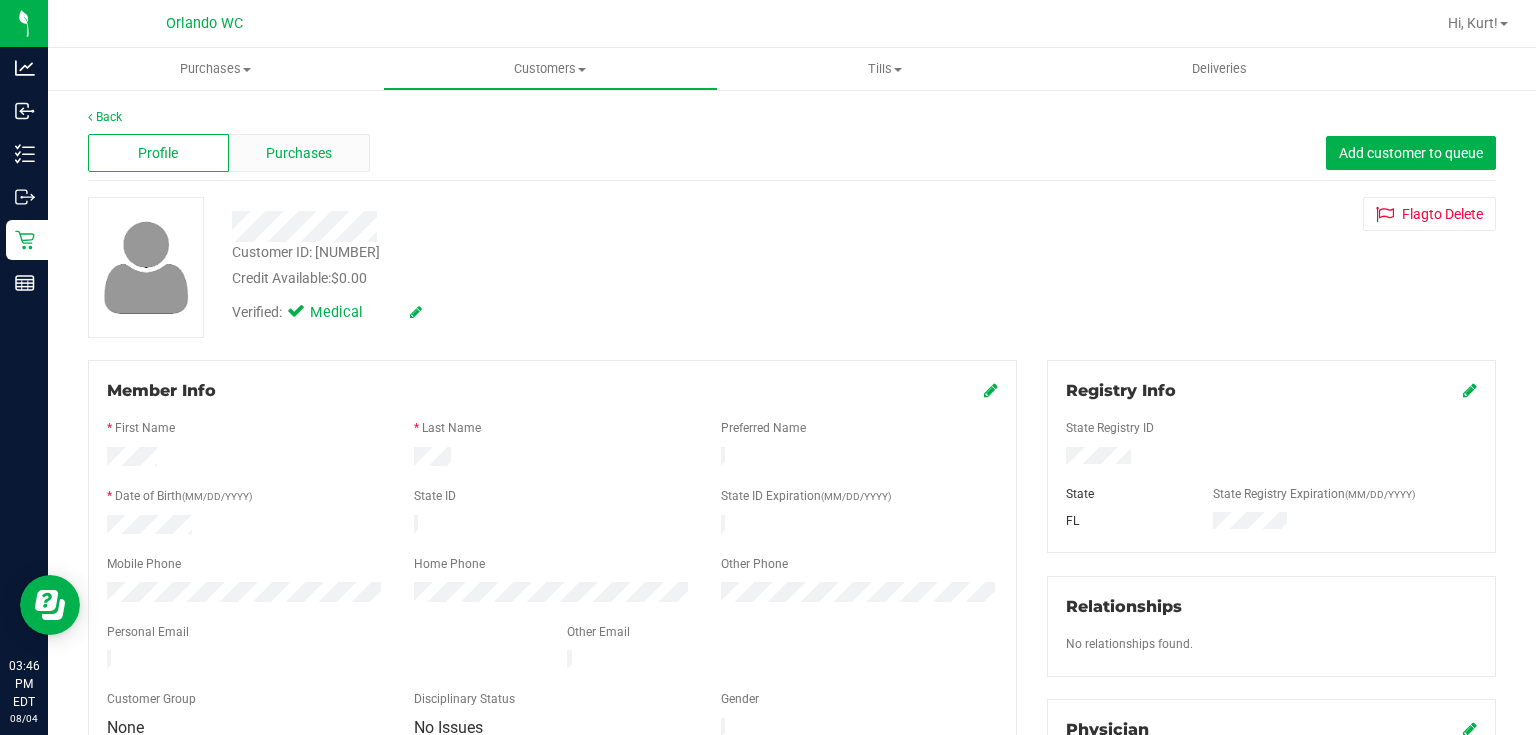 click on "Purchases" at bounding box center (299, 153) 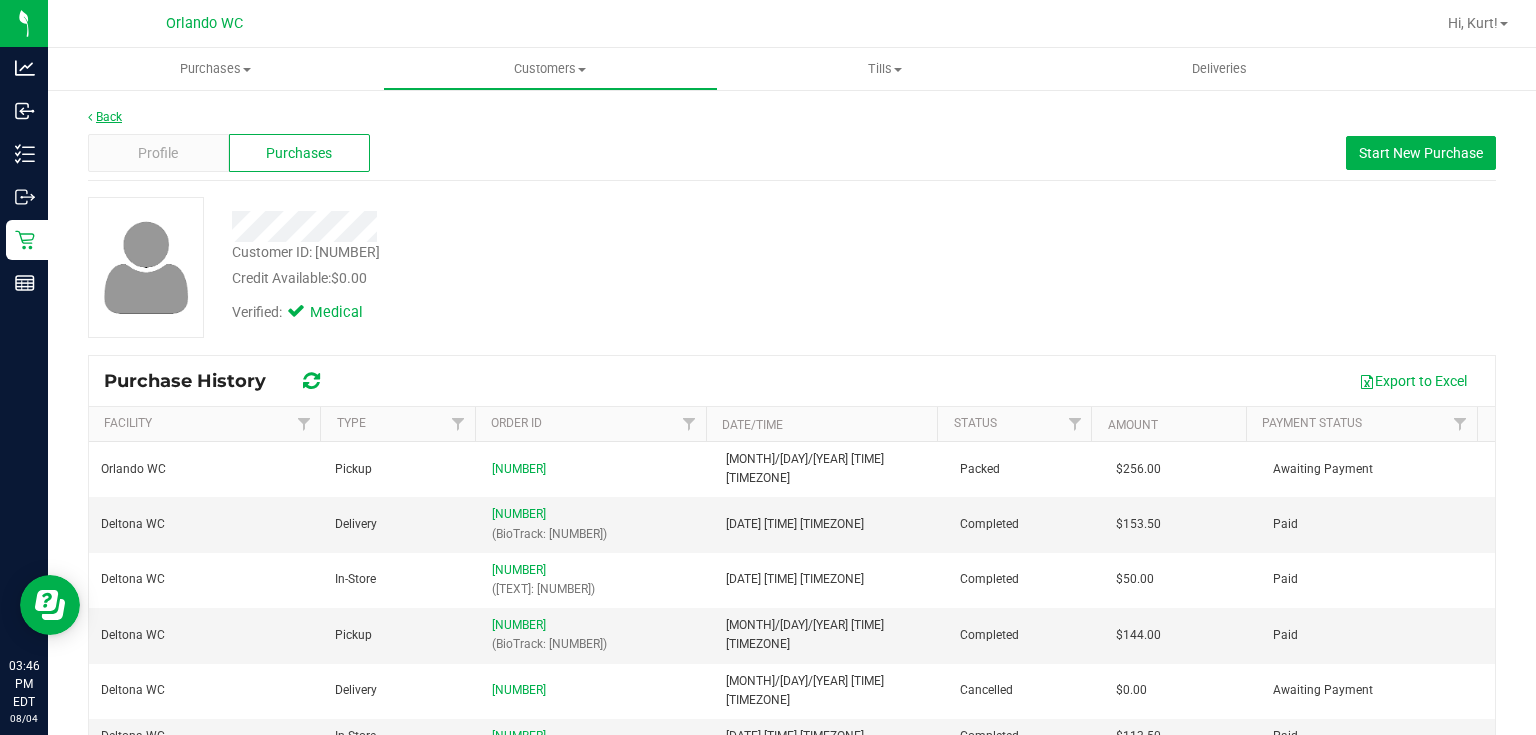 click on "Back" at bounding box center [105, 117] 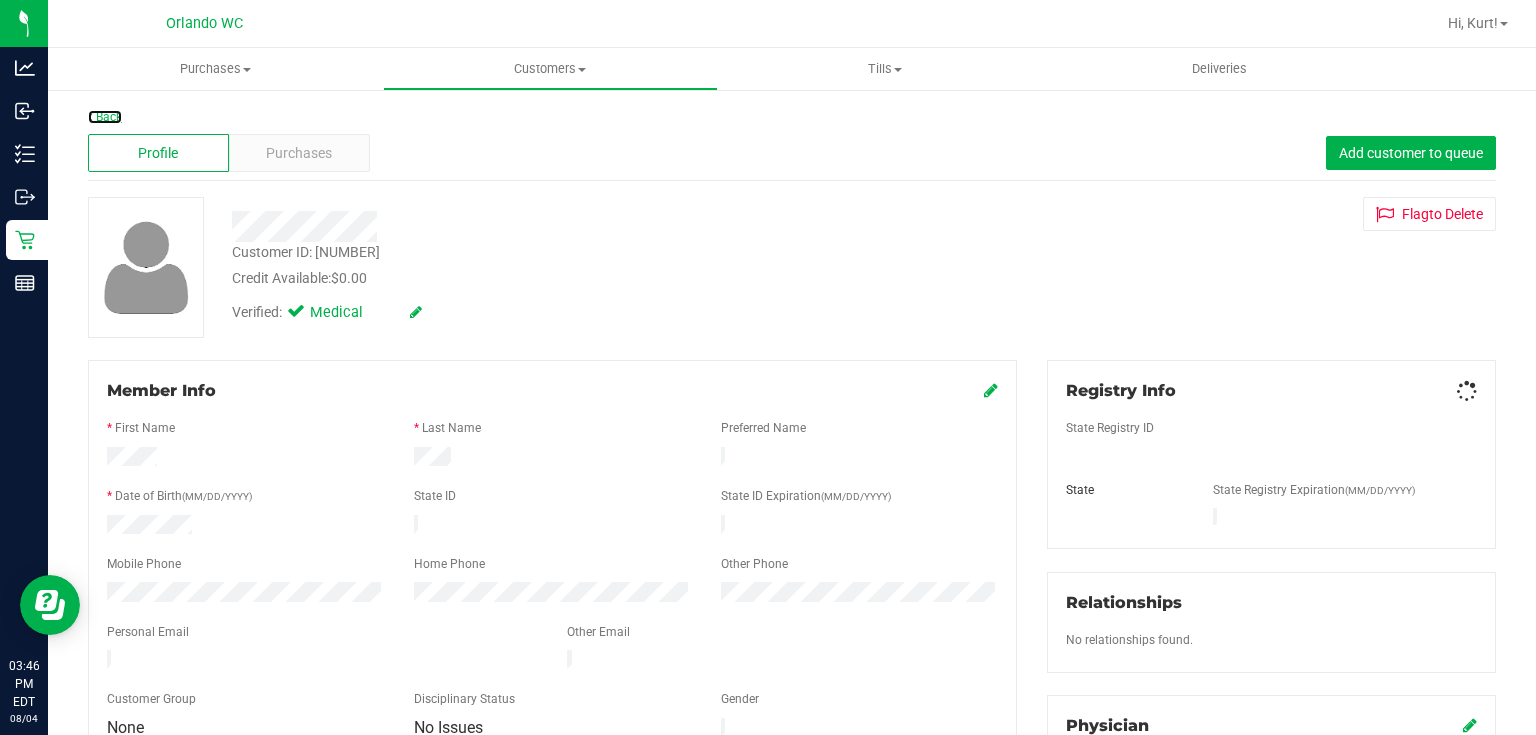 click on "Back" at bounding box center (105, 117) 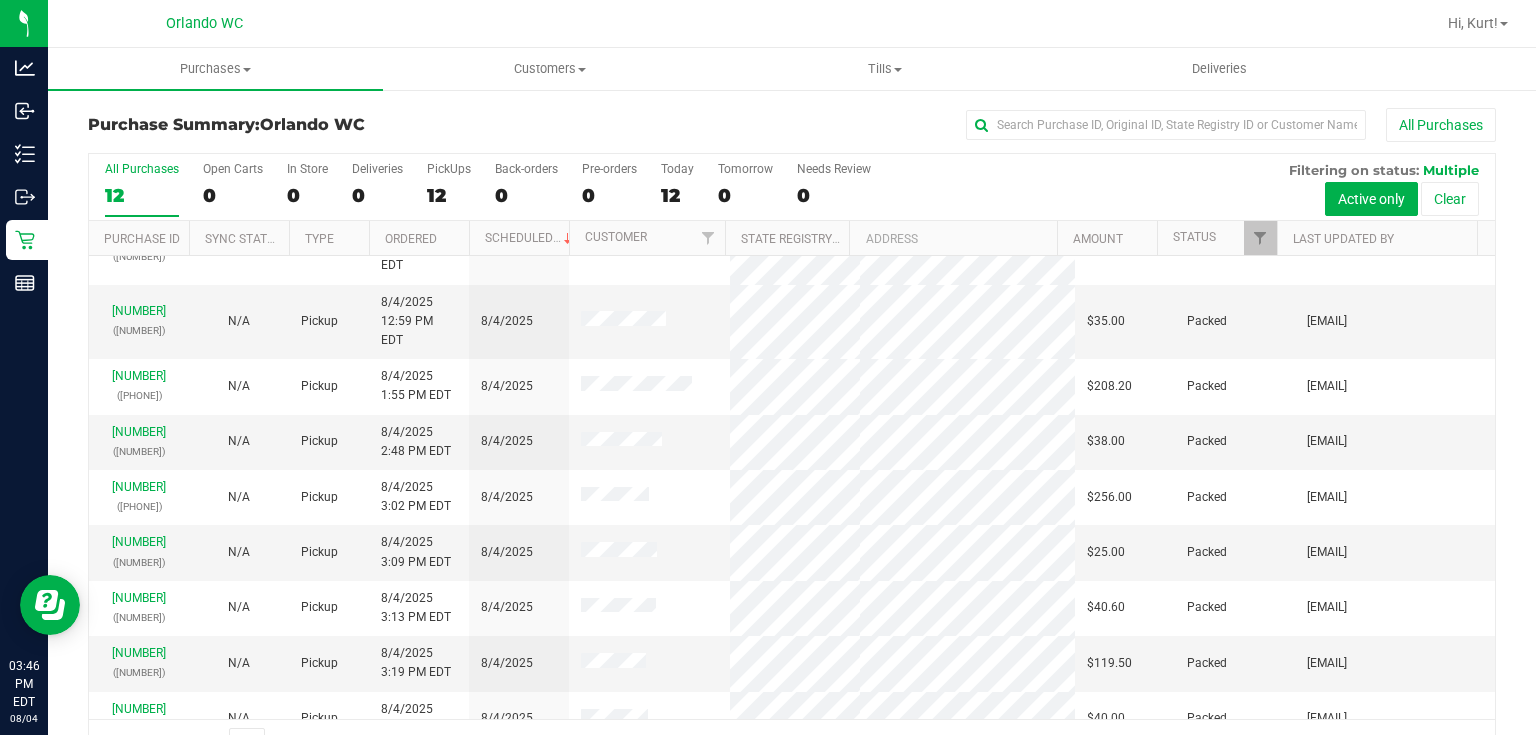 scroll, scrollTop: 198, scrollLeft: 0, axis: vertical 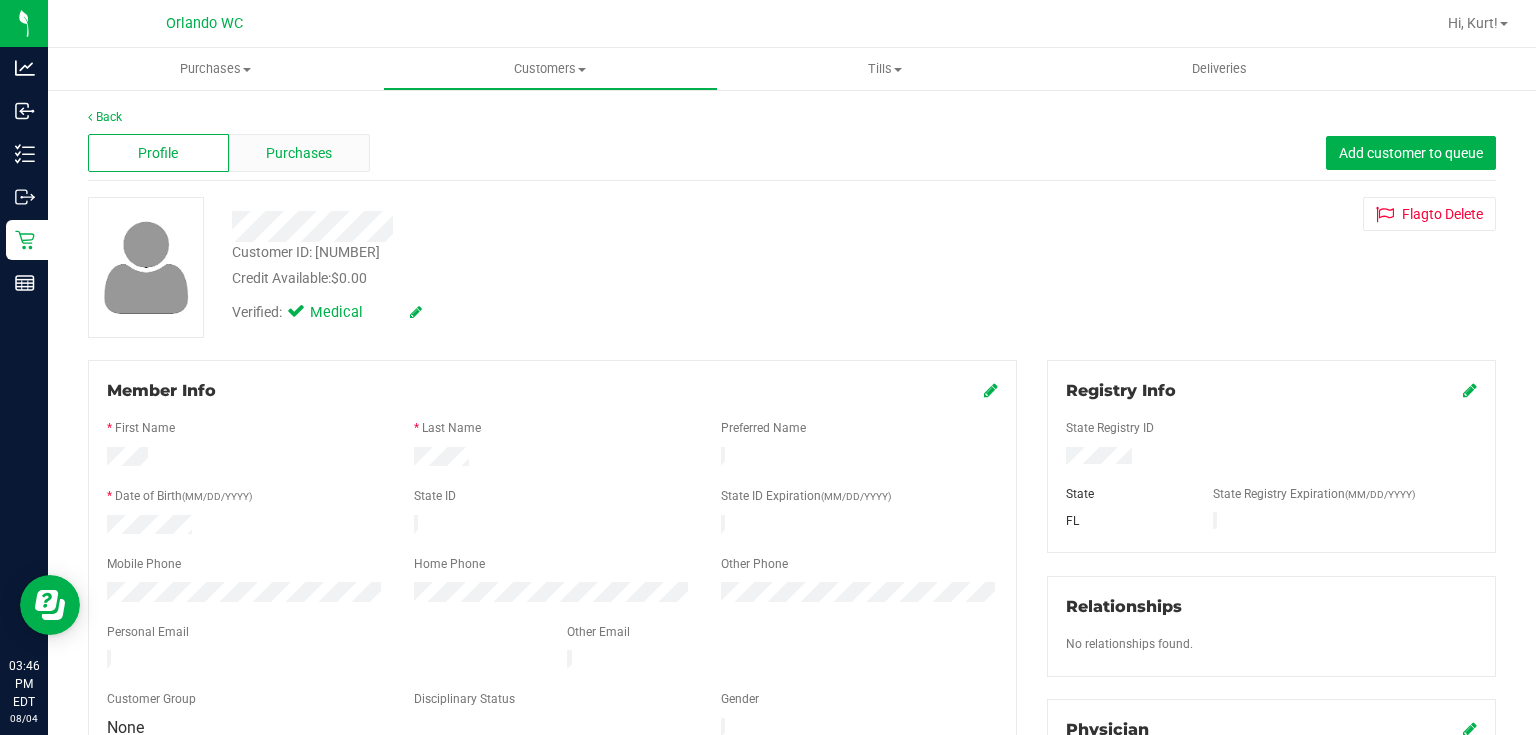 click on "Purchases" at bounding box center (299, 153) 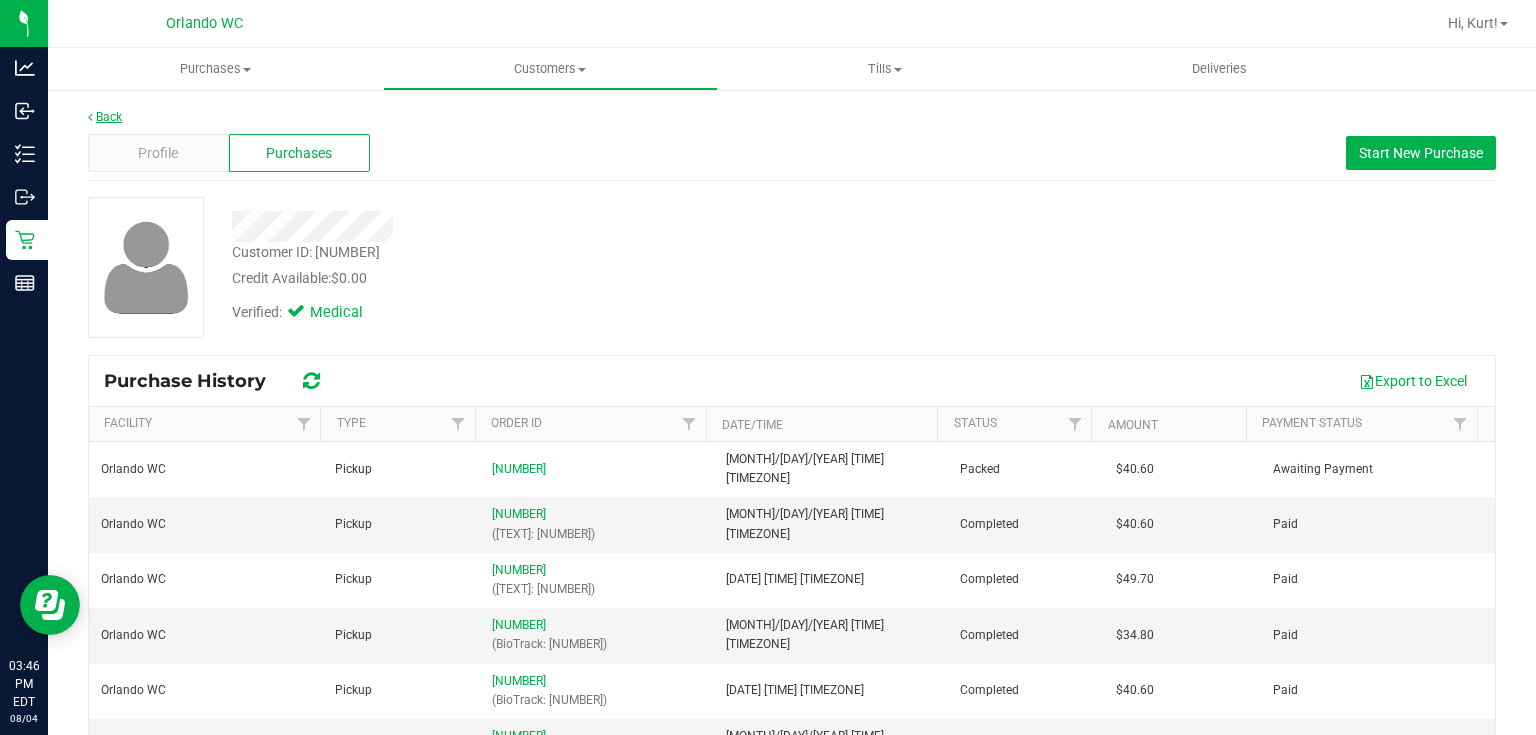 click on "Back" at bounding box center (105, 117) 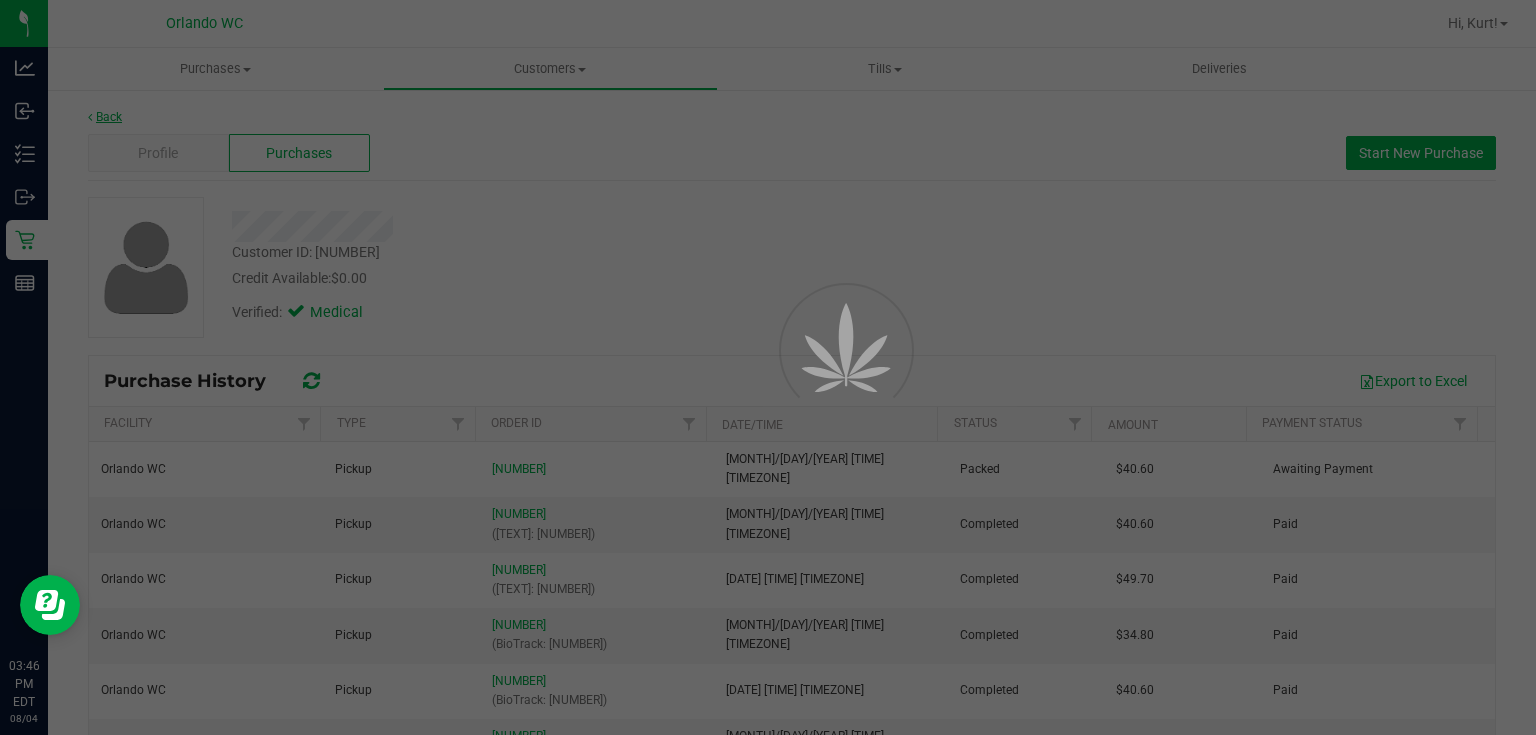 click at bounding box center (768, 367) 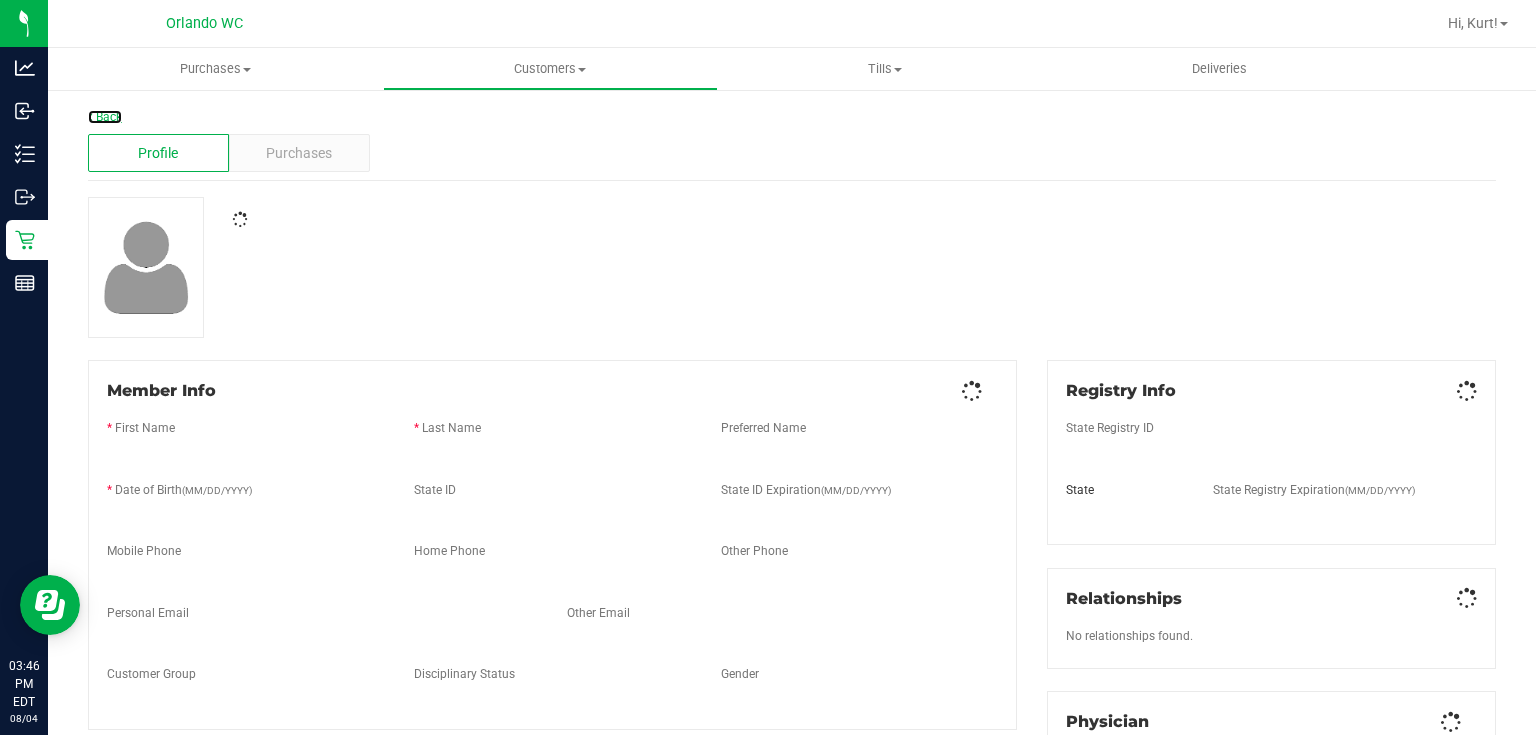 click on "Back" at bounding box center (105, 117) 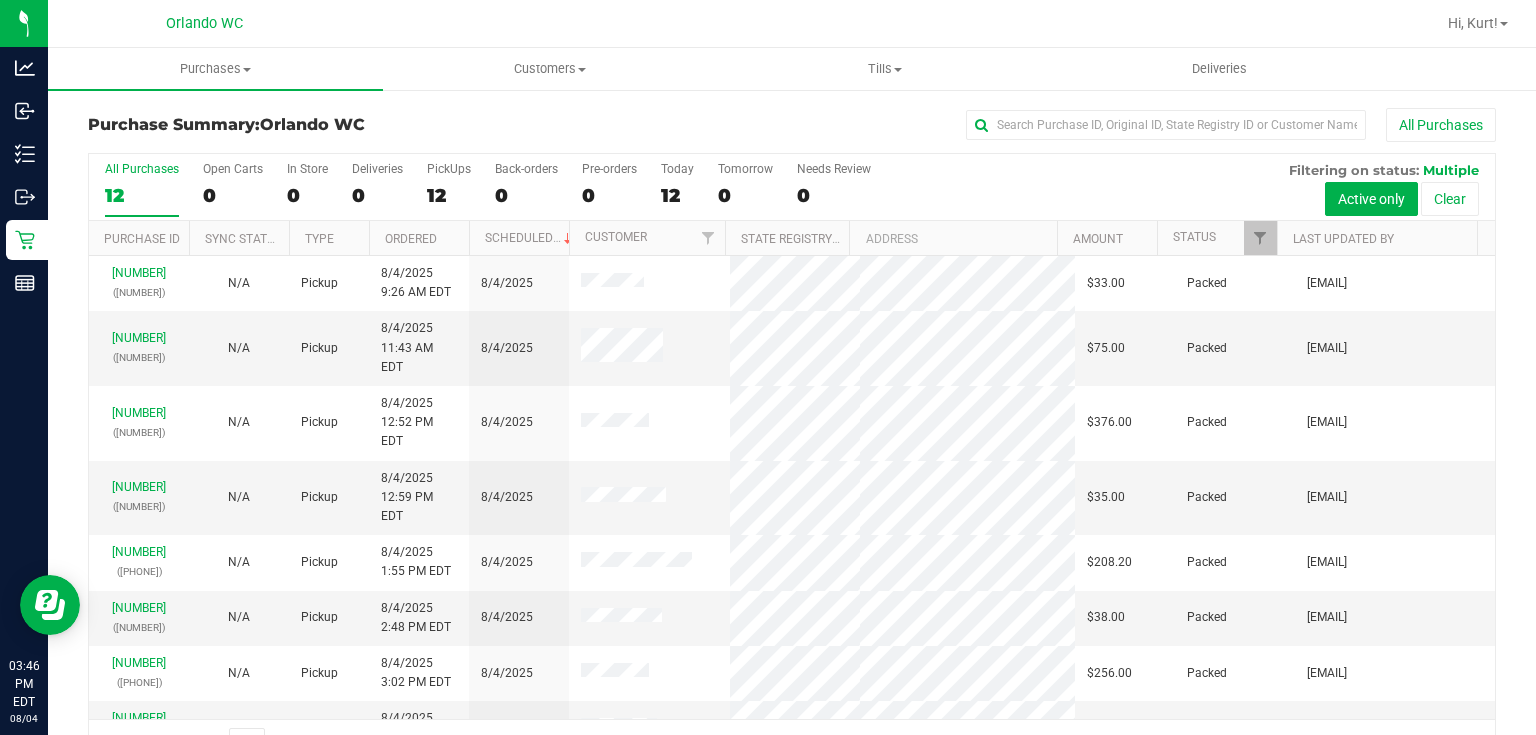 scroll, scrollTop: 198, scrollLeft: 0, axis: vertical 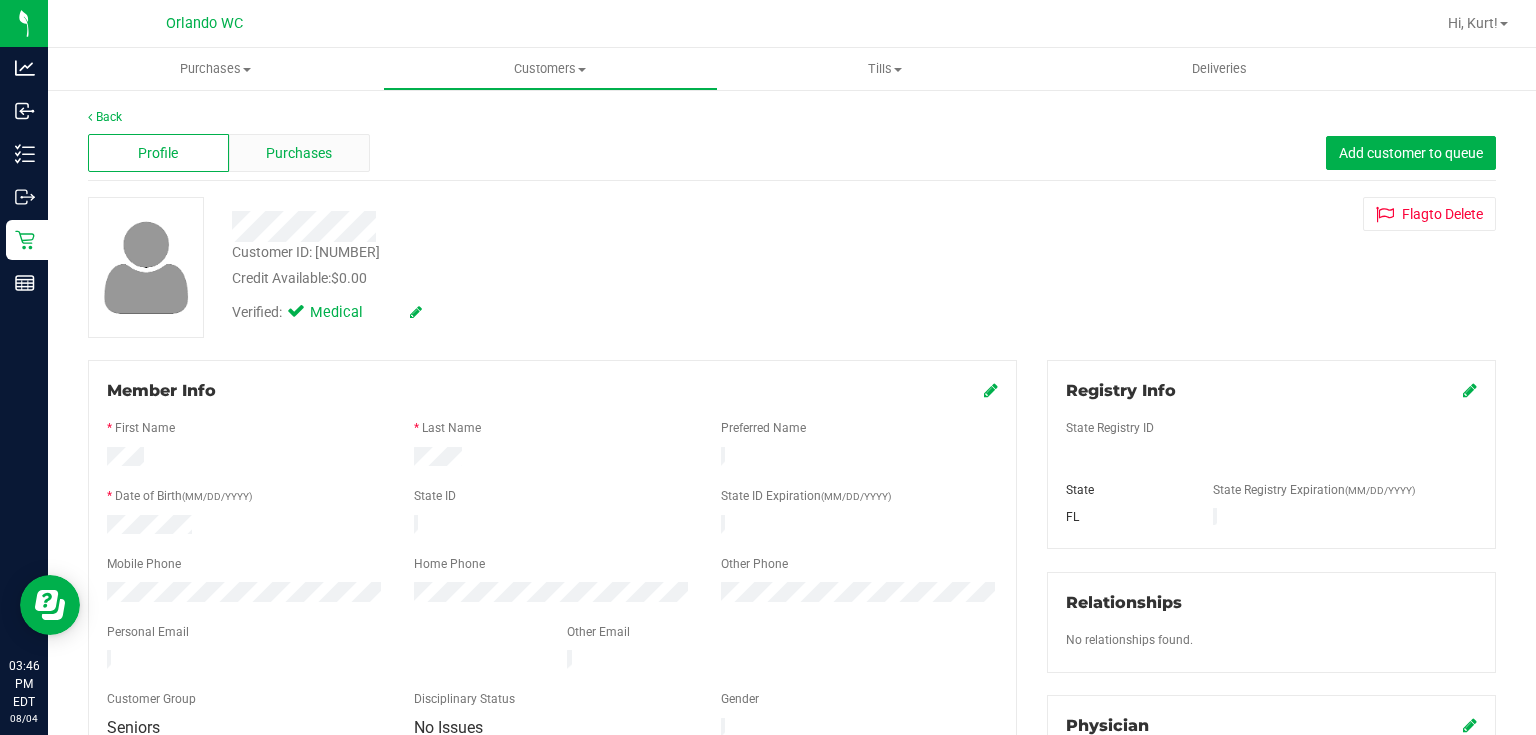 click on "Purchases" at bounding box center [299, 153] 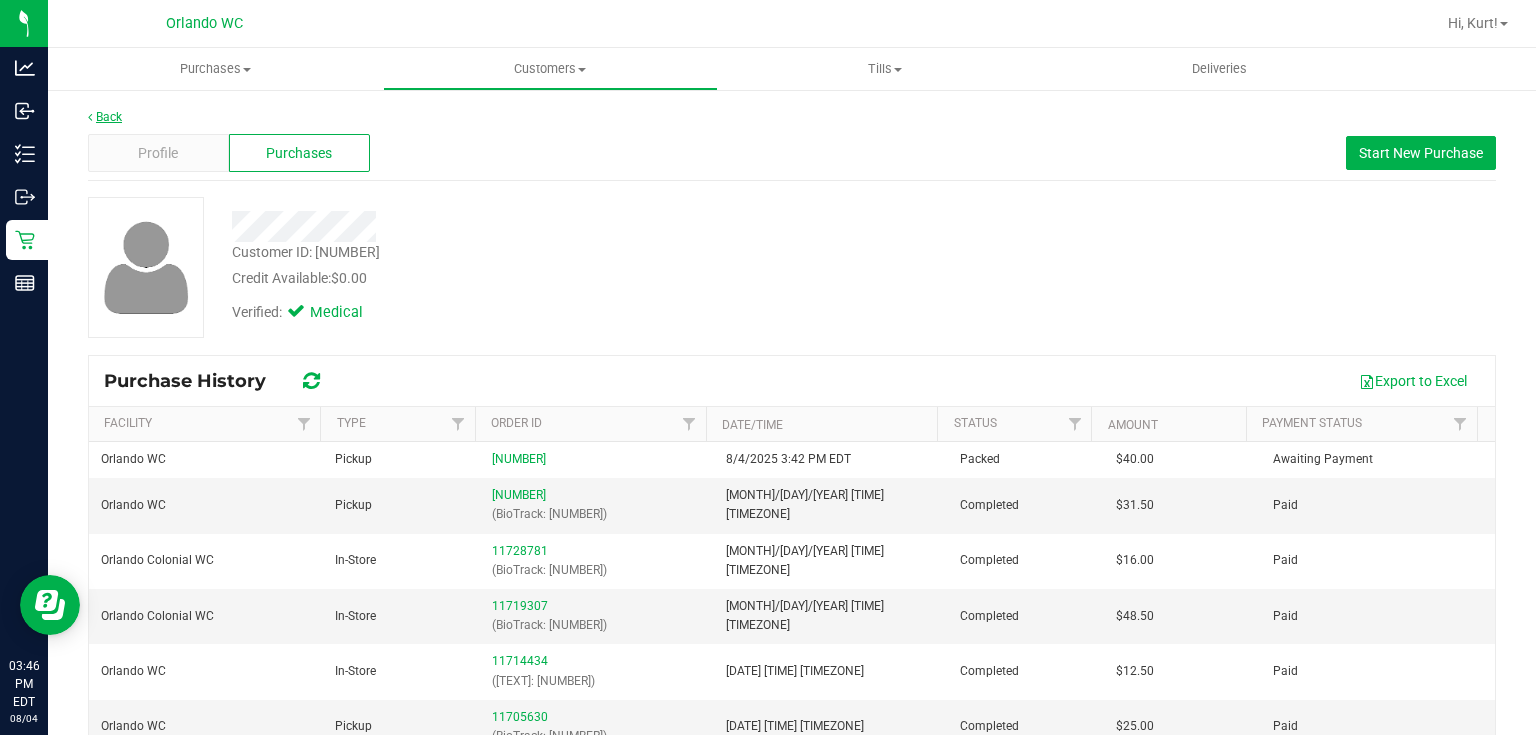 click on "Back" at bounding box center (105, 117) 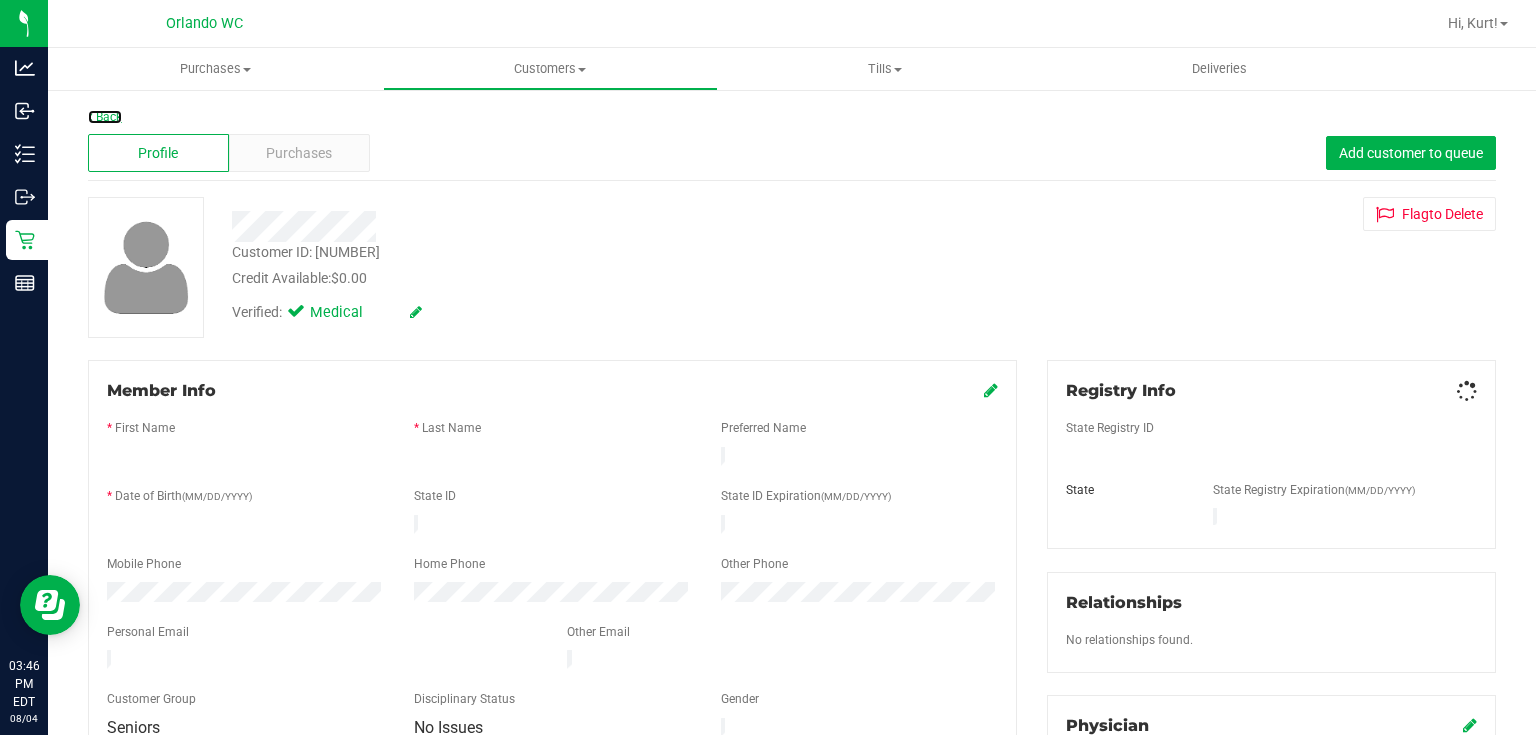 click on "Back" at bounding box center [105, 117] 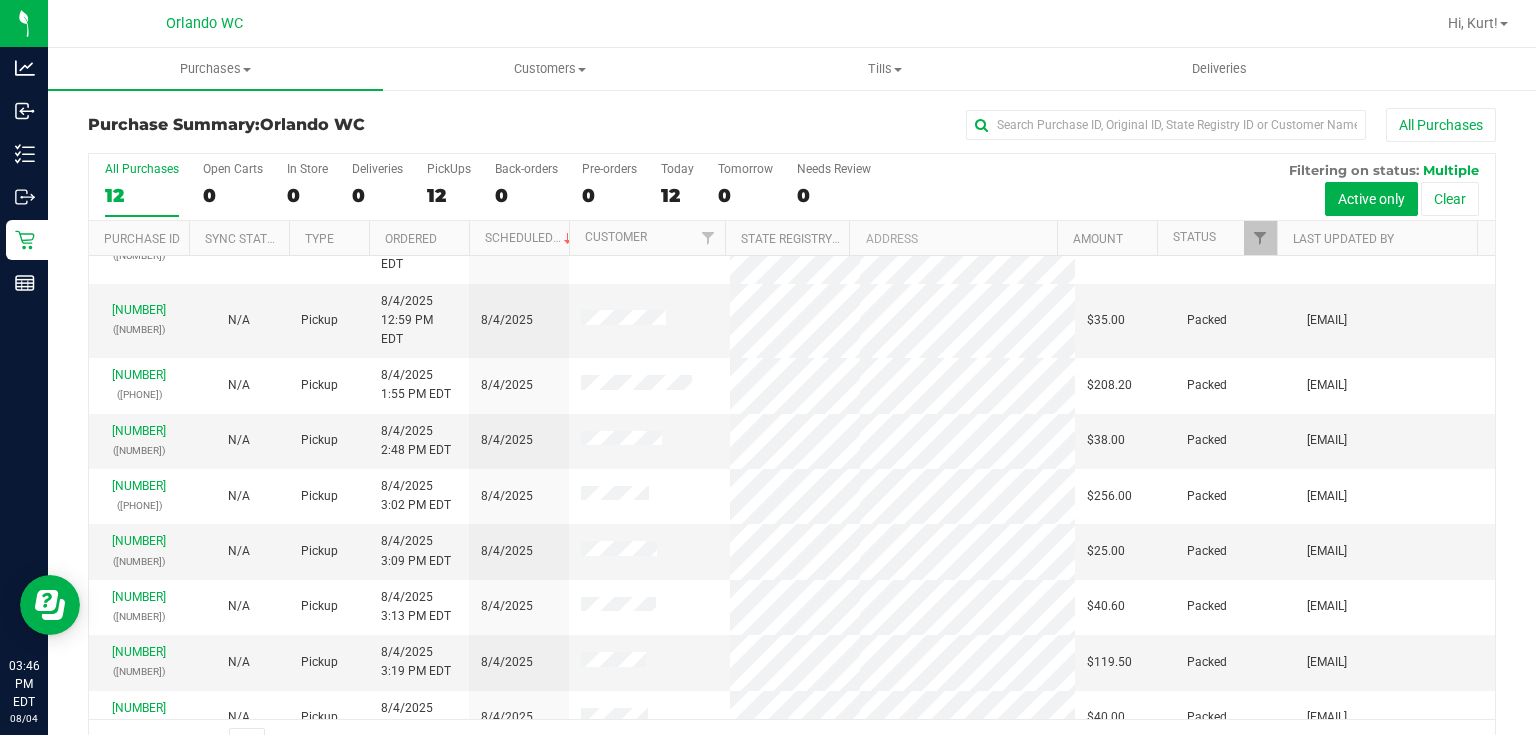 scroll, scrollTop: 198, scrollLeft: 0, axis: vertical 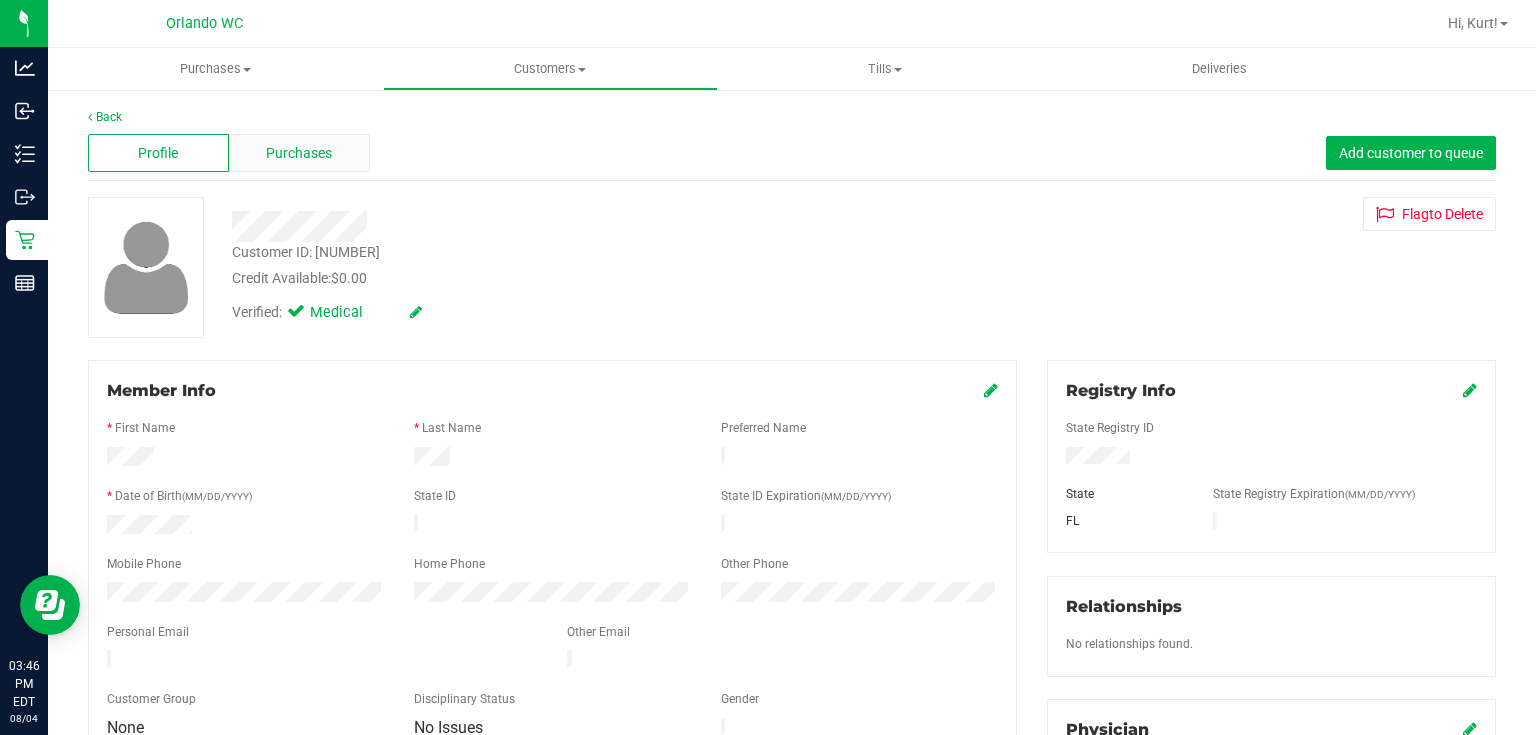 click on "Purchases" at bounding box center [299, 153] 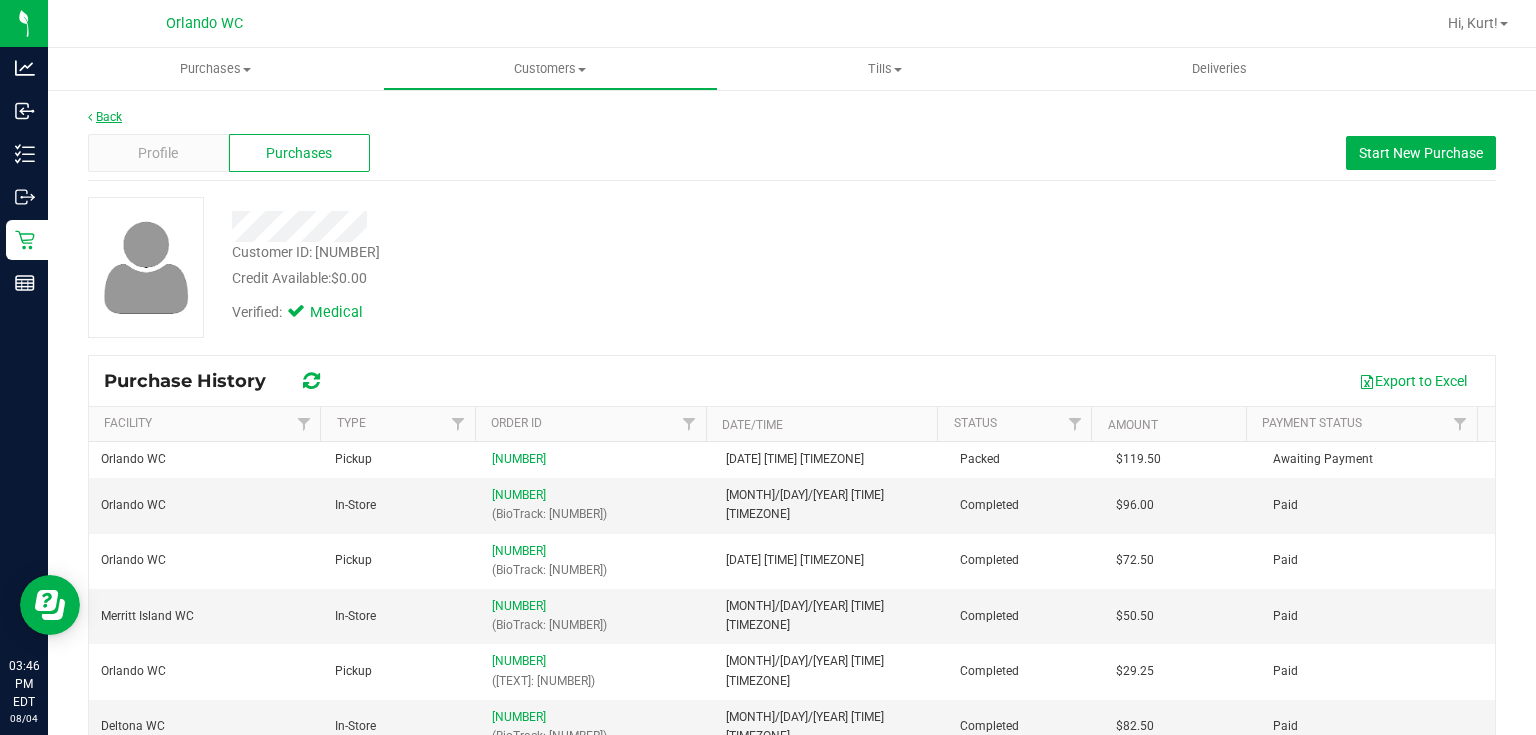 click on "Back" at bounding box center (105, 117) 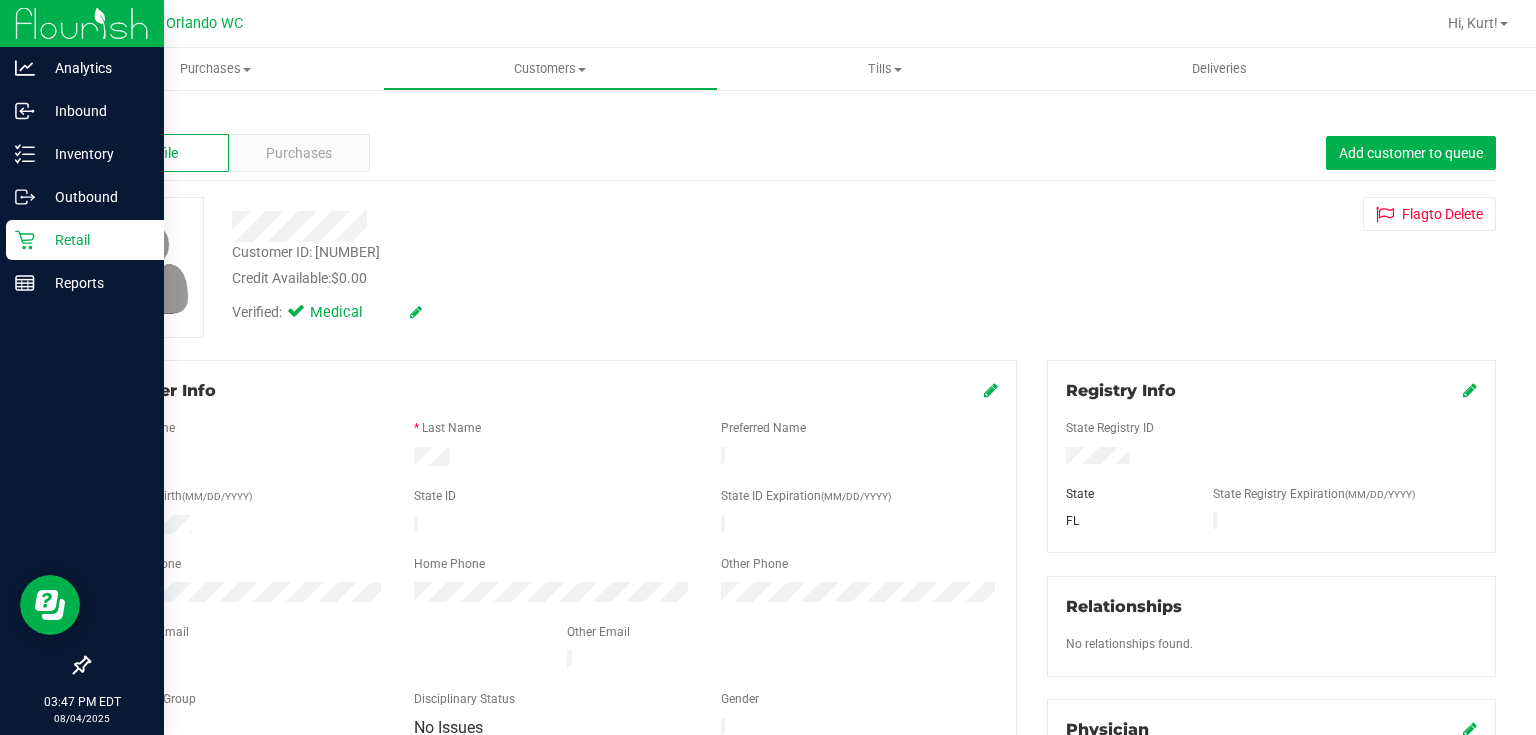 click 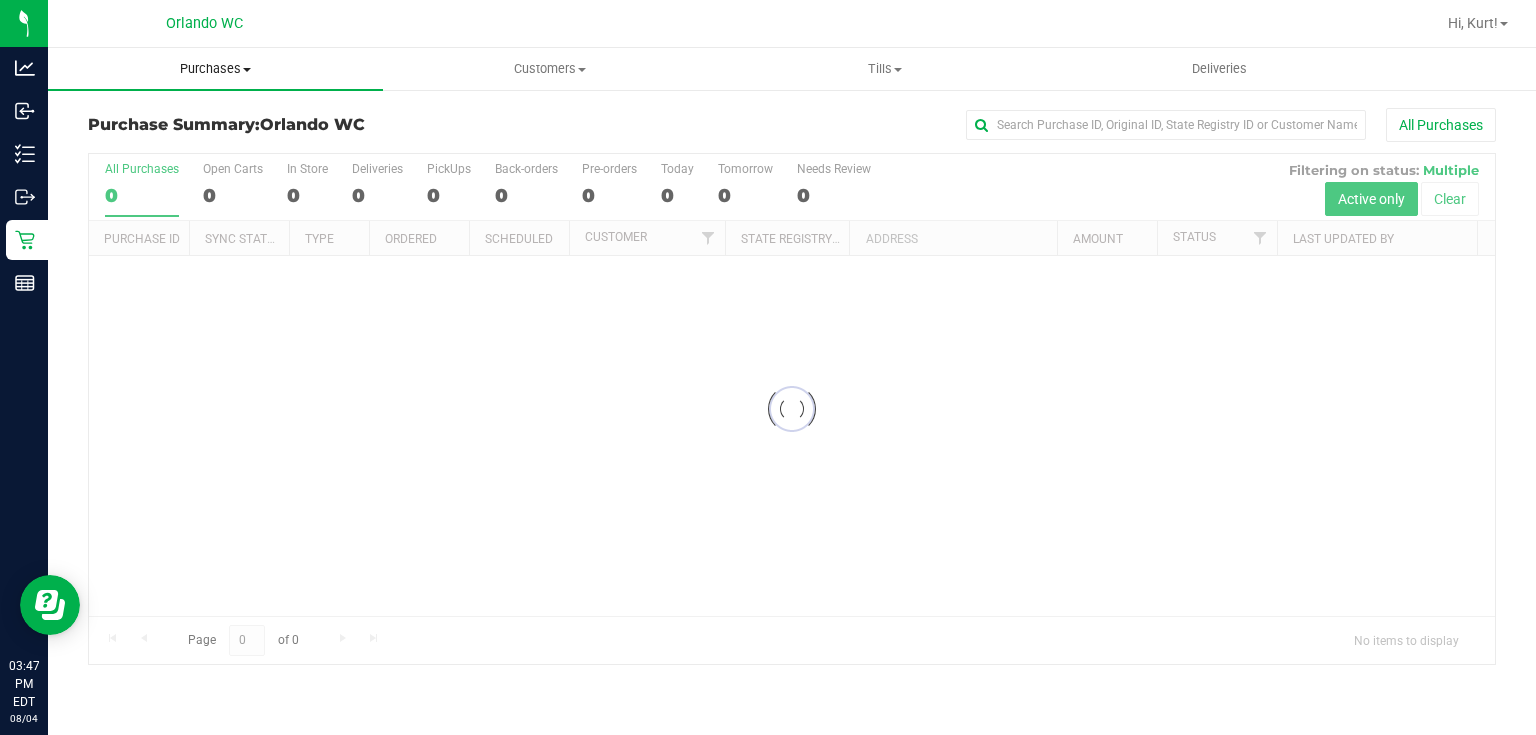 click on "Purchases" at bounding box center [215, 69] 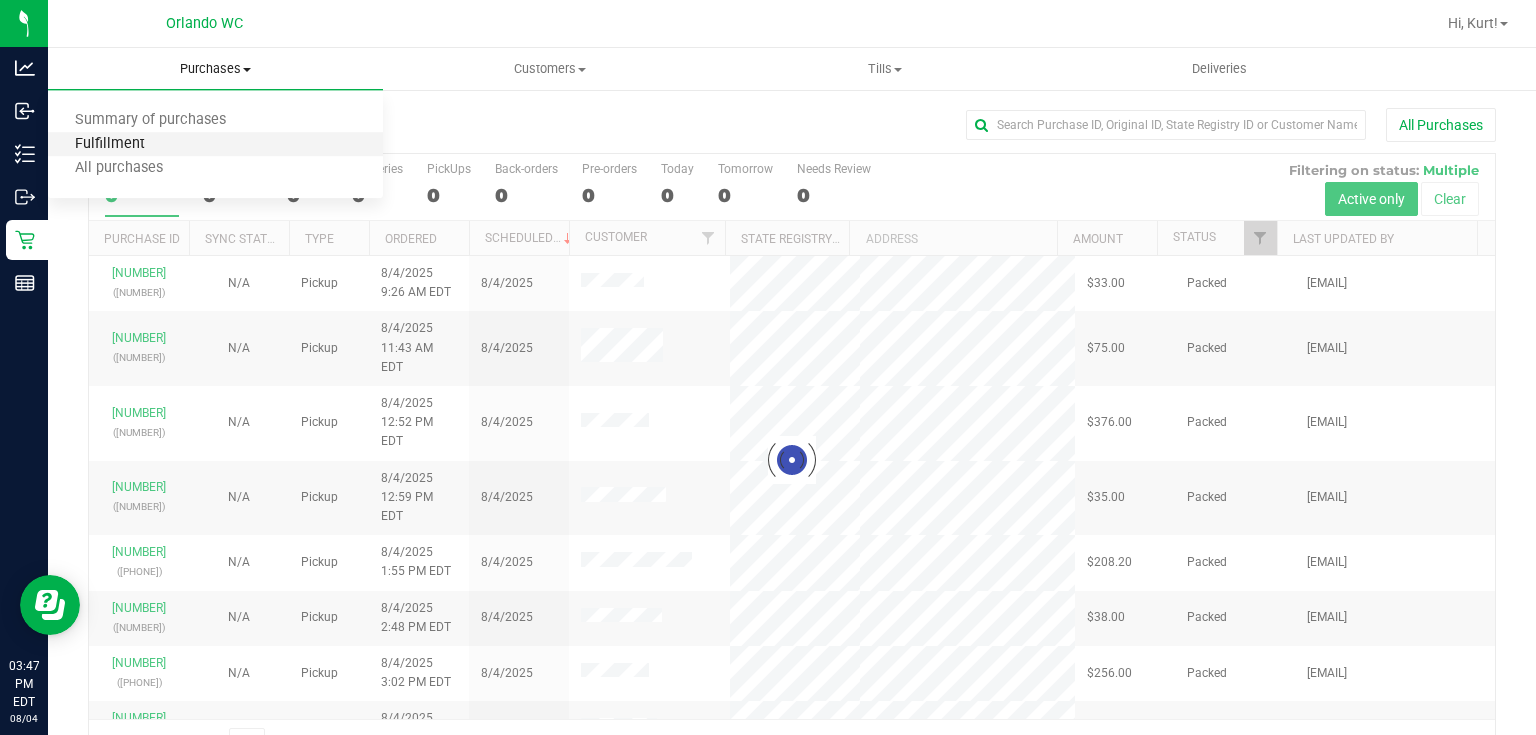 click on "Fulfillment" at bounding box center (110, 144) 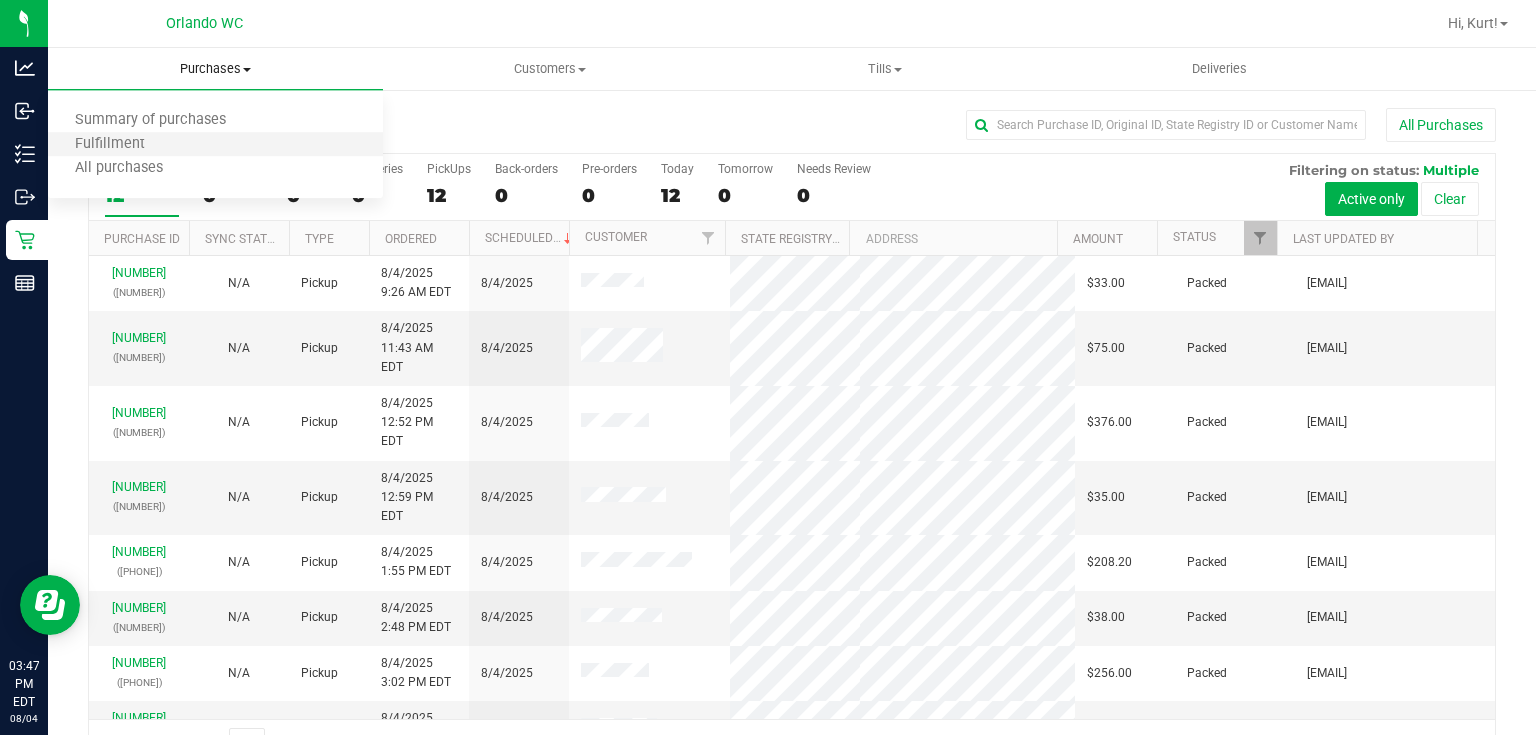 click on "Fulfillment" at bounding box center [215, 145] 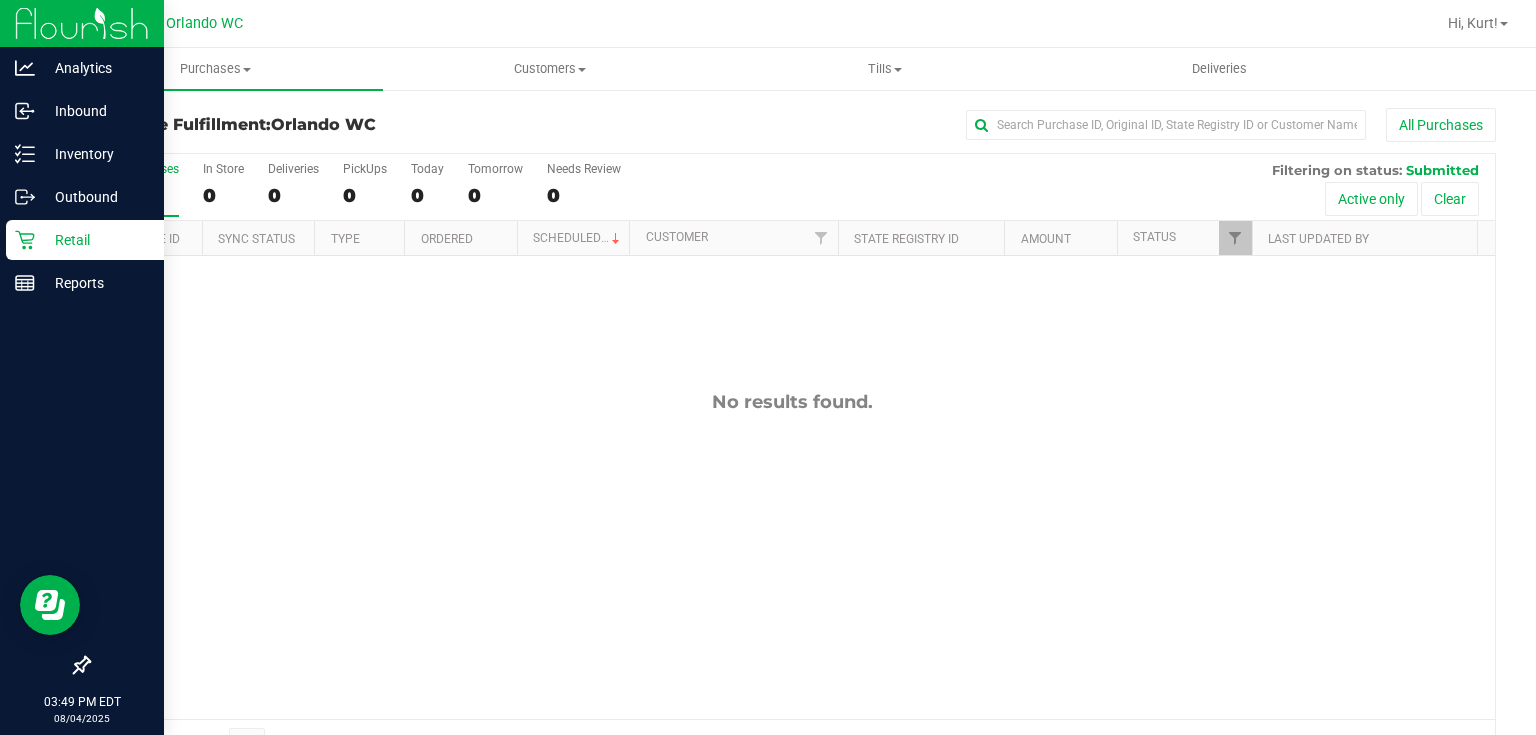 click 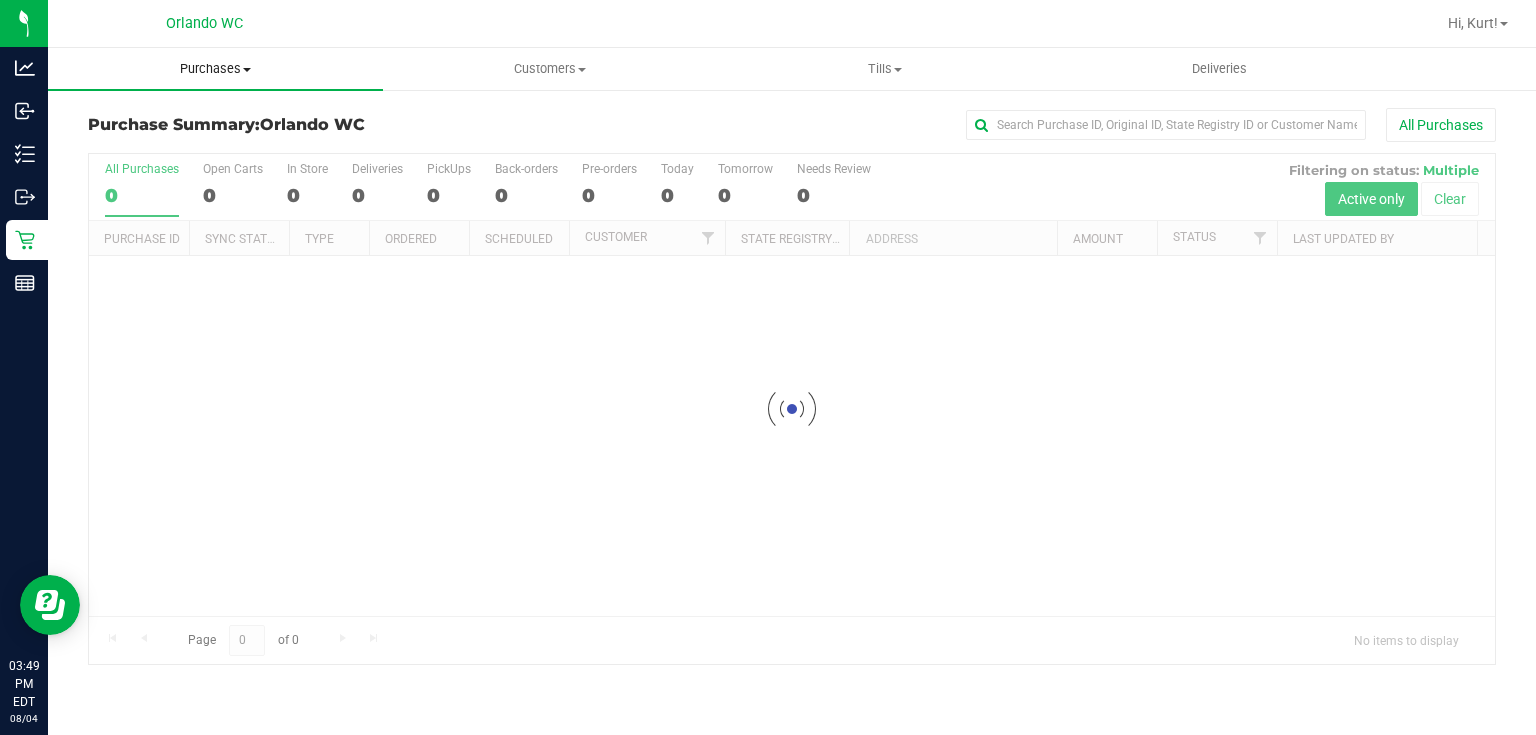 click on "Purchases" at bounding box center (215, 69) 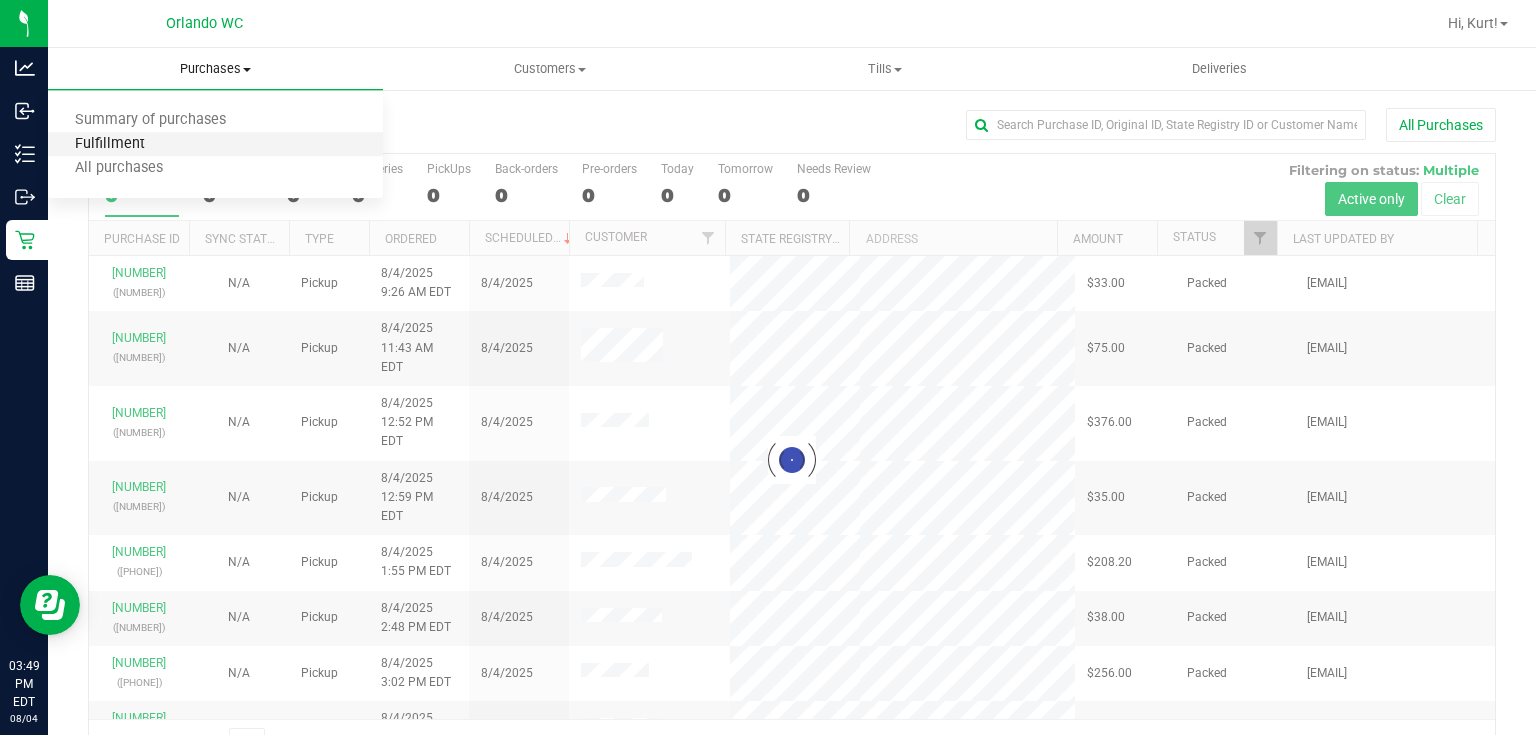 click on "Fulfillment" at bounding box center (110, 144) 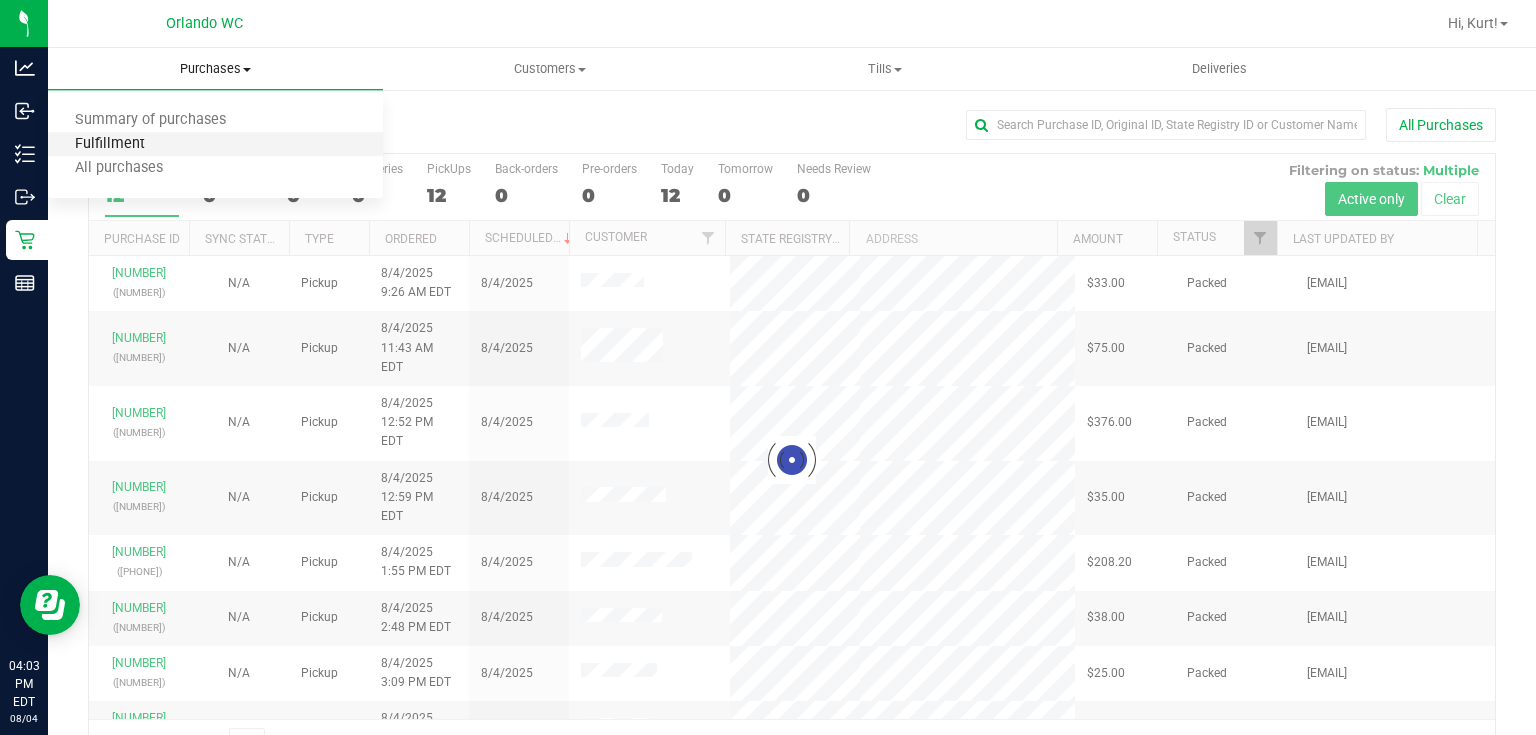 click on "Fulfillment" at bounding box center [110, 144] 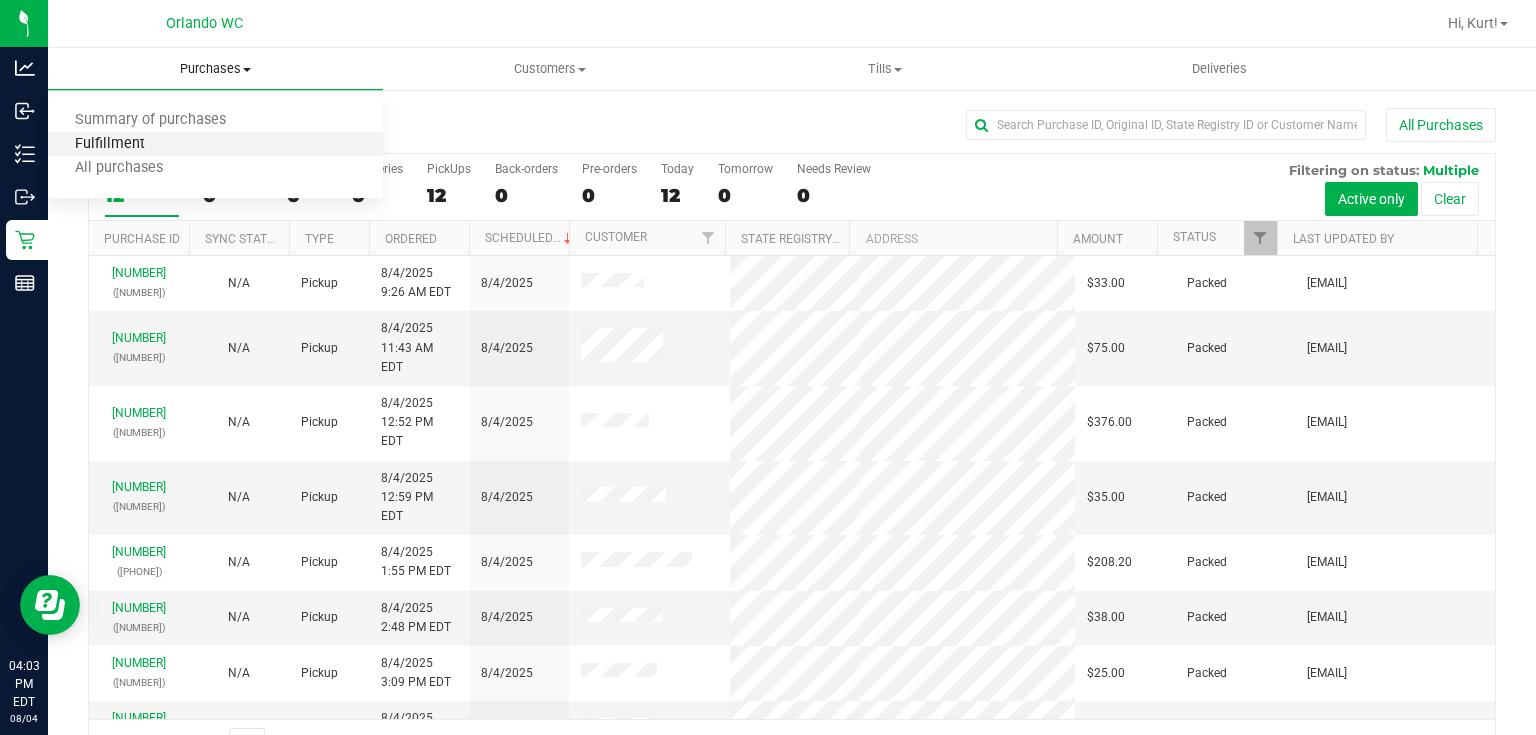 click on "Fulfillment" at bounding box center [110, 144] 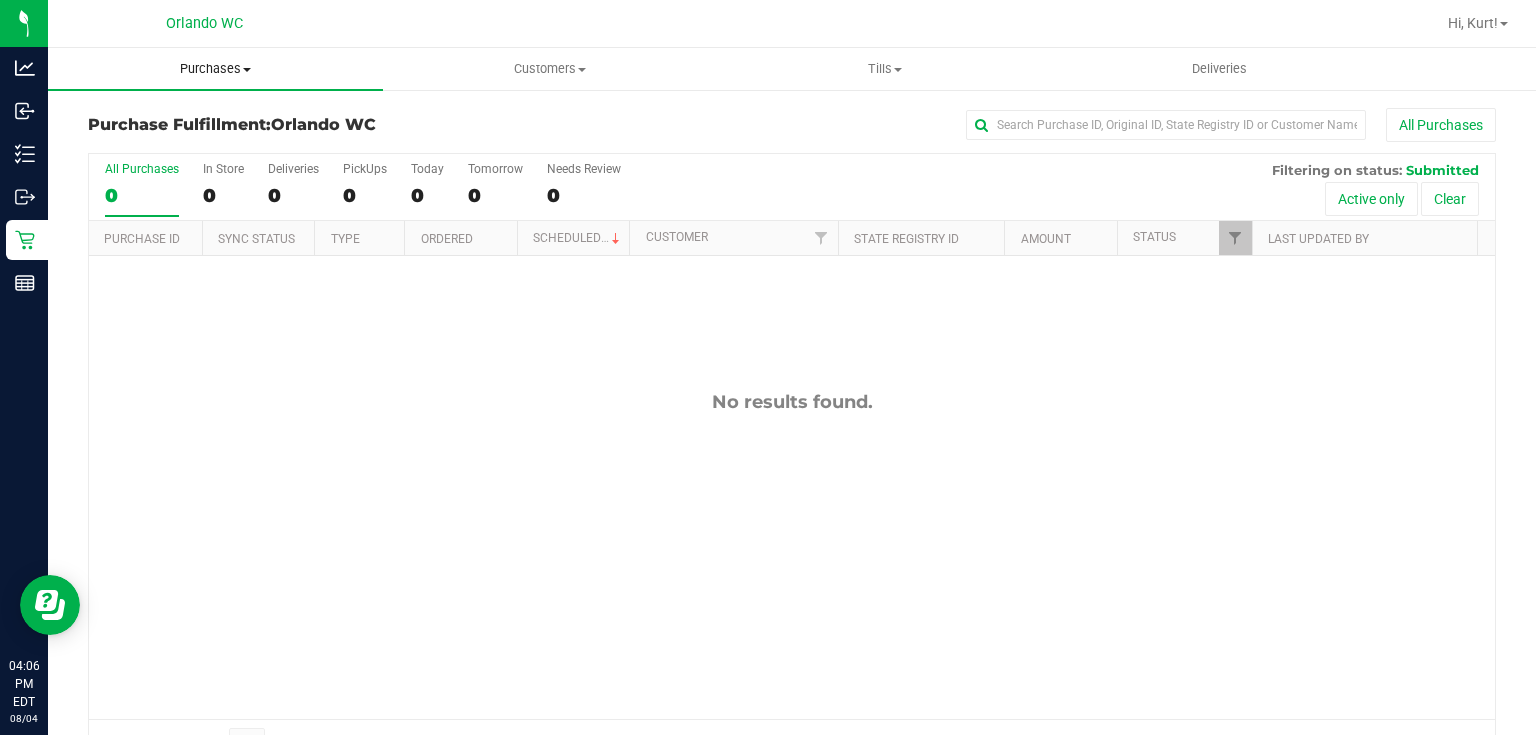click on "Purchases" at bounding box center (215, 69) 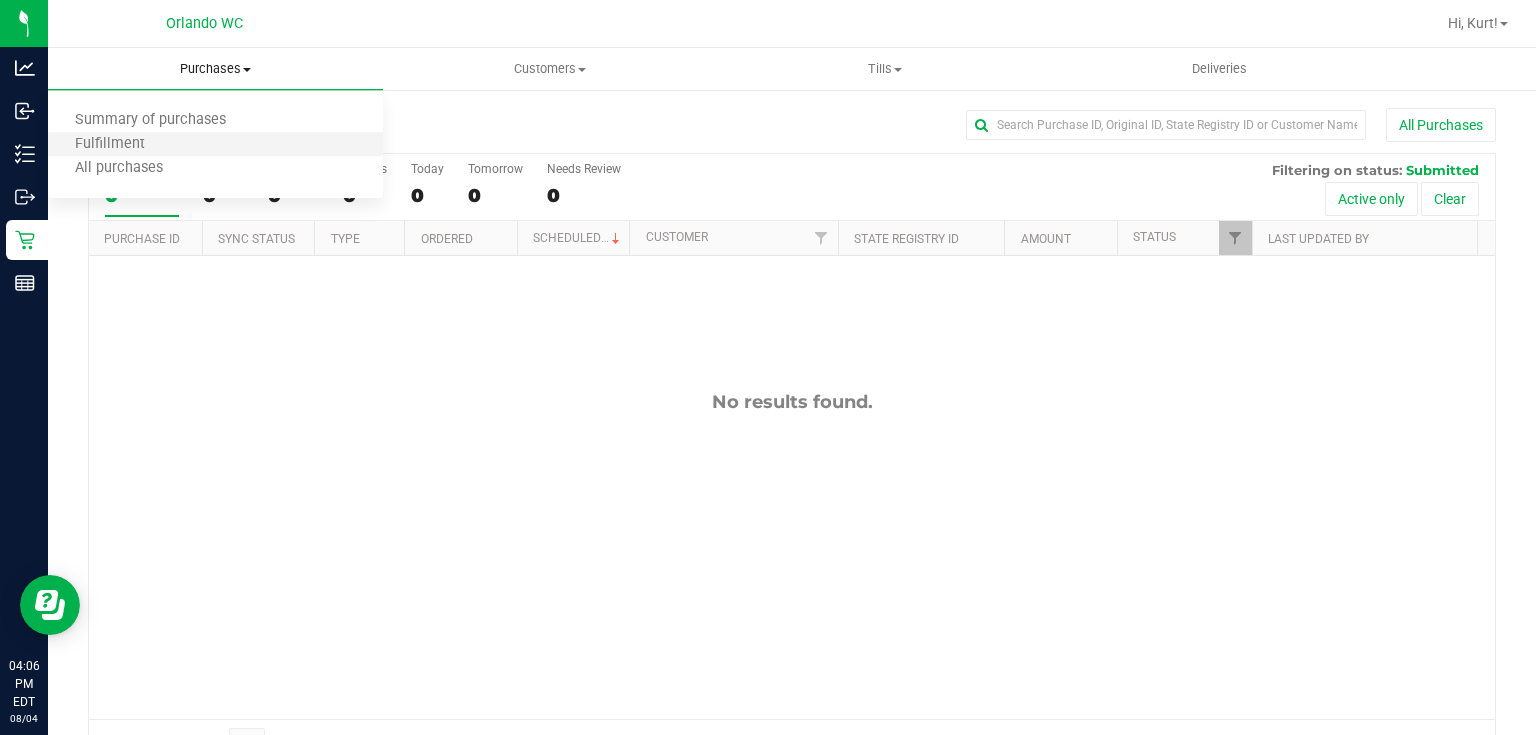 click on "Fulfillment" at bounding box center [215, 145] 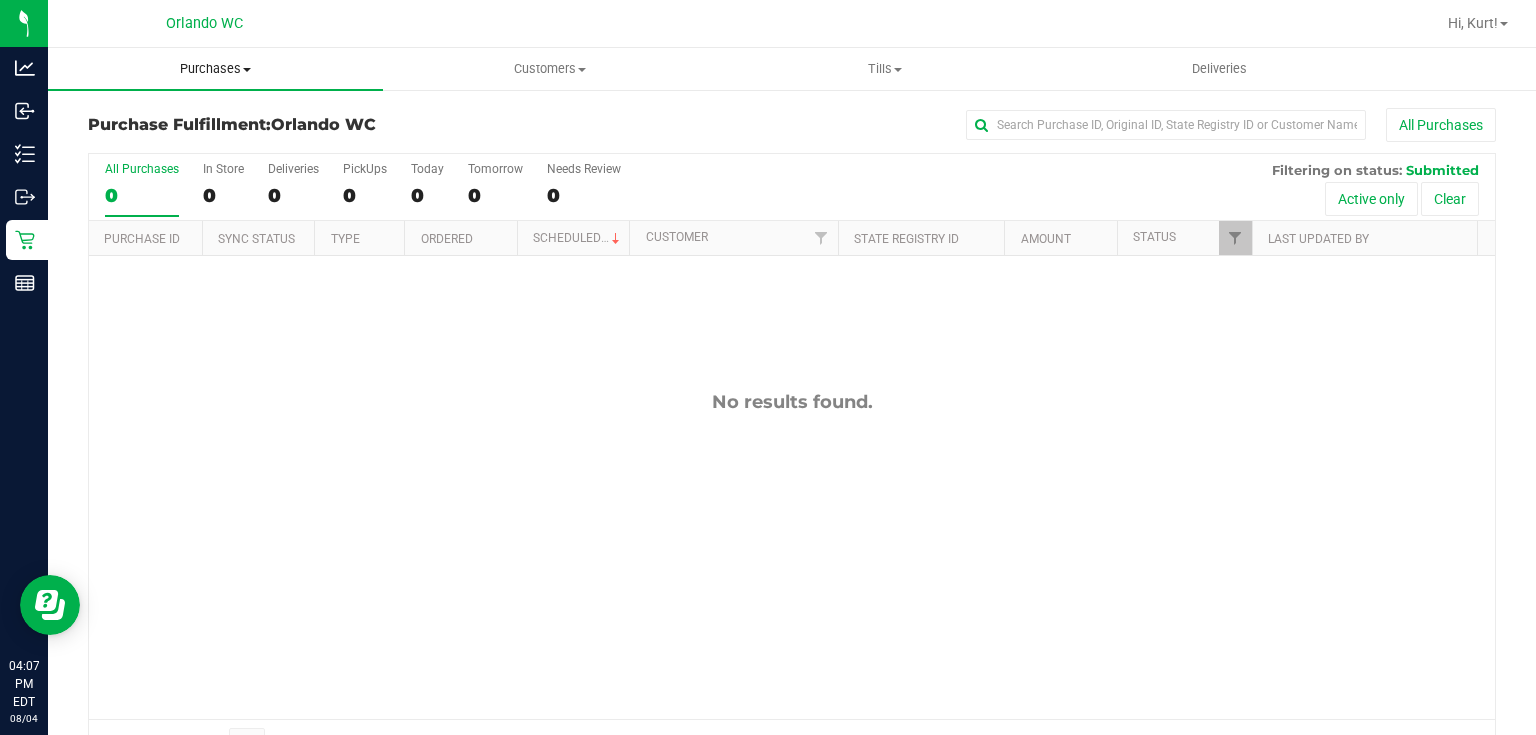 click on "Purchases" at bounding box center [215, 69] 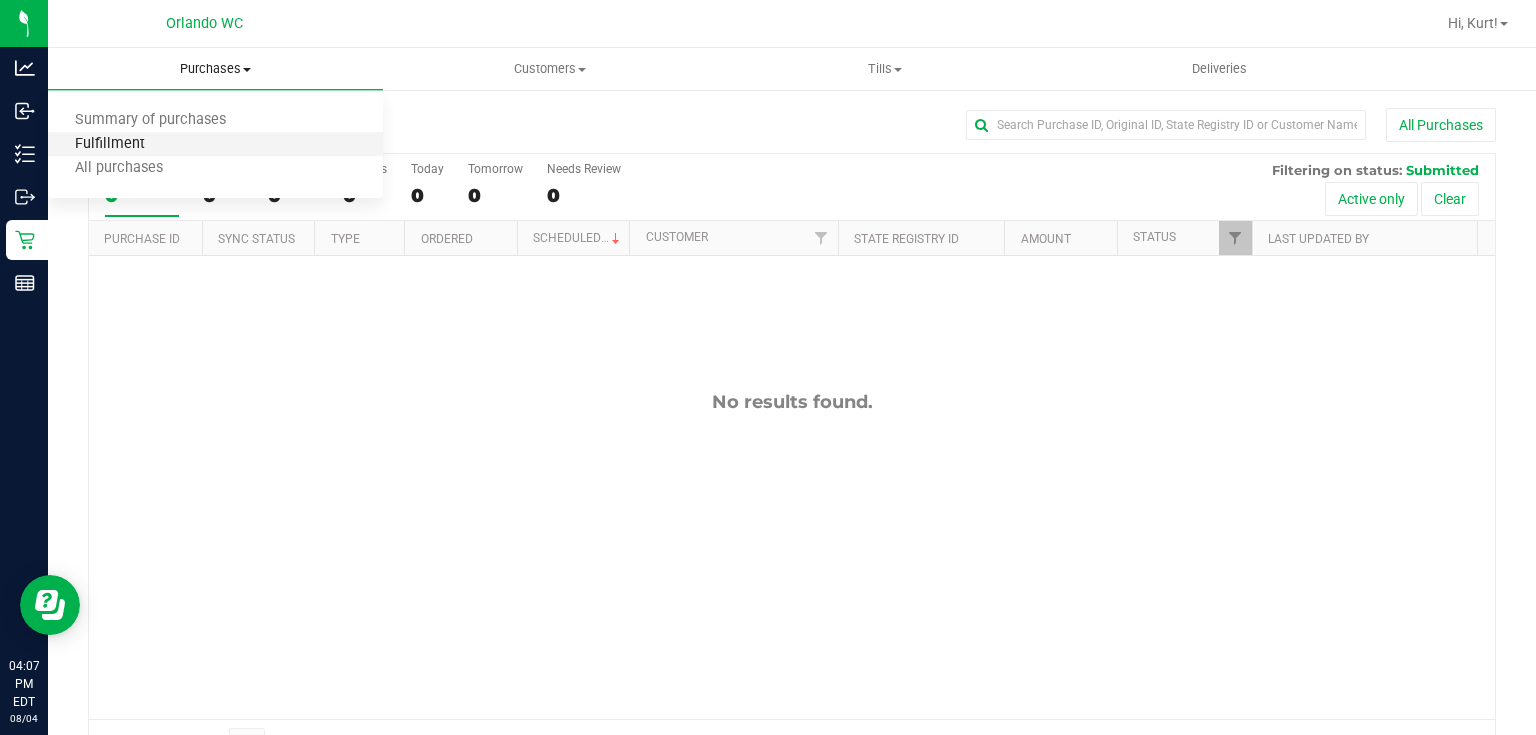 click on "Fulfillment" at bounding box center [110, 144] 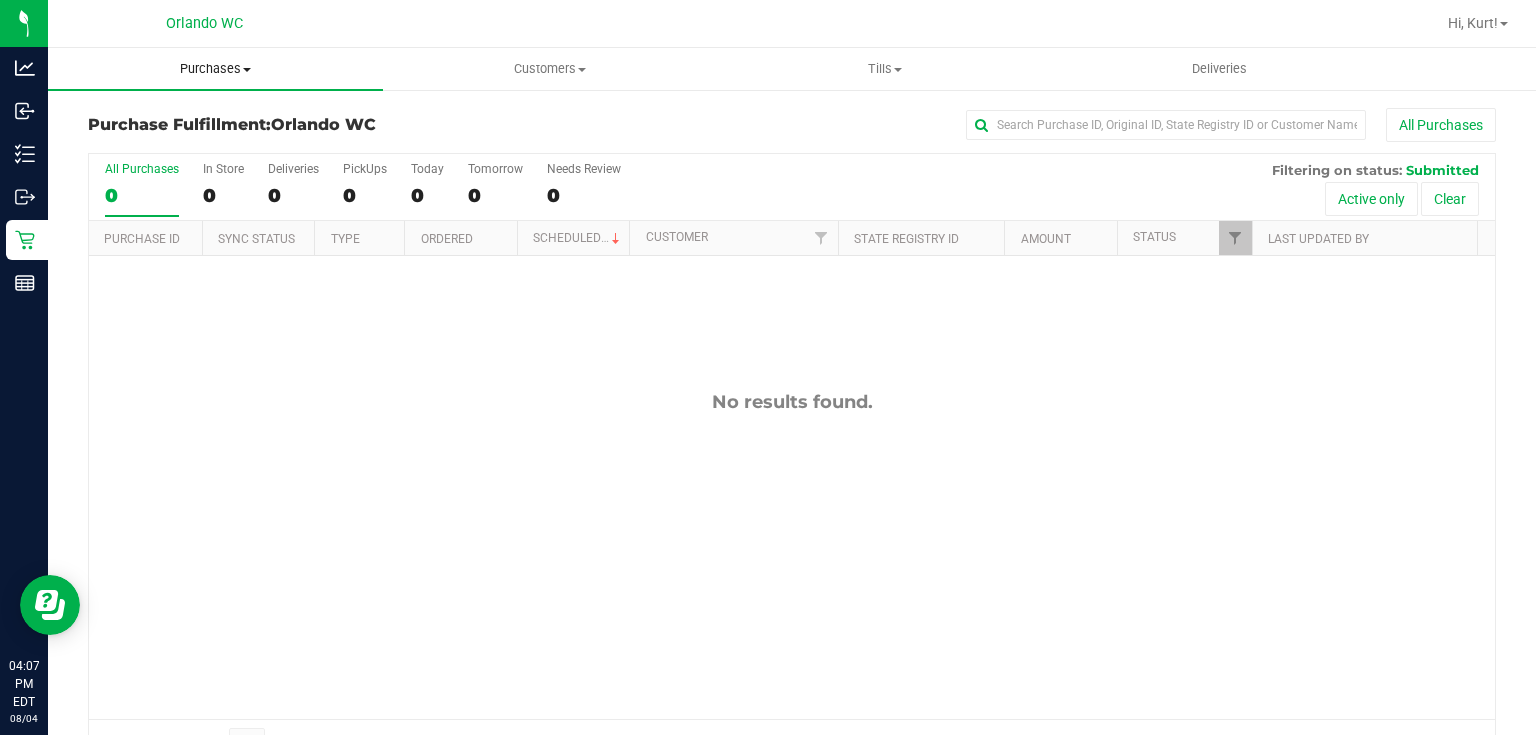click on "Purchases" at bounding box center (215, 69) 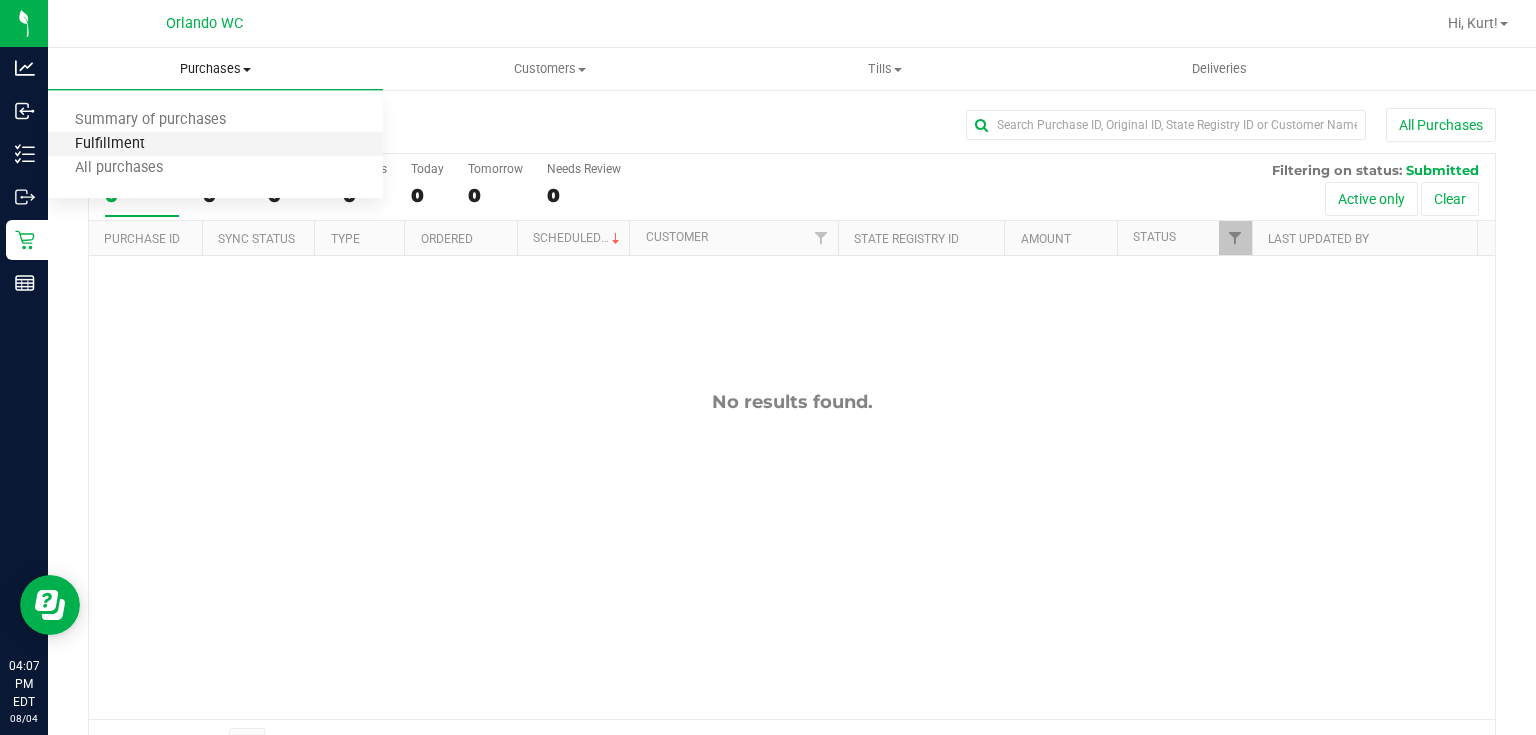 click on "Fulfillment" at bounding box center [110, 144] 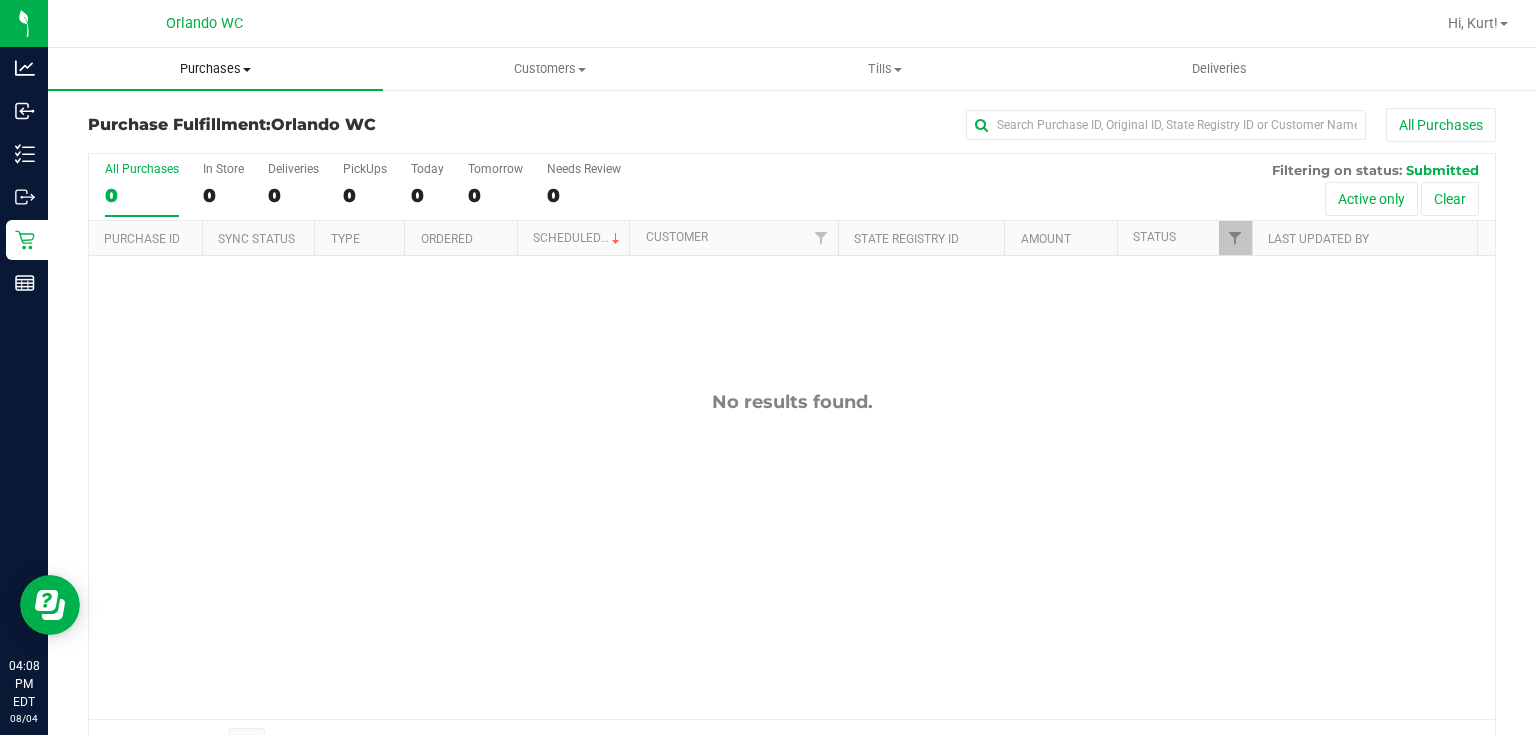 click on "Purchases" at bounding box center (215, 69) 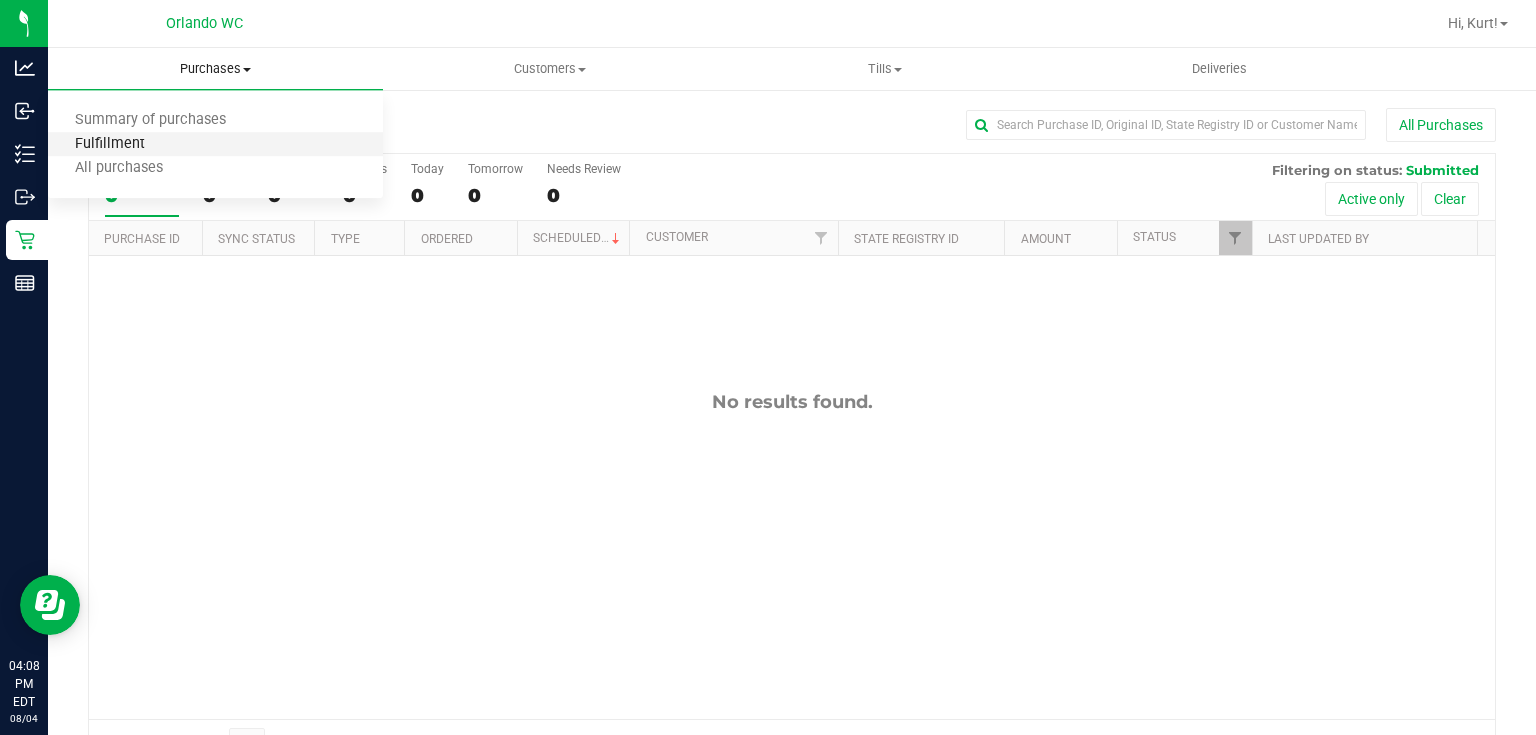 click on "Fulfillment" at bounding box center [110, 144] 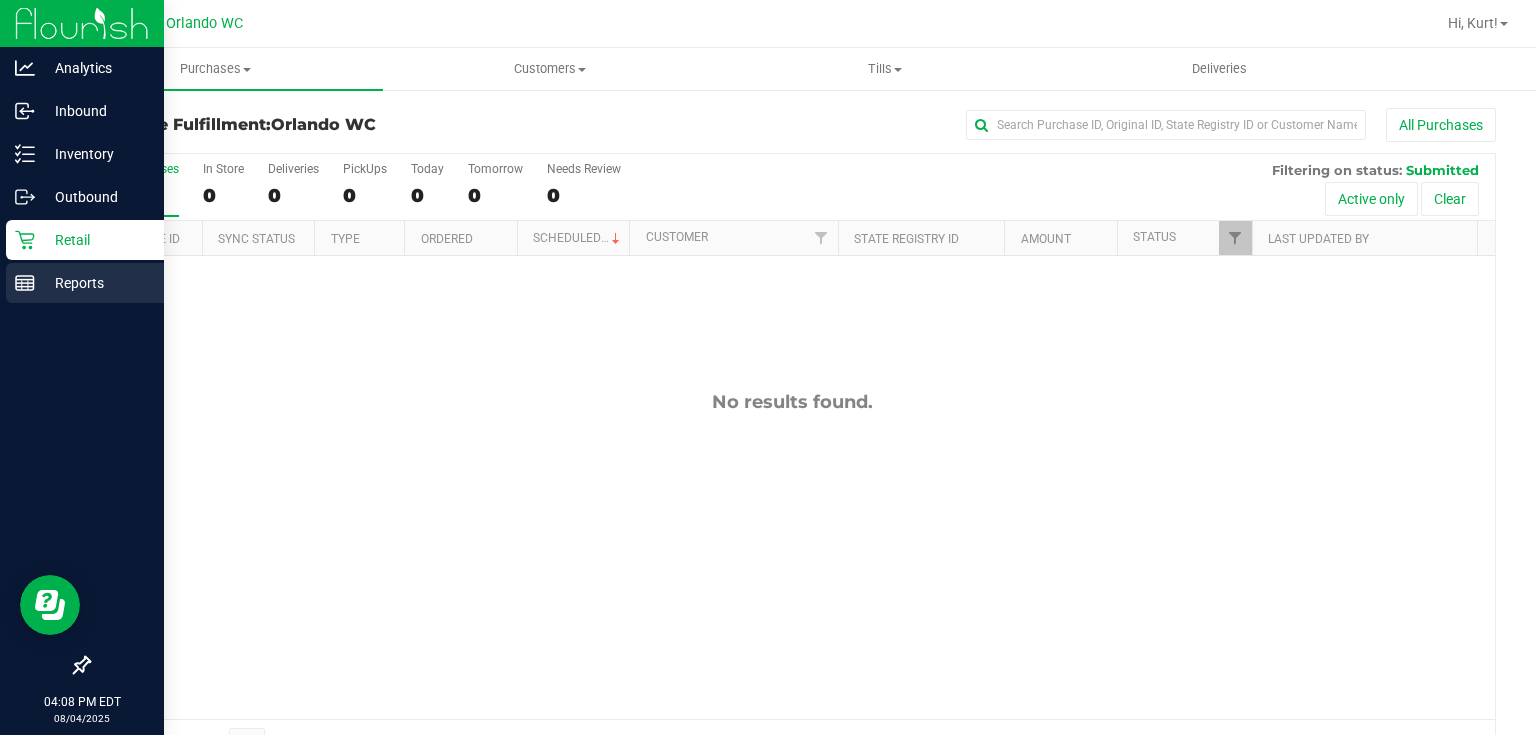 click 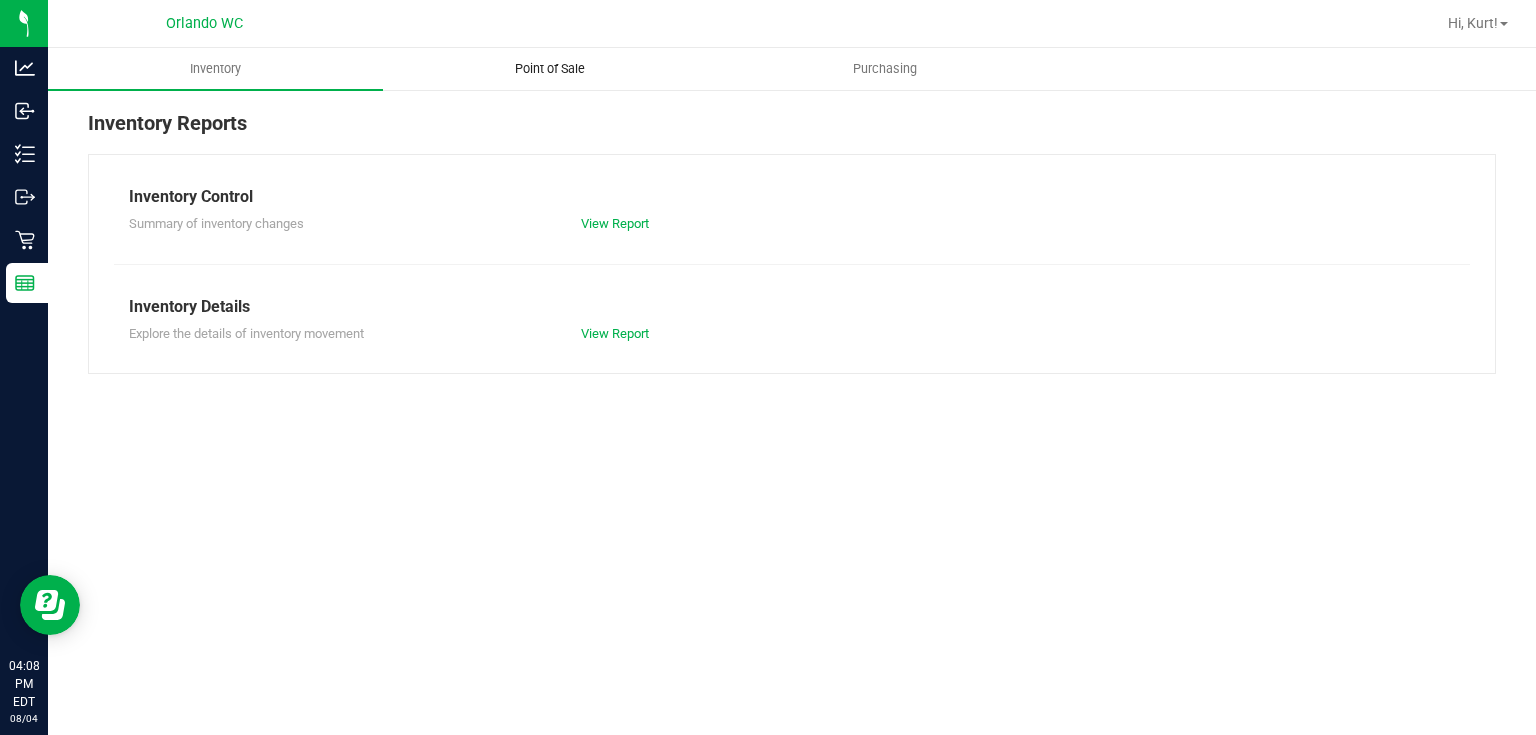 click on "Point of Sale" at bounding box center [550, 69] 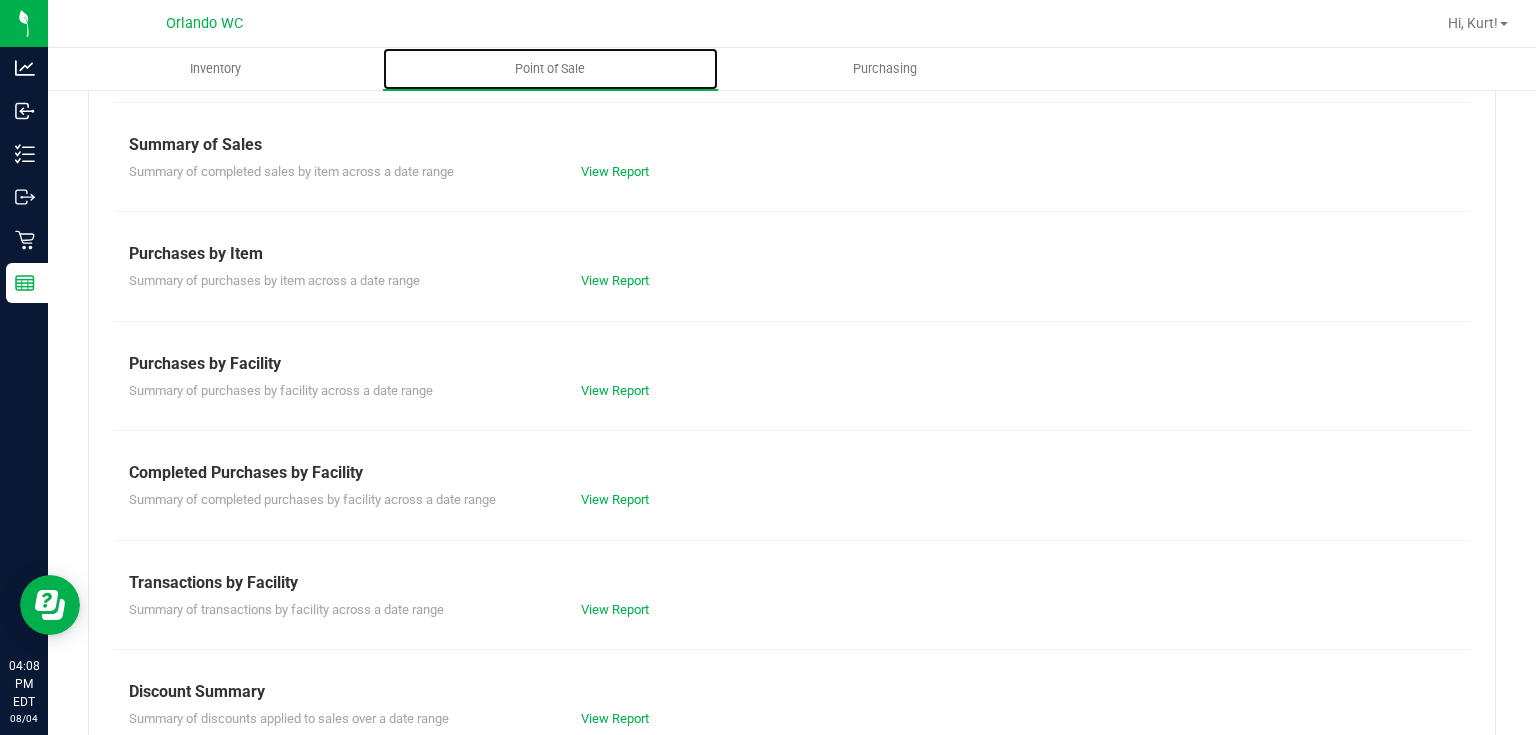 scroll, scrollTop: 200, scrollLeft: 0, axis: vertical 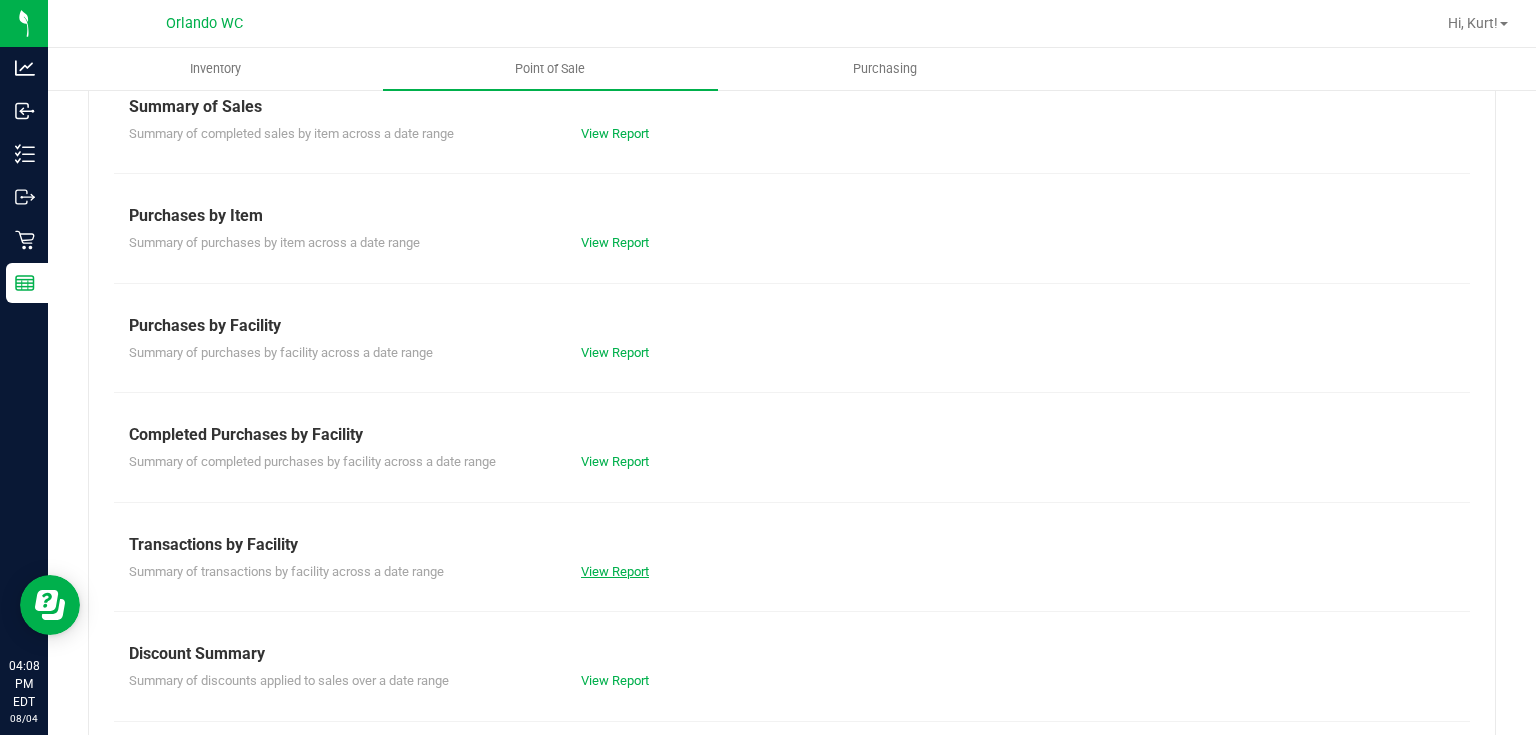 click on "View Report" at bounding box center [615, 571] 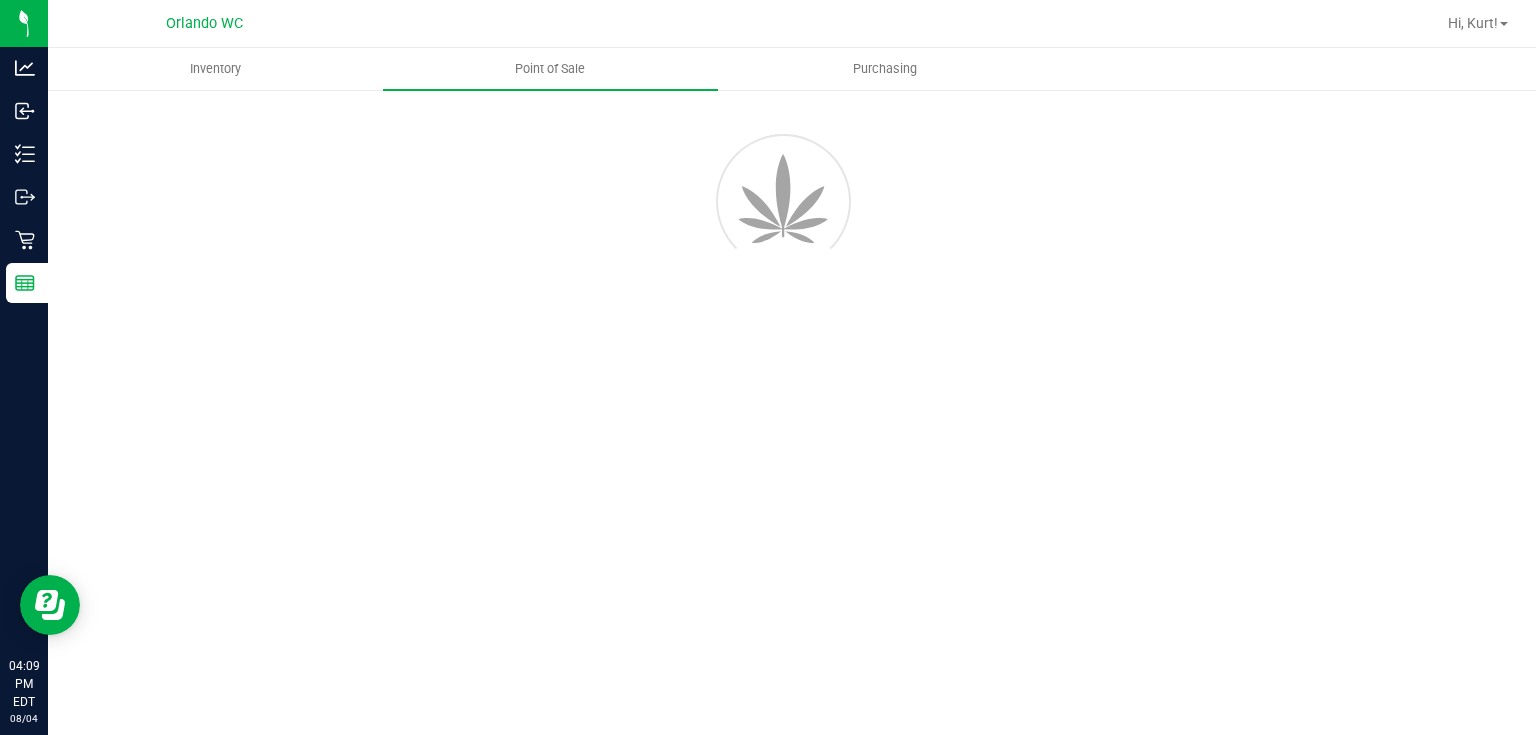 scroll, scrollTop: 0, scrollLeft: 0, axis: both 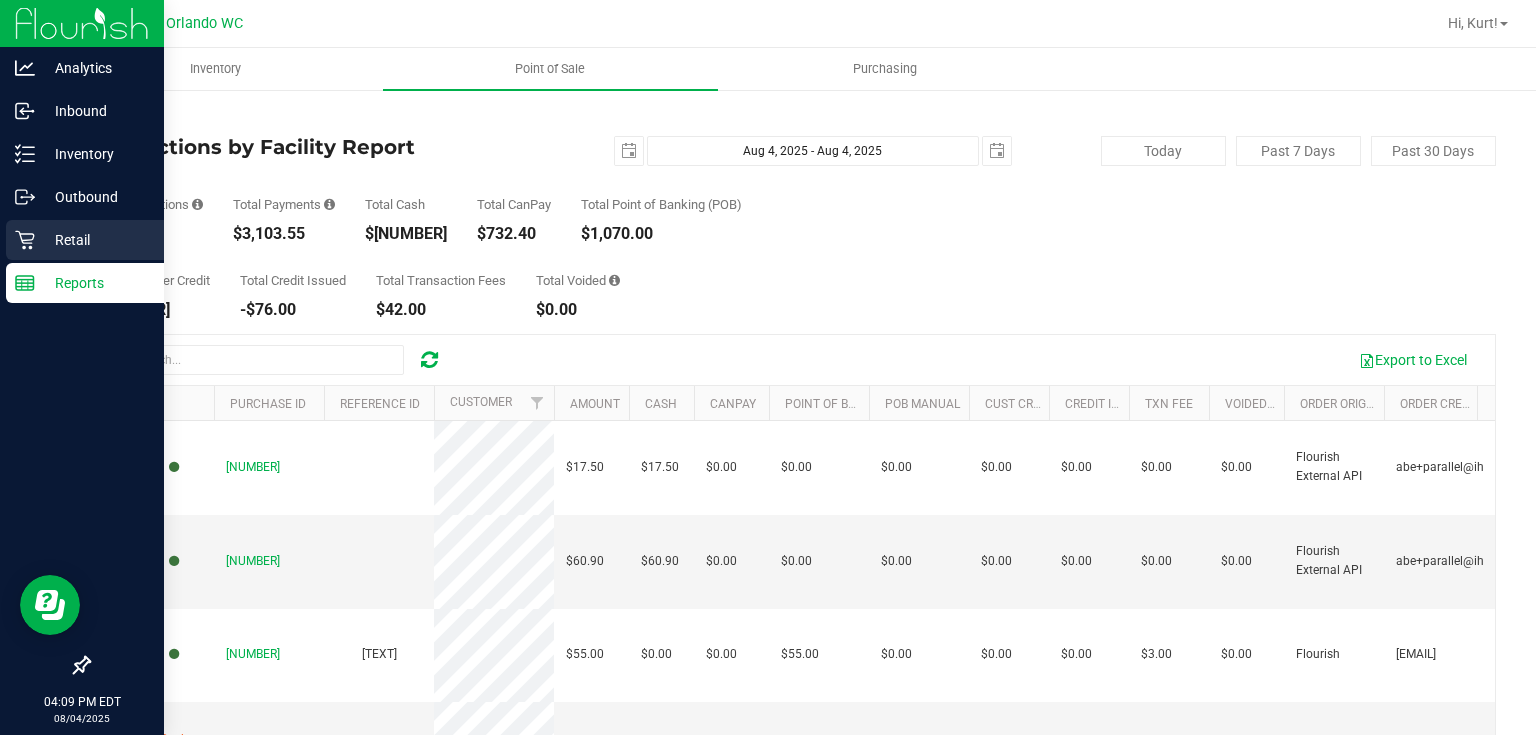 click 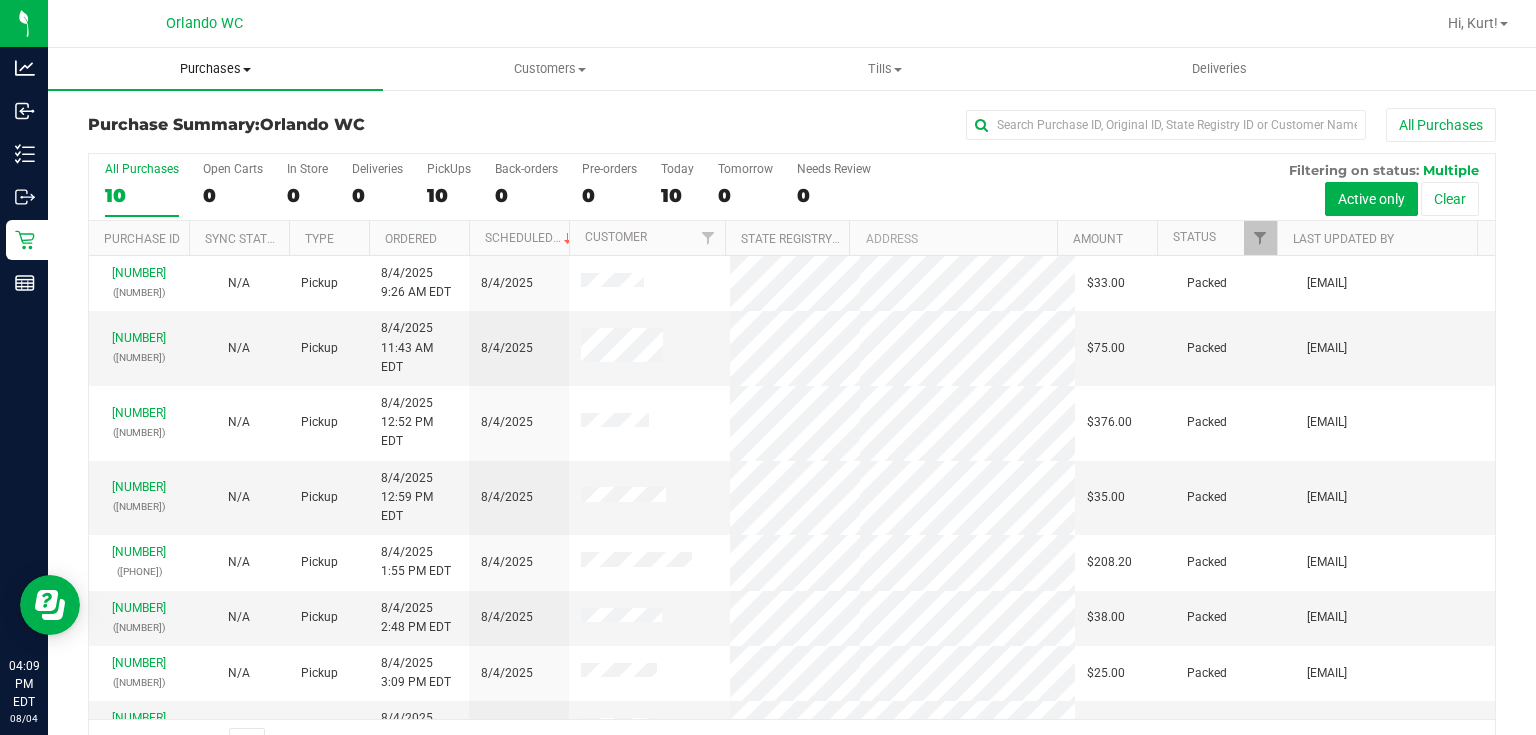 click on "Purchases" at bounding box center (215, 69) 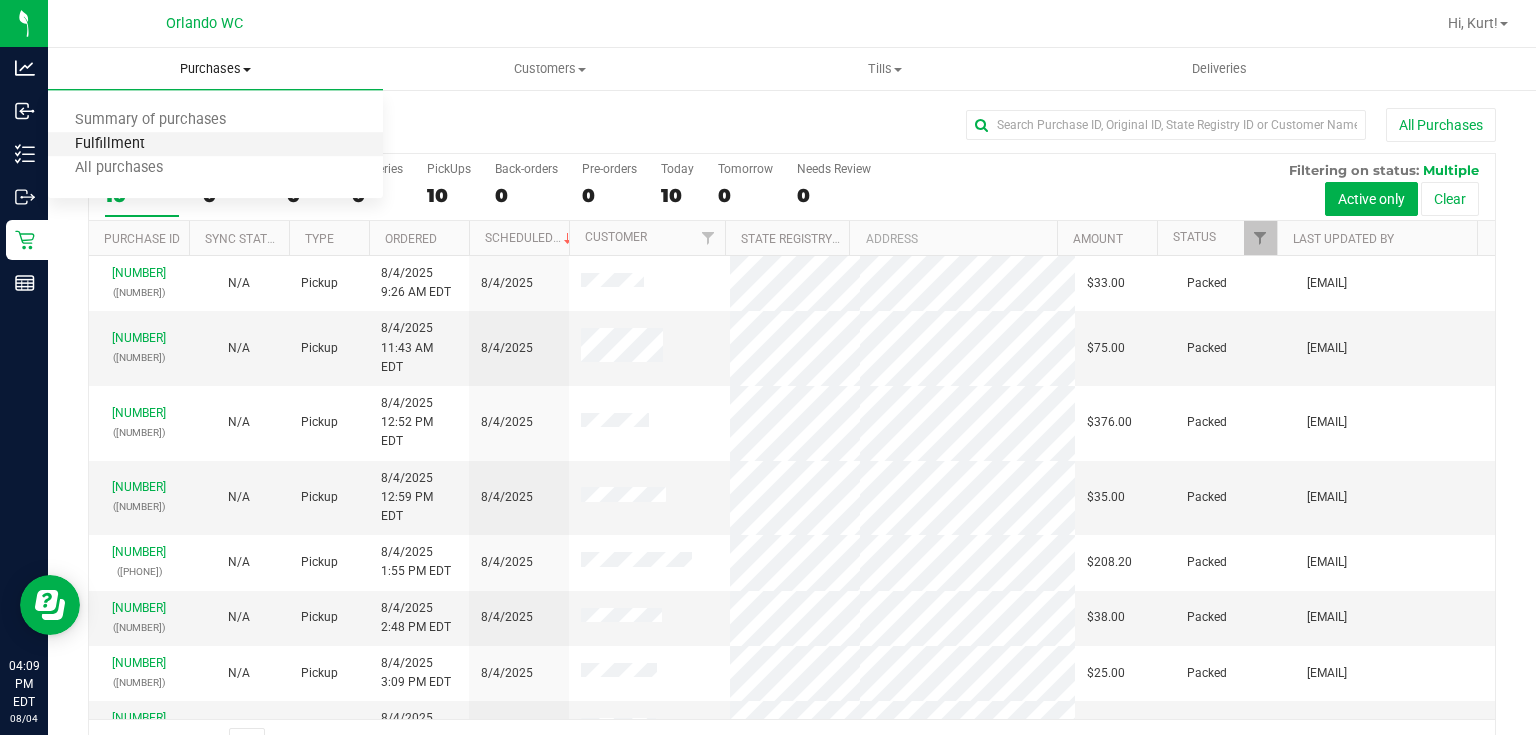 click on "Fulfillment" at bounding box center [110, 144] 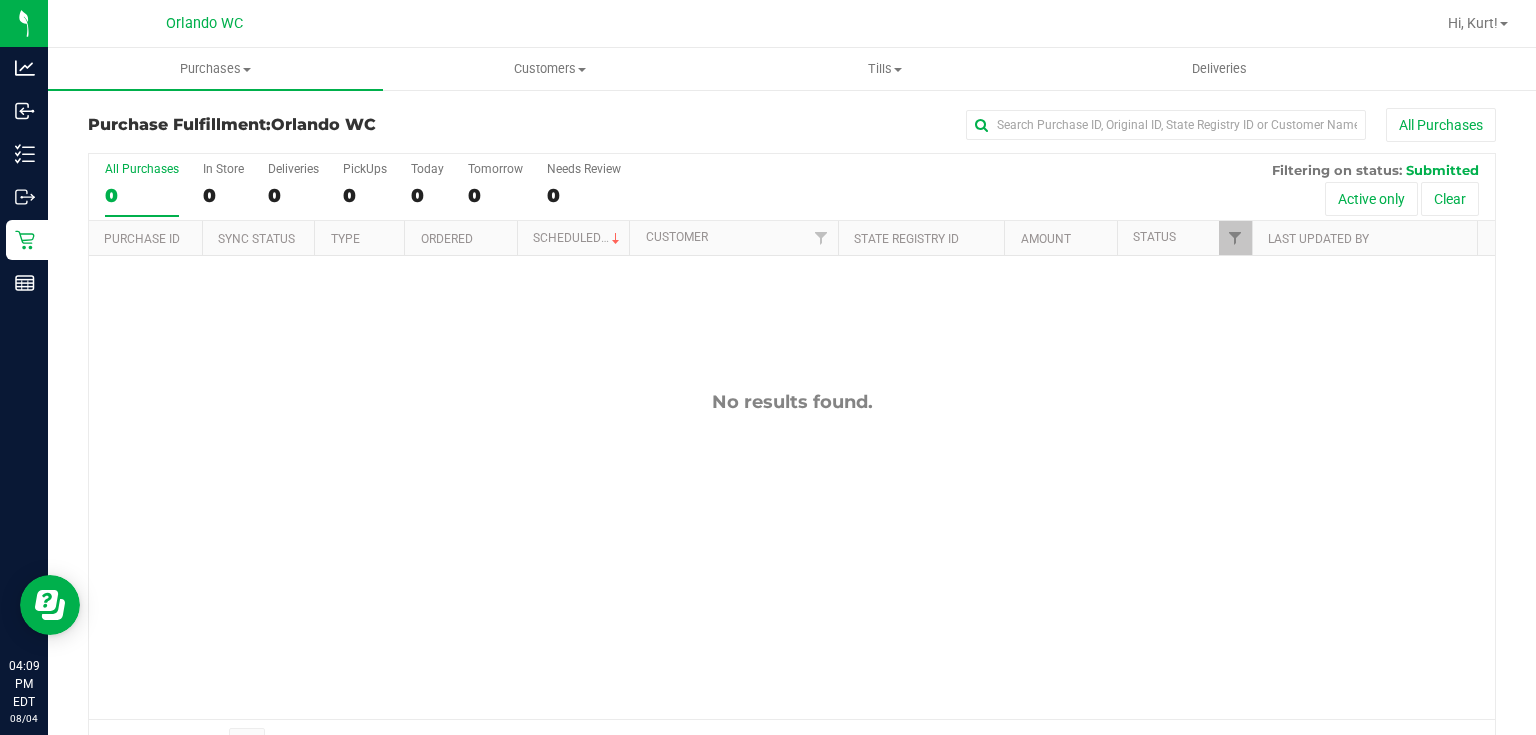 click on "No results found." at bounding box center [792, 402] 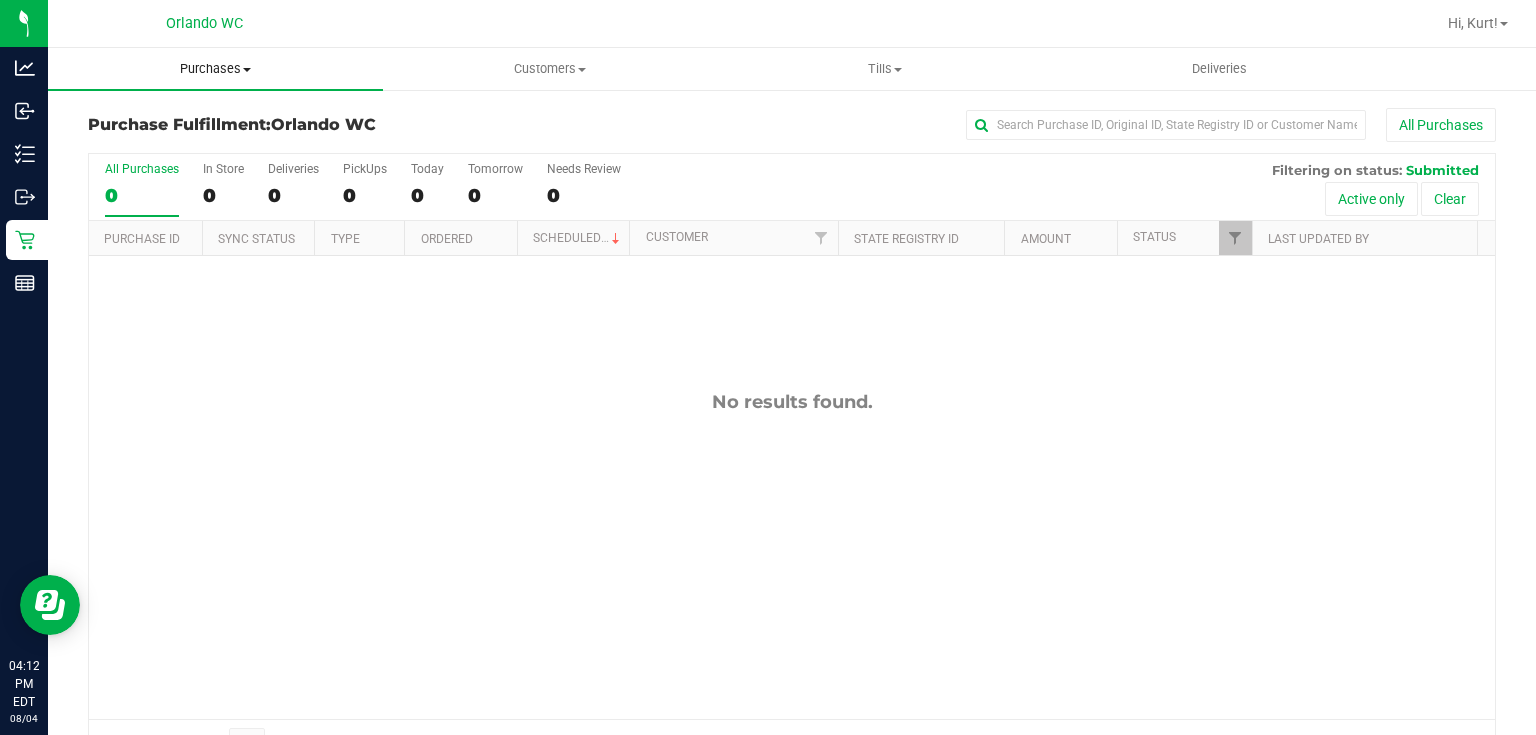 click on "Purchases" at bounding box center [215, 69] 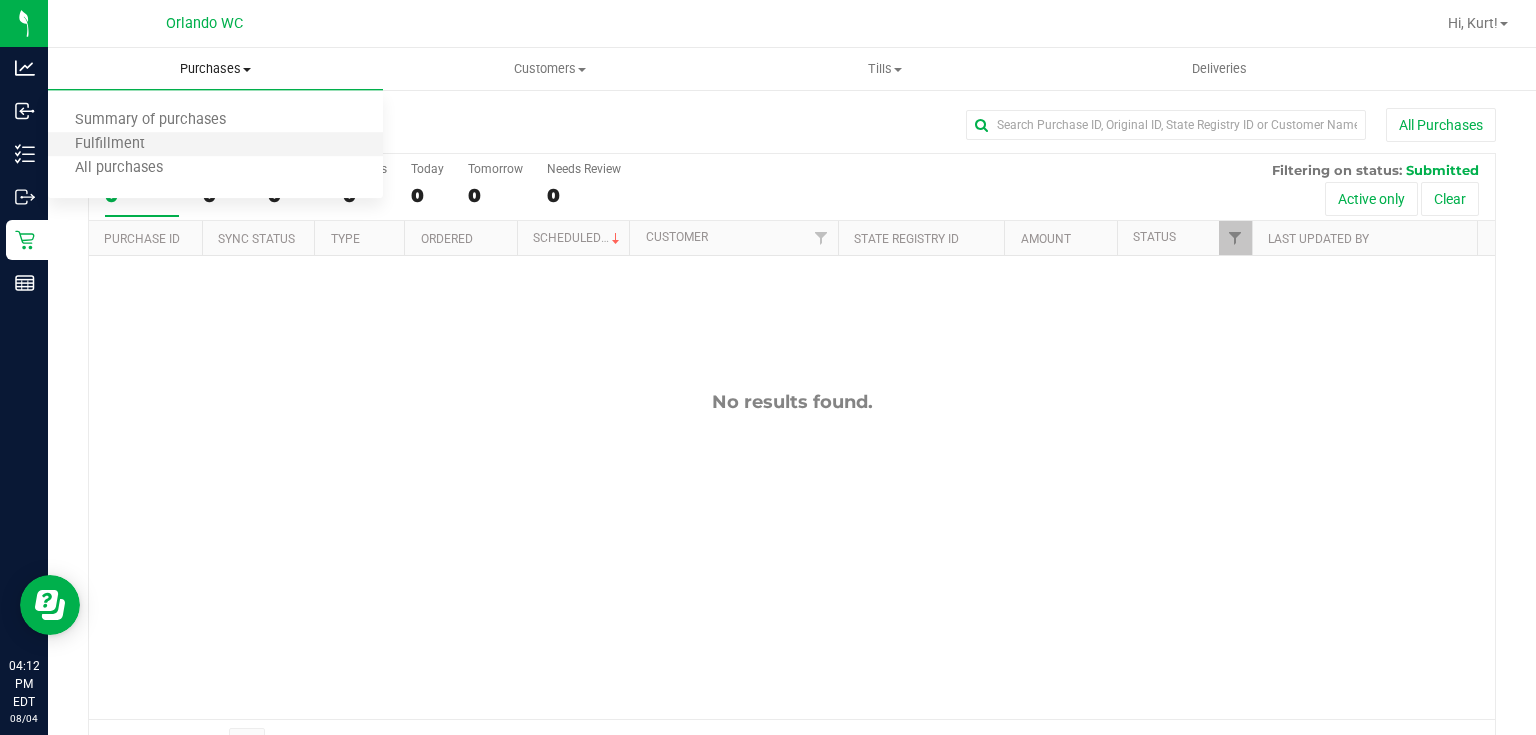 click on "Fulfillment" at bounding box center [215, 145] 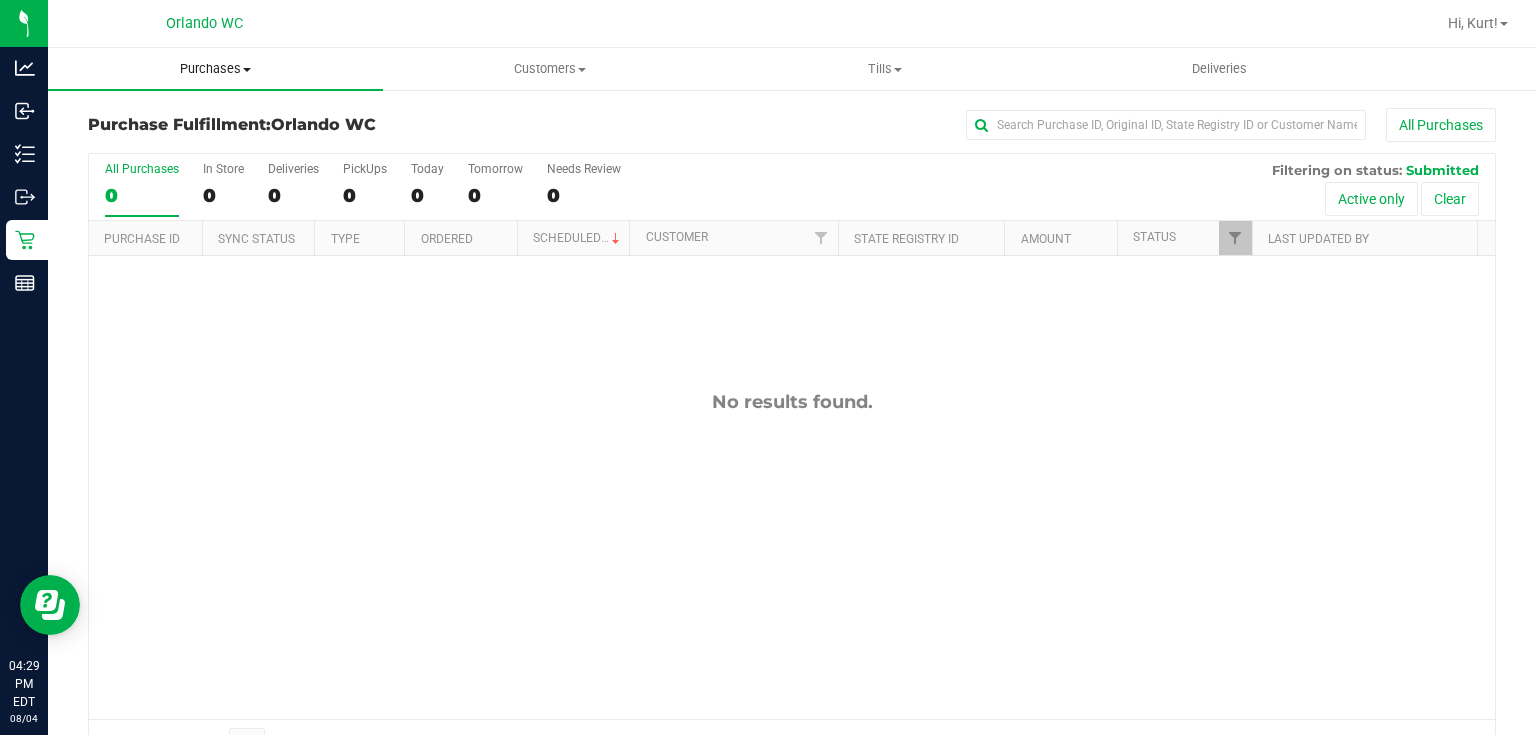 click on "Purchases" at bounding box center [215, 69] 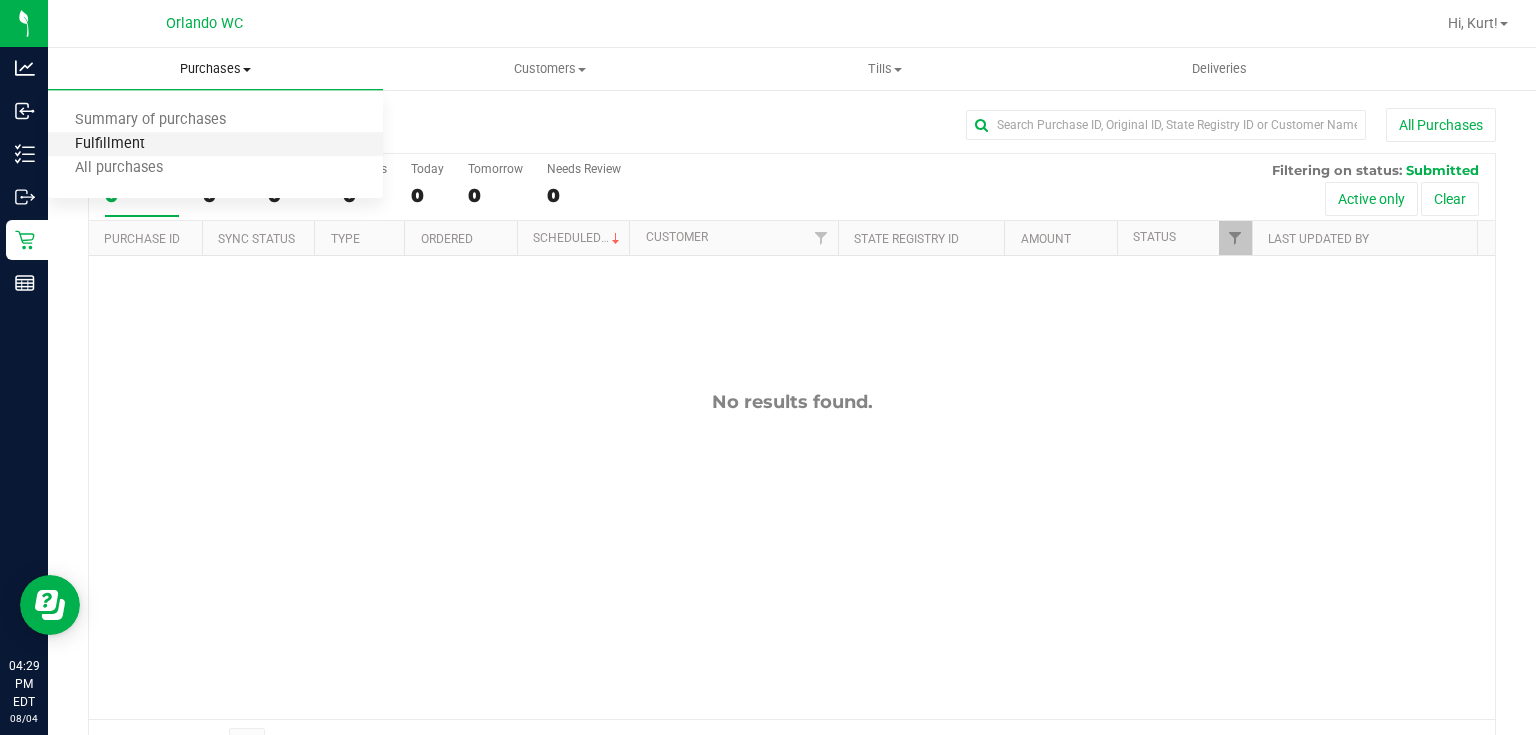click on "Fulfillment" at bounding box center (110, 144) 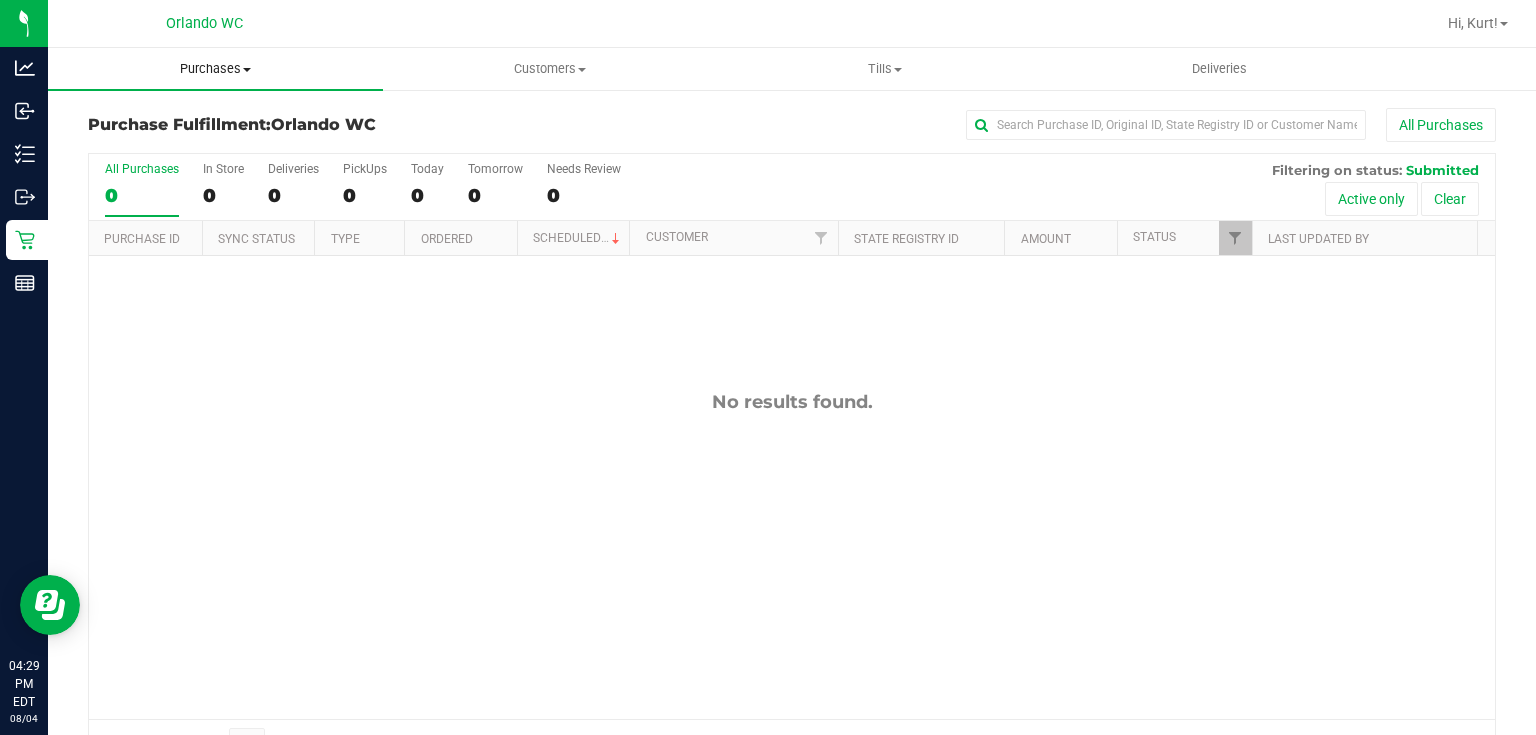 click on "Purchases" at bounding box center [215, 69] 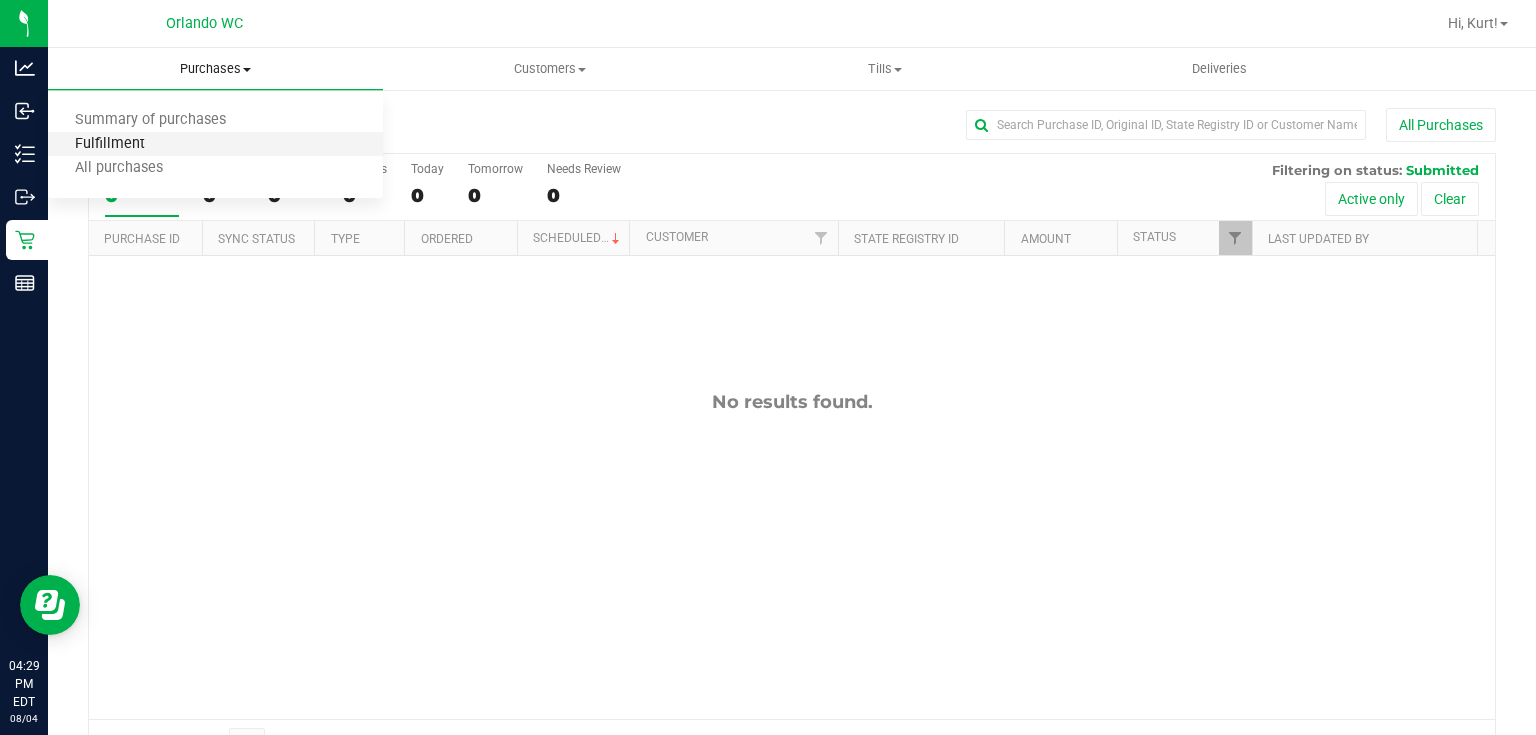 click on "Fulfillment" at bounding box center (110, 144) 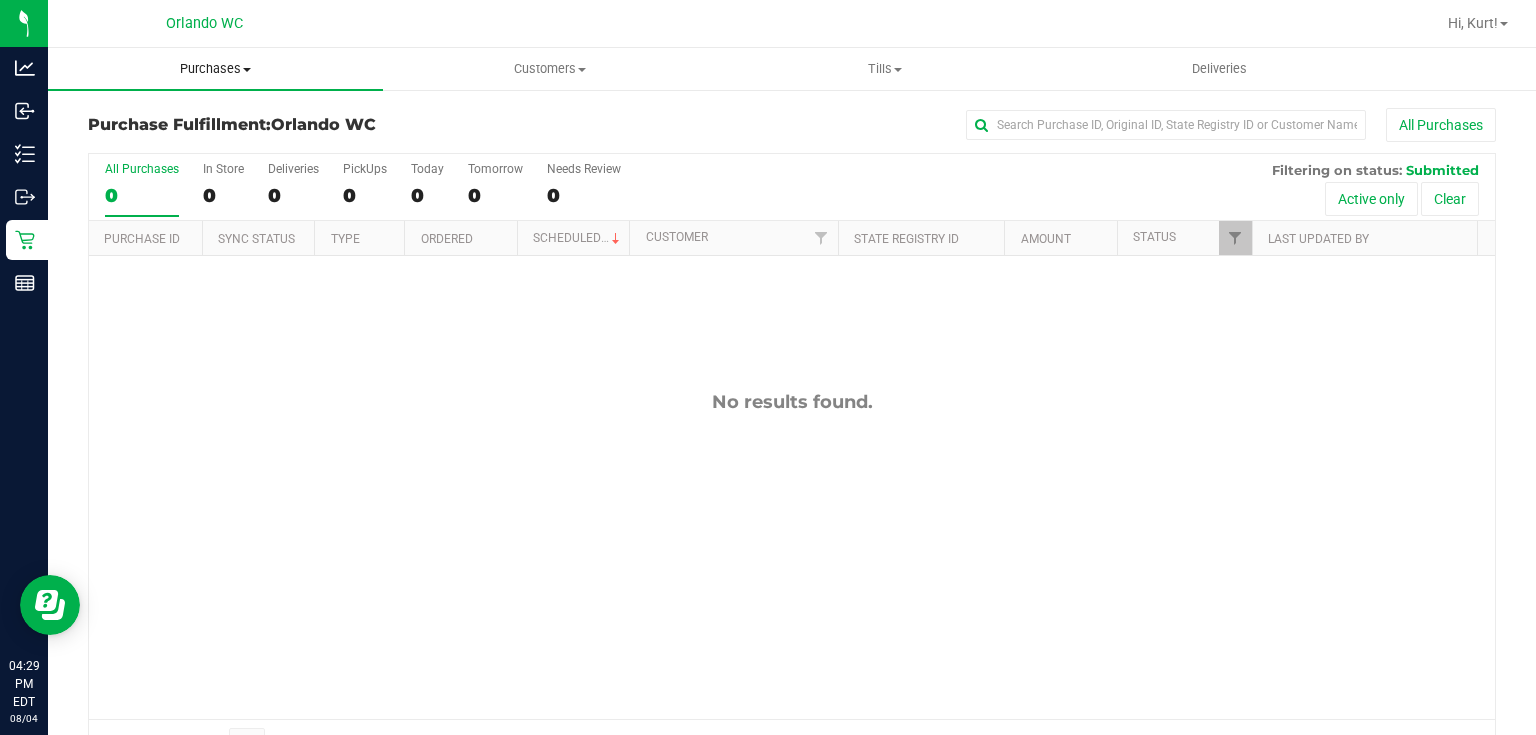 click on "Purchases" at bounding box center (215, 69) 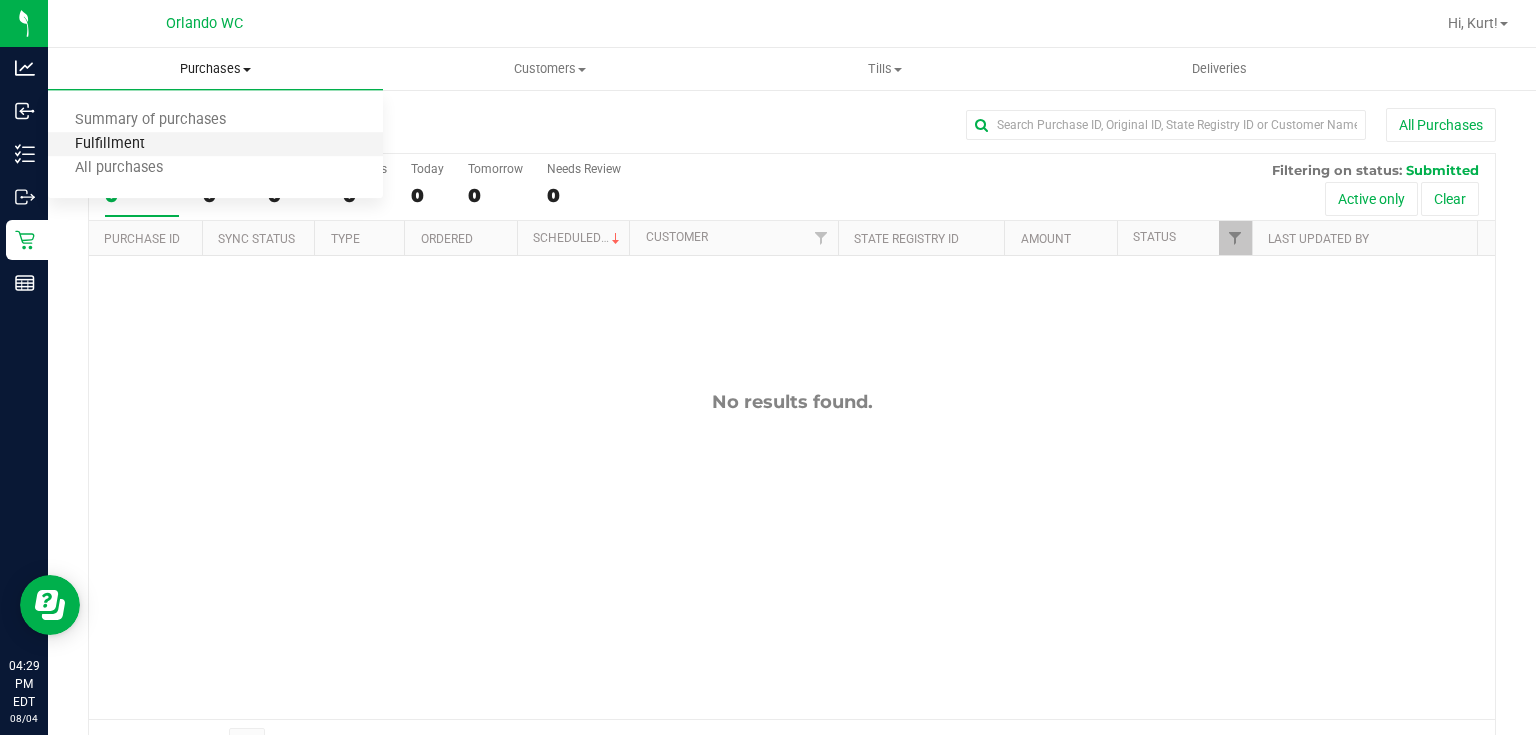 click on "Fulfillment" at bounding box center [110, 144] 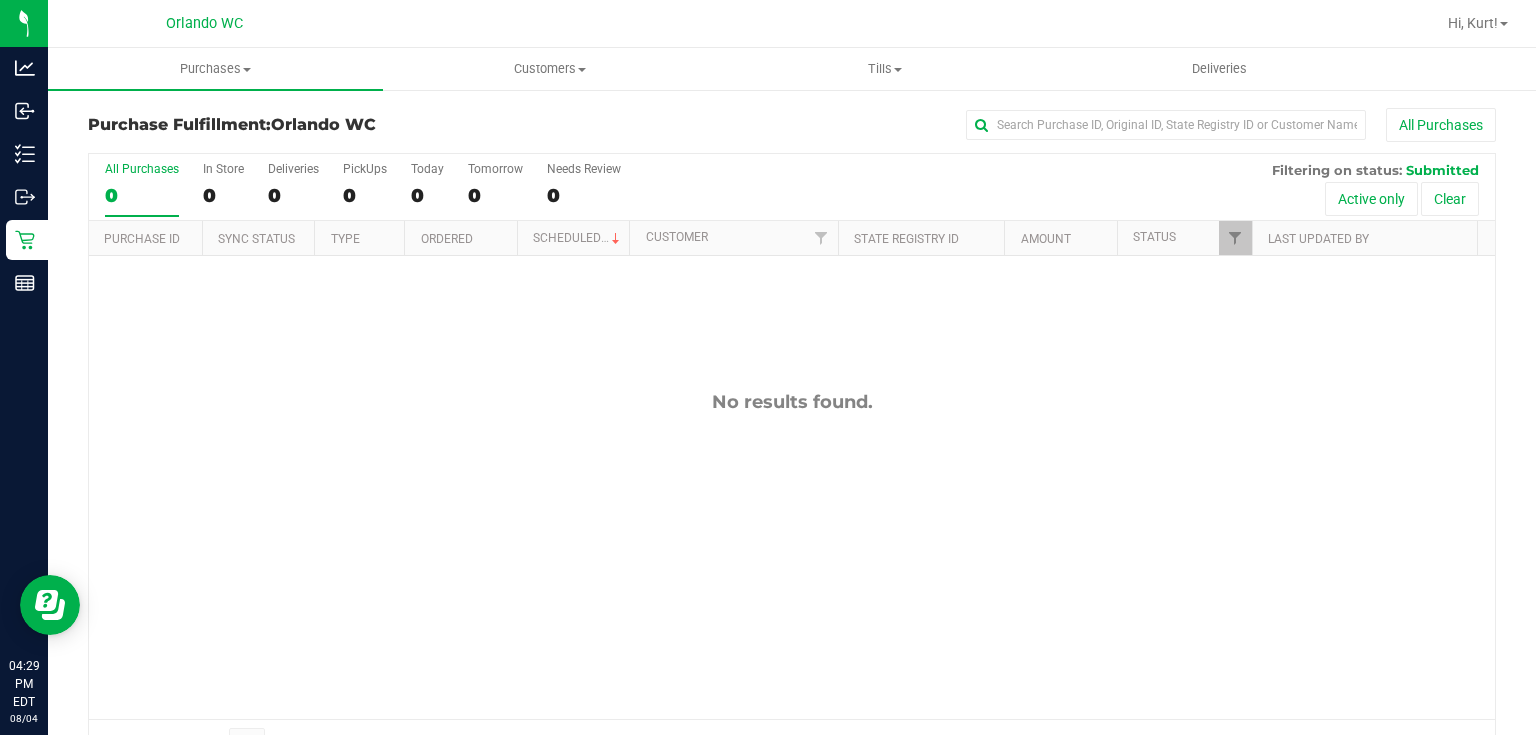 click on "No results found." at bounding box center (792, 402) 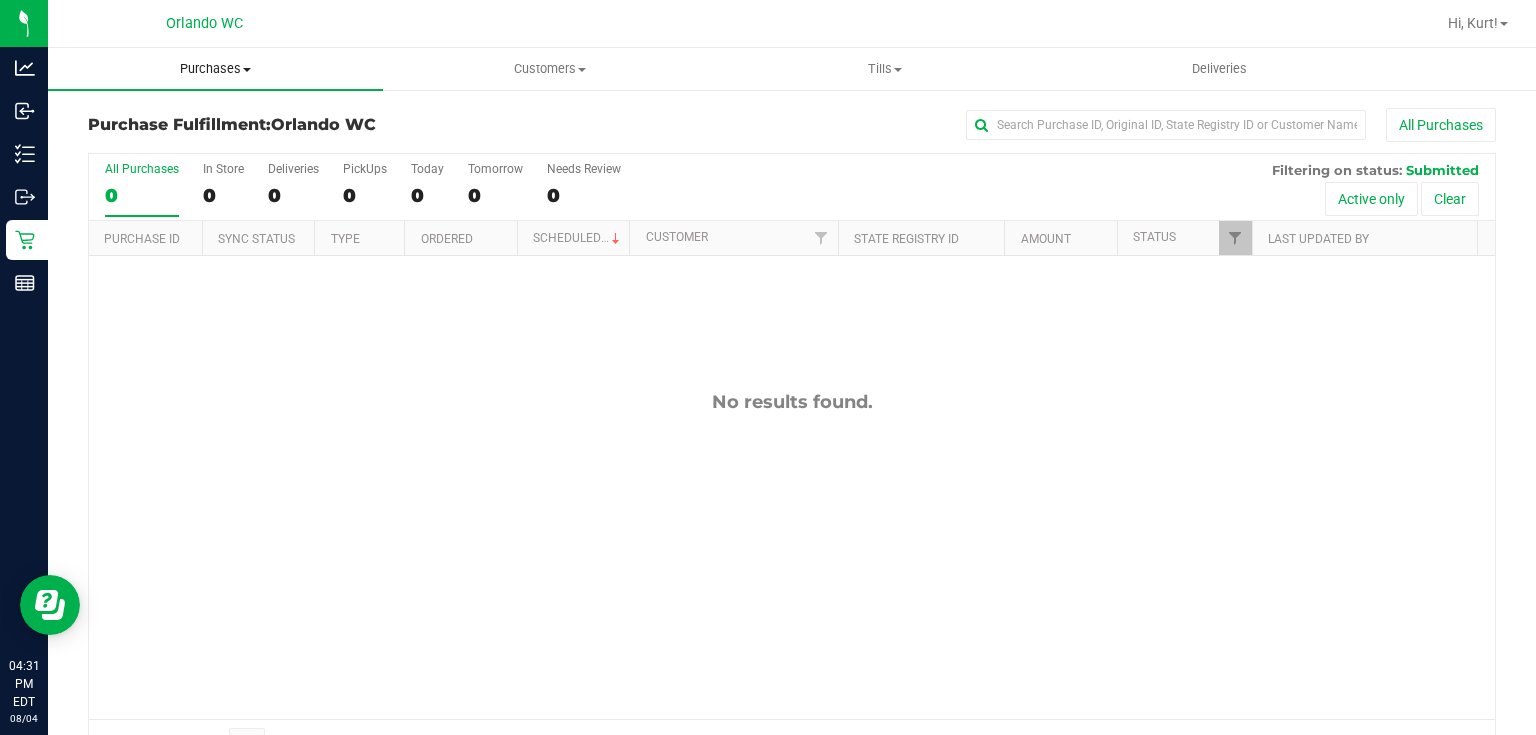click on "Purchases" at bounding box center (215, 69) 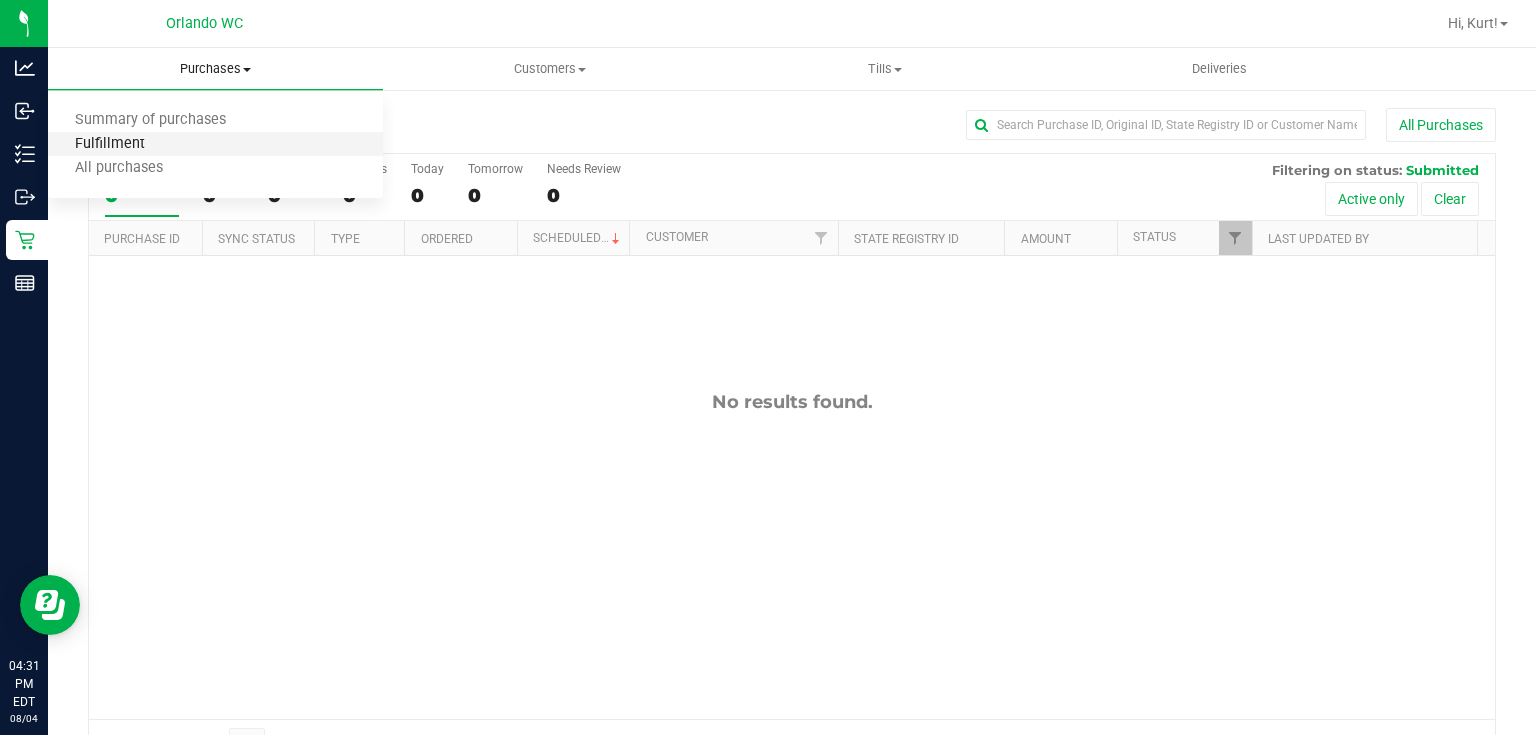 click on "Fulfillment" at bounding box center (110, 144) 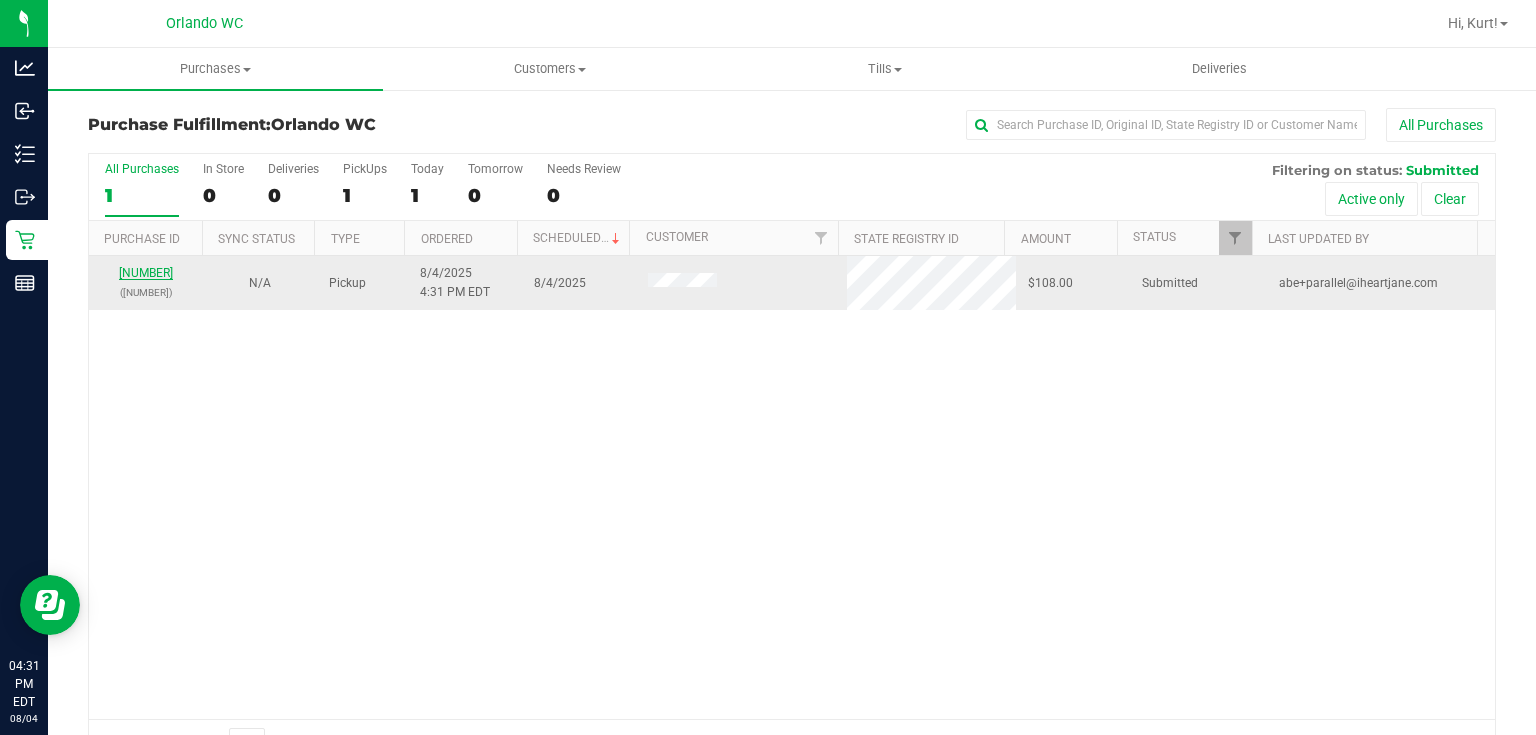 click on "11739398" at bounding box center (146, 273) 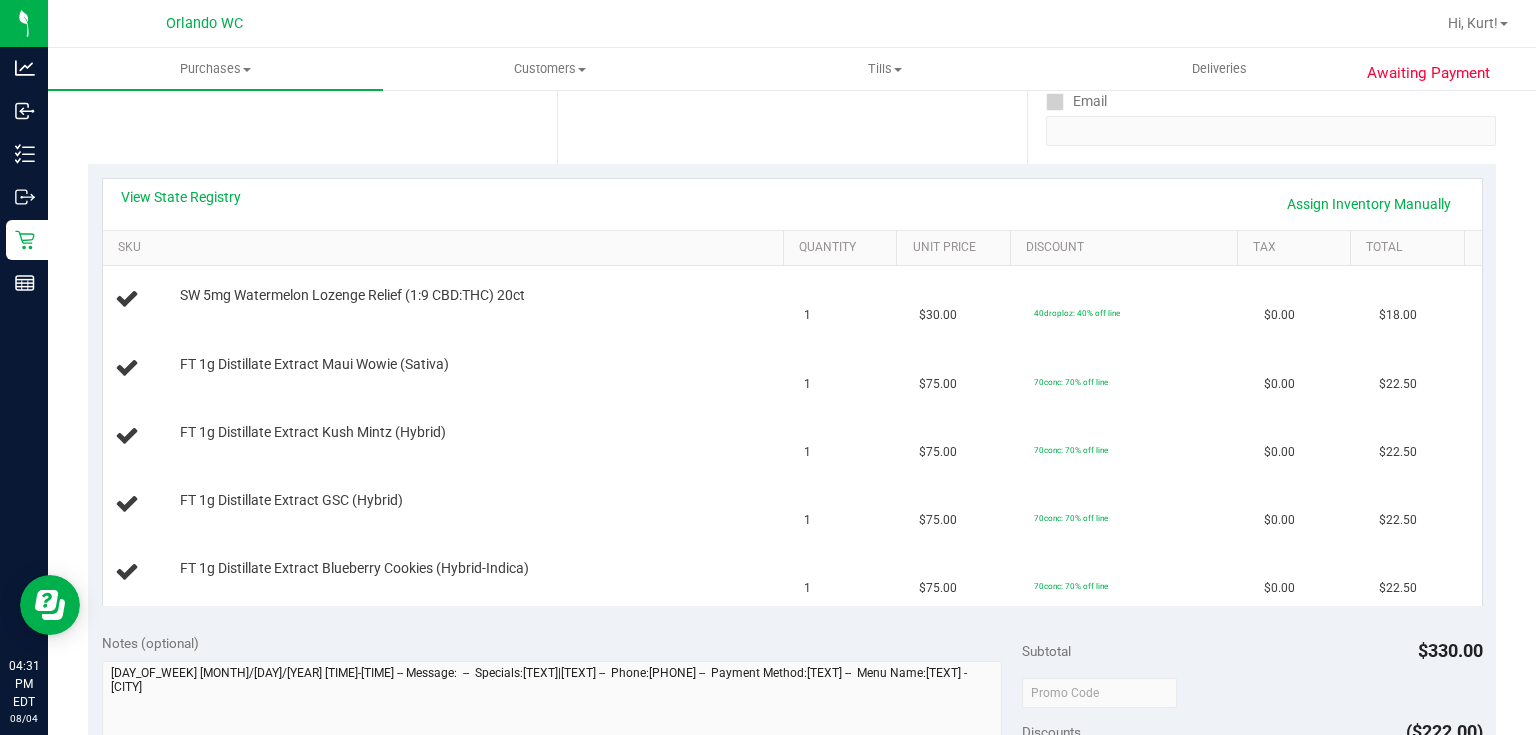 scroll, scrollTop: 392, scrollLeft: 0, axis: vertical 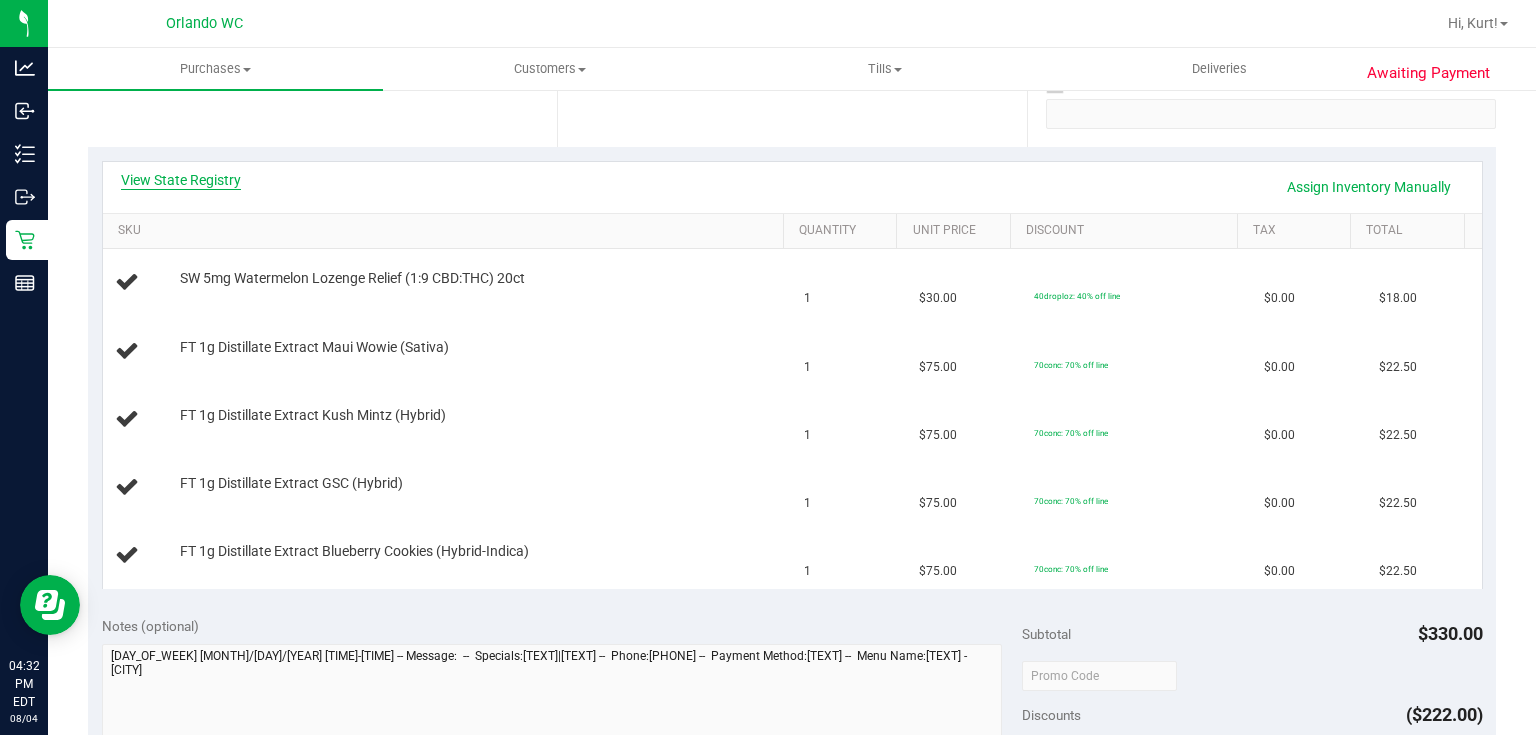 click on "View State Registry" at bounding box center (181, 180) 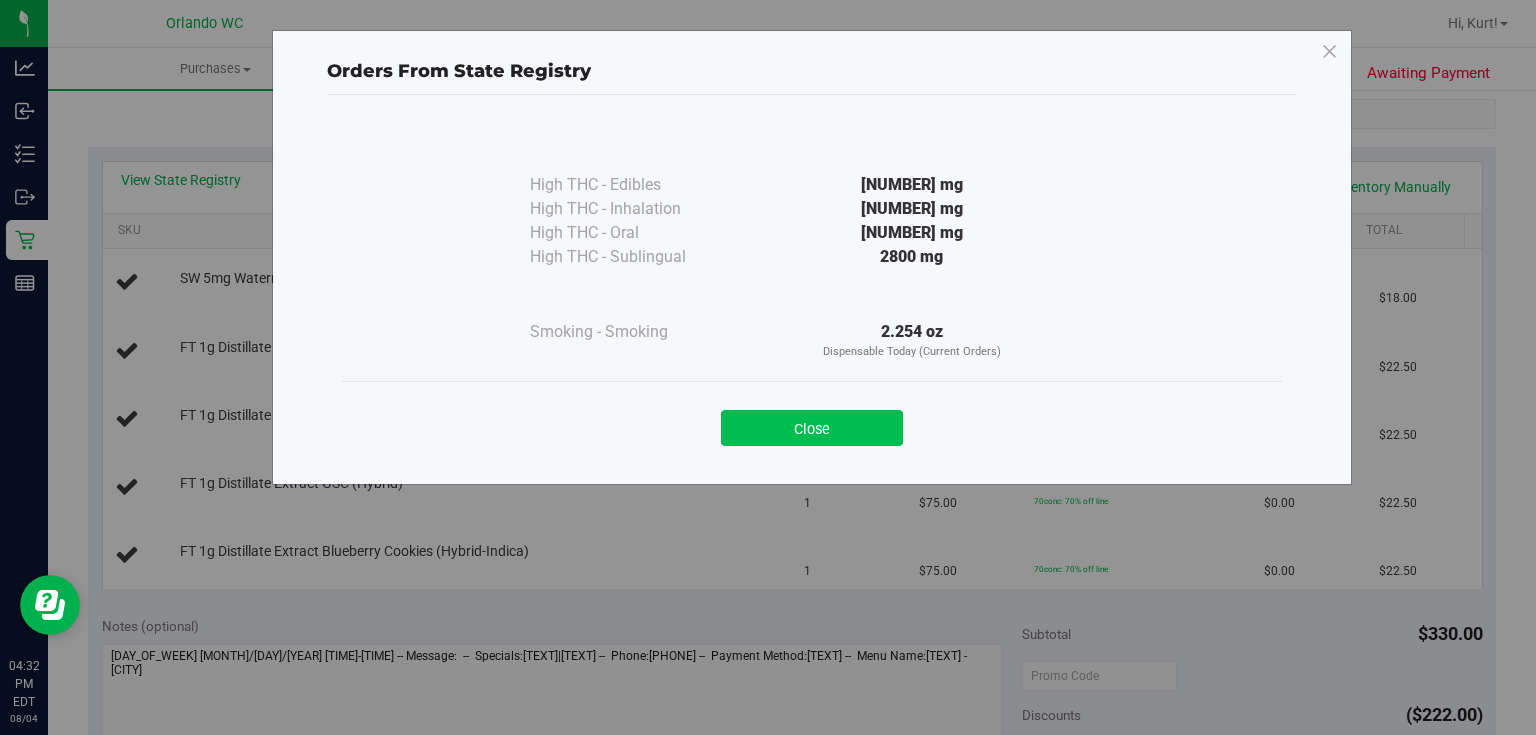 click on "Close" at bounding box center (812, 428) 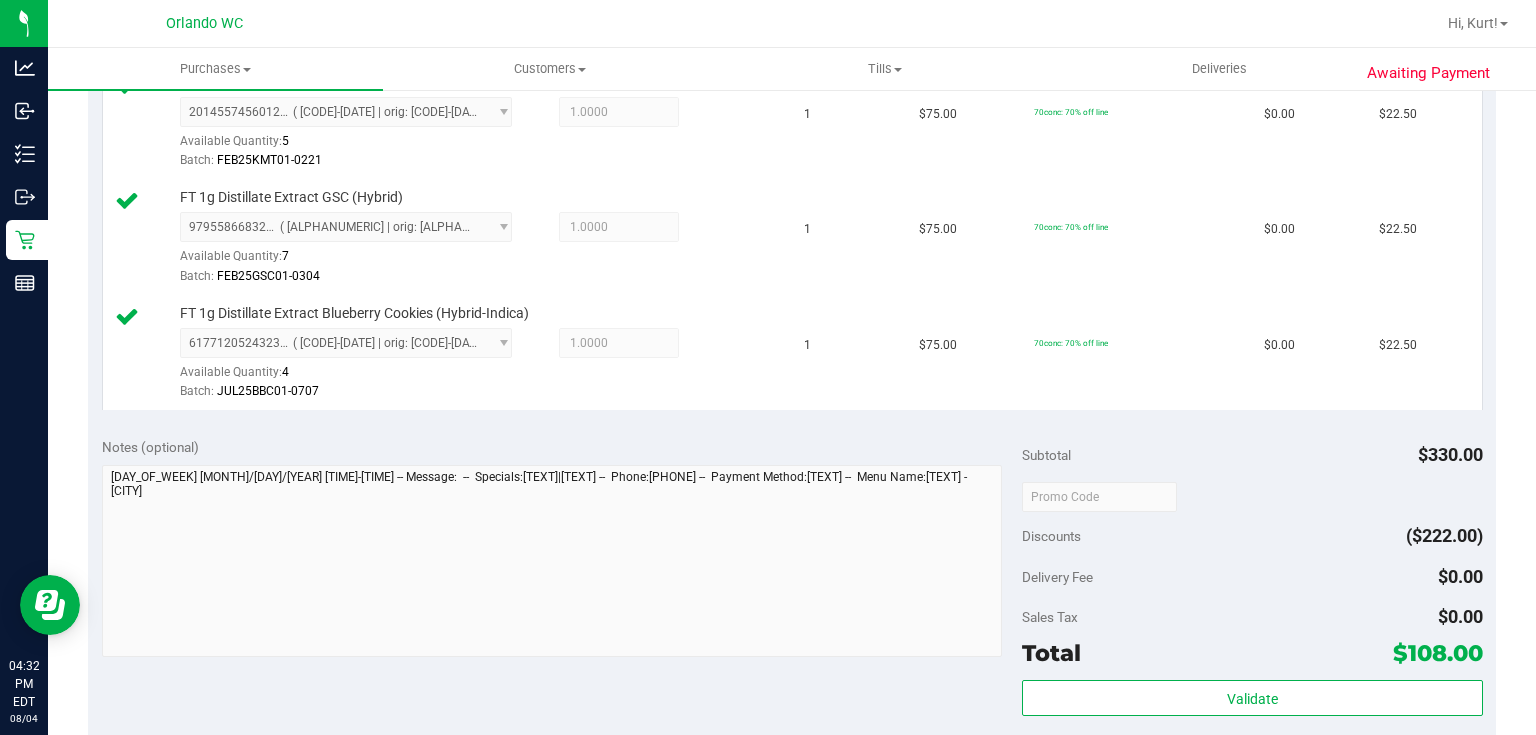 scroll, scrollTop: 1003, scrollLeft: 0, axis: vertical 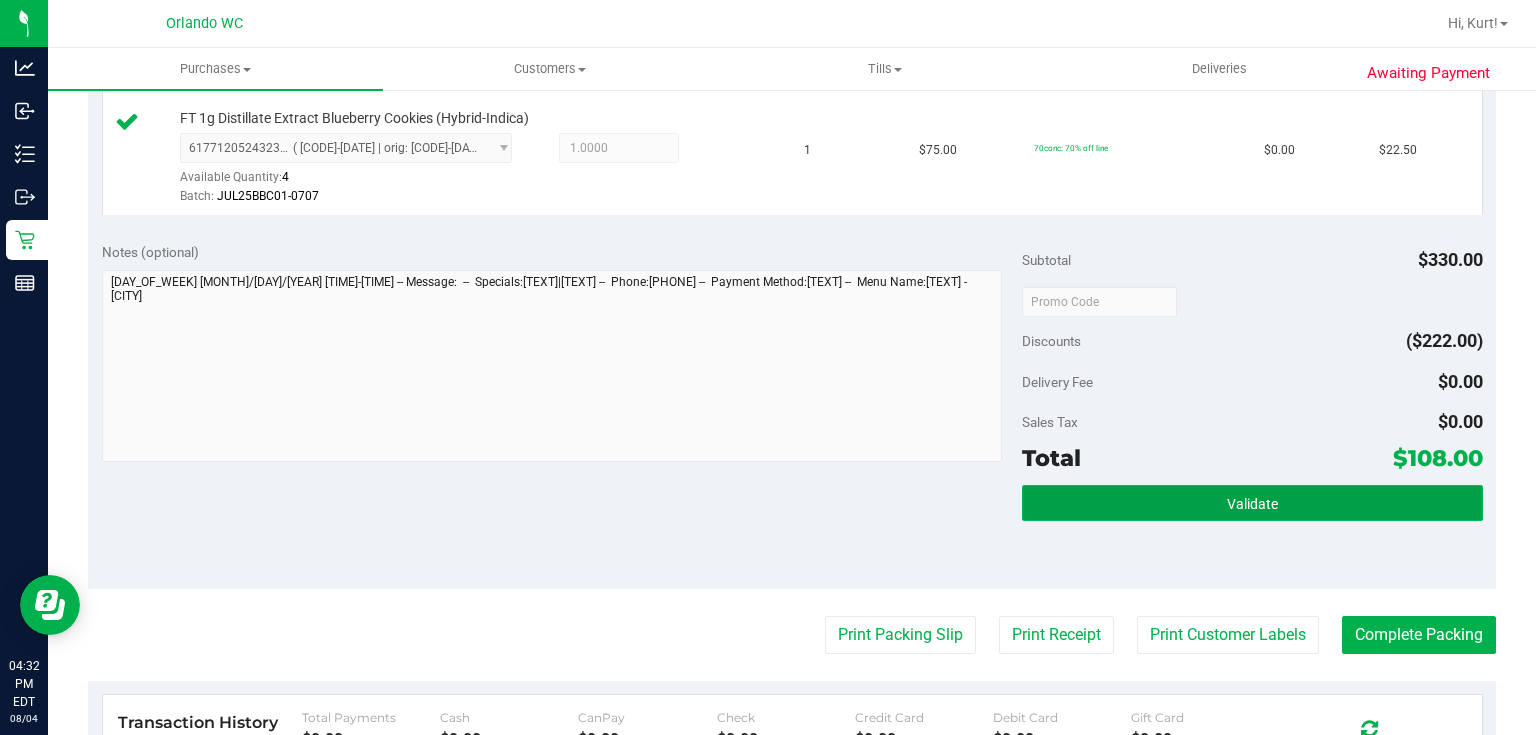 click on "Validate" at bounding box center [1252, 503] 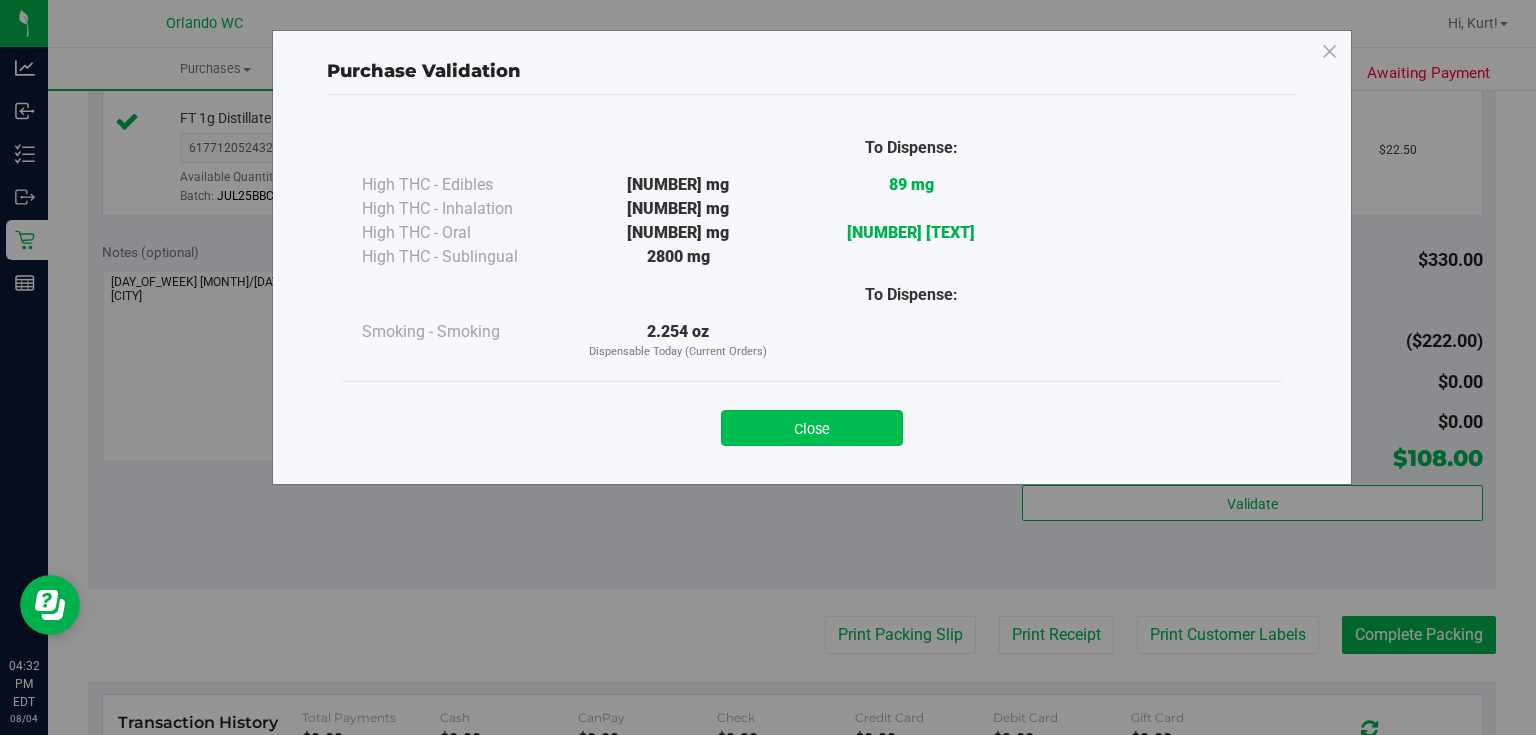 click on "Close" at bounding box center (812, 428) 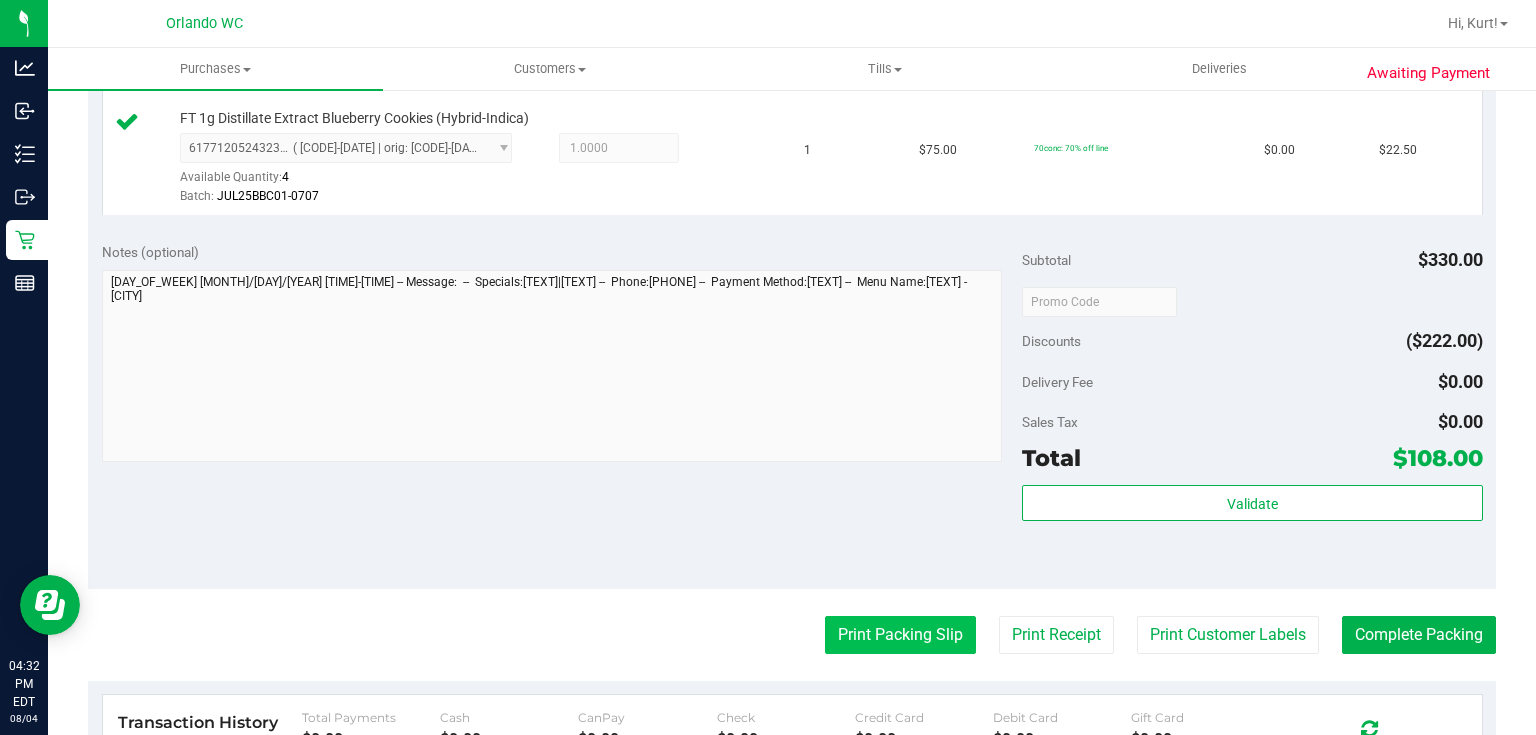 click on "Print Packing Slip" at bounding box center (900, 635) 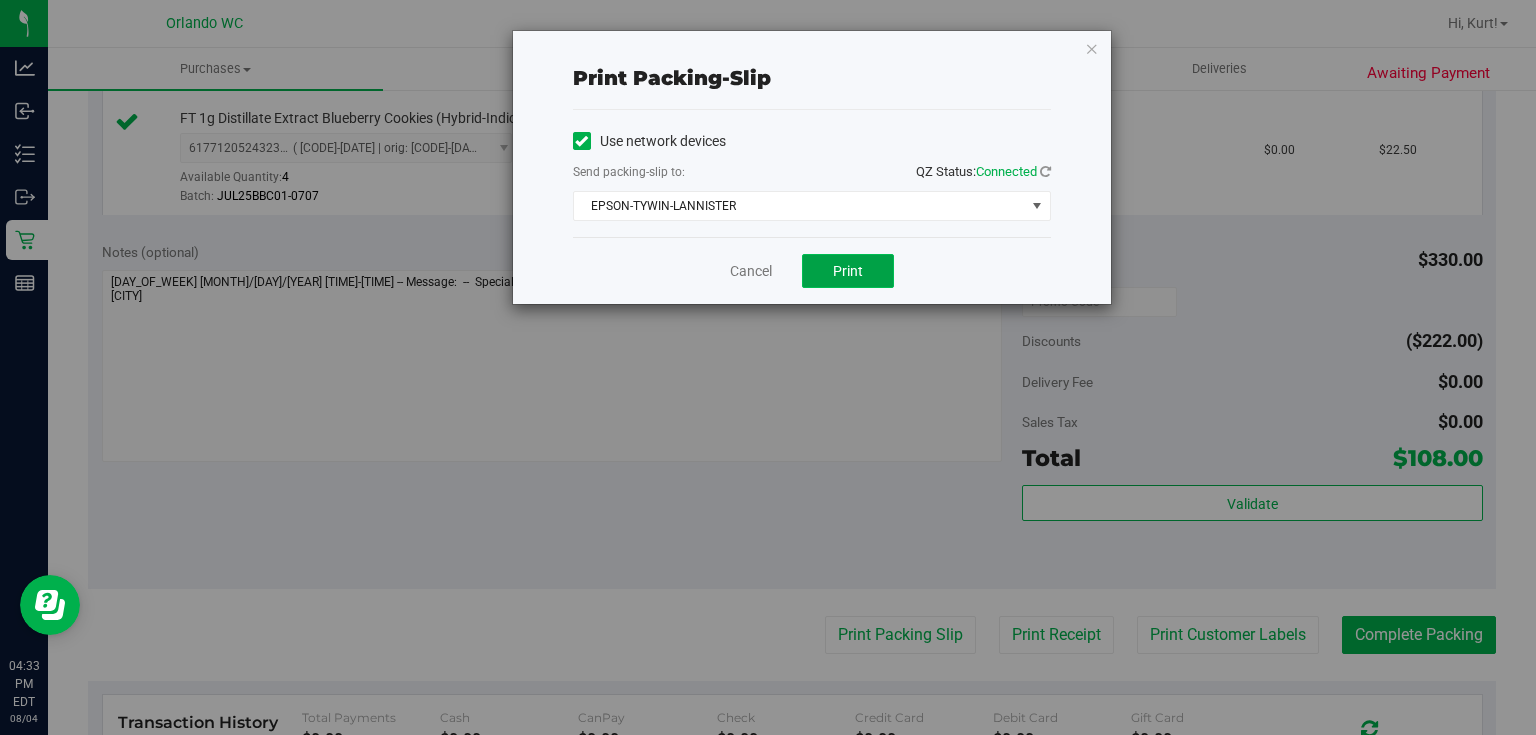 click on "Print" at bounding box center [848, 271] 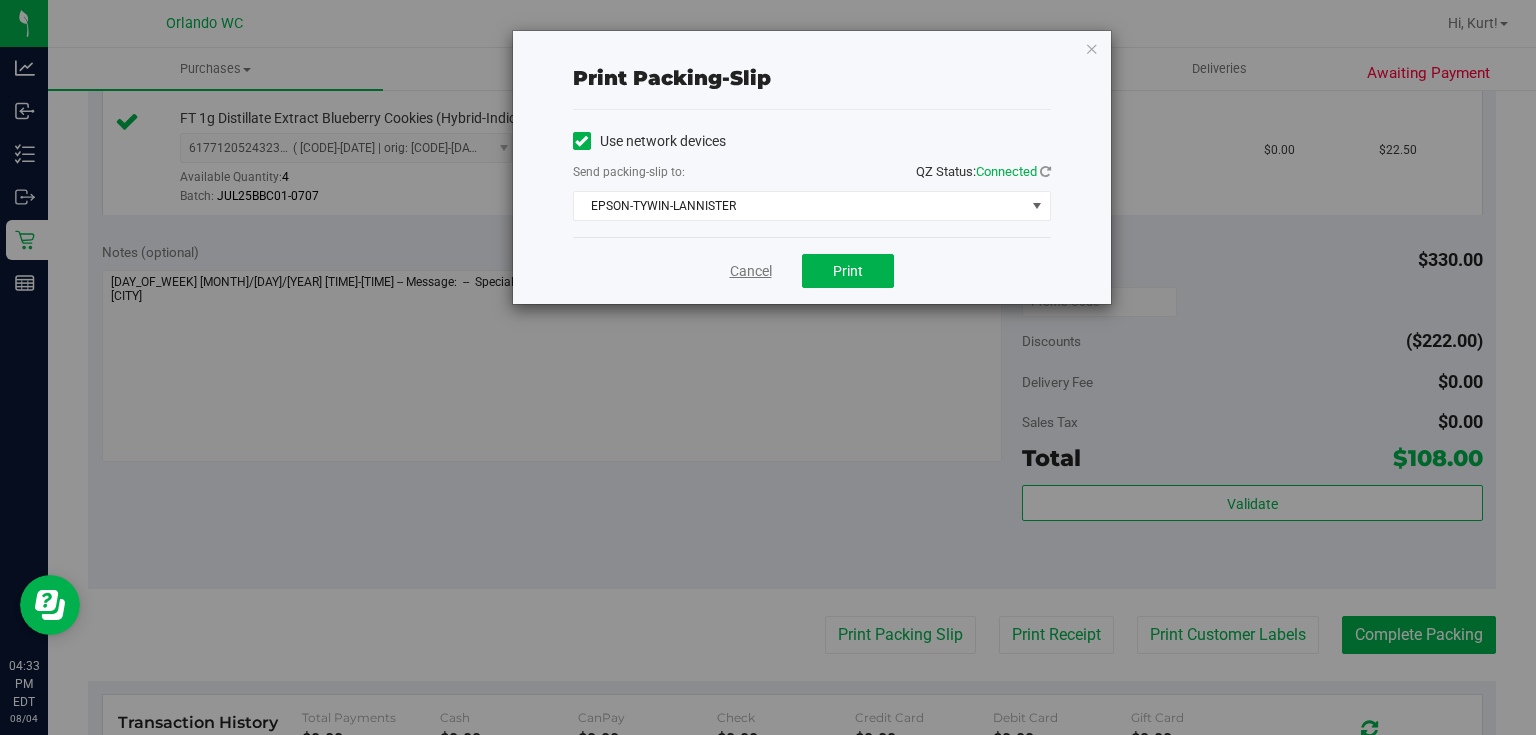 click on "Cancel" at bounding box center (751, 271) 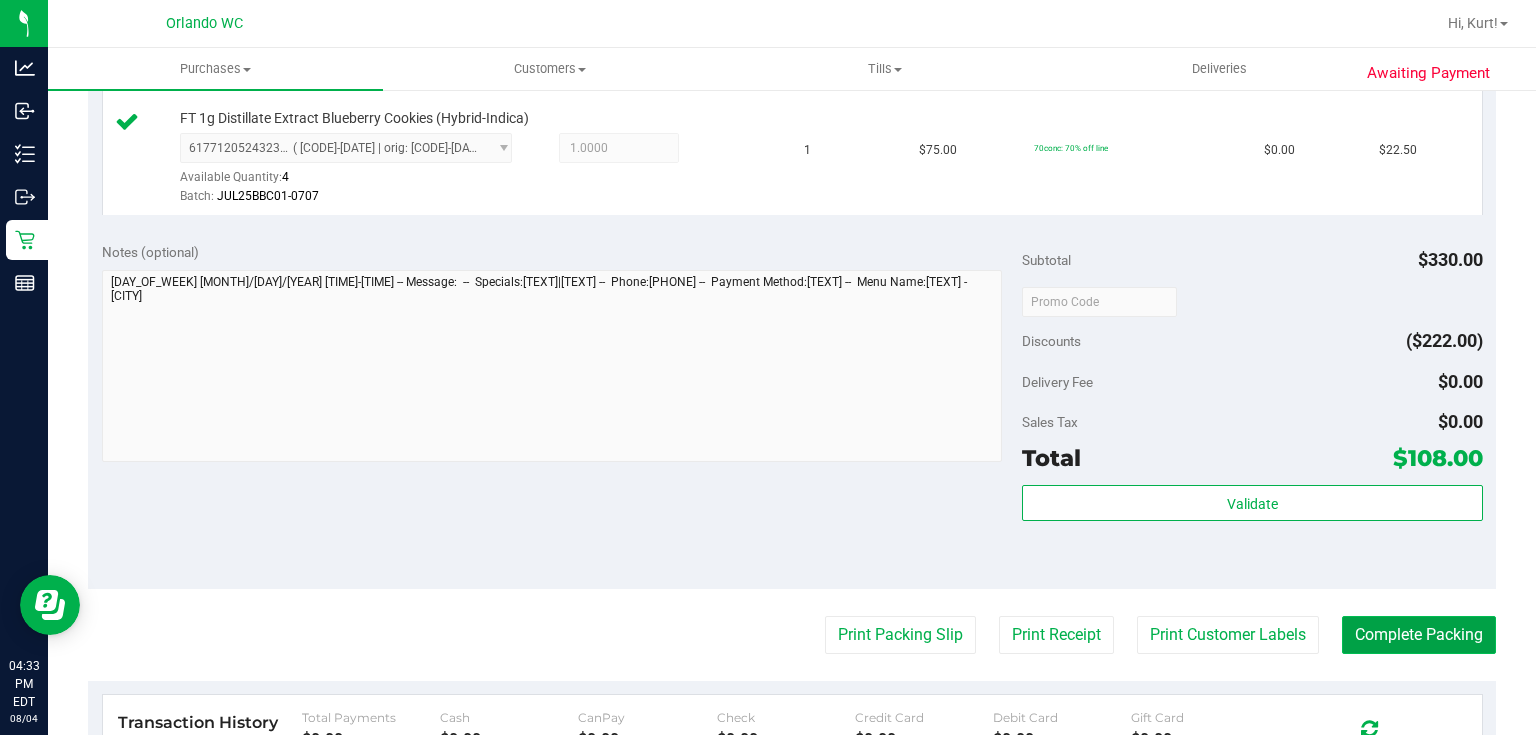 click on "Complete Packing" at bounding box center (1419, 635) 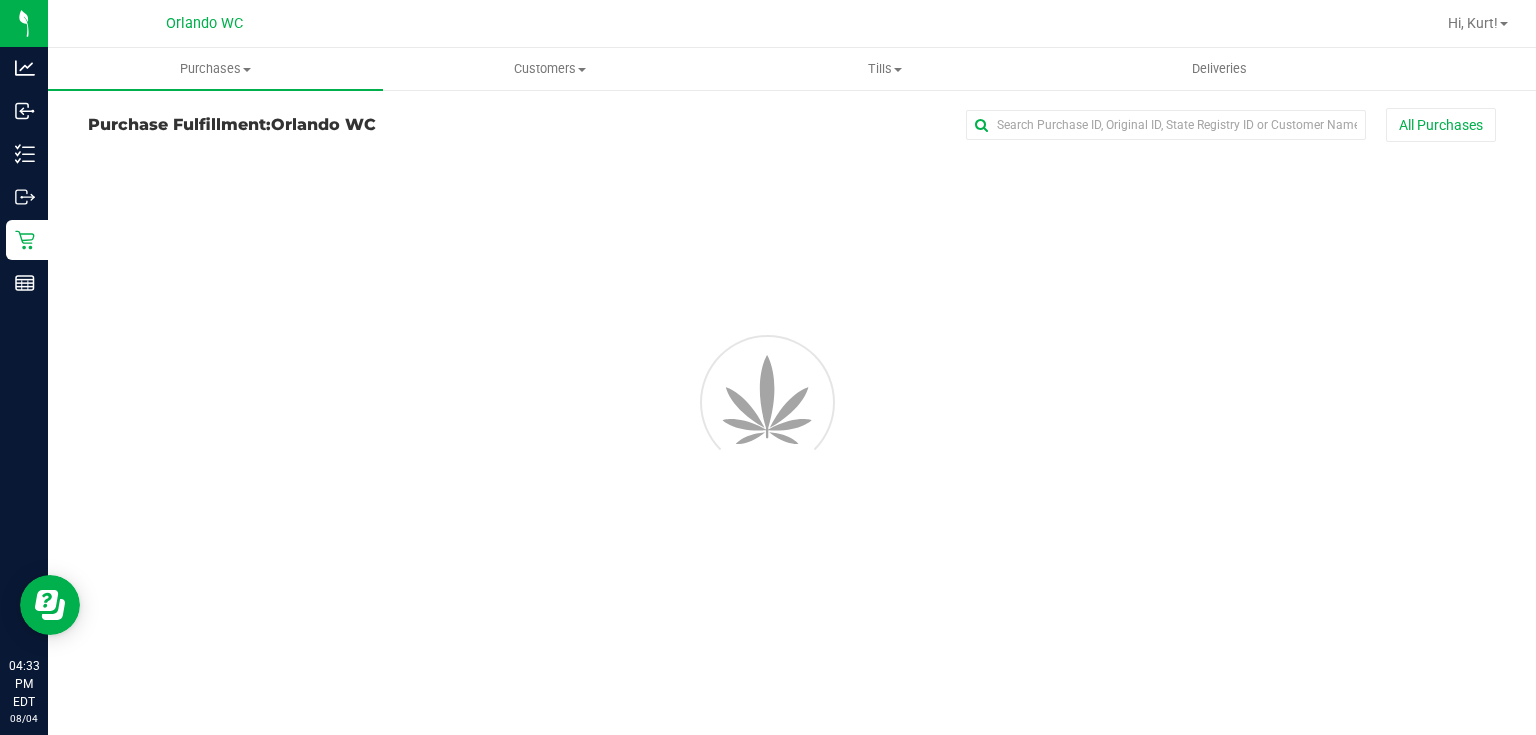 scroll, scrollTop: 0, scrollLeft: 0, axis: both 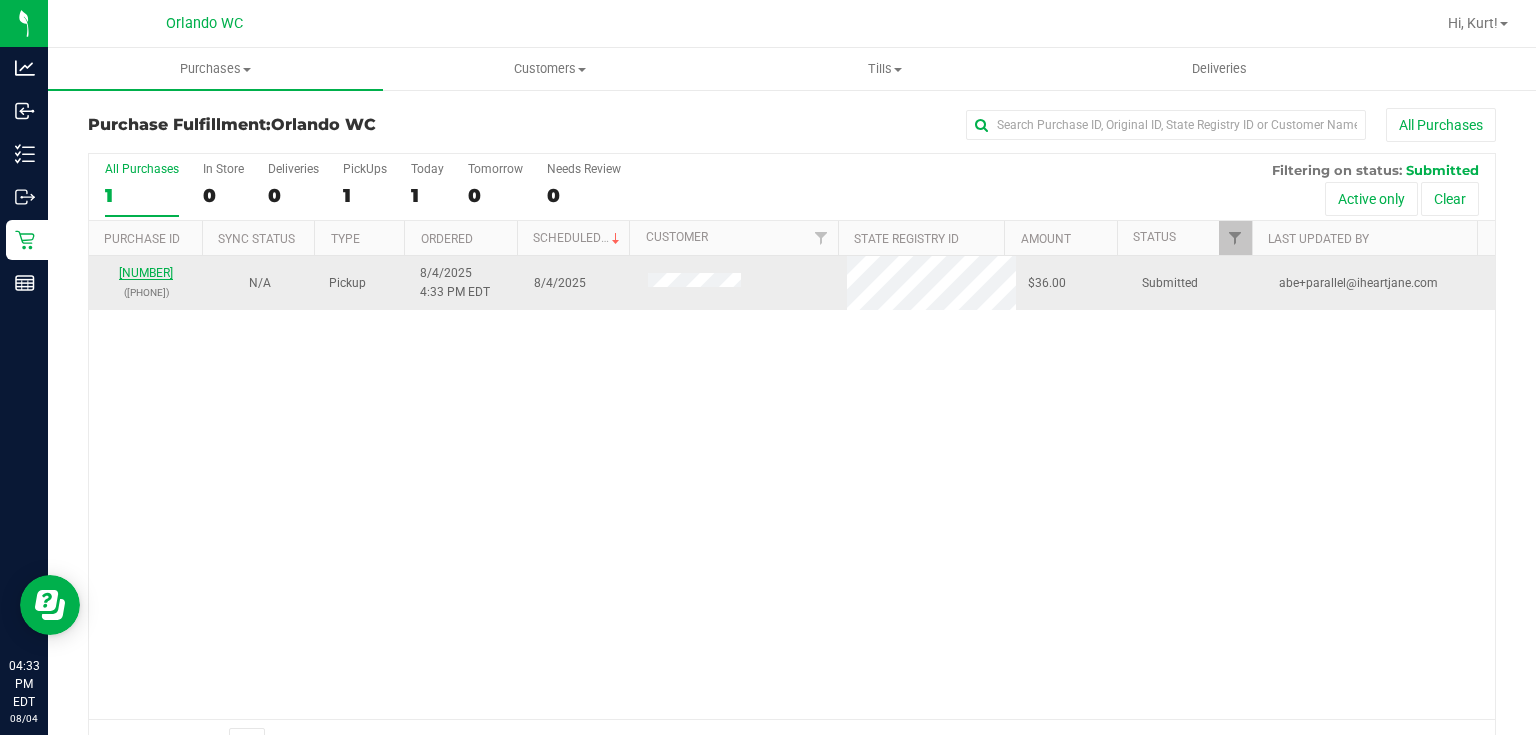 click on "11739408" at bounding box center (146, 273) 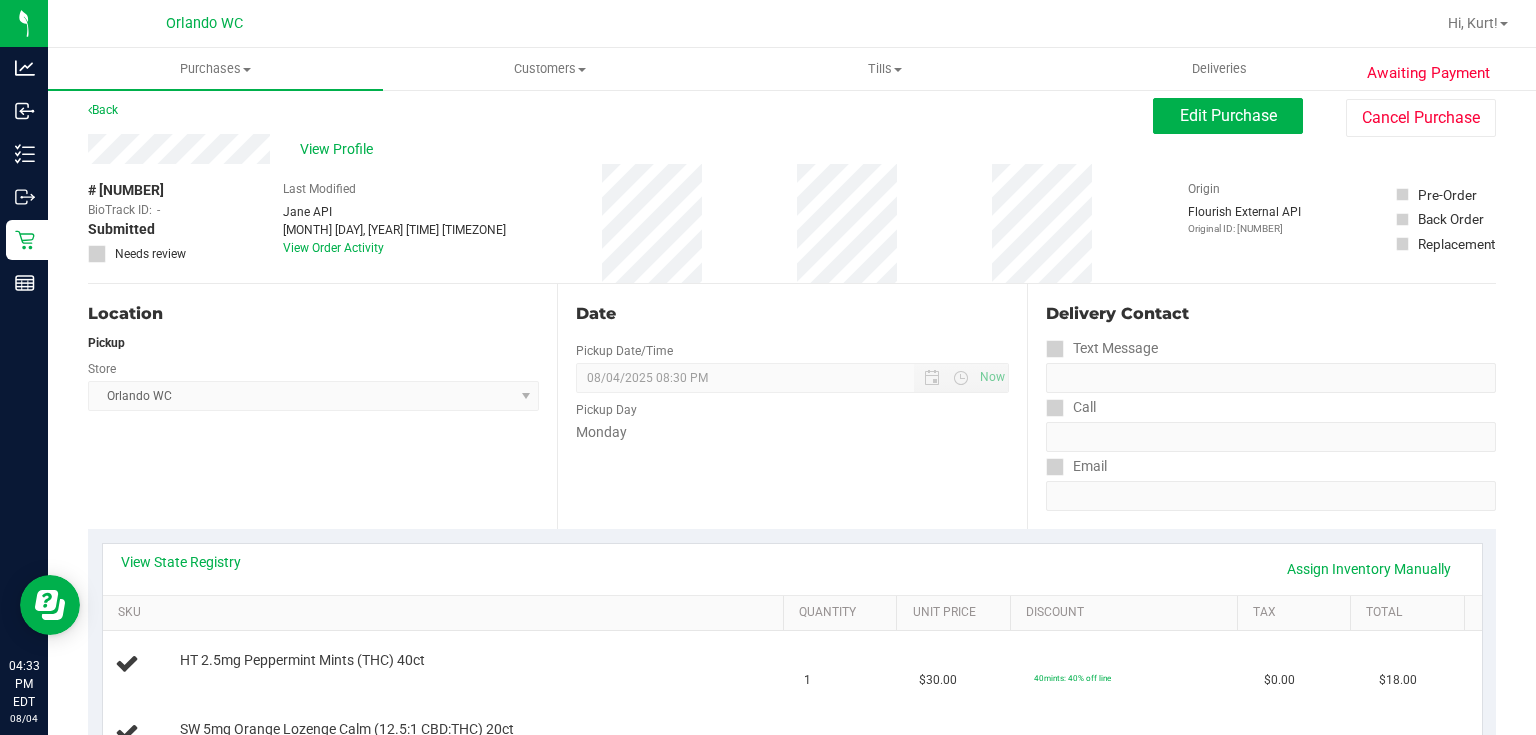 scroll, scrollTop: 0, scrollLeft: 0, axis: both 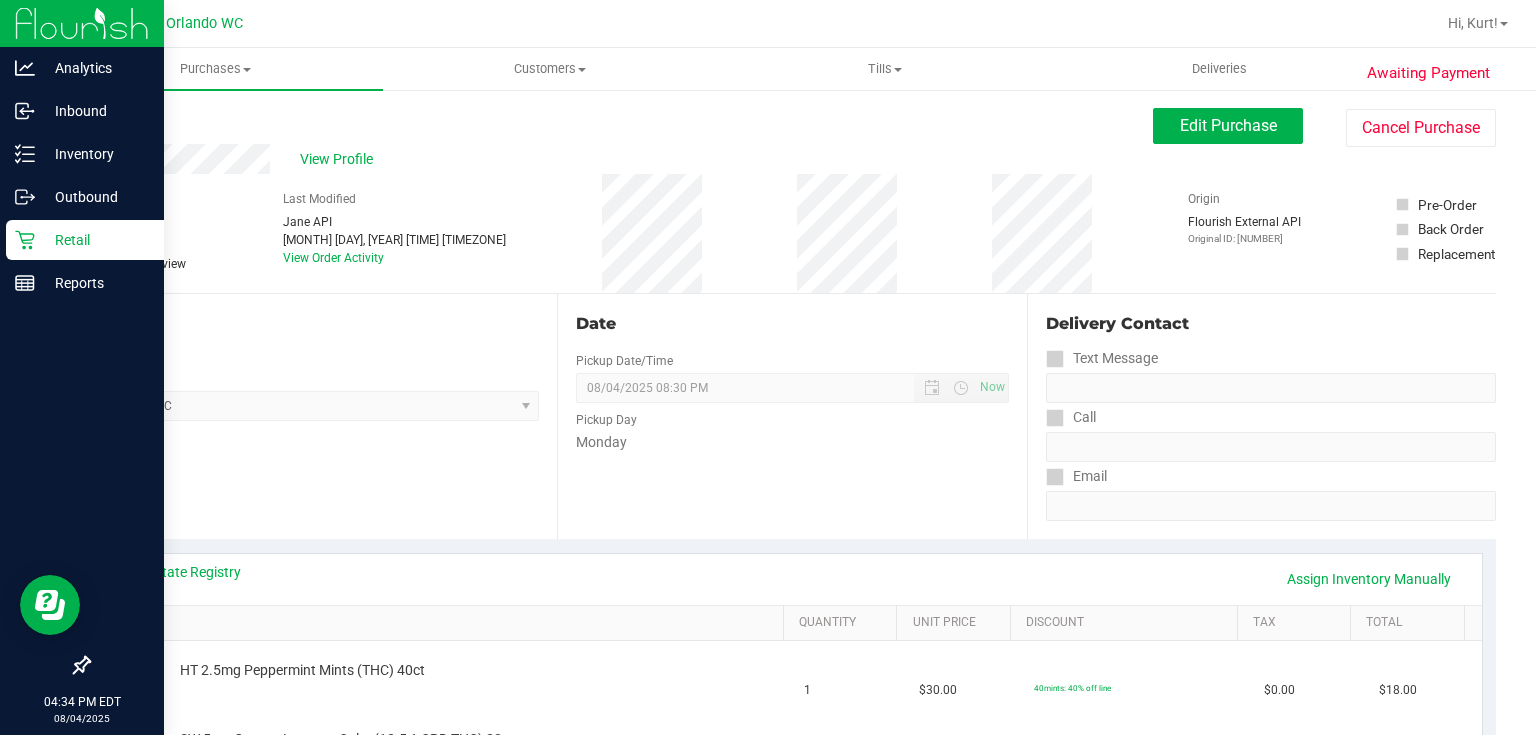 click 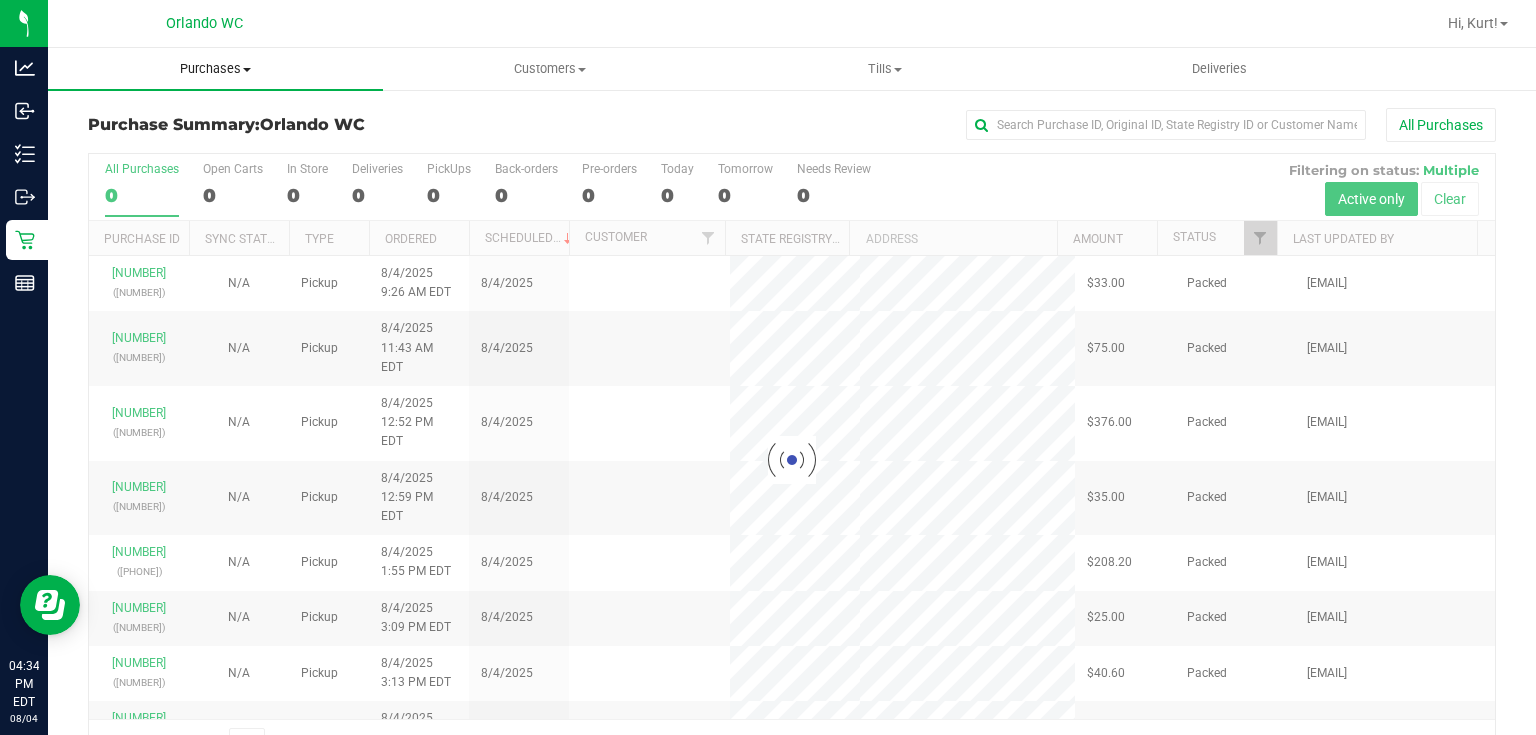 click on "Purchases" at bounding box center [215, 69] 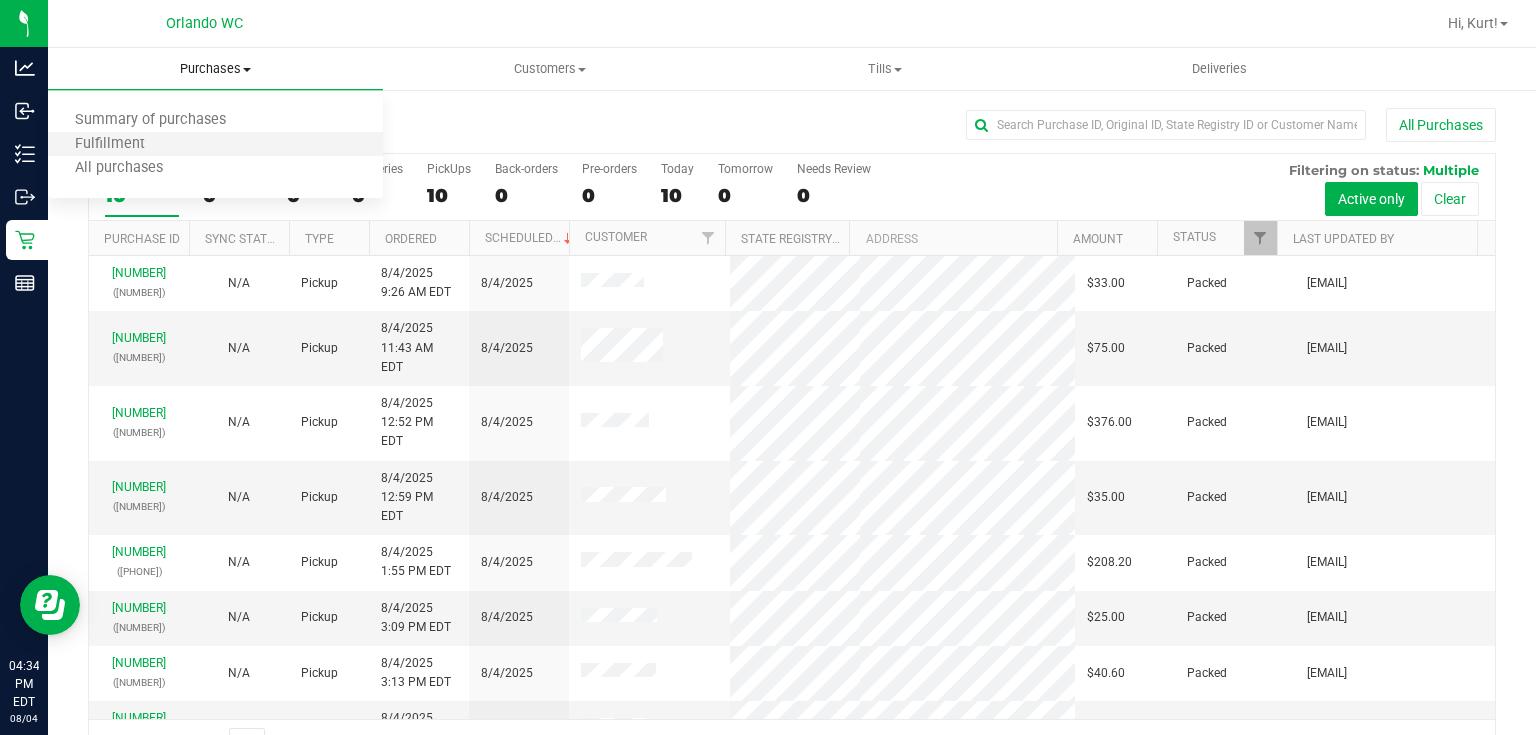 click on "Fulfillment" at bounding box center [215, 145] 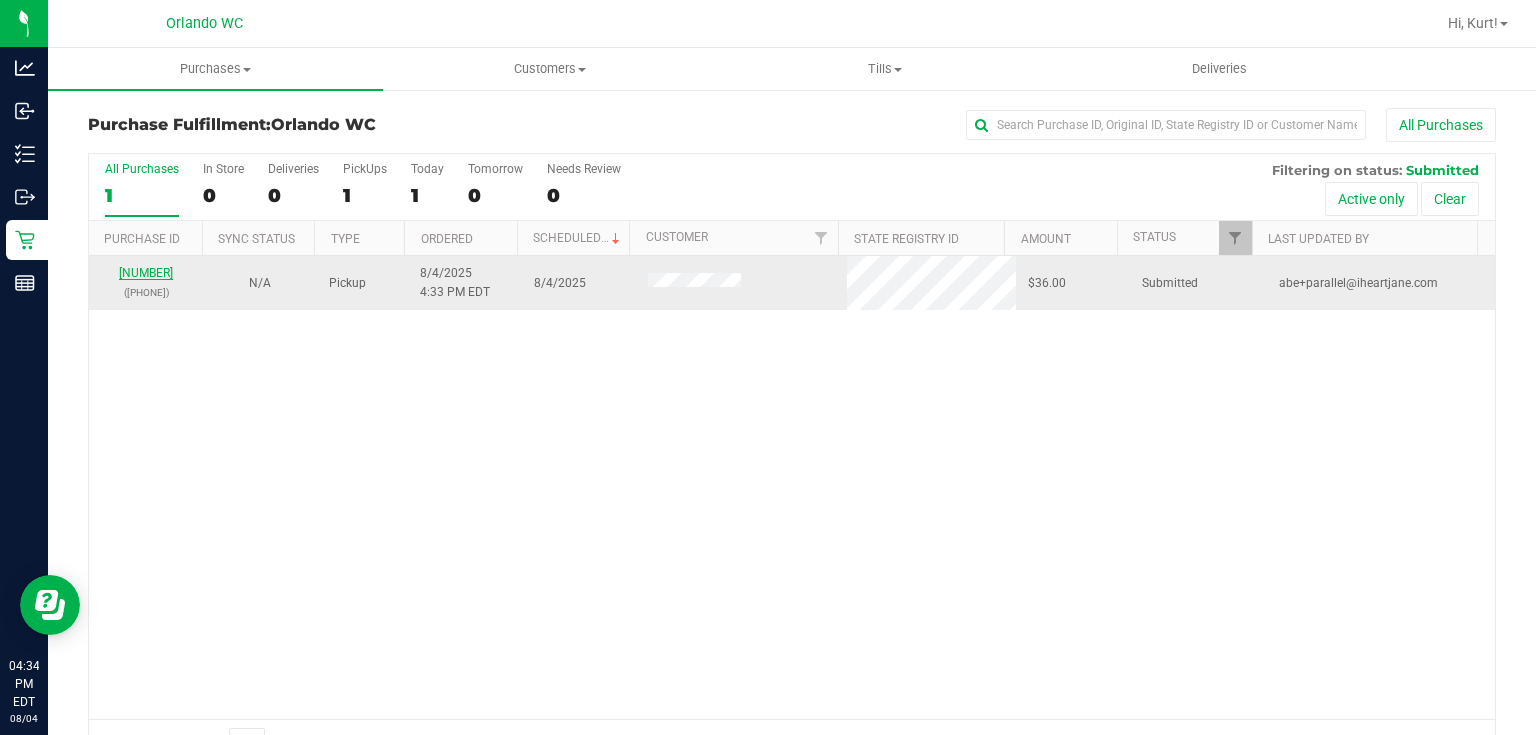 click on "11739408" at bounding box center (146, 273) 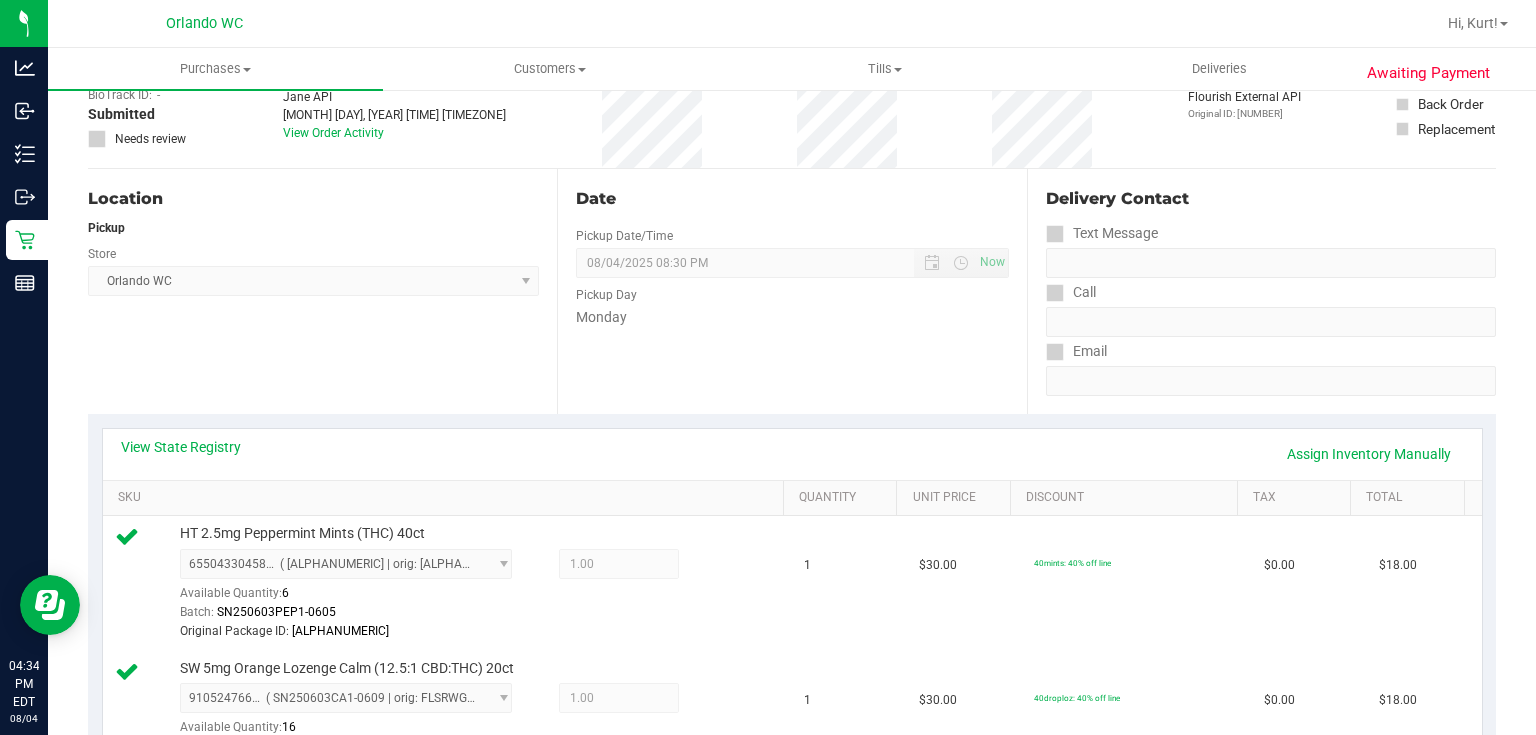 scroll, scrollTop: 0, scrollLeft: 0, axis: both 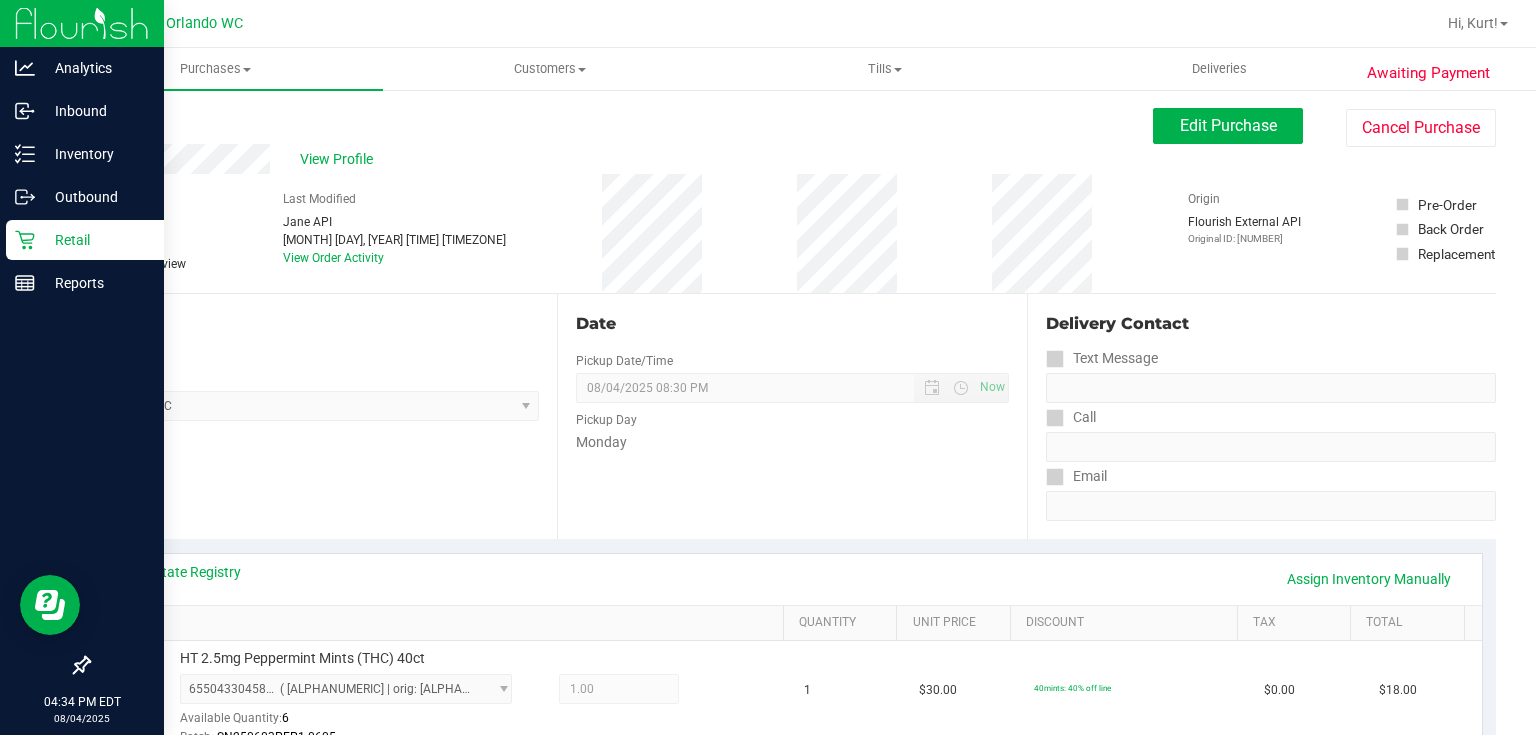 click on "Retail" at bounding box center [95, 240] 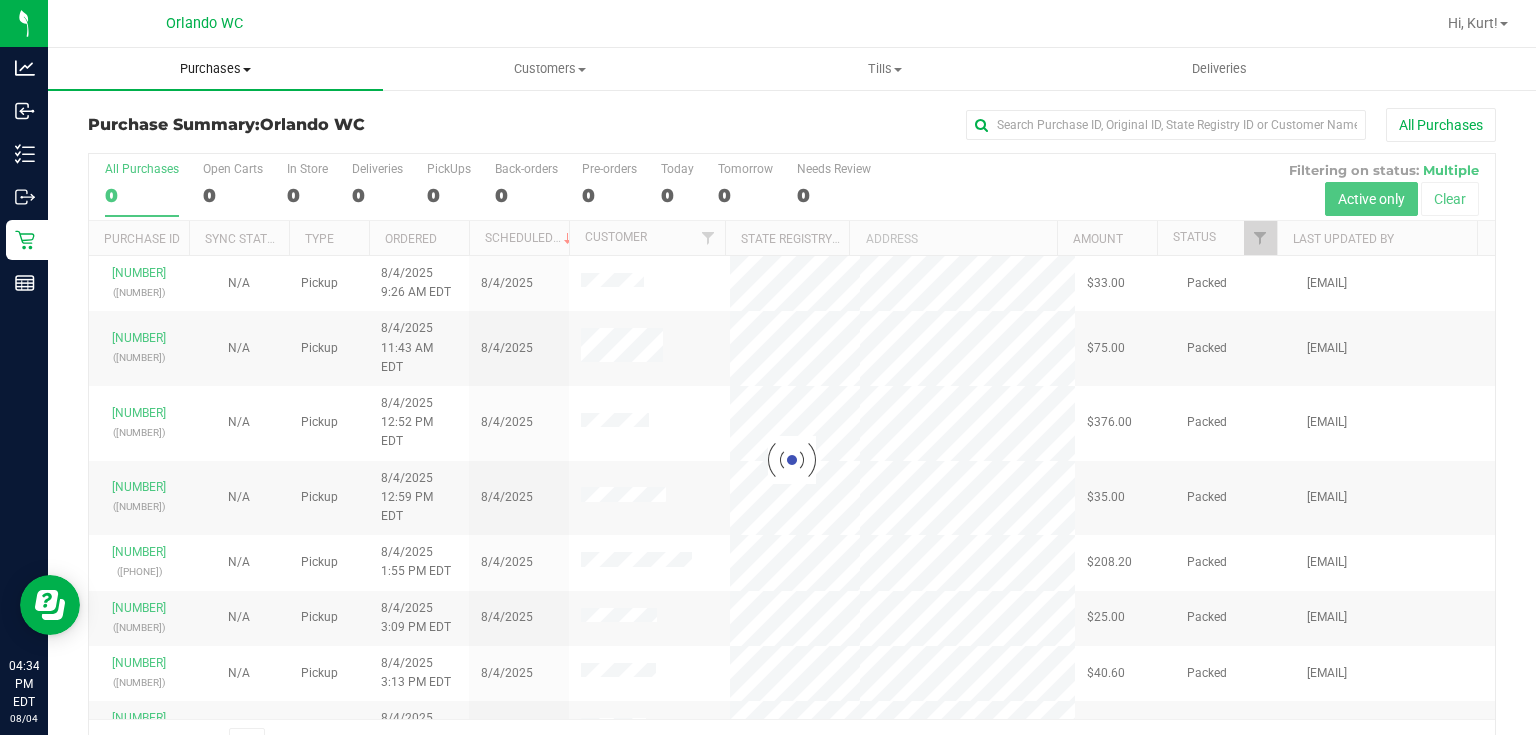 click on "Purchases" at bounding box center (215, 69) 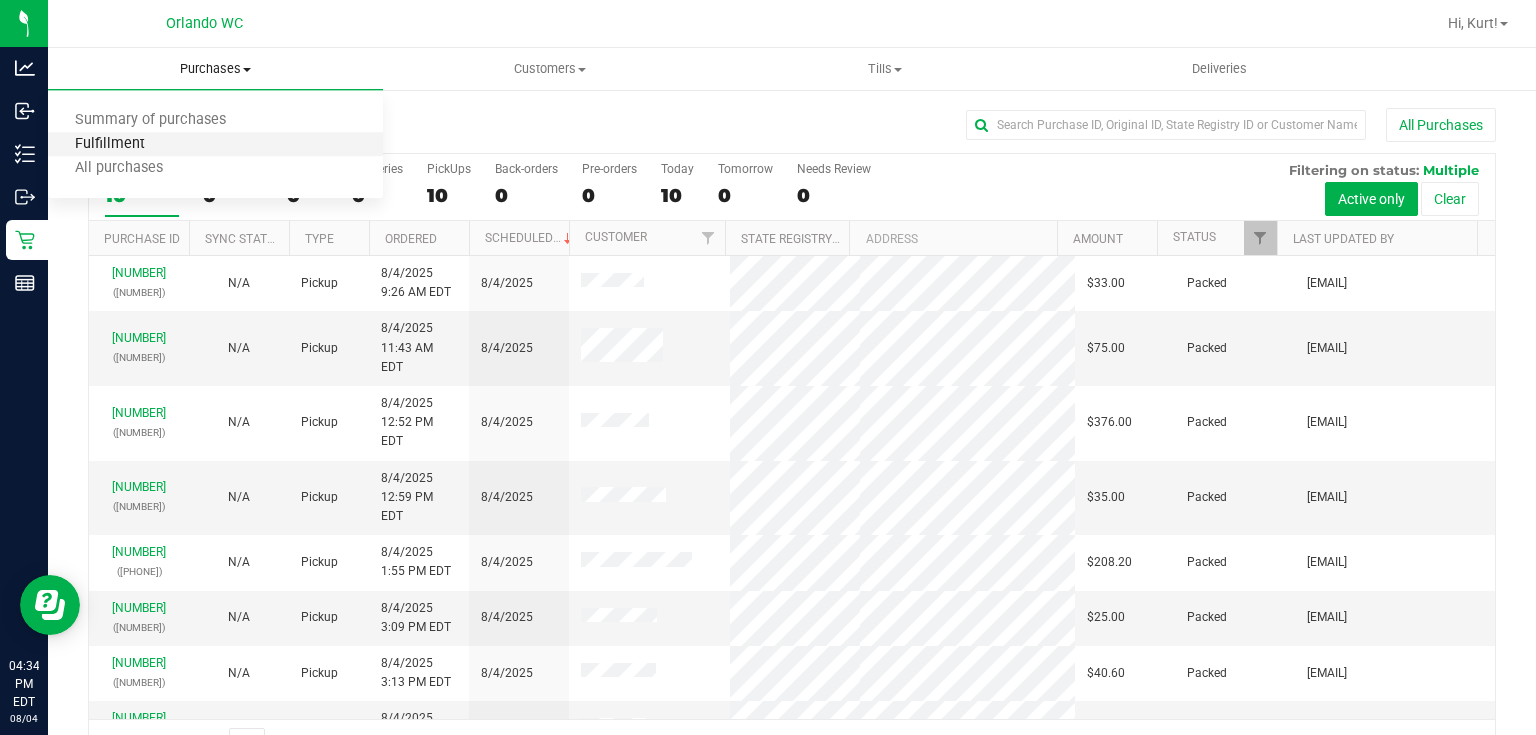 click on "Fulfillment" at bounding box center (110, 144) 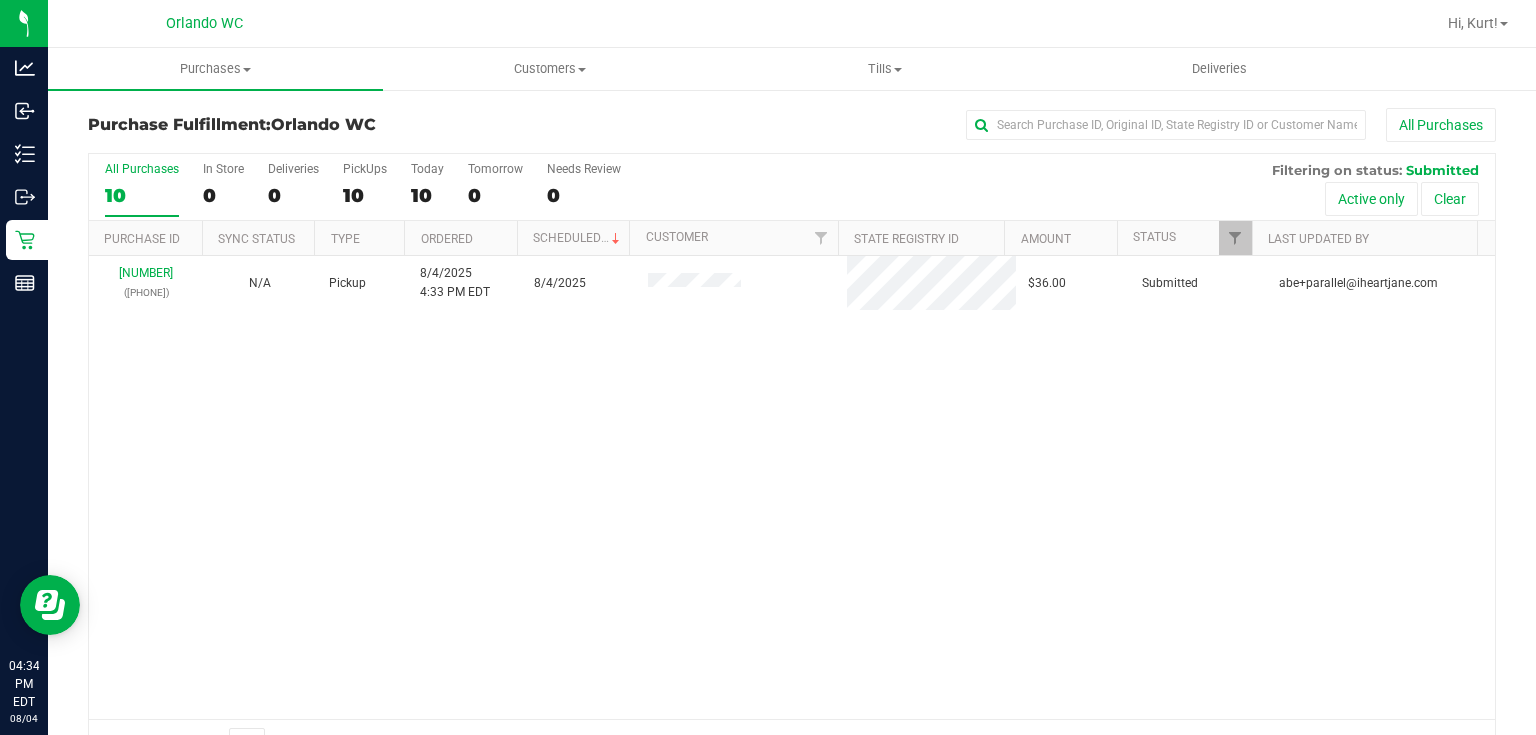 click on "11739408
(313182054)
N/A
Pickup 8/4/2025 4:33 PM EDT 8/4/2025
$36.00
Submitted abe+parallel@iheartjane.com" at bounding box center (792, 487) 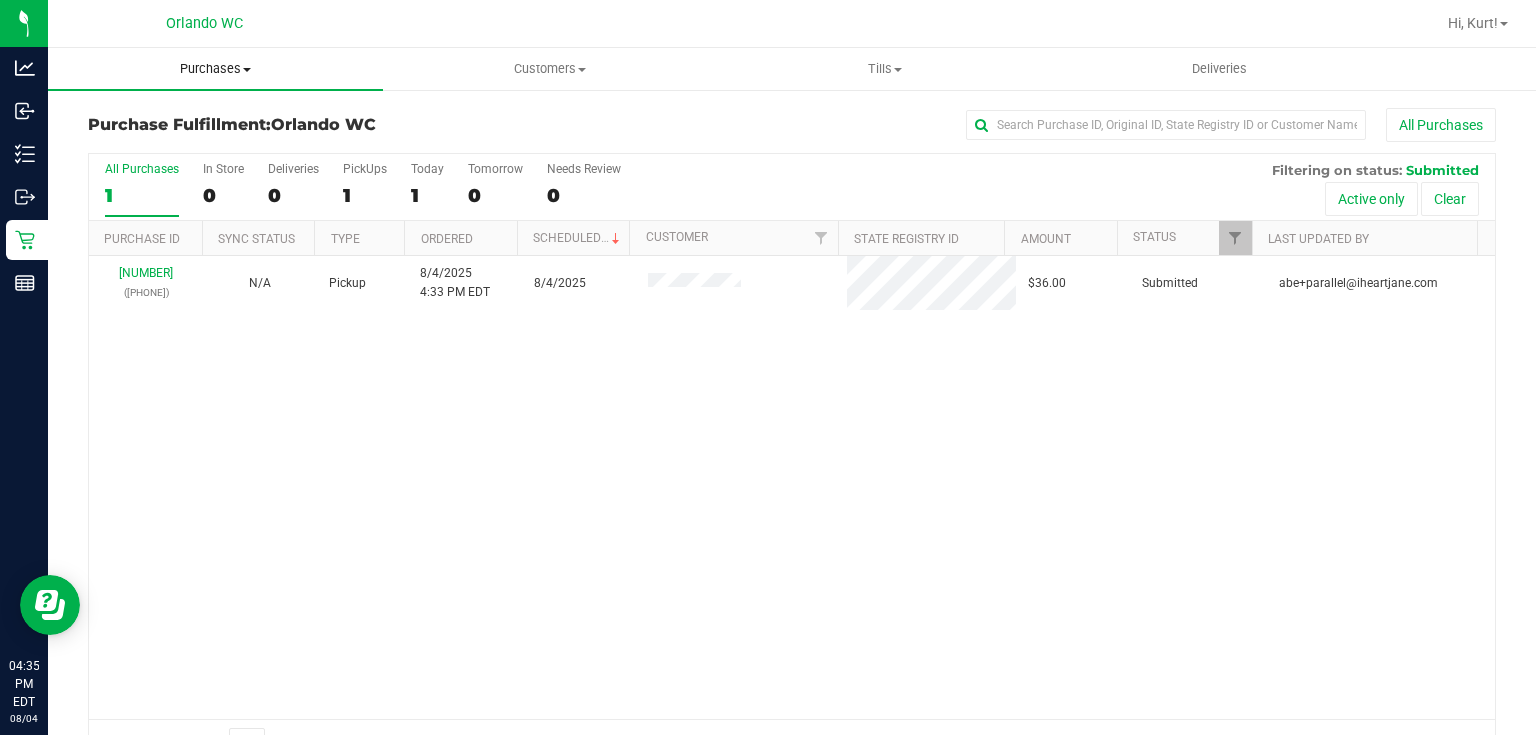 click on "Purchases" at bounding box center (215, 69) 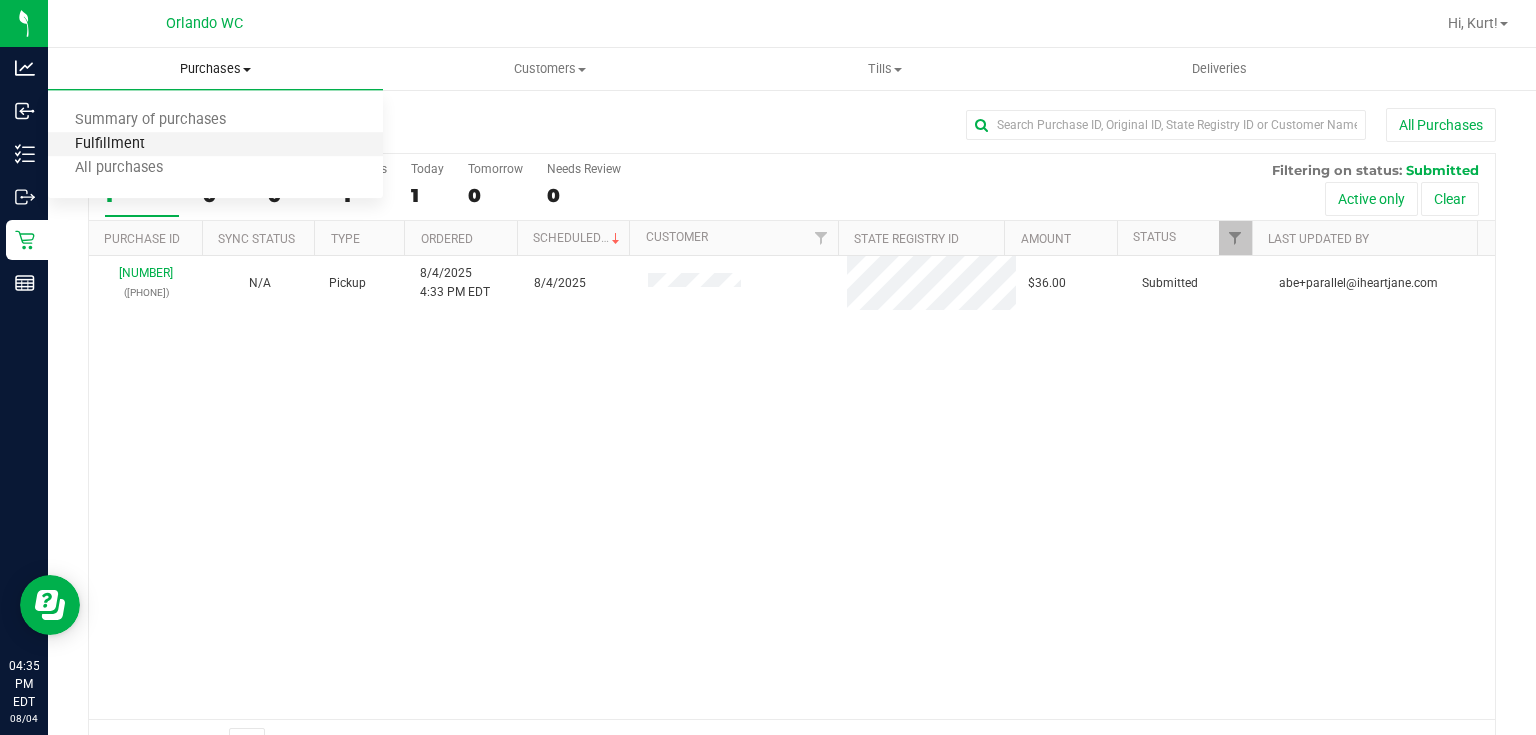 click on "Fulfillment" at bounding box center (110, 144) 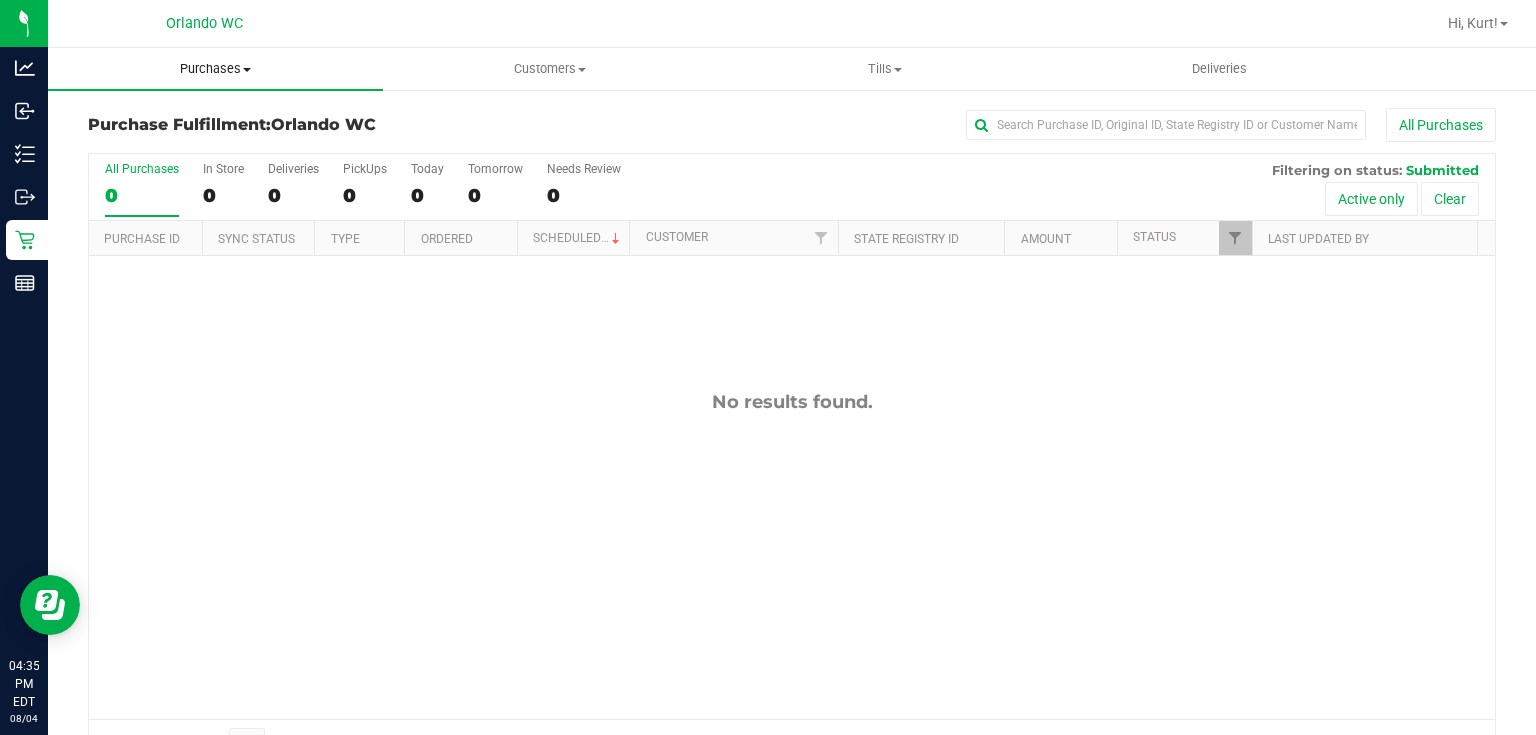 click on "Purchases" at bounding box center [215, 69] 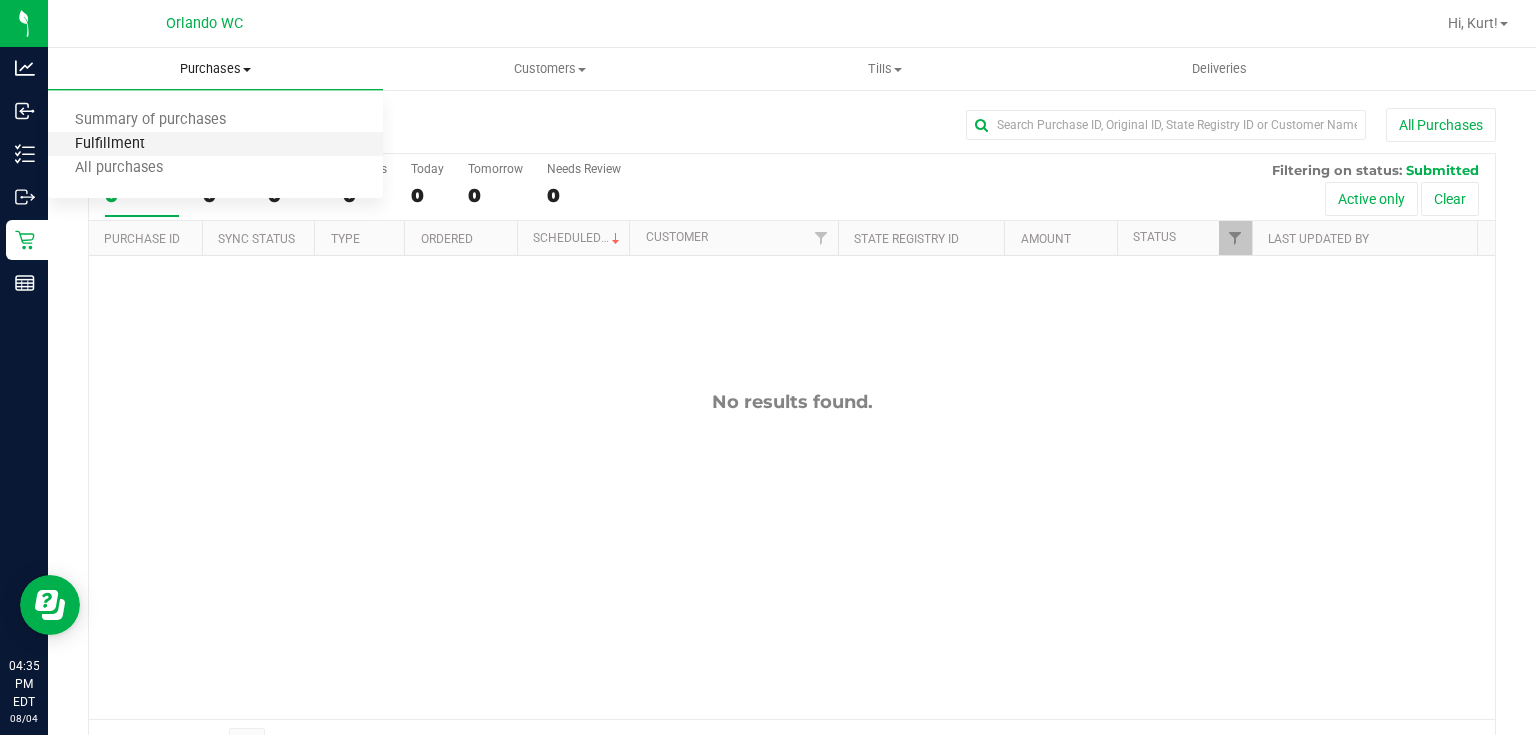 click on "Fulfillment" at bounding box center (110, 144) 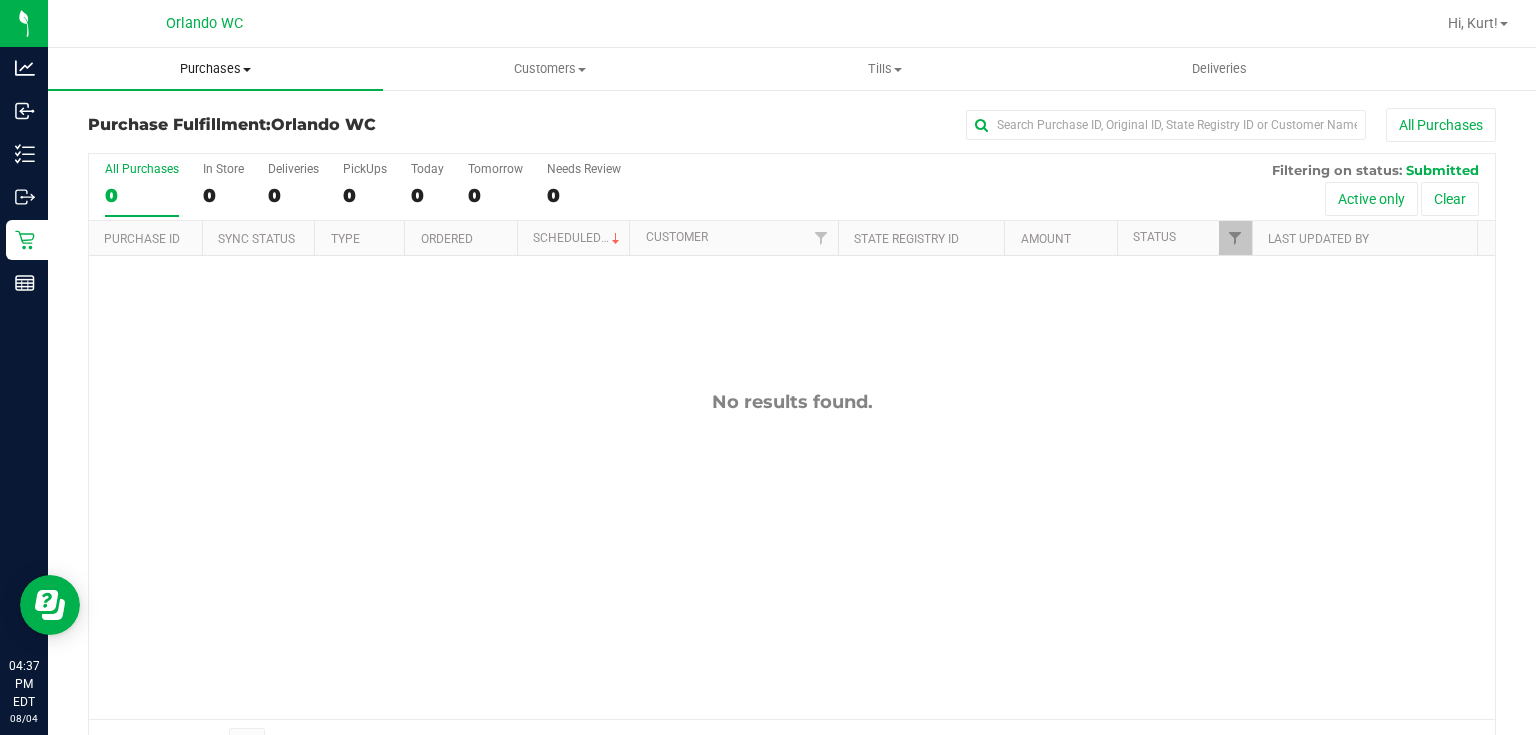 click on "Purchases" at bounding box center [215, 69] 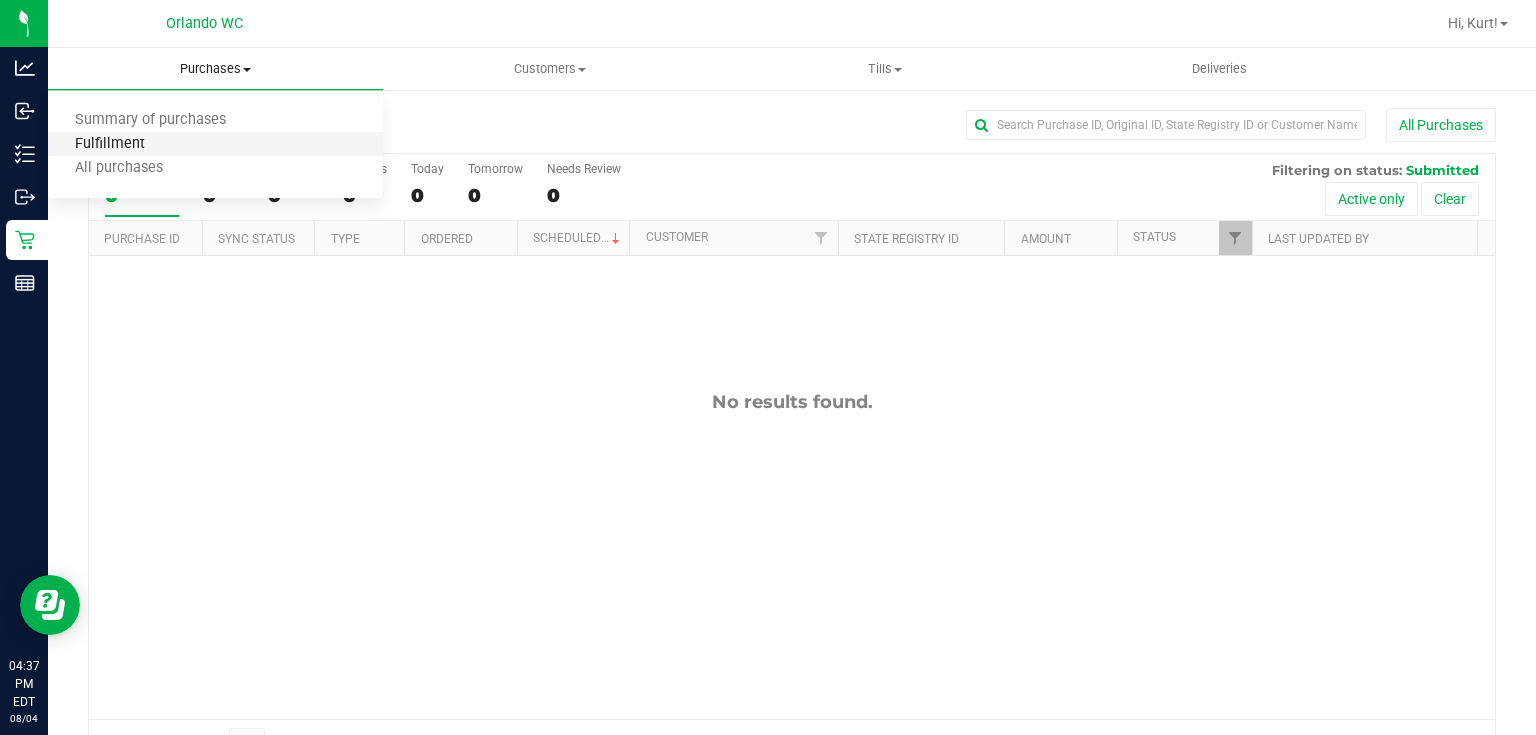 click on "Fulfillment" at bounding box center (110, 144) 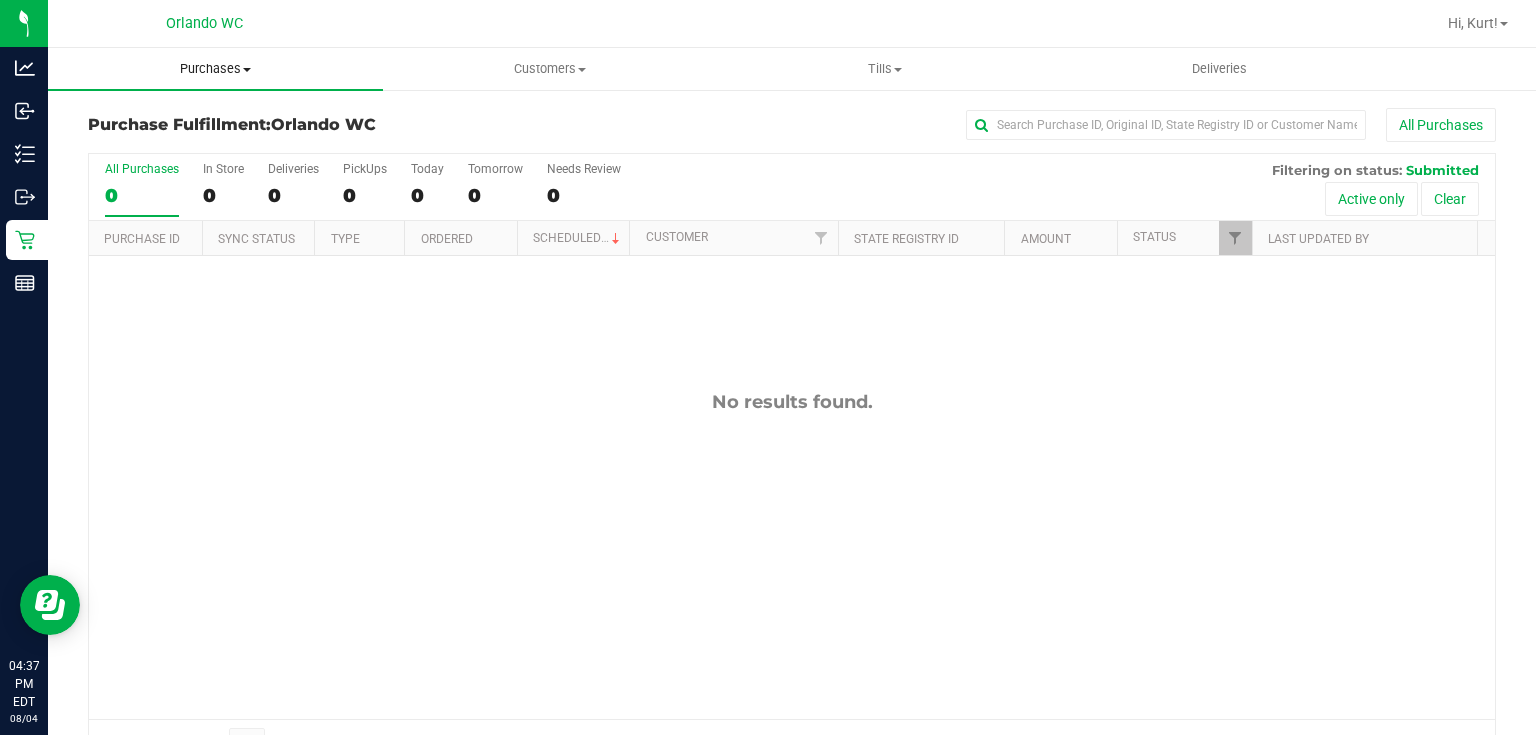 click on "Purchases" at bounding box center (215, 69) 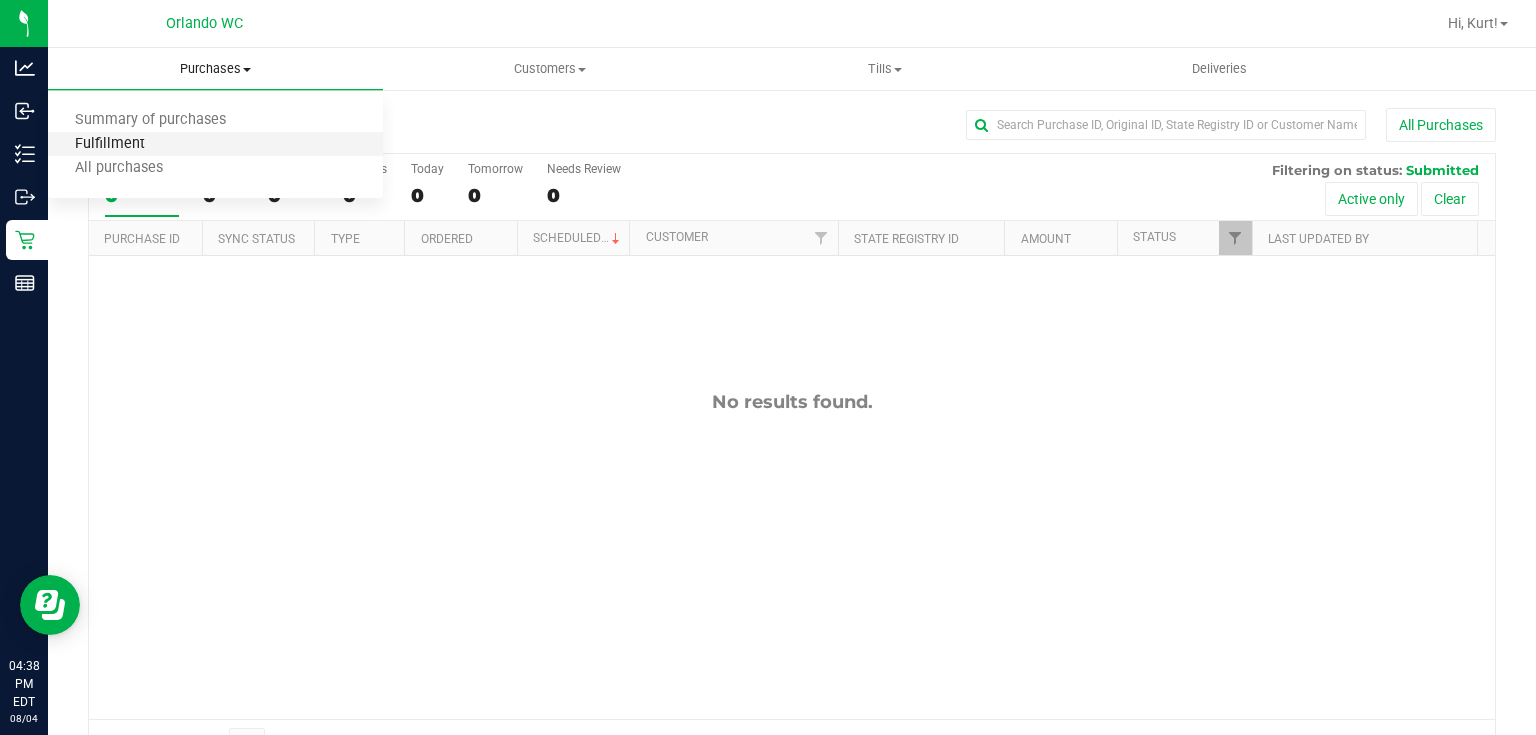 click on "Fulfillment" at bounding box center (110, 144) 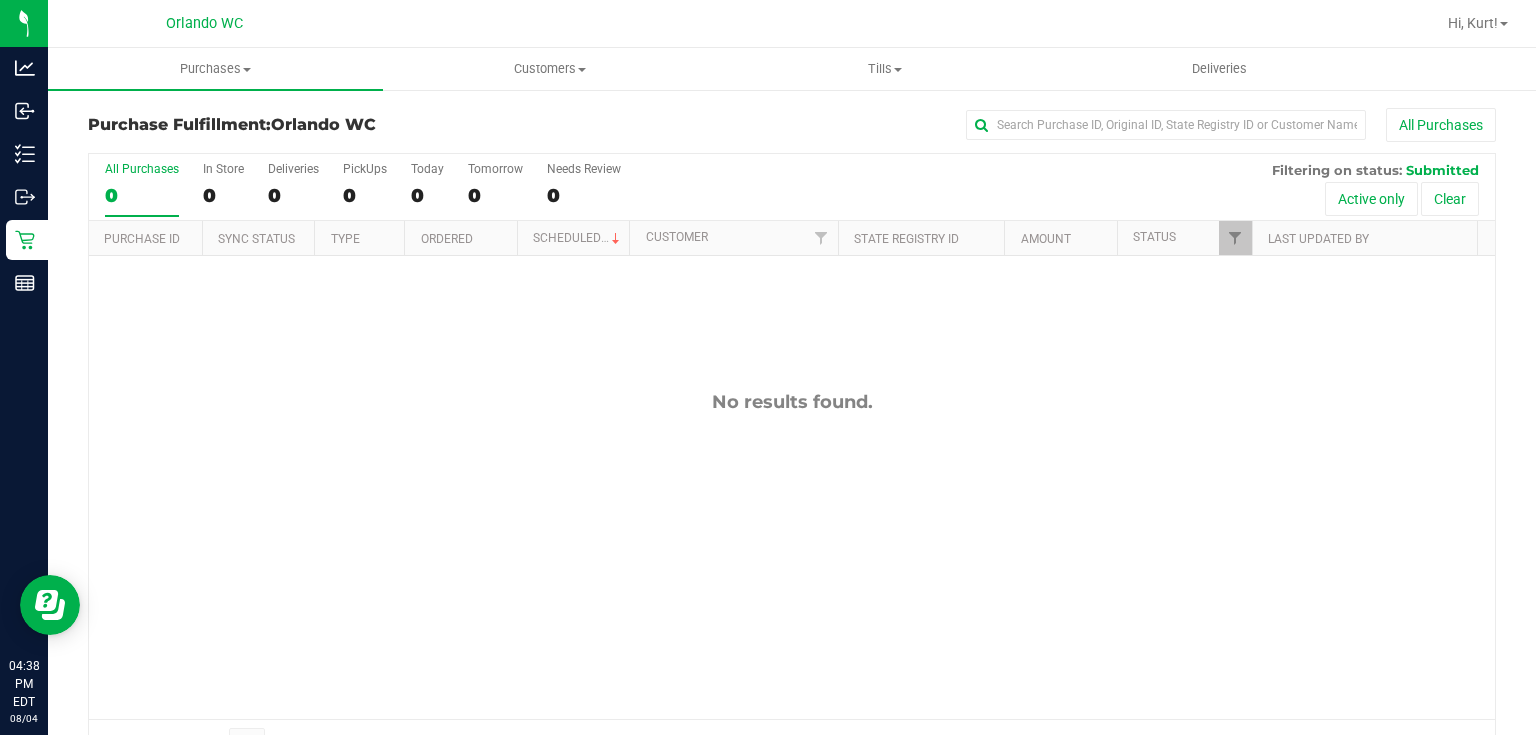 click on "No results found." at bounding box center [792, 555] 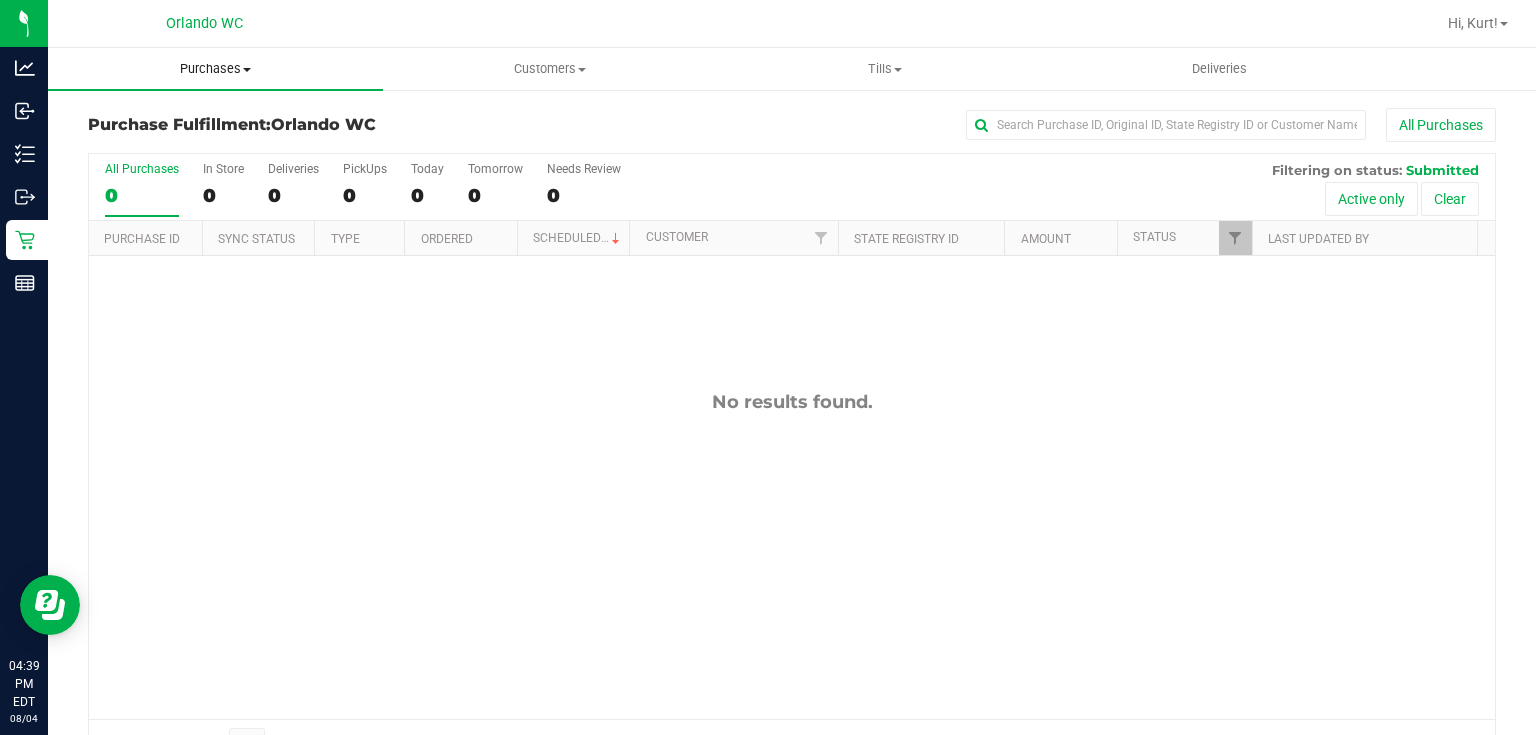 click on "Purchases" at bounding box center (215, 69) 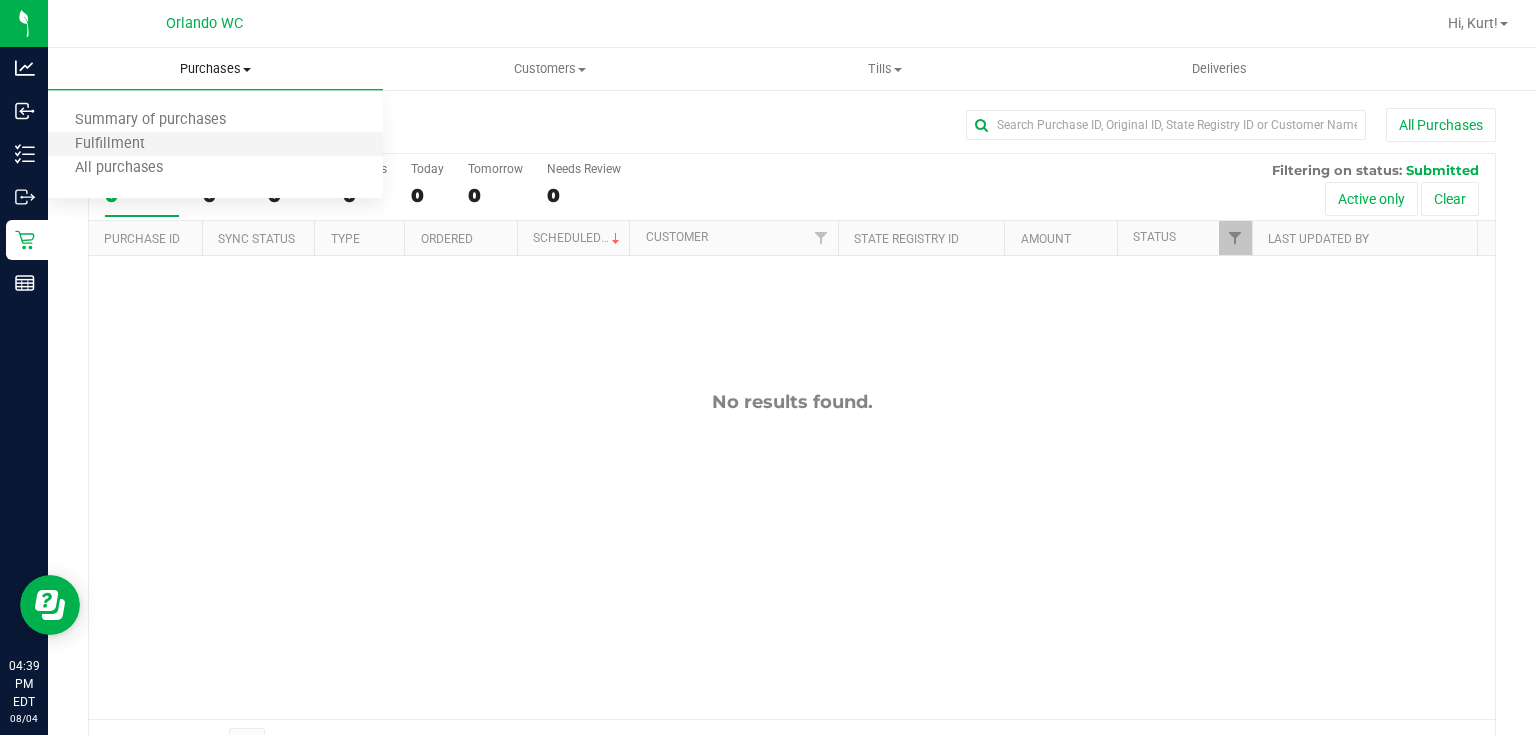 click on "Fulfillment" at bounding box center [215, 145] 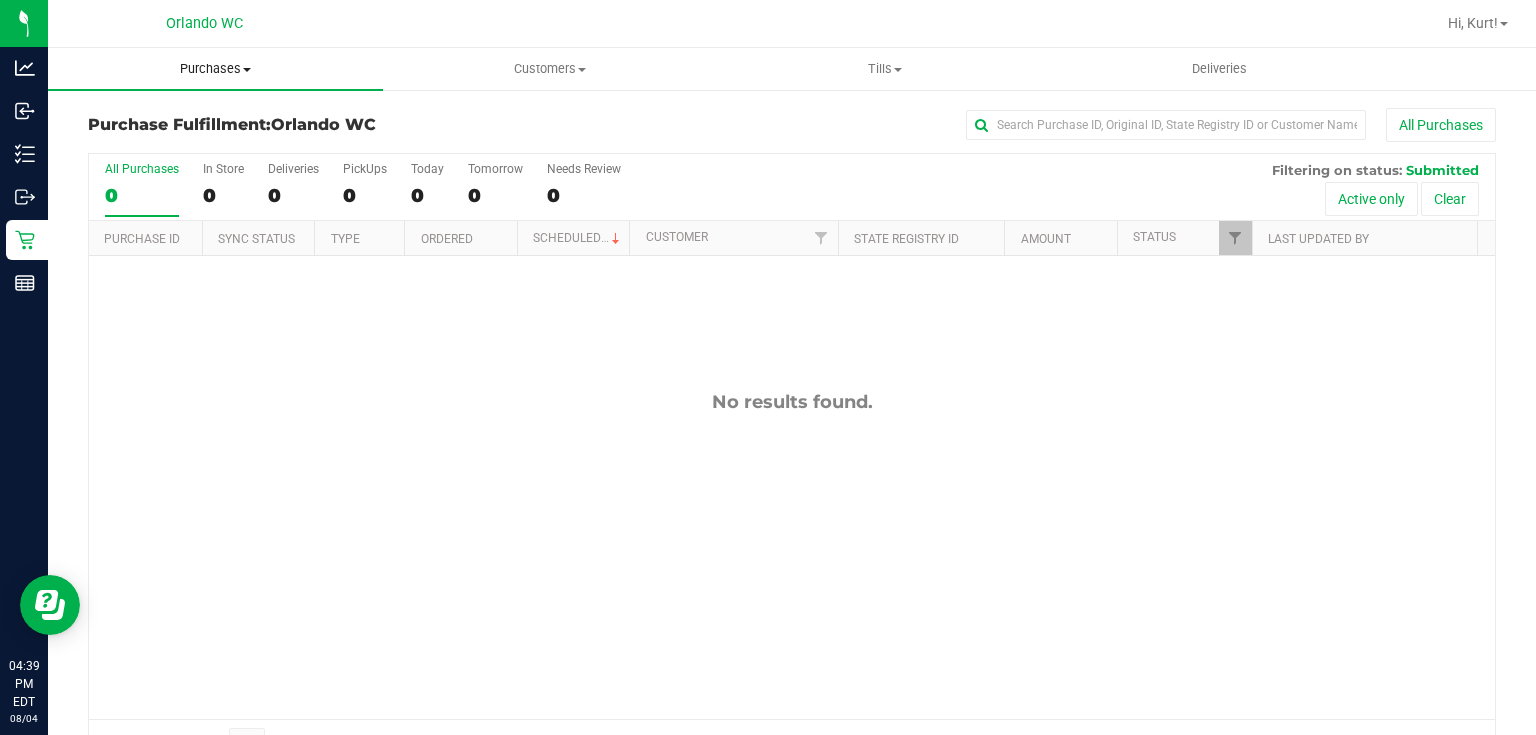 click on "Purchases" at bounding box center [215, 69] 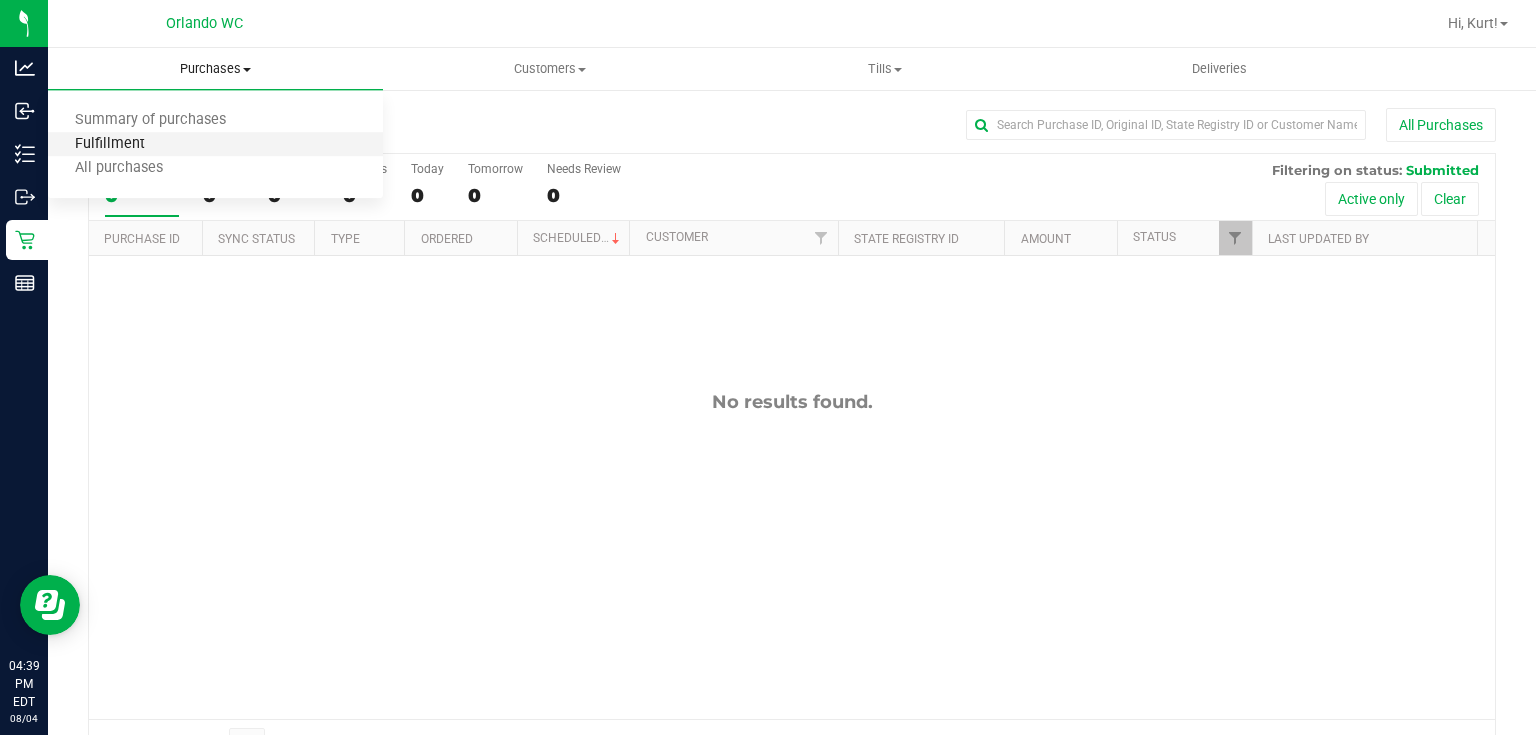 click on "Fulfillment" at bounding box center (110, 144) 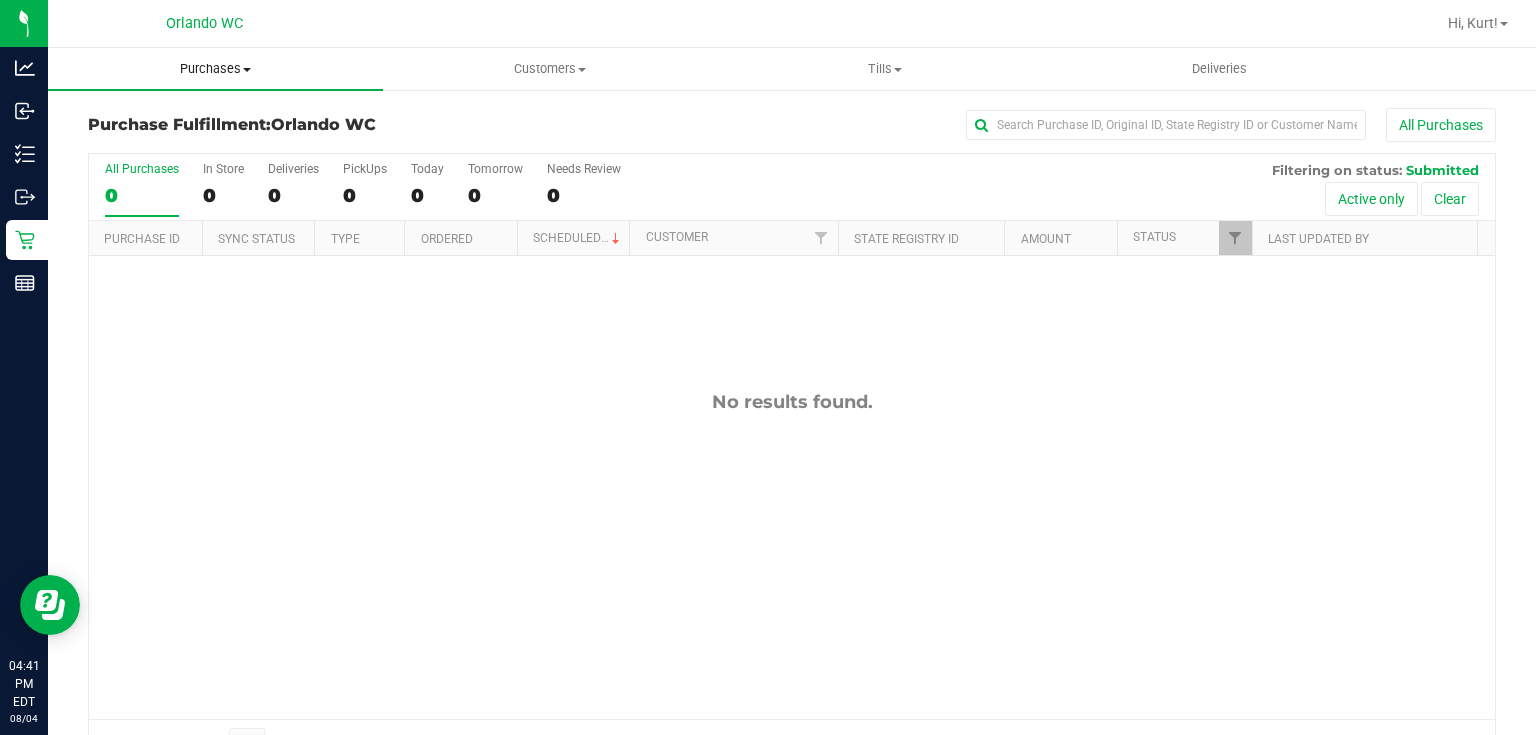 click on "Purchases" at bounding box center (215, 69) 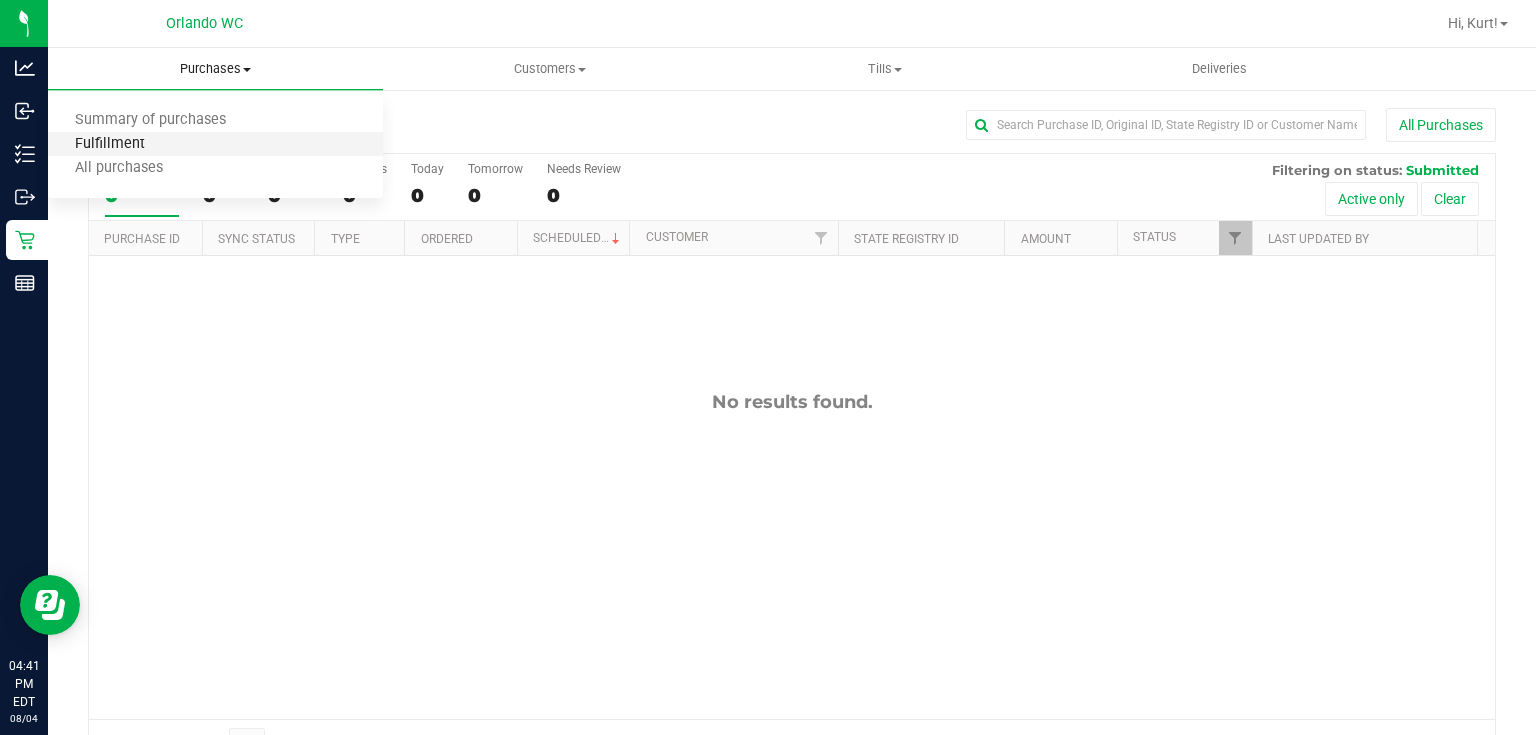 click on "Fulfillment" at bounding box center [110, 144] 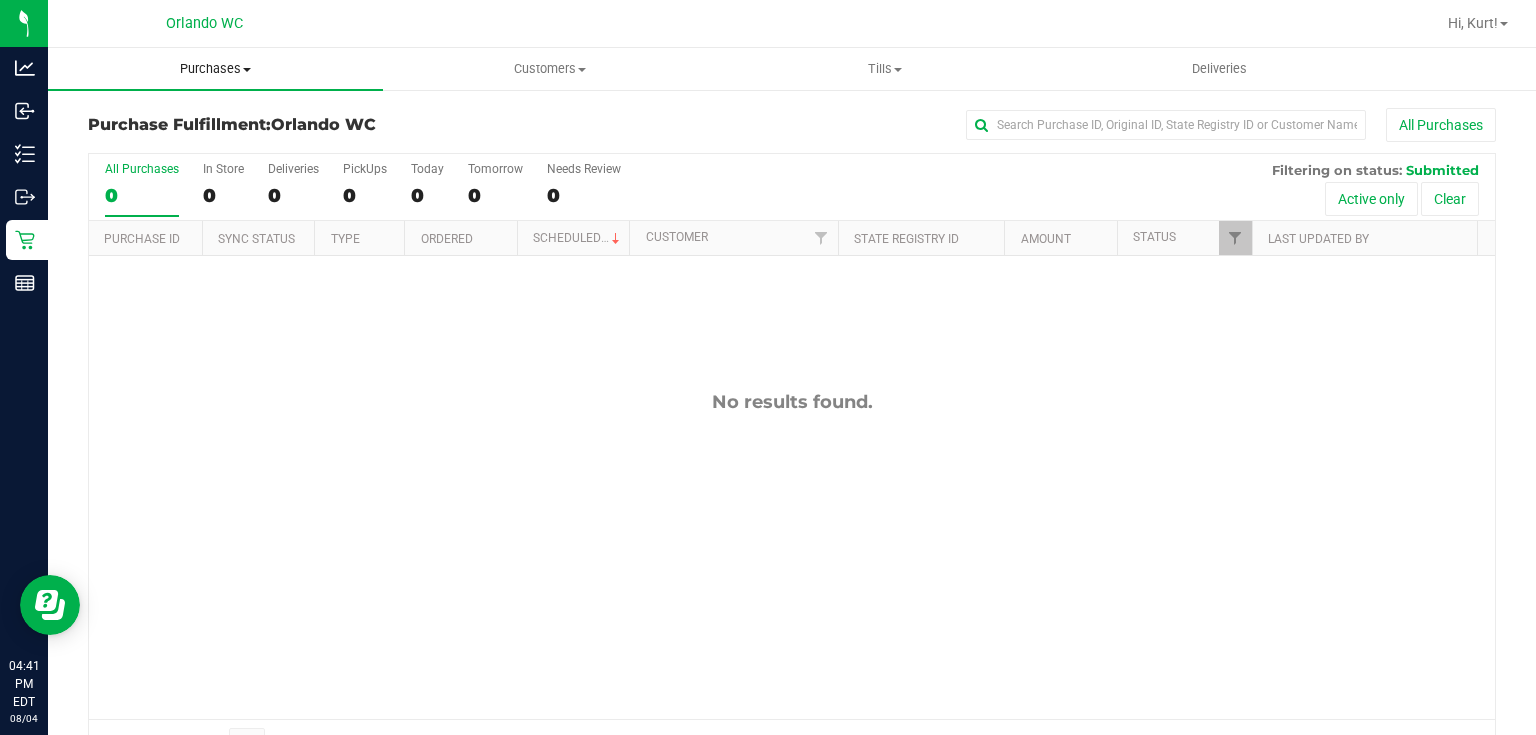 click on "Purchases" at bounding box center [215, 69] 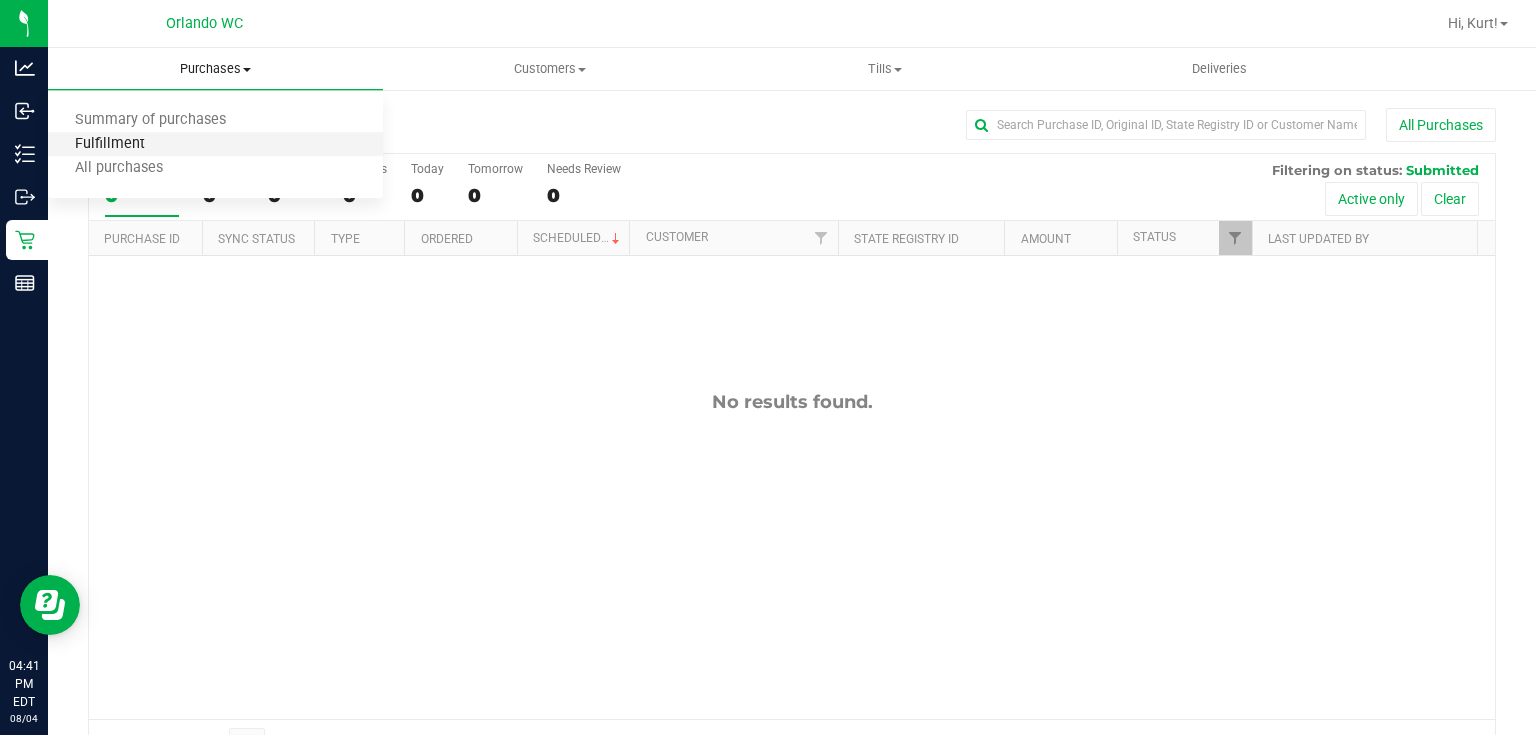click on "Fulfillment" at bounding box center (110, 144) 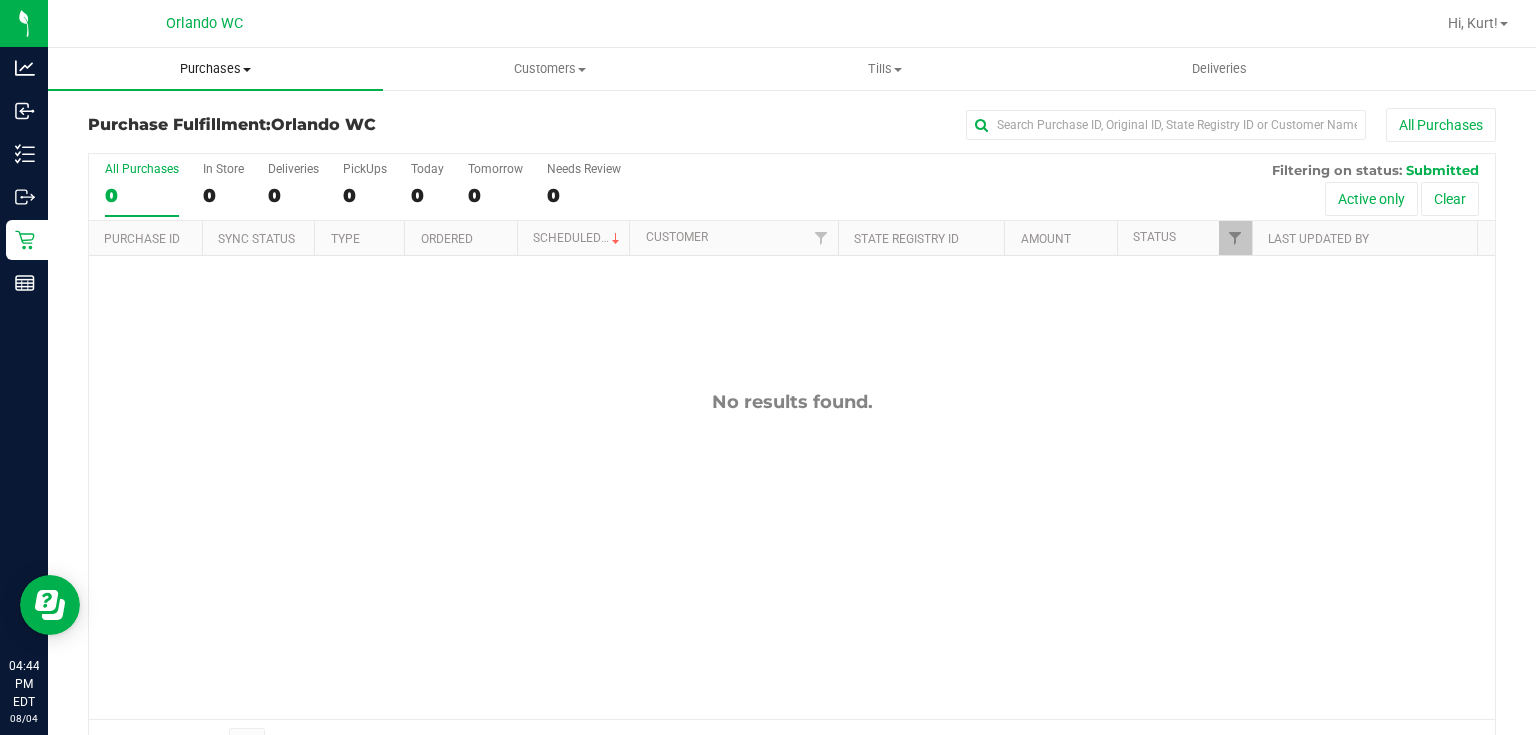 click on "Purchases" at bounding box center (215, 69) 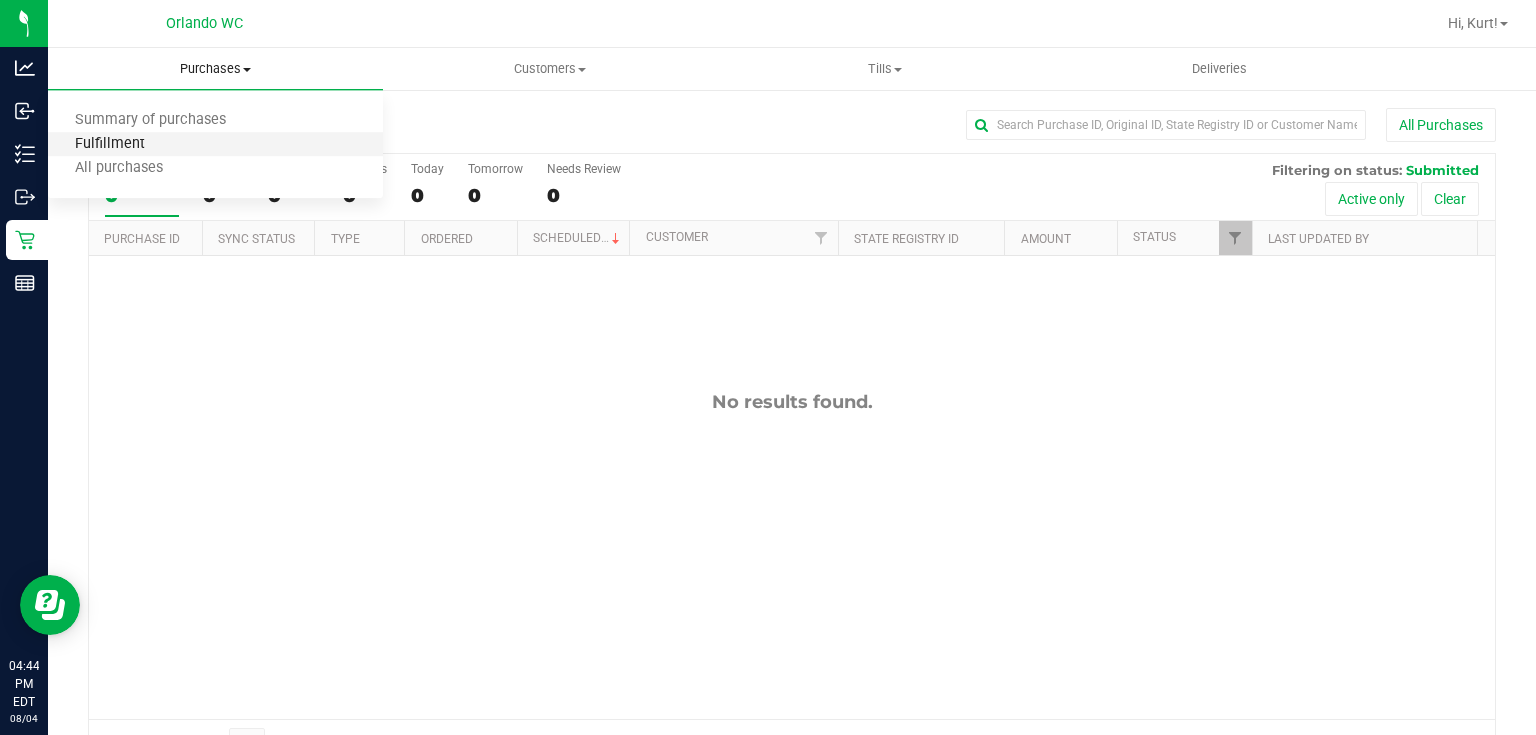 click on "Fulfillment" at bounding box center [110, 144] 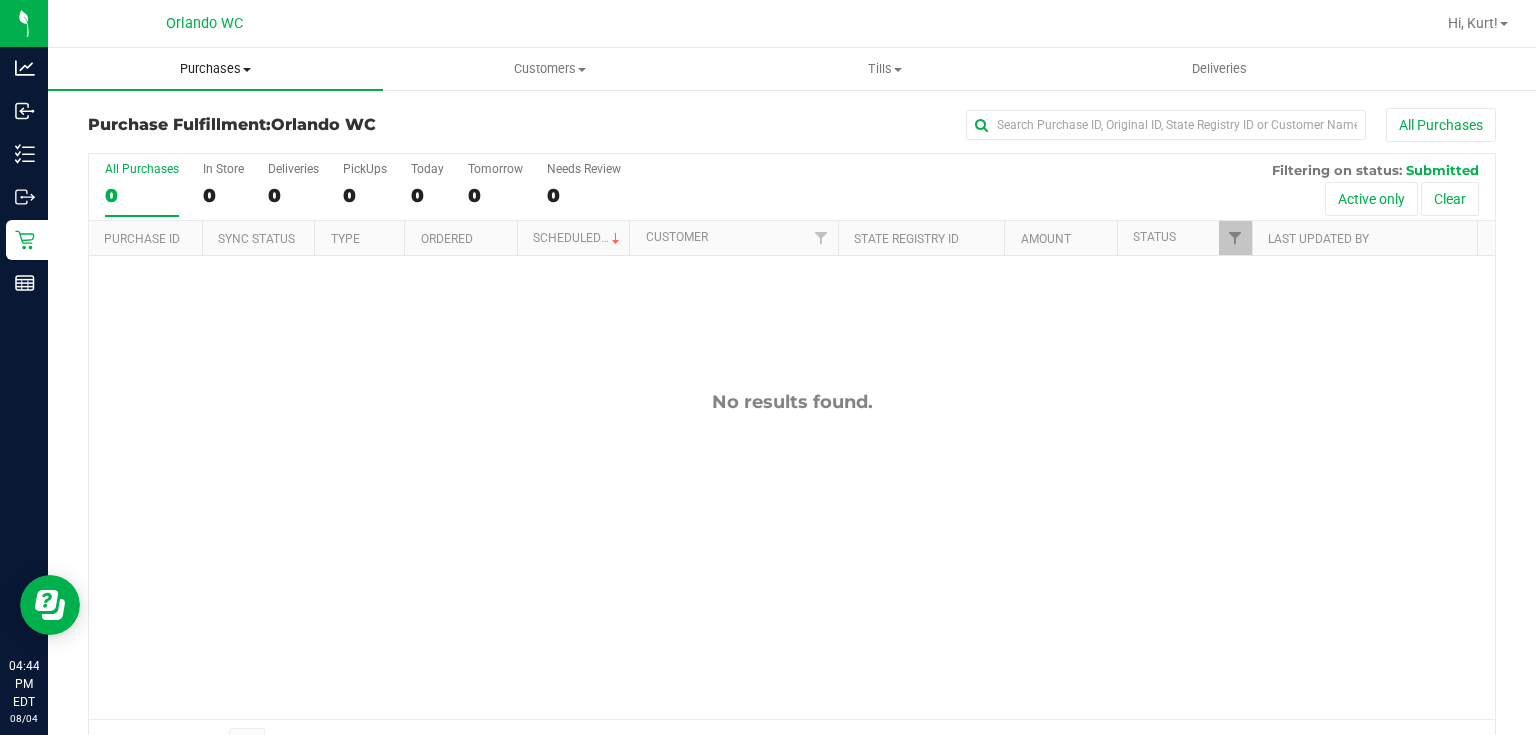 click on "Purchases" at bounding box center (215, 69) 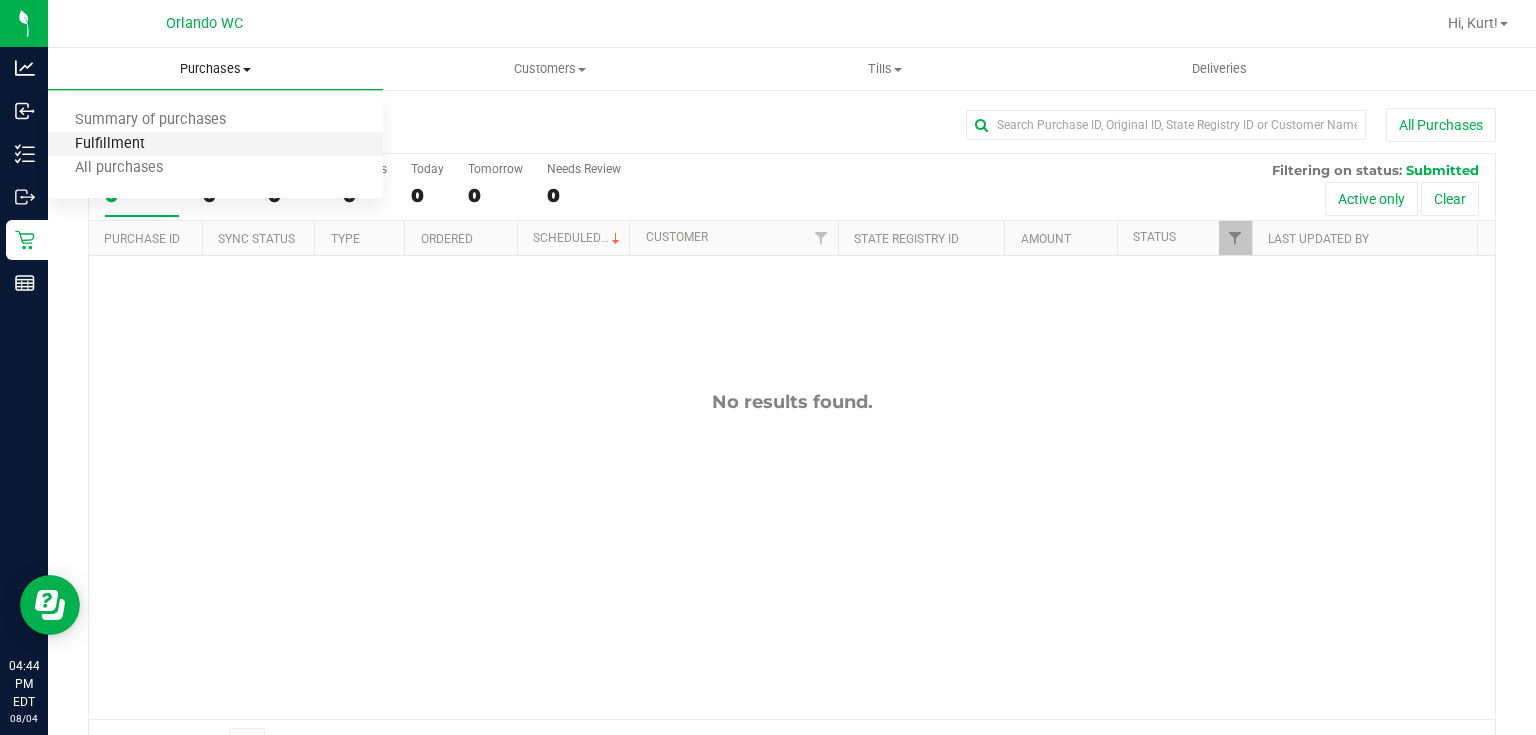 click on "Fulfillment" at bounding box center (110, 144) 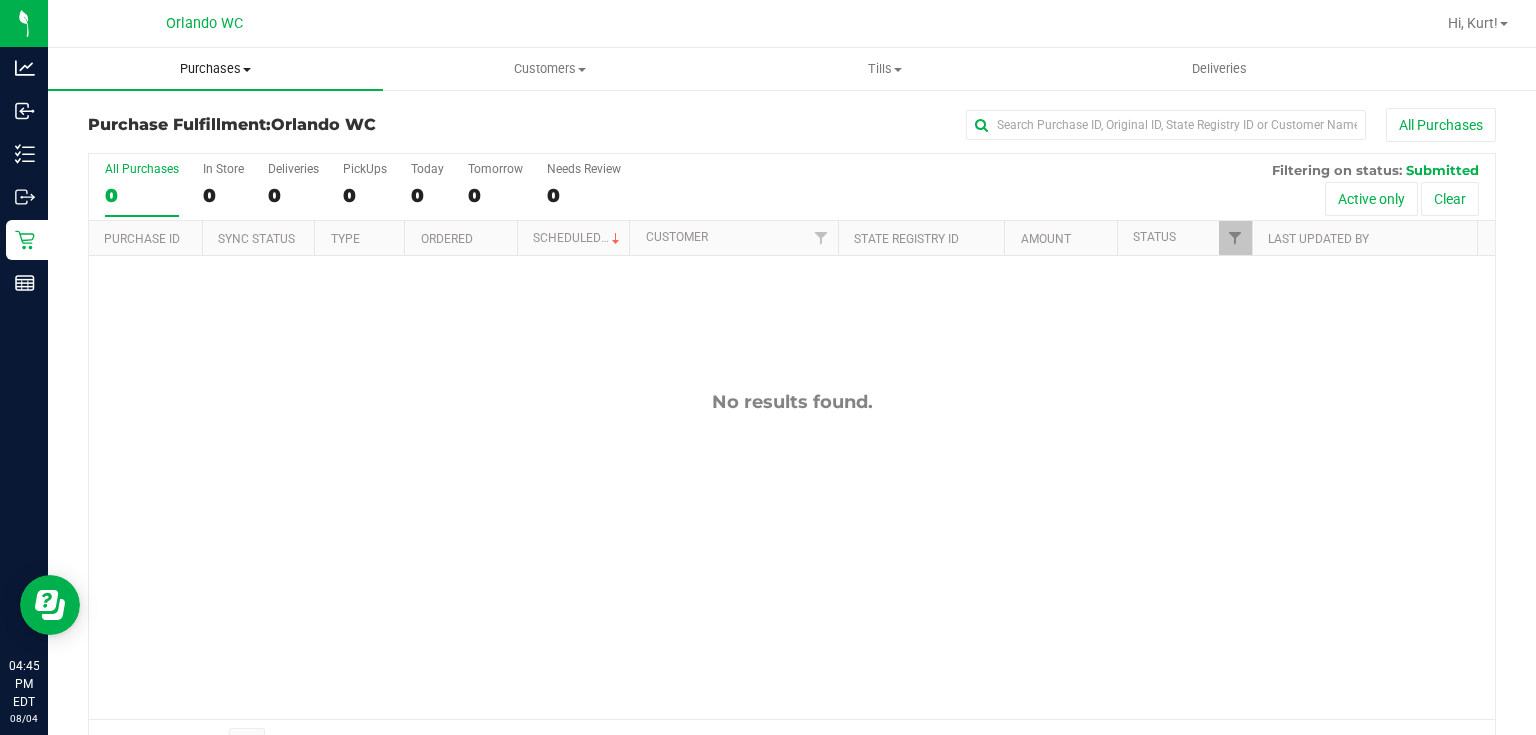 click on "Purchases" at bounding box center (215, 69) 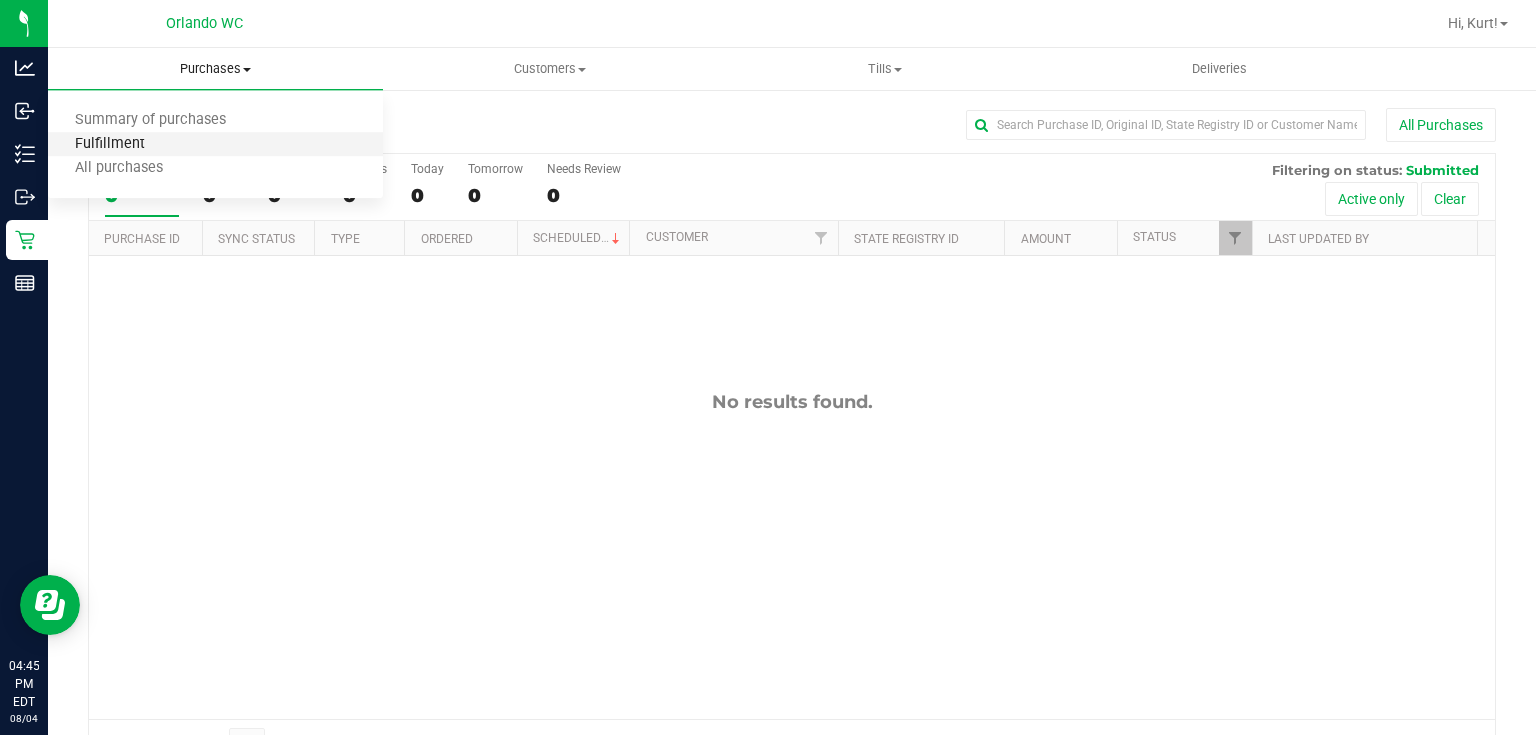 click on "Fulfillment" at bounding box center (110, 144) 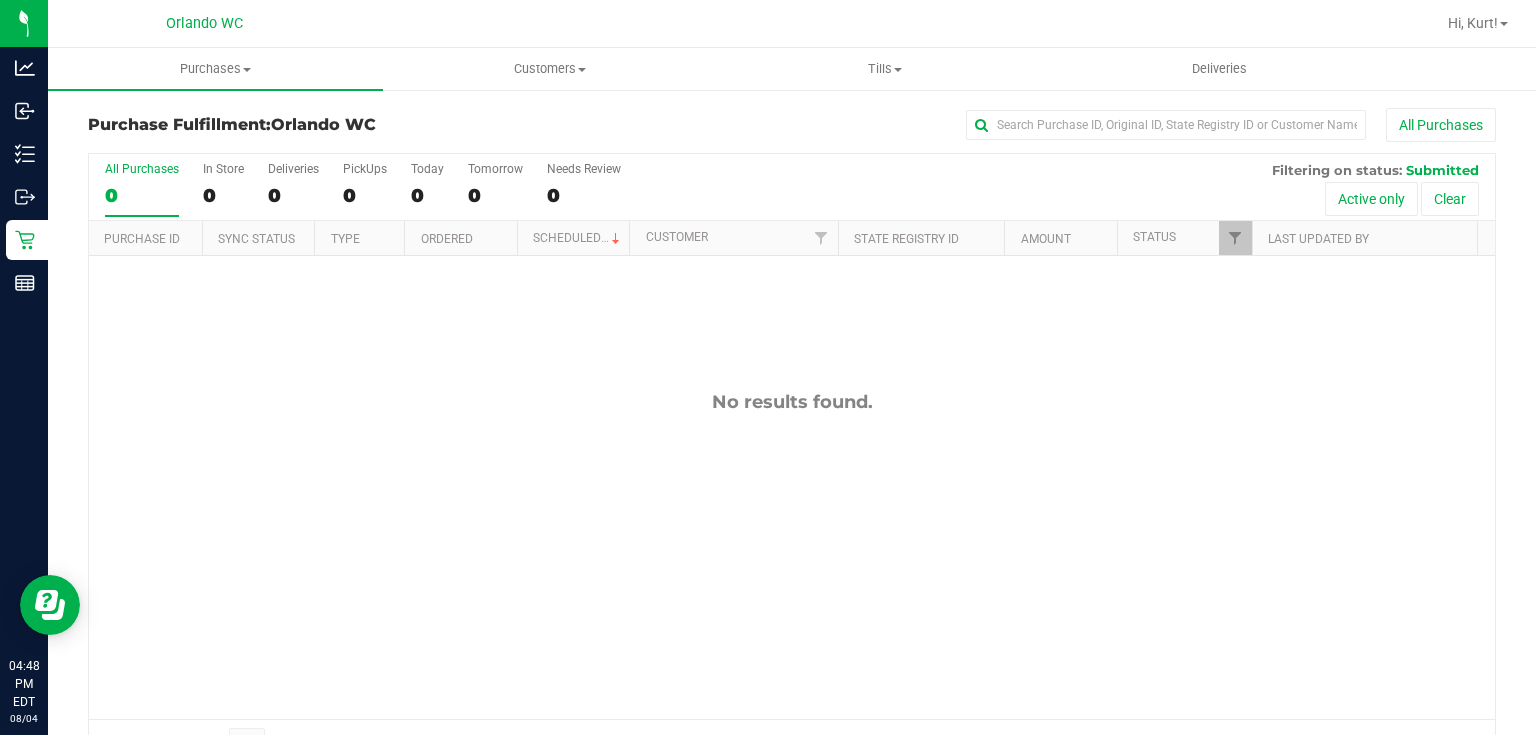 click on "No results found." at bounding box center (792, 555) 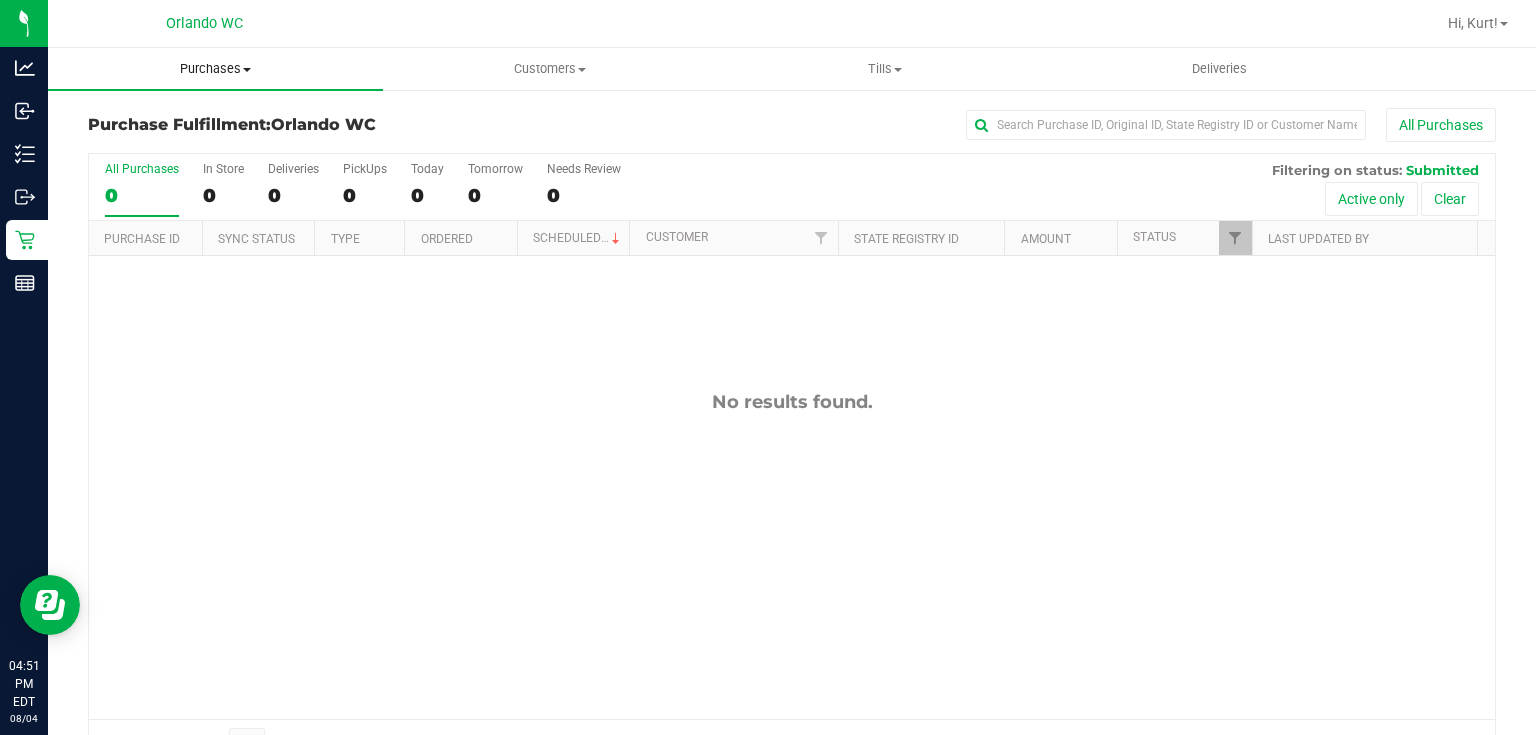 click on "Purchases" at bounding box center (215, 69) 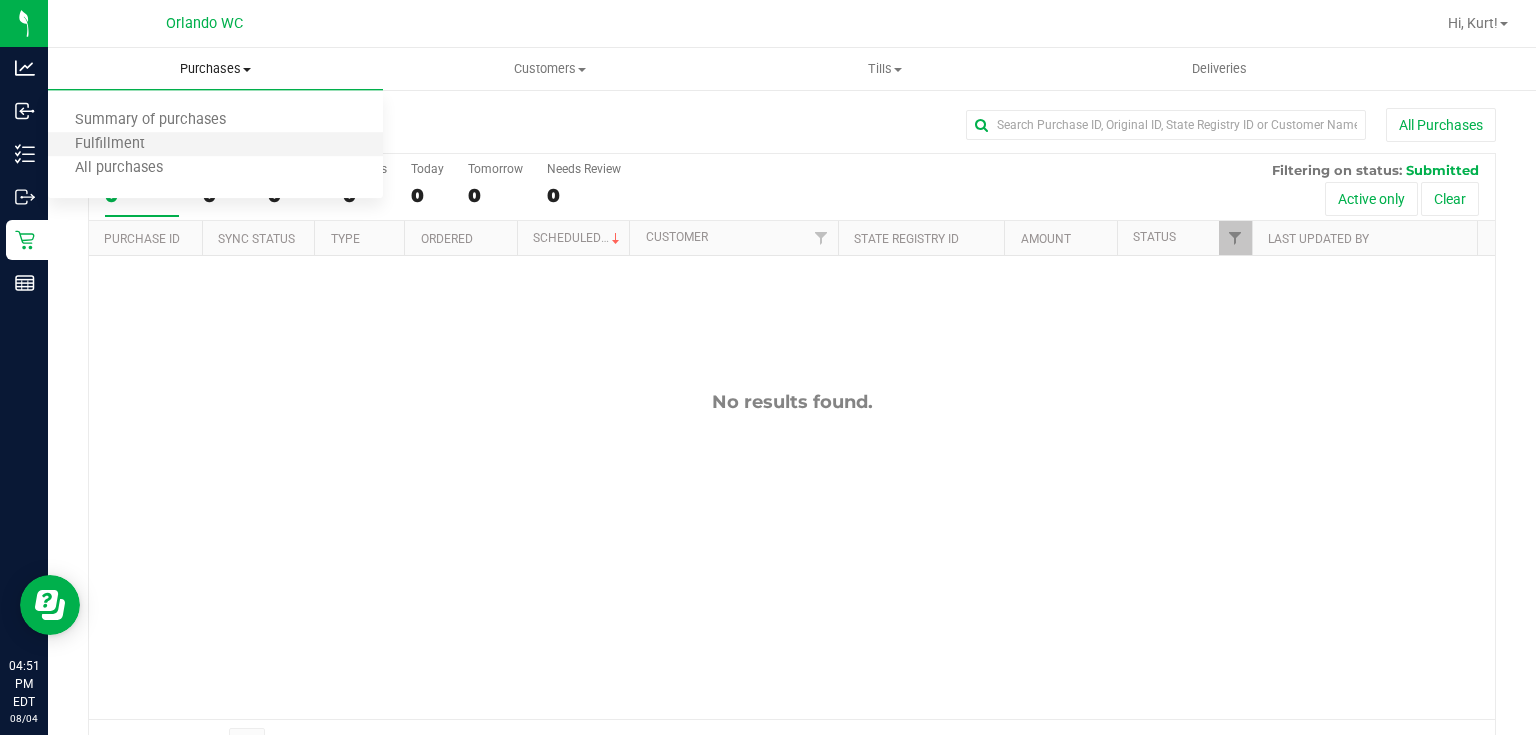 click on "Fulfillment" at bounding box center (215, 145) 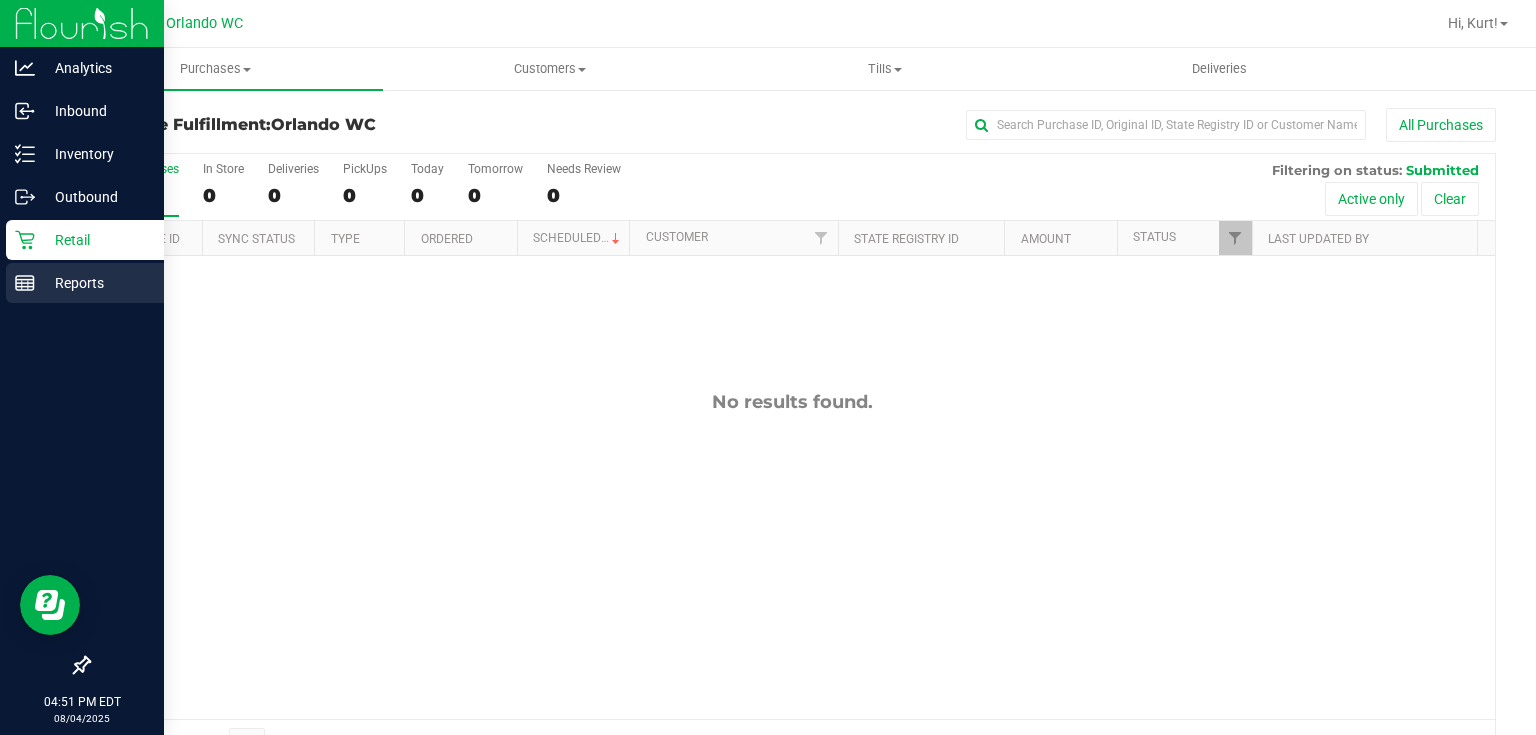click 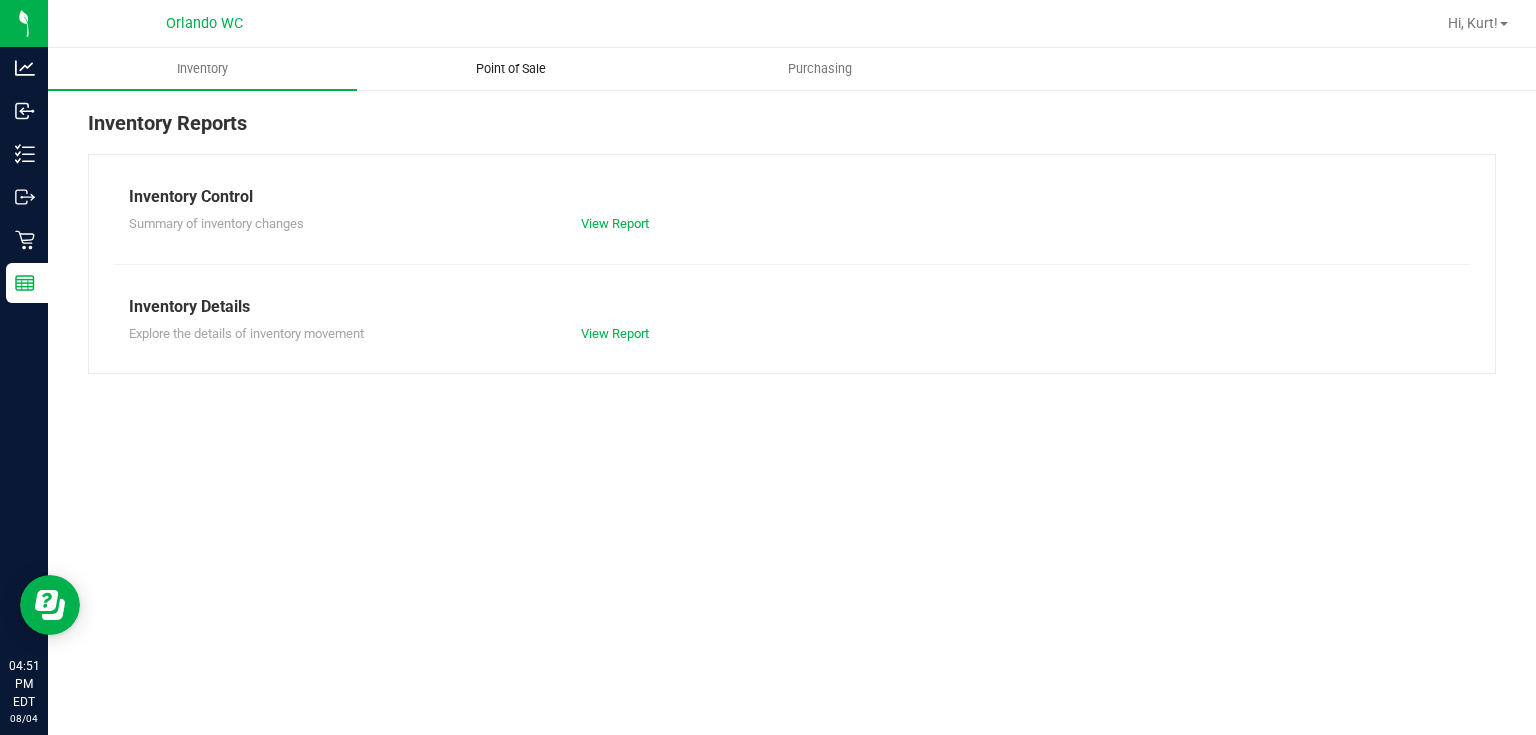 click on "Point of Sale" at bounding box center [511, 69] 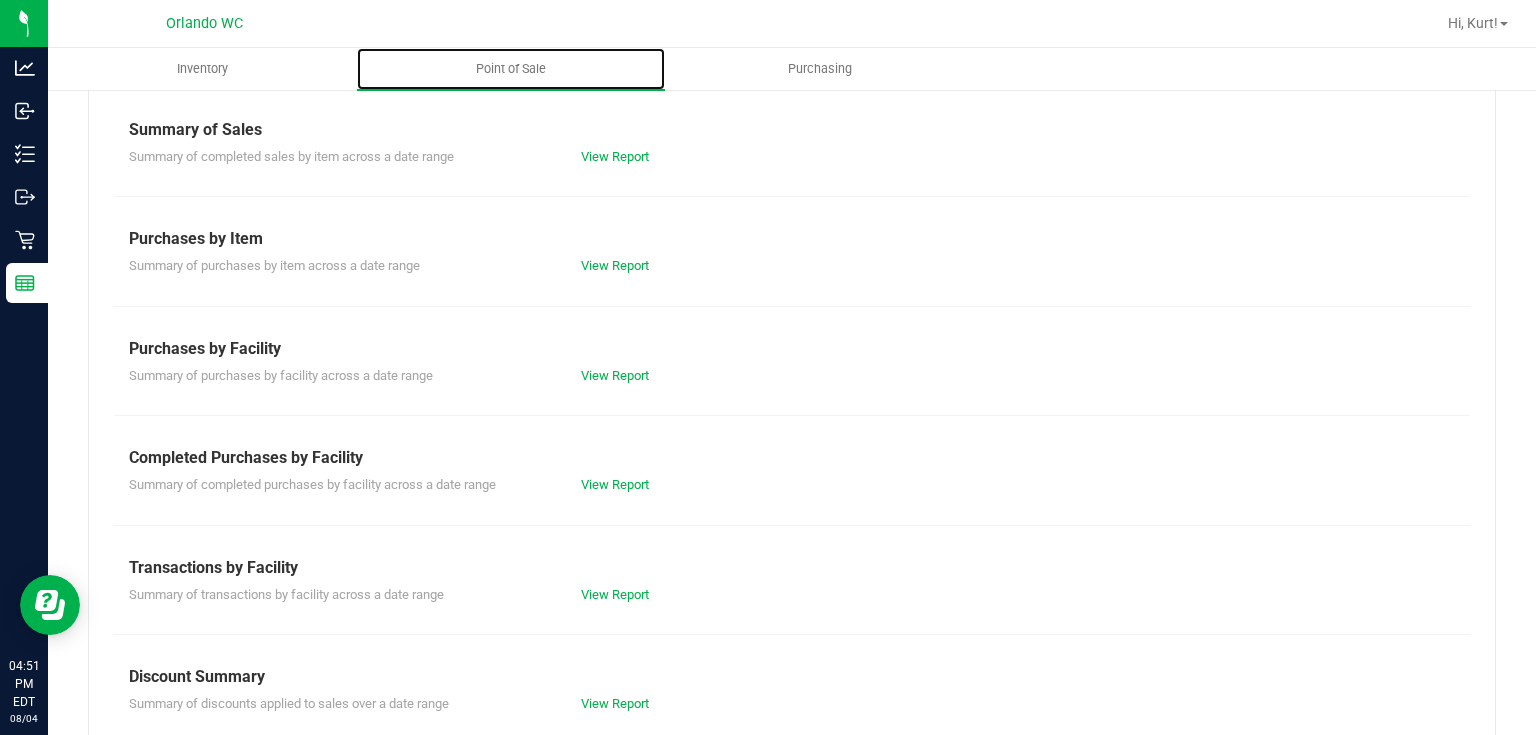 scroll, scrollTop: 200, scrollLeft: 0, axis: vertical 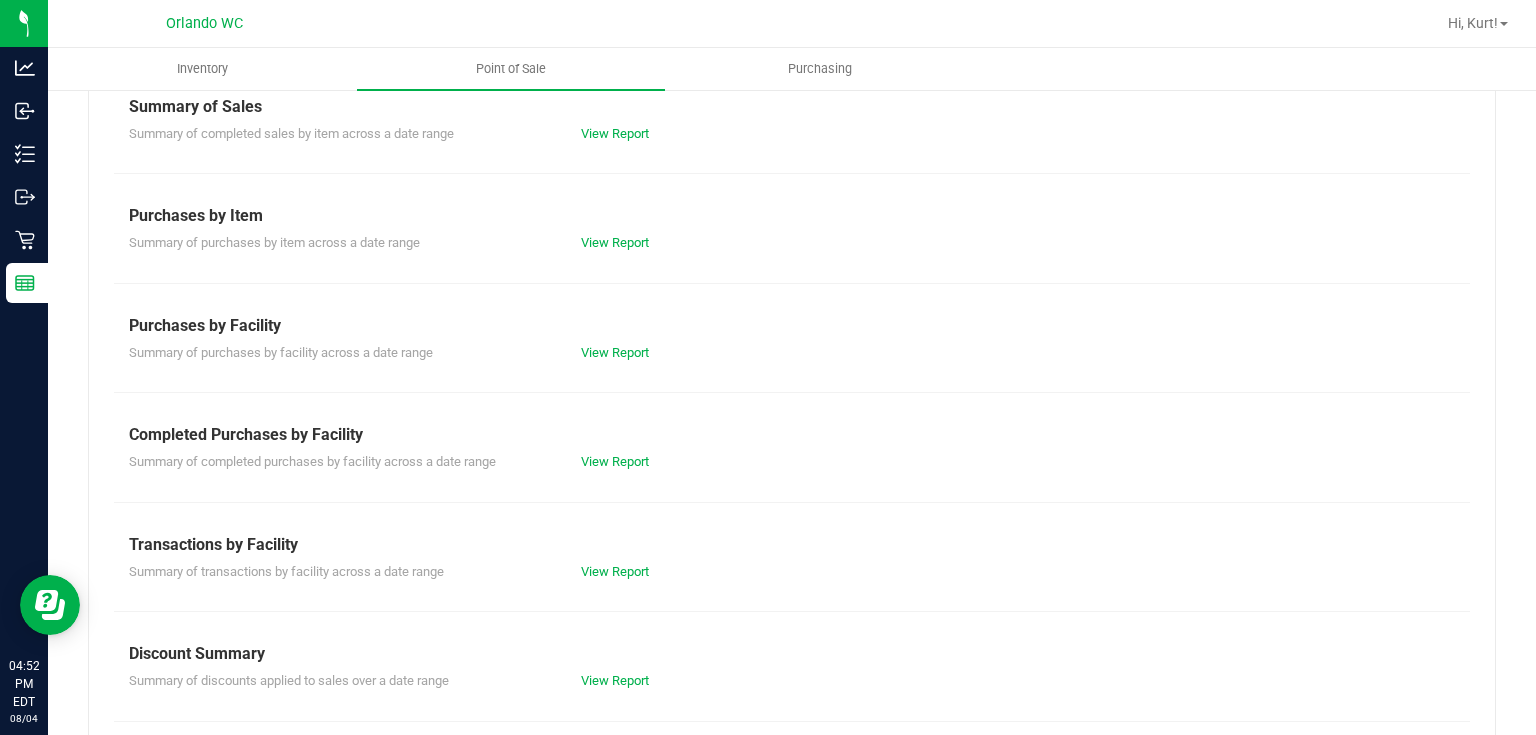 click on "Summary of transactions by facility across a date range
View Report" at bounding box center [792, 569] 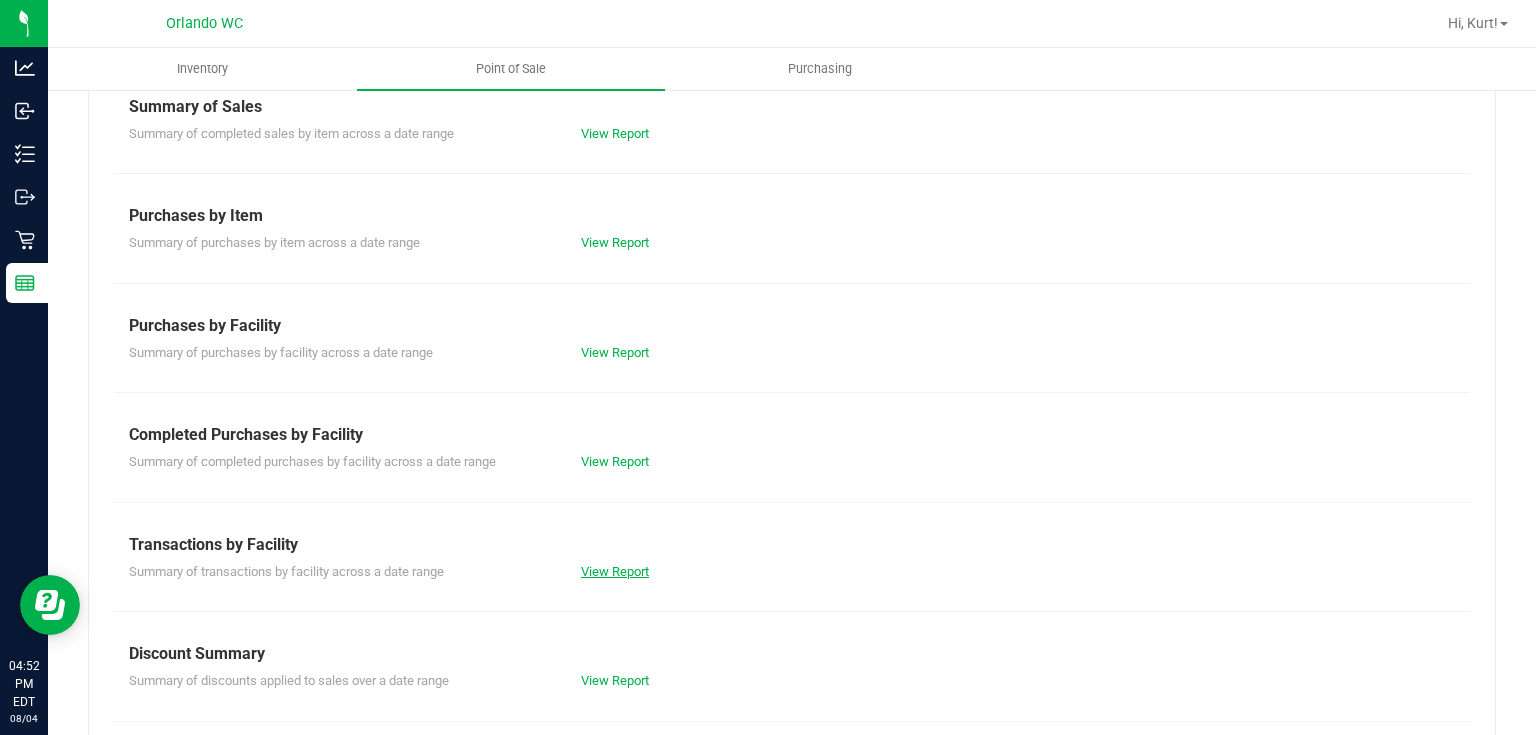 click on "View Report" at bounding box center [615, 571] 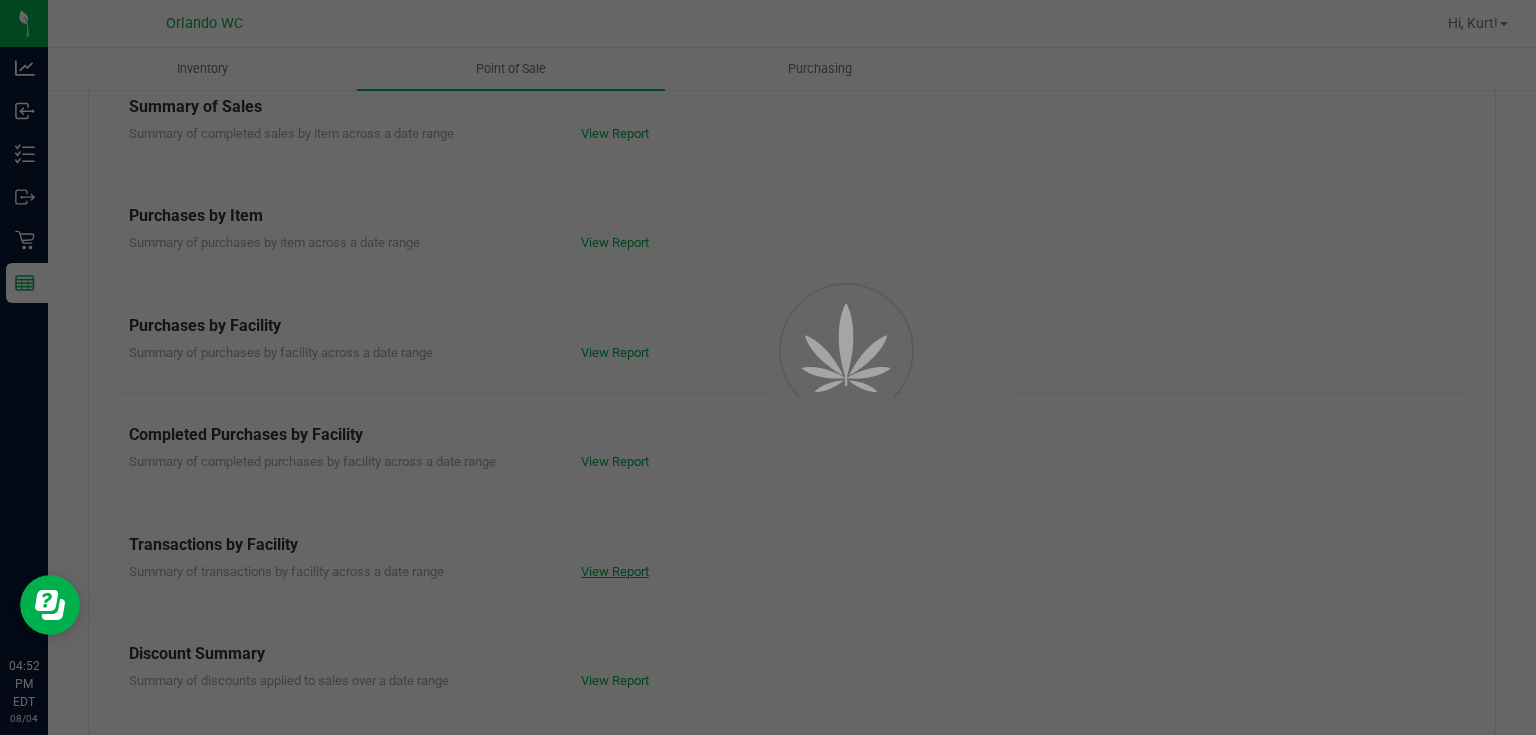scroll, scrollTop: 0, scrollLeft: 0, axis: both 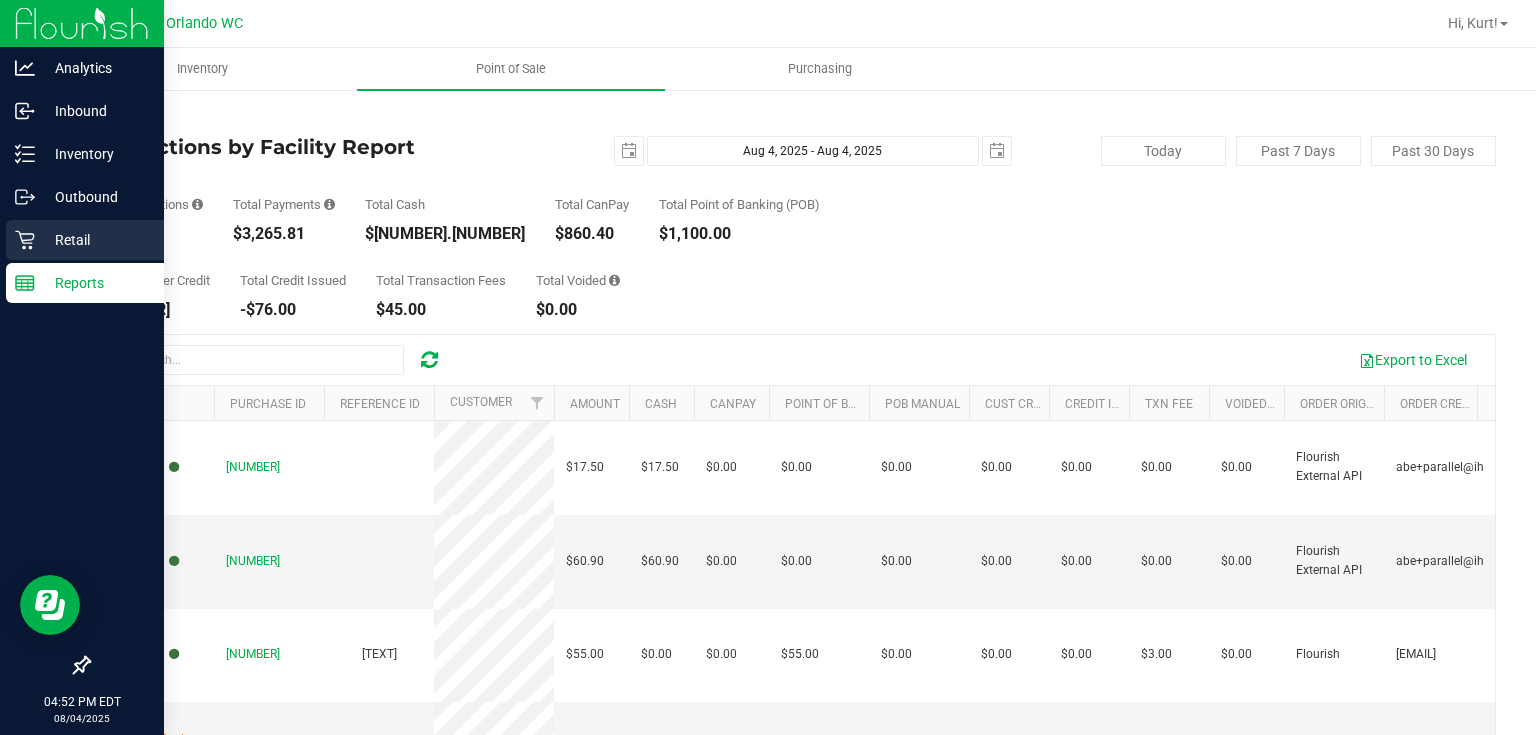 click 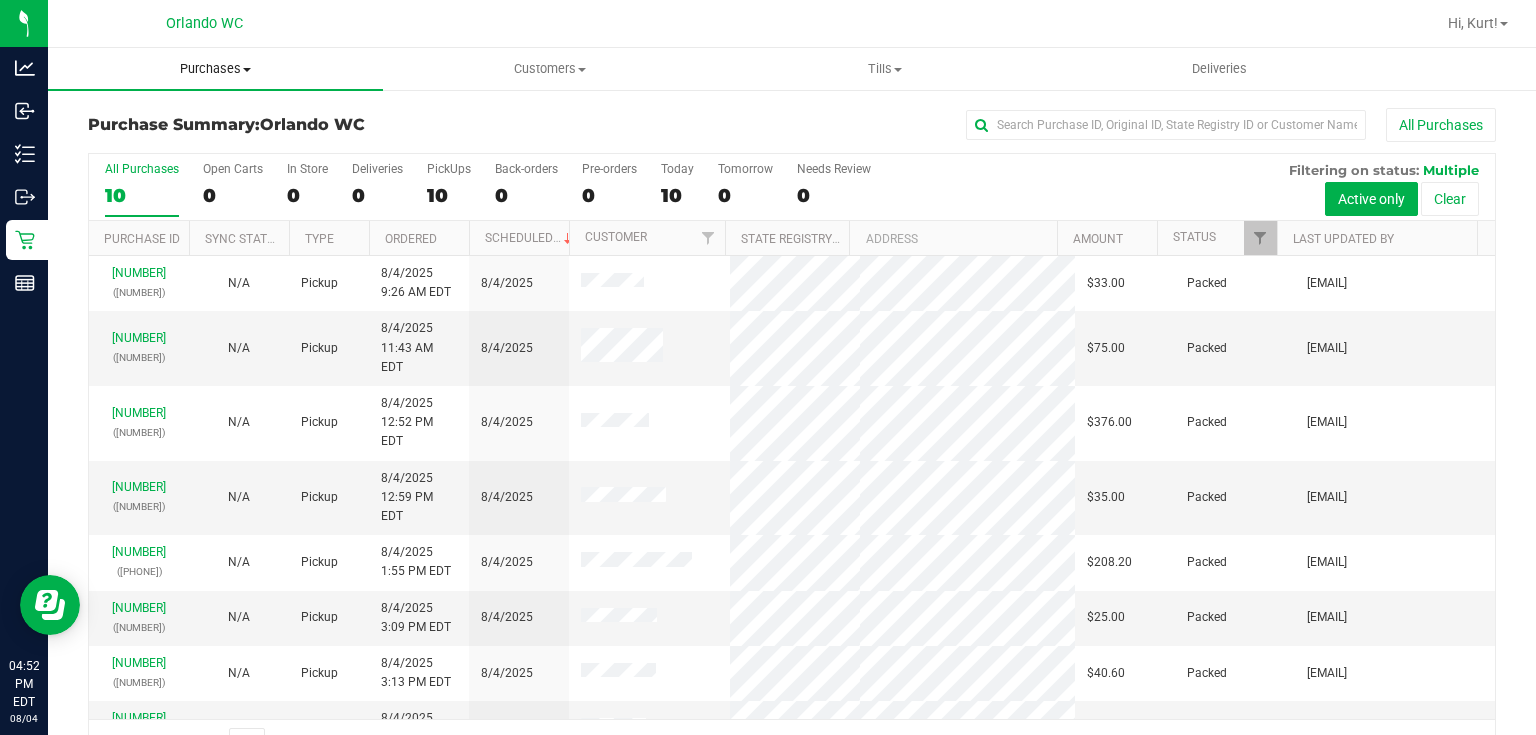 click on "Purchases" at bounding box center [215, 69] 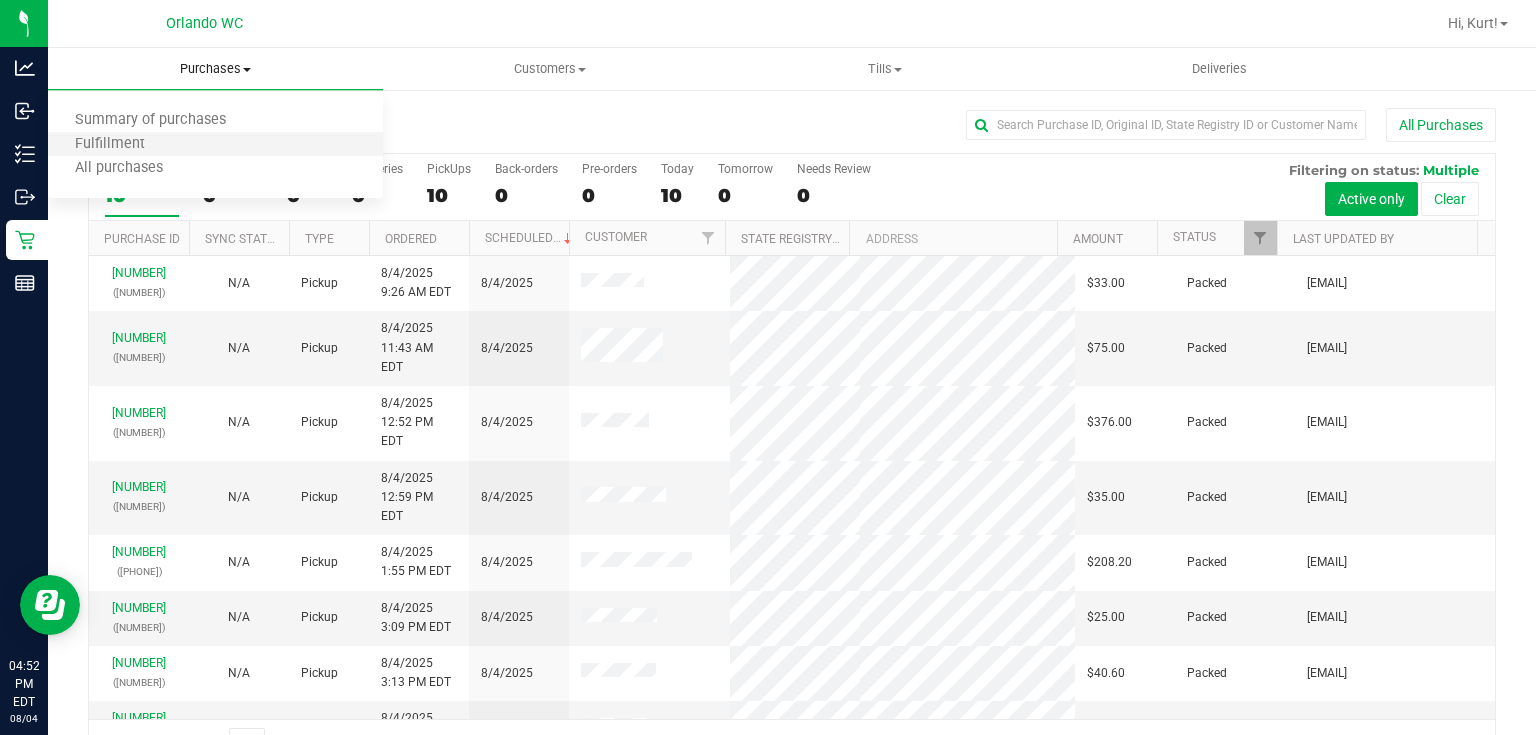 click on "Fulfillment" at bounding box center (215, 145) 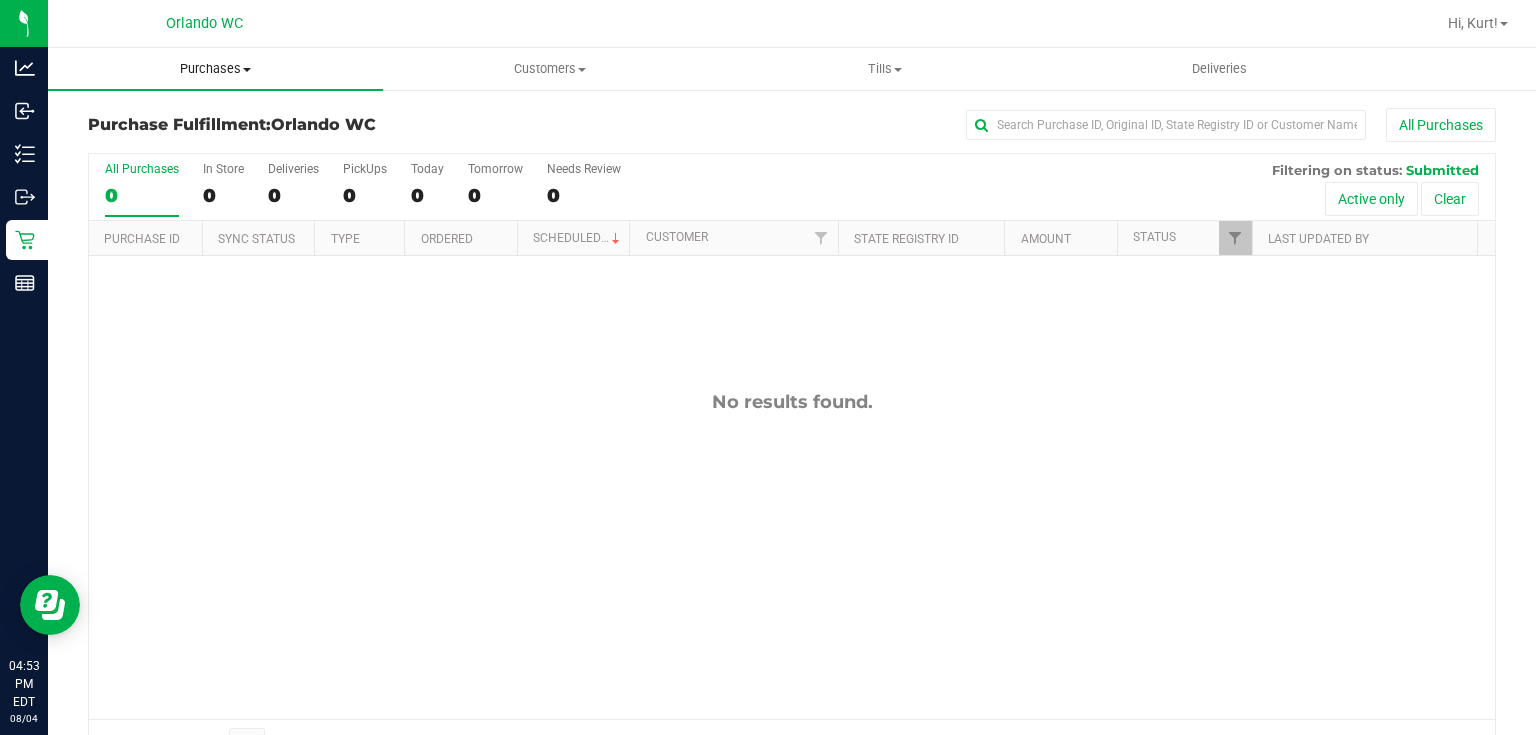 click on "Purchases" at bounding box center [215, 69] 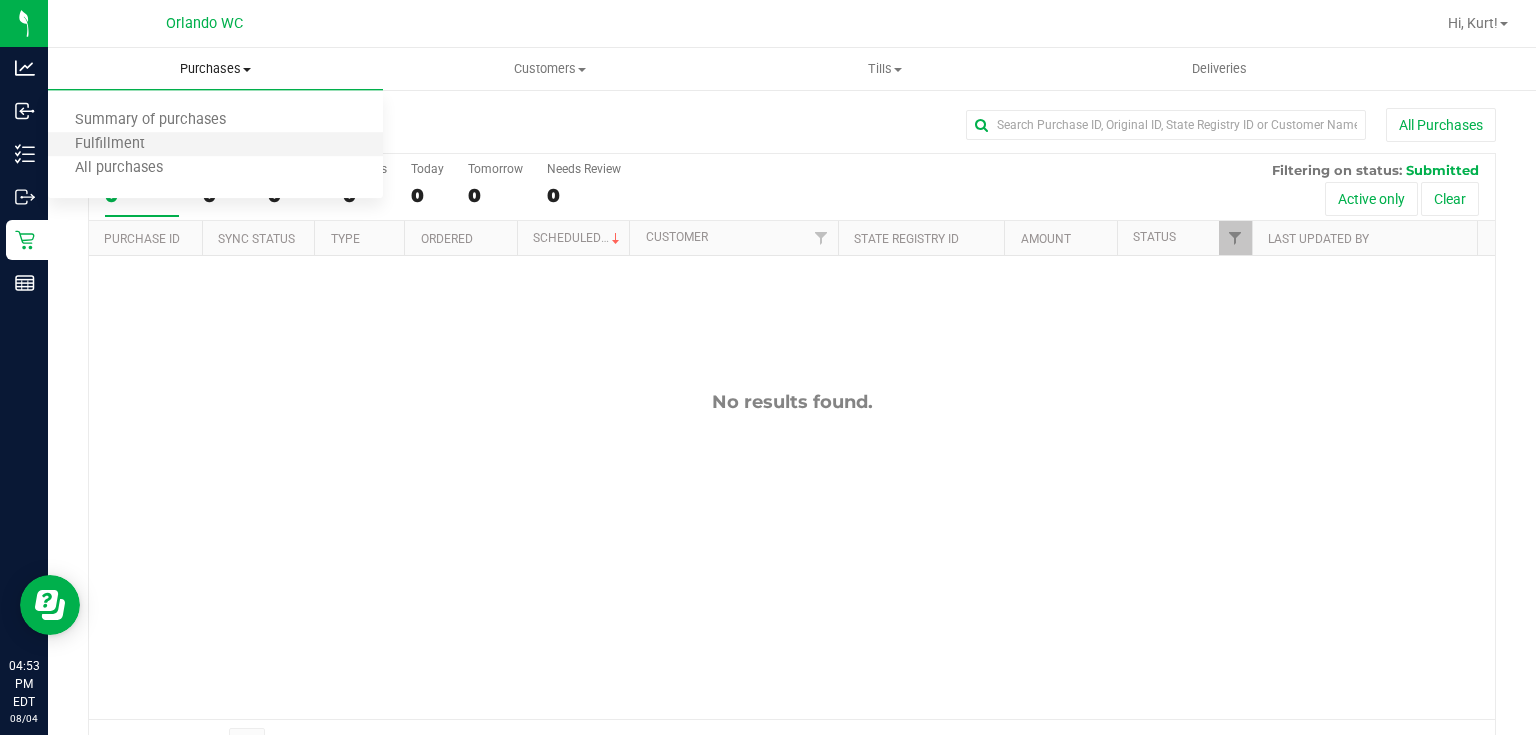 click on "Fulfillment" at bounding box center (215, 145) 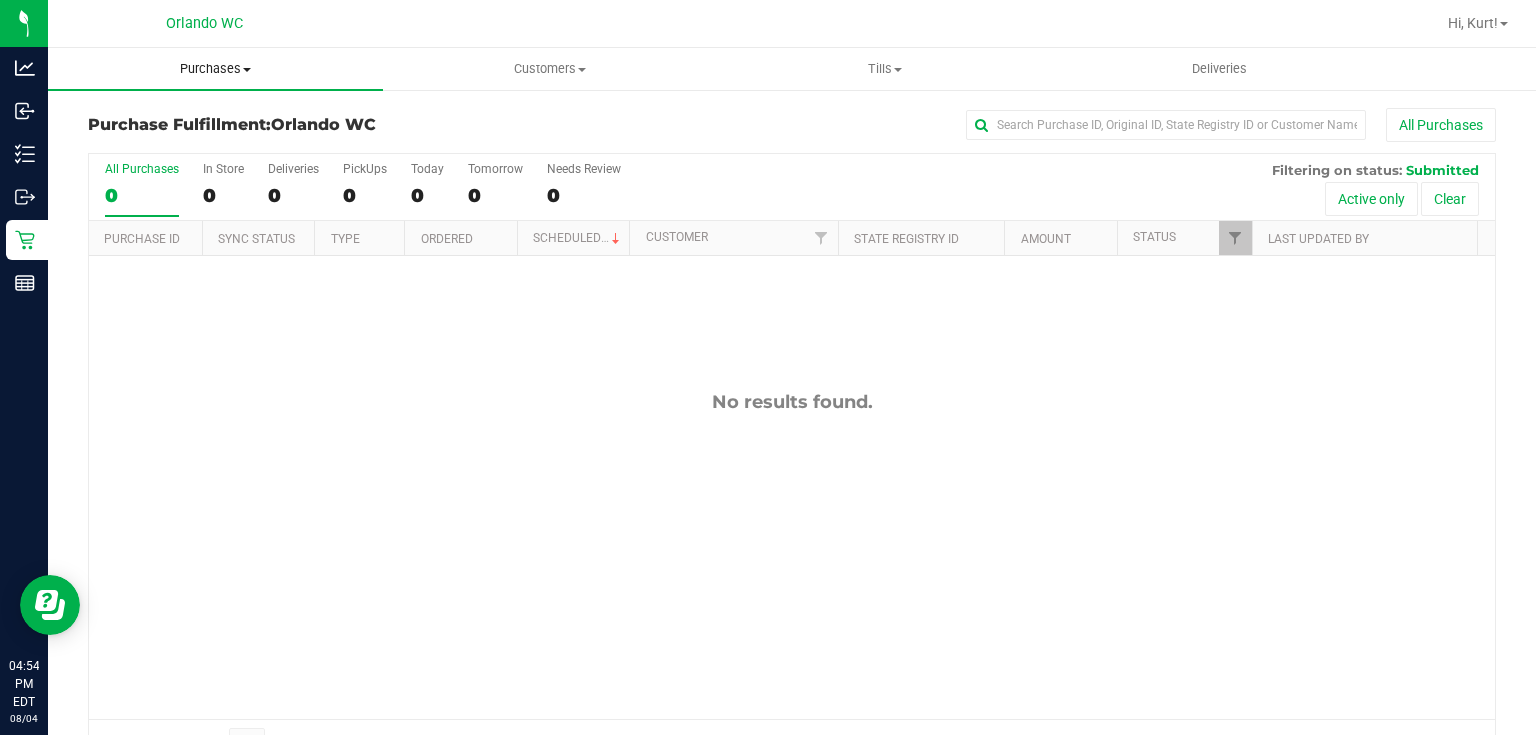 click on "Purchases" at bounding box center [215, 69] 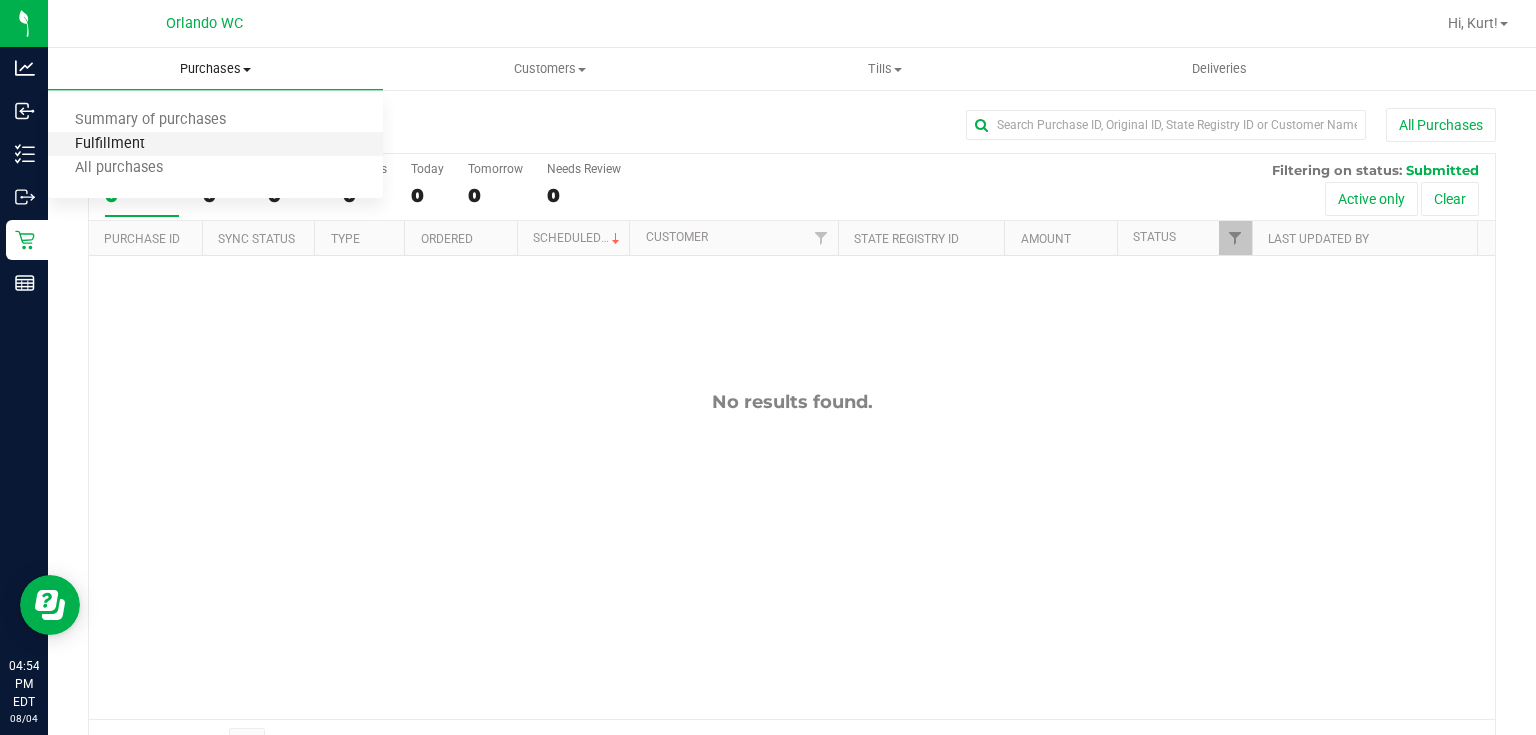 click on "Fulfillment" at bounding box center (110, 144) 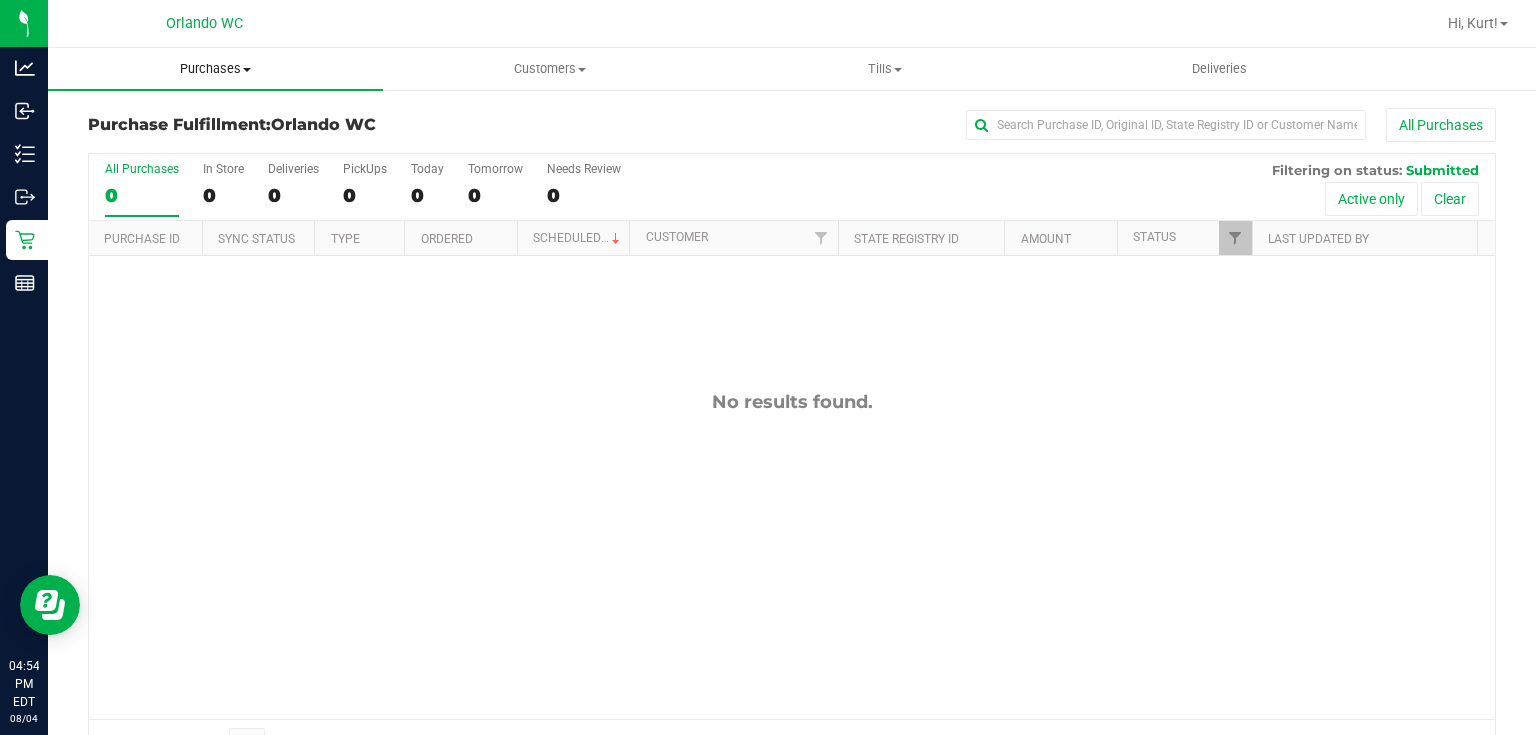 click on "Purchases" at bounding box center [215, 69] 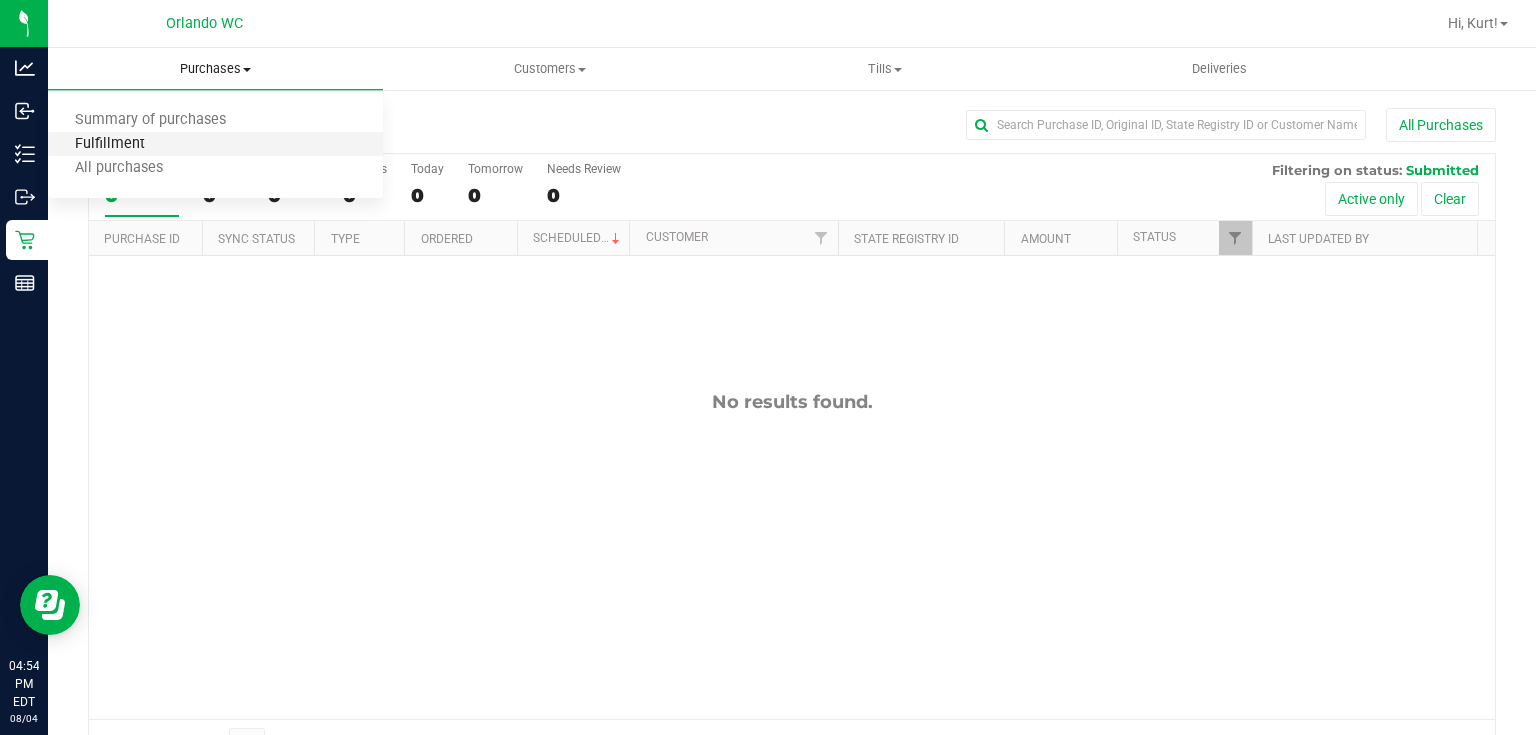 click on "Fulfillment" at bounding box center [110, 144] 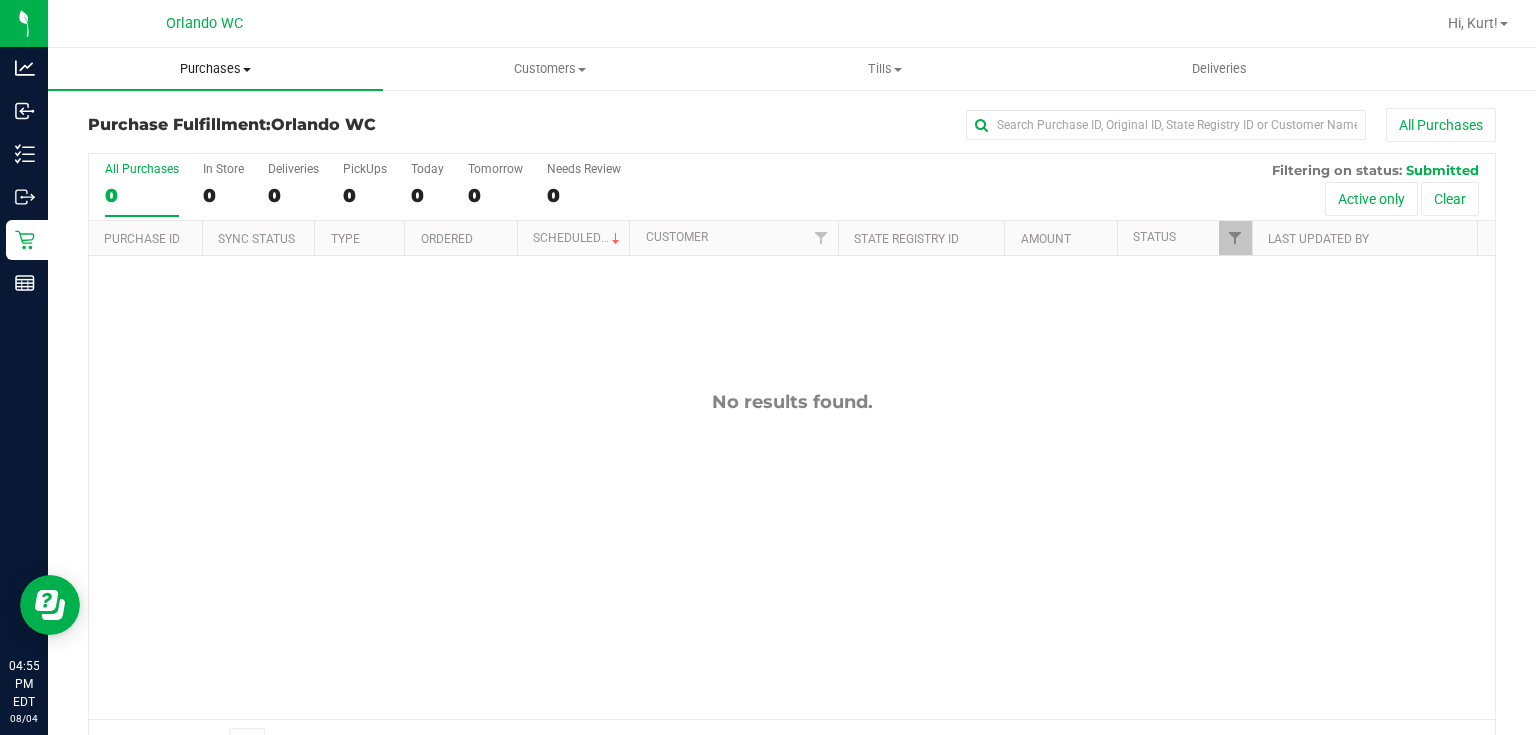 click on "Purchases" at bounding box center (215, 69) 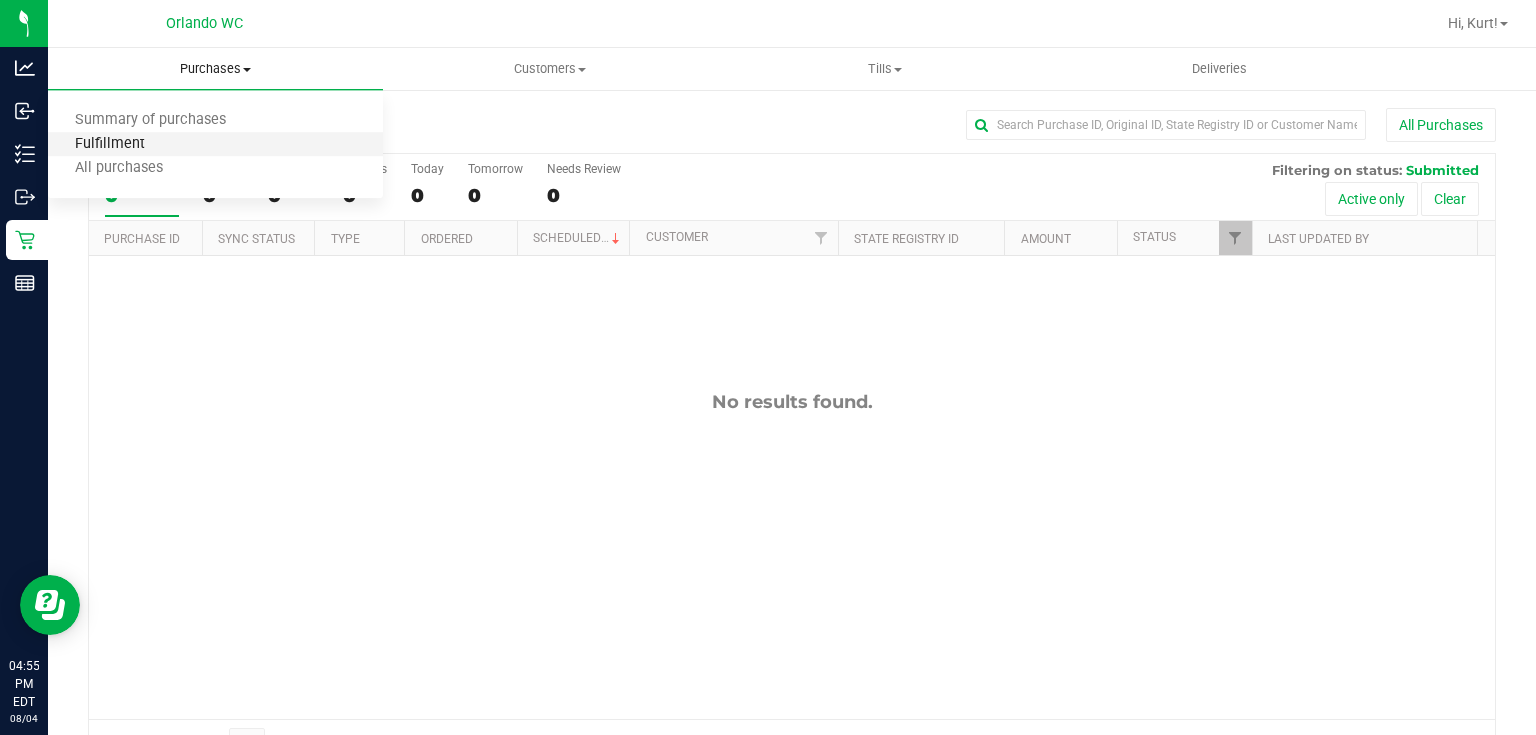 click on "Fulfillment" at bounding box center [110, 144] 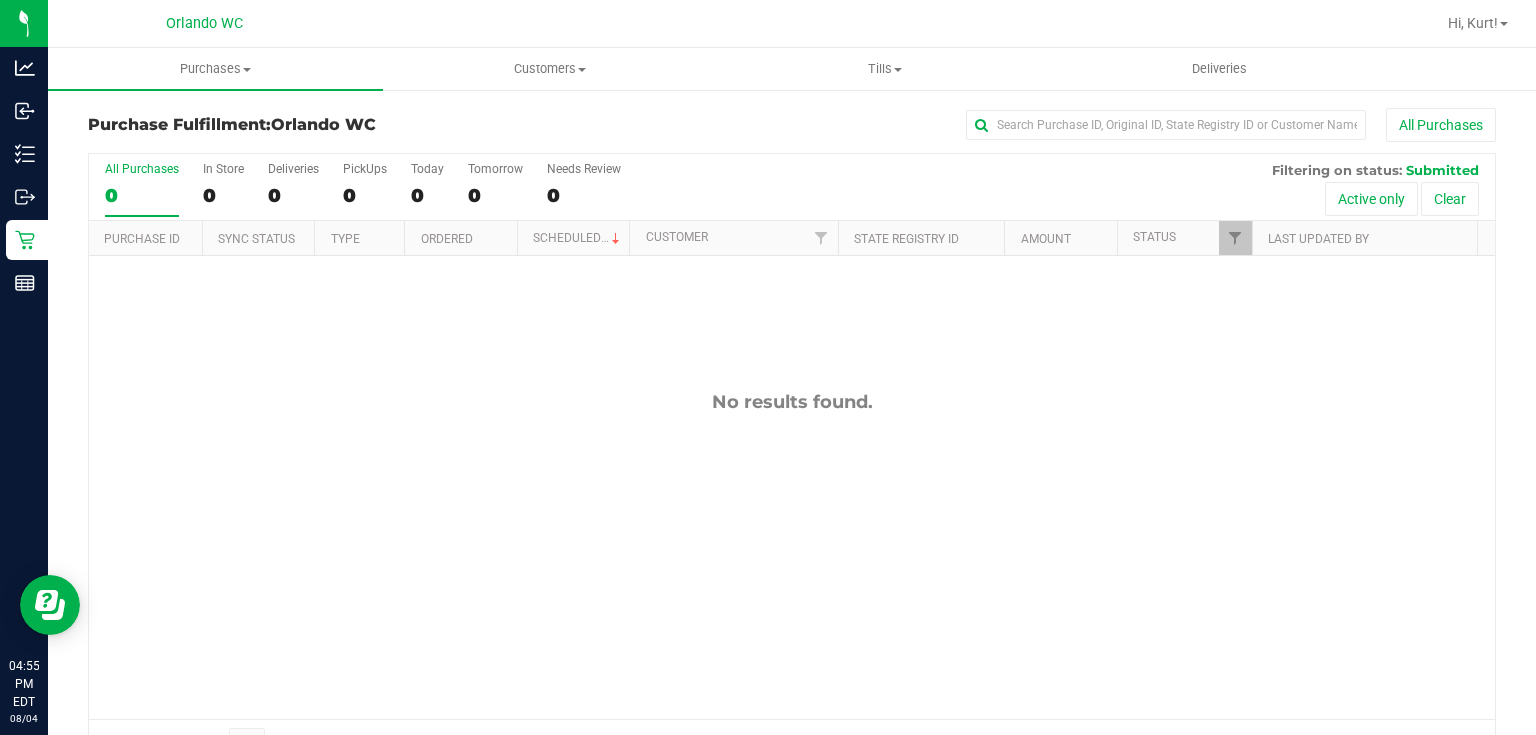 drag, startPoint x: 405, startPoint y: 379, endPoint x: 420, endPoint y: 356, distance: 27.45906 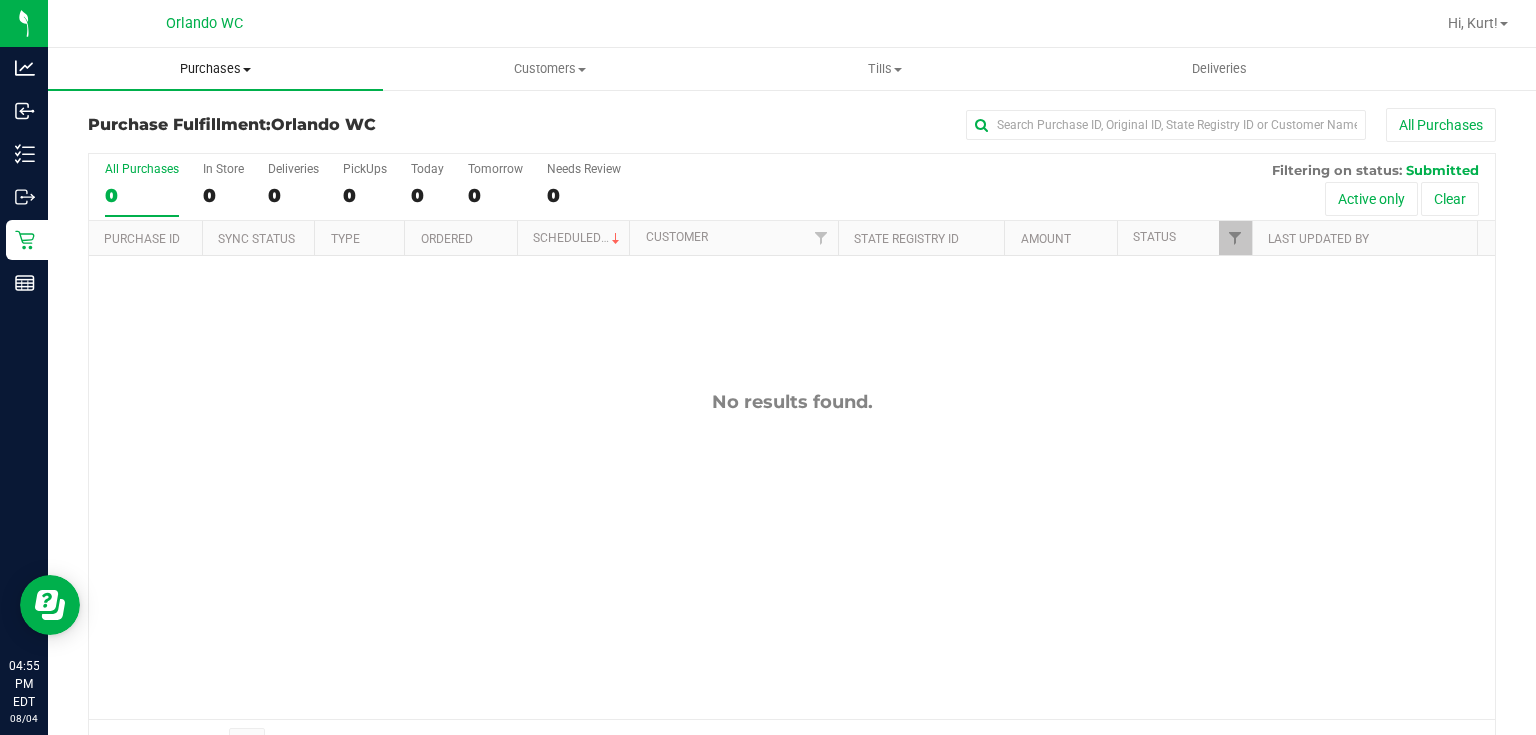 click on "Purchases" at bounding box center (215, 69) 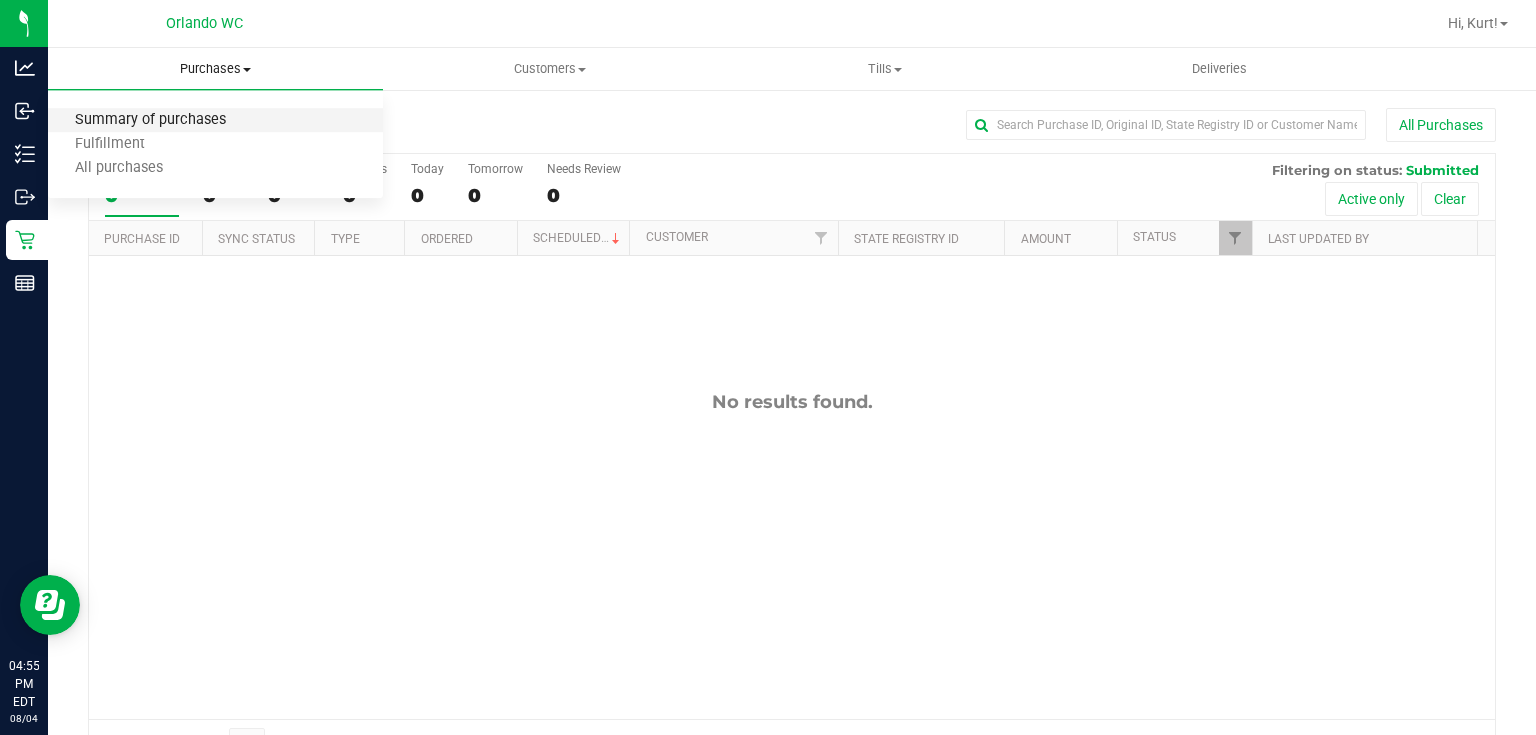 click on "Summary of purchases" at bounding box center (150, 120) 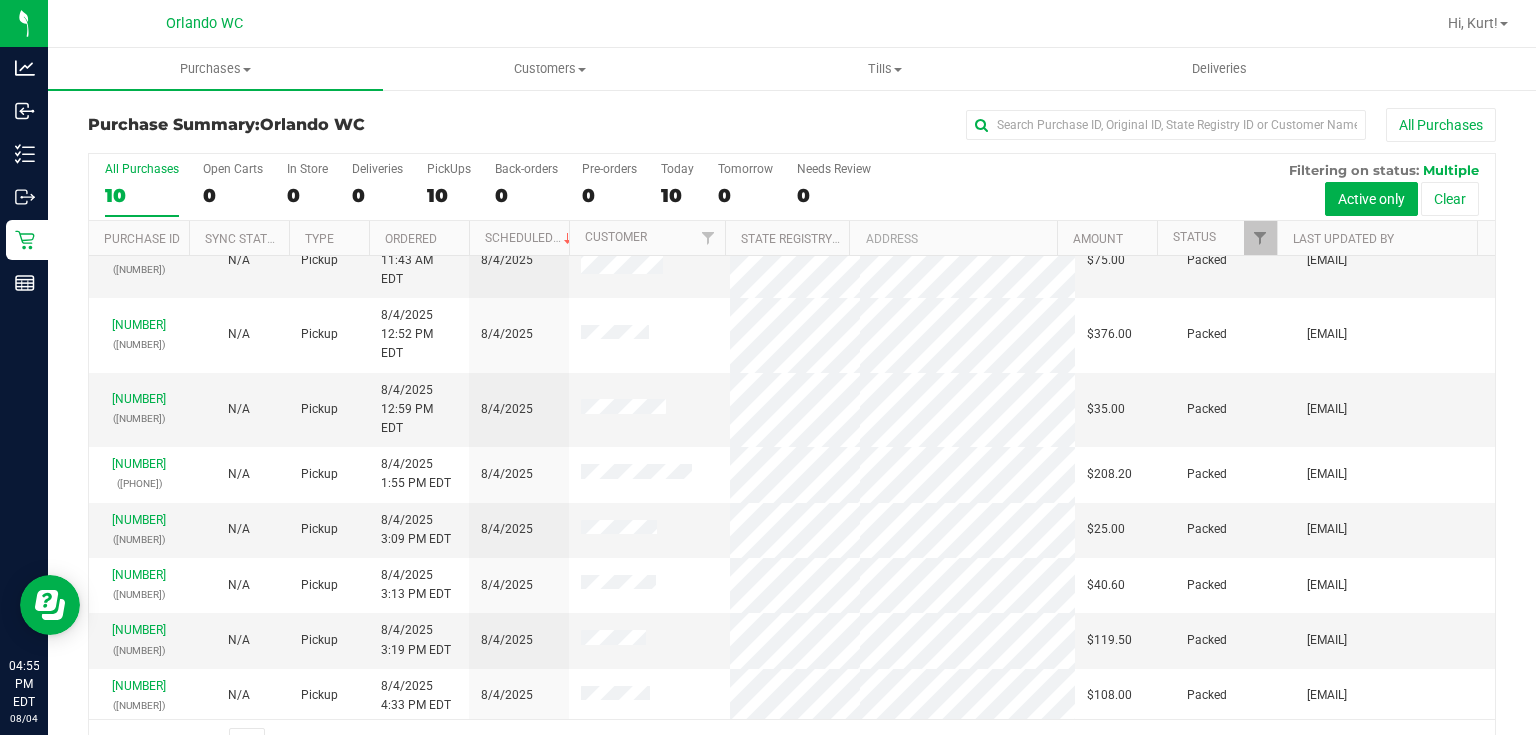 scroll, scrollTop: 0, scrollLeft: 0, axis: both 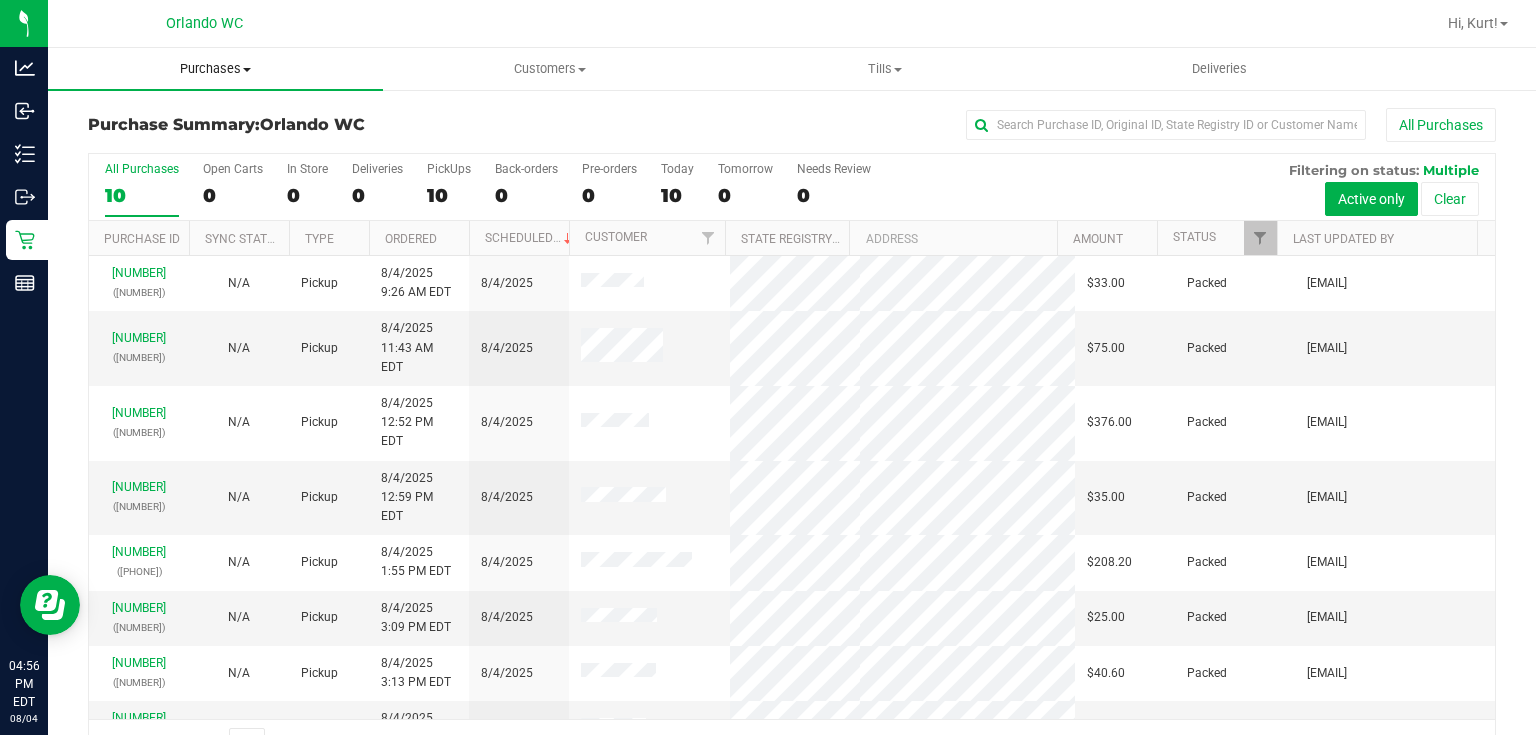 click on "Purchases" at bounding box center [215, 69] 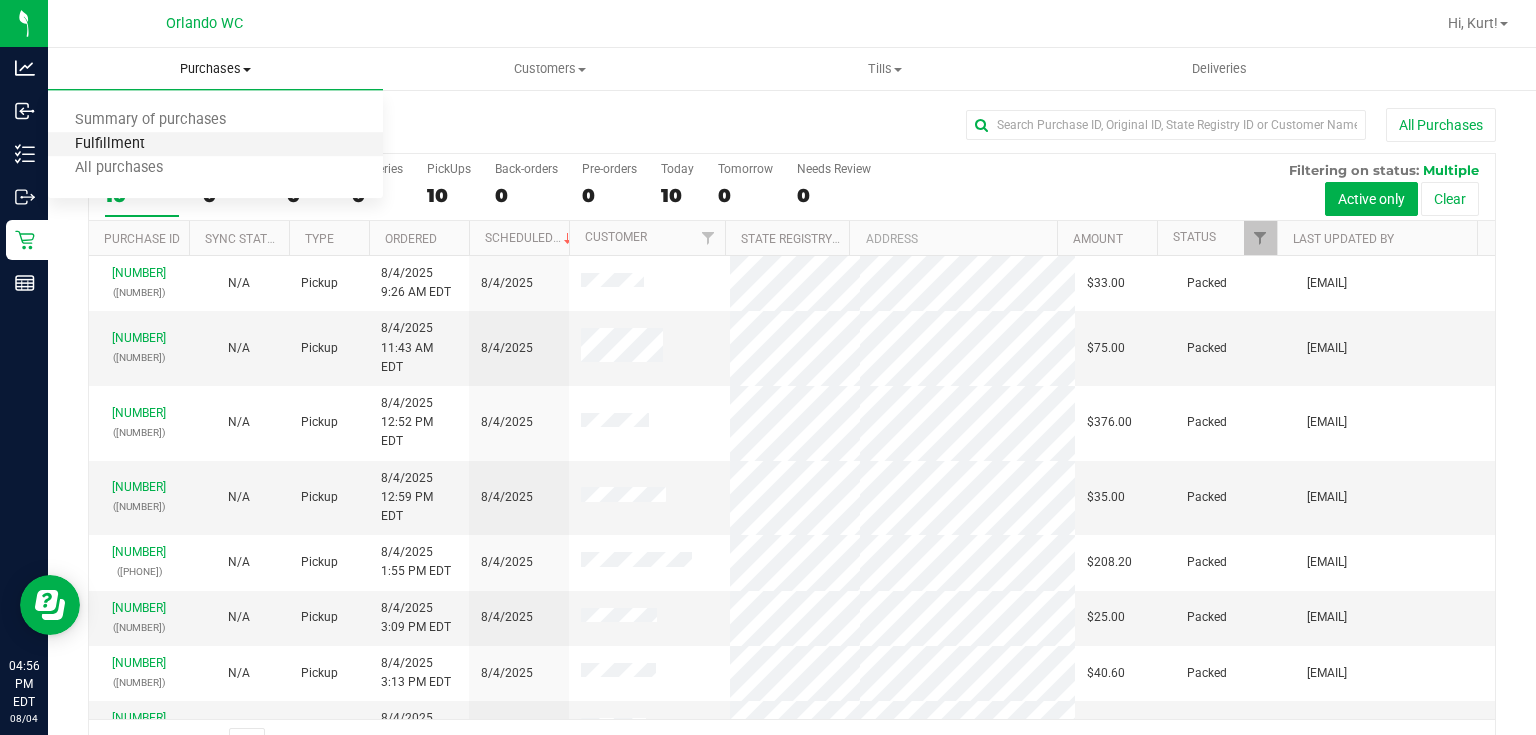click on "Fulfillment" at bounding box center (110, 144) 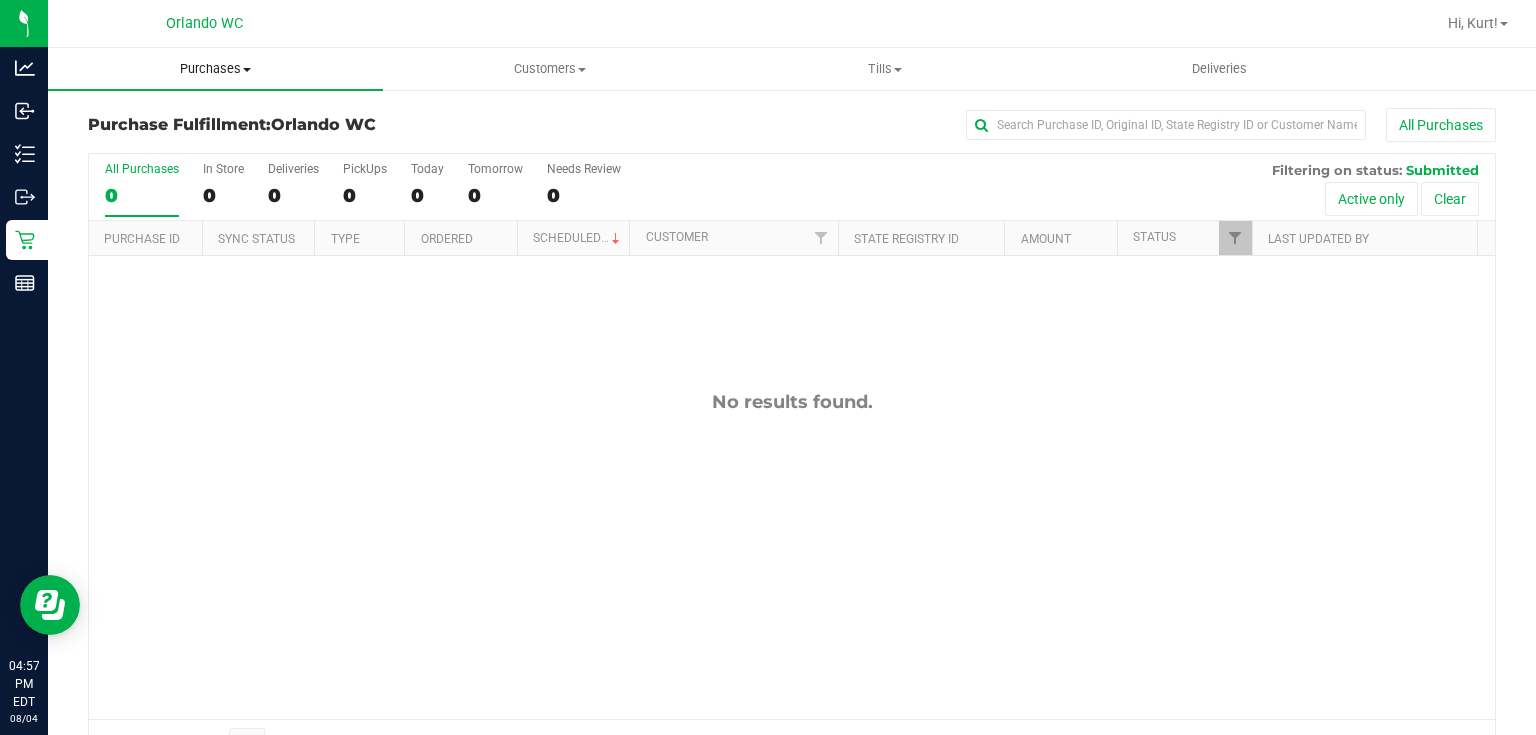 click on "Purchases" at bounding box center [215, 69] 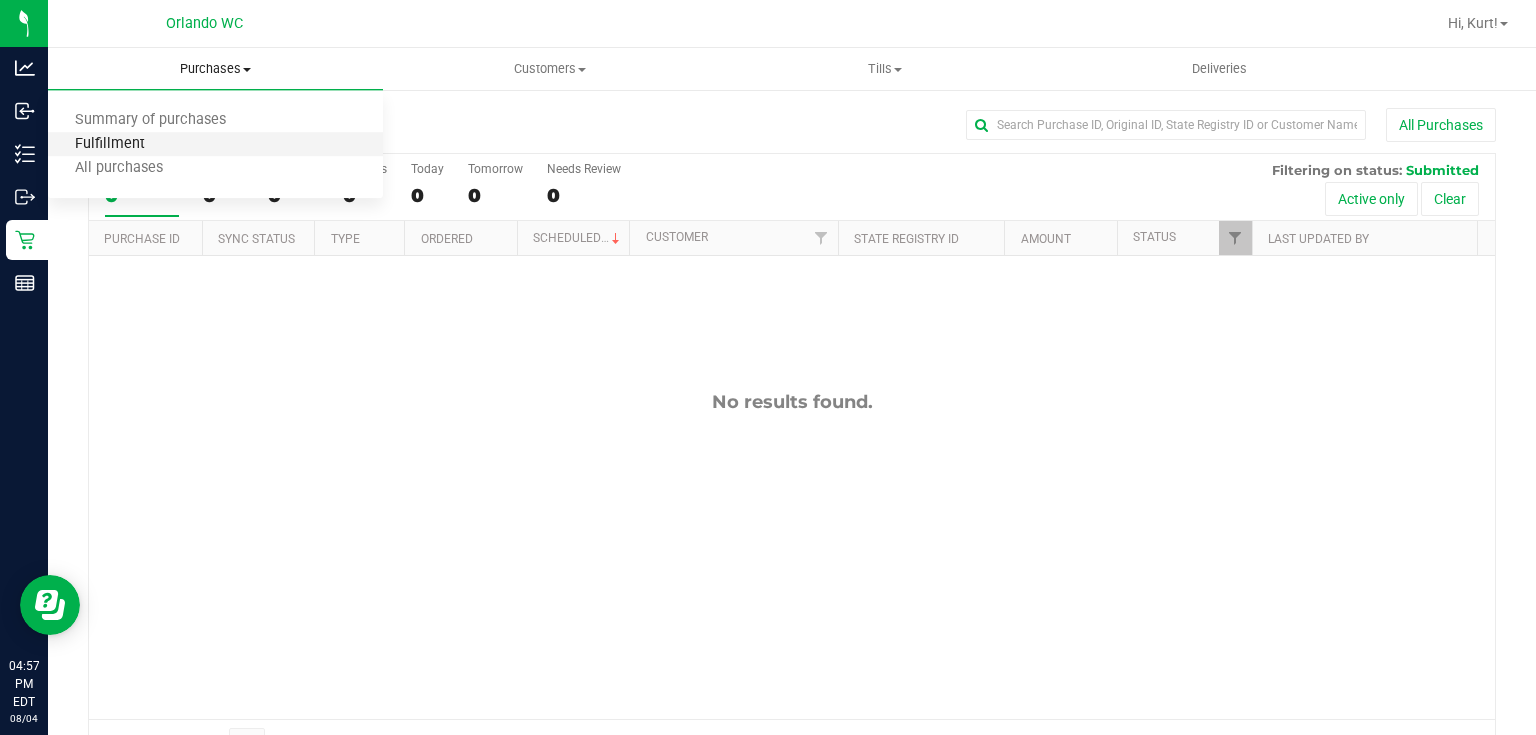 click on "Fulfillment" at bounding box center (110, 144) 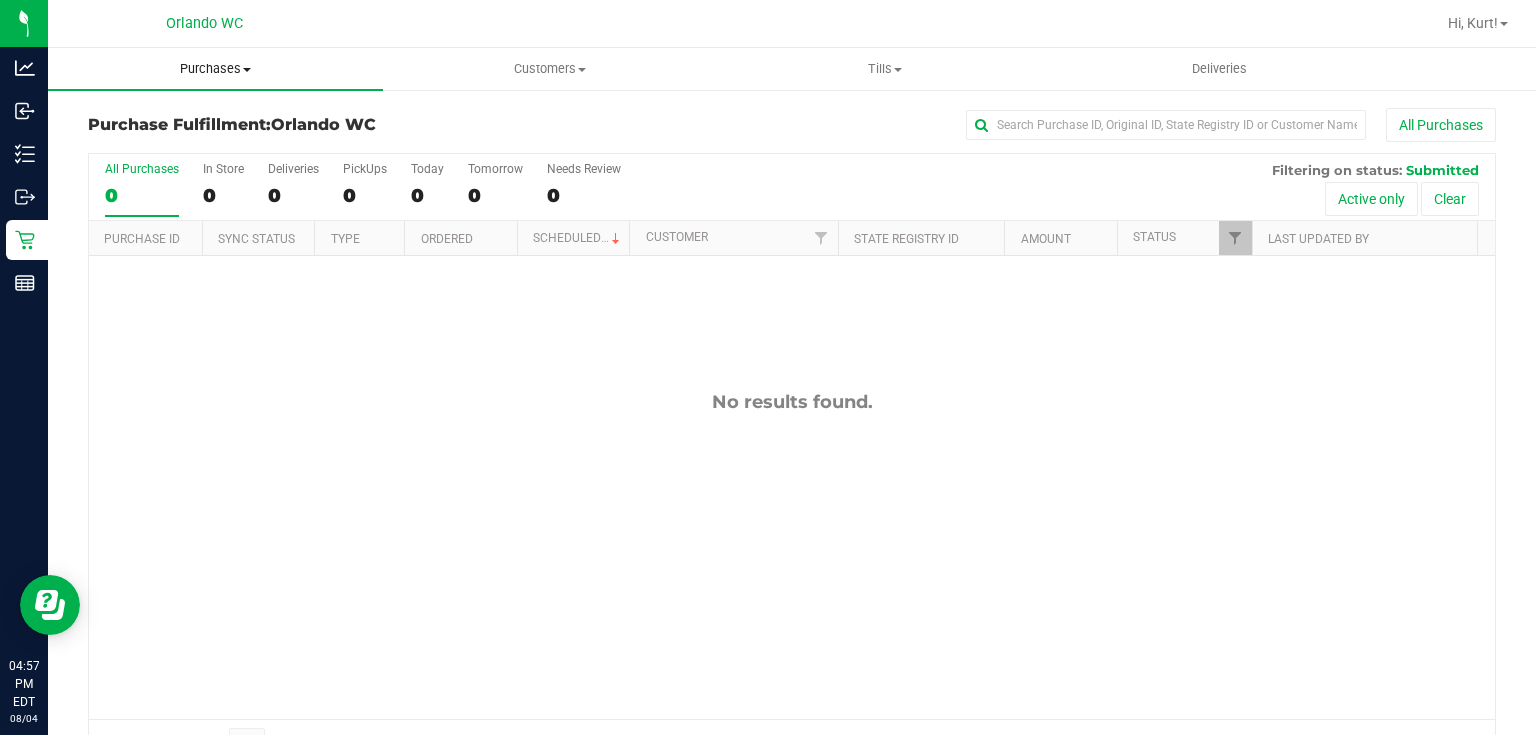 click on "Purchases" at bounding box center (215, 69) 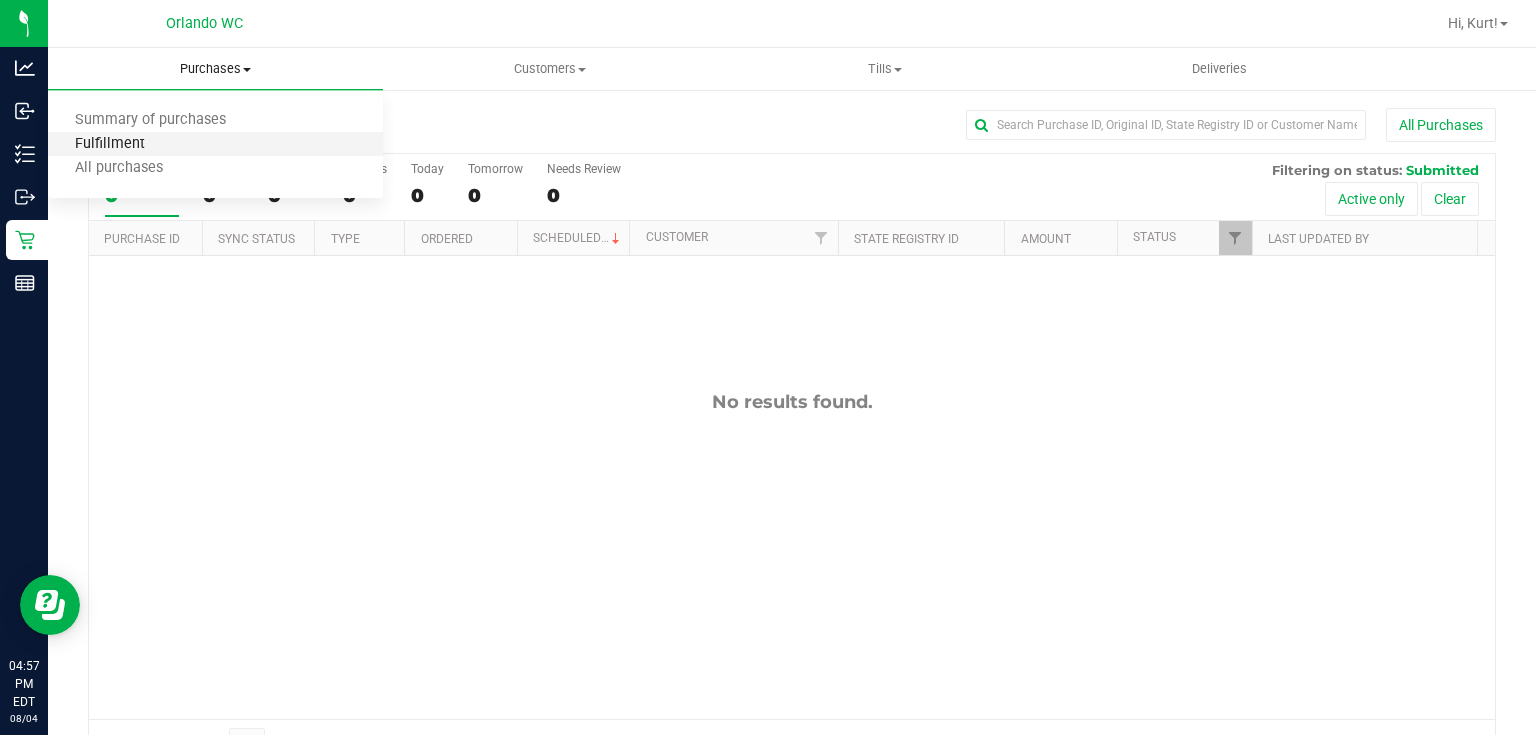 click on "Fulfillment" at bounding box center [110, 144] 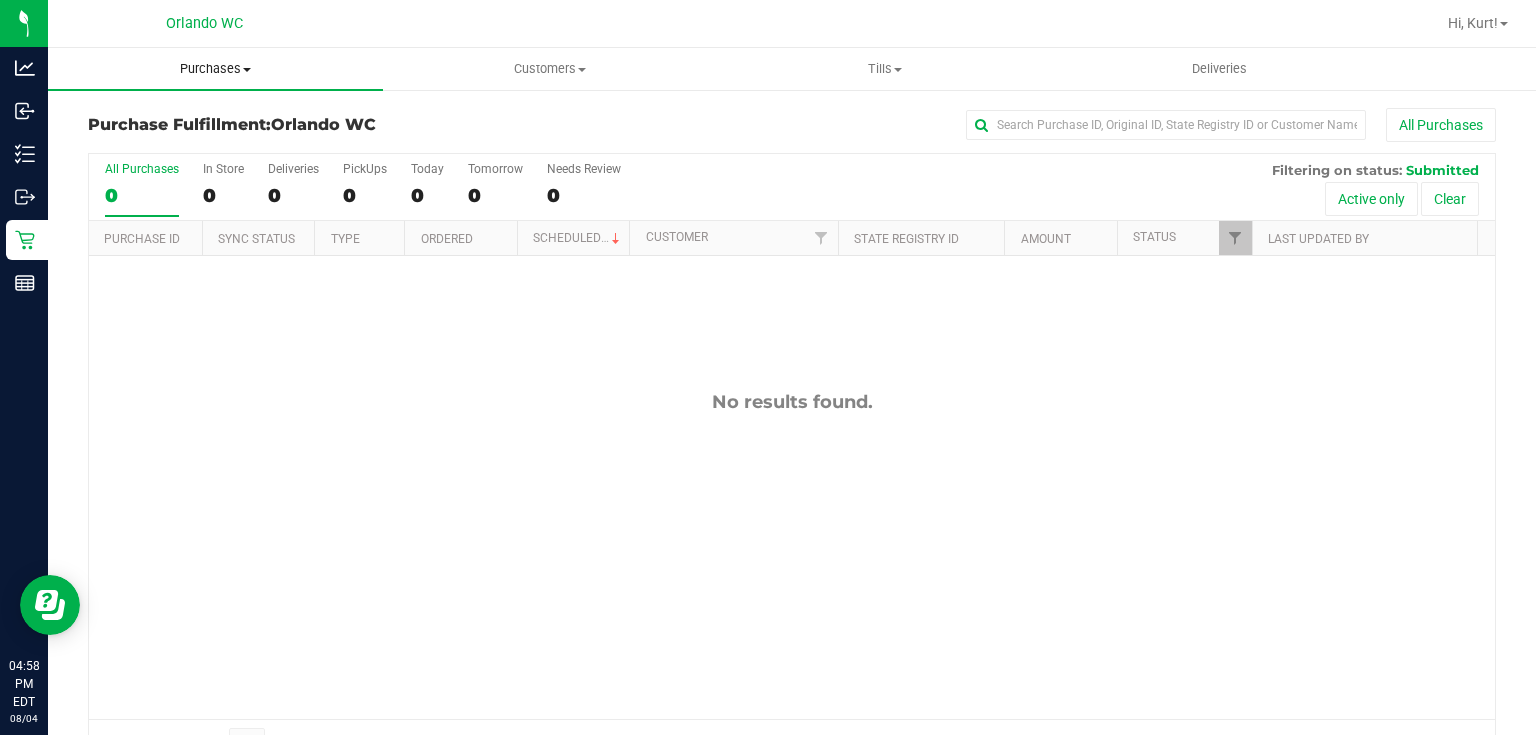 click on "Purchases" at bounding box center (215, 69) 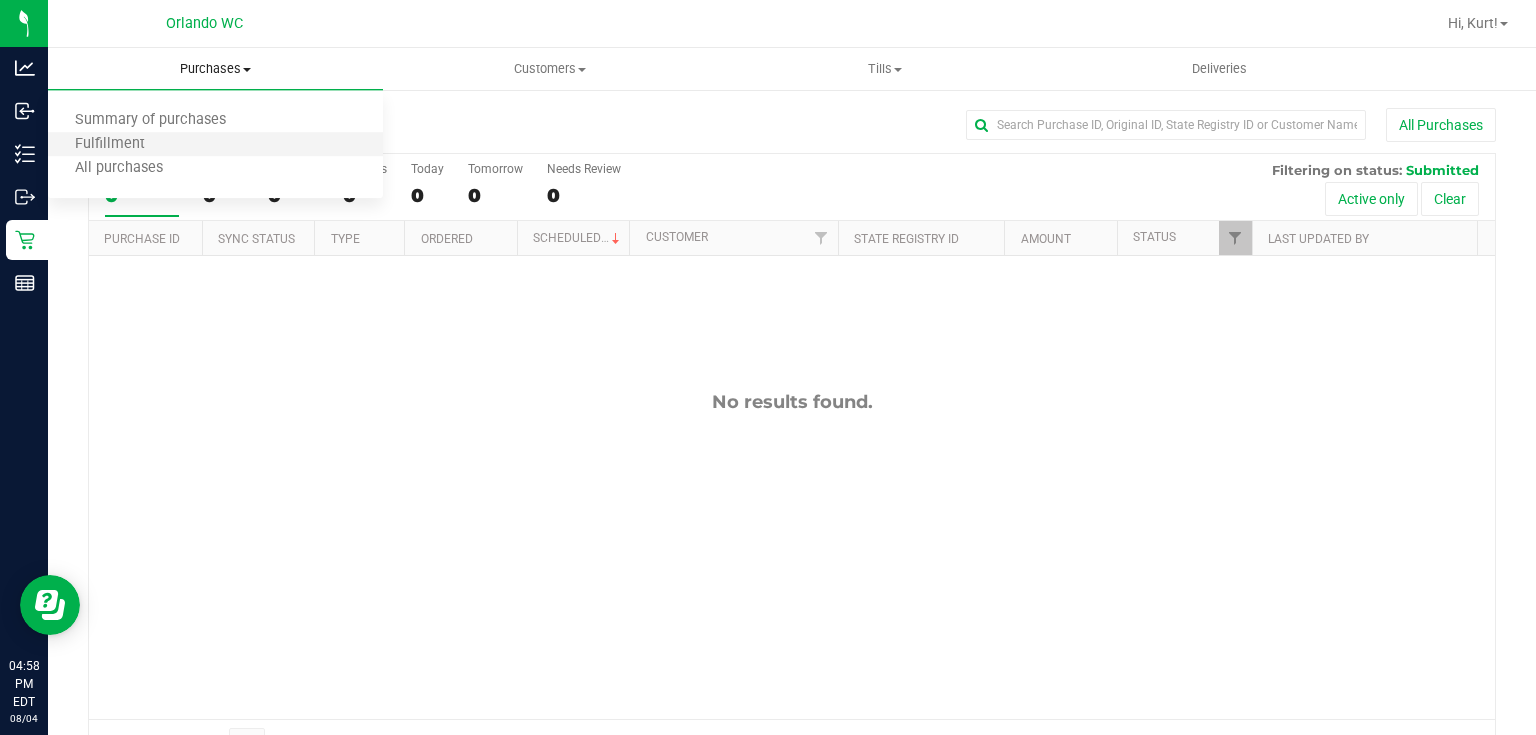 click on "Fulfillment" at bounding box center [215, 145] 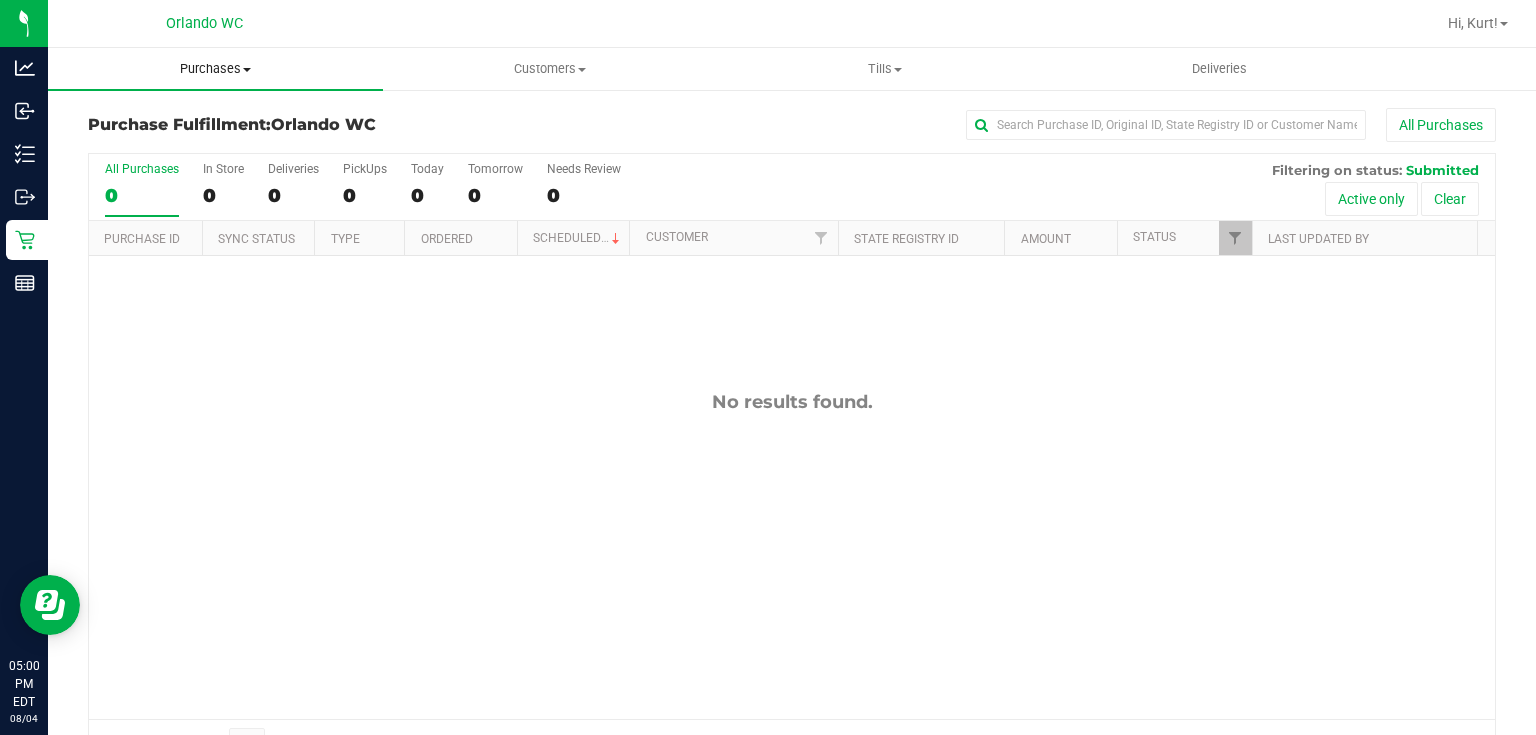 click on "Purchases" at bounding box center [215, 69] 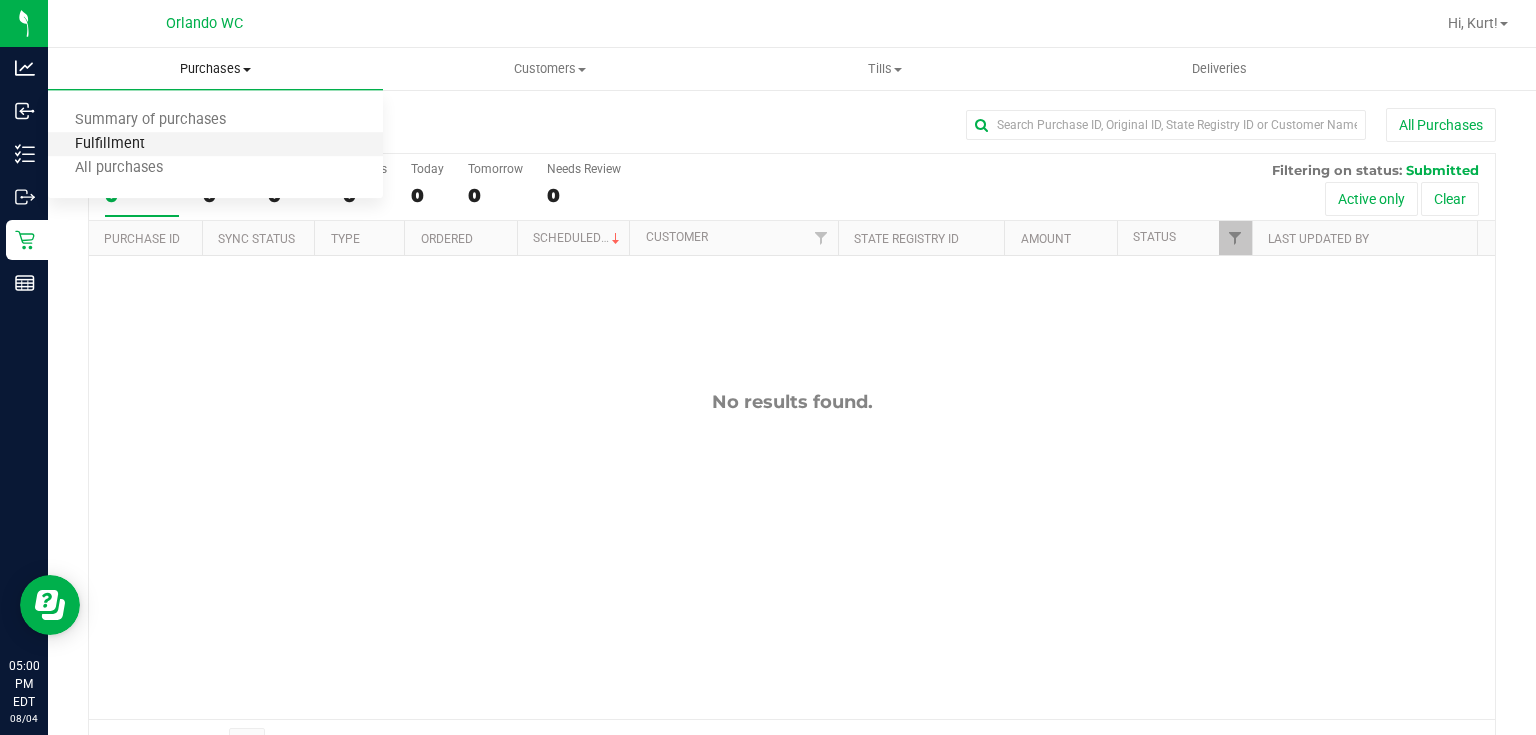 click on "Fulfillment" at bounding box center (110, 144) 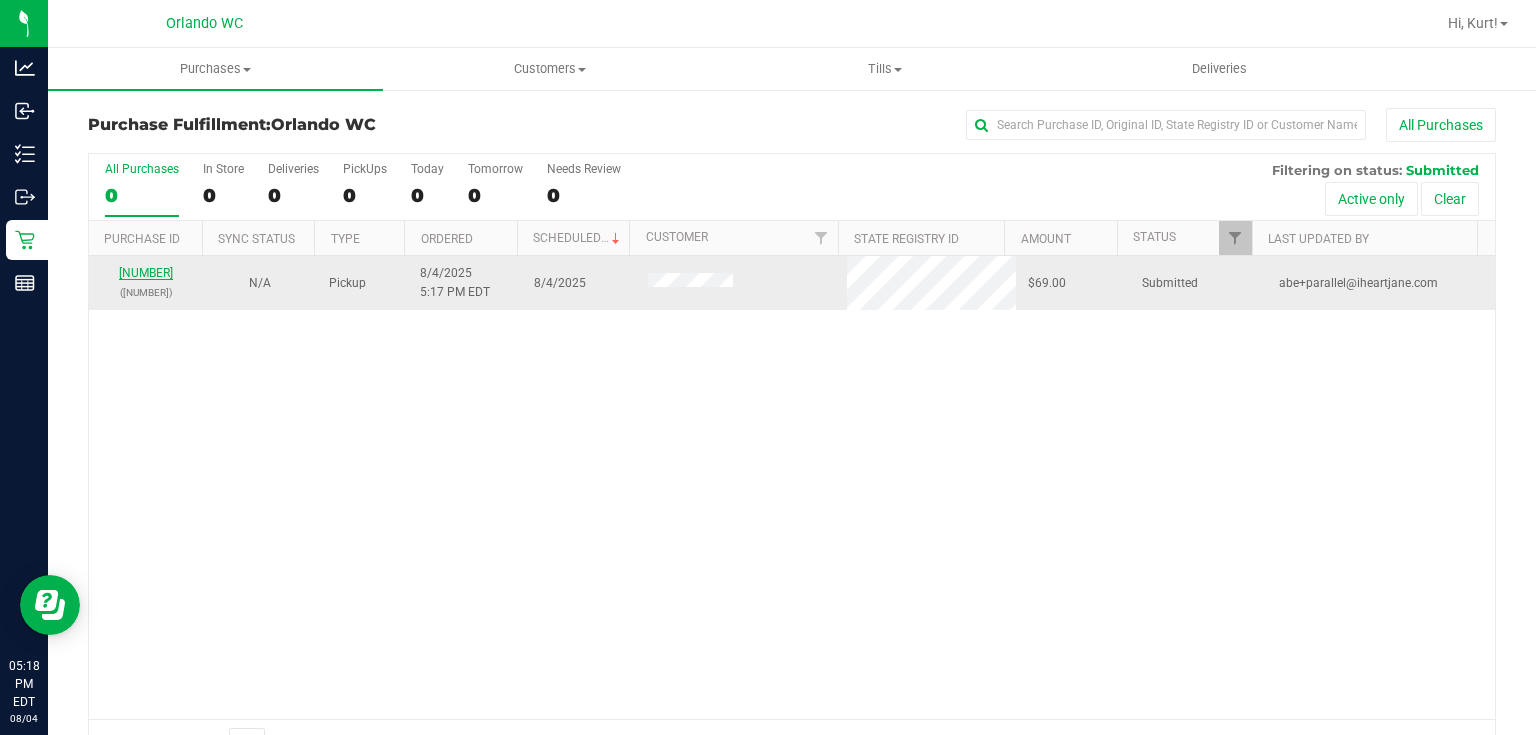 click on "11739704" at bounding box center [146, 273] 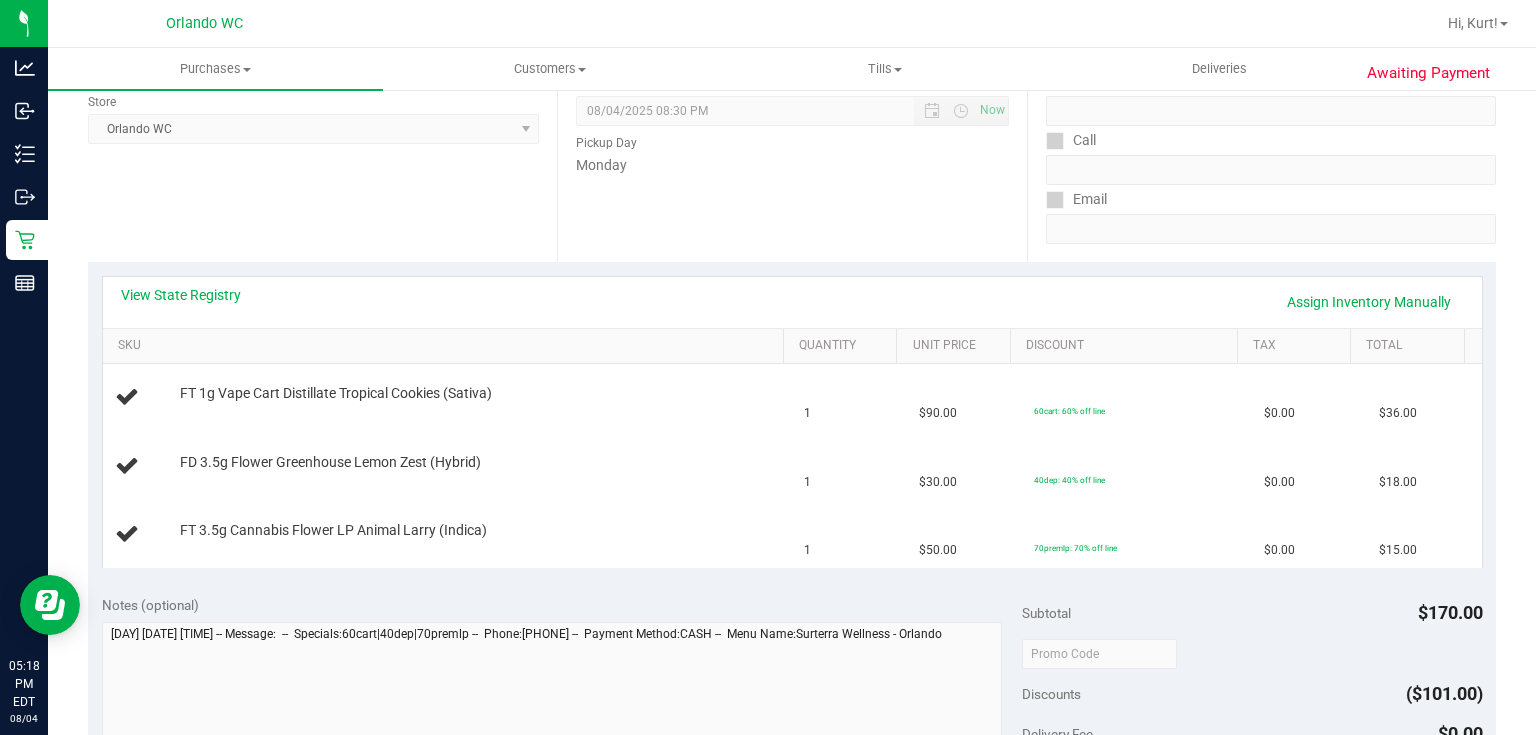 scroll, scrollTop: 293, scrollLeft: 0, axis: vertical 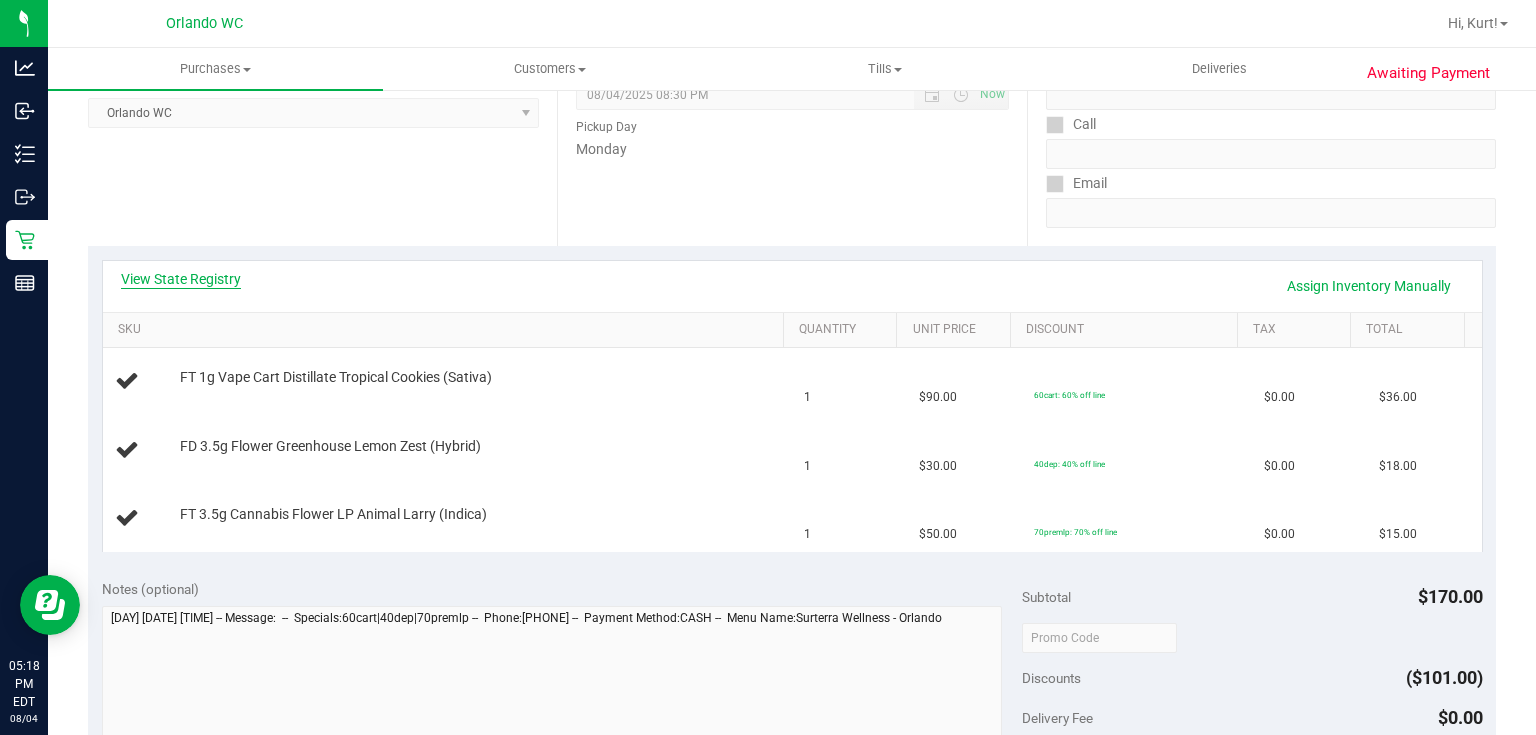 click on "View State Registry" at bounding box center (181, 279) 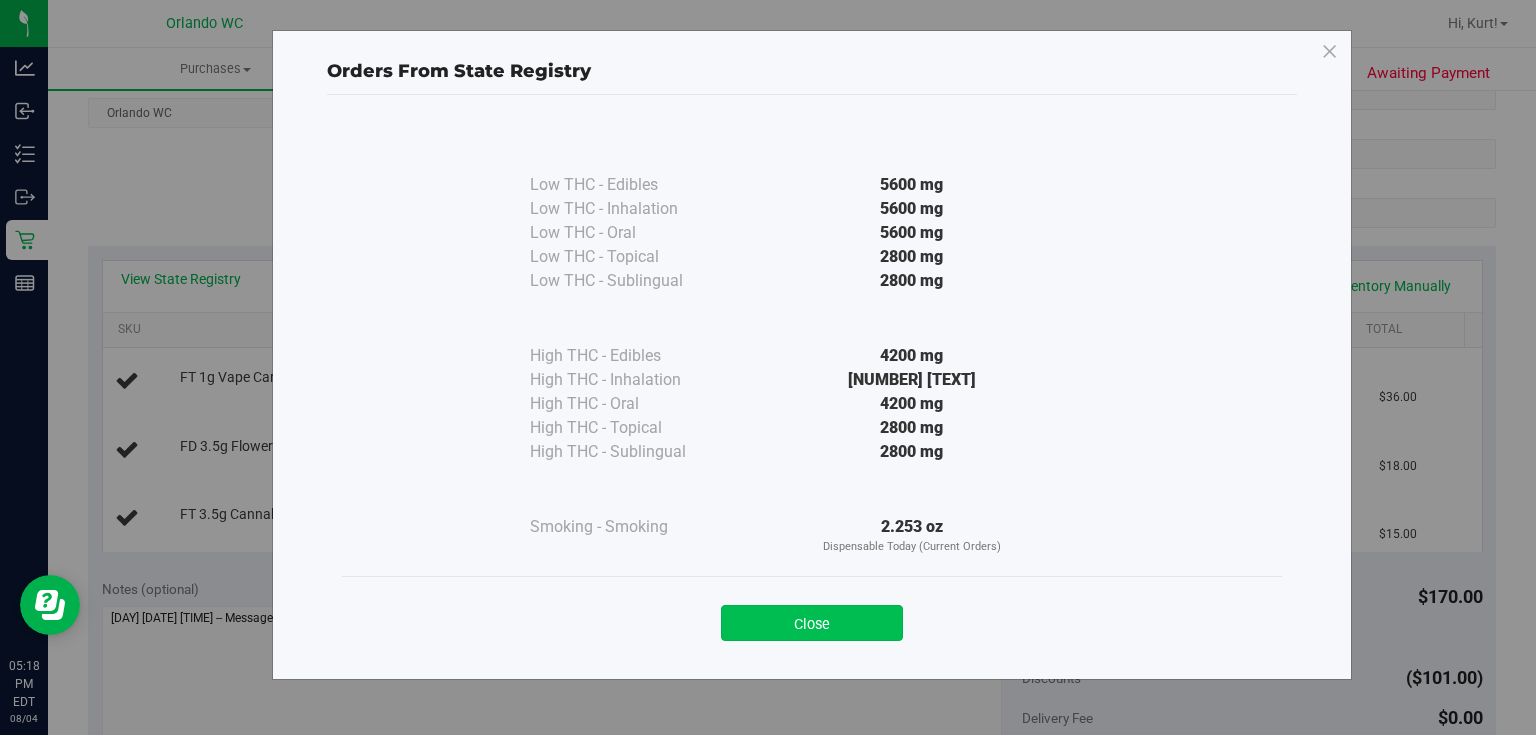 click on "Close" at bounding box center [812, 623] 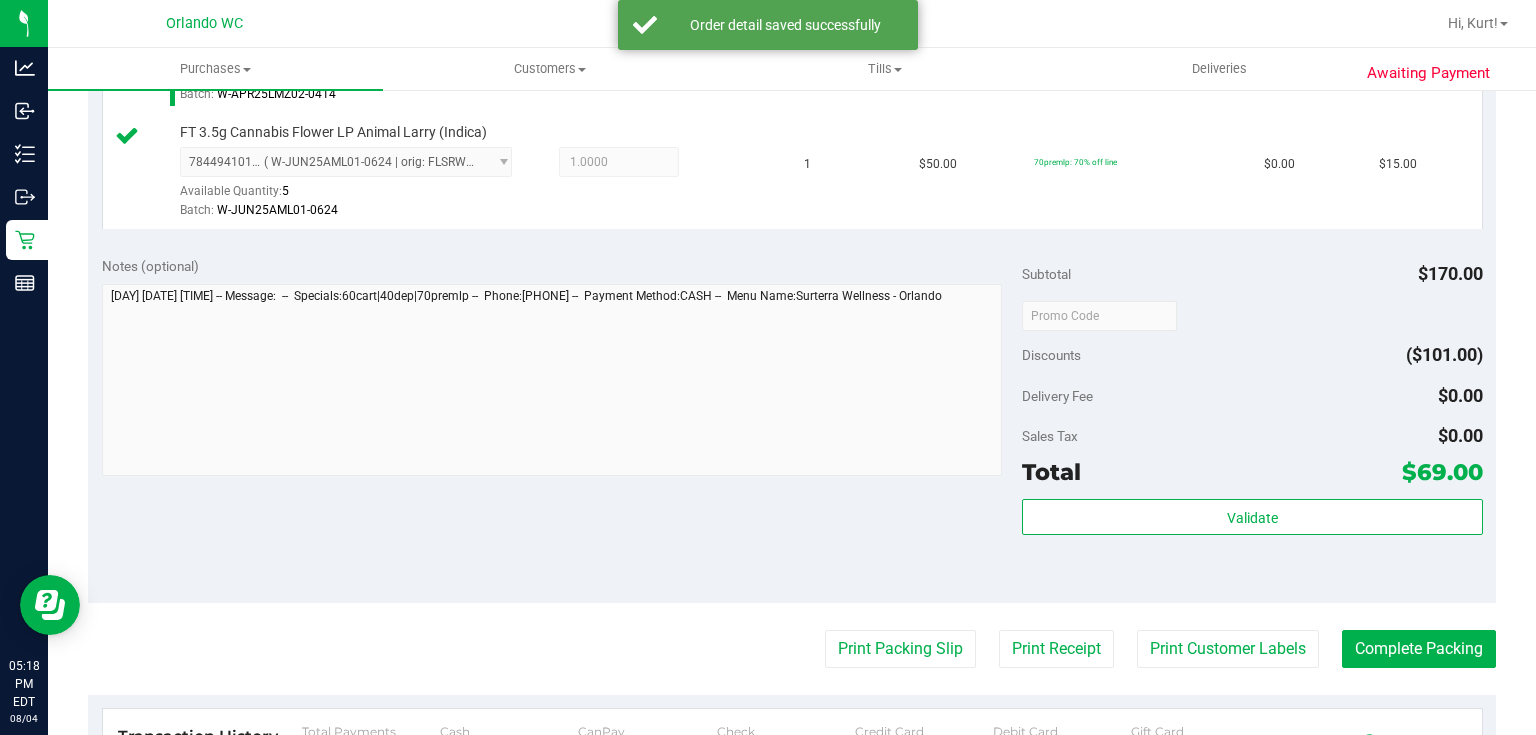 scroll, scrollTop: 765, scrollLeft: 0, axis: vertical 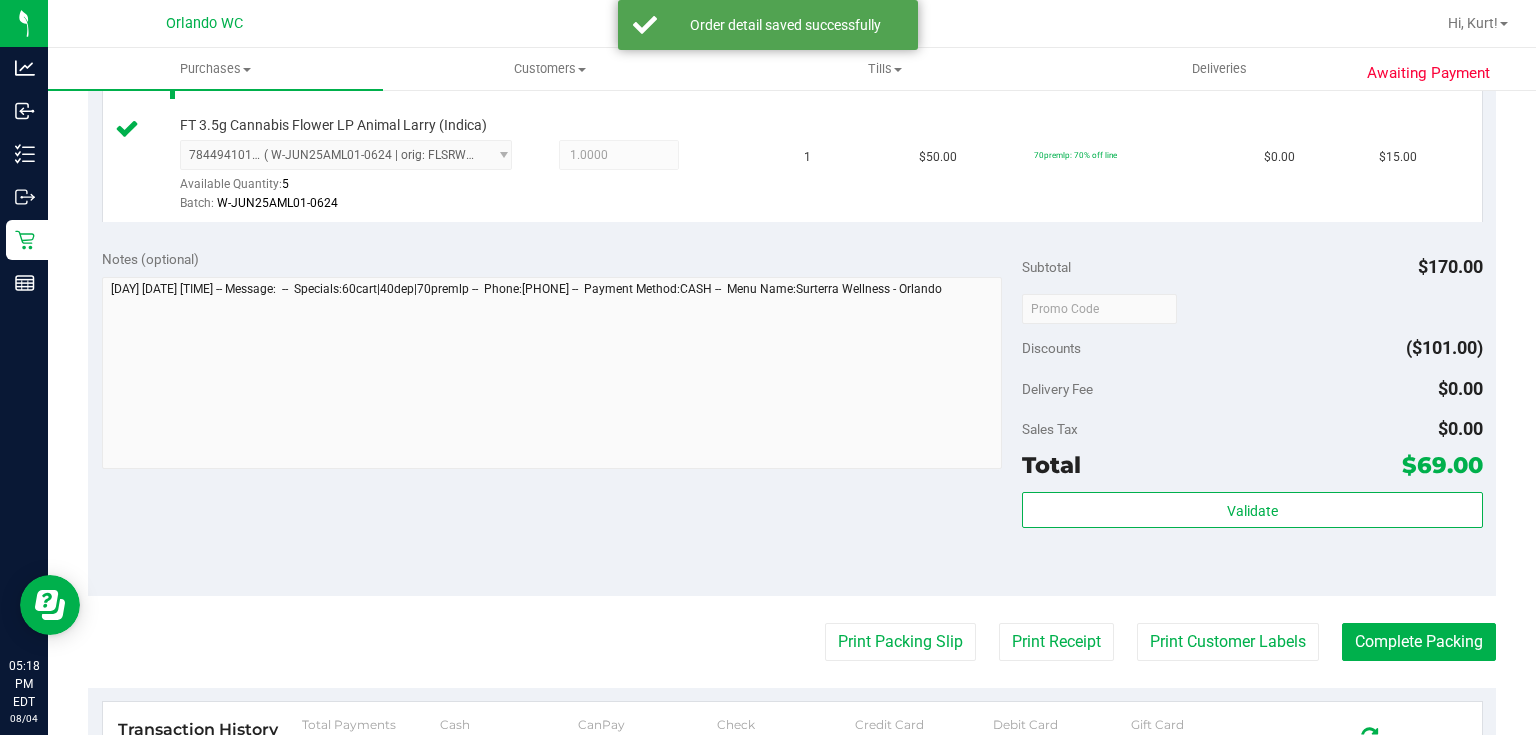 click on "Validate" at bounding box center (1252, 537) 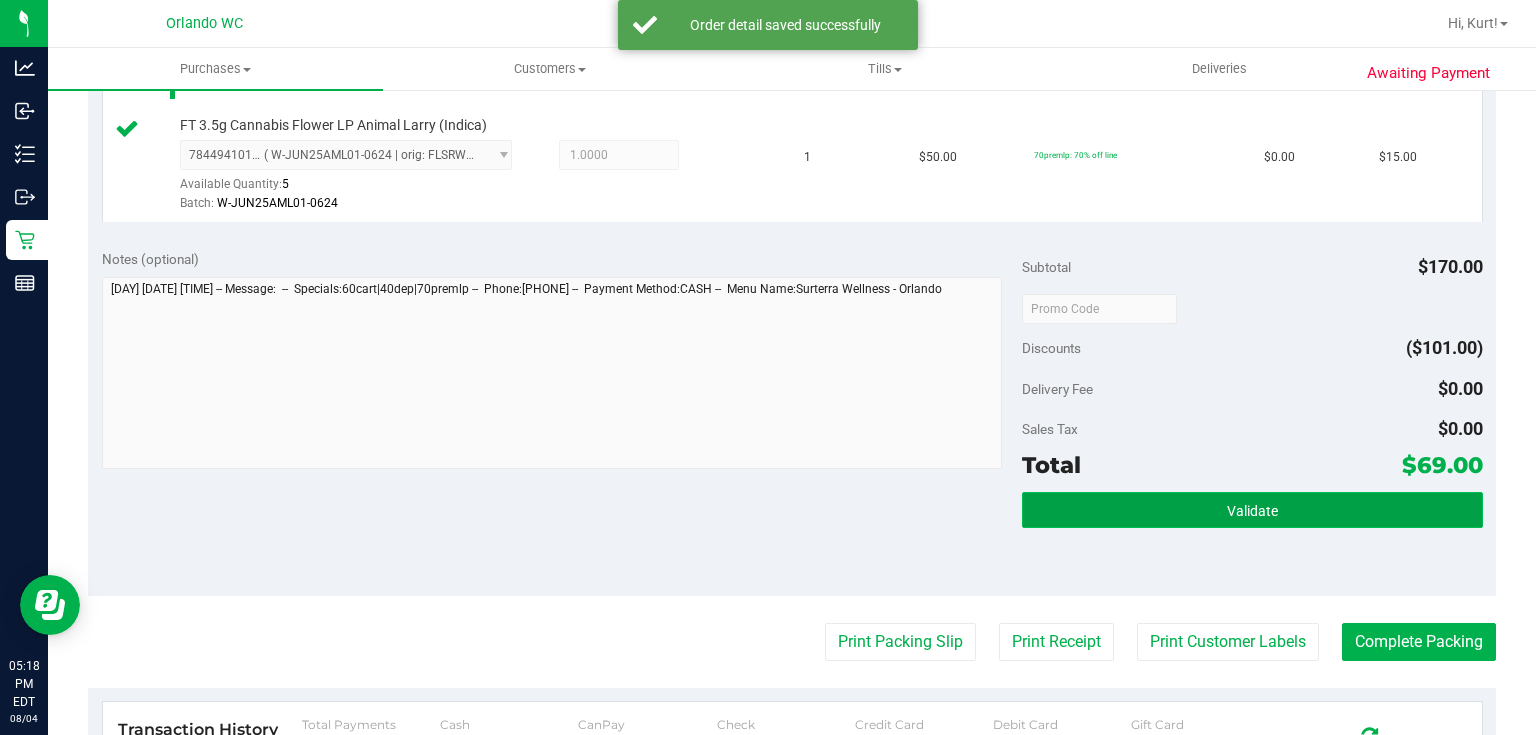 click on "Validate" at bounding box center [1252, 510] 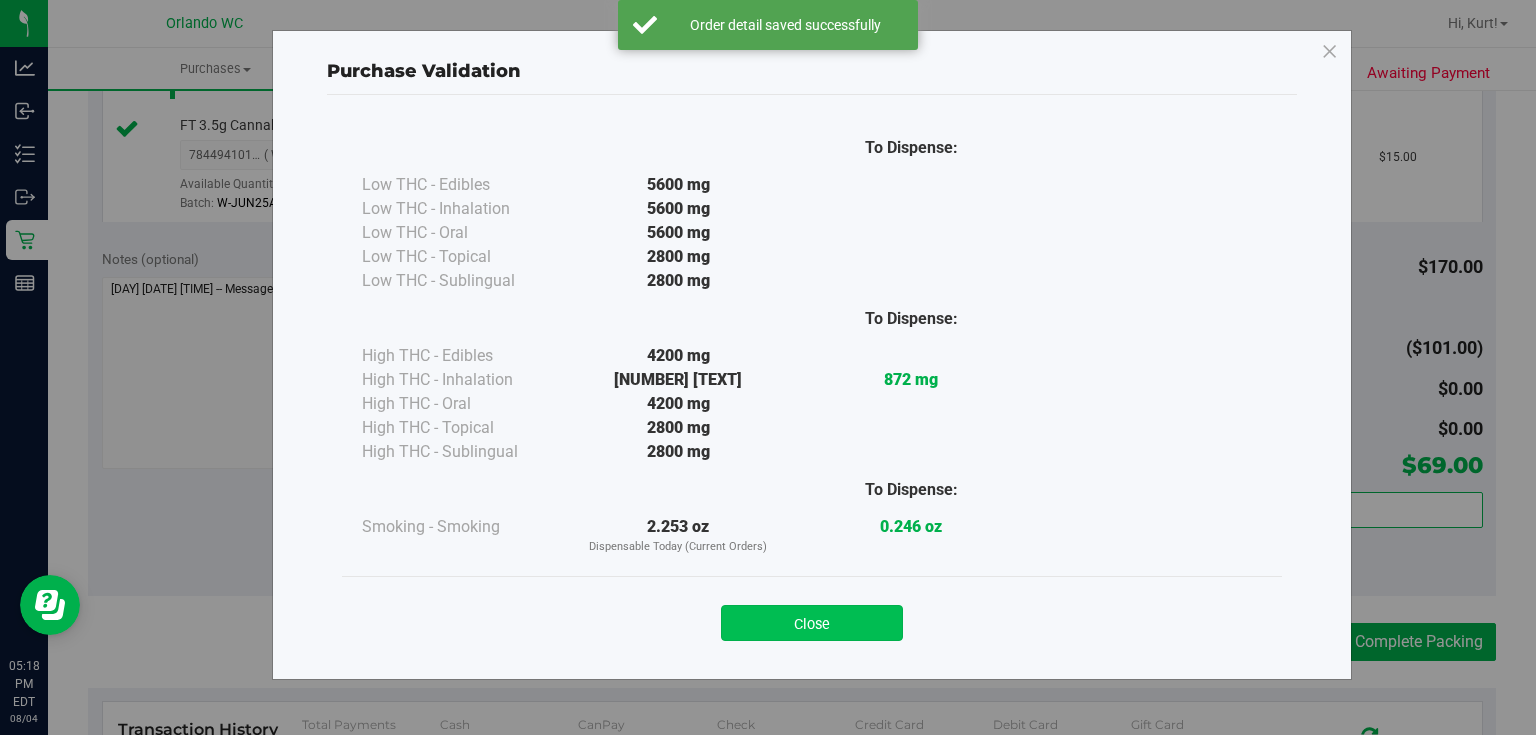 click on "Close" at bounding box center [812, 623] 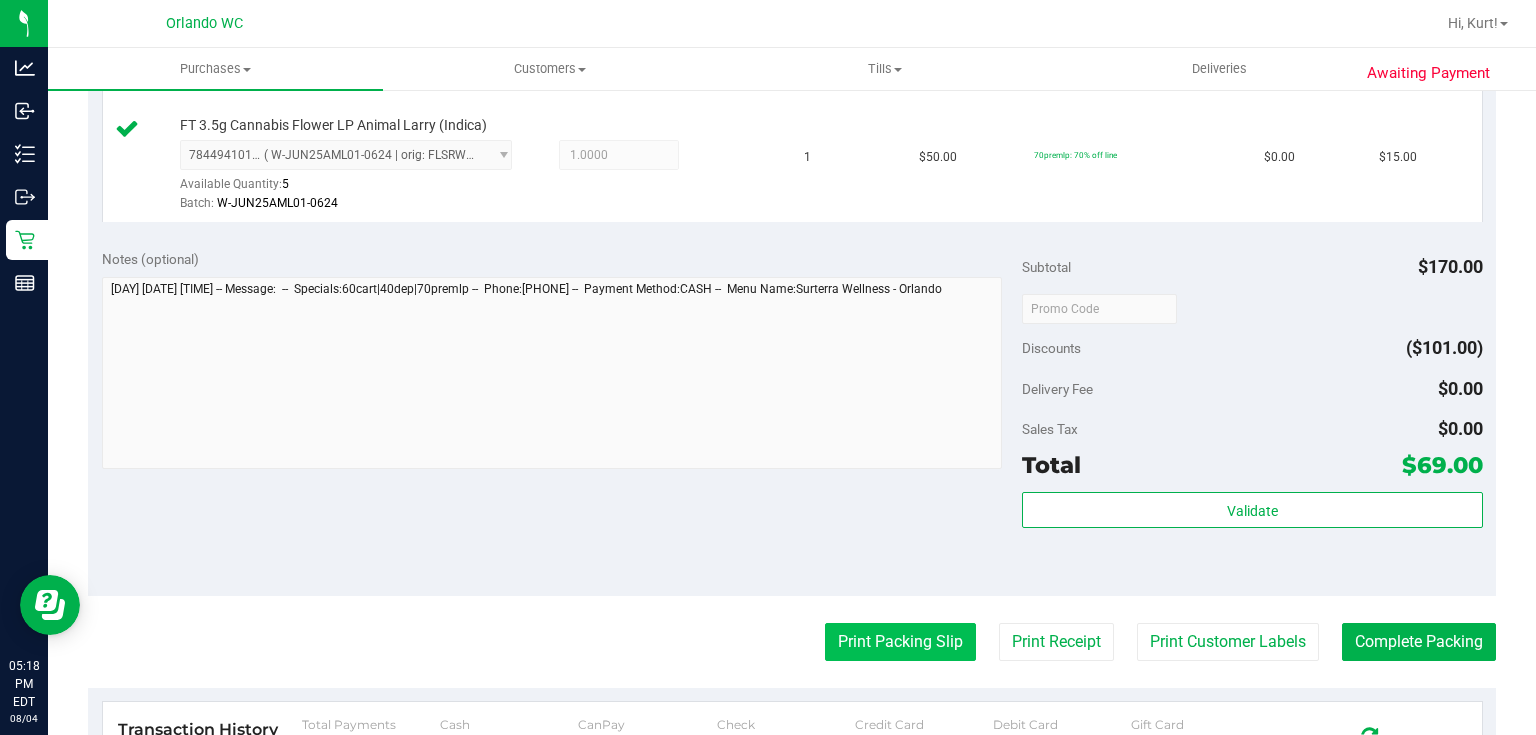 click on "Print Packing Slip" at bounding box center [900, 642] 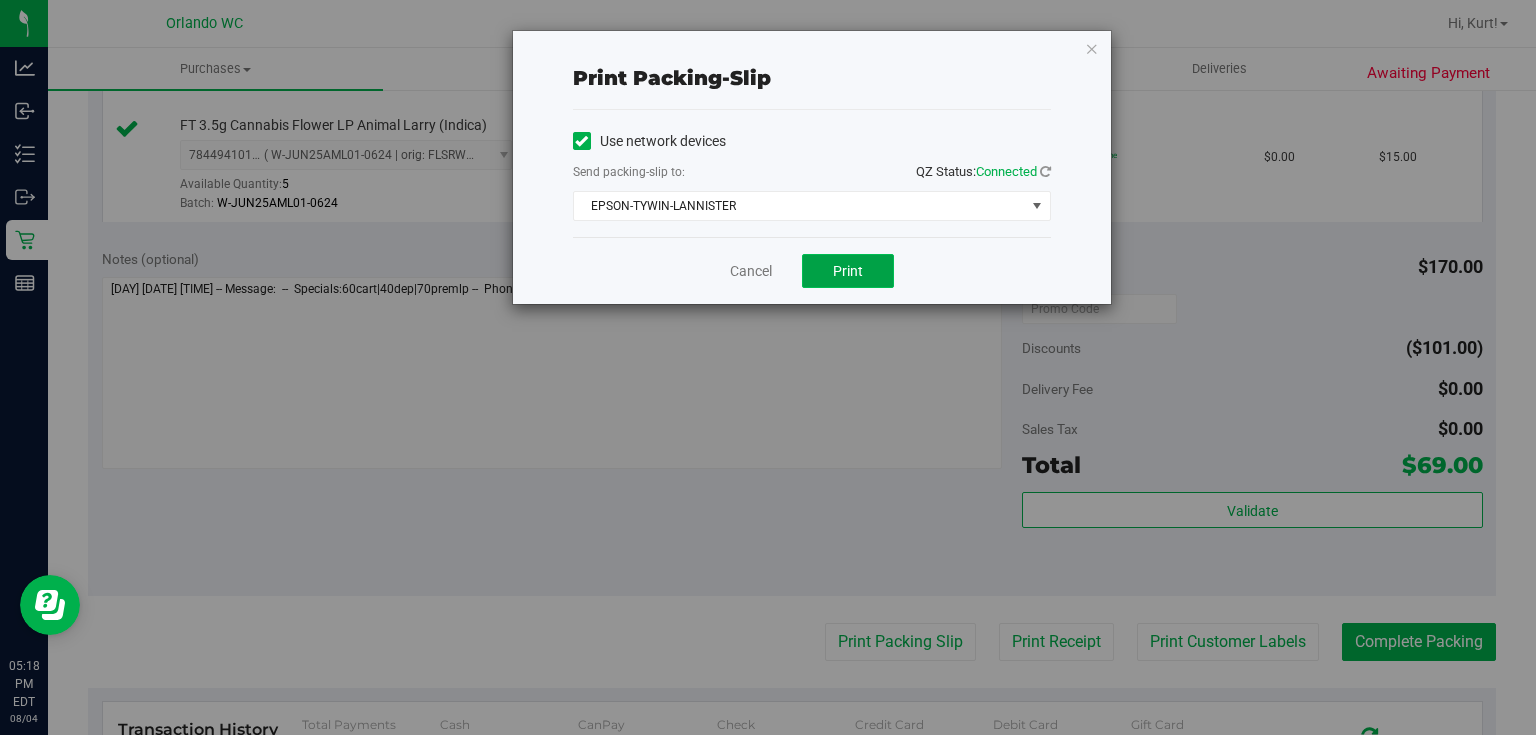 click on "Print" at bounding box center [848, 271] 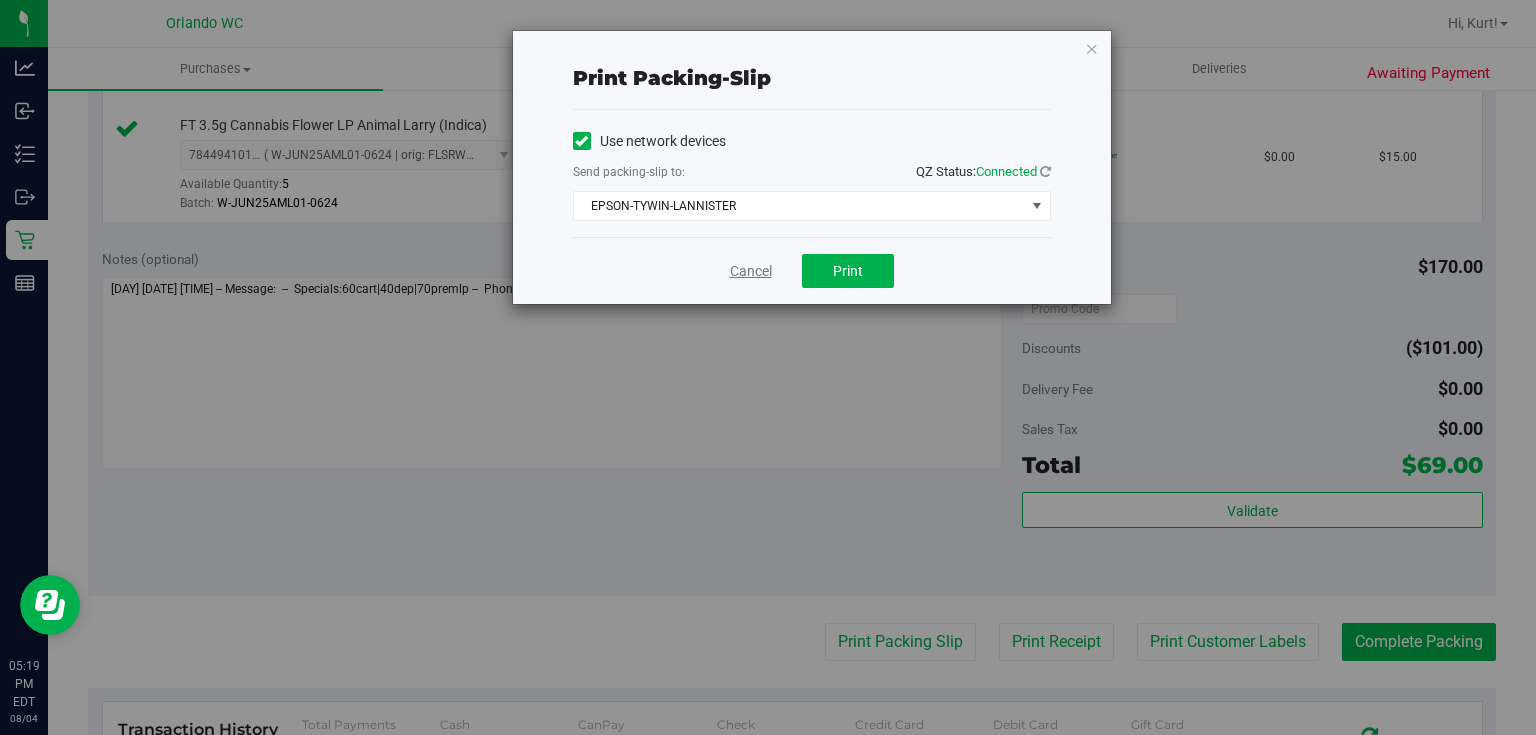 click on "Cancel" at bounding box center (751, 271) 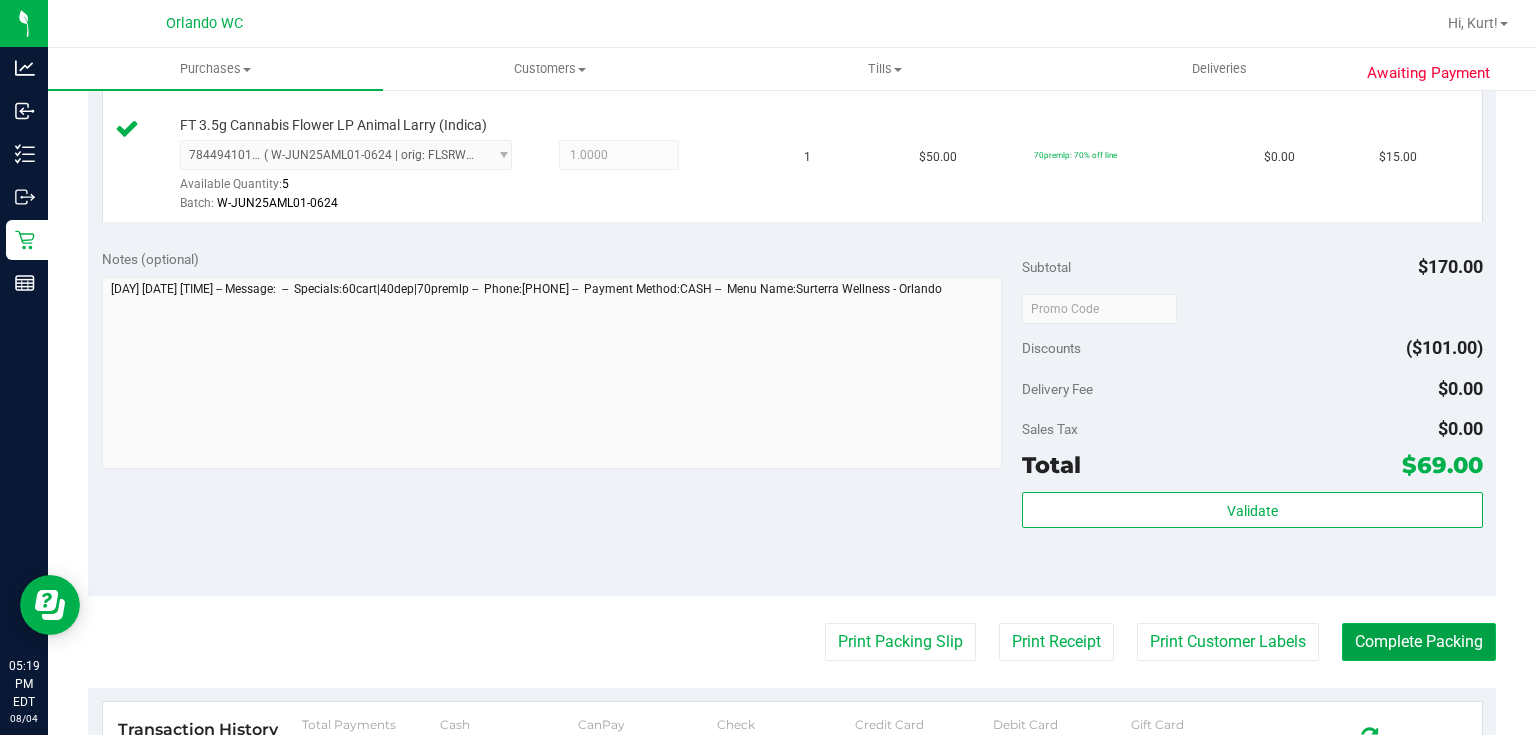 click on "Complete Packing" at bounding box center (1419, 642) 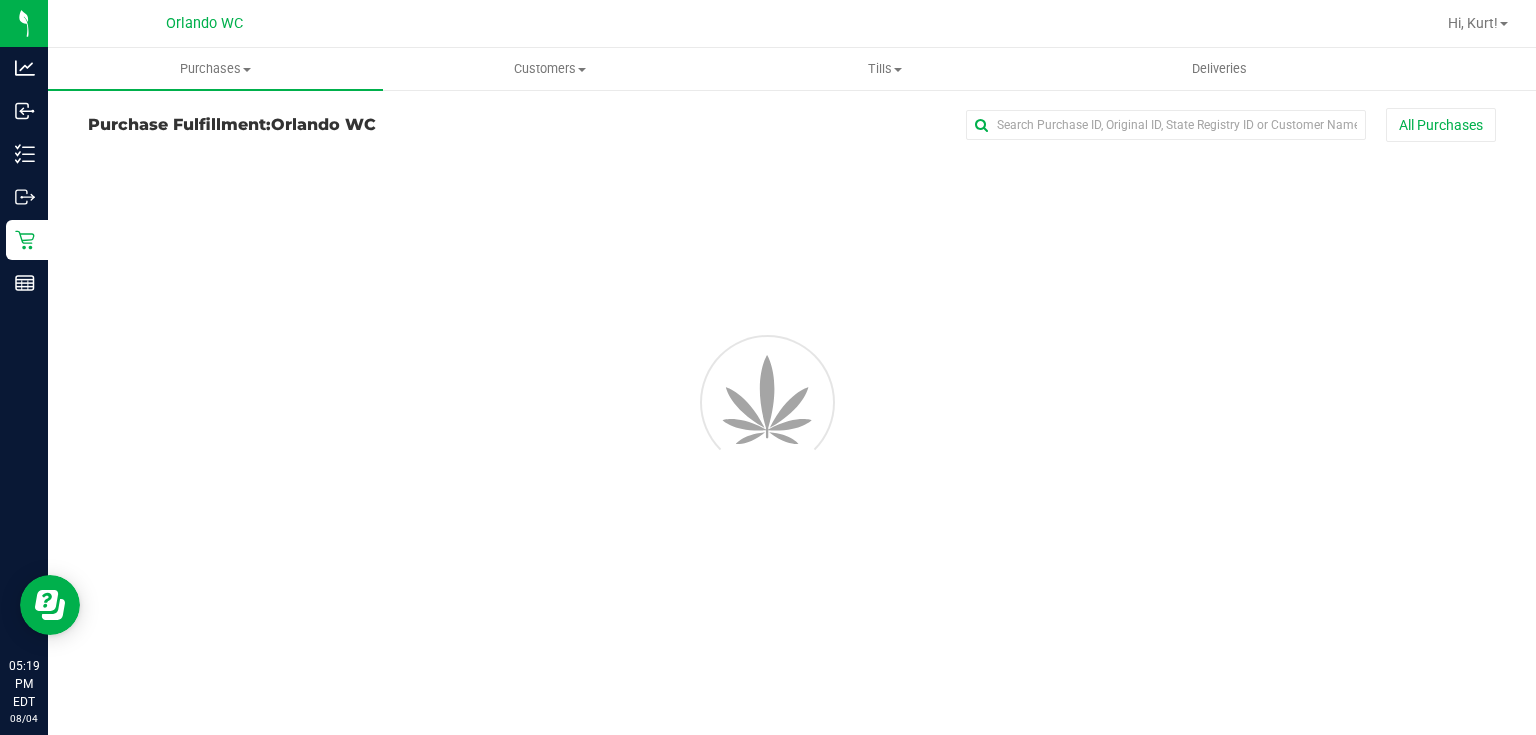 scroll, scrollTop: 0, scrollLeft: 0, axis: both 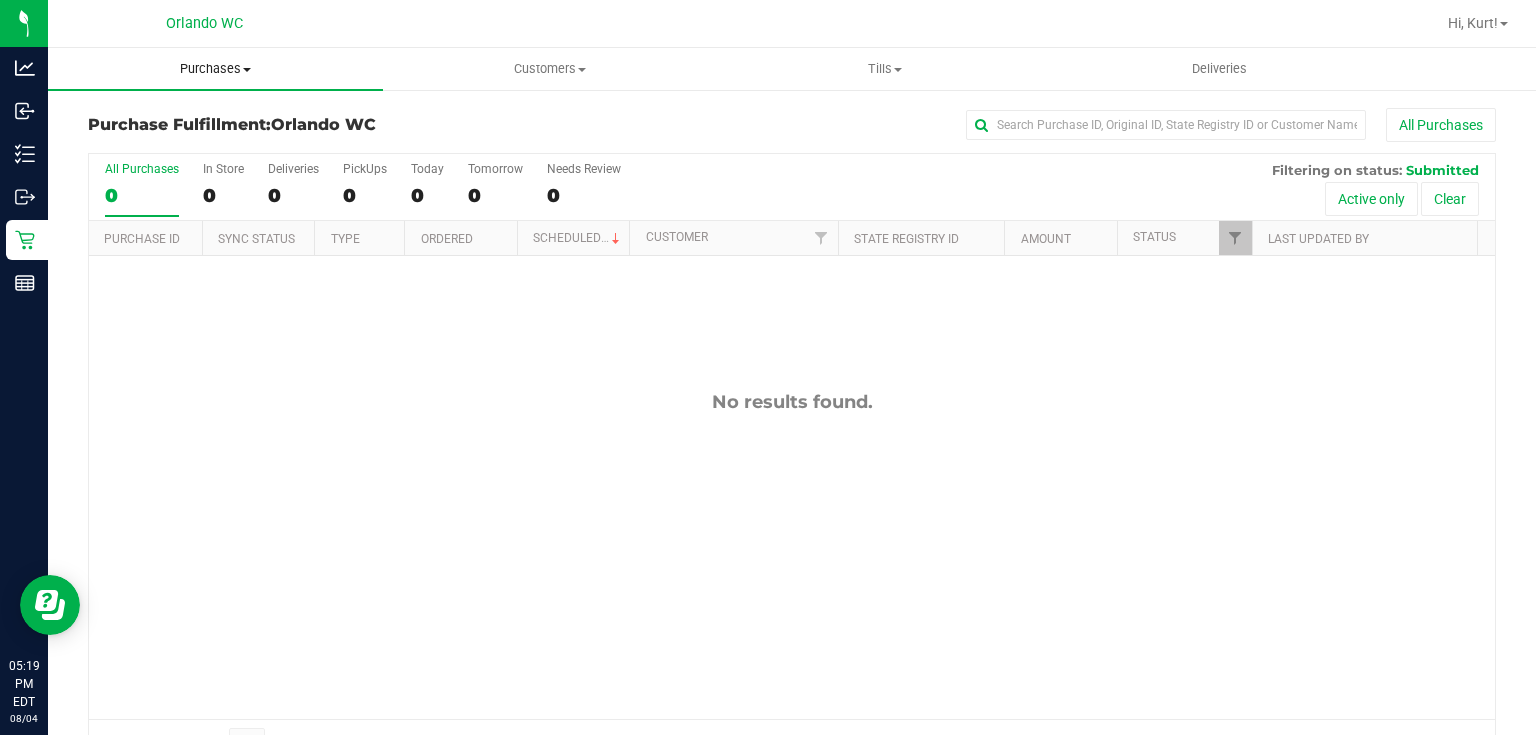 click on "Purchases" at bounding box center [215, 69] 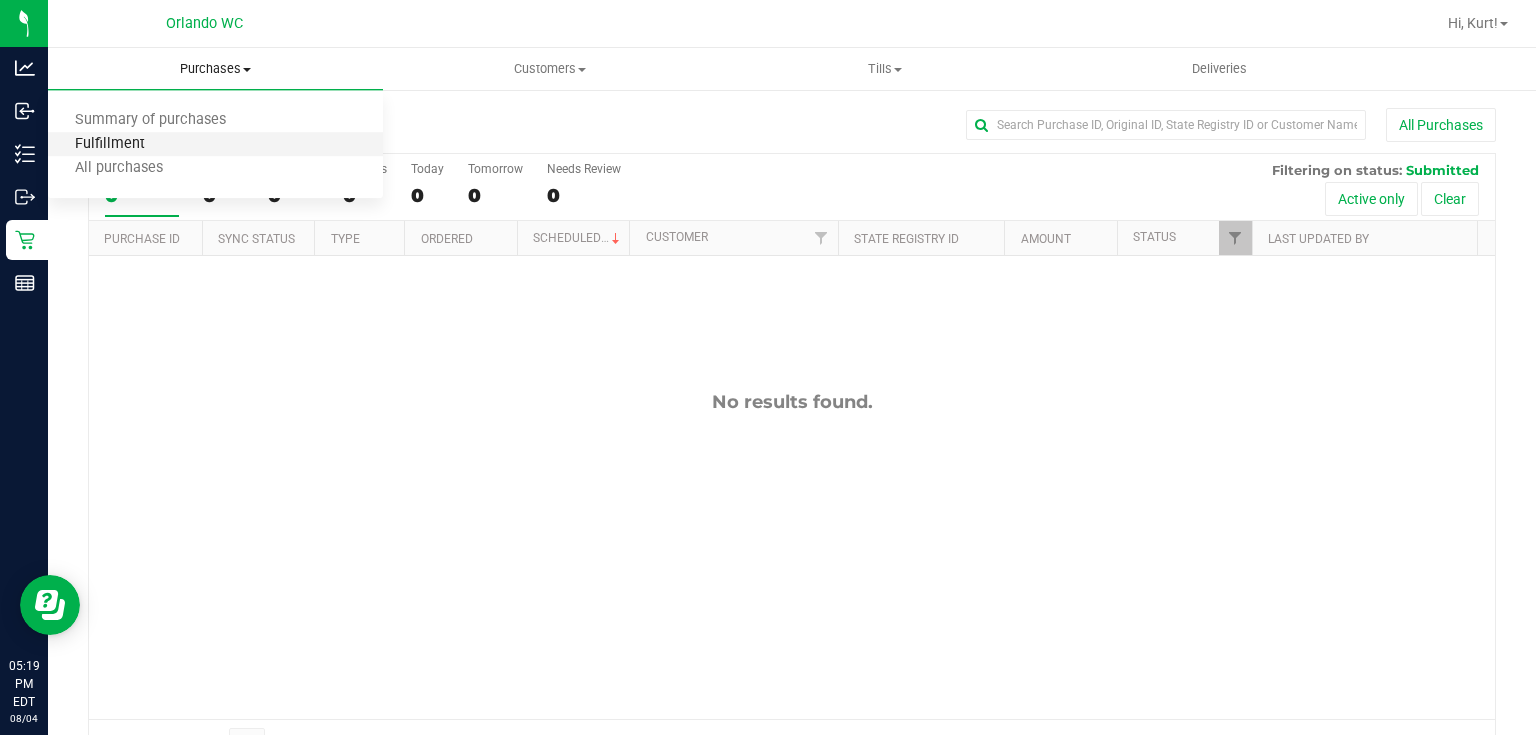 click on "Fulfillment" at bounding box center (110, 144) 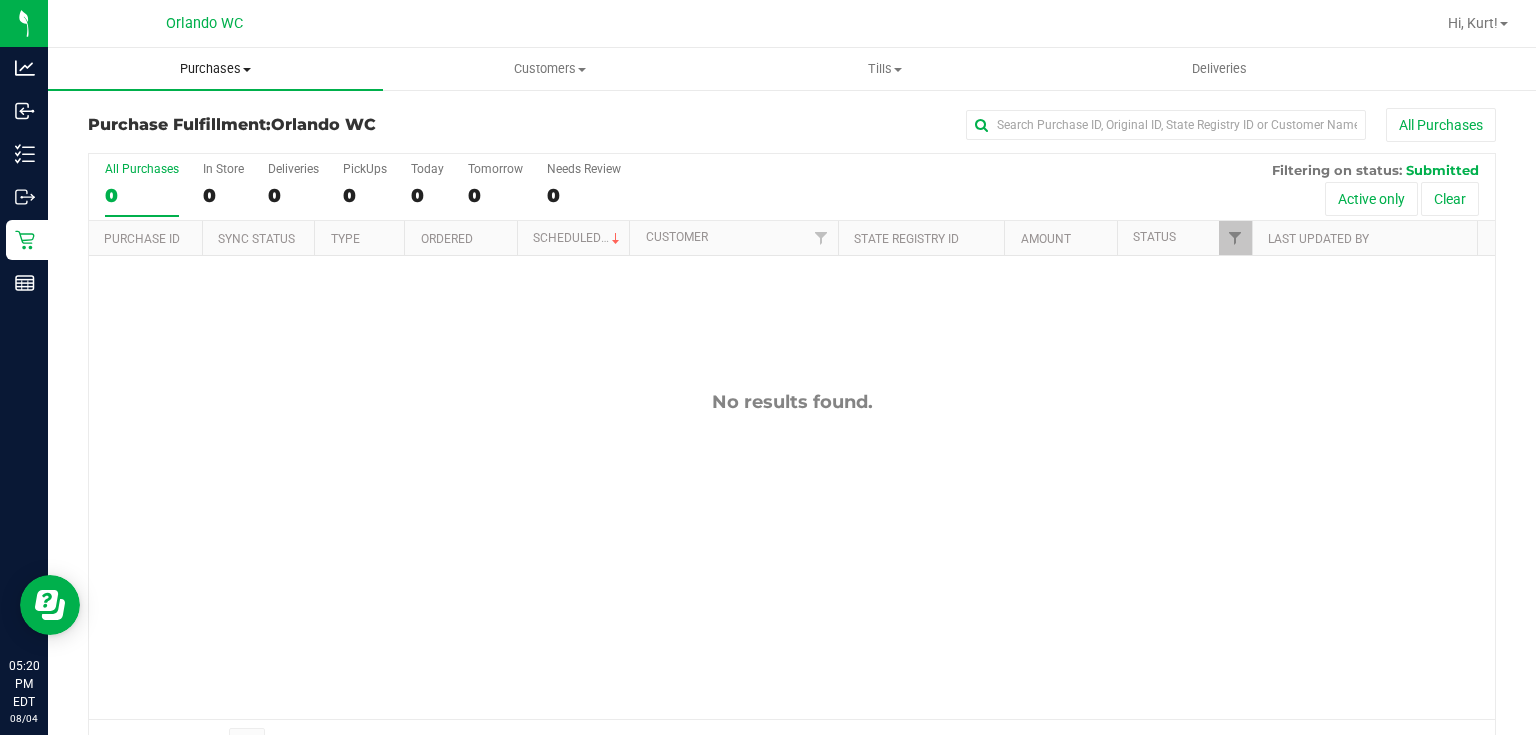 click on "Purchases" at bounding box center [215, 69] 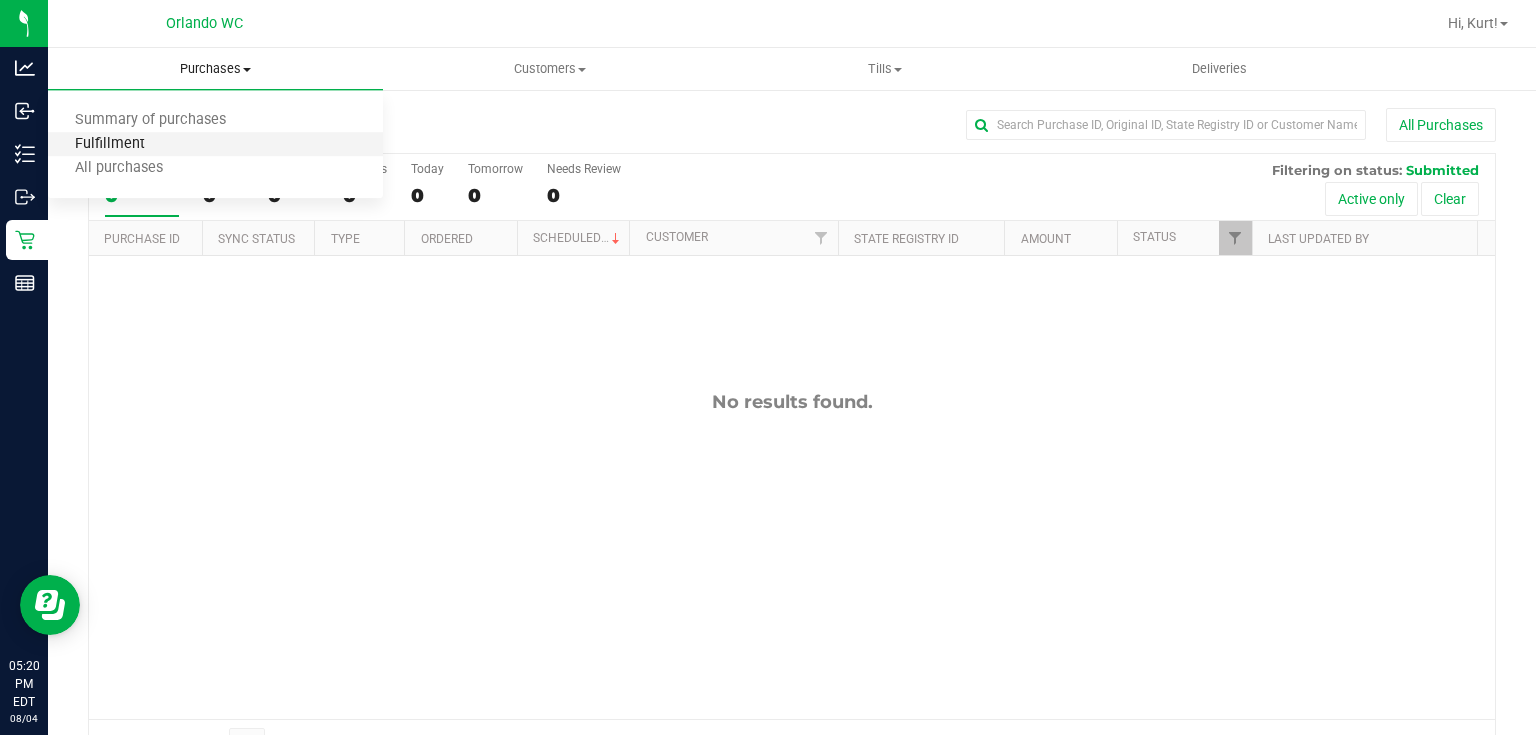 click on "Fulfillment" at bounding box center [110, 144] 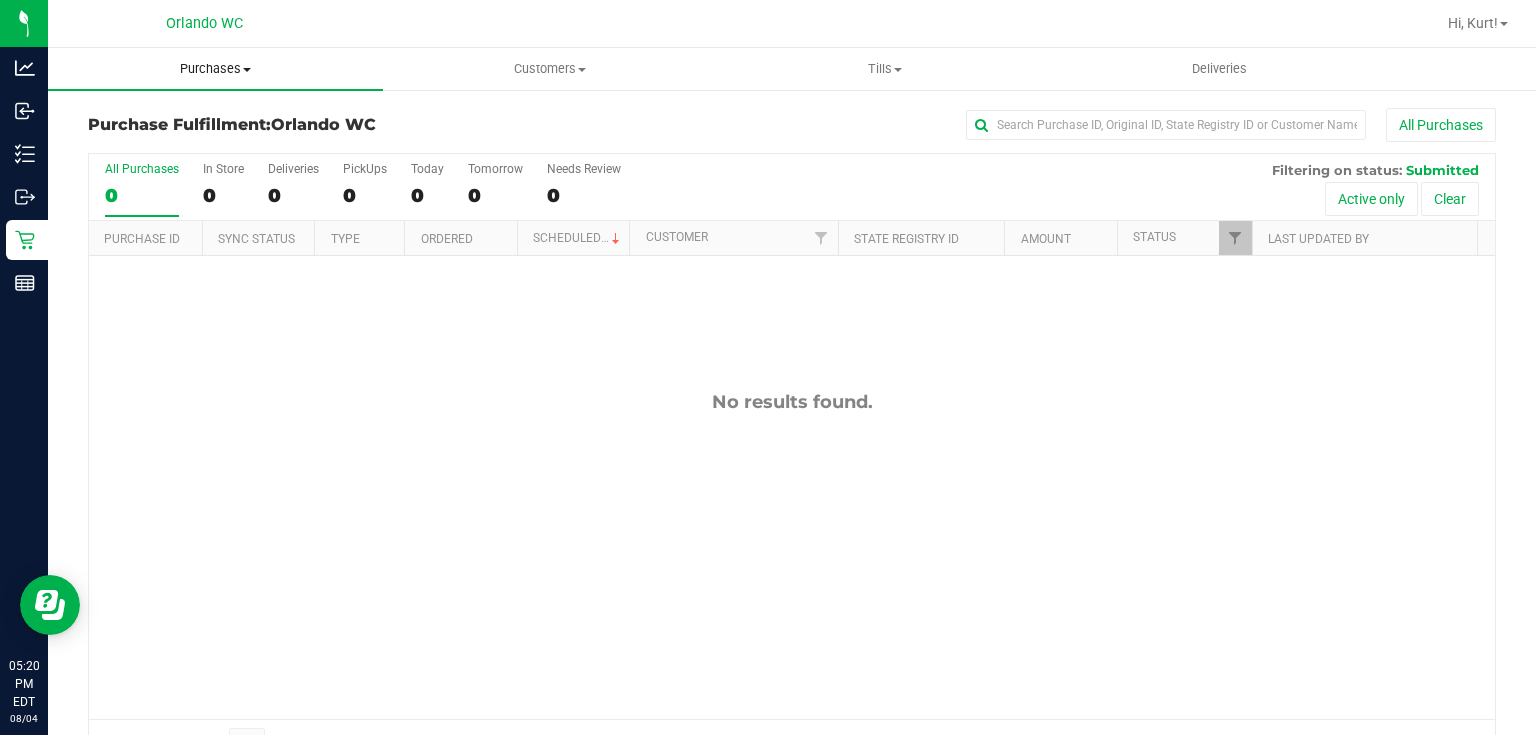 click on "Purchases" at bounding box center (215, 69) 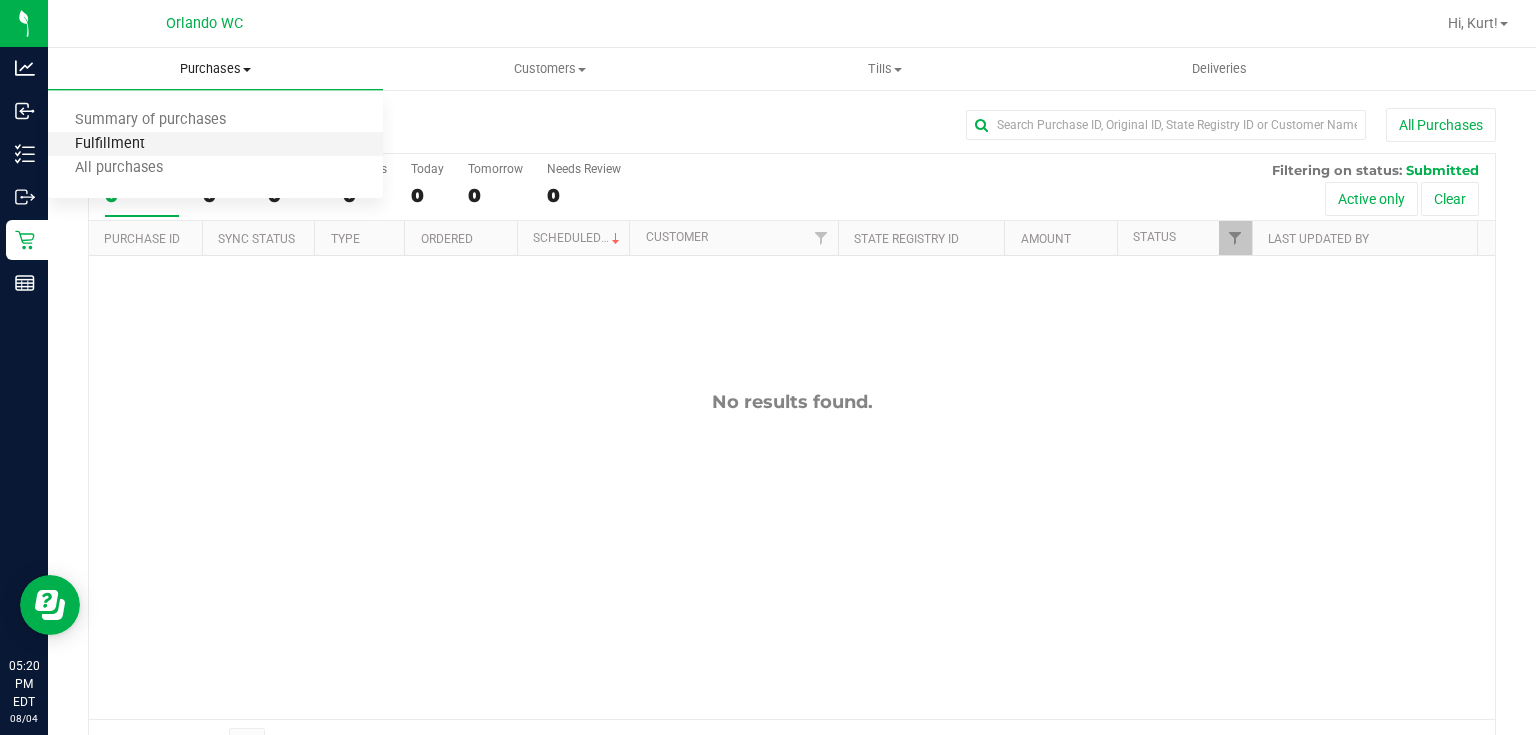 click on "Fulfillment" at bounding box center [110, 144] 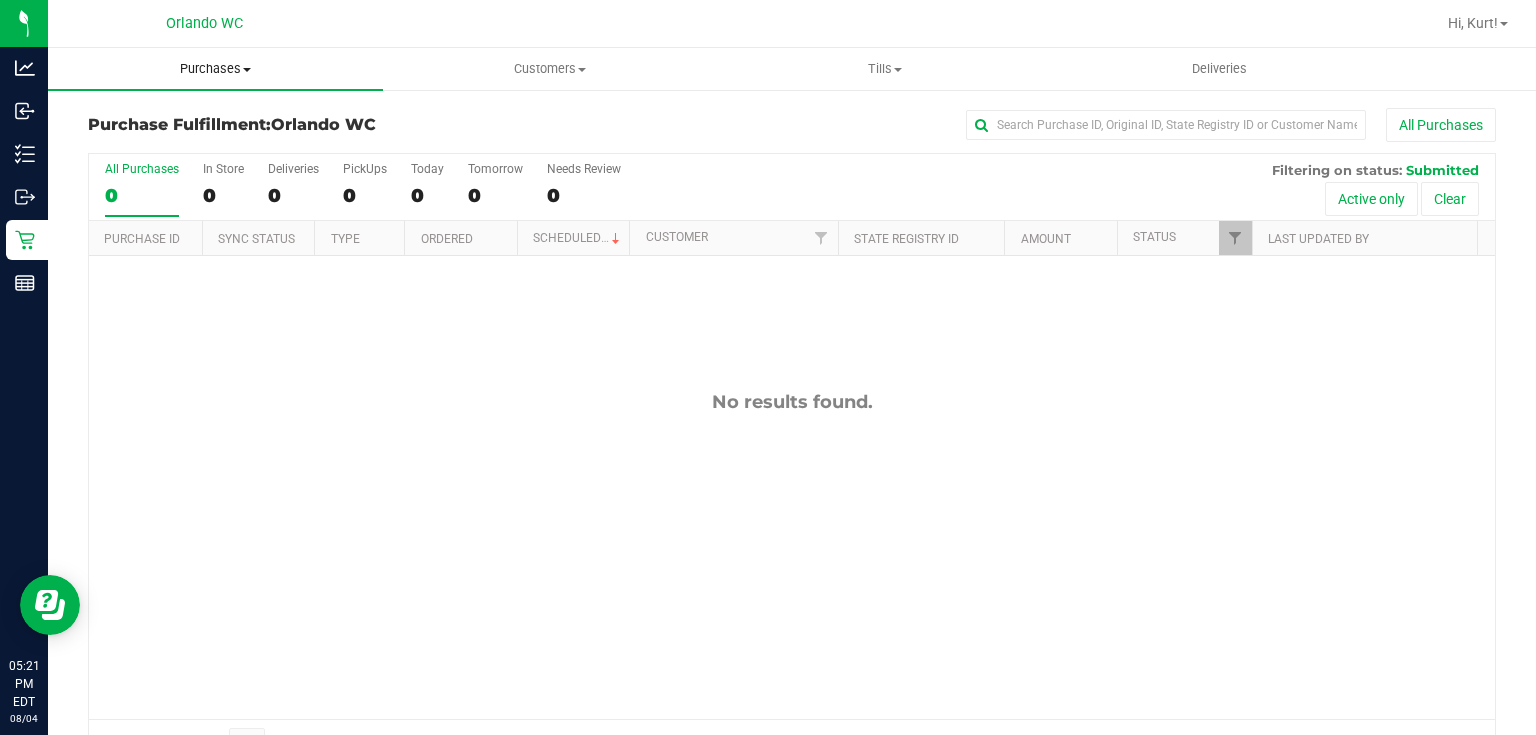 click on "Purchases" at bounding box center [215, 69] 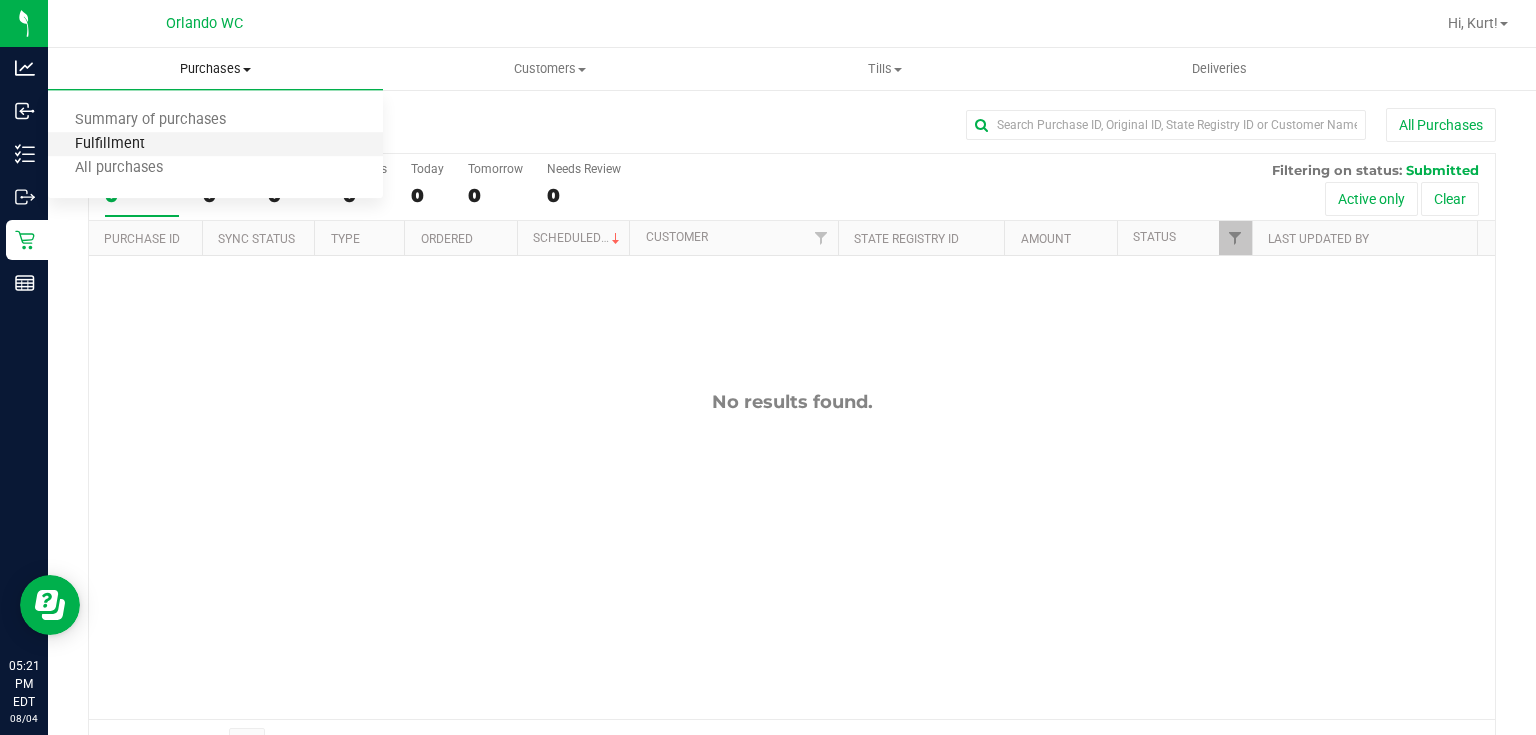 click on "Fulfillment" at bounding box center [110, 144] 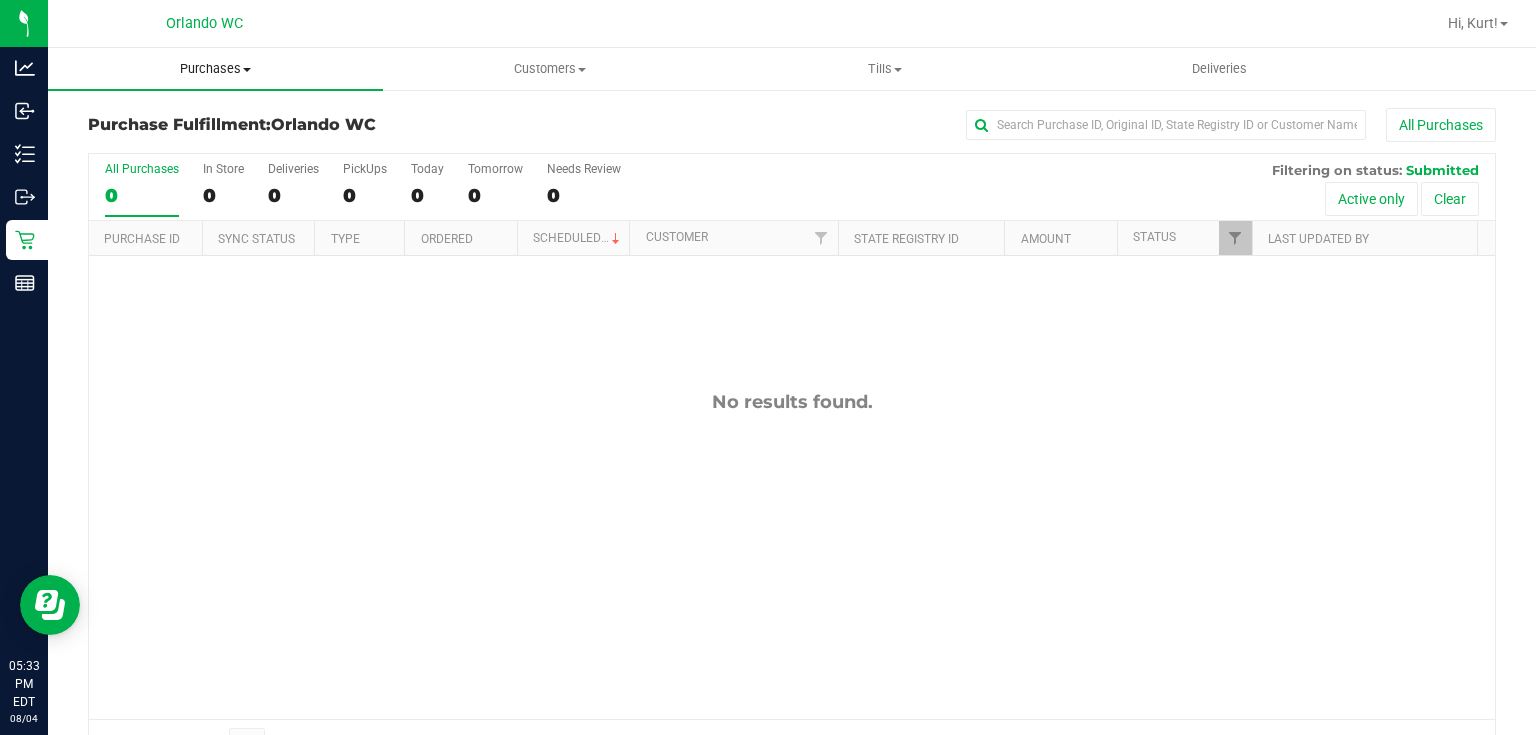 click on "Purchases" at bounding box center (215, 69) 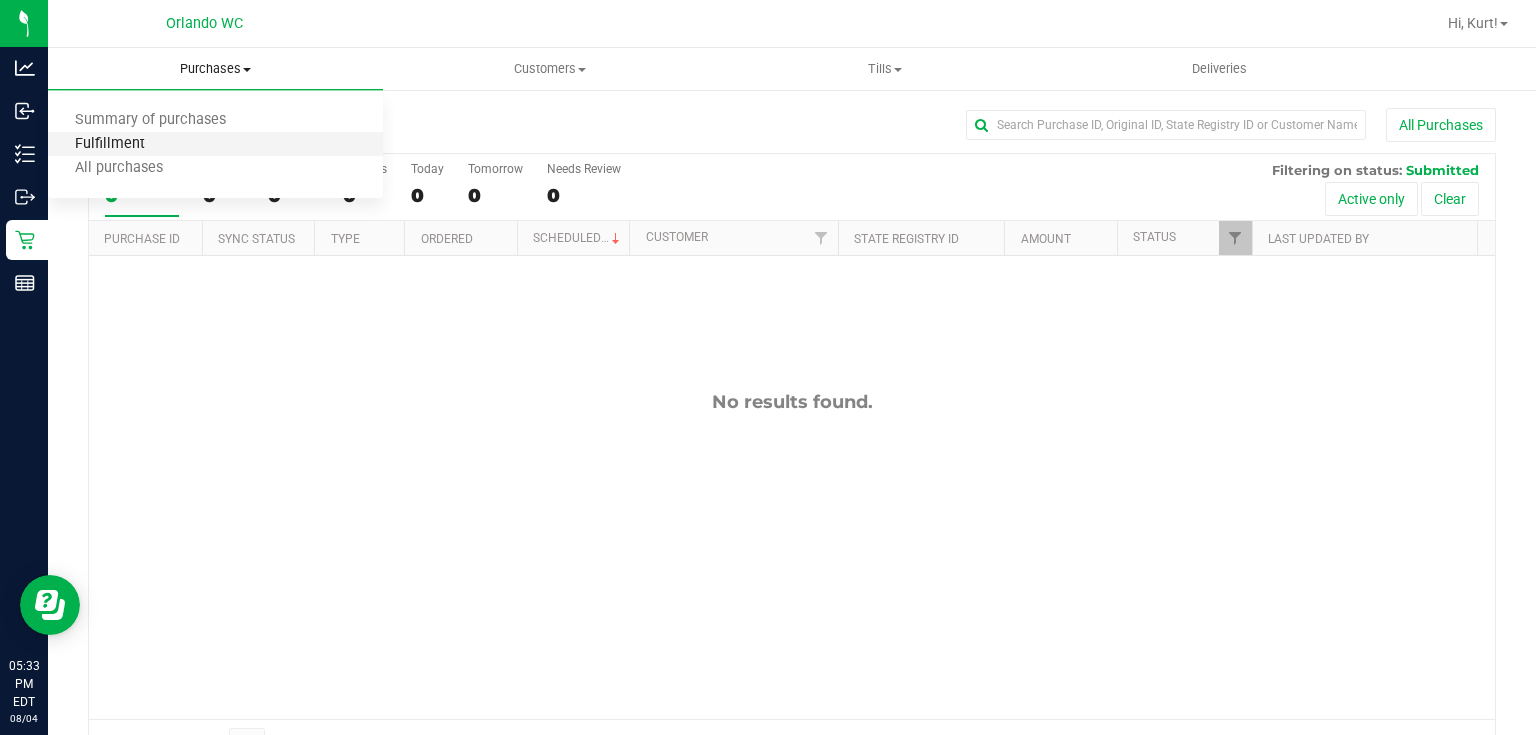 click on "Fulfillment" at bounding box center (110, 144) 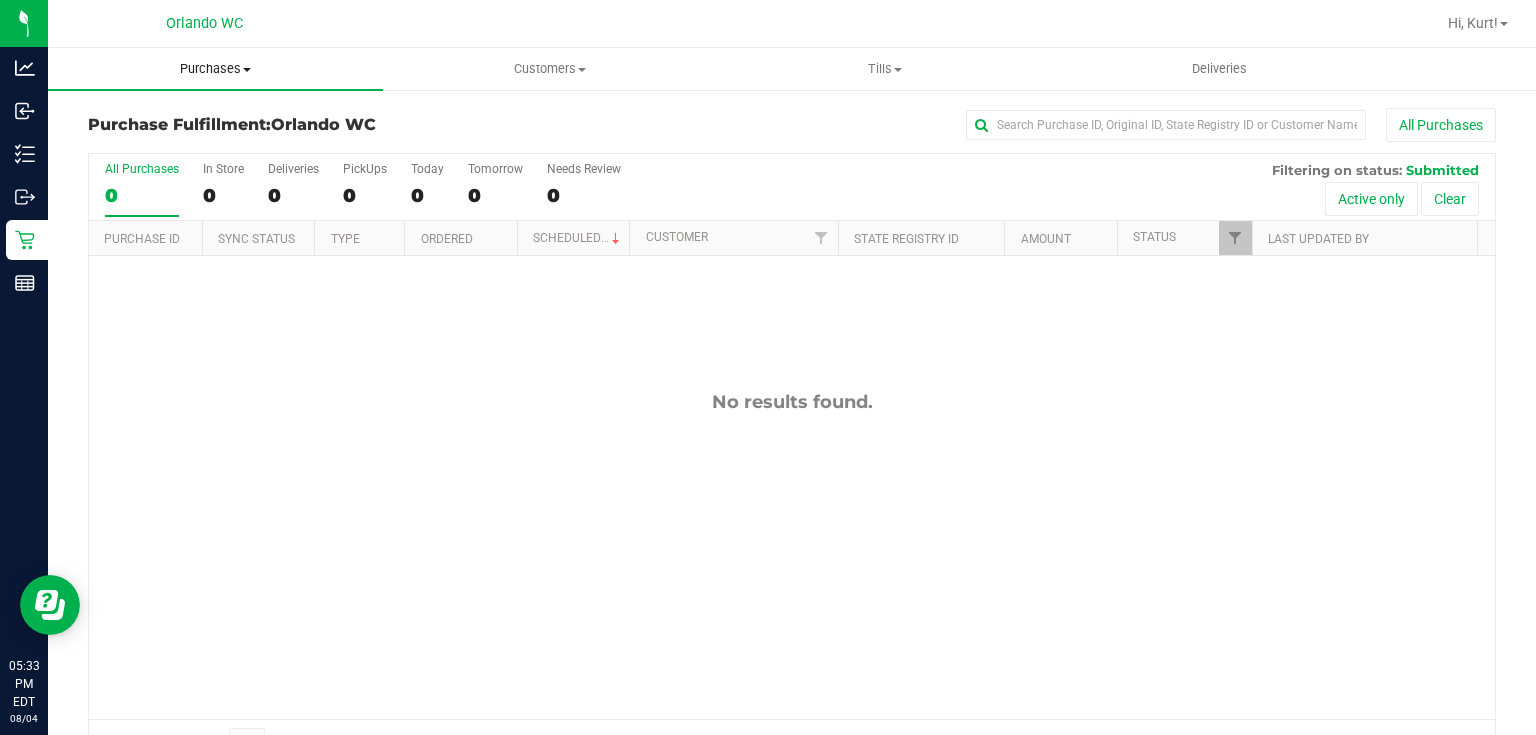 click on "Purchases" at bounding box center (215, 69) 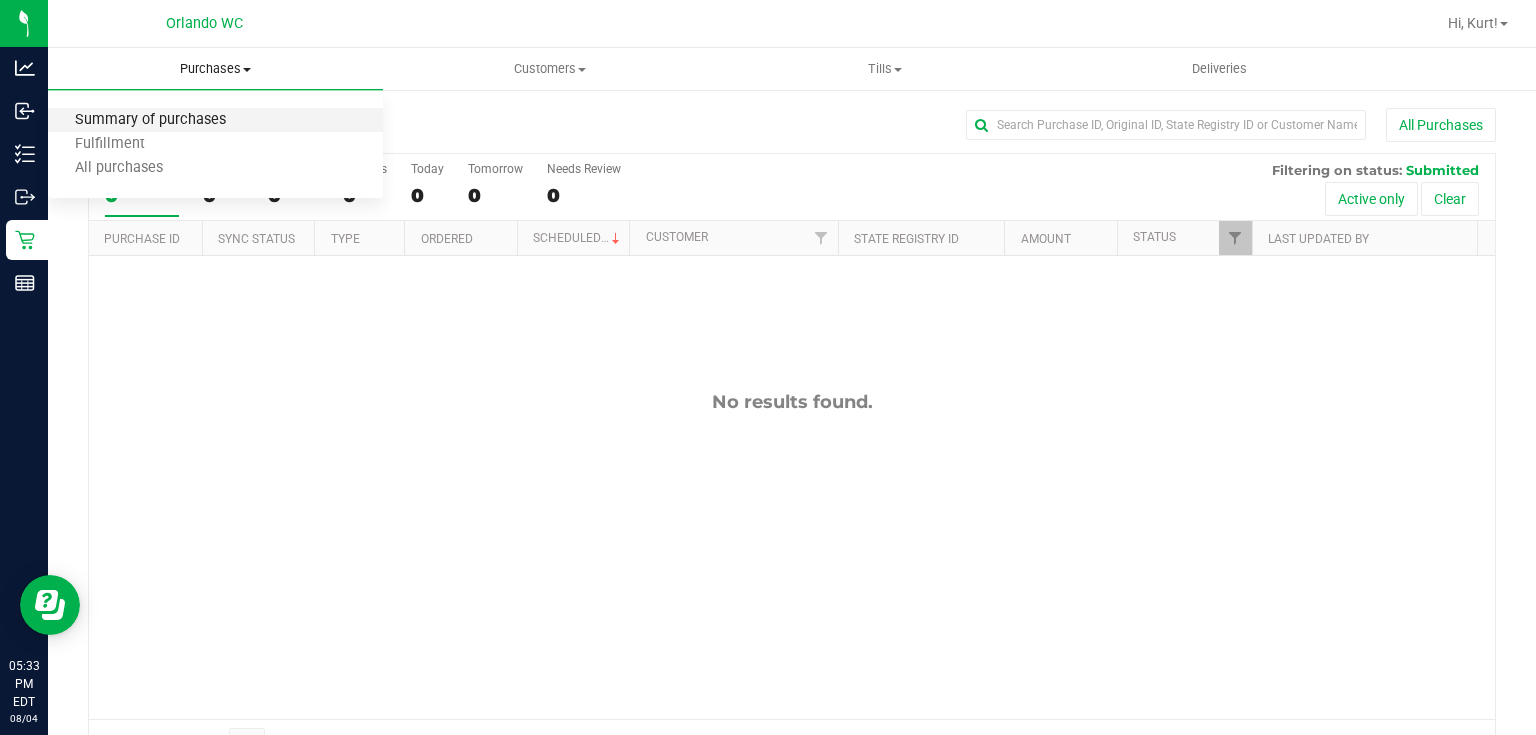click on "Summary of purchases" at bounding box center (150, 120) 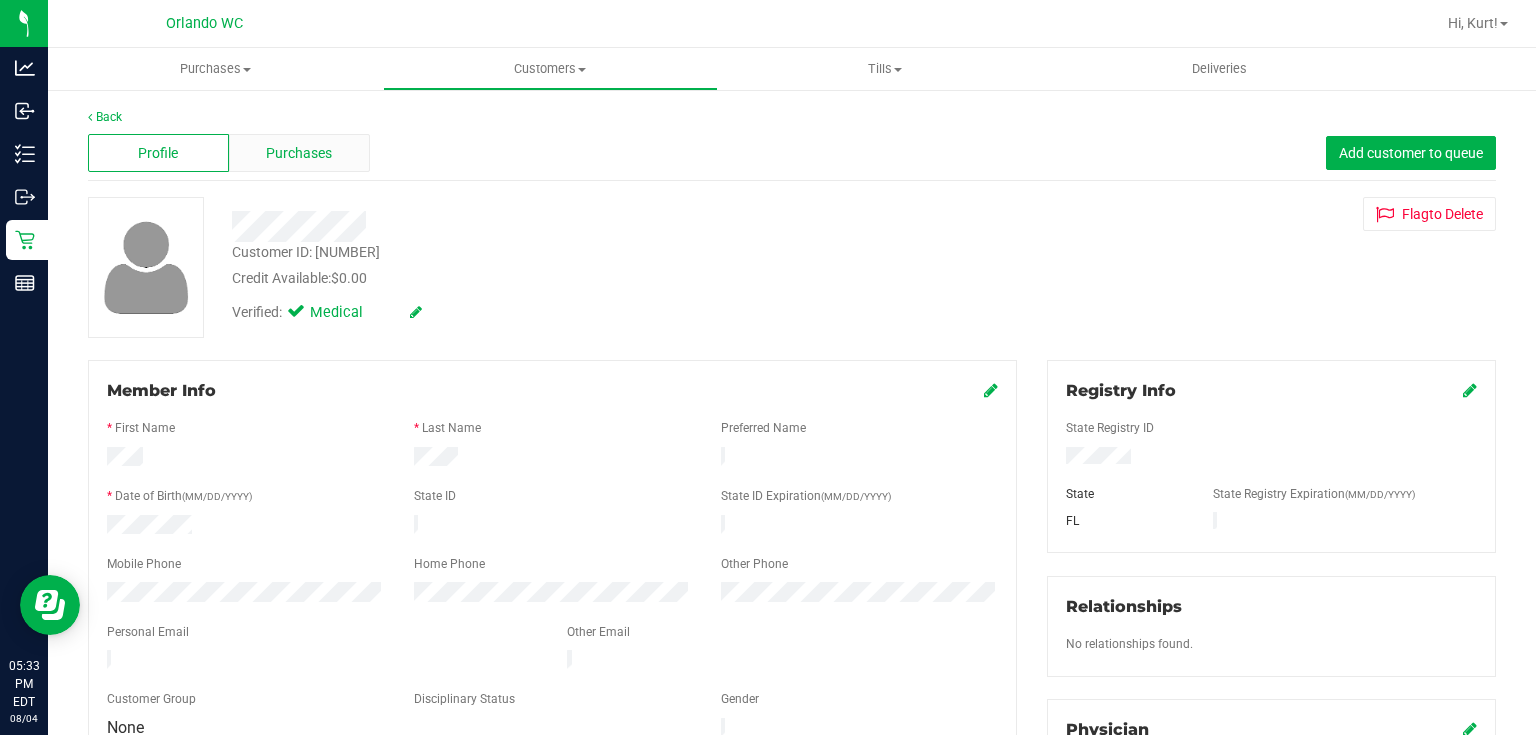 click on "Purchases" at bounding box center (299, 153) 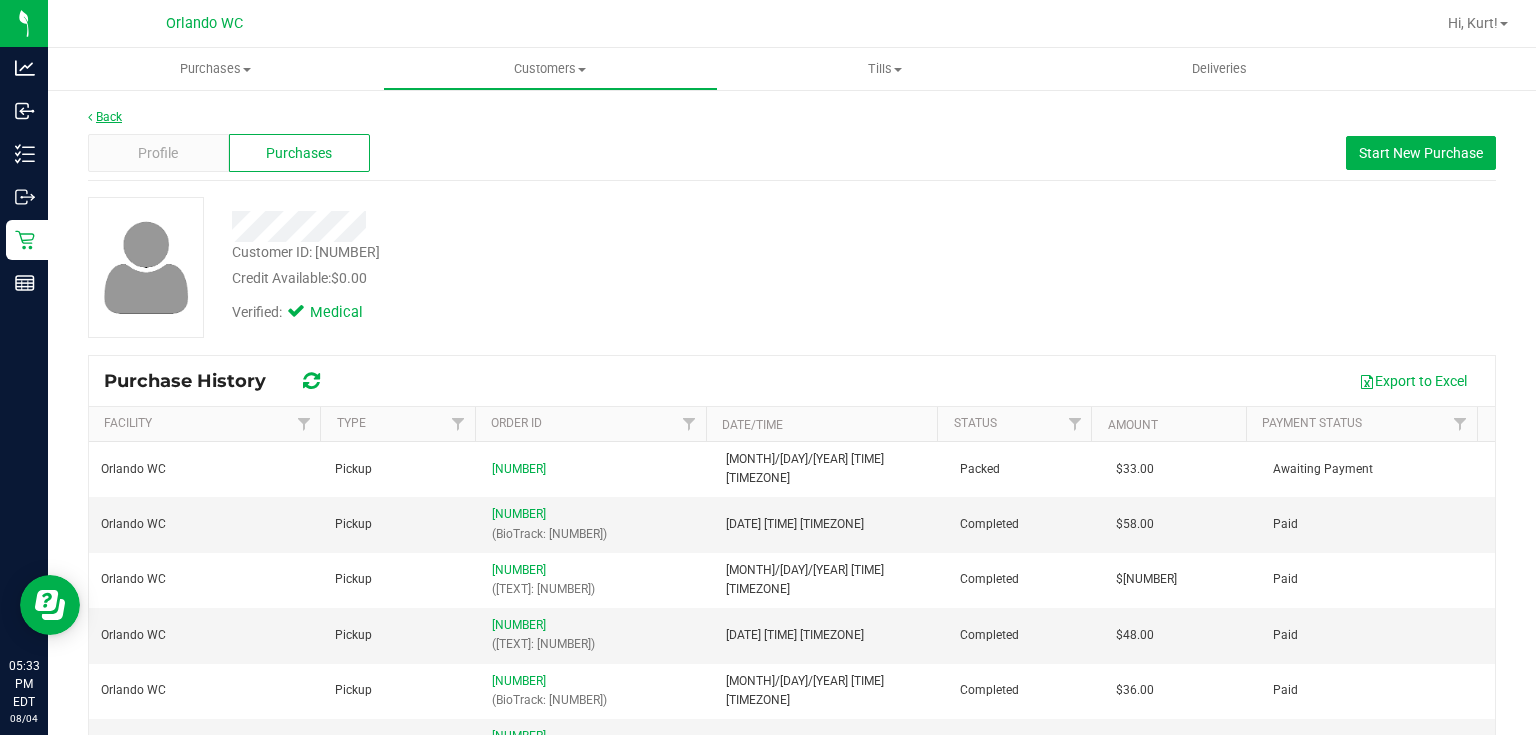 click on "Back" at bounding box center [105, 117] 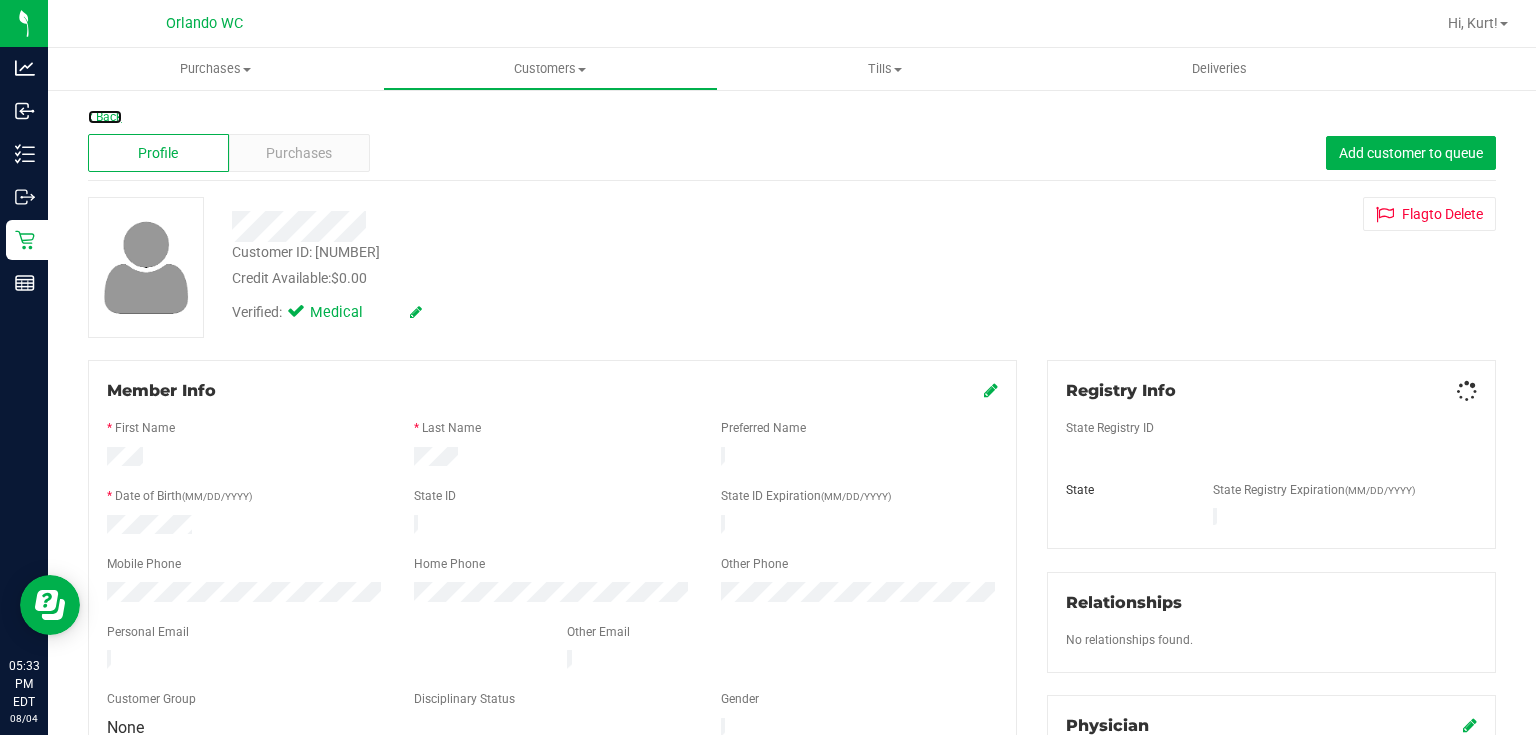 click on "Back" at bounding box center (105, 117) 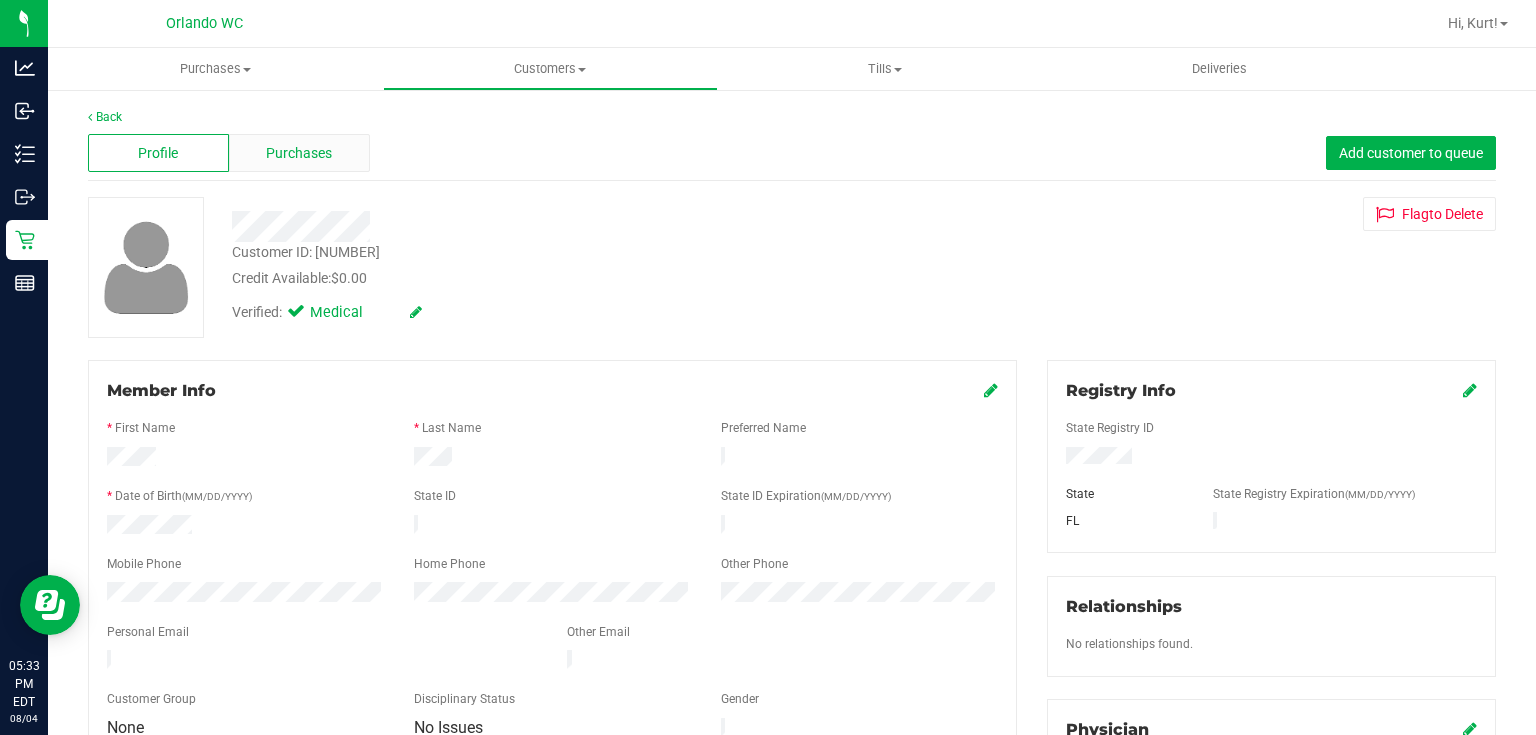 click on "Purchases" at bounding box center (299, 153) 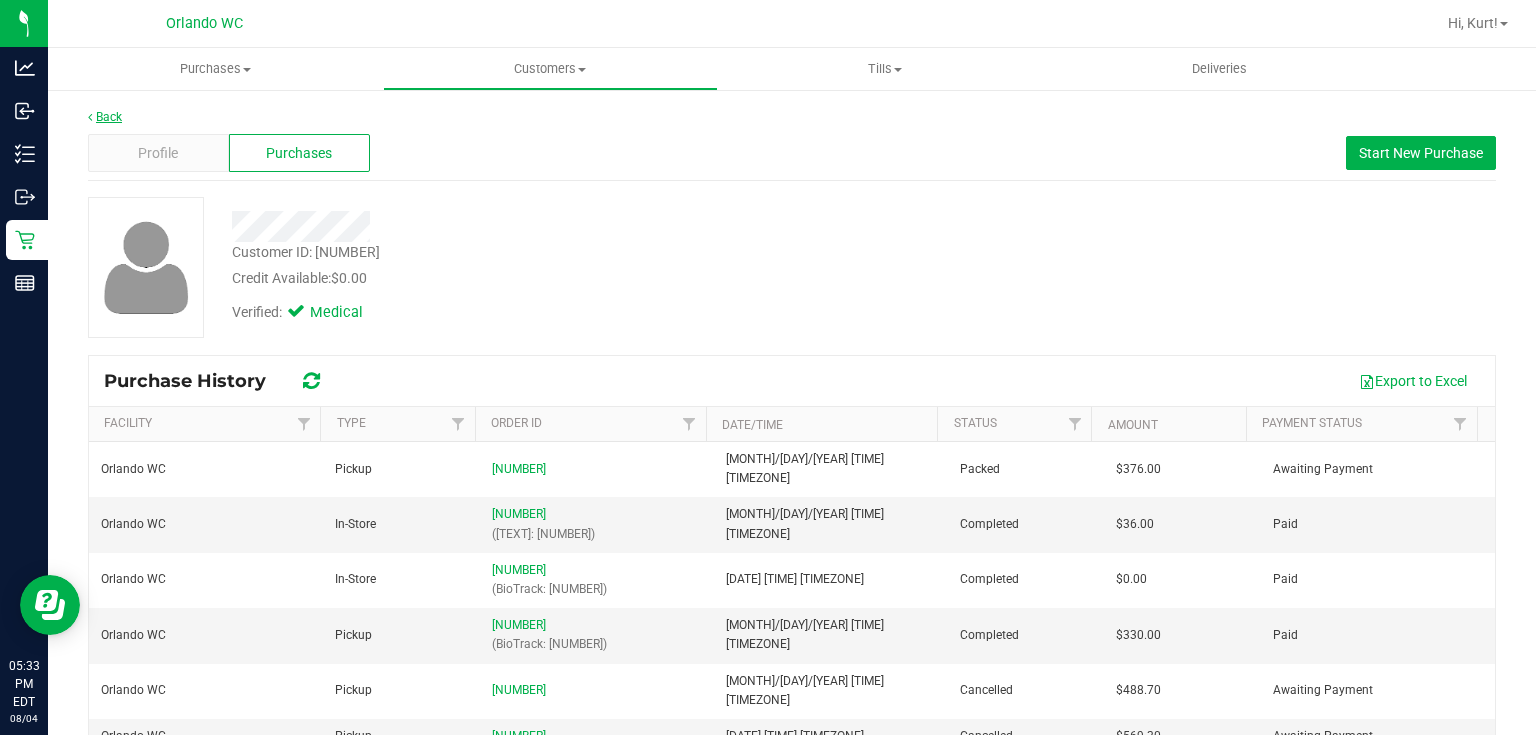 click on "Back" at bounding box center [105, 117] 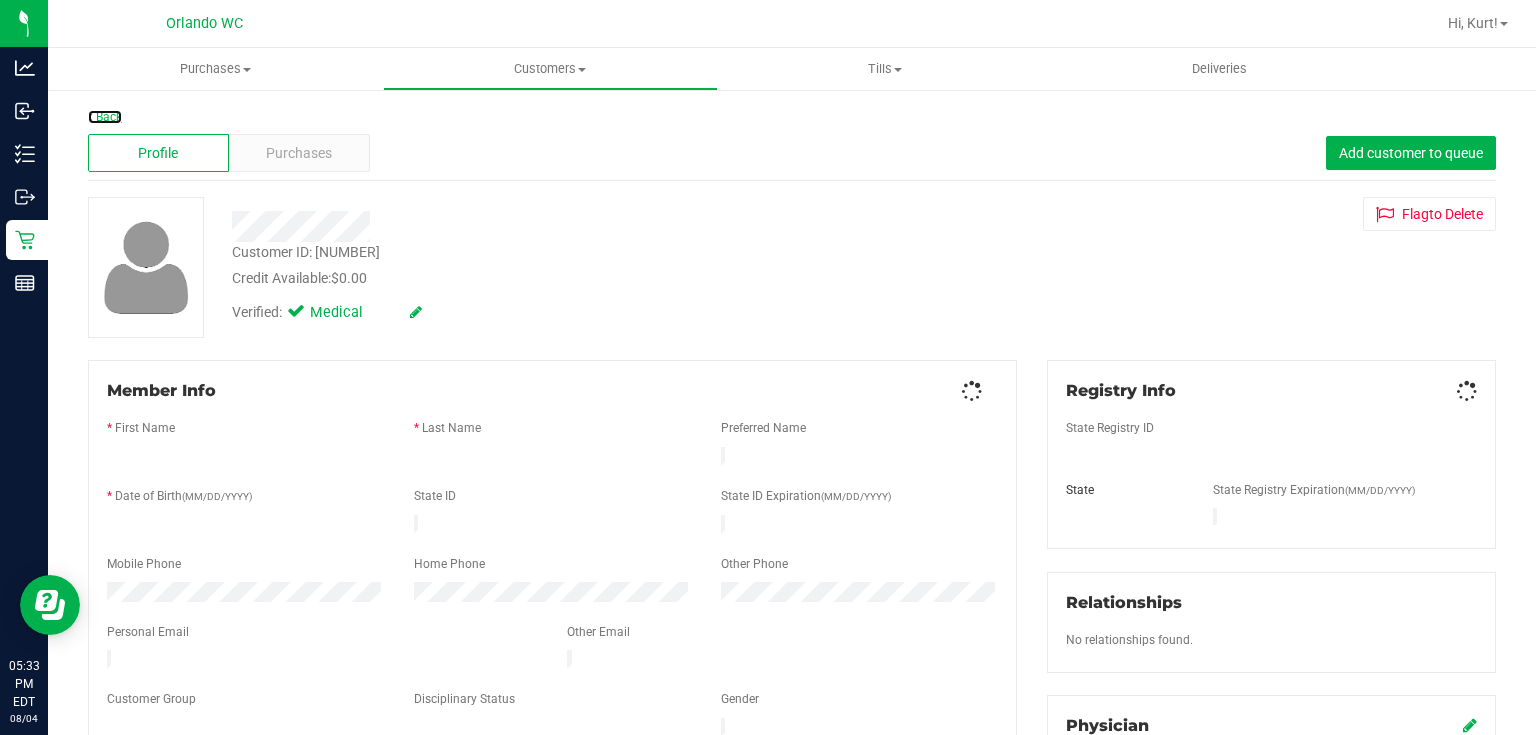 click on "Back" at bounding box center (105, 117) 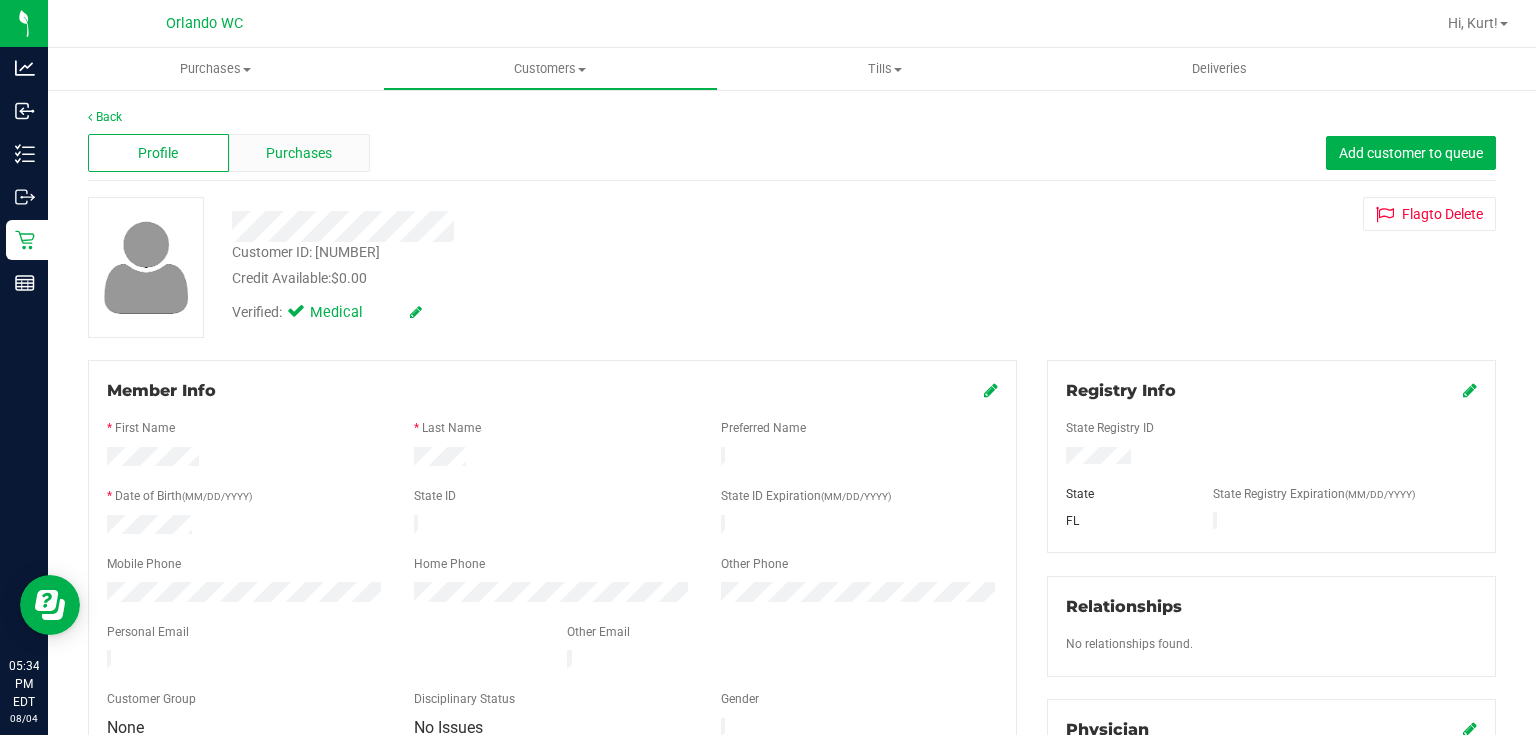 click on "Purchases" at bounding box center [299, 153] 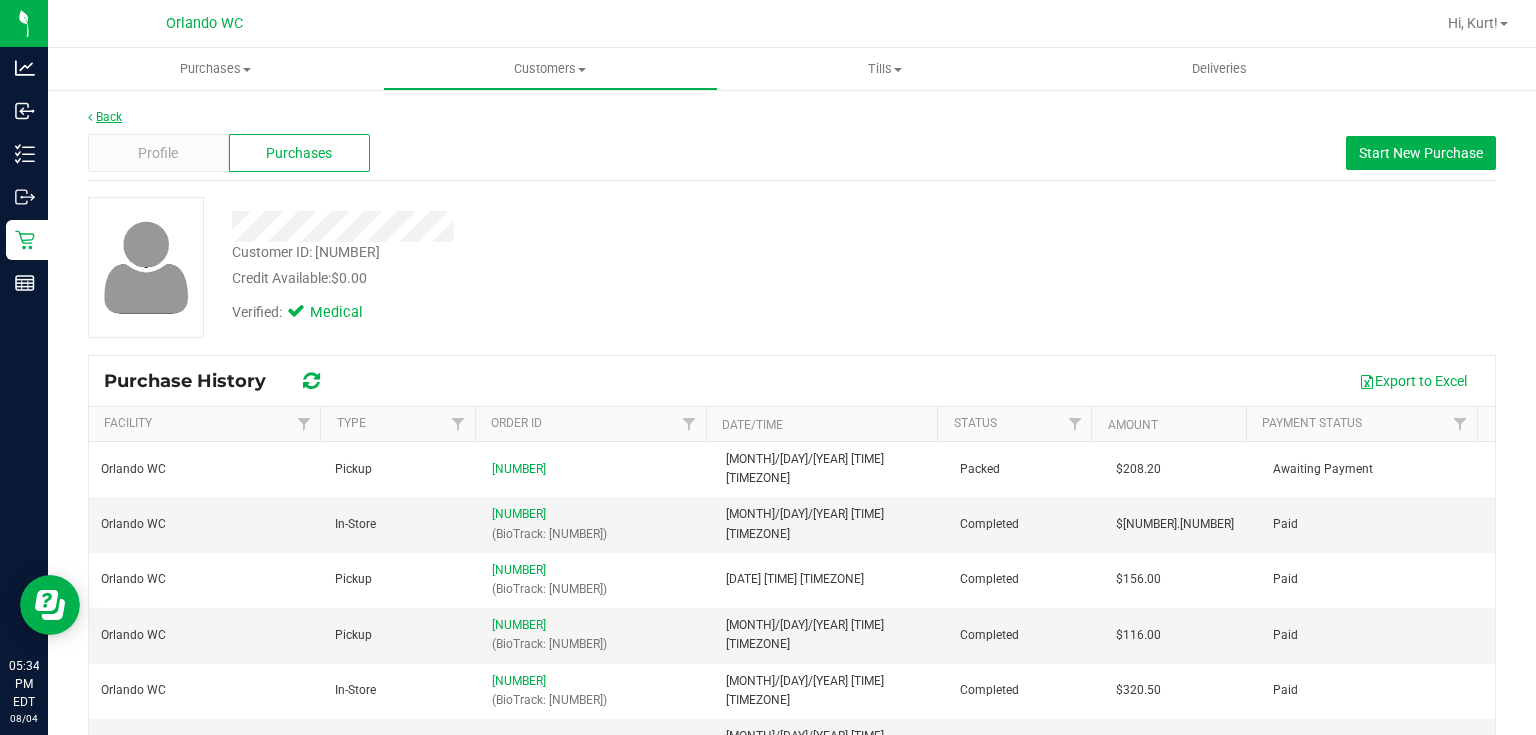 click on "Back" at bounding box center [105, 117] 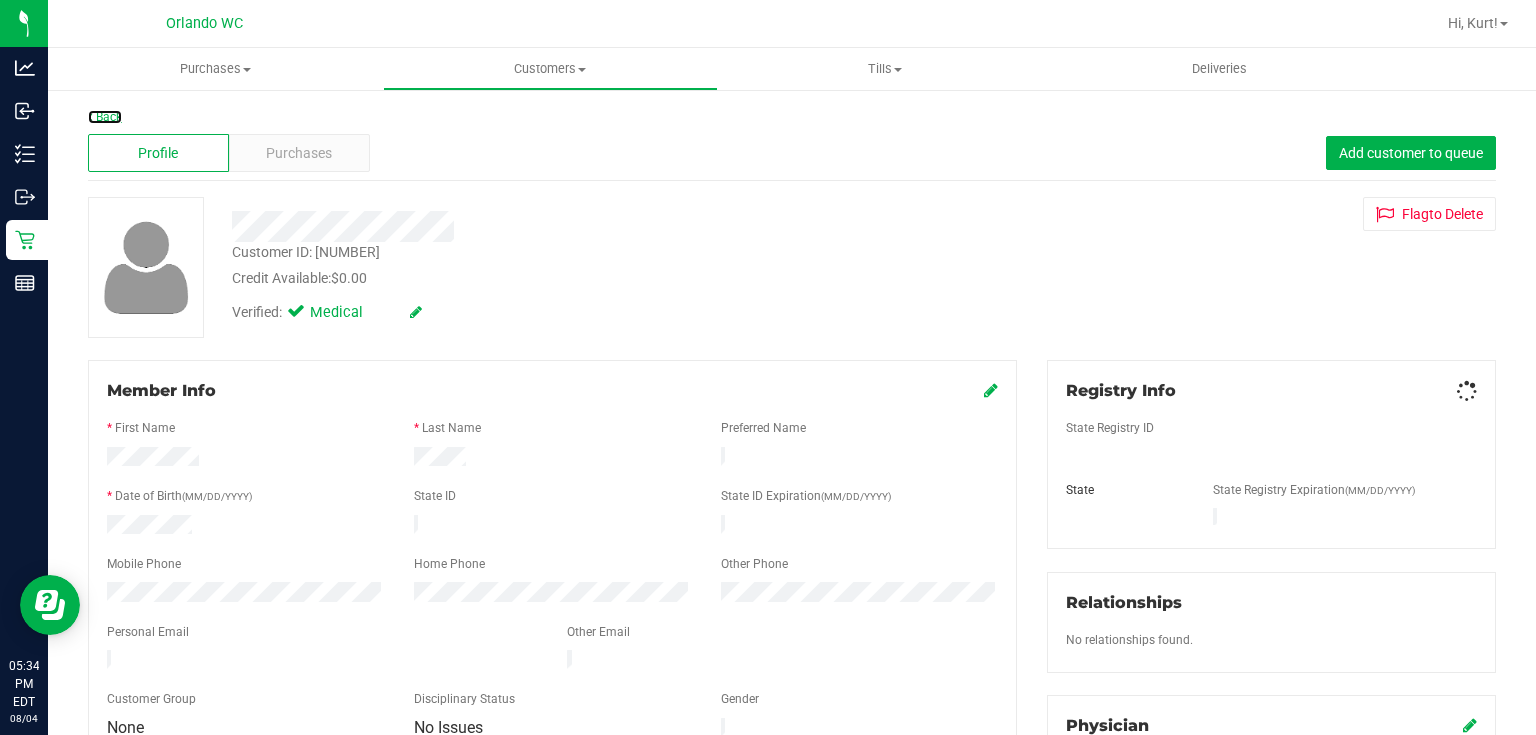 click on "Back" at bounding box center [105, 117] 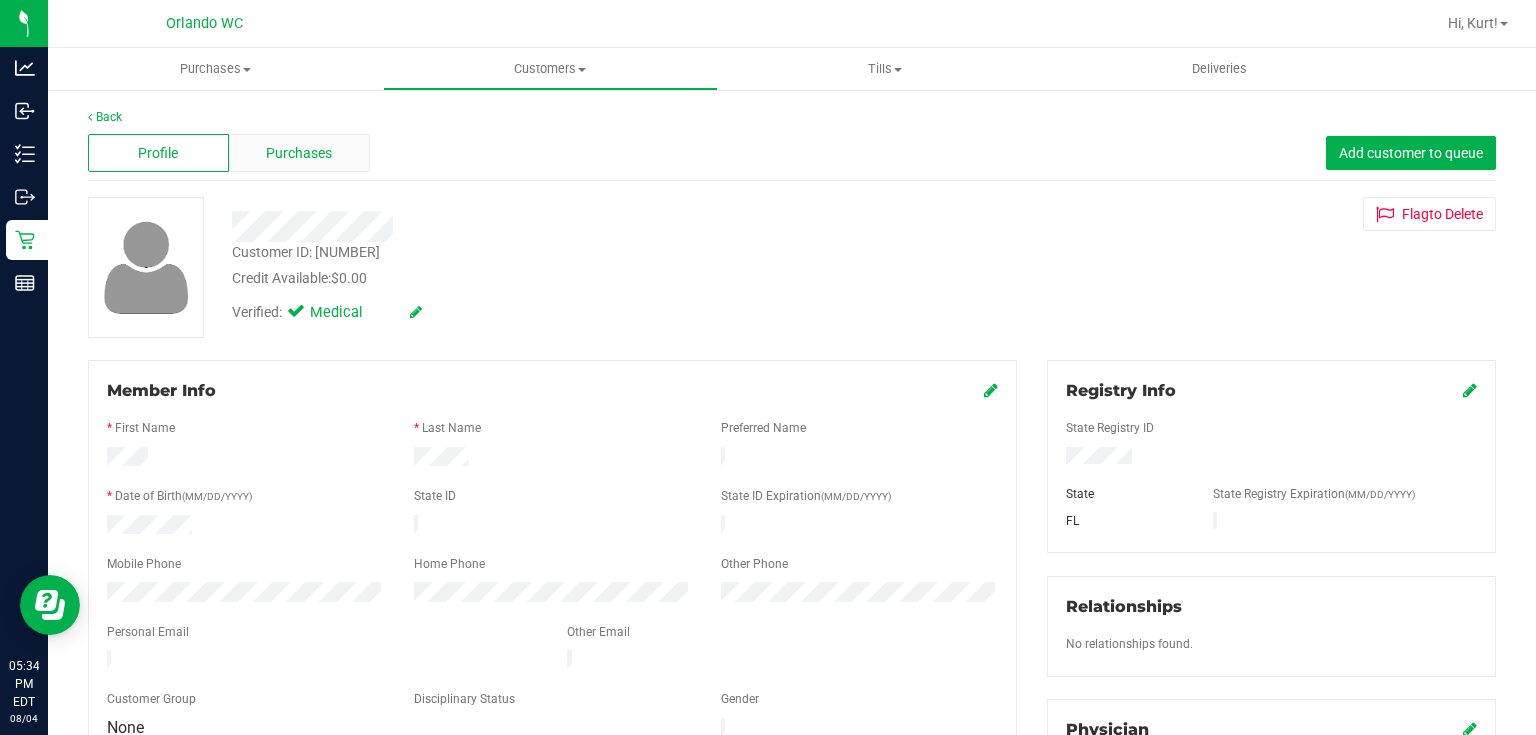 click on "Purchases" at bounding box center [299, 153] 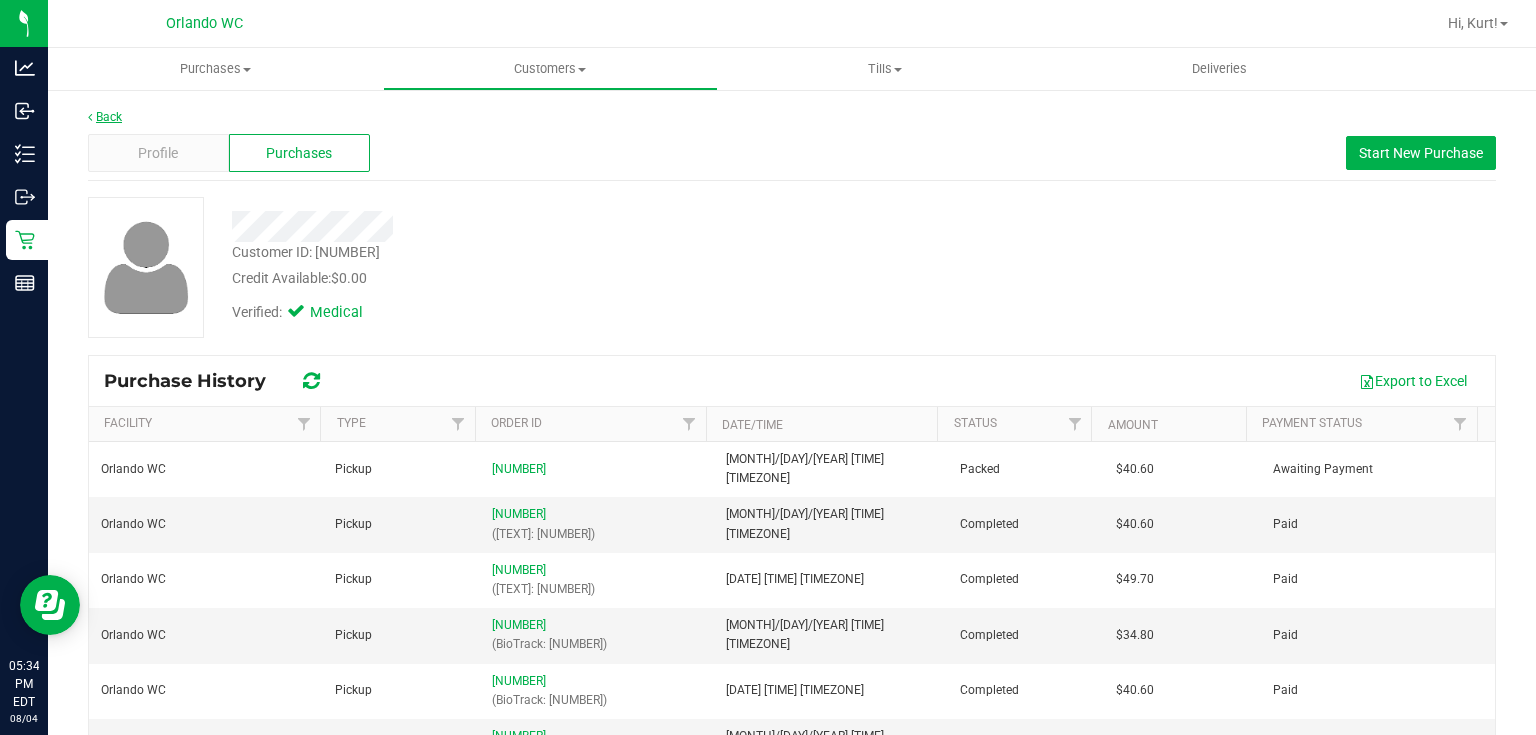 click on "Back" at bounding box center [105, 117] 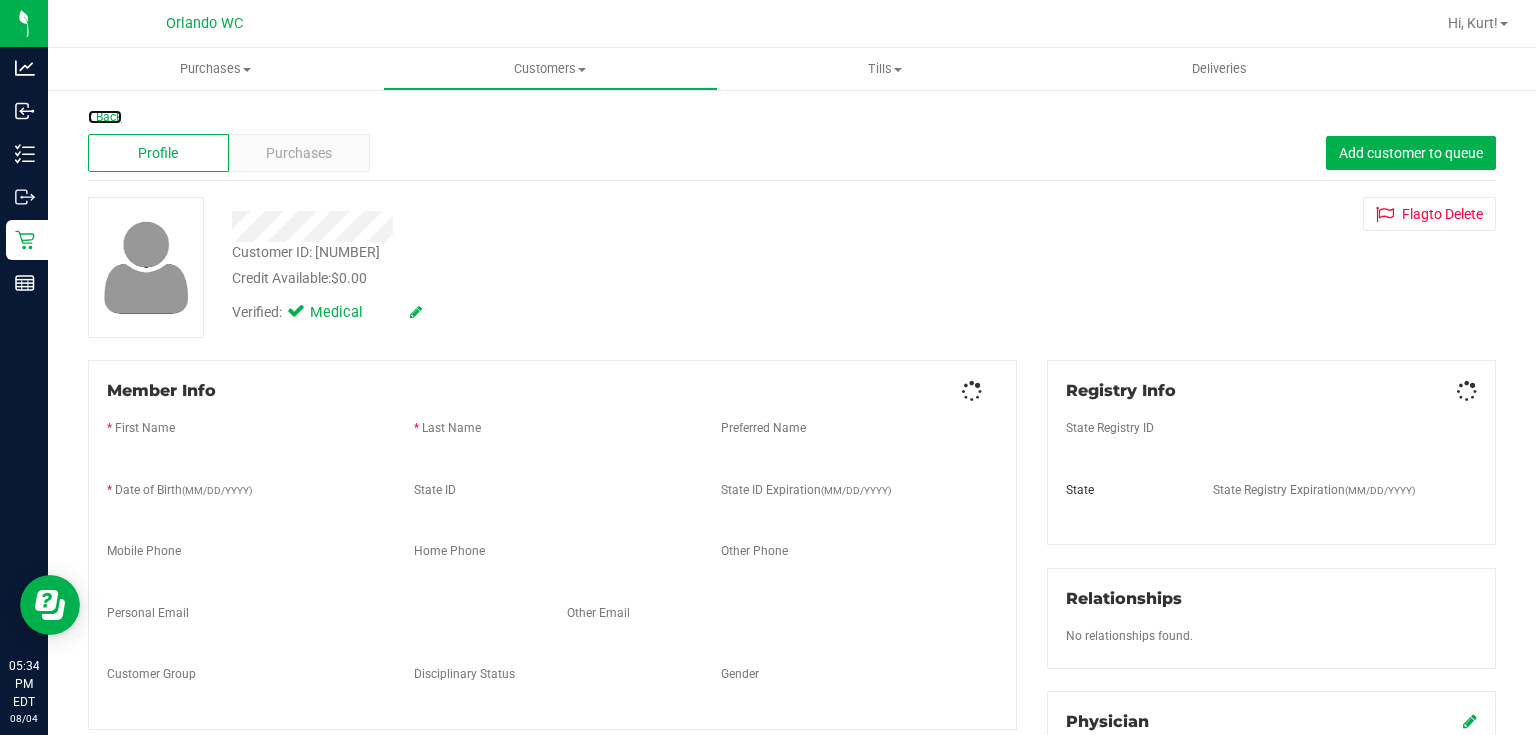 click on "Back" at bounding box center (105, 117) 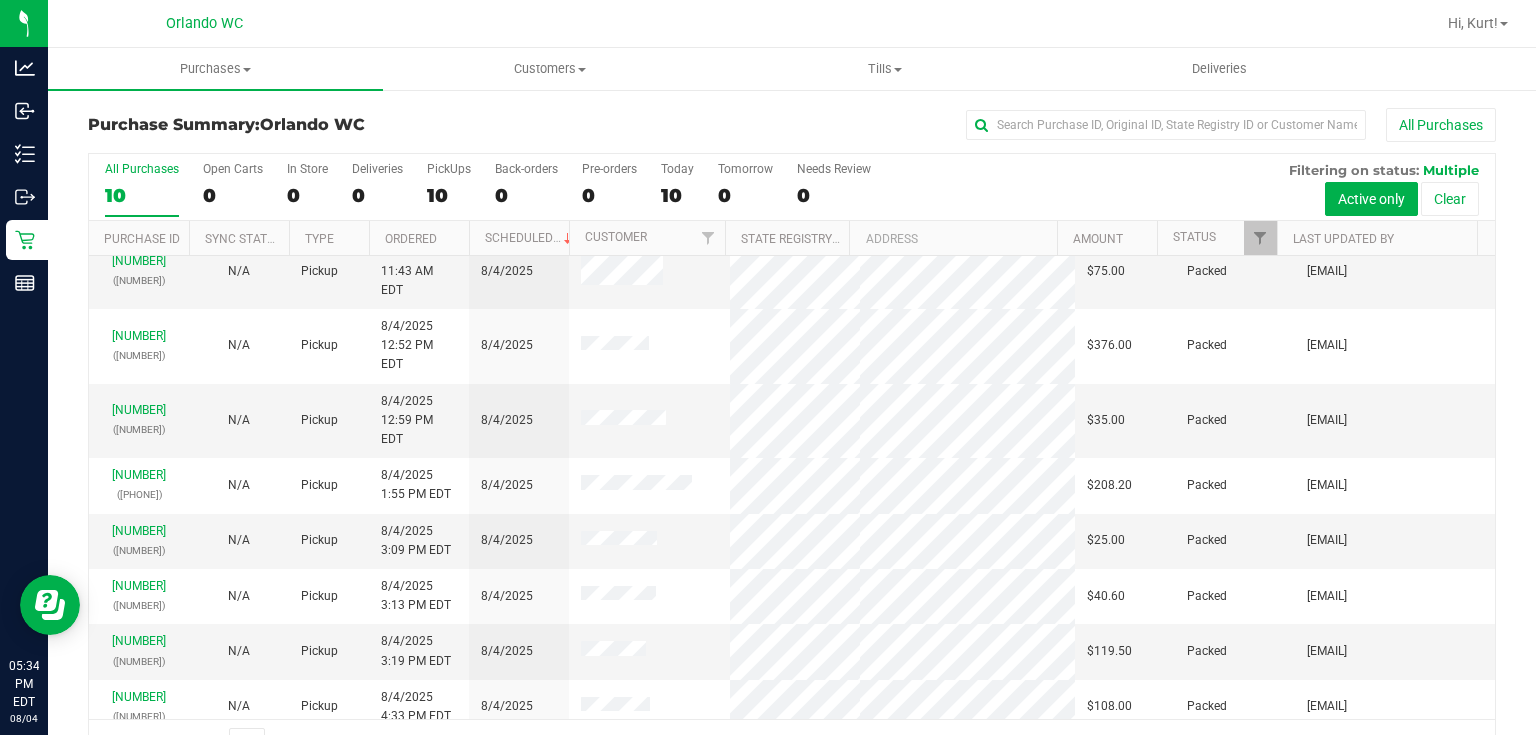 scroll, scrollTop: 88, scrollLeft: 0, axis: vertical 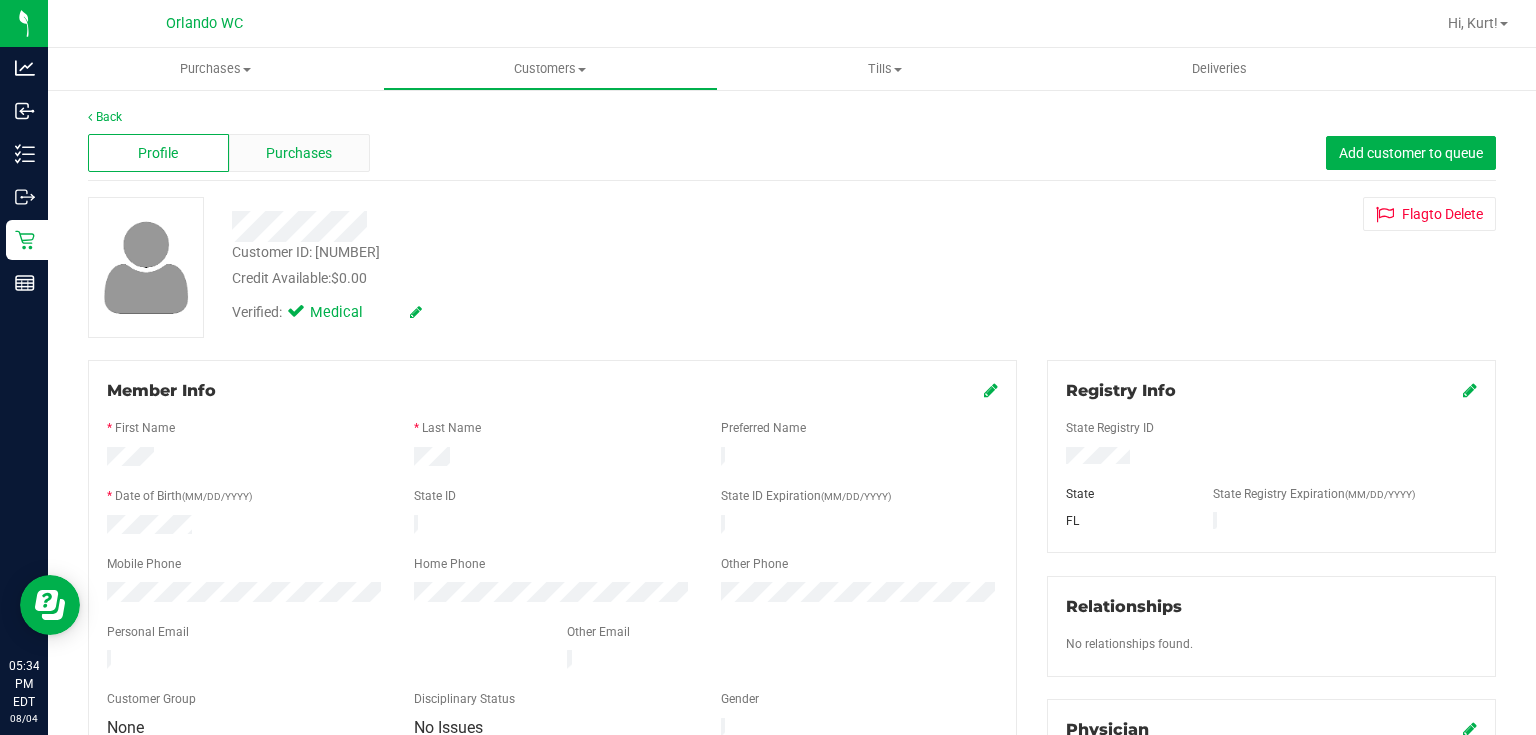 click on "Purchases" at bounding box center [299, 153] 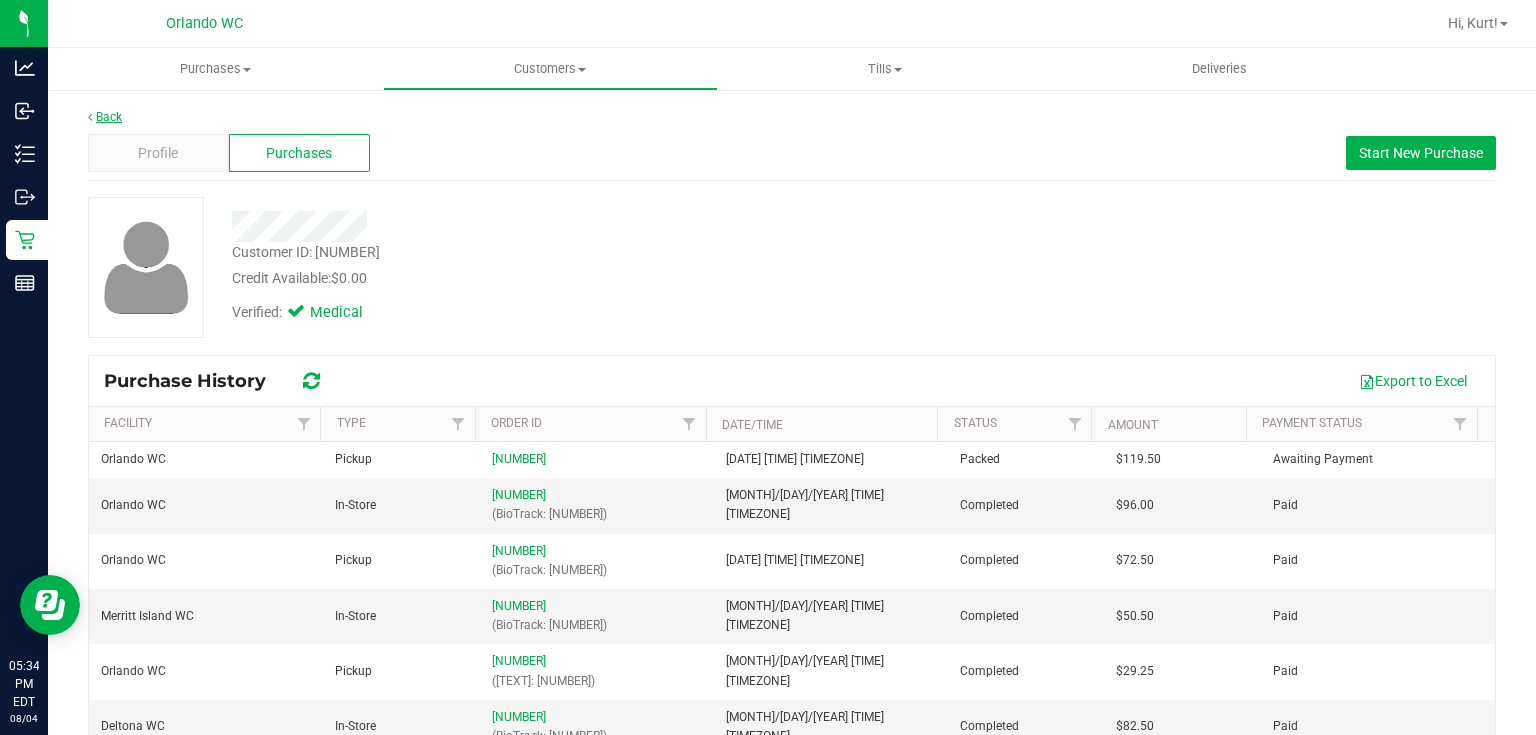 click on "Back" at bounding box center (105, 117) 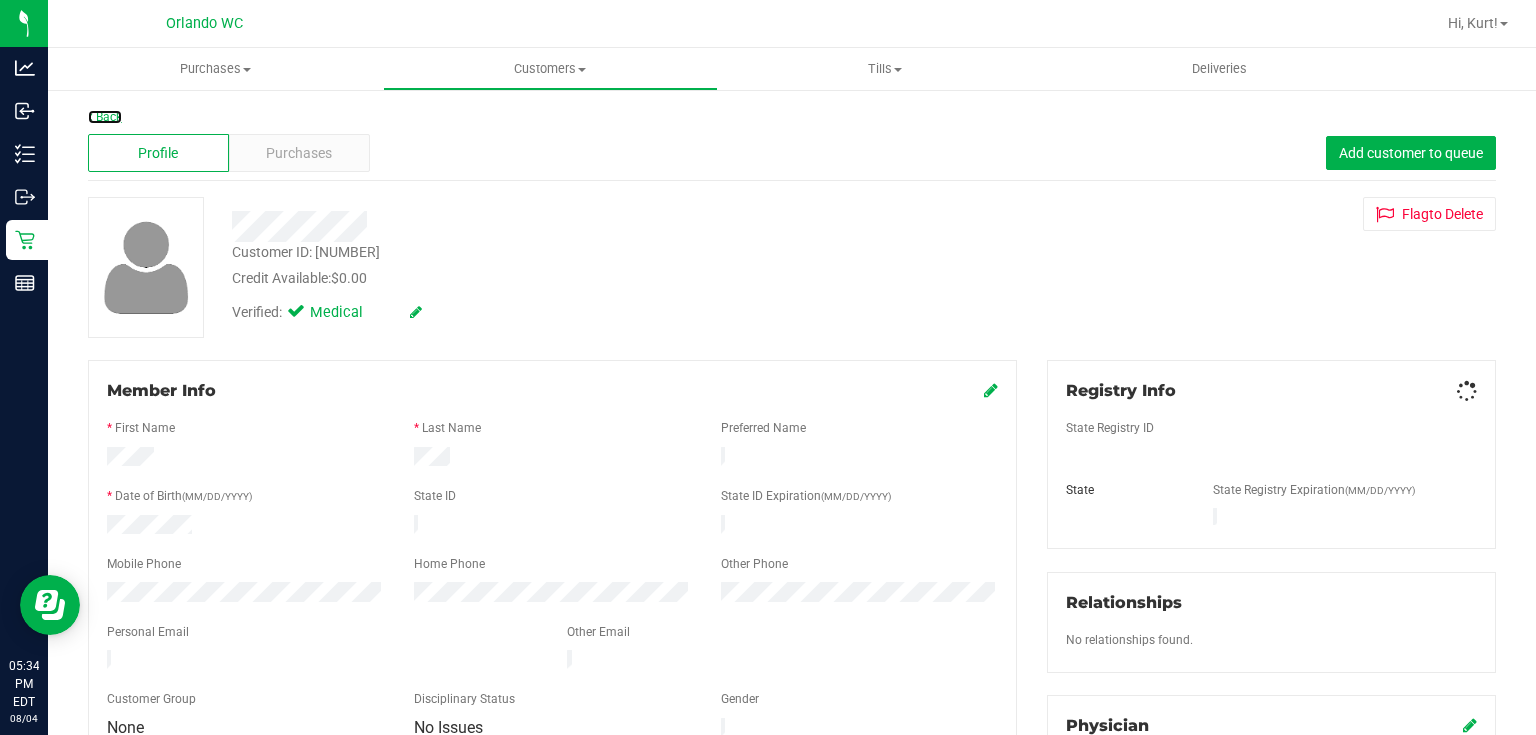 click on "Back" at bounding box center (105, 117) 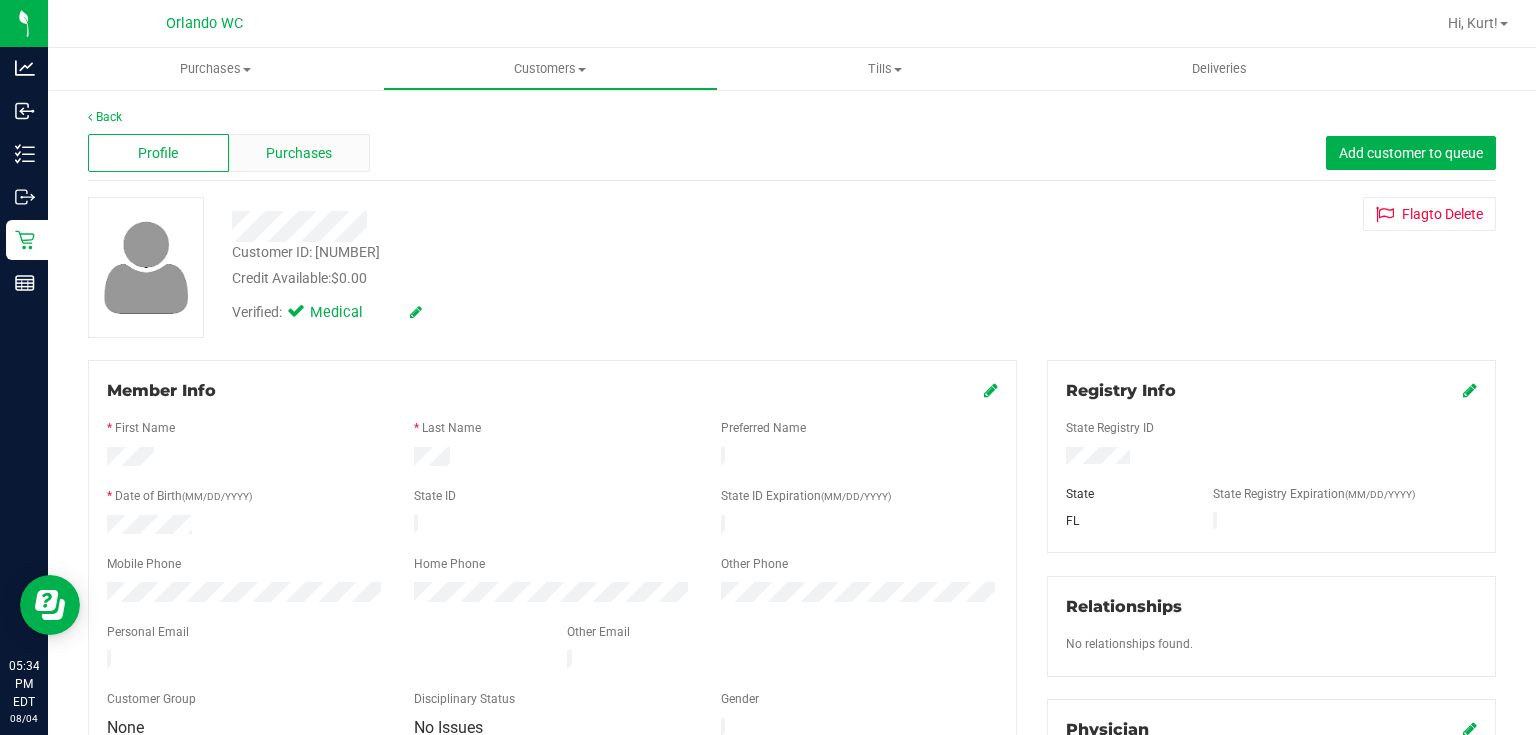 click on "Purchases" at bounding box center [299, 153] 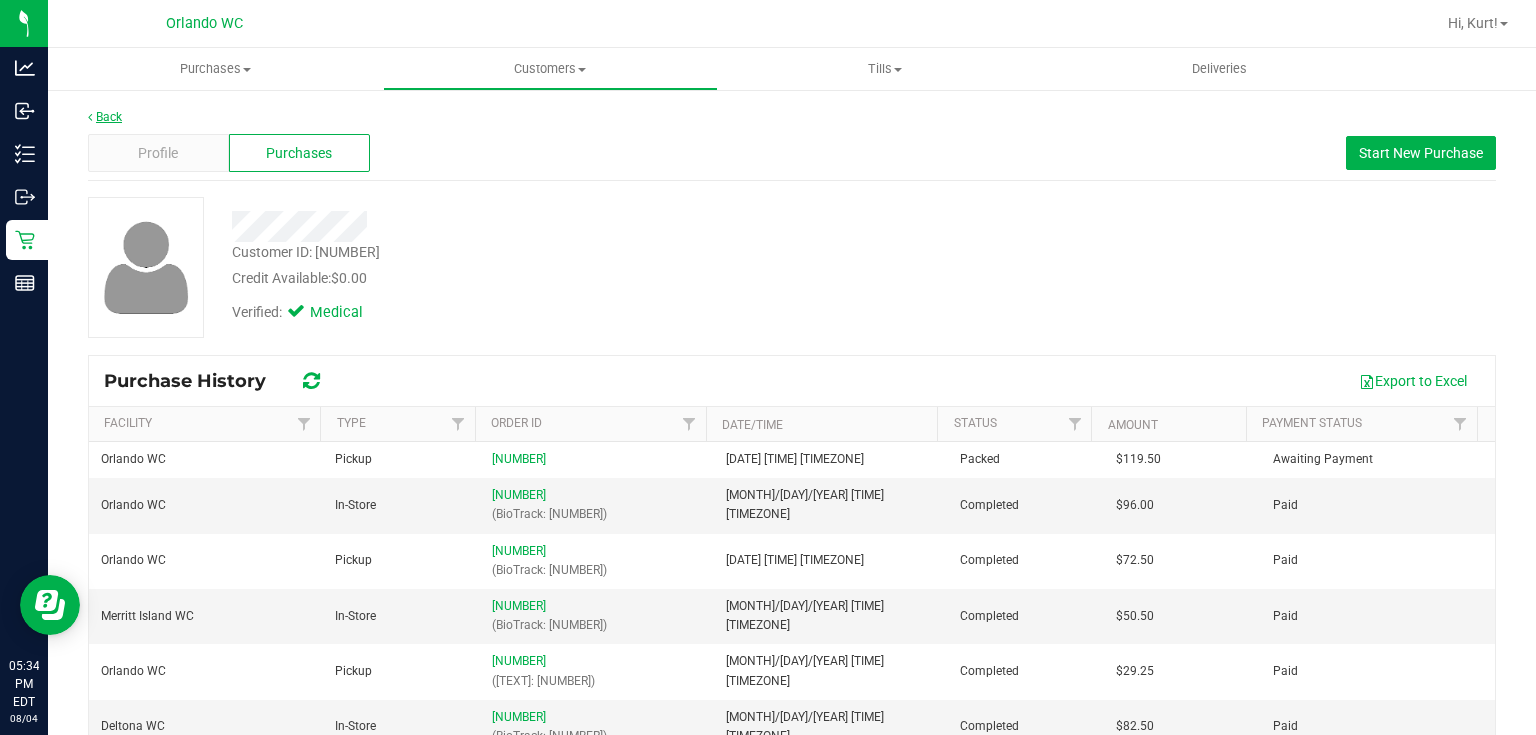 click on "Back" at bounding box center (105, 117) 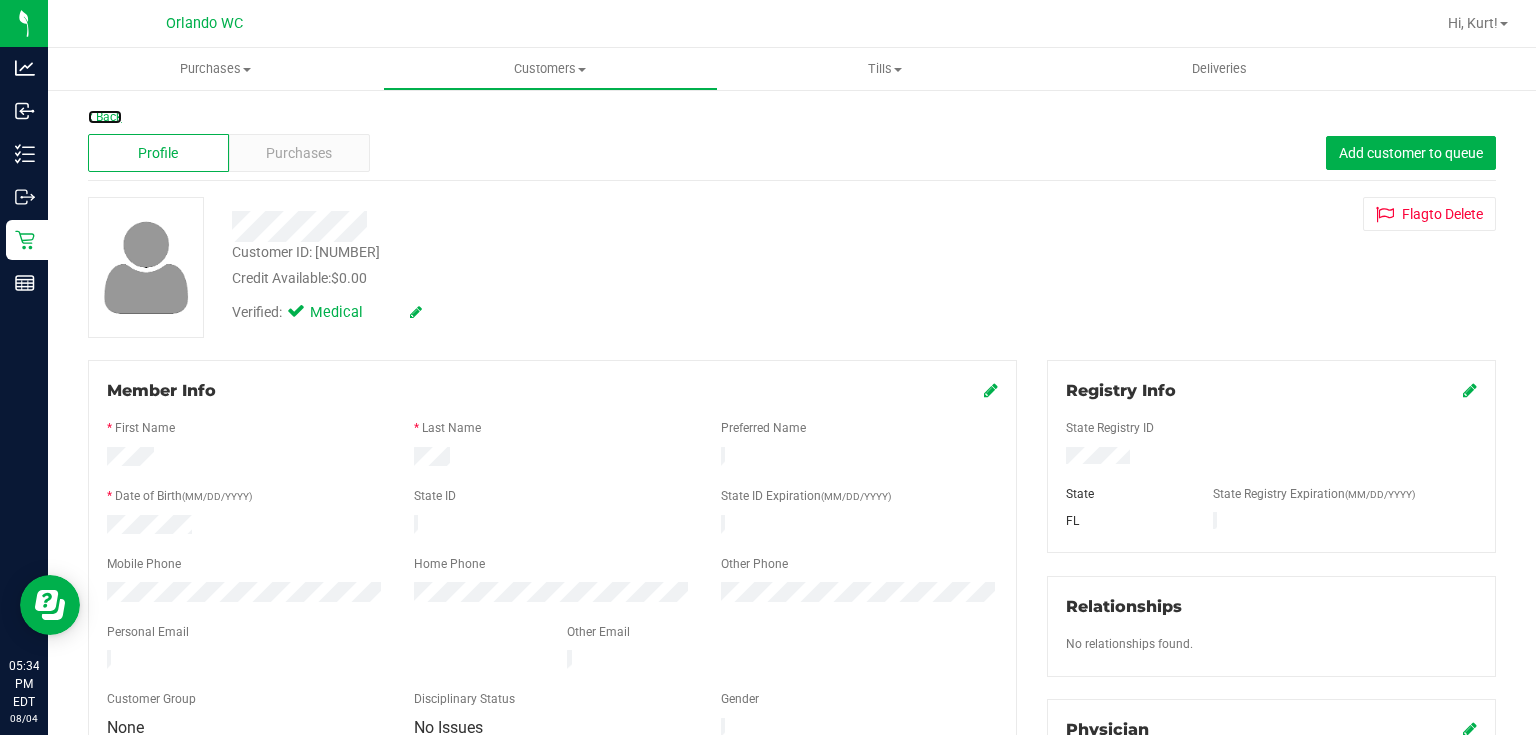 click on "Back" at bounding box center (105, 117) 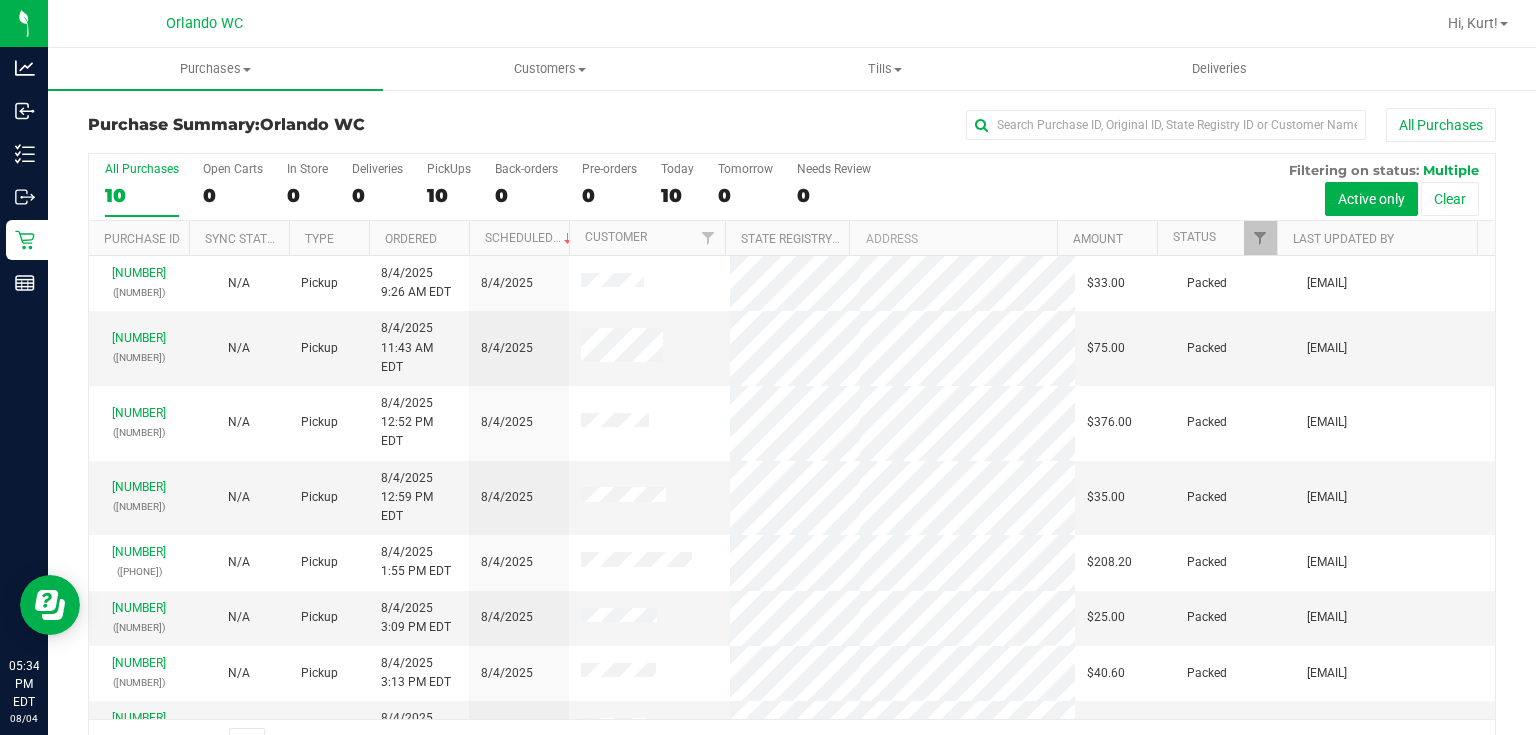 scroll, scrollTop: 88, scrollLeft: 0, axis: vertical 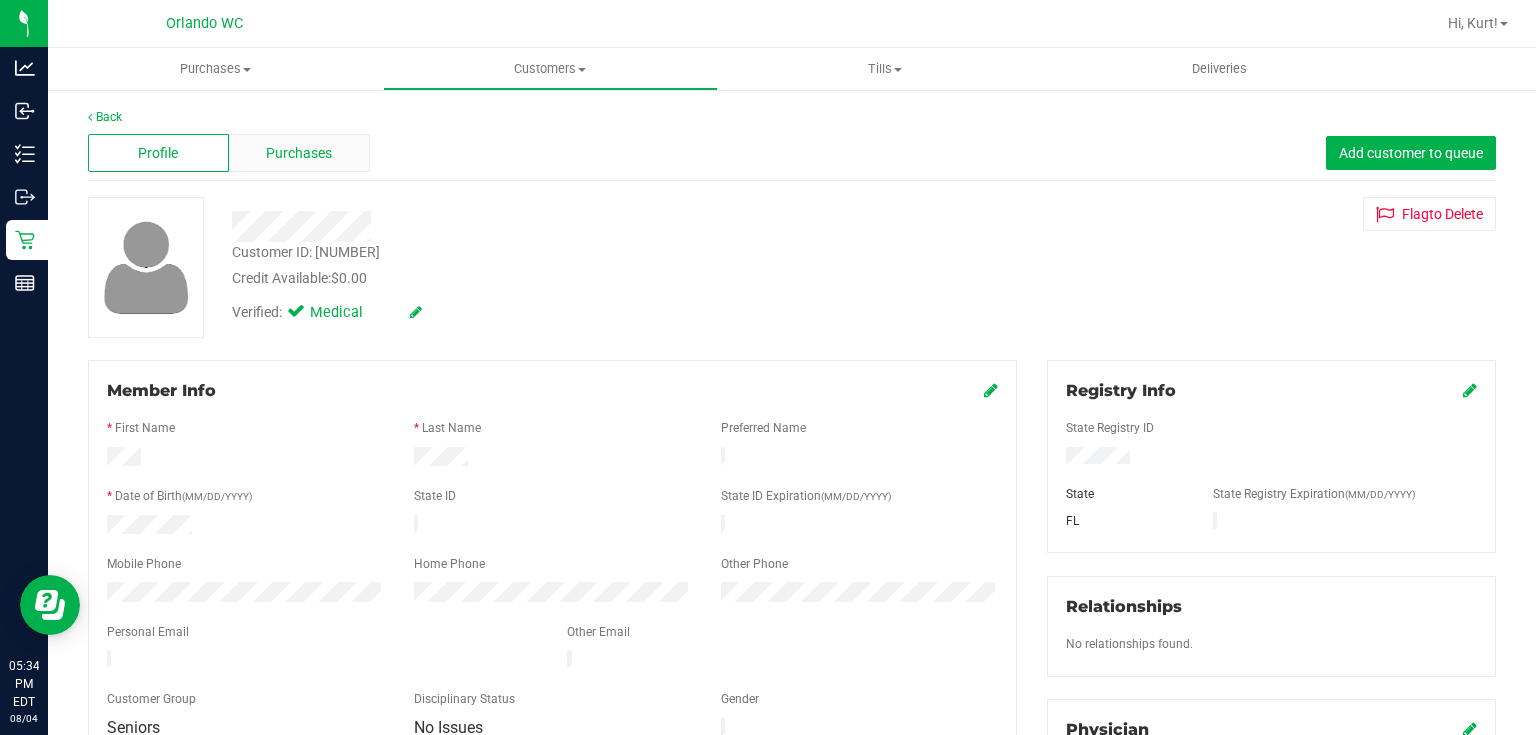 click on "Purchases" at bounding box center (299, 153) 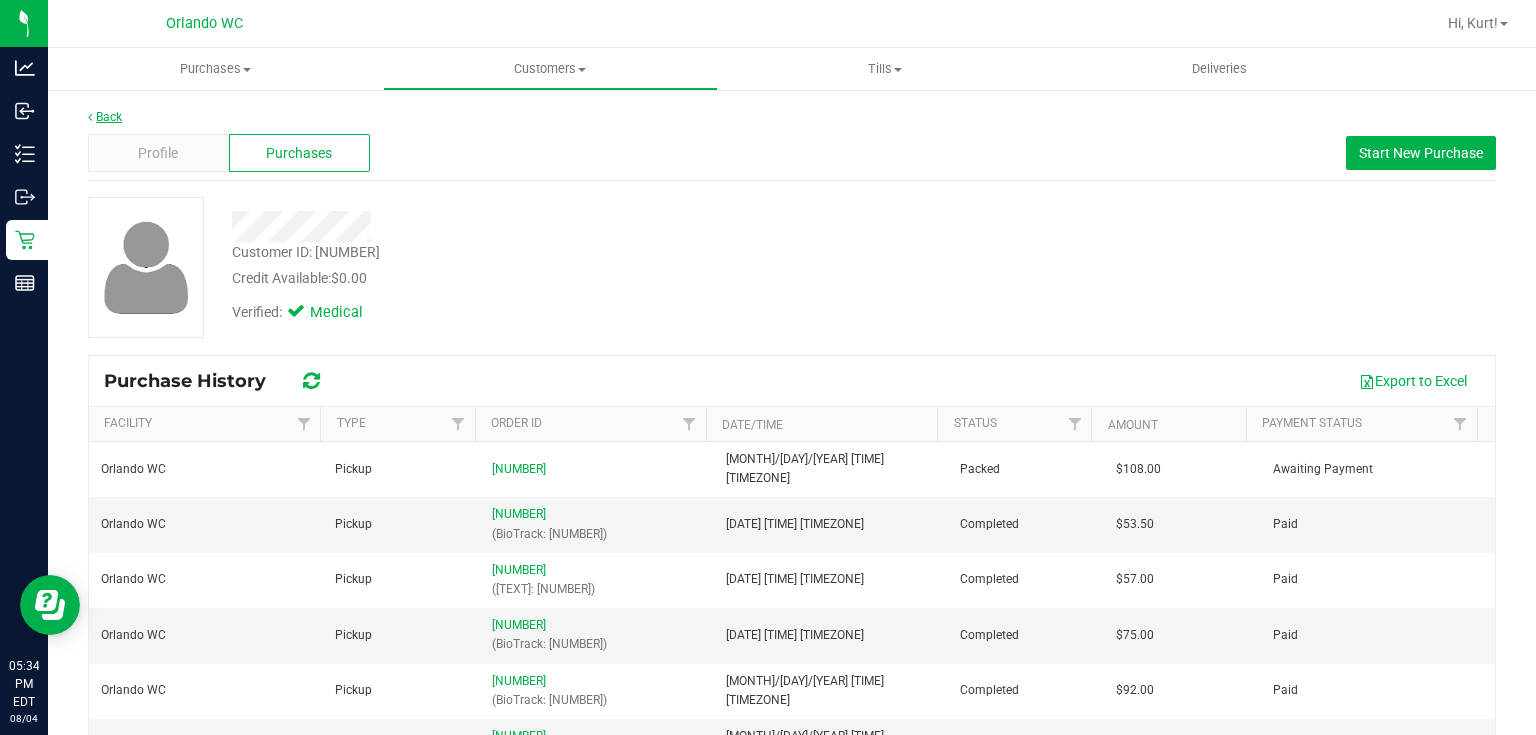 click on "Back" at bounding box center (105, 117) 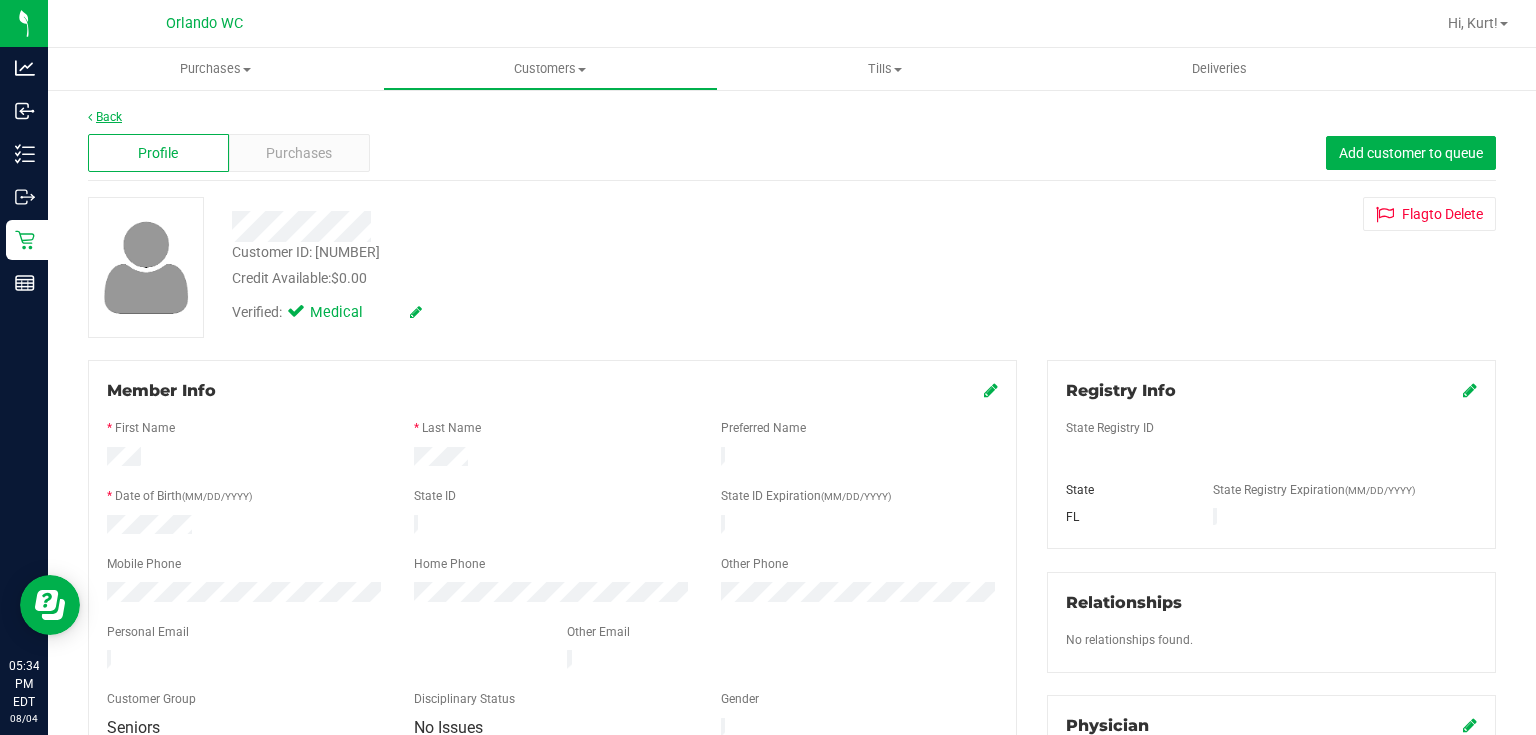 click on "Back" at bounding box center [105, 117] 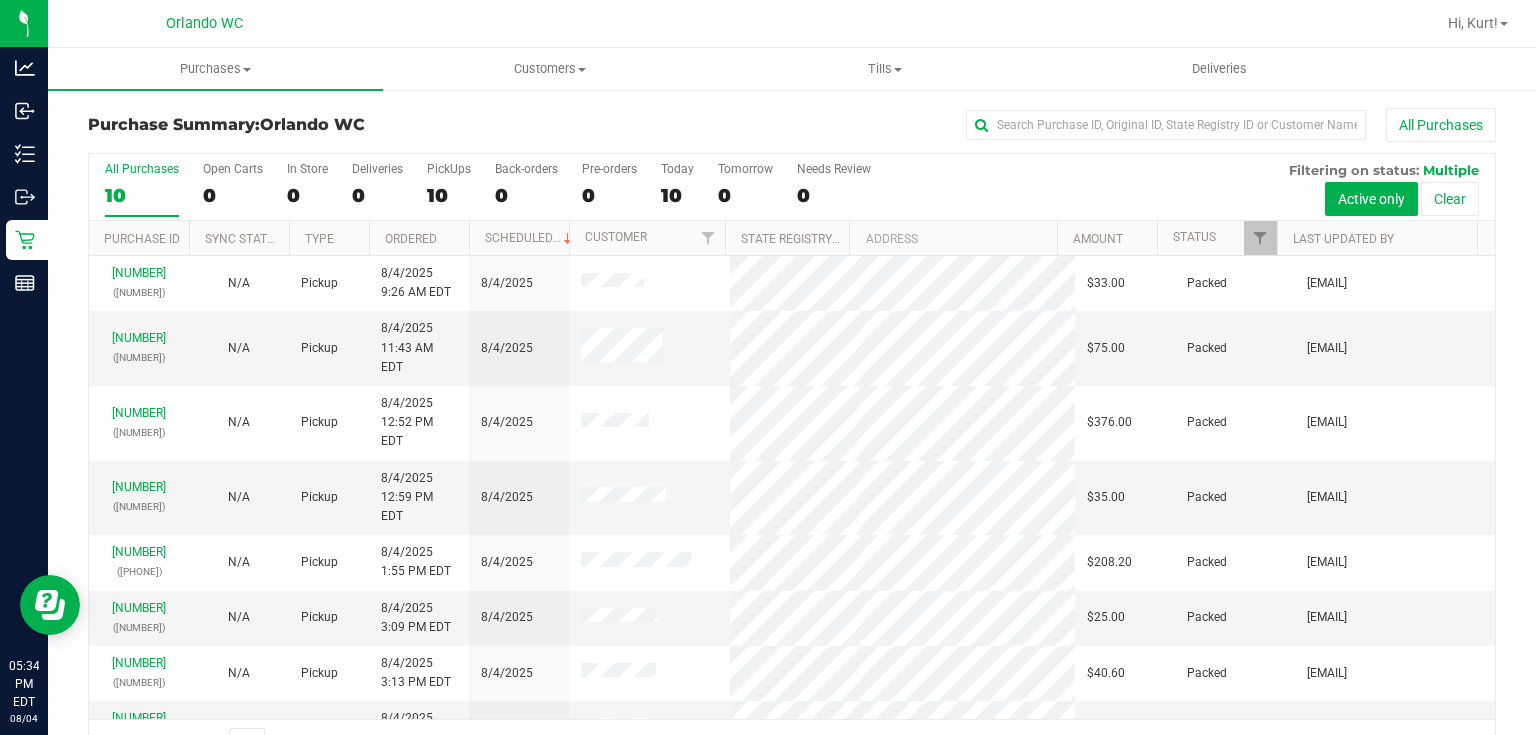 scroll, scrollTop: 88, scrollLeft: 0, axis: vertical 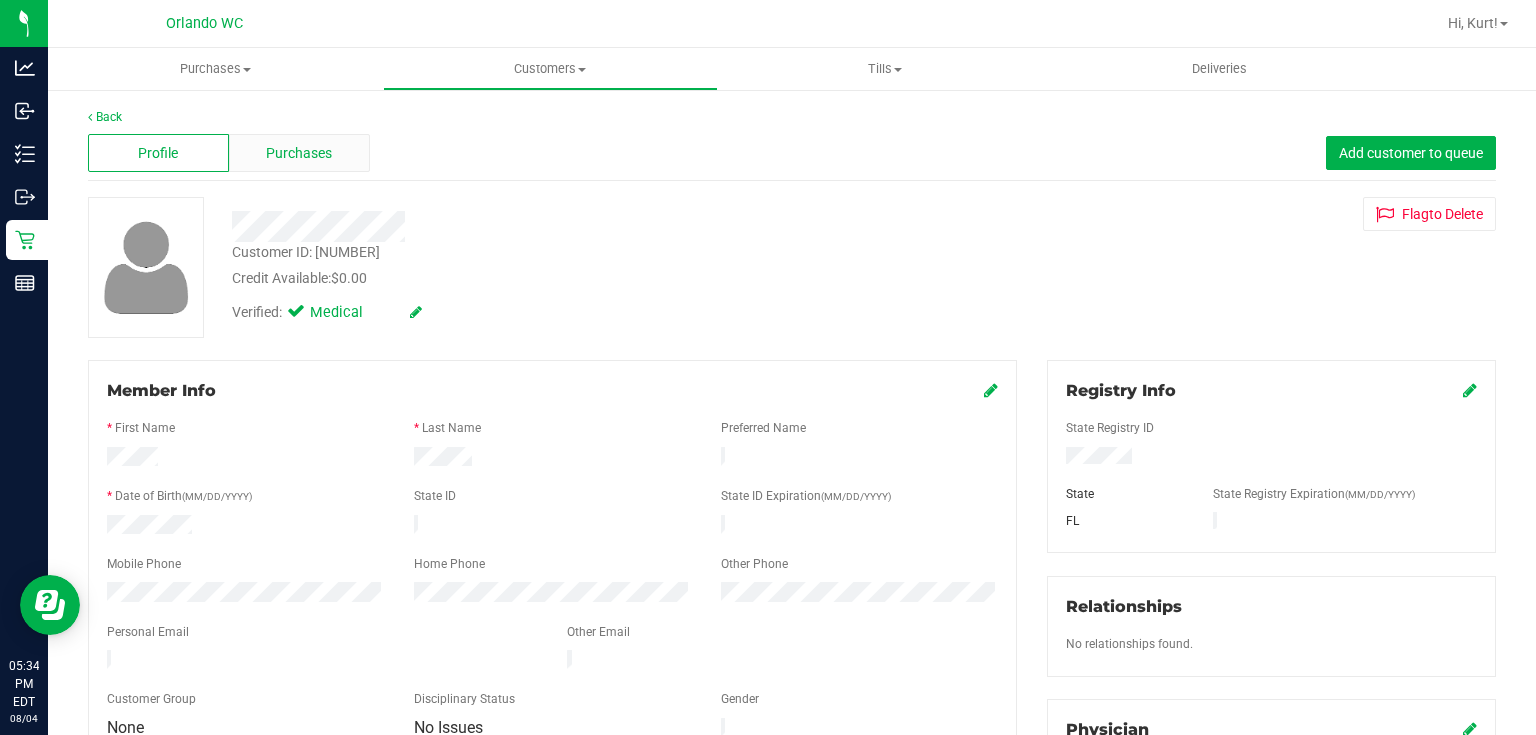 click on "Purchases" at bounding box center (299, 153) 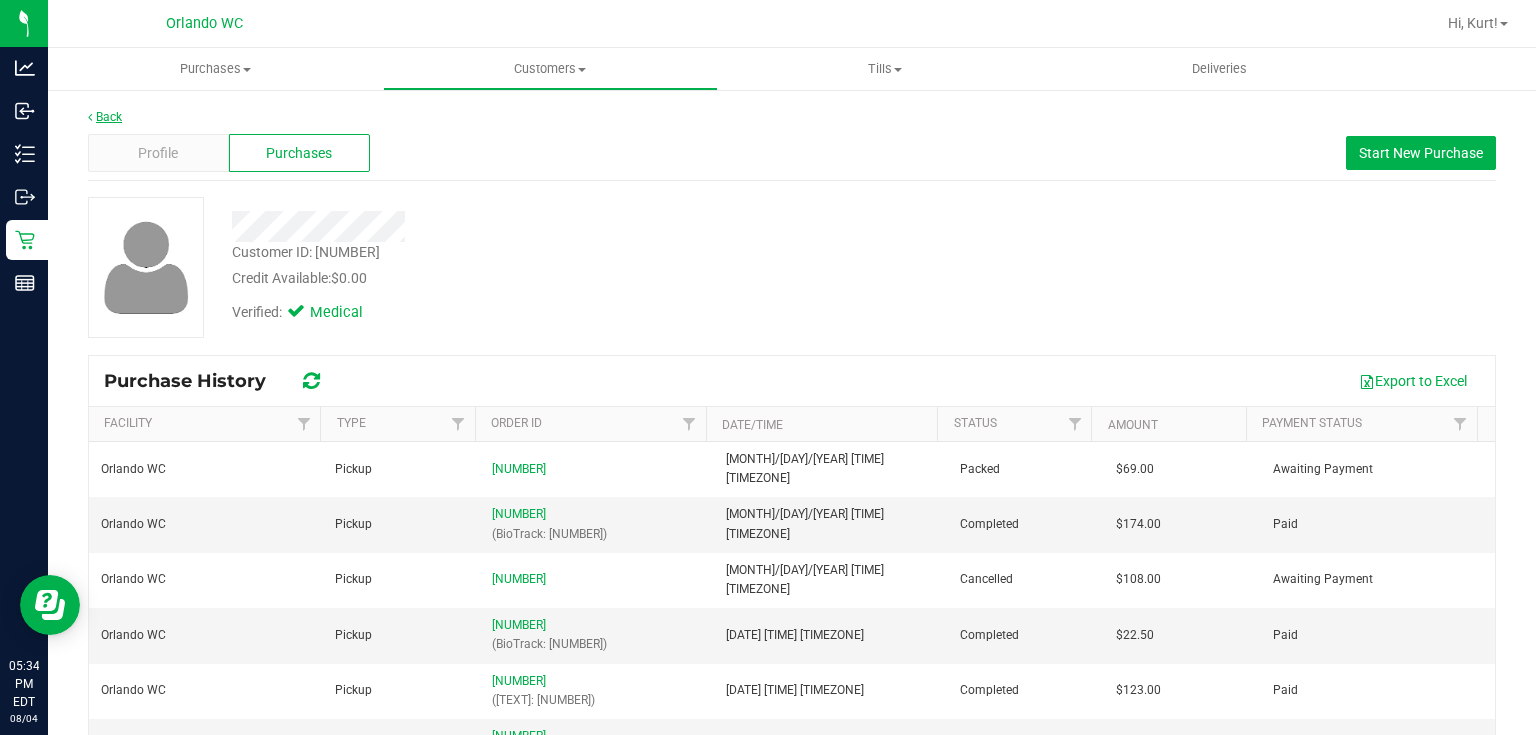 click on "Back" at bounding box center [105, 117] 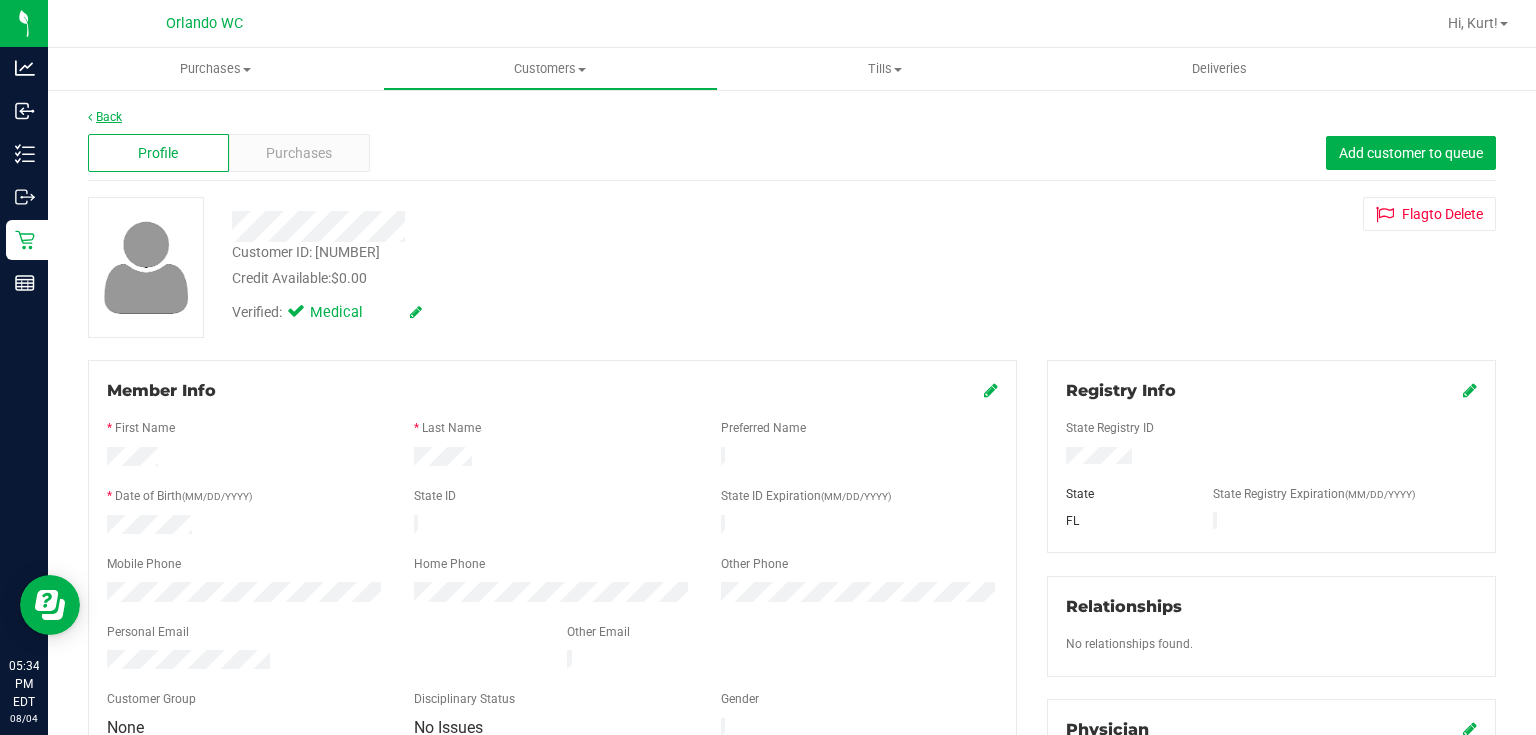 click on "Back" at bounding box center [105, 117] 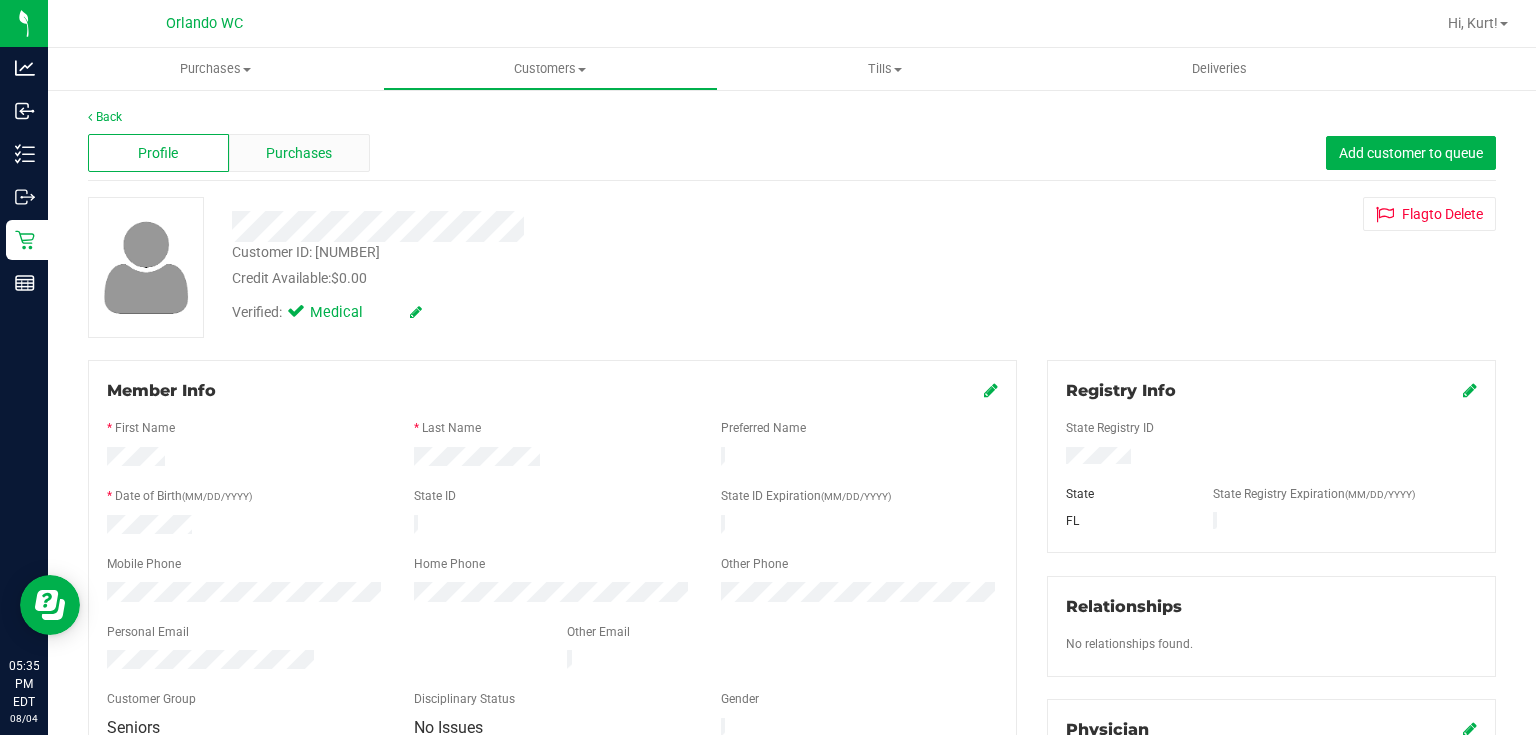 click on "Purchases" at bounding box center (299, 153) 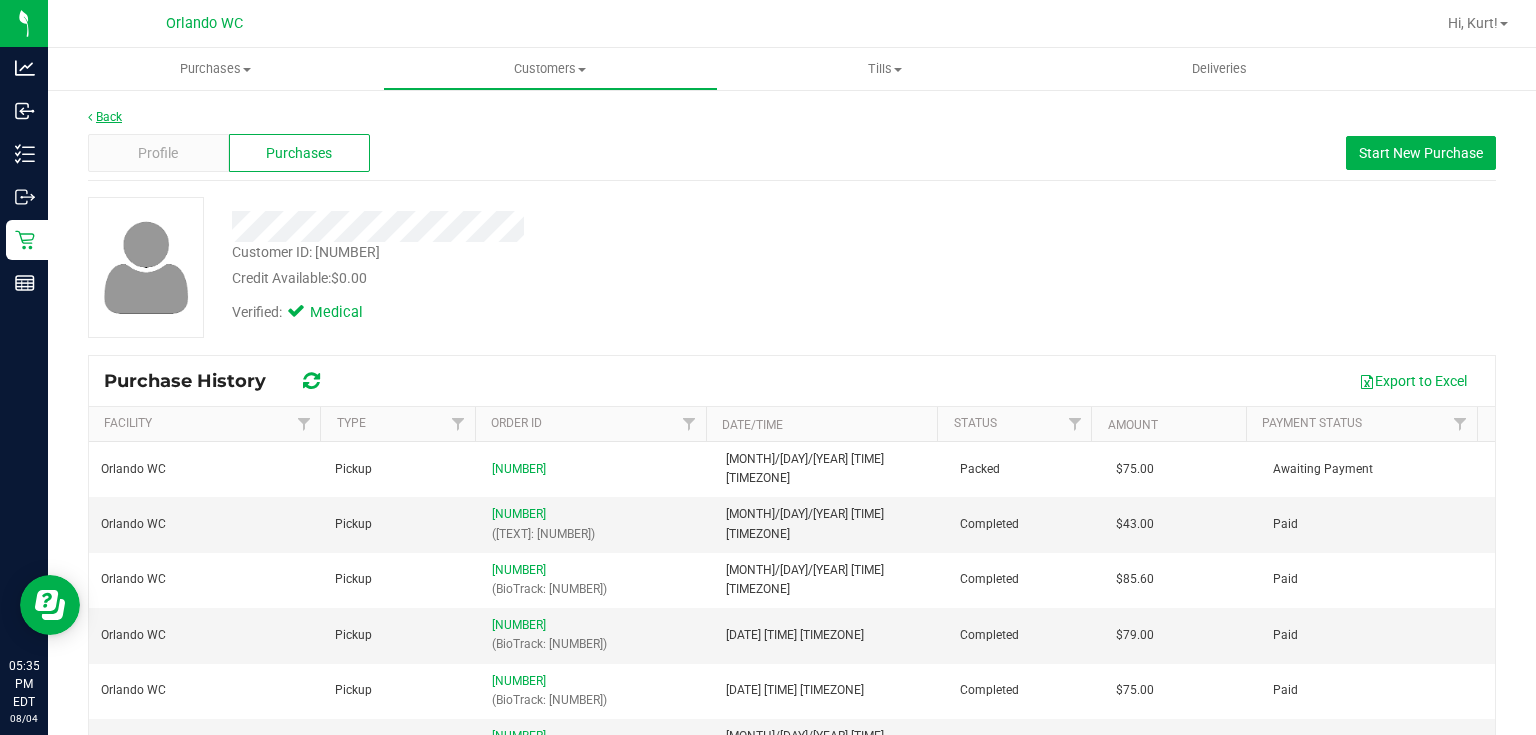 click on "Back" at bounding box center [105, 117] 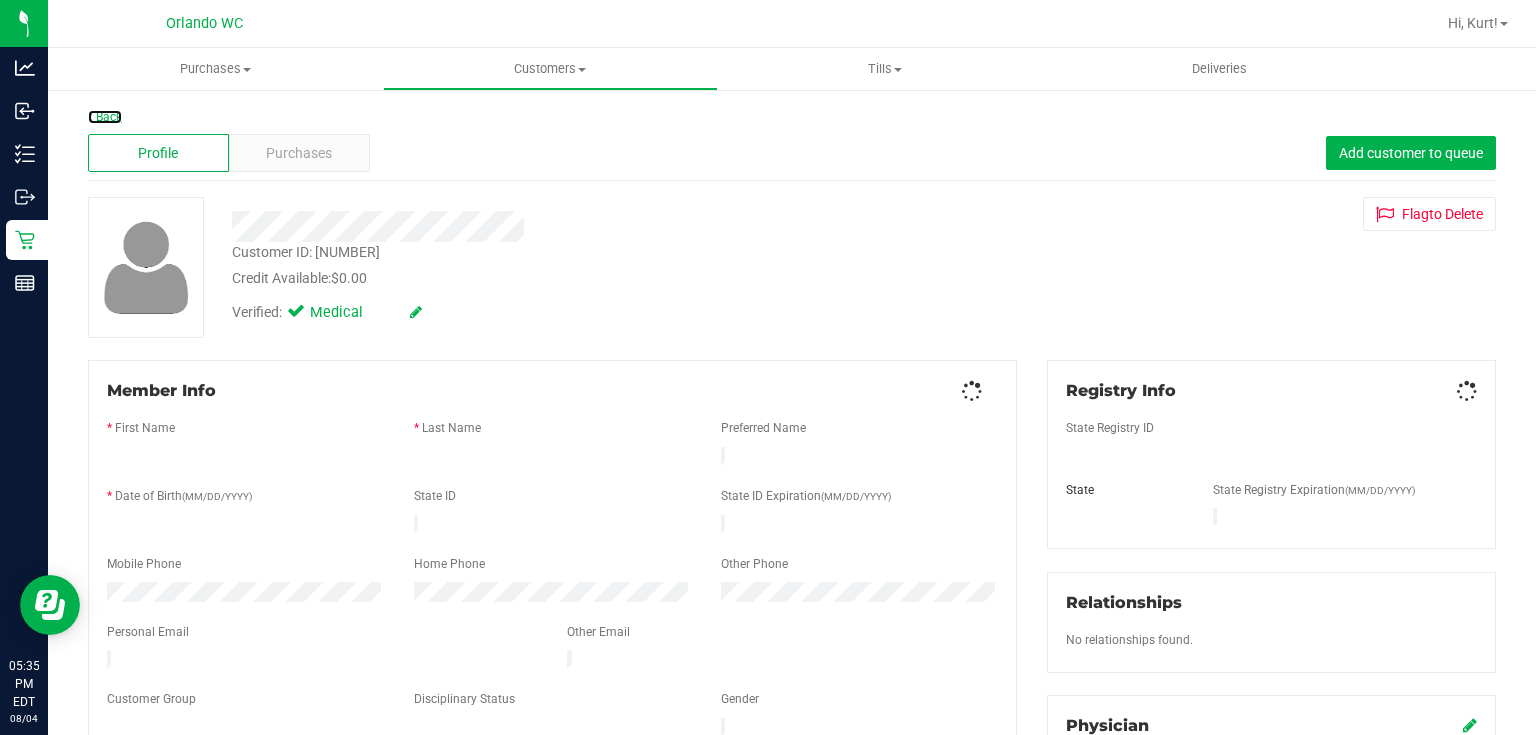 click on "Back" at bounding box center [105, 117] 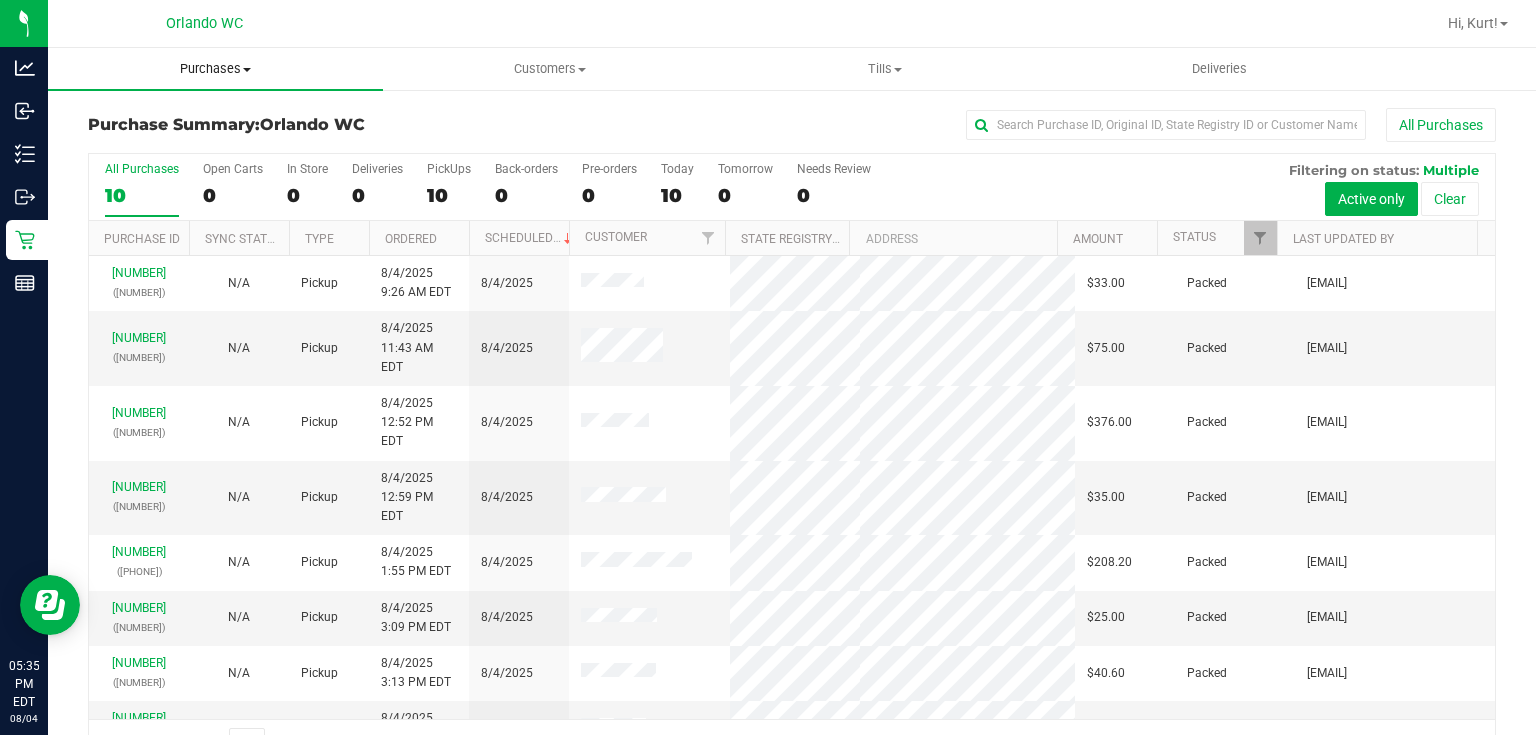 click on "Purchases" at bounding box center [215, 69] 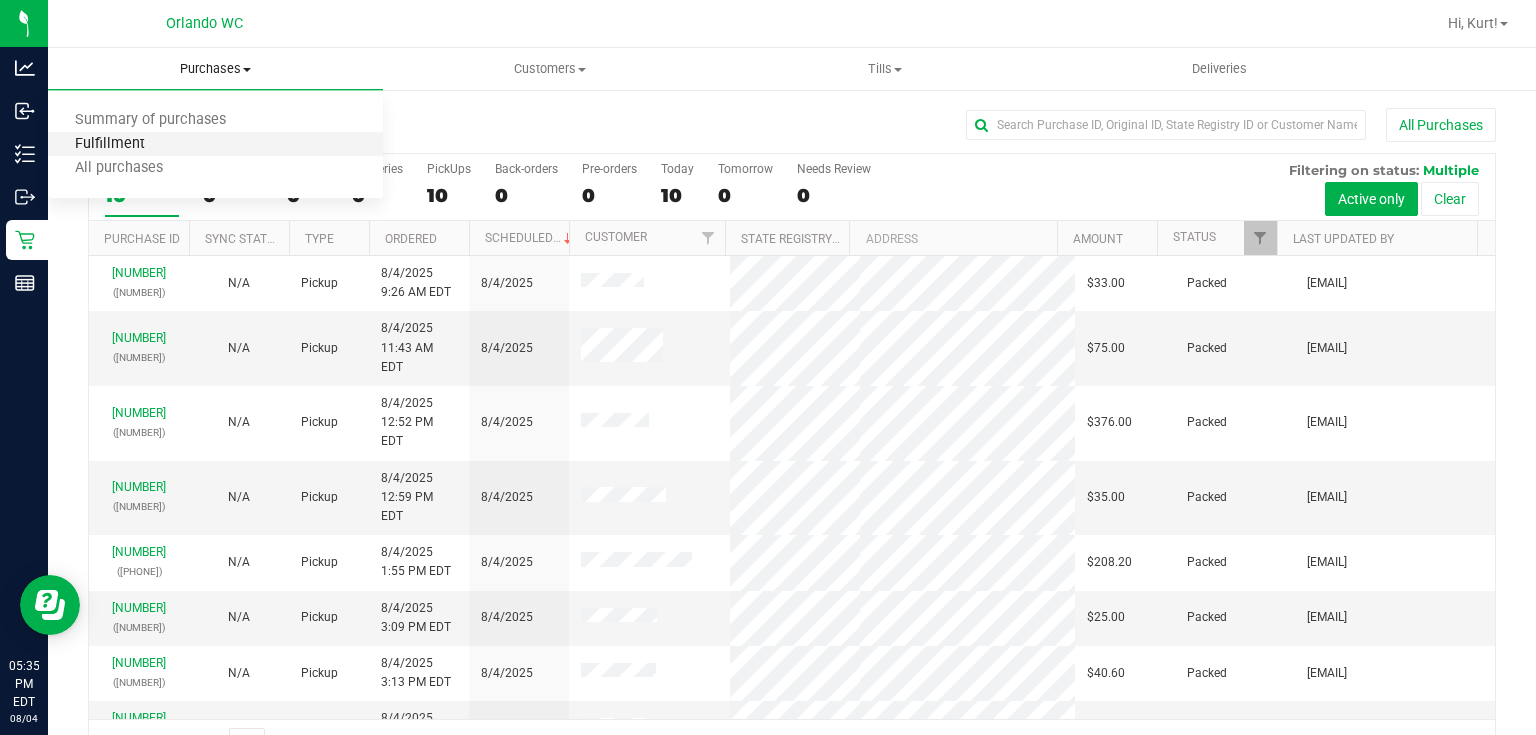 click on "Fulfillment" at bounding box center (110, 144) 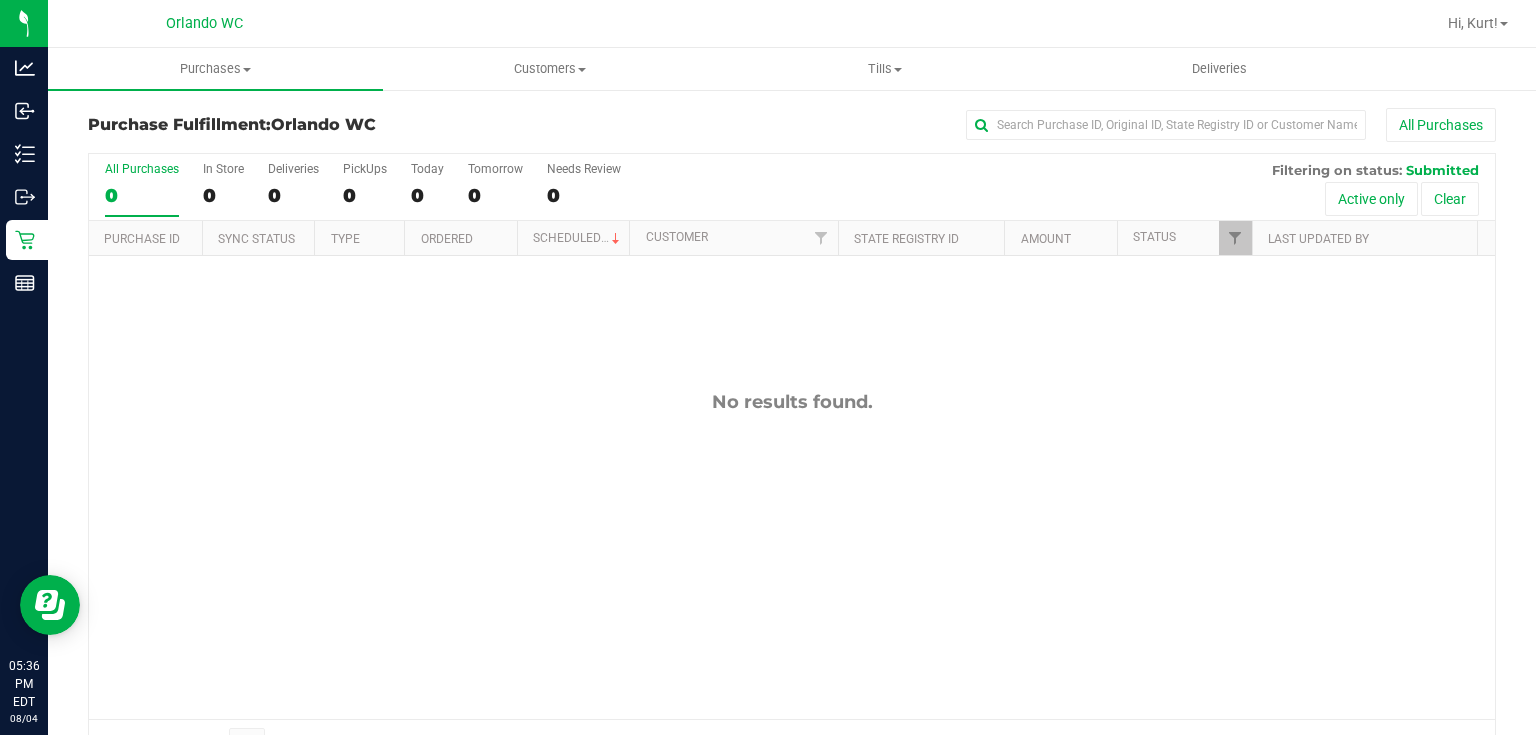 click on "No results found." at bounding box center [792, 555] 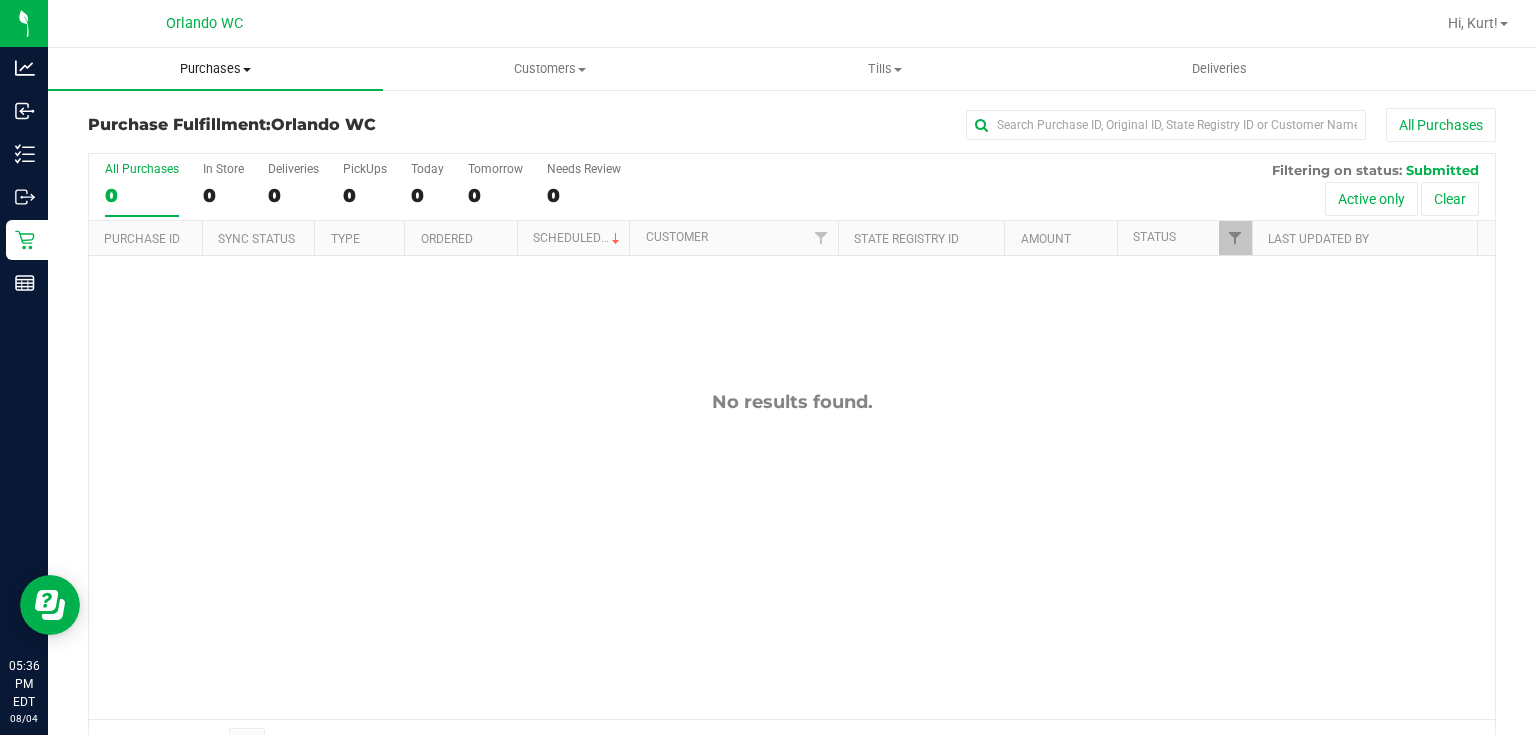 click on "Purchases" at bounding box center [215, 69] 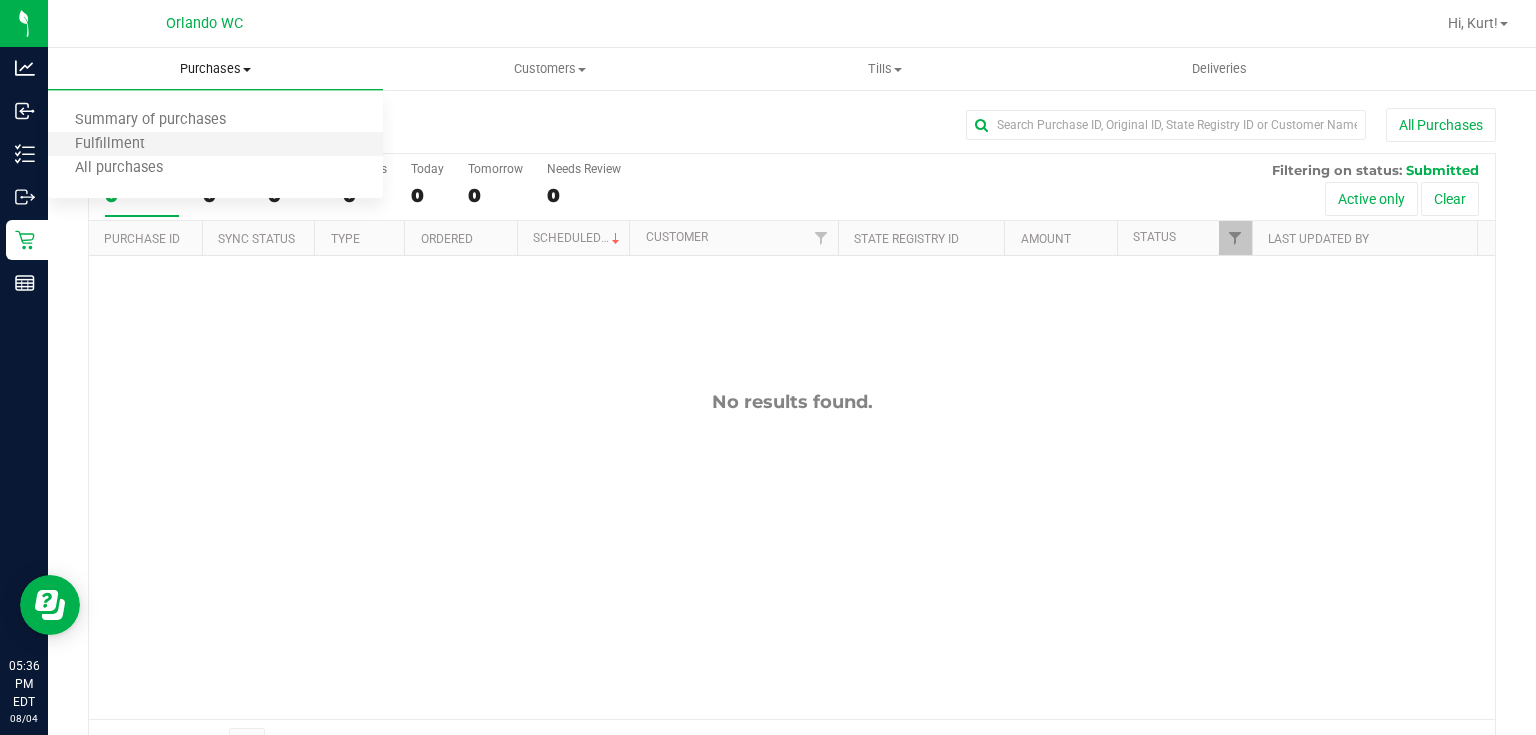 click on "Fulfillment" at bounding box center (215, 145) 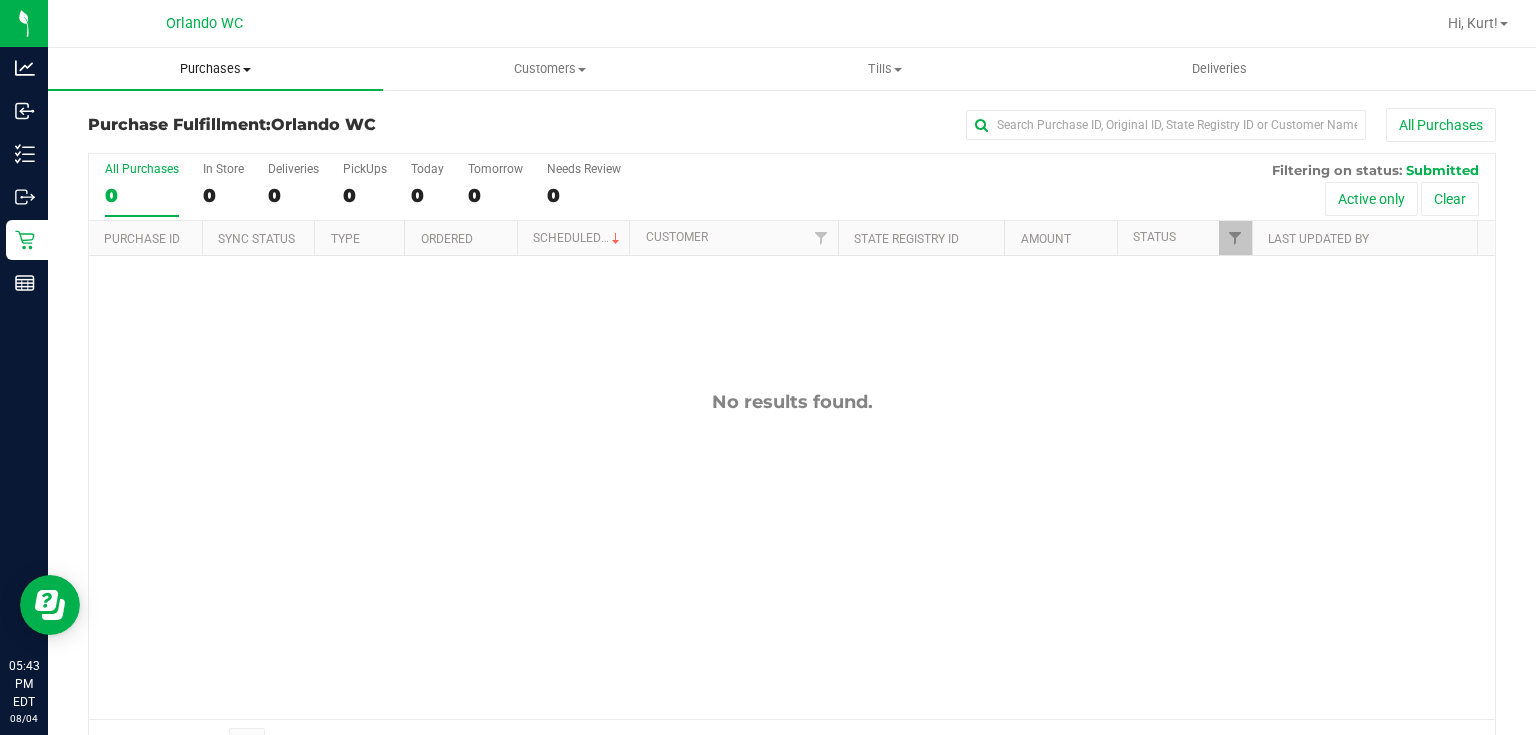 click on "Purchases" at bounding box center [215, 69] 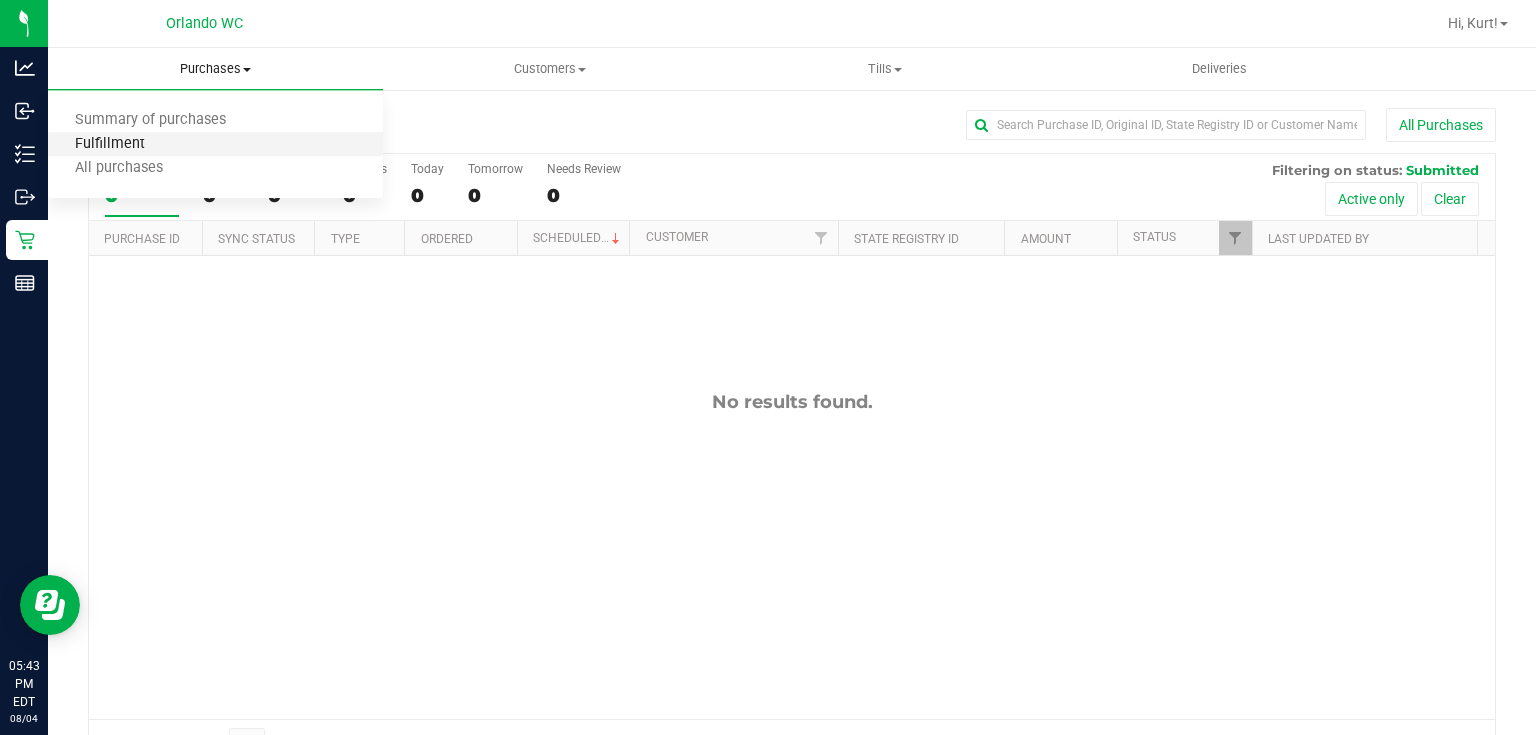 click on "Fulfillment" at bounding box center (110, 144) 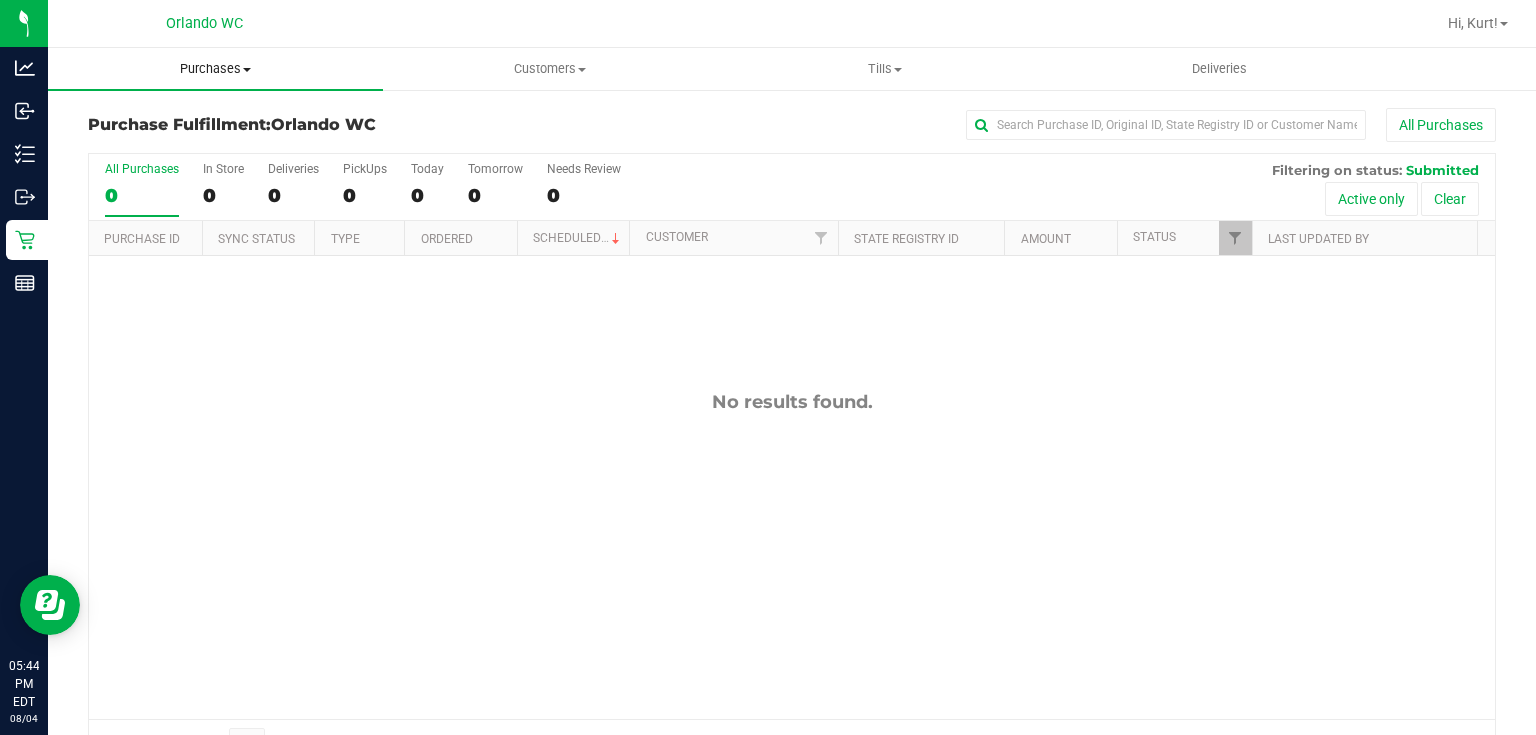 click on "Purchases" at bounding box center (215, 69) 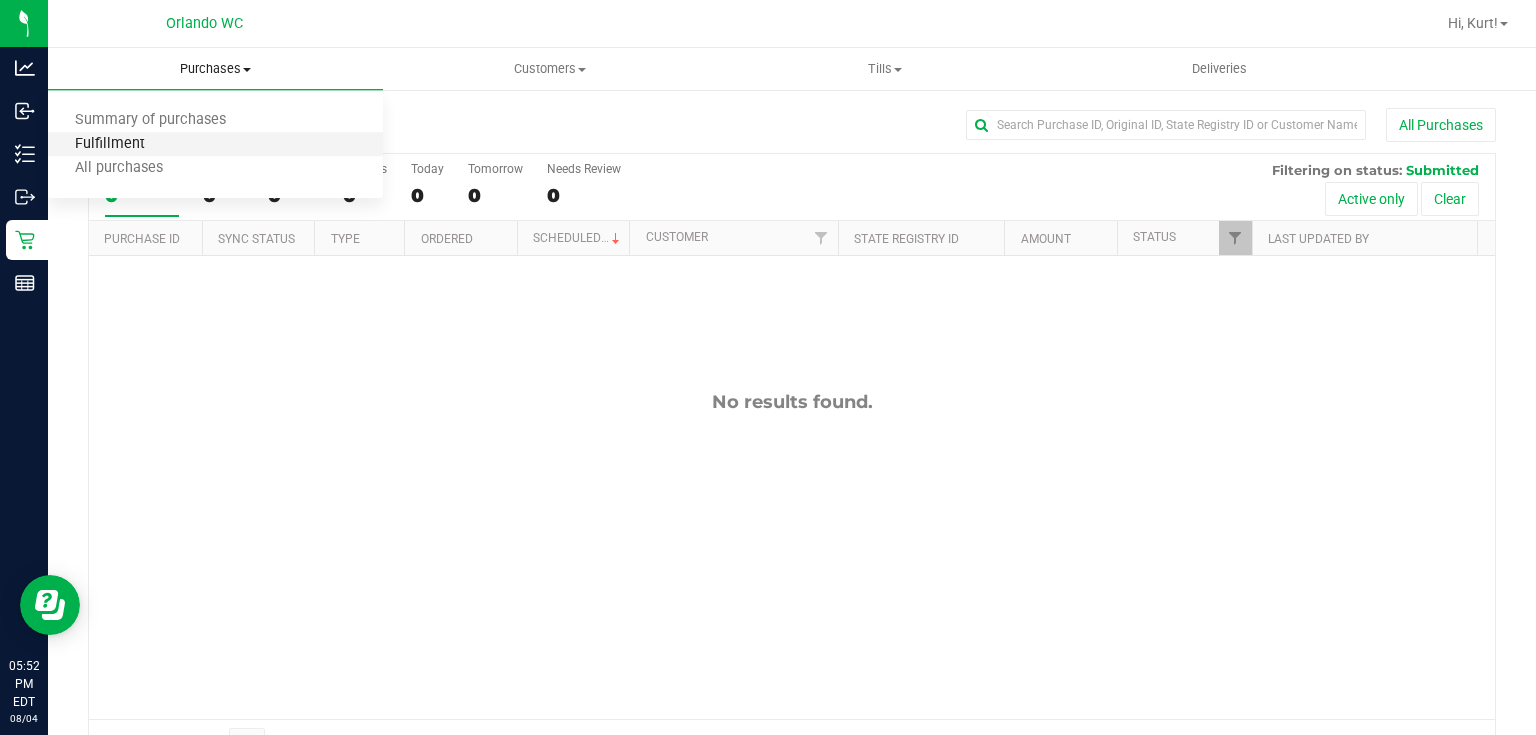 click on "Fulfillment" at bounding box center (110, 144) 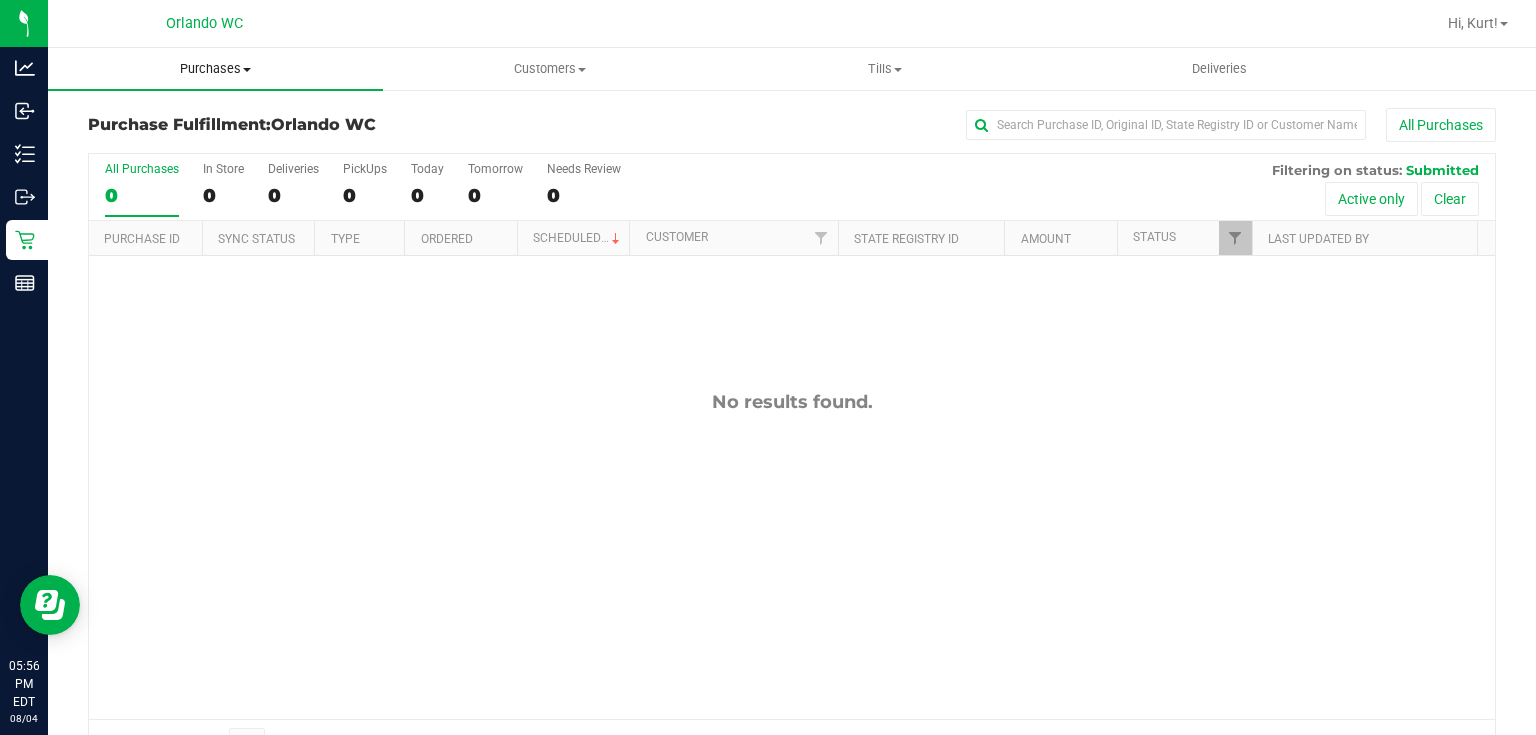 click on "Purchases" at bounding box center [215, 69] 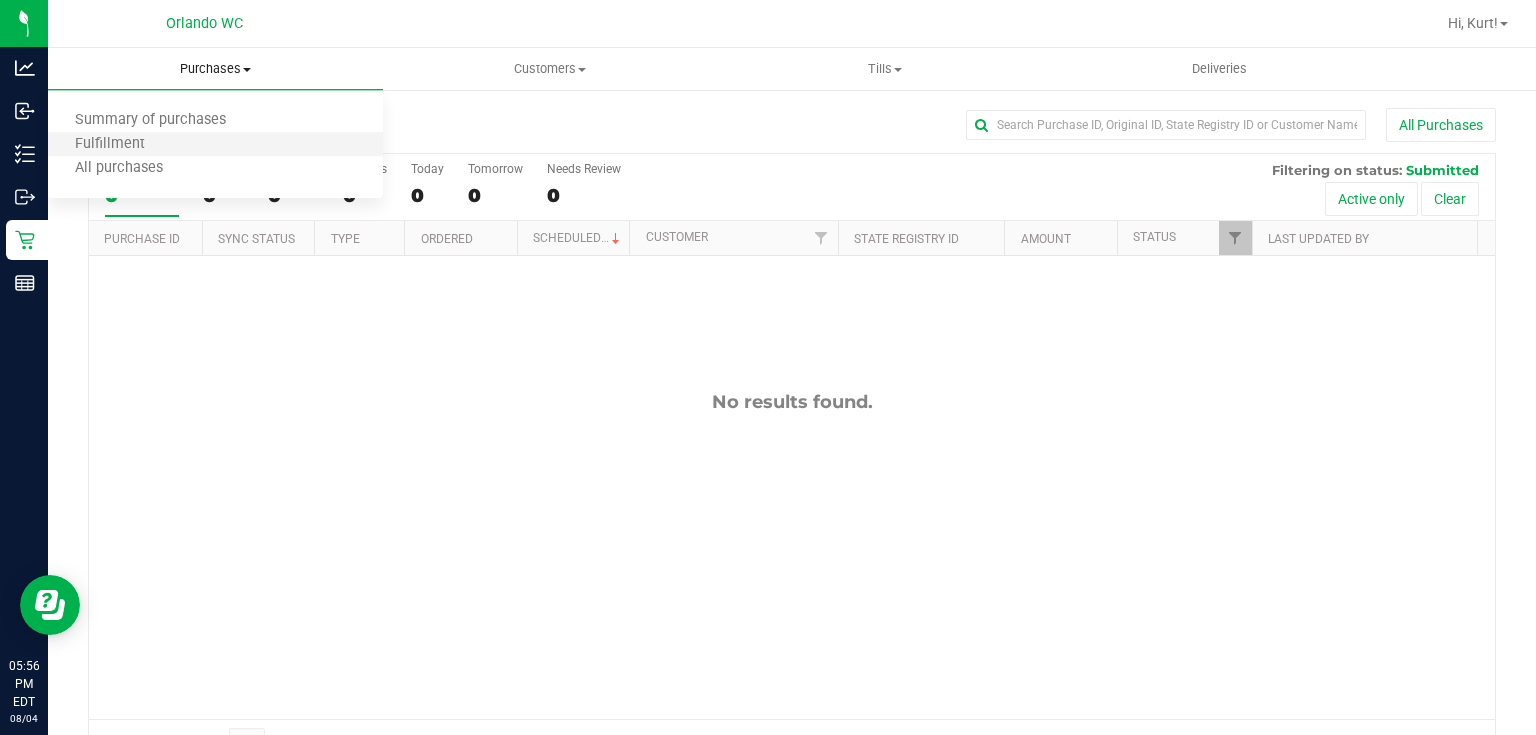 click on "Fulfillment" at bounding box center (215, 145) 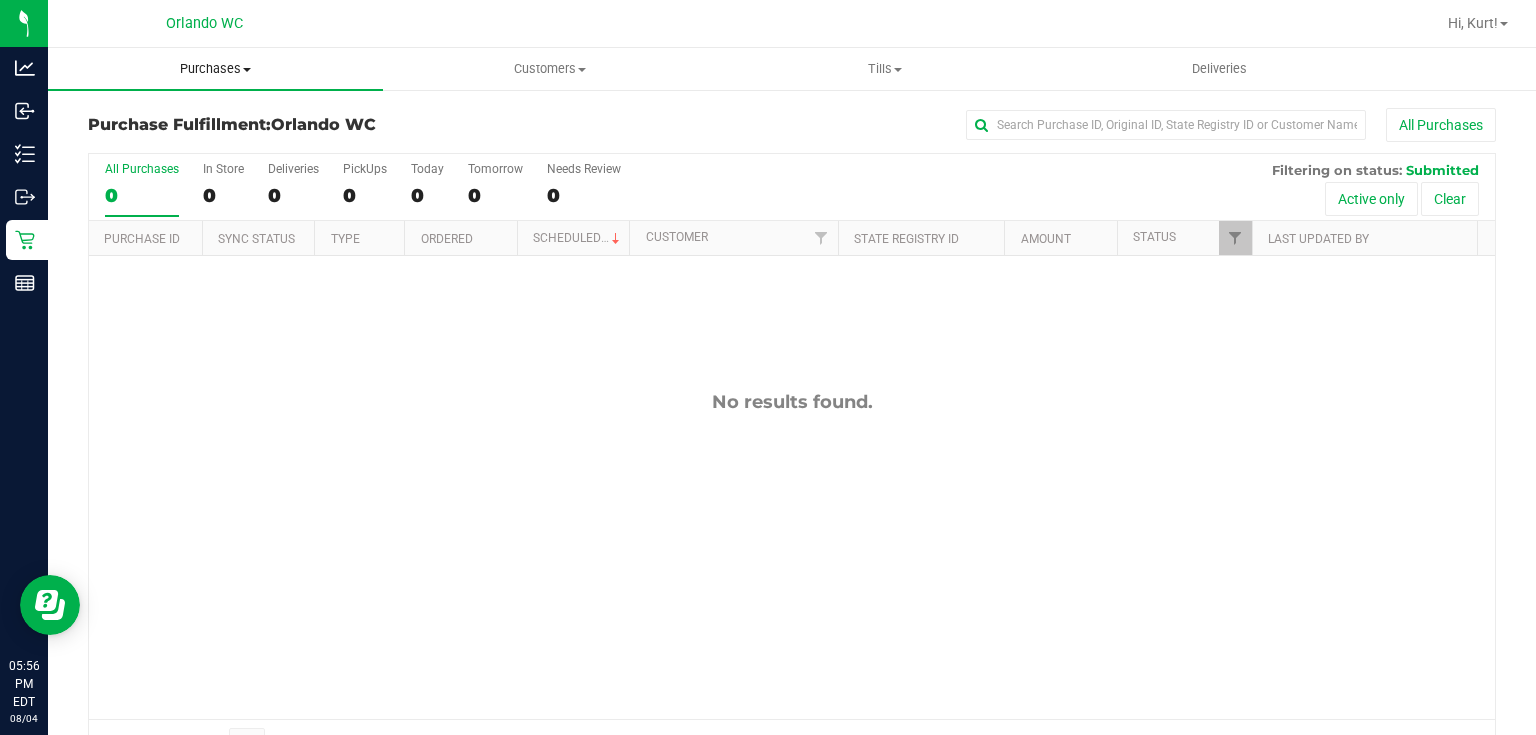 click on "Purchases" at bounding box center (215, 69) 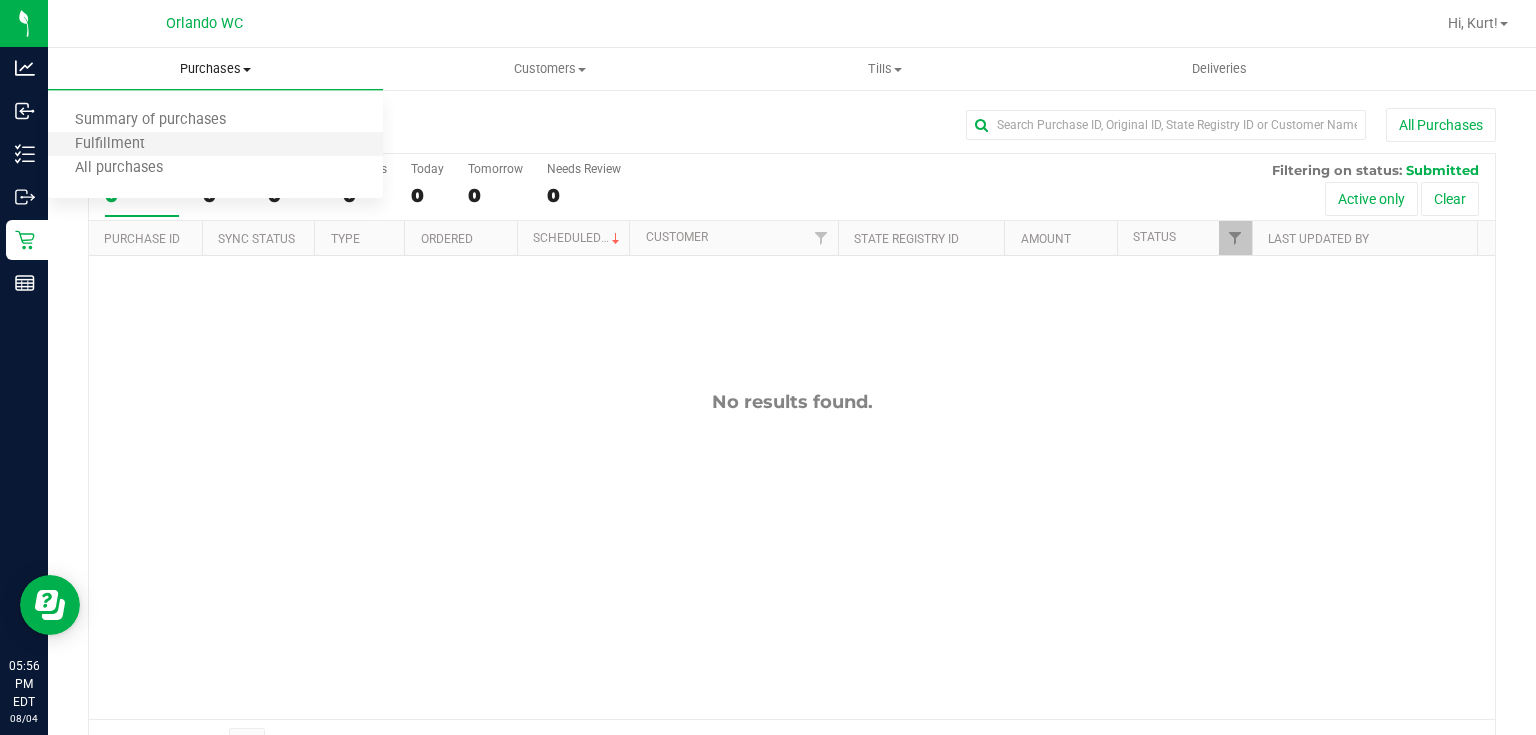 click on "Fulfillment" at bounding box center (215, 145) 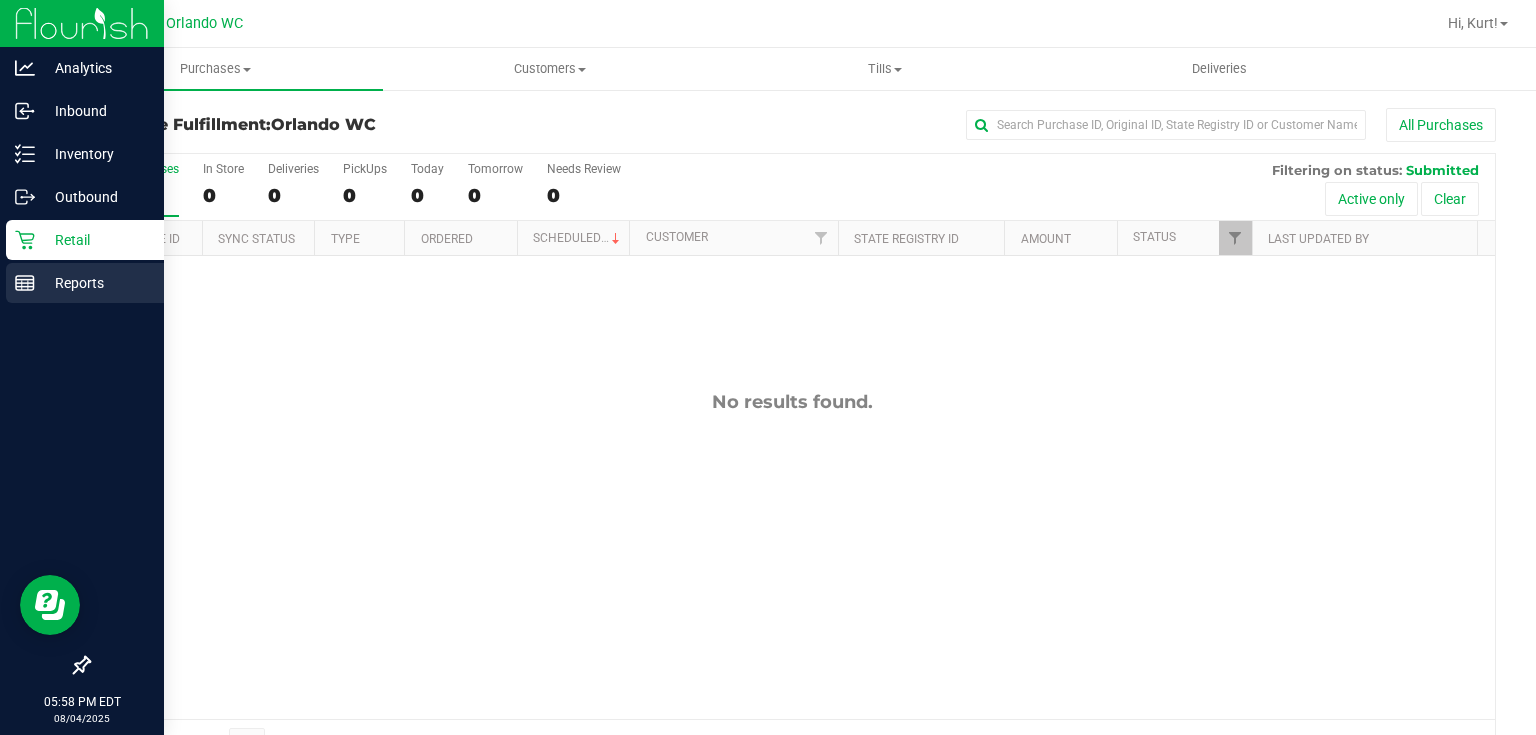 click 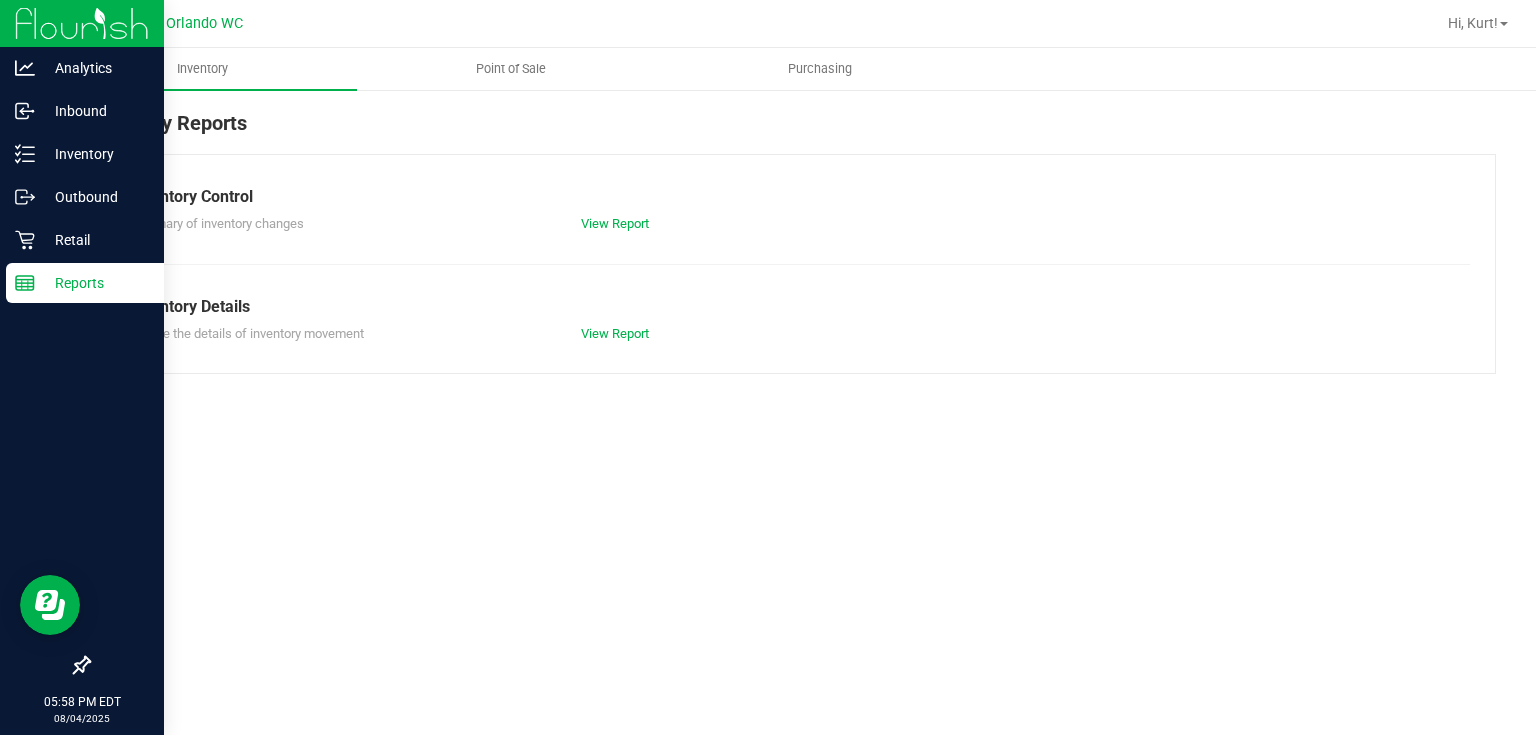 click 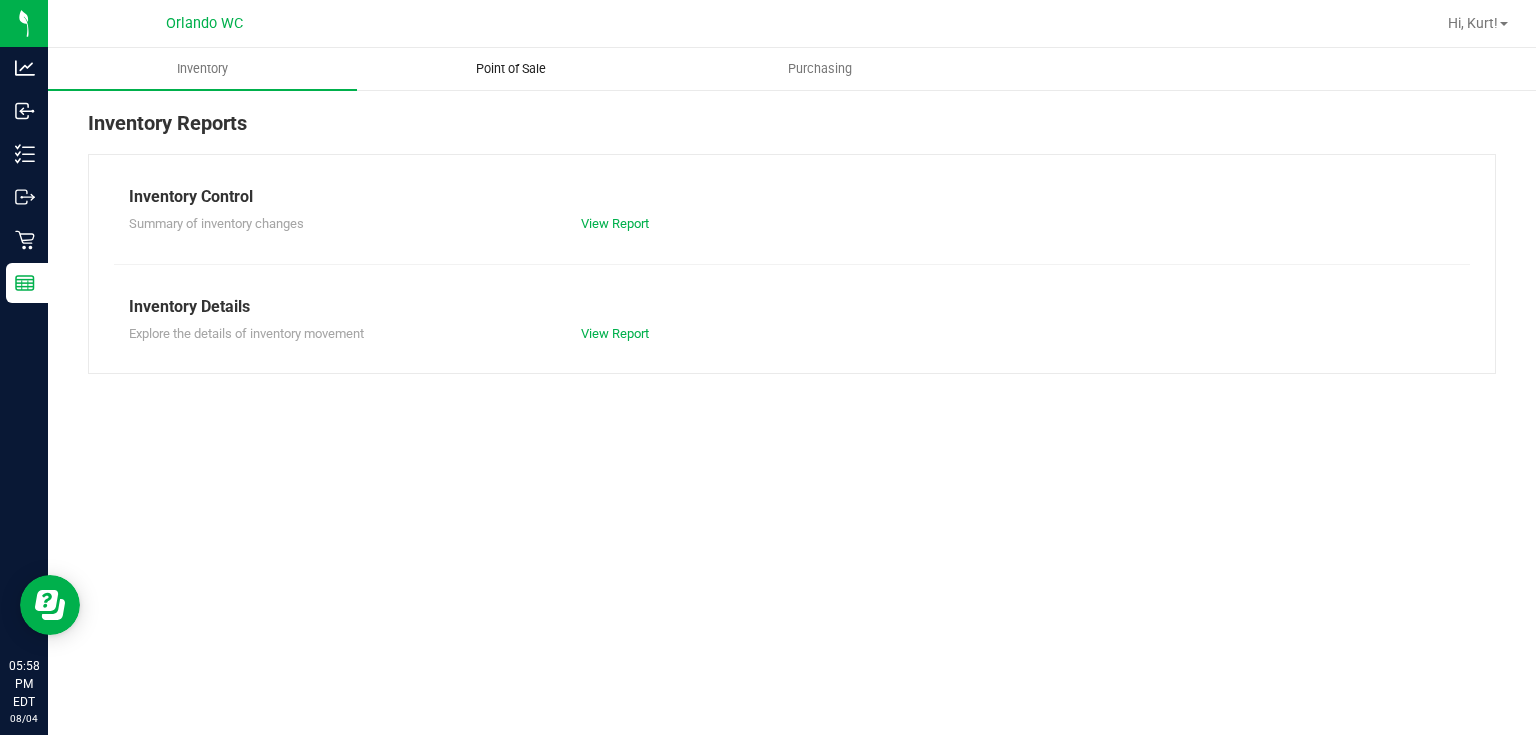 click on "Point of Sale" at bounding box center (511, 69) 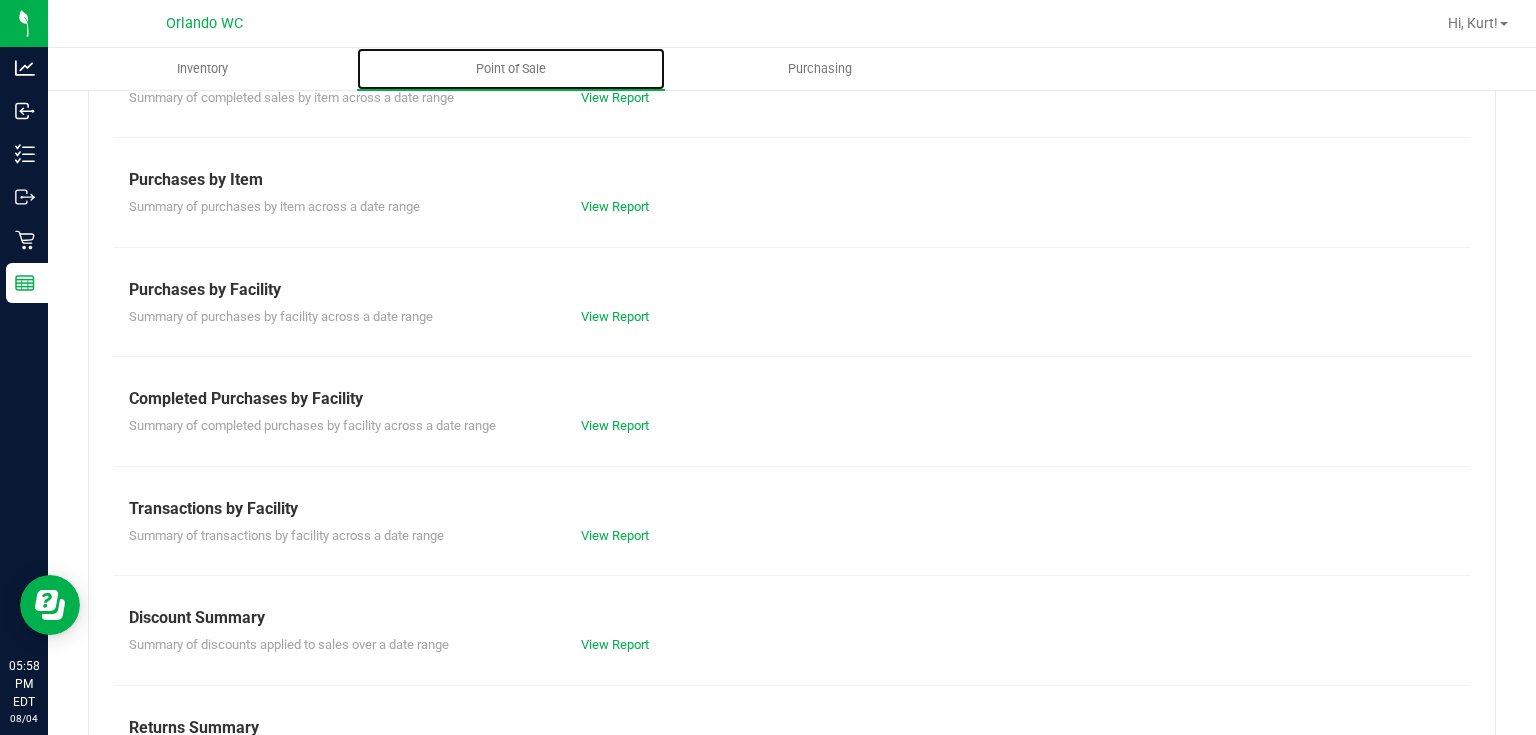 scroll, scrollTop: 240, scrollLeft: 0, axis: vertical 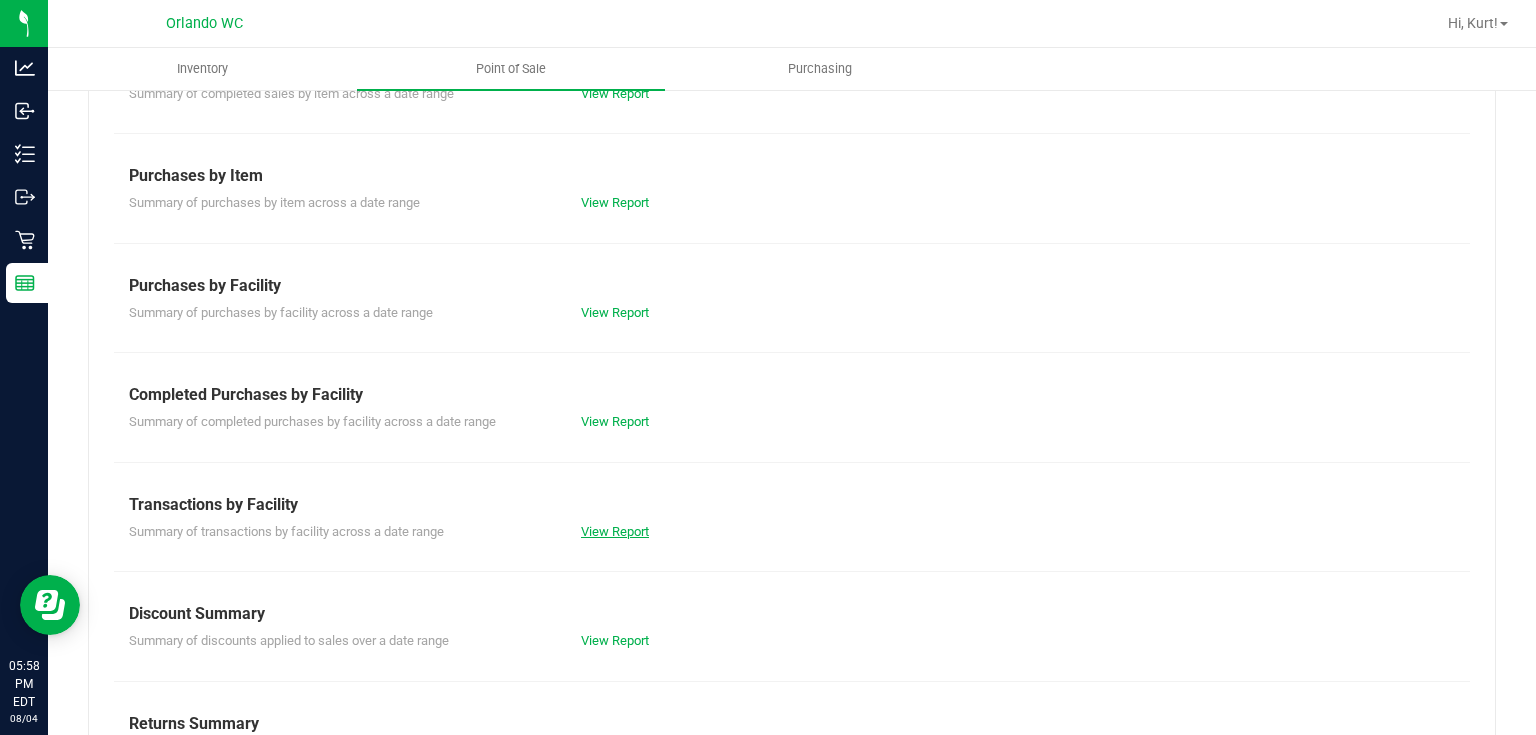 click on "View Report" at bounding box center (615, 531) 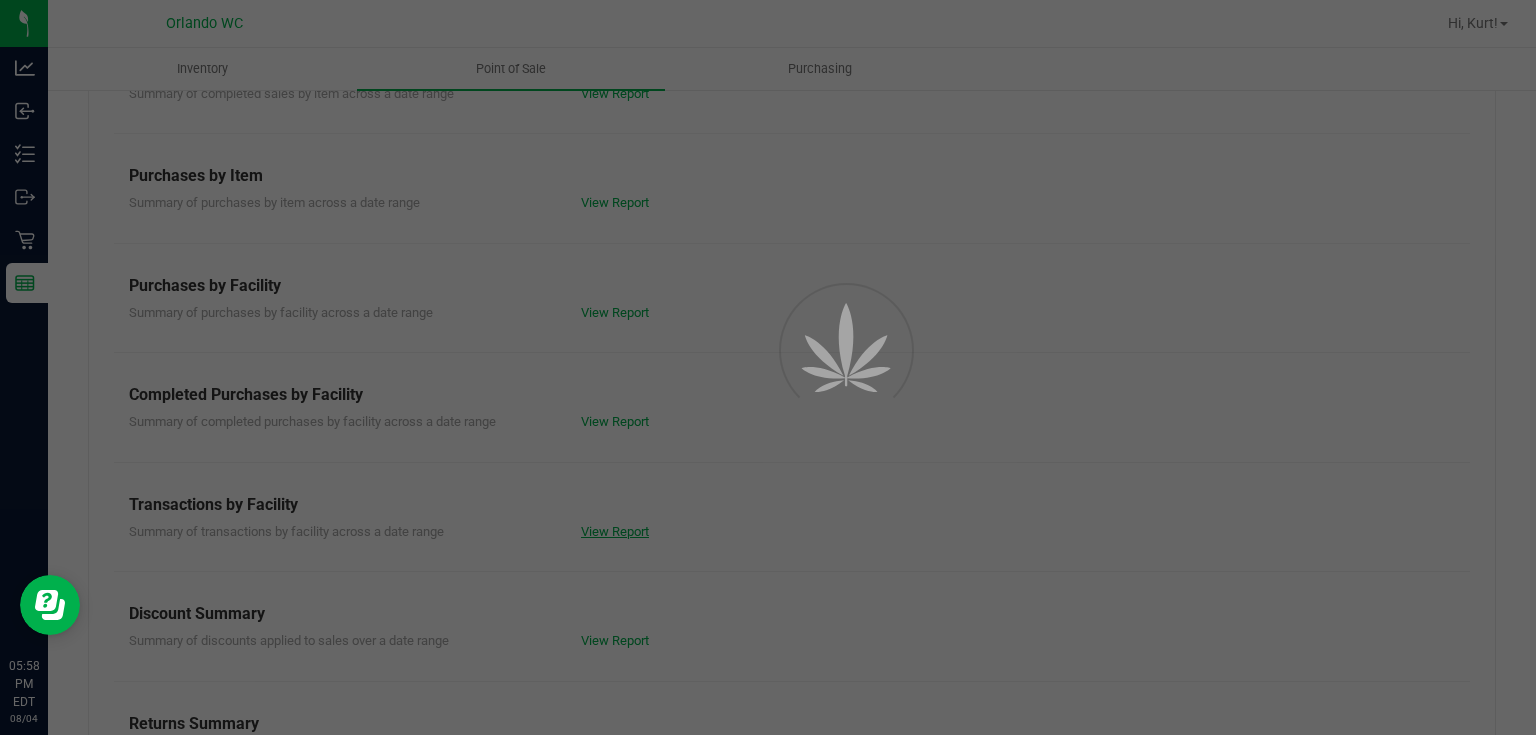 scroll, scrollTop: 0, scrollLeft: 0, axis: both 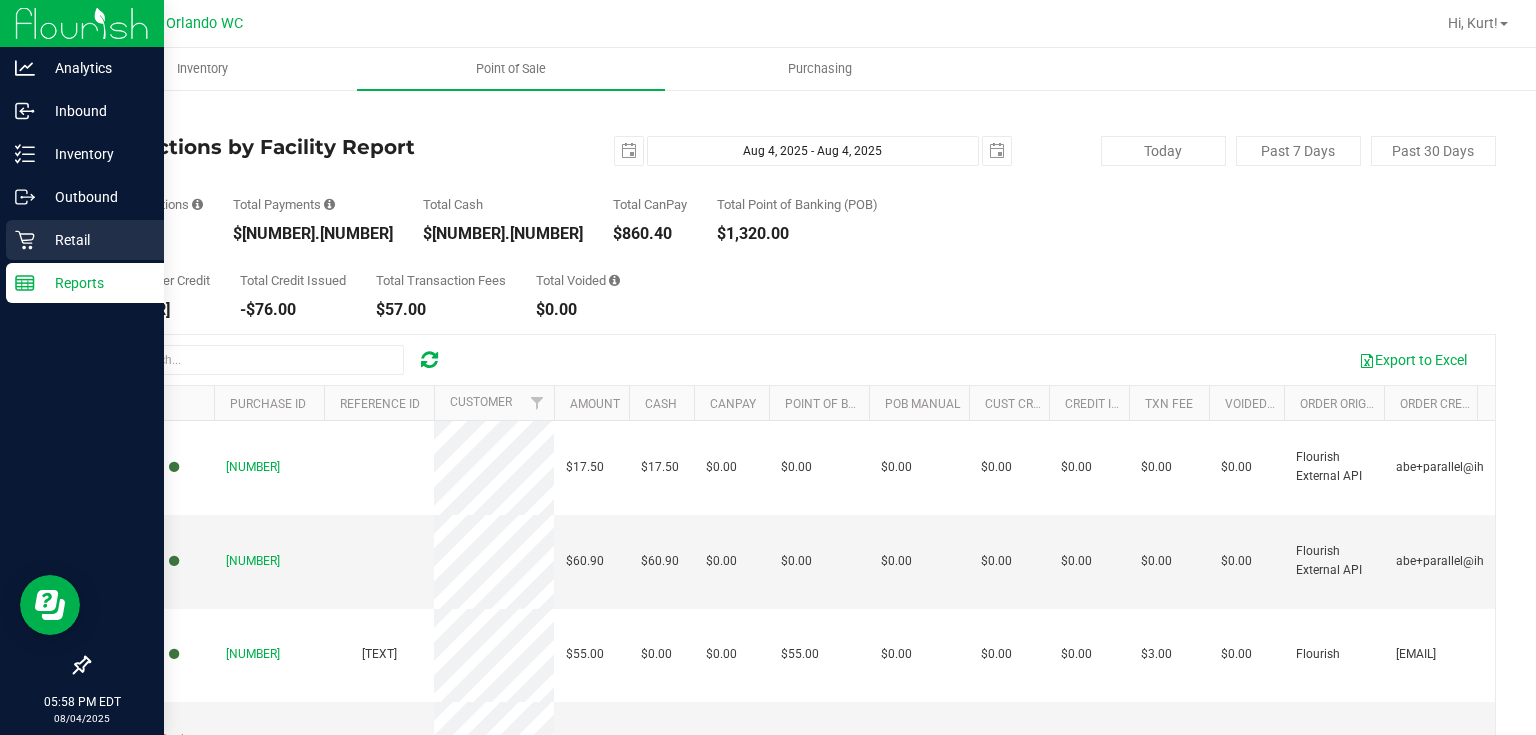 click 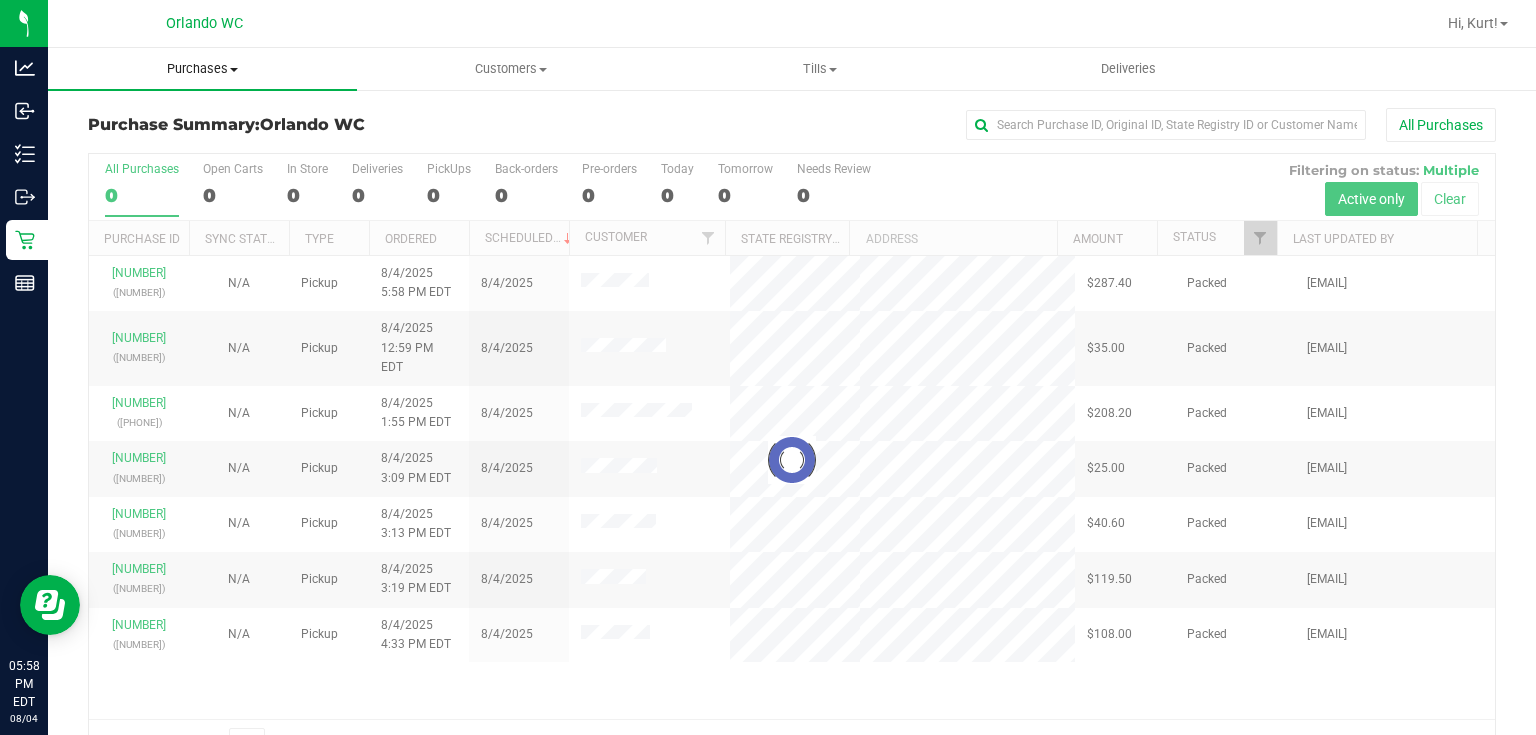 click on "Purchases" at bounding box center (202, 69) 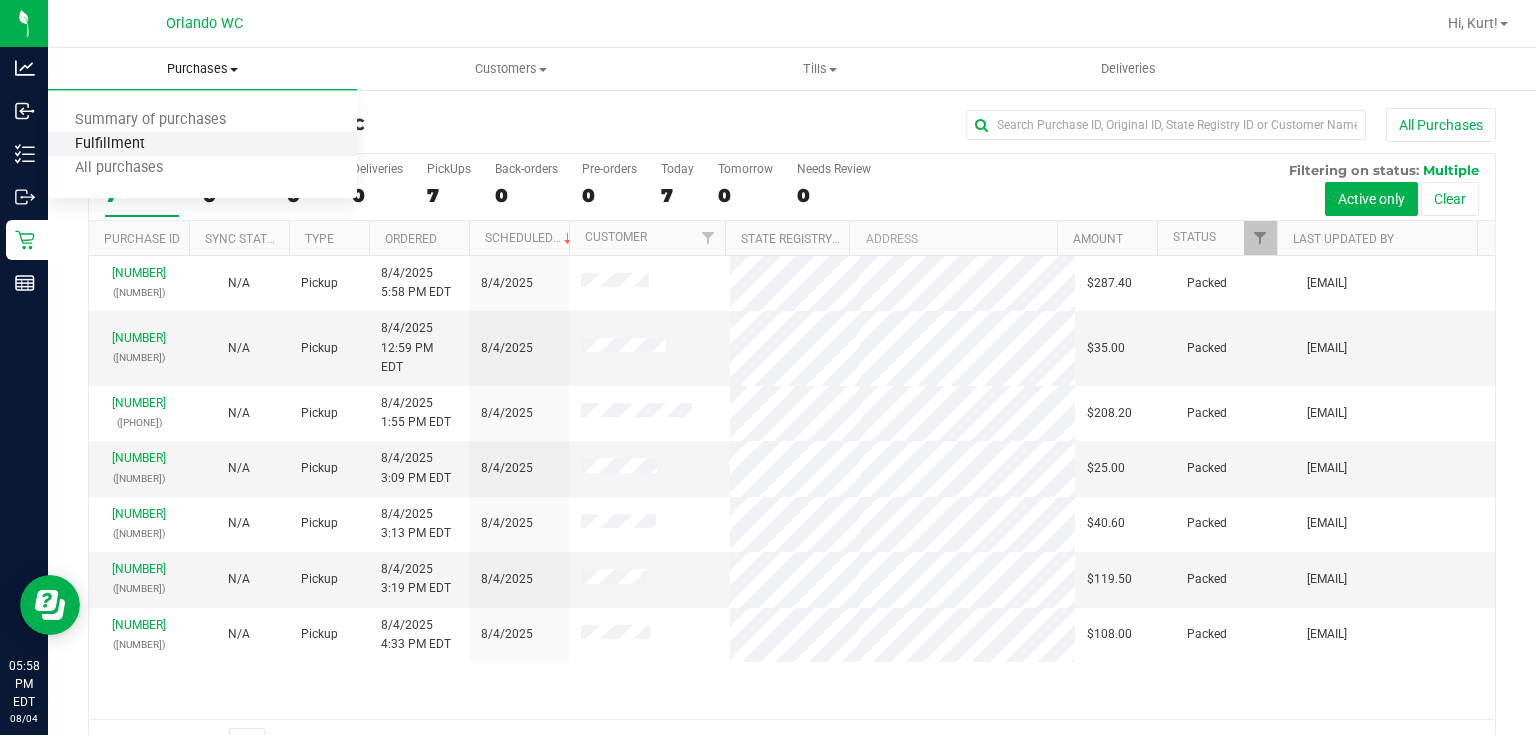 click on "Fulfillment" at bounding box center [110, 144] 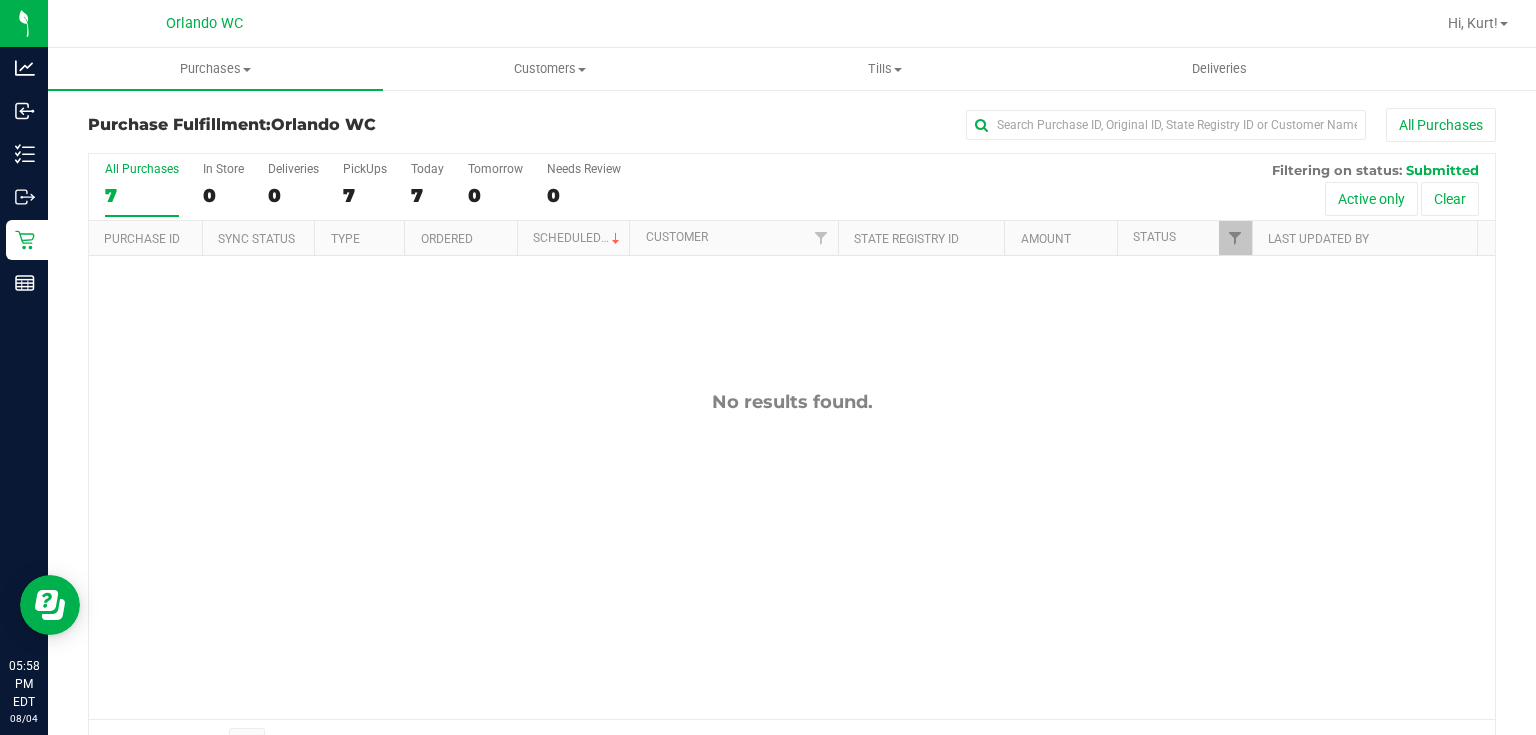 click on "No results found." at bounding box center [792, 555] 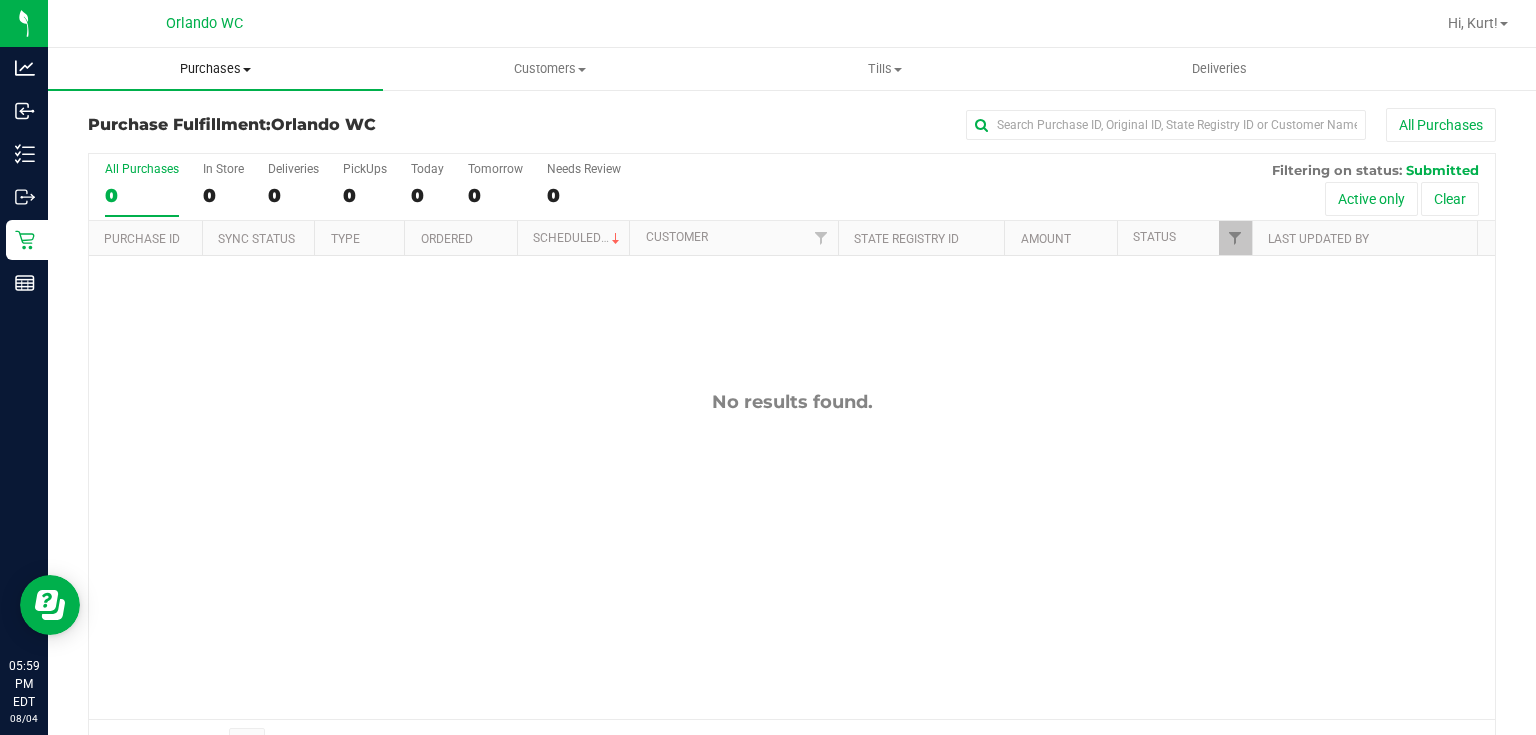 click on "Purchases" at bounding box center (215, 69) 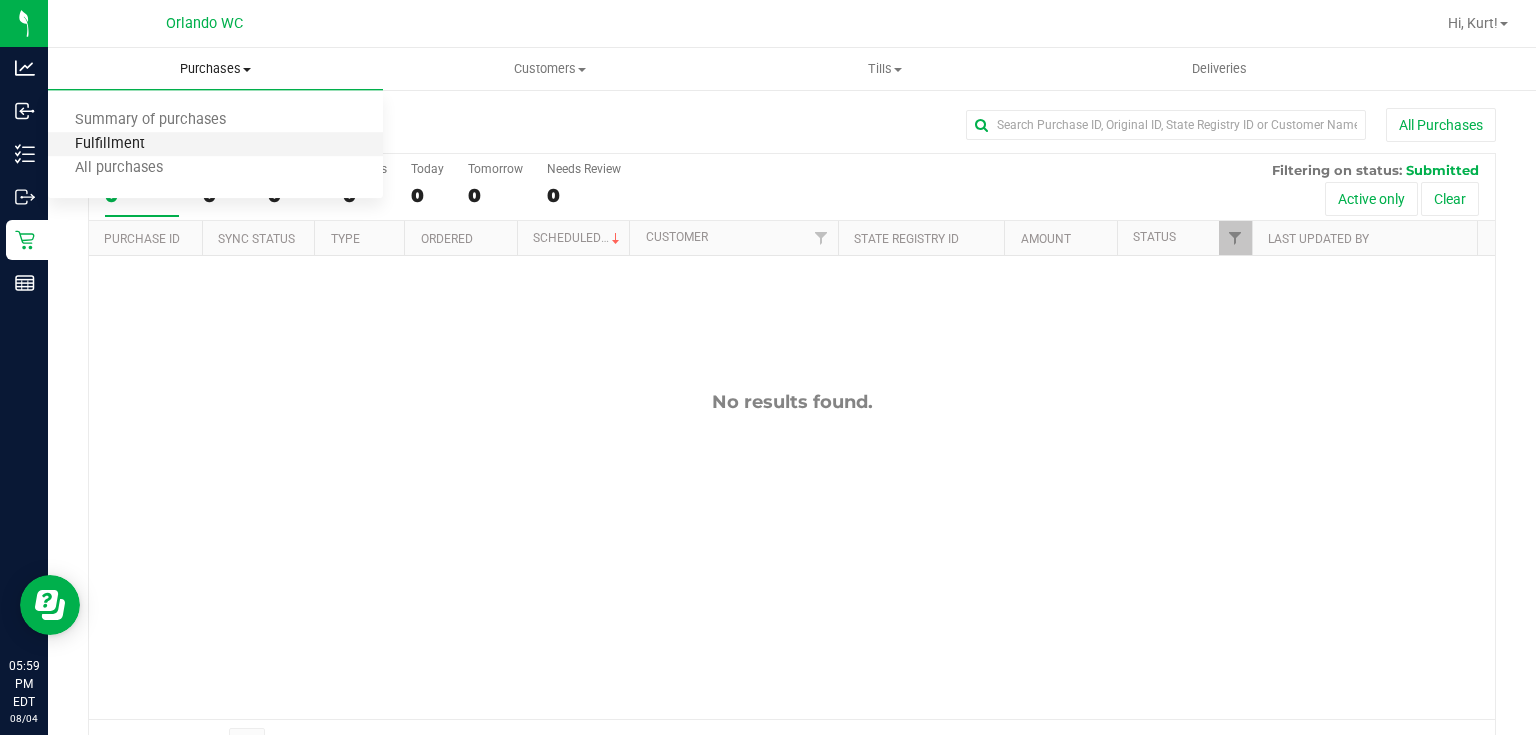 click on "Fulfillment" at bounding box center (110, 144) 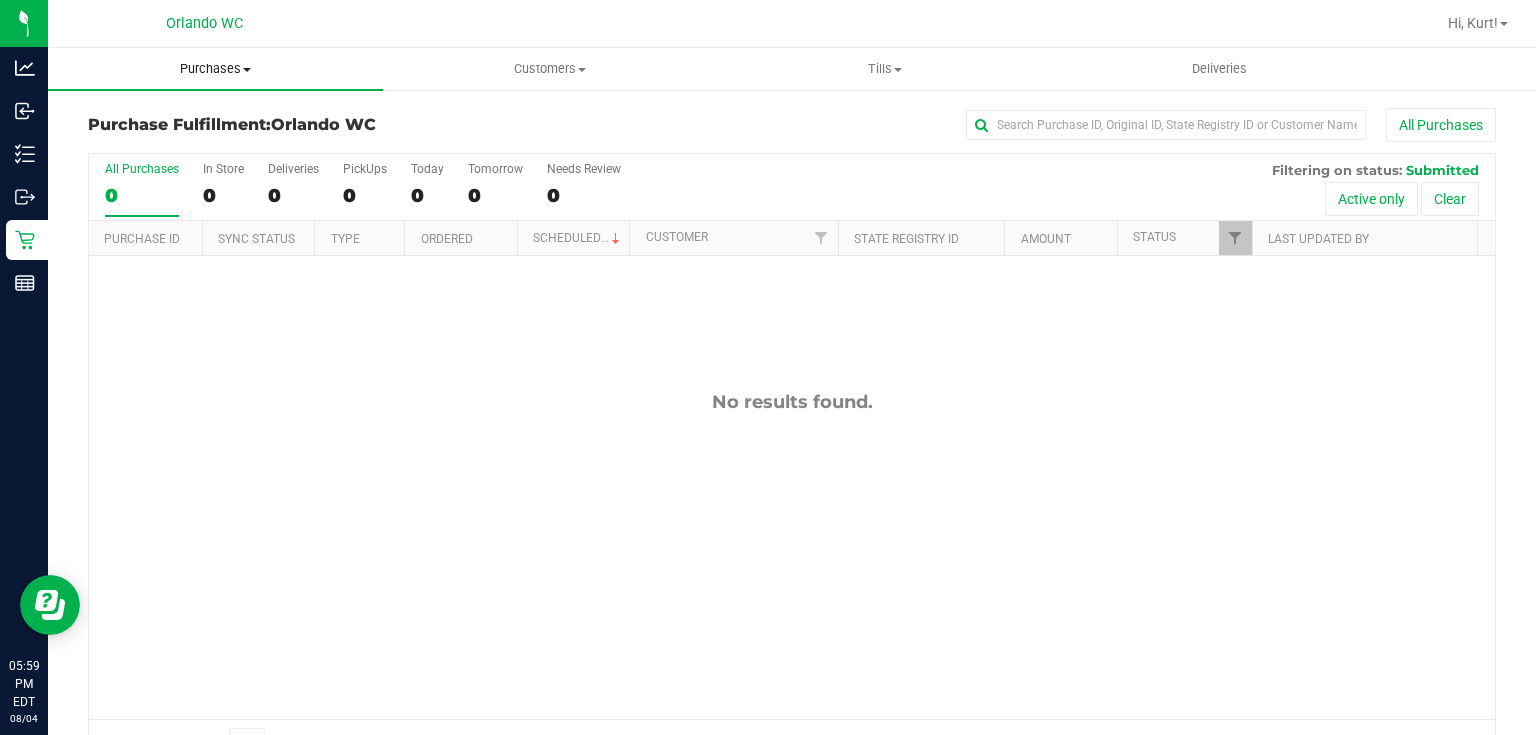 click on "Purchases" at bounding box center [215, 69] 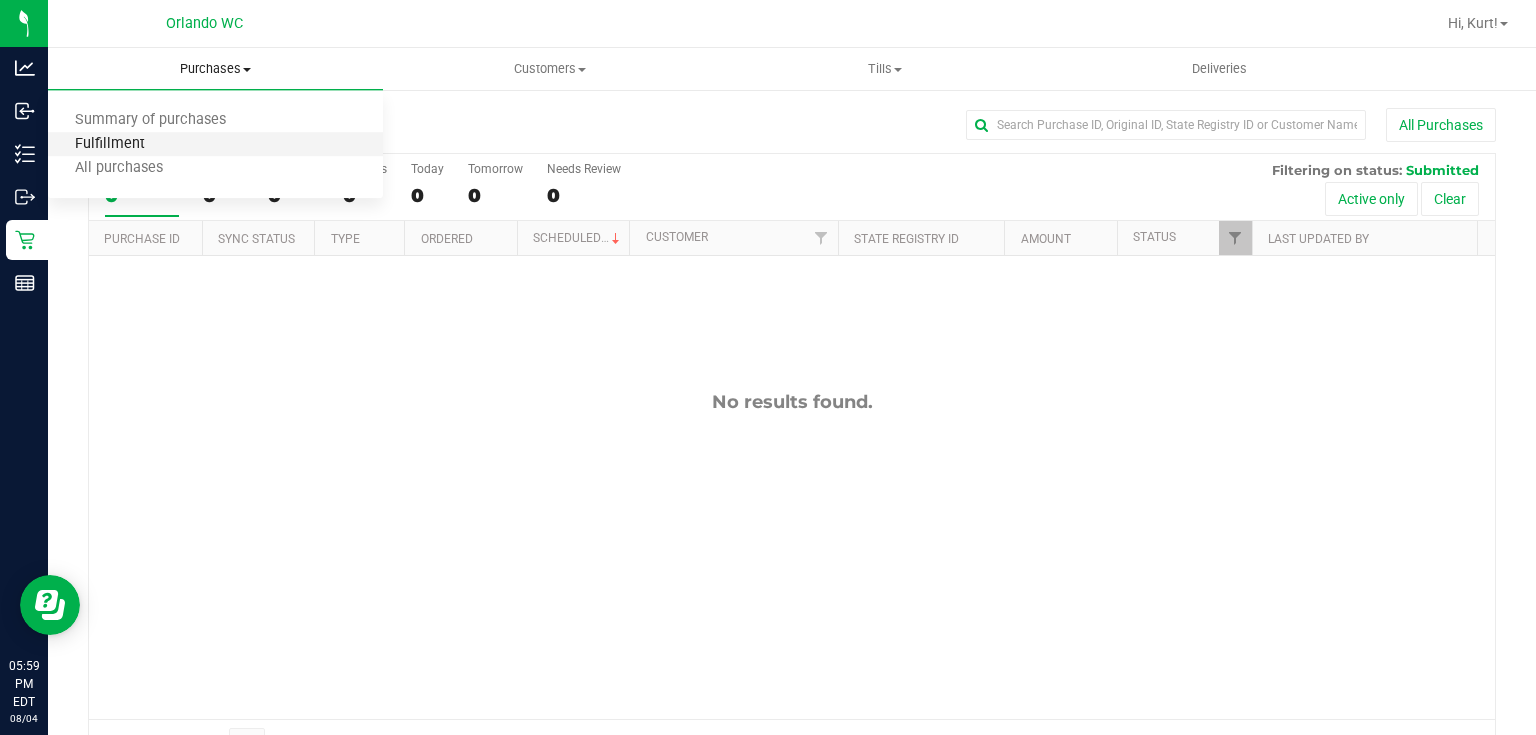 click on "Fulfillment" at bounding box center (110, 144) 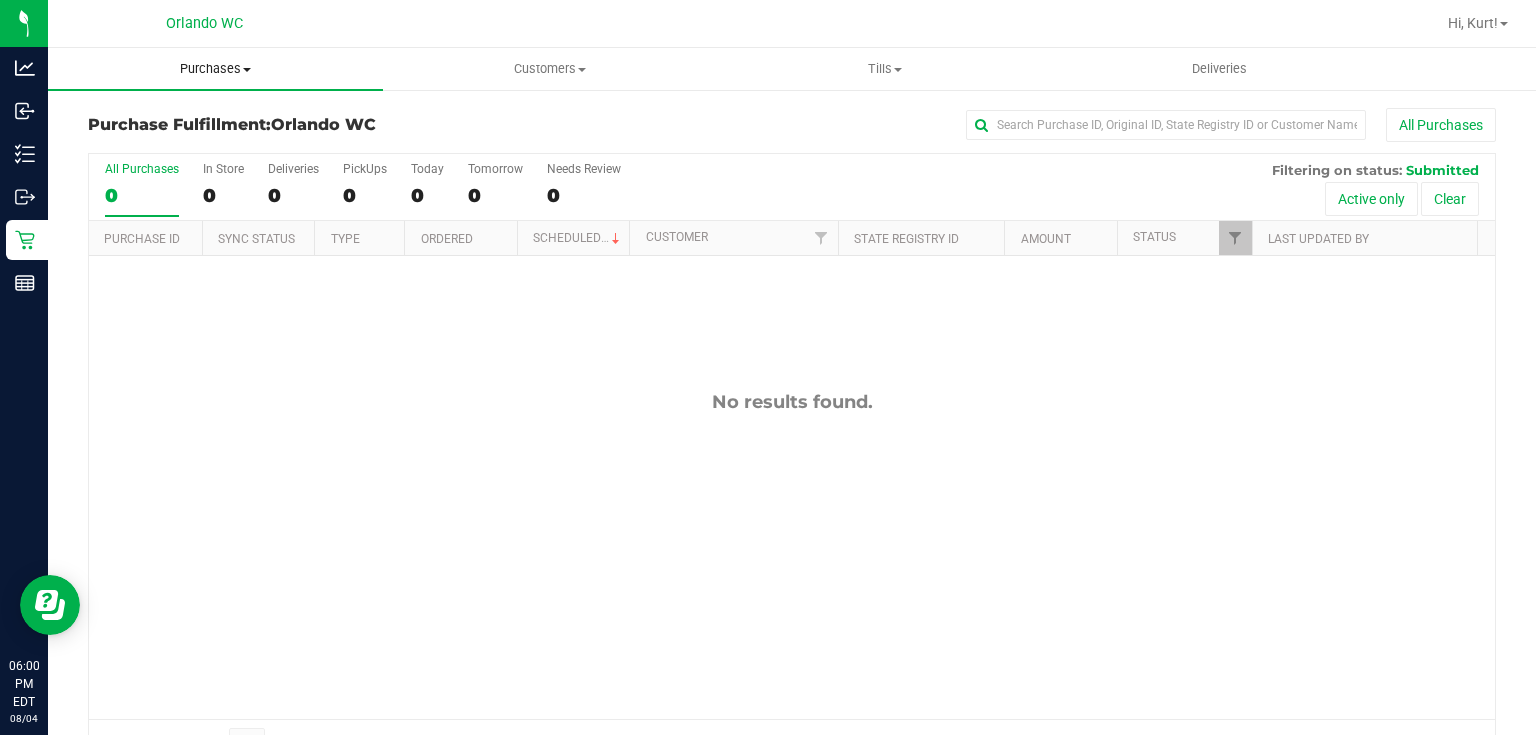 click on "Purchases" at bounding box center [215, 69] 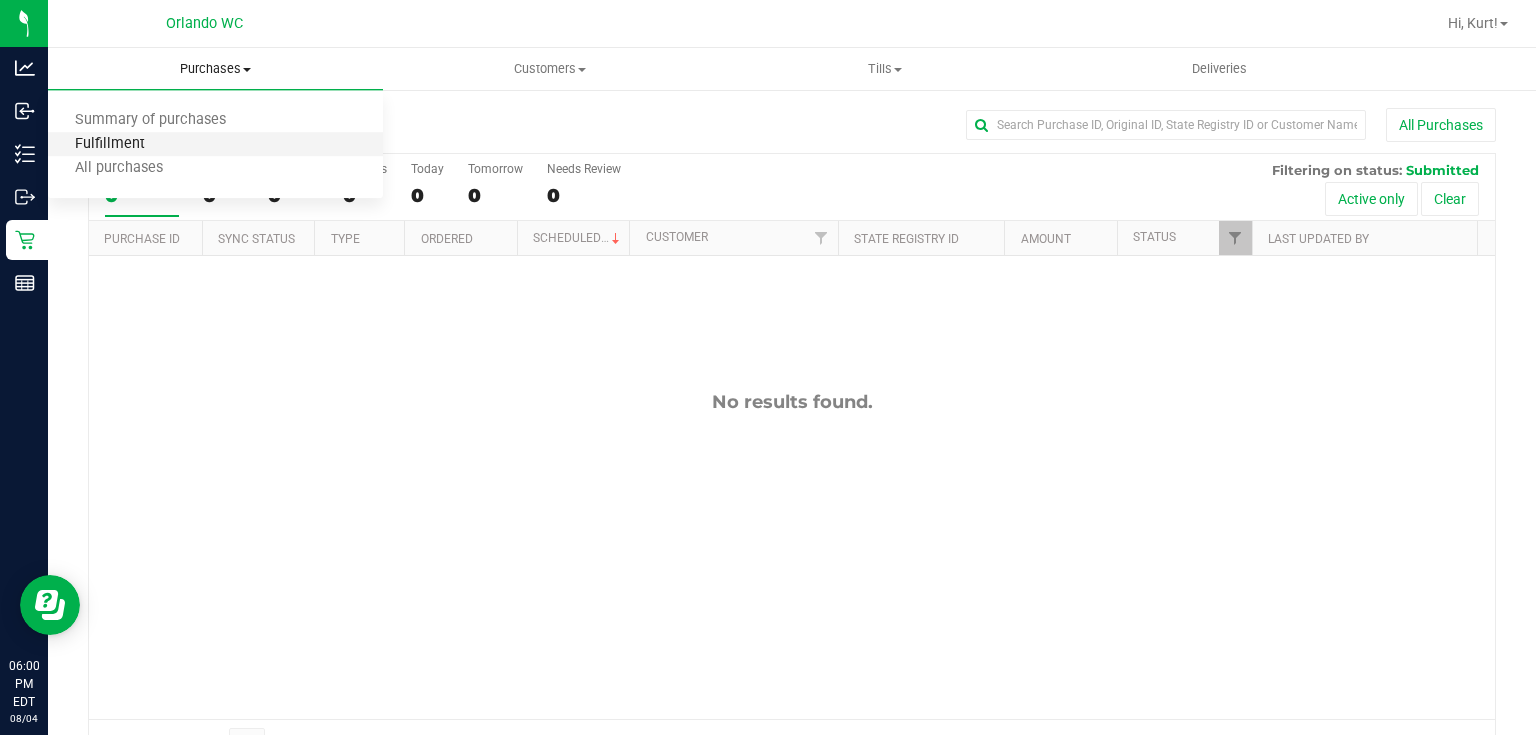 click on "Fulfillment" at bounding box center (110, 144) 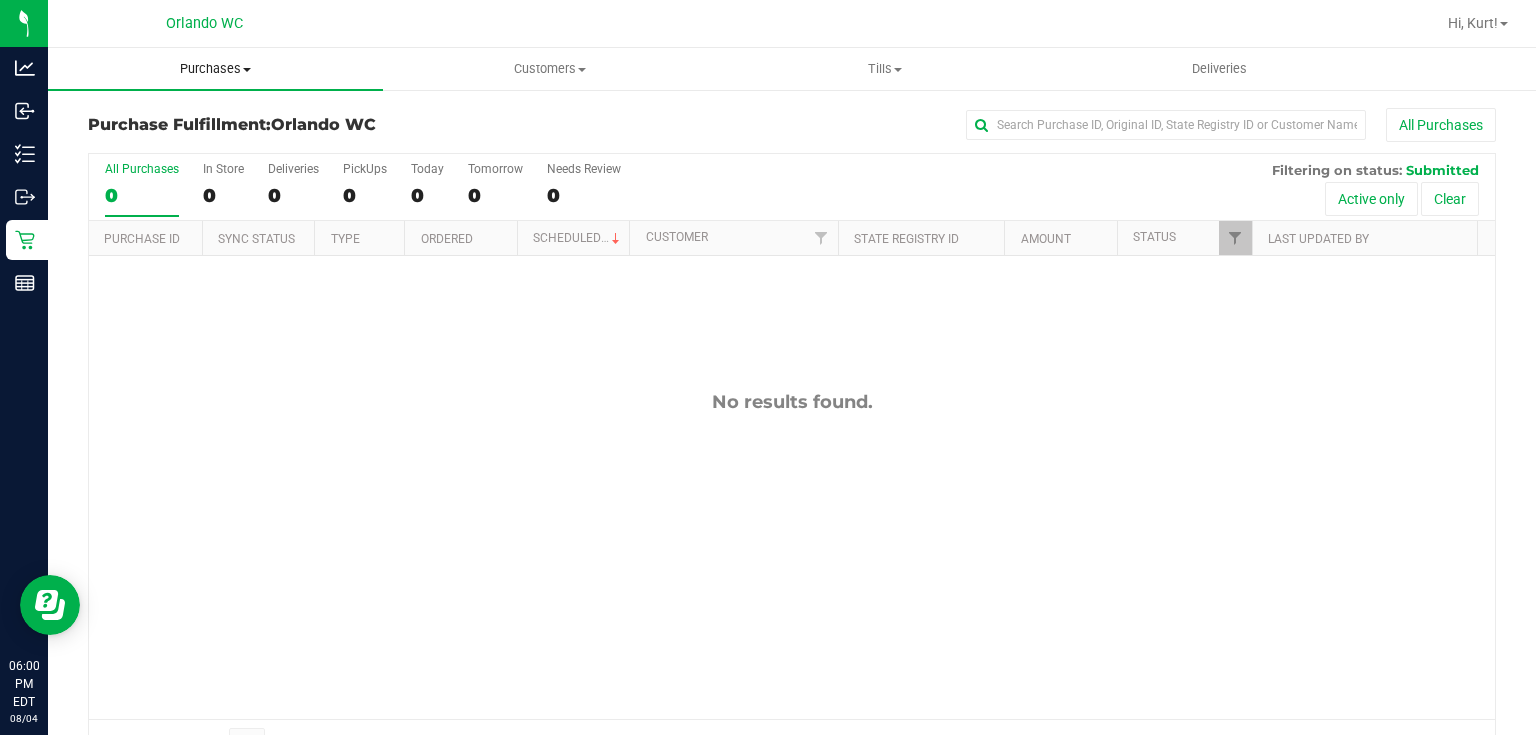 click on "Purchases" at bounding box center [215, 69] 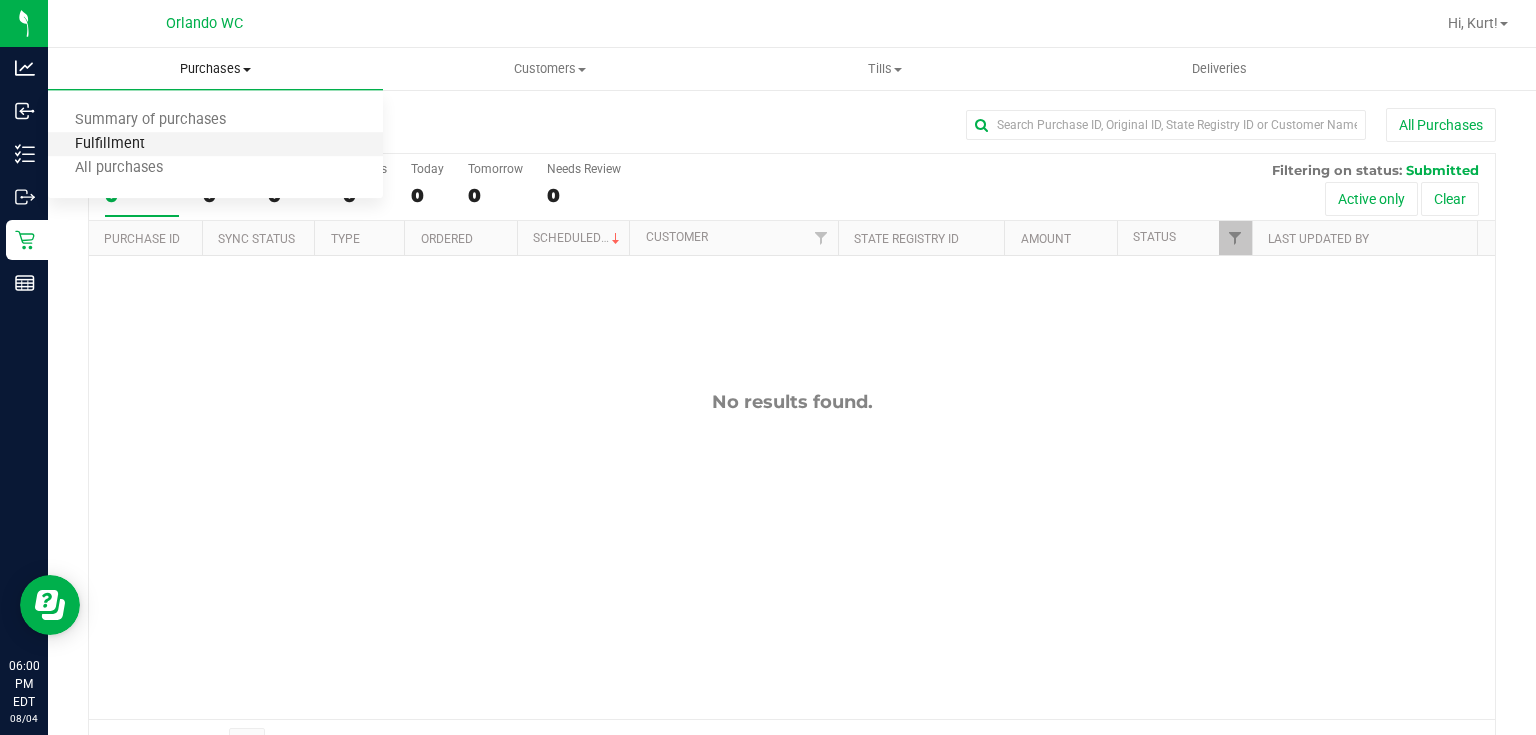 click on "Fulfillment" at bounding box center [110, 144] 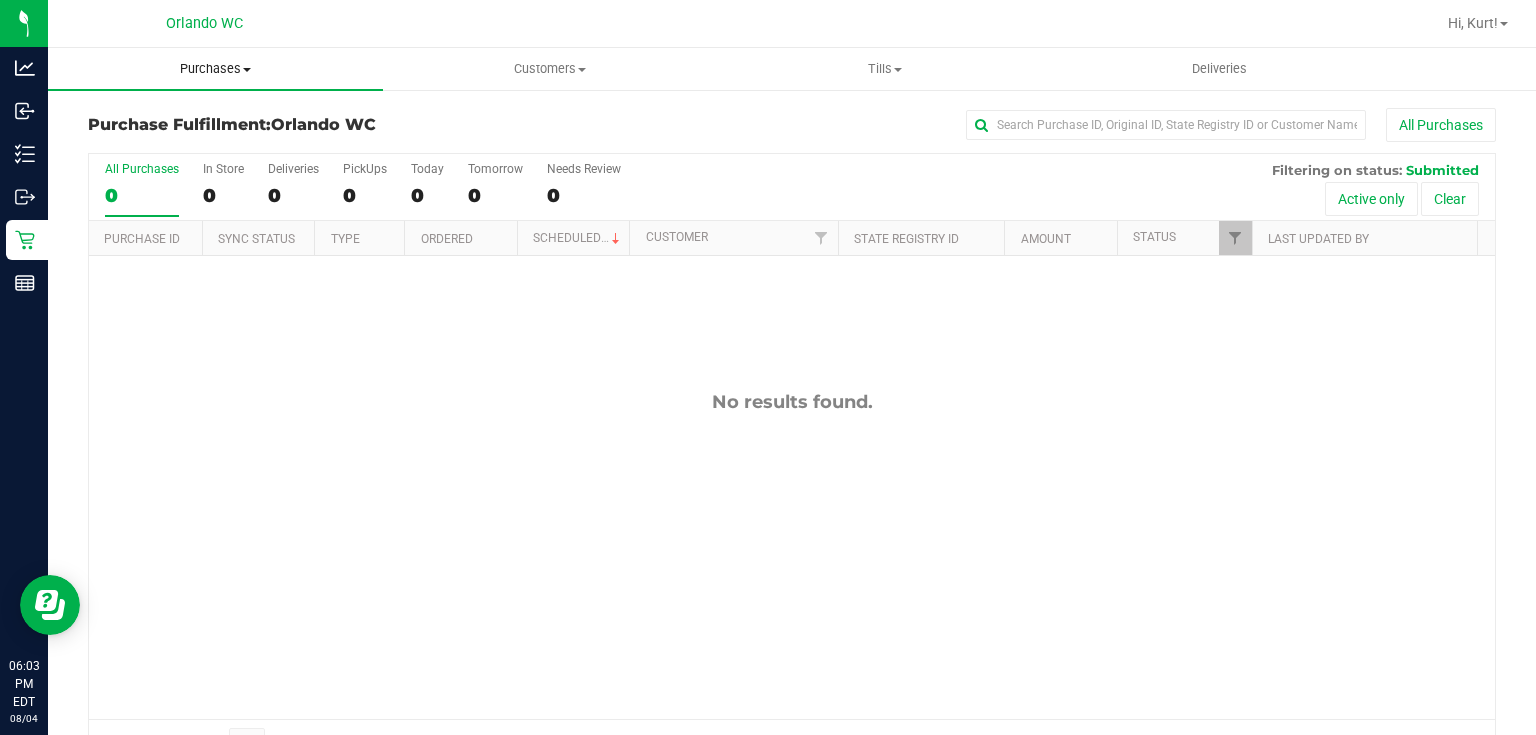 click on "Purchases" at bounding box center (215, 69) 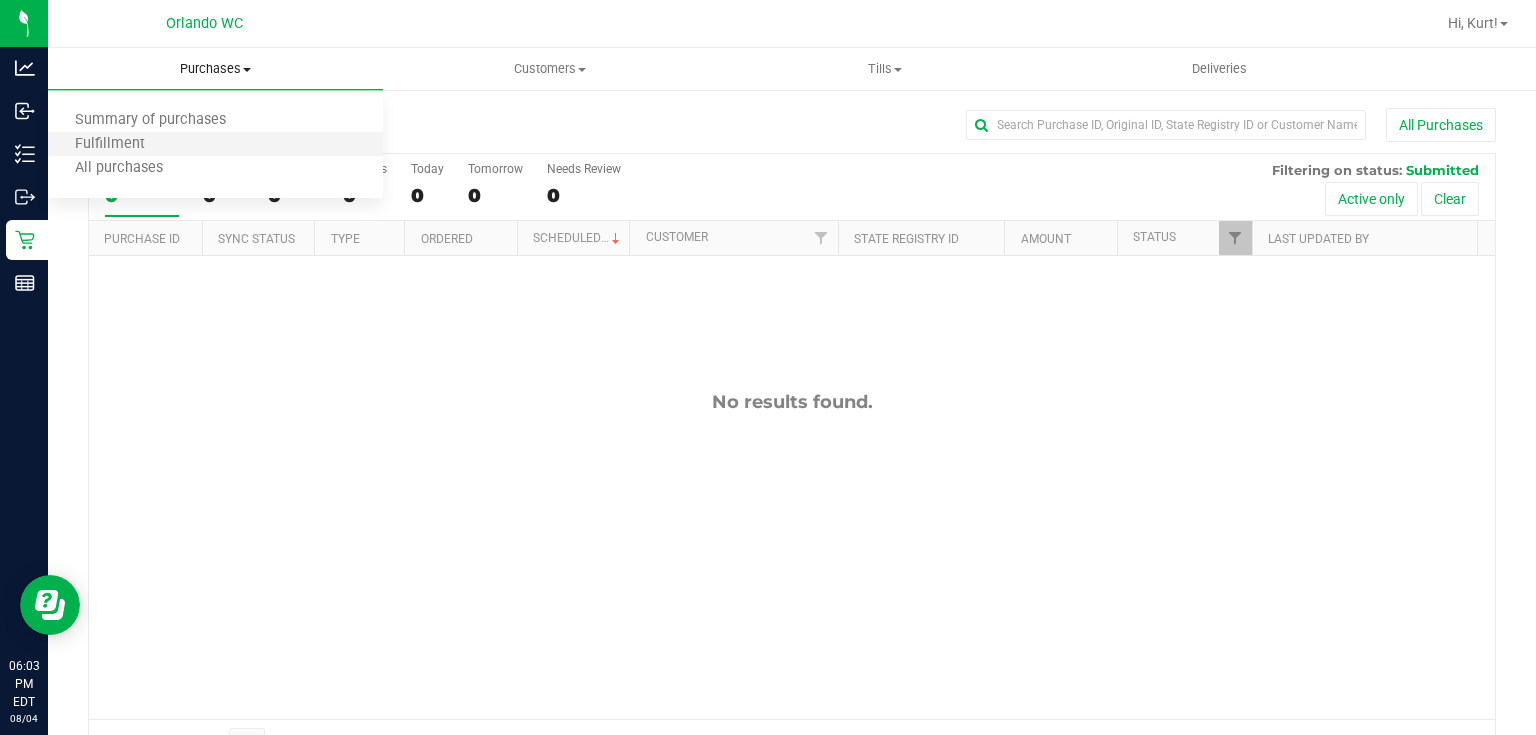 click on "Fulfillment" at bounding box center (215, 145) 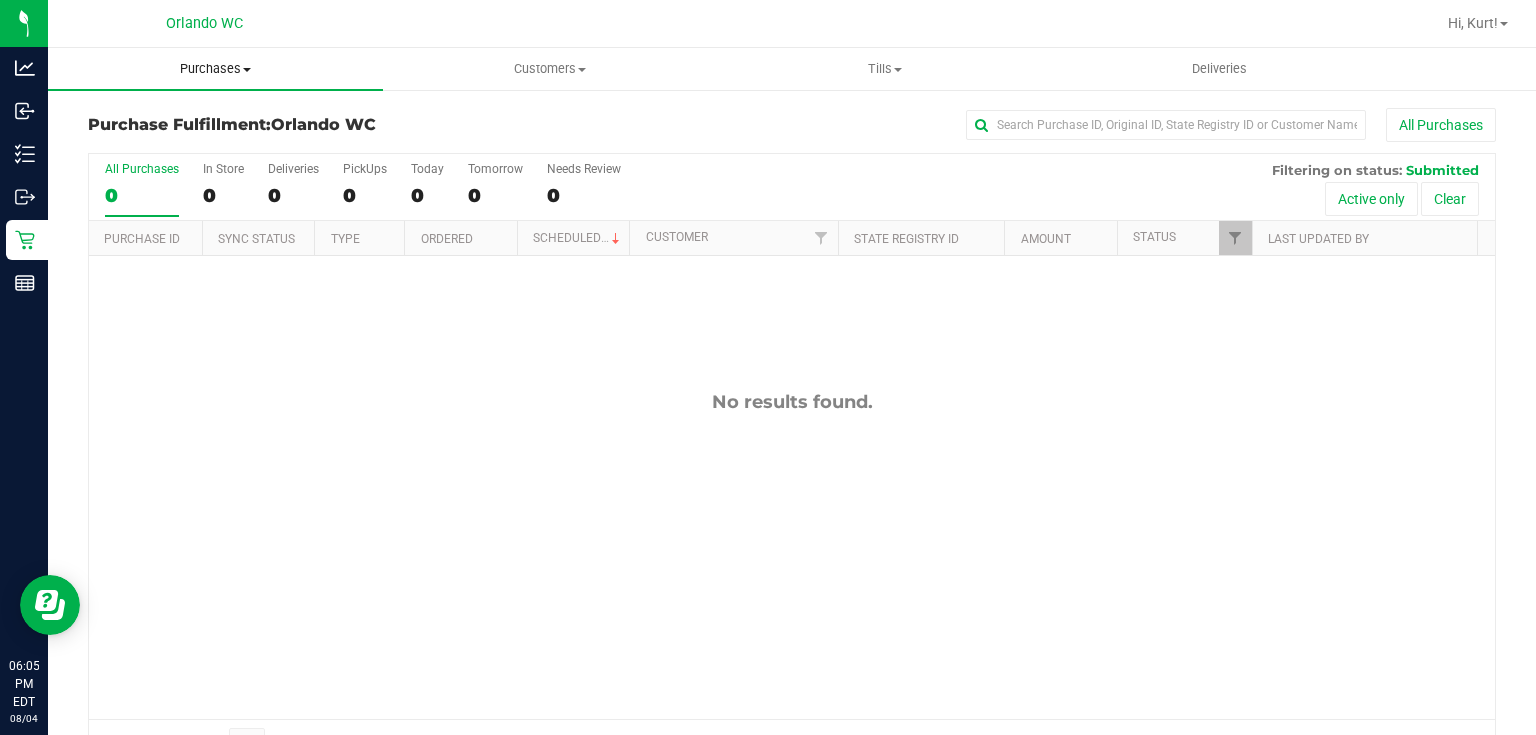 click on "Purchases" at bounding box center (215, 69) 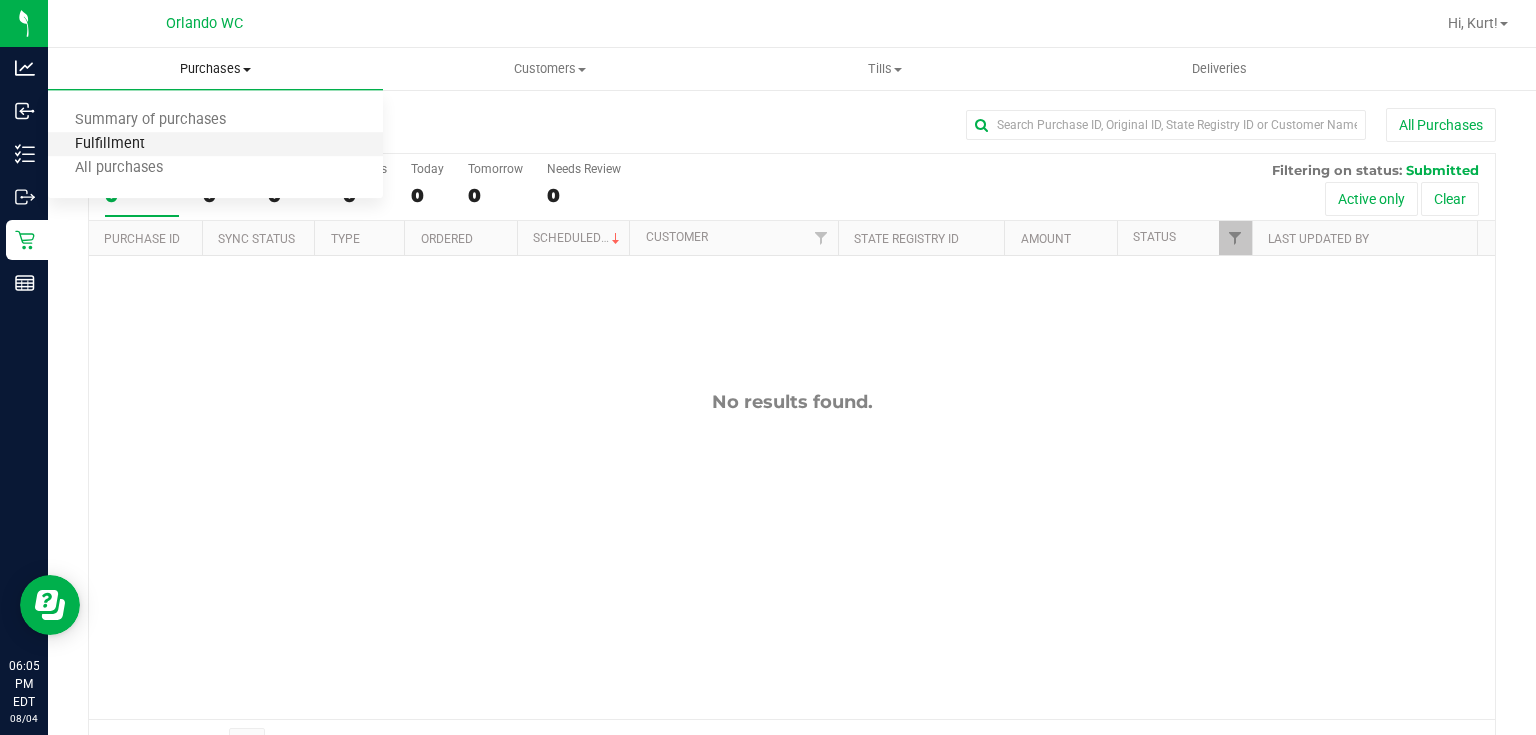click on "Fulfillment" at bounding box center [110, 144] 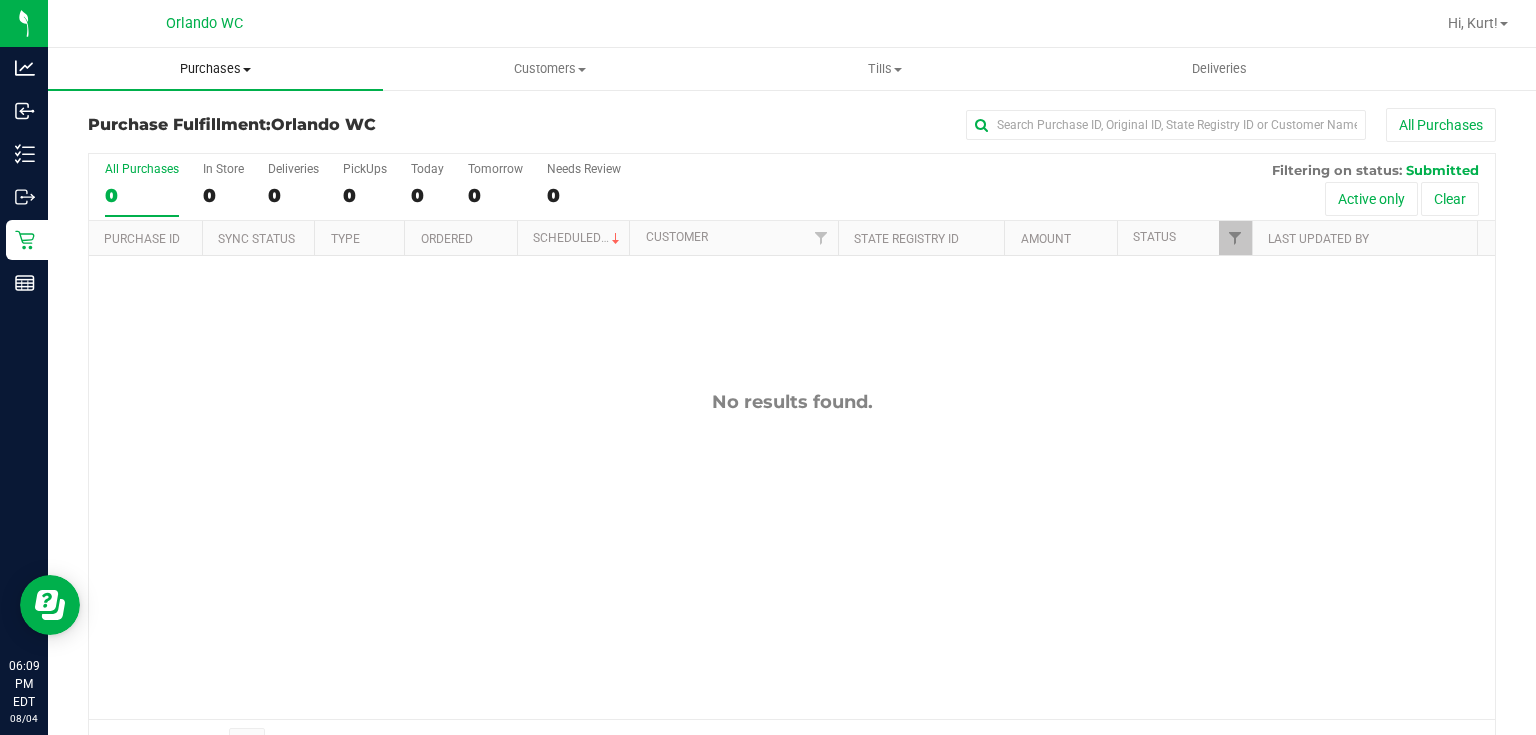 click on "Purchases" at bounding box center [215, 69] 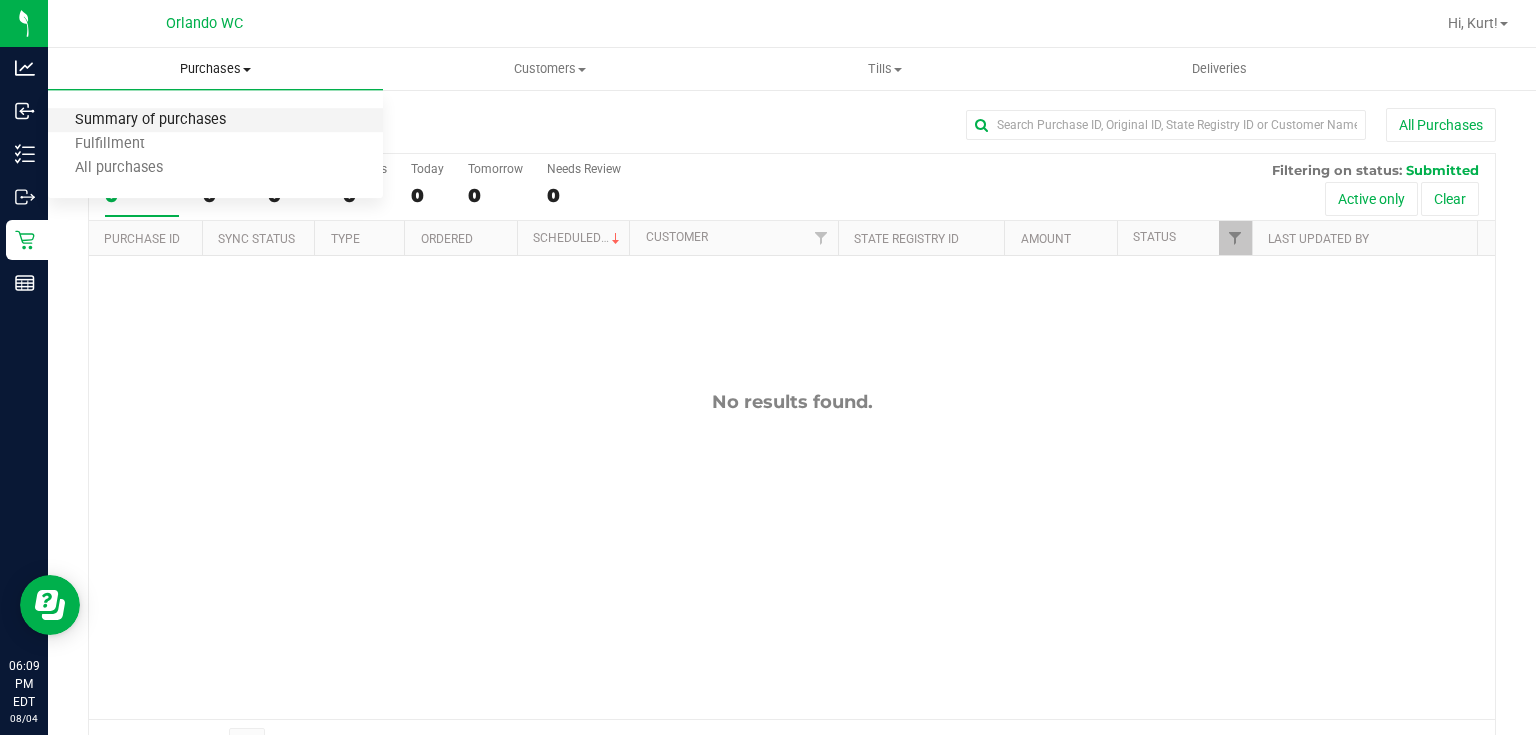 click on "Summary of purchases" at bounding box center (150, 120) 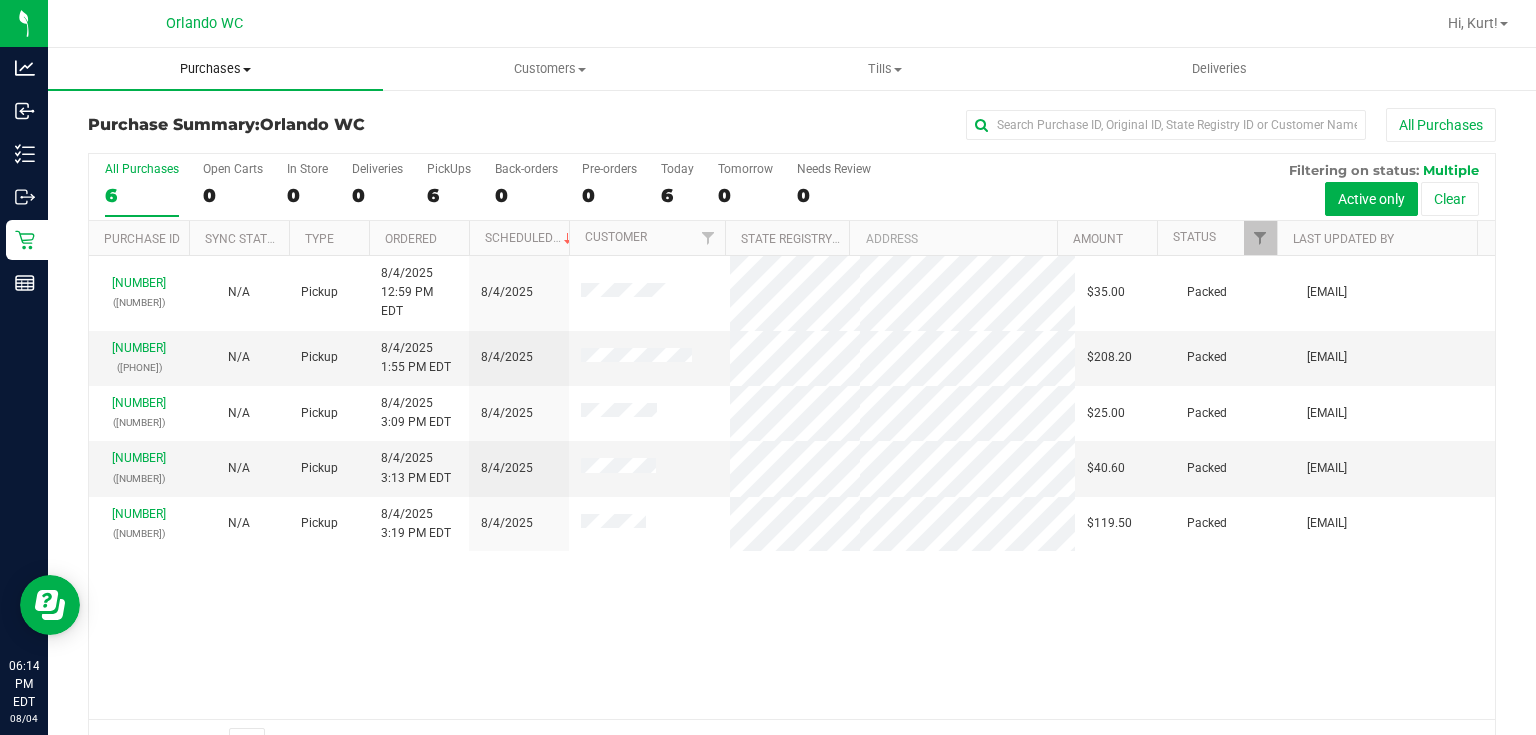click on "Purchases" at bounding box center (215, 69) 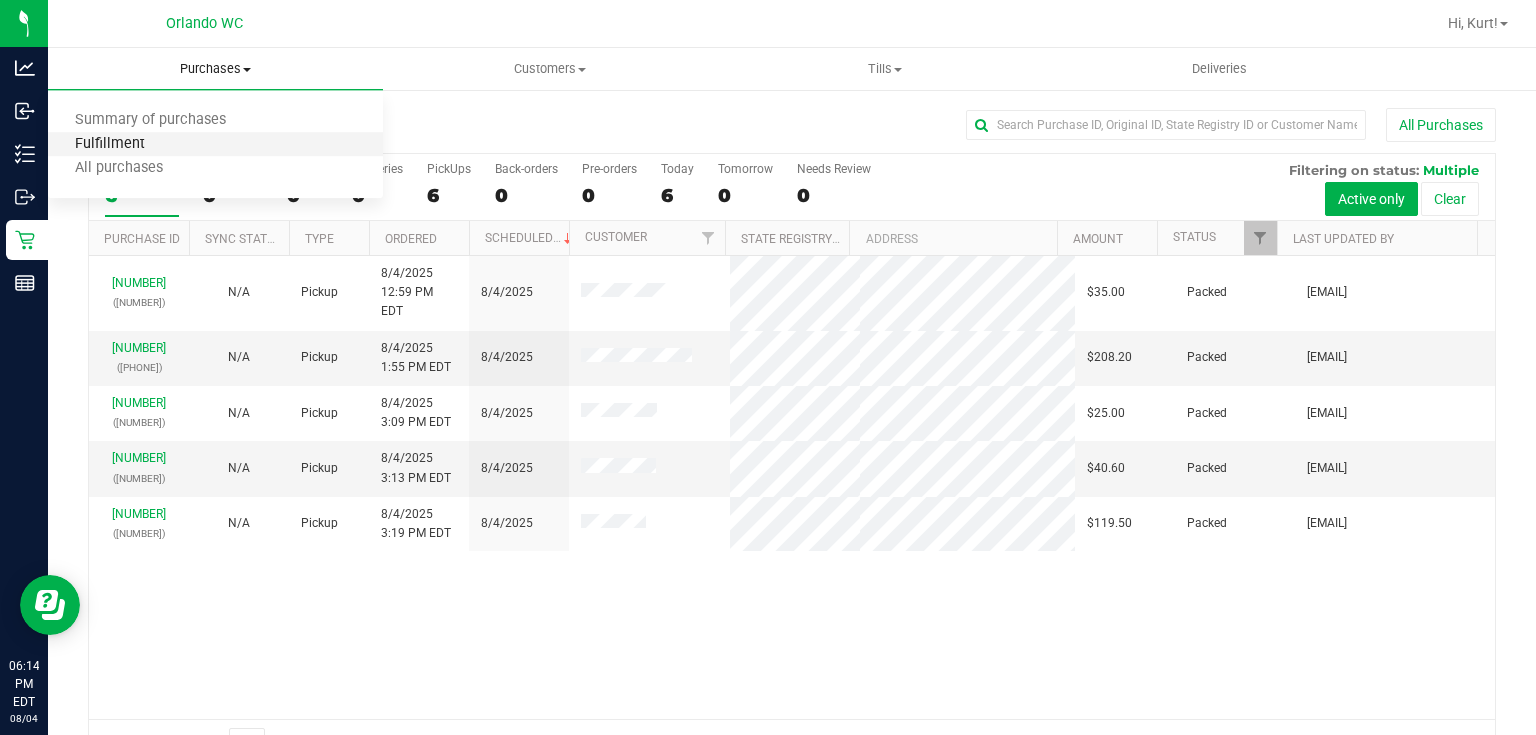 click on "Fulfillment" at bounding box center (110, 144) 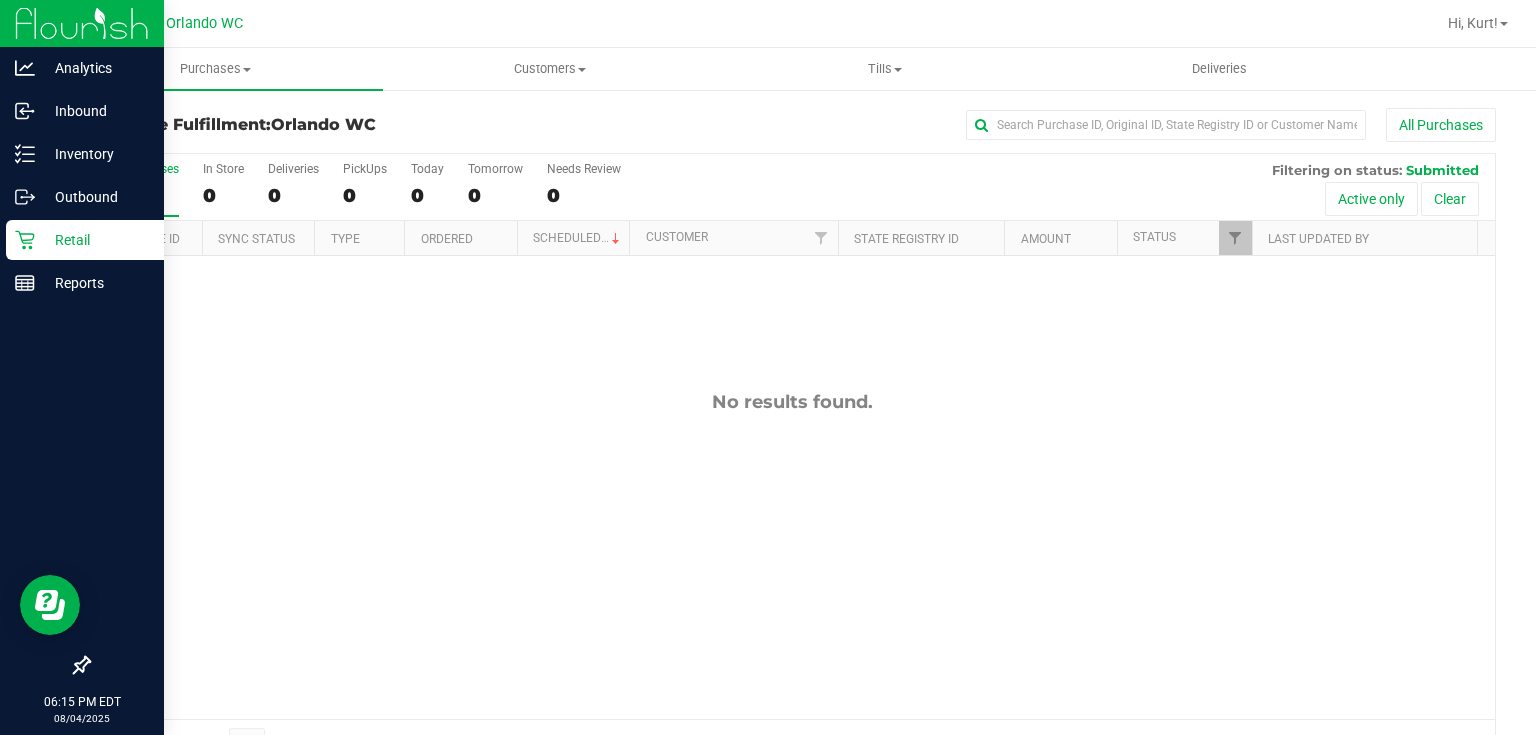 click 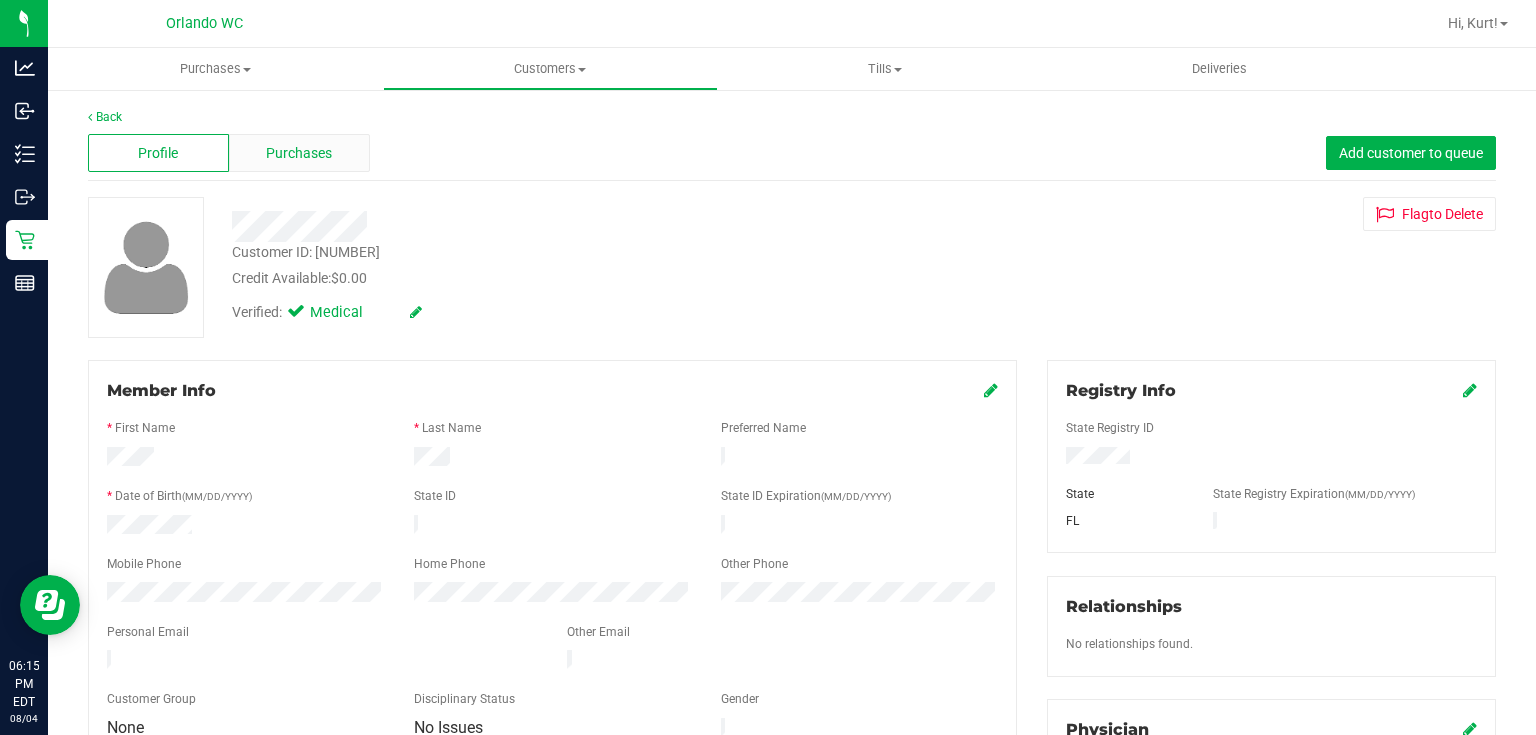 click on "Purchases" at bounding box center [299, 153] 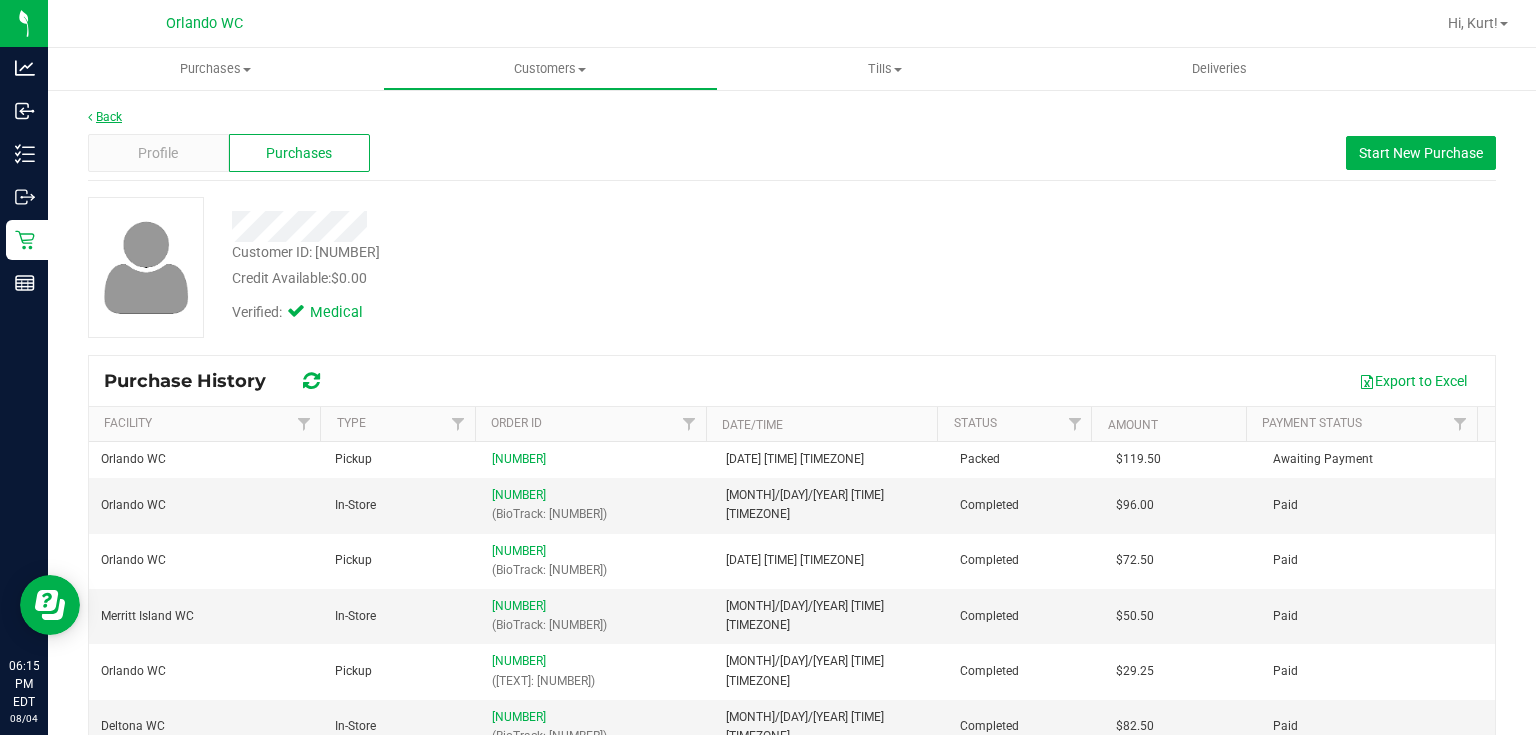 click on "Back" at bounding box center (105, 117) 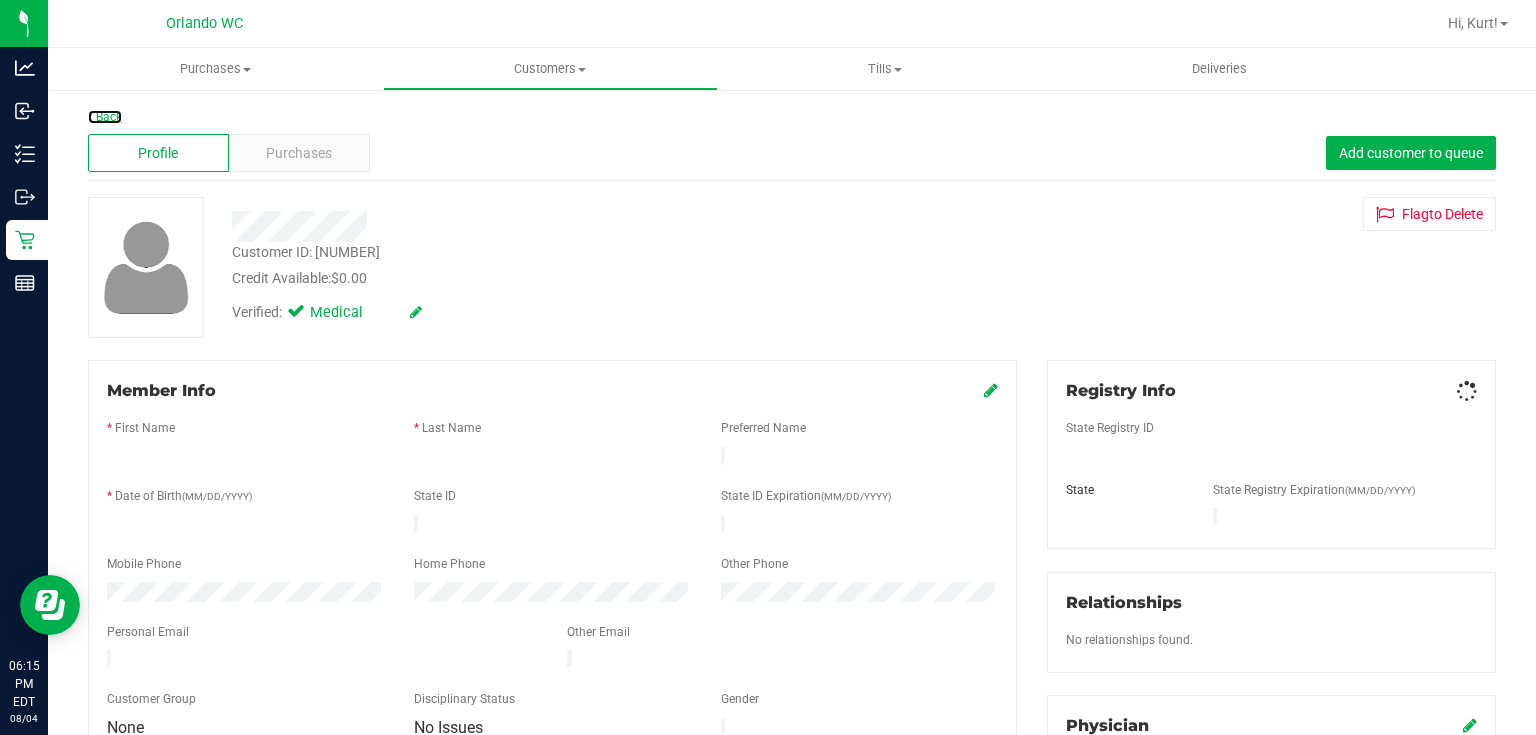 click on "Back" at bounding box center (105, 117) 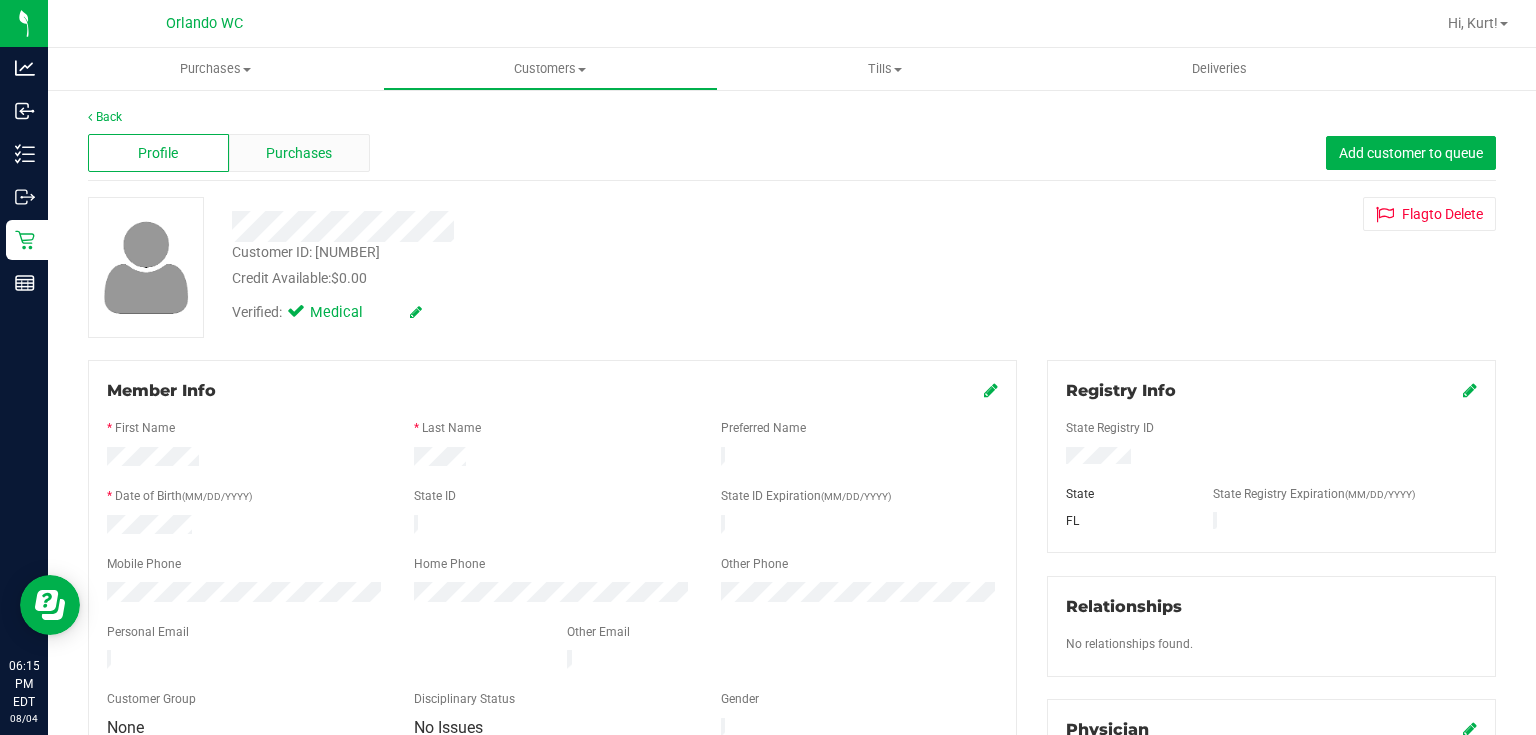 click on "Purchases" at bounding box center [299, 153] 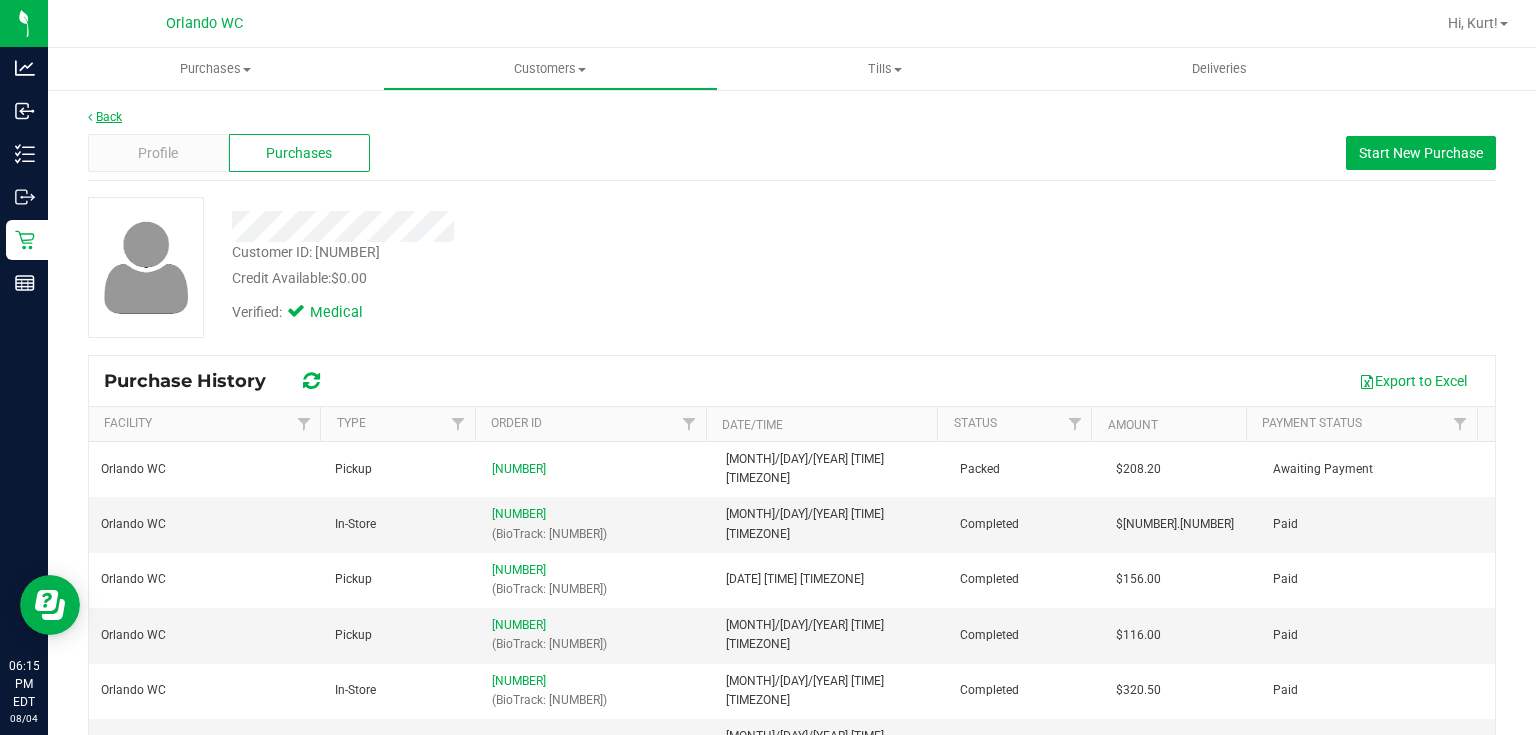 click on "Back" at bounding box center [105, 117] 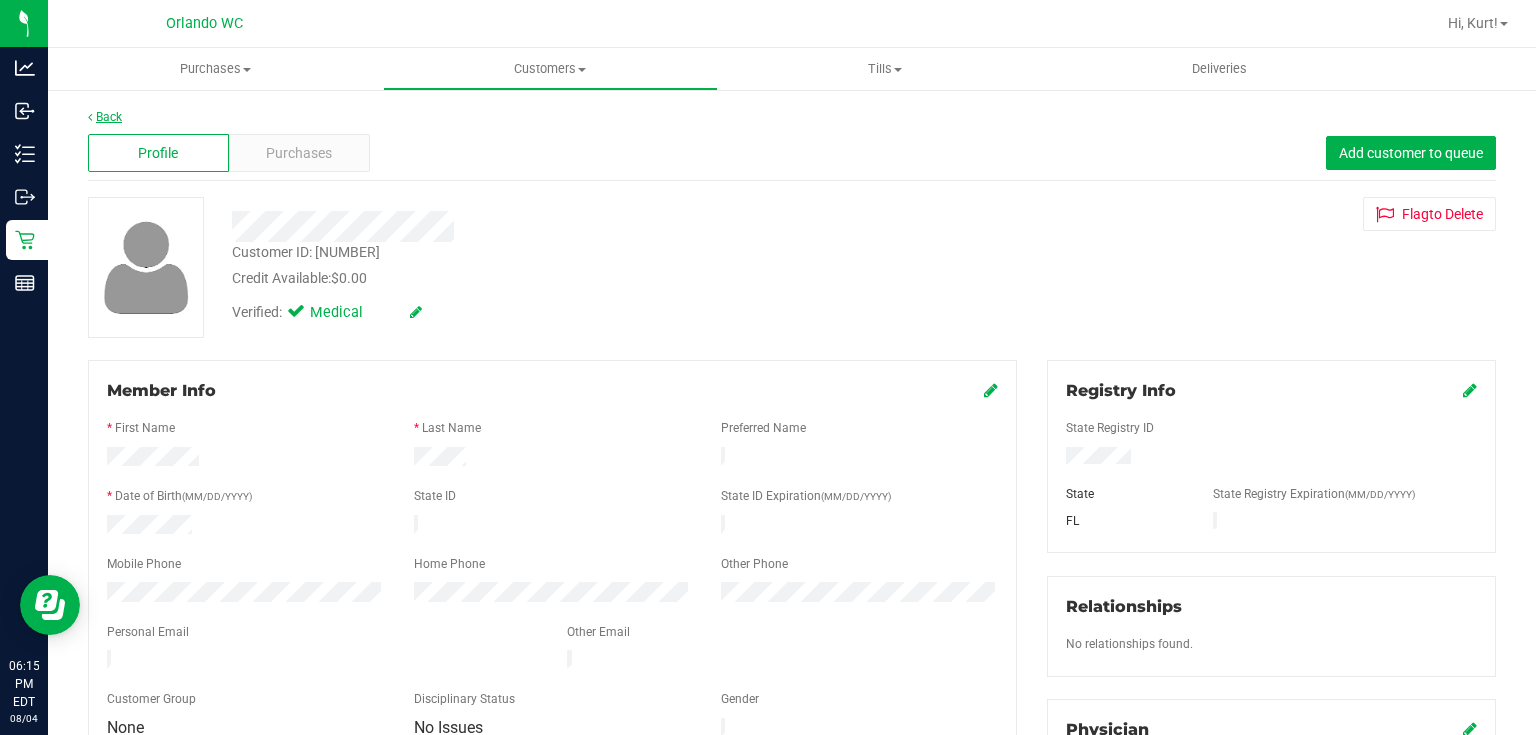 click on "Back" at bounding box center [105, 117] 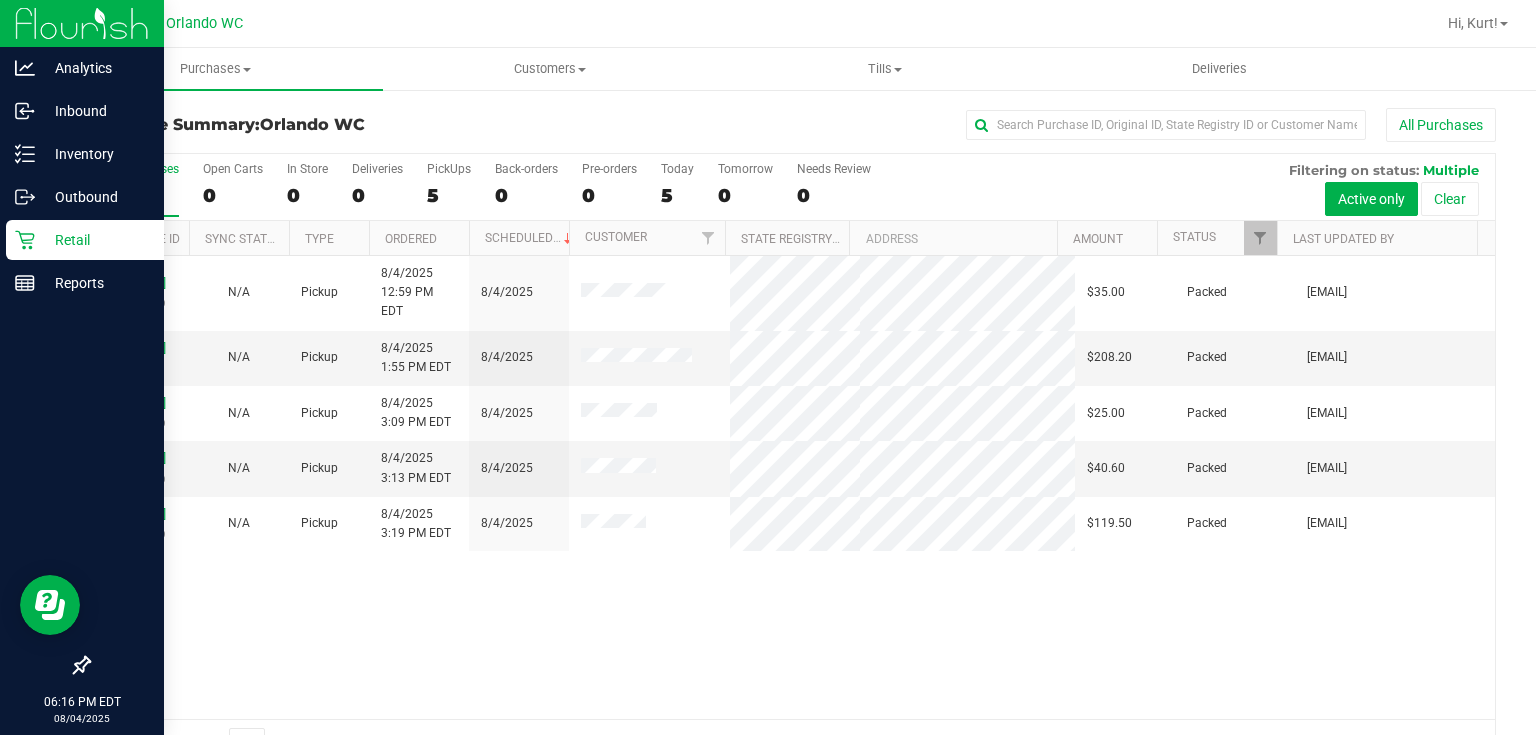 click 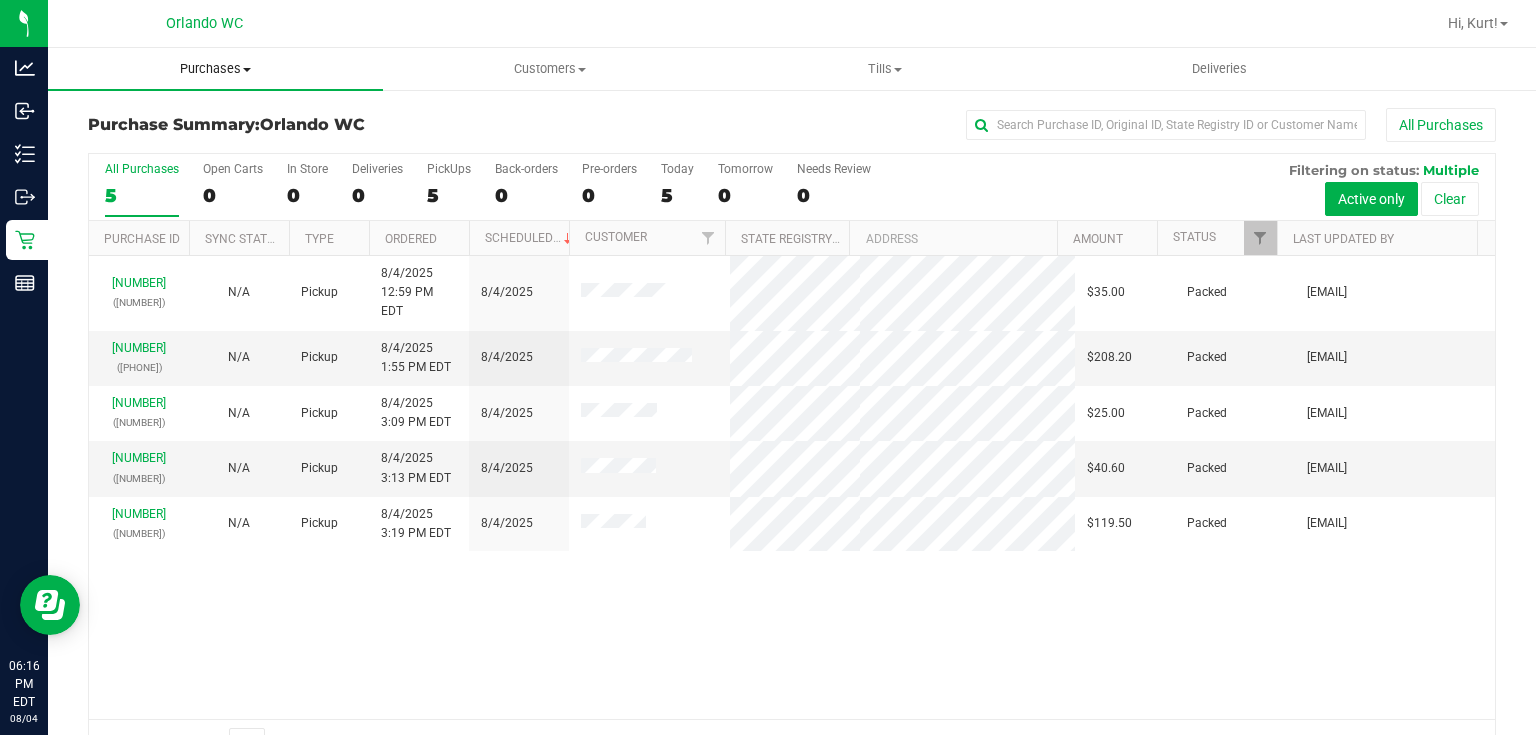 click on "Purchases" at bounding box center [215, 69] 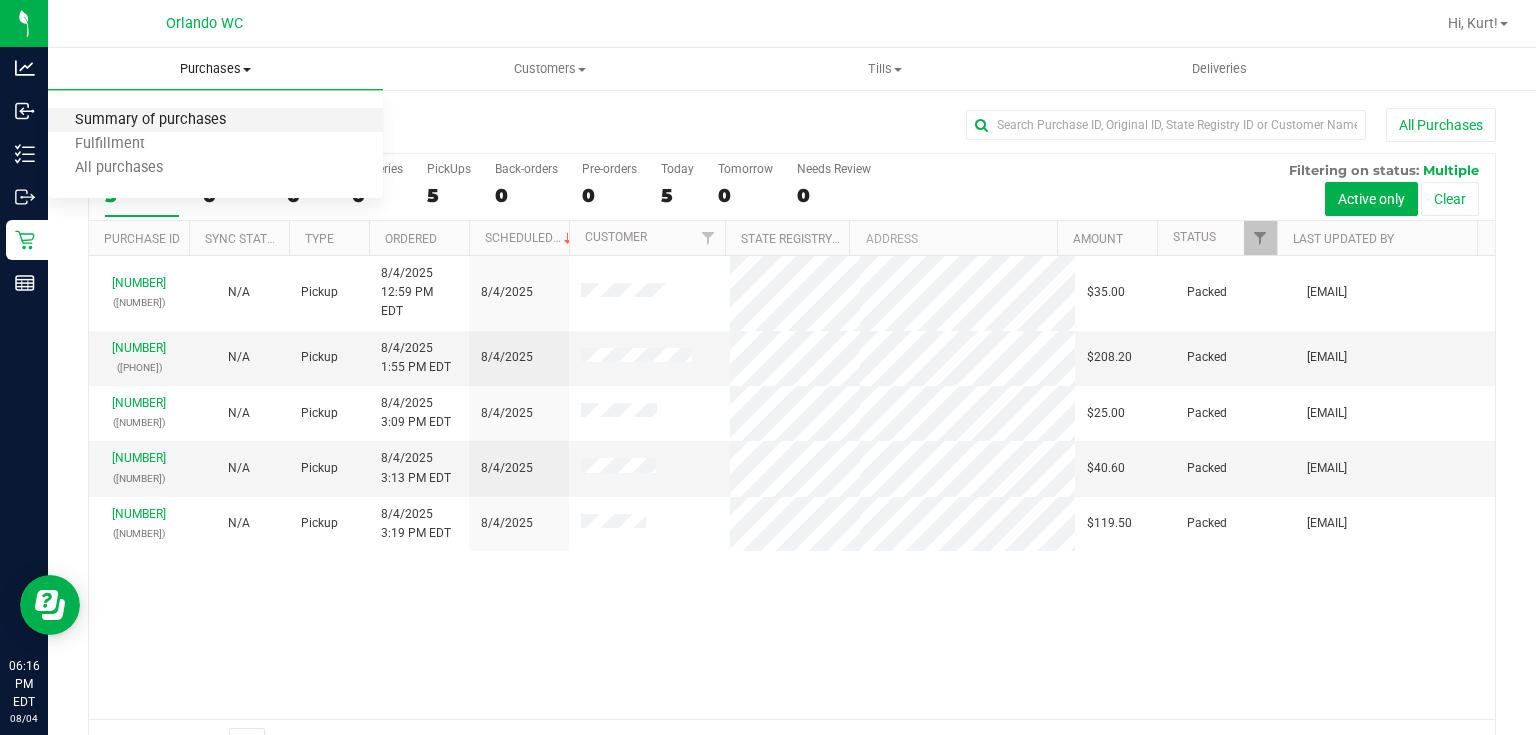 click on "Summary of purchases" at bounding box center [150, 120] 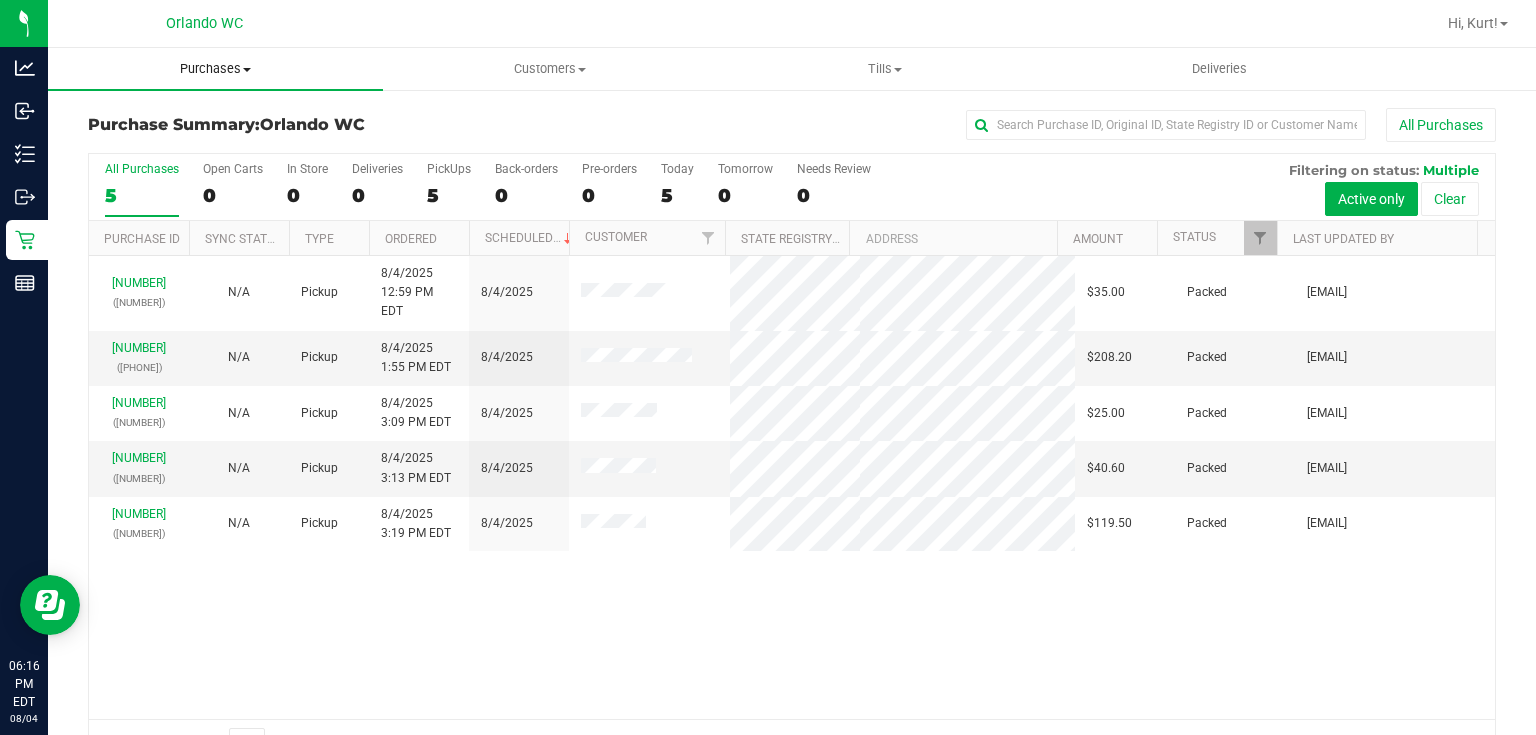 click on "Purchases" at bounding box center [215, 69] 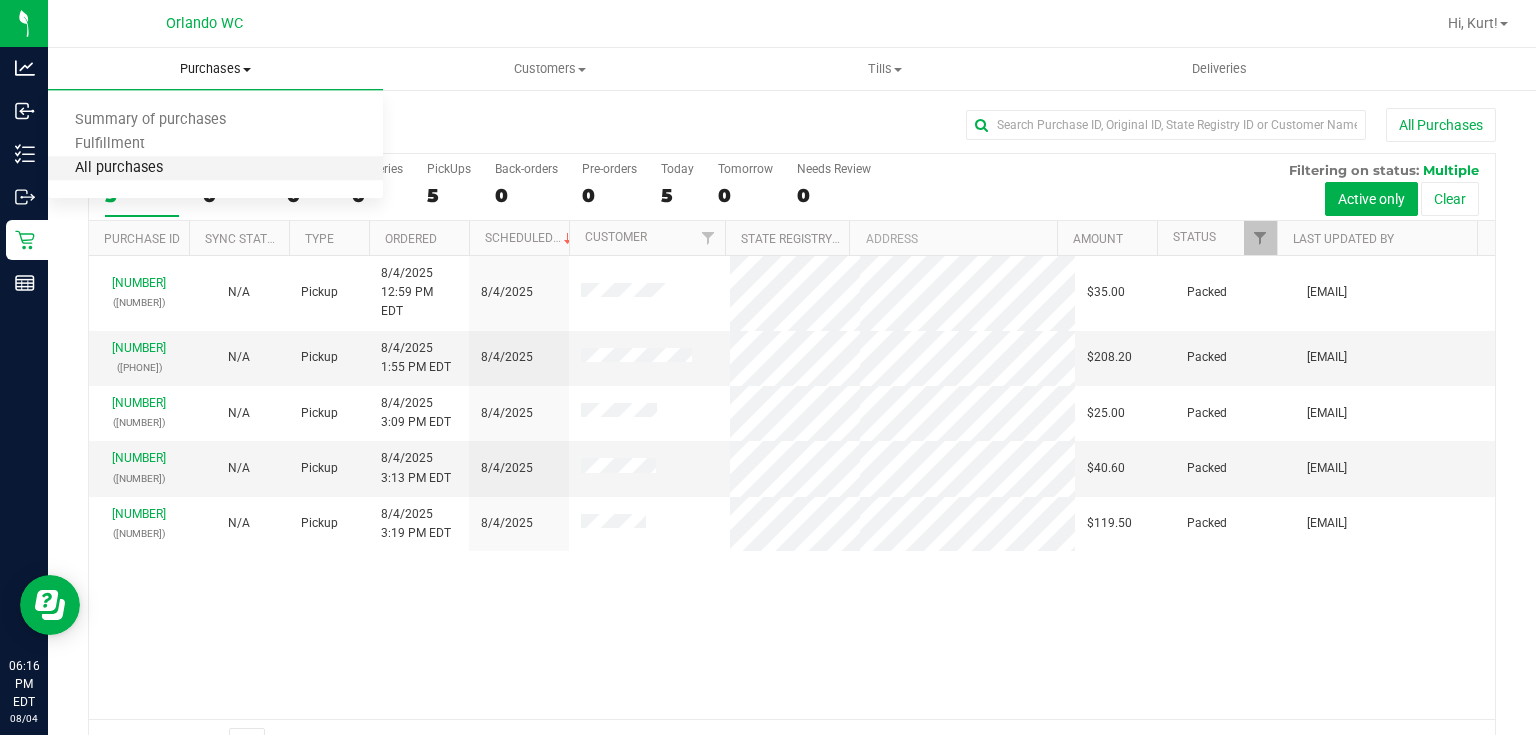 click on "All purchases" at bounding box center (119, 168) 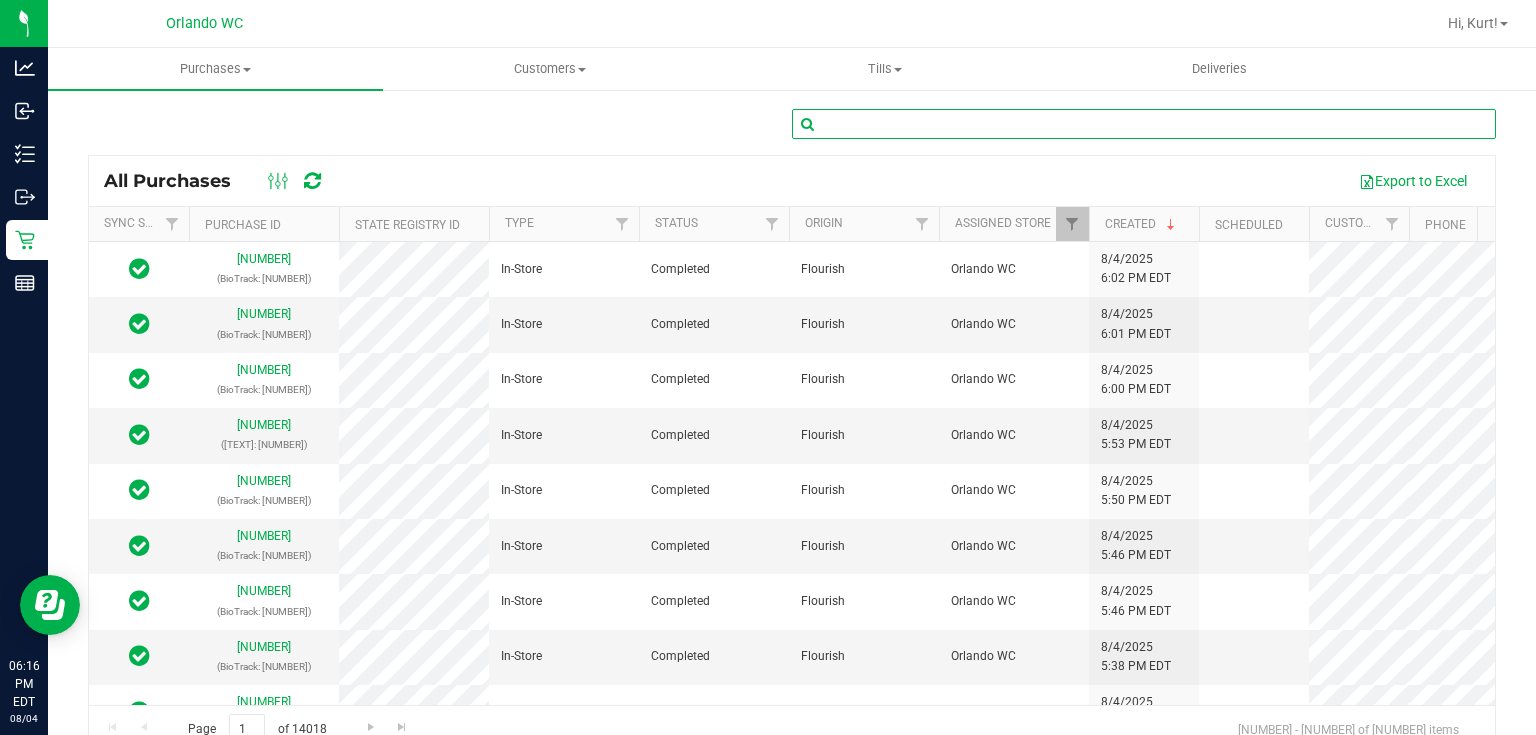 click at bounding box center [1144, 124] 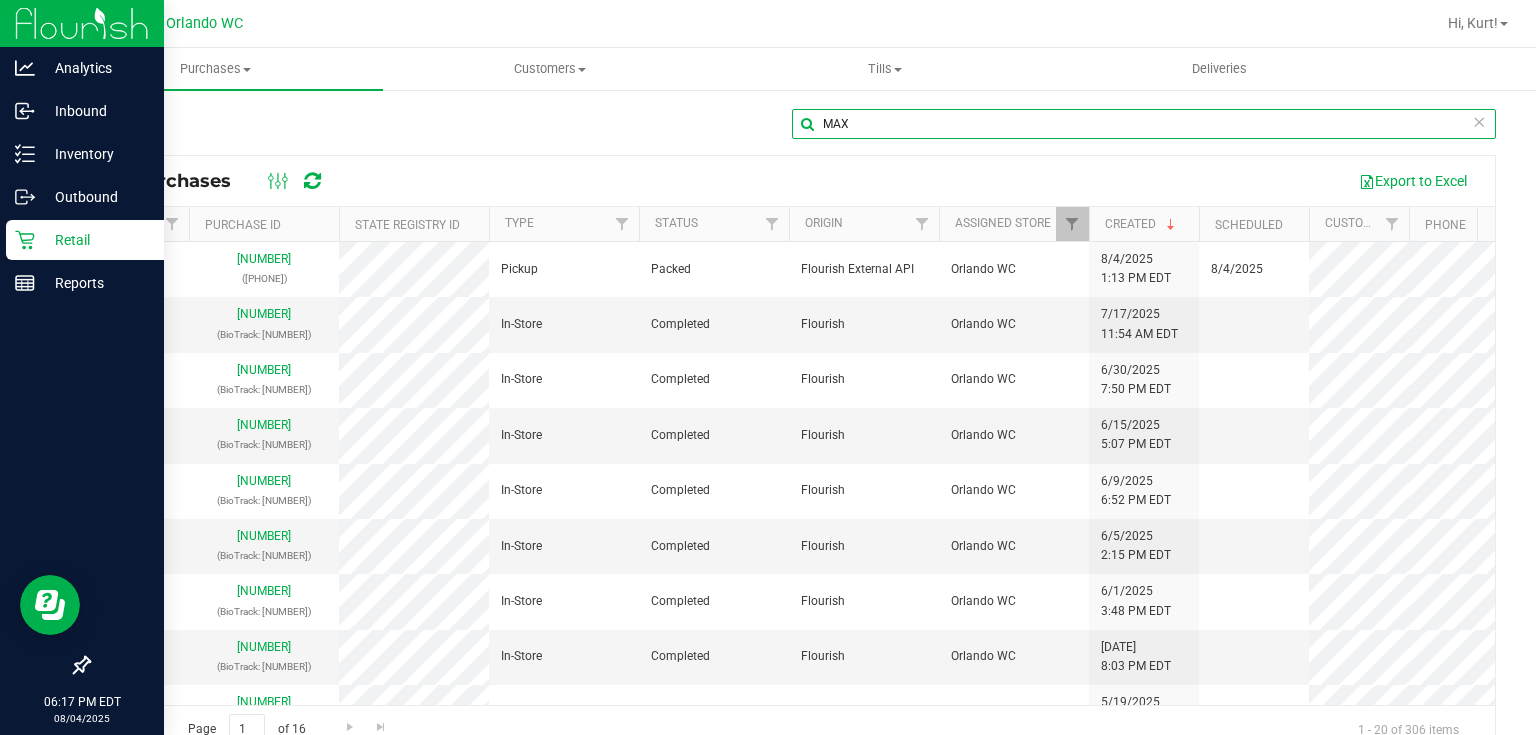 type on "MAX" 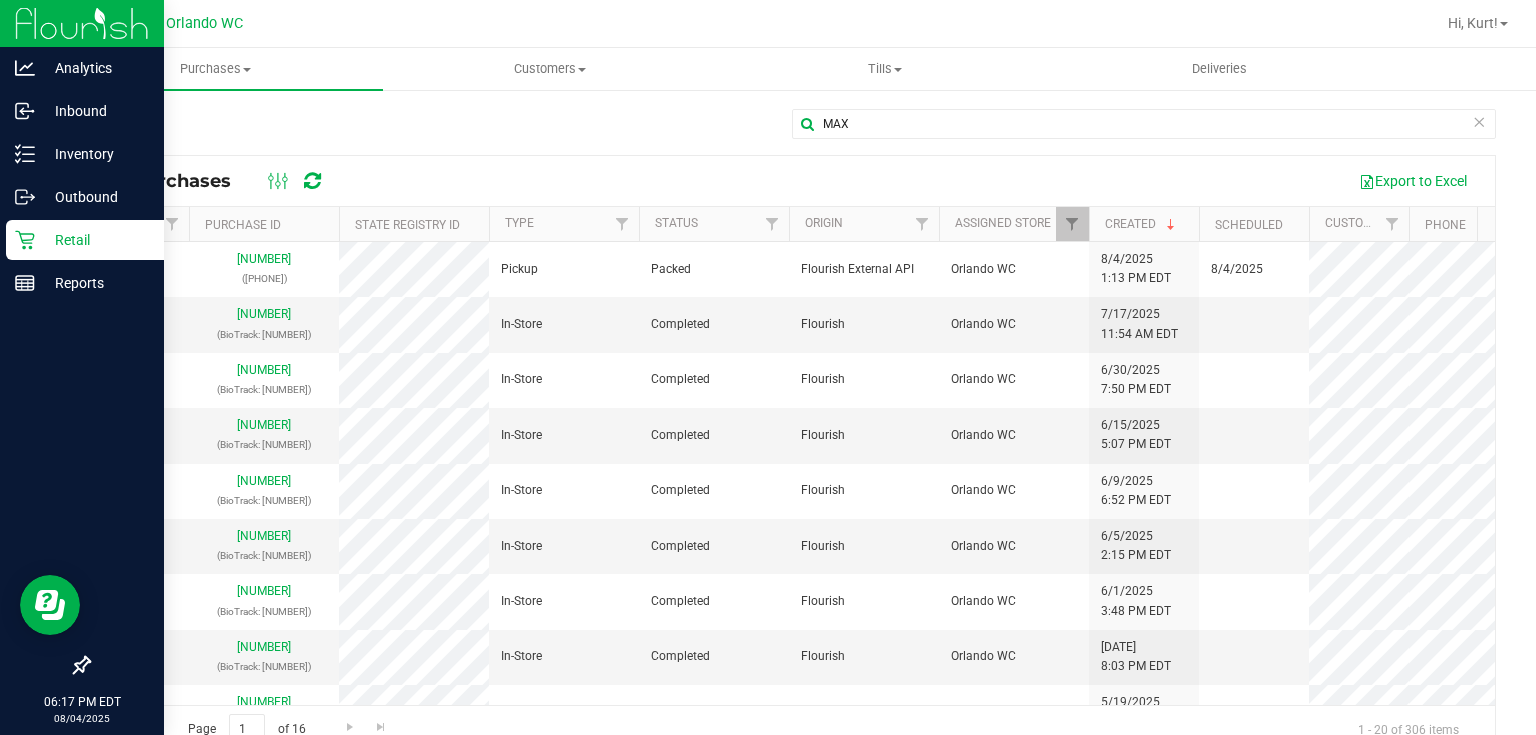 click 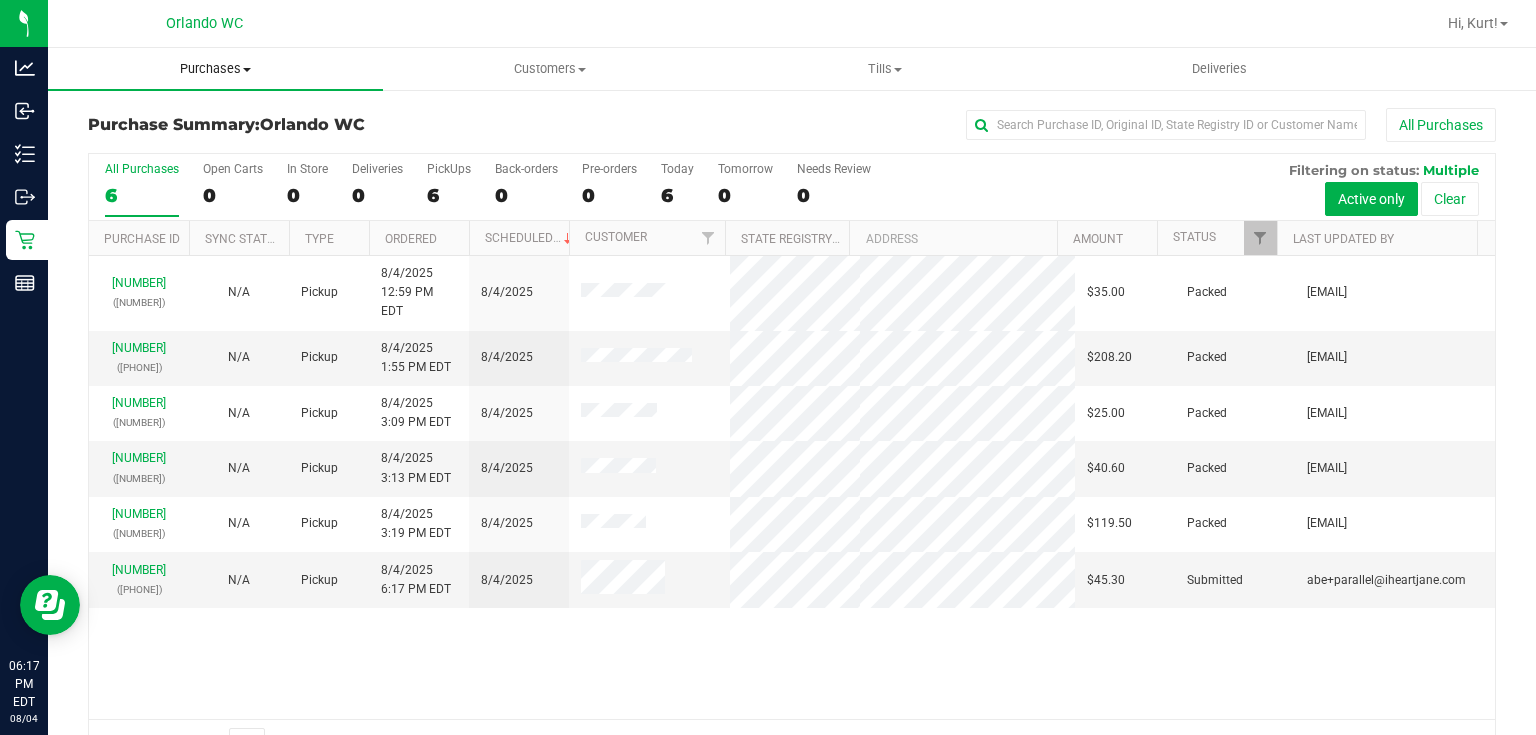 click on "Purchases" at bounding box center [215, 69] 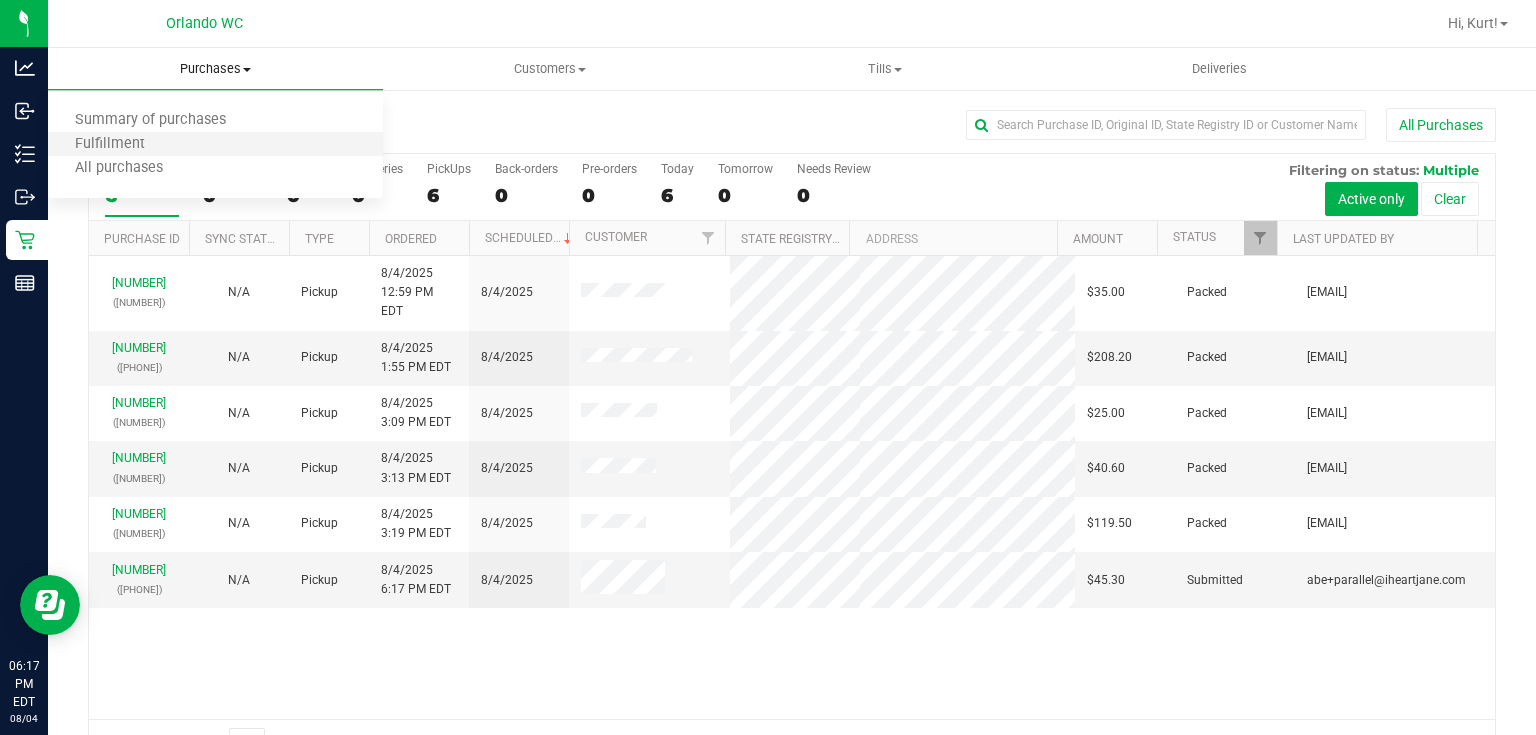 click on "Fulfillment" at bounding box center (215, 145) 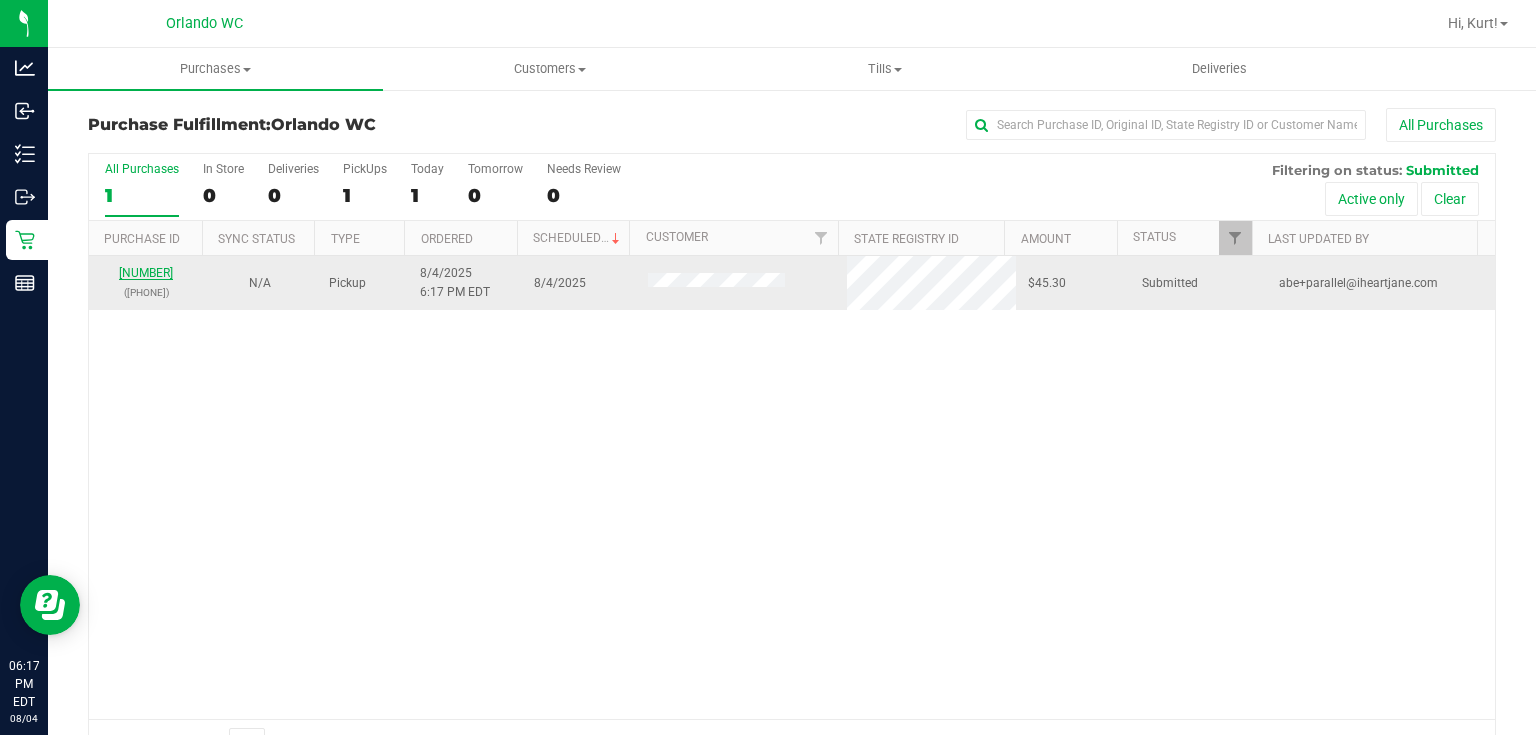 click on "11740112" at bounding box center (146, 273) 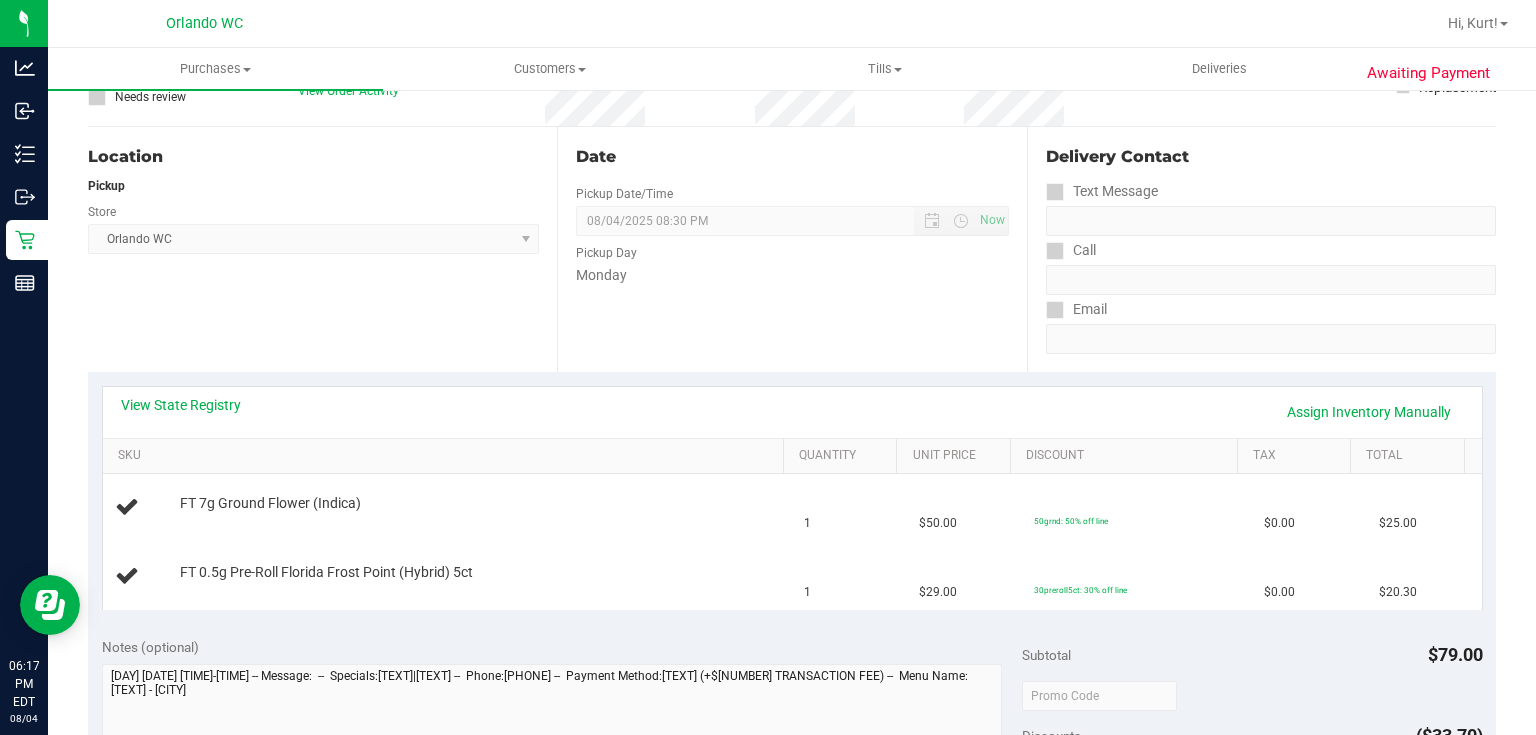 scroll, scrollTop: 258, scrollLeft: 0, axis: vertical 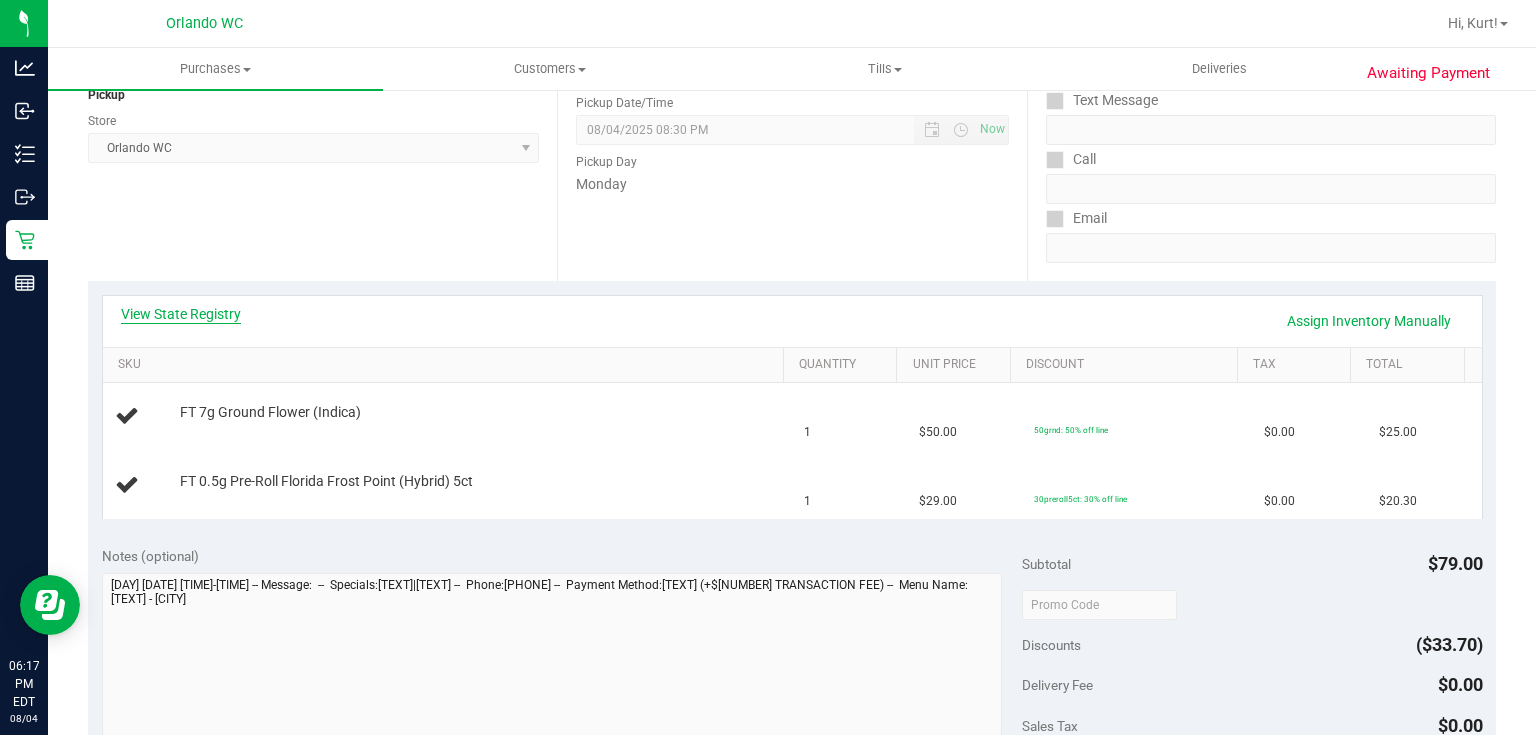 click on "View State Registry" at bounding box center (181, 314) 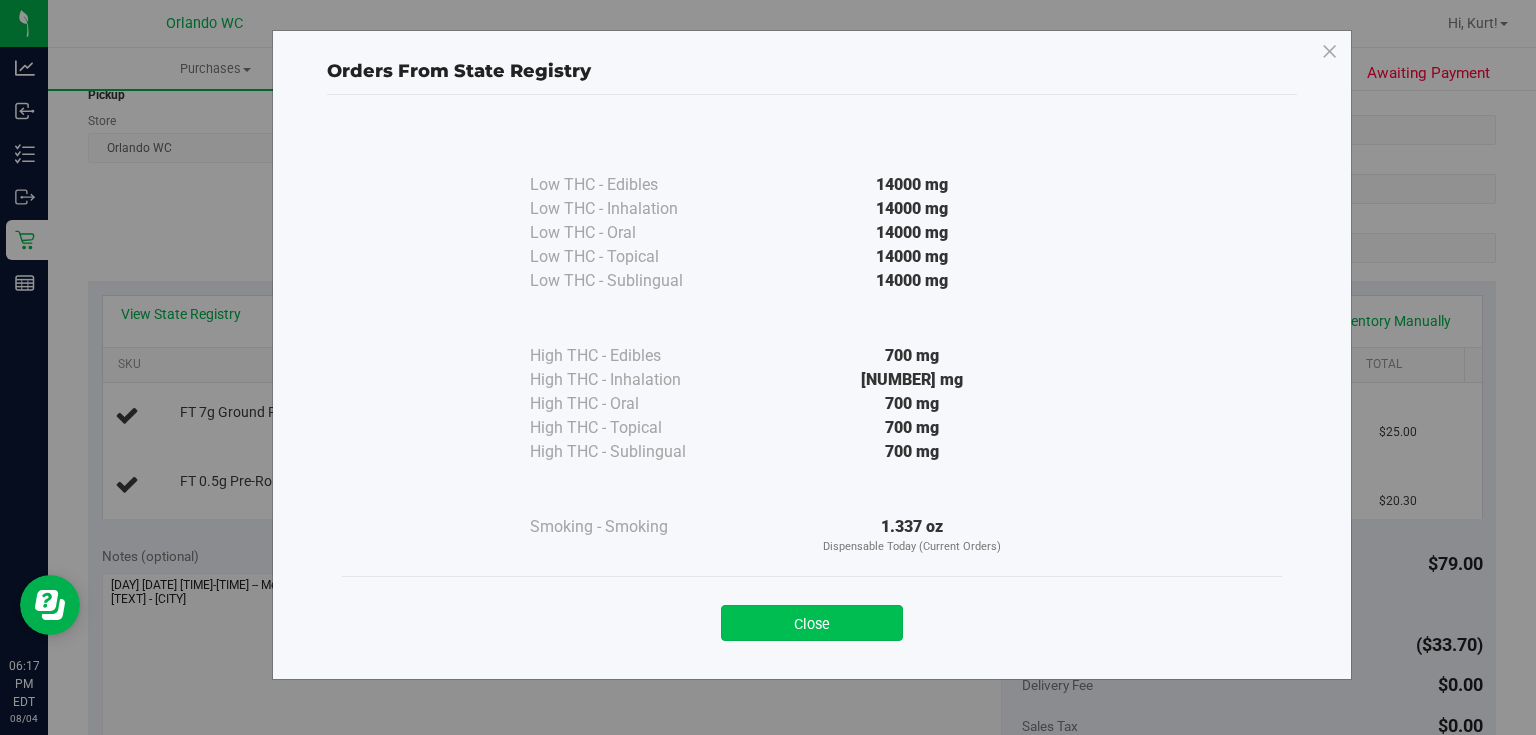 click on "Close" at bounding box center [812, 623] 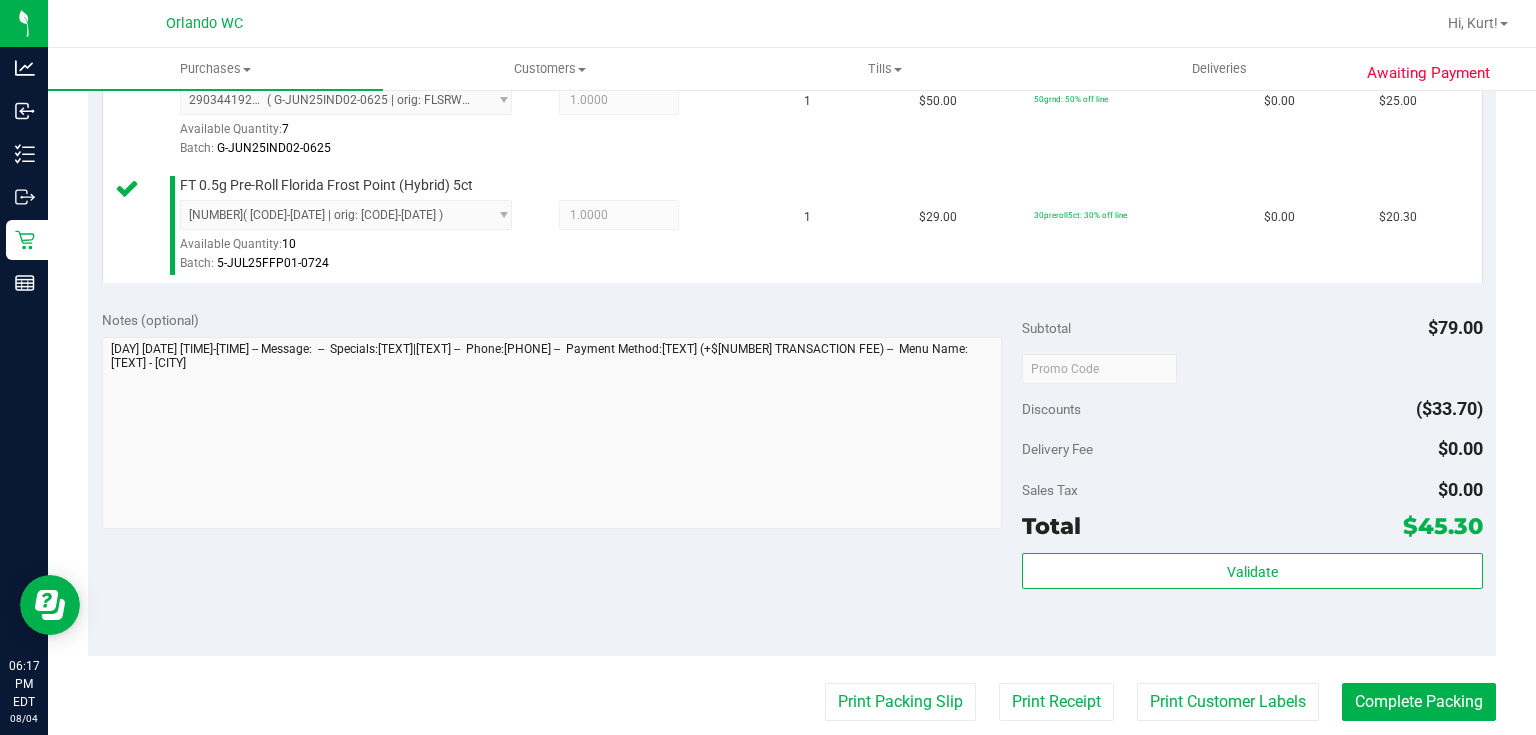 scroll, scrollTop: 719, scrollLeft: 0, axis: vertical 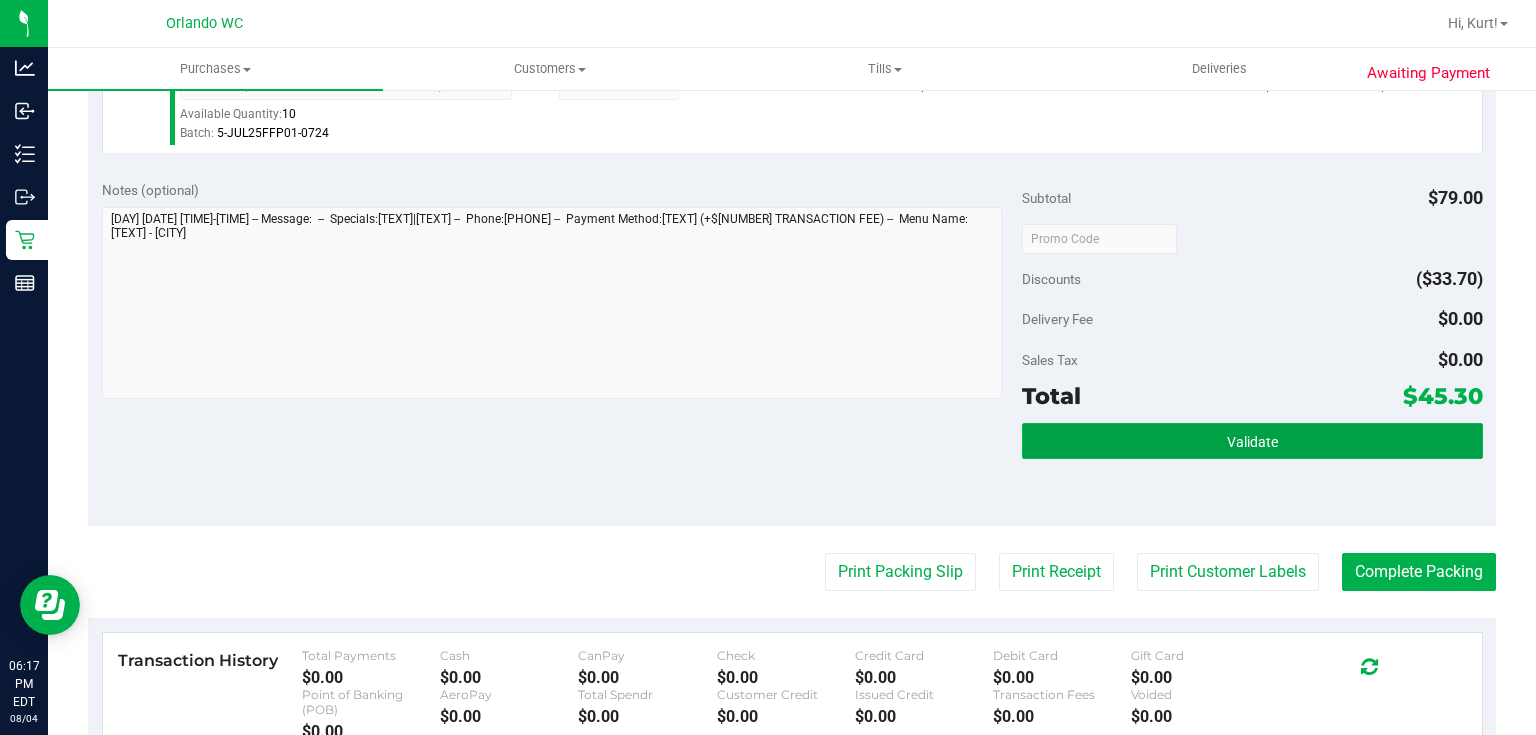 click on "Validate" at bounding box center (1252, 441) 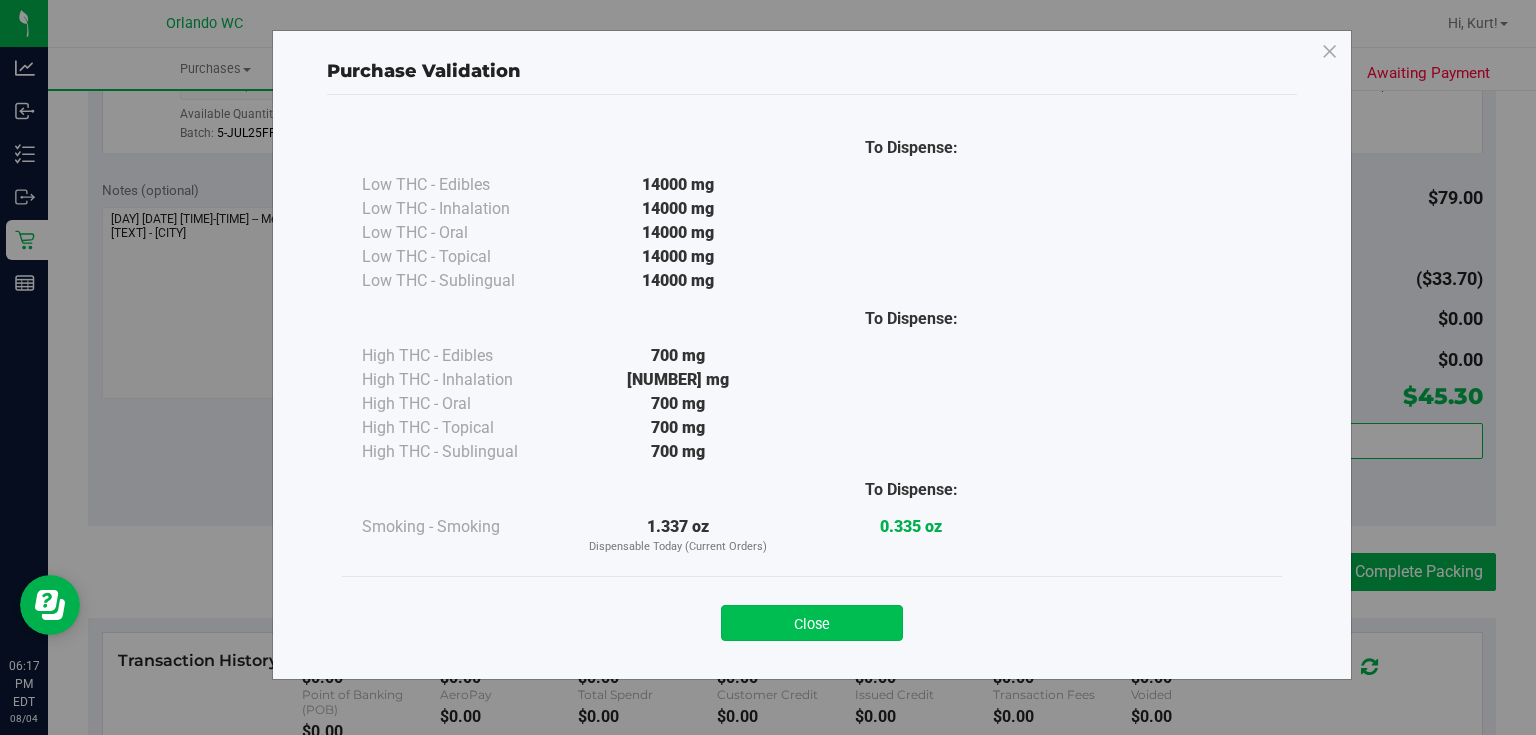 click on "Close" at bounding box center (812, 623) 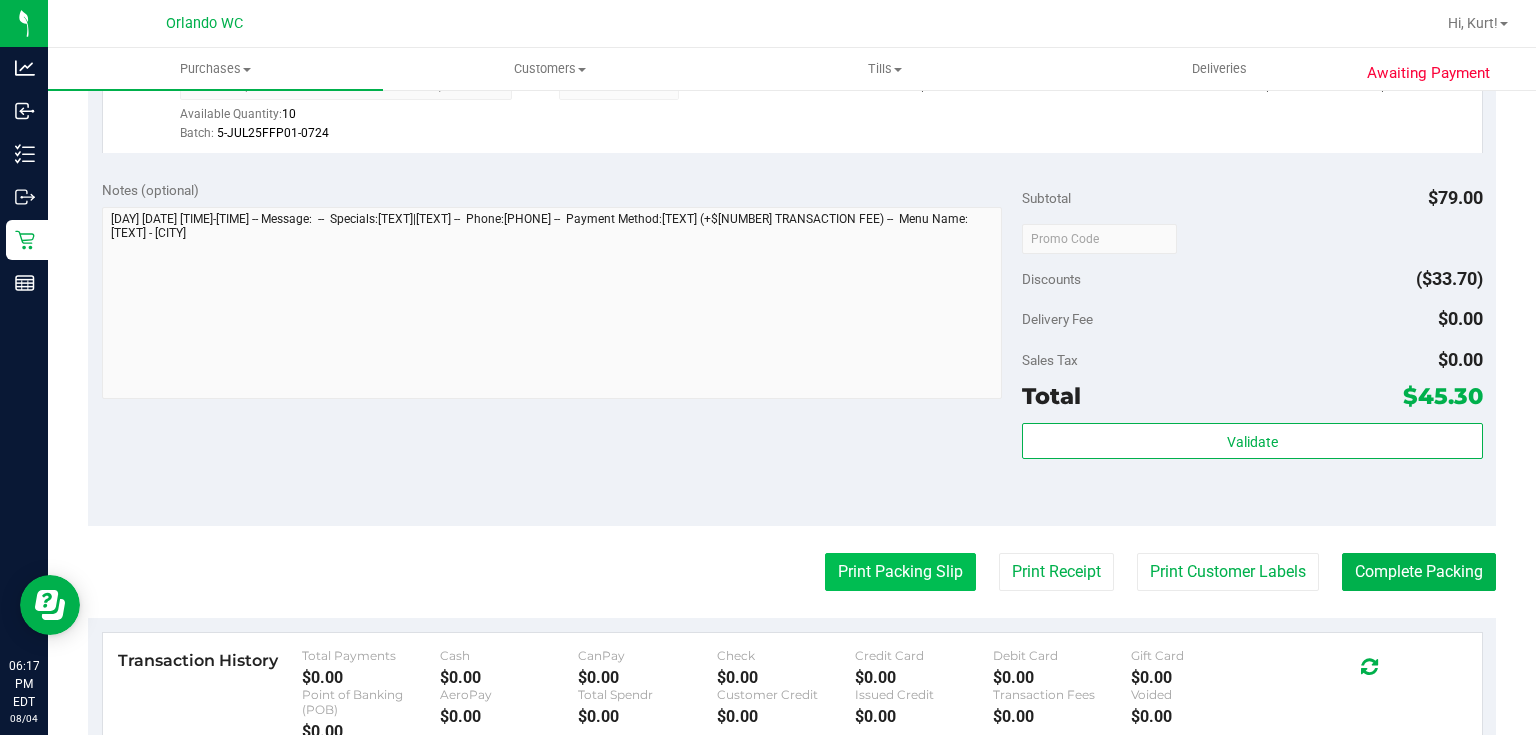 click on "Print Packing Slip" at bounding box center [900, 572] 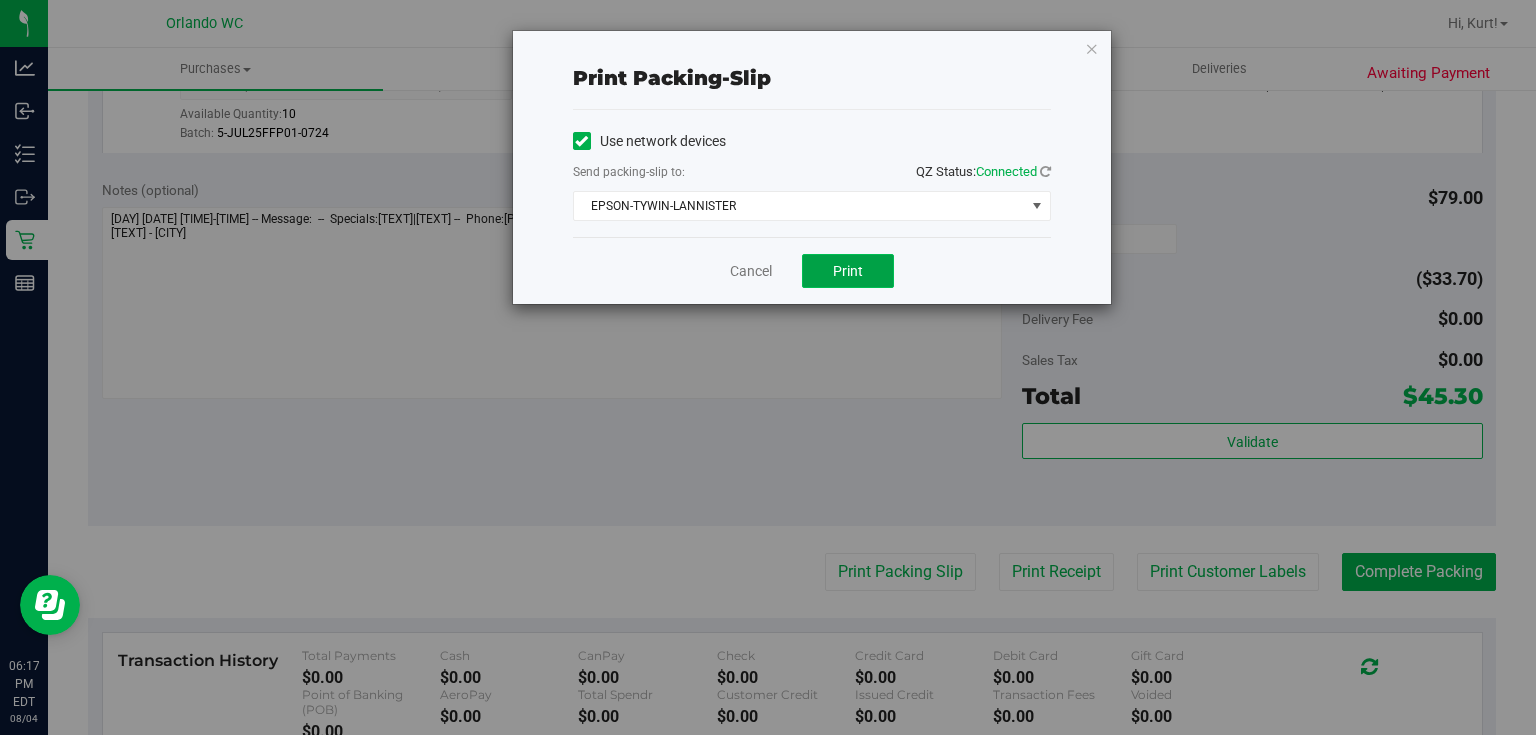 click on "Print" at bounding box center (848, 271) 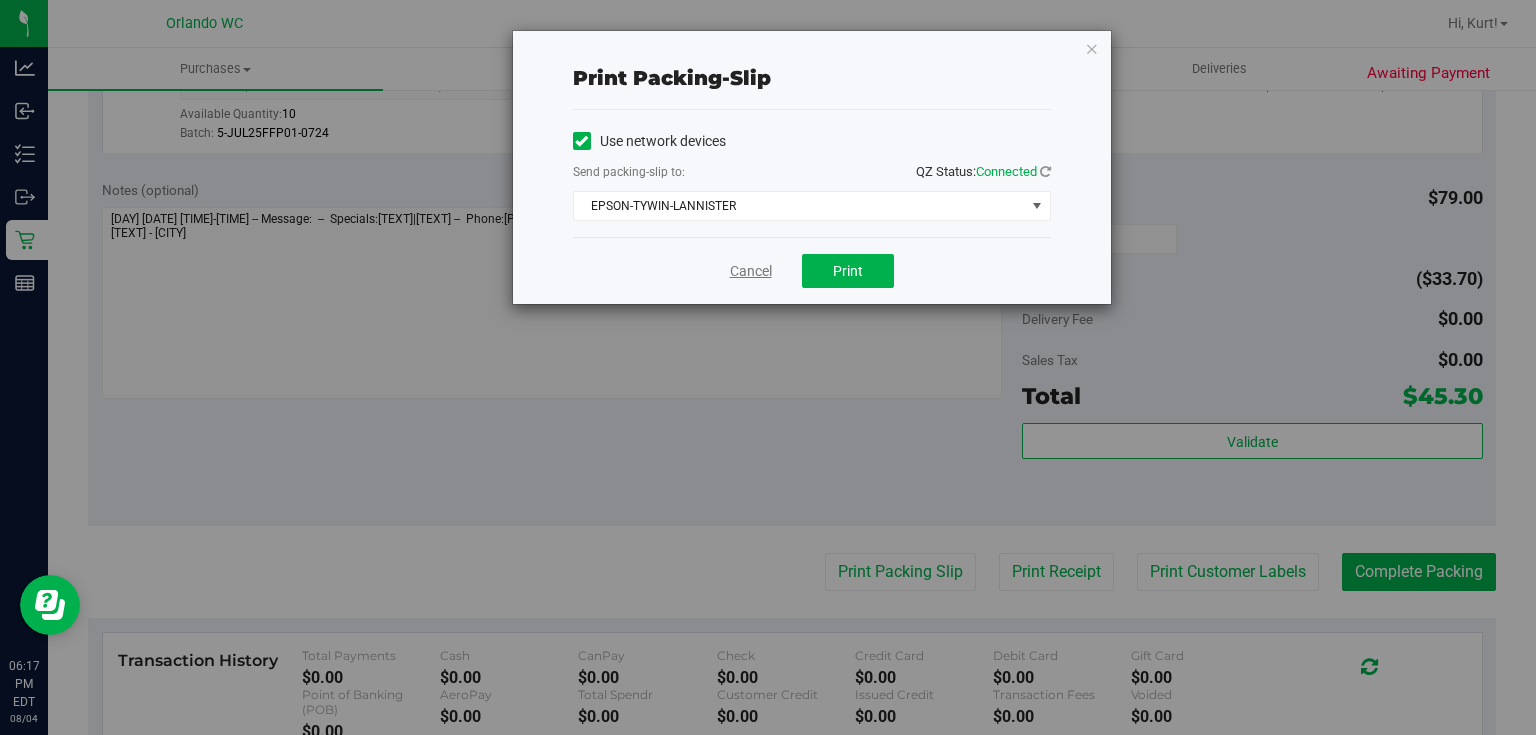 click on "Cancel" at bounding box center (751, 271) 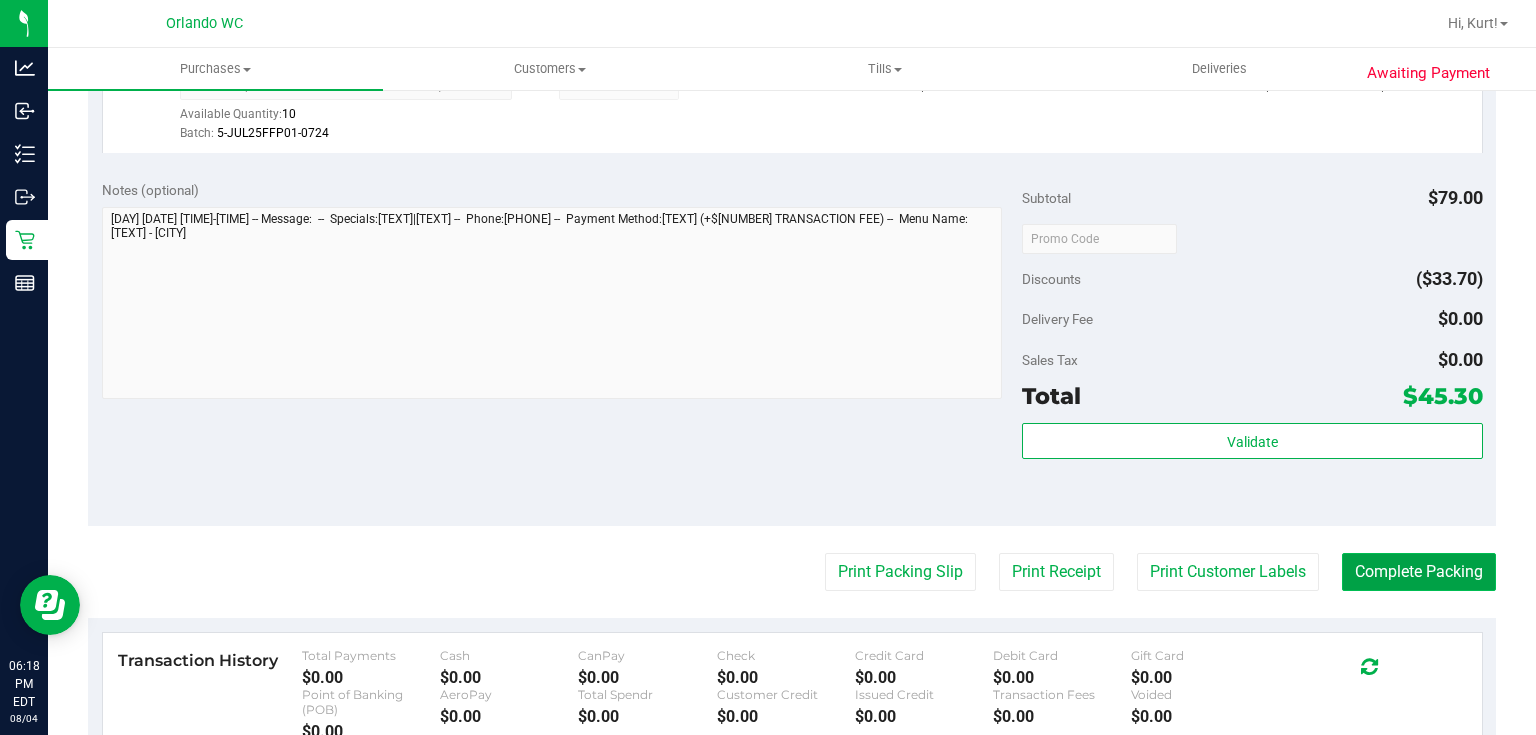 click on "Complete Packing" at bounding box center (1419, 572) 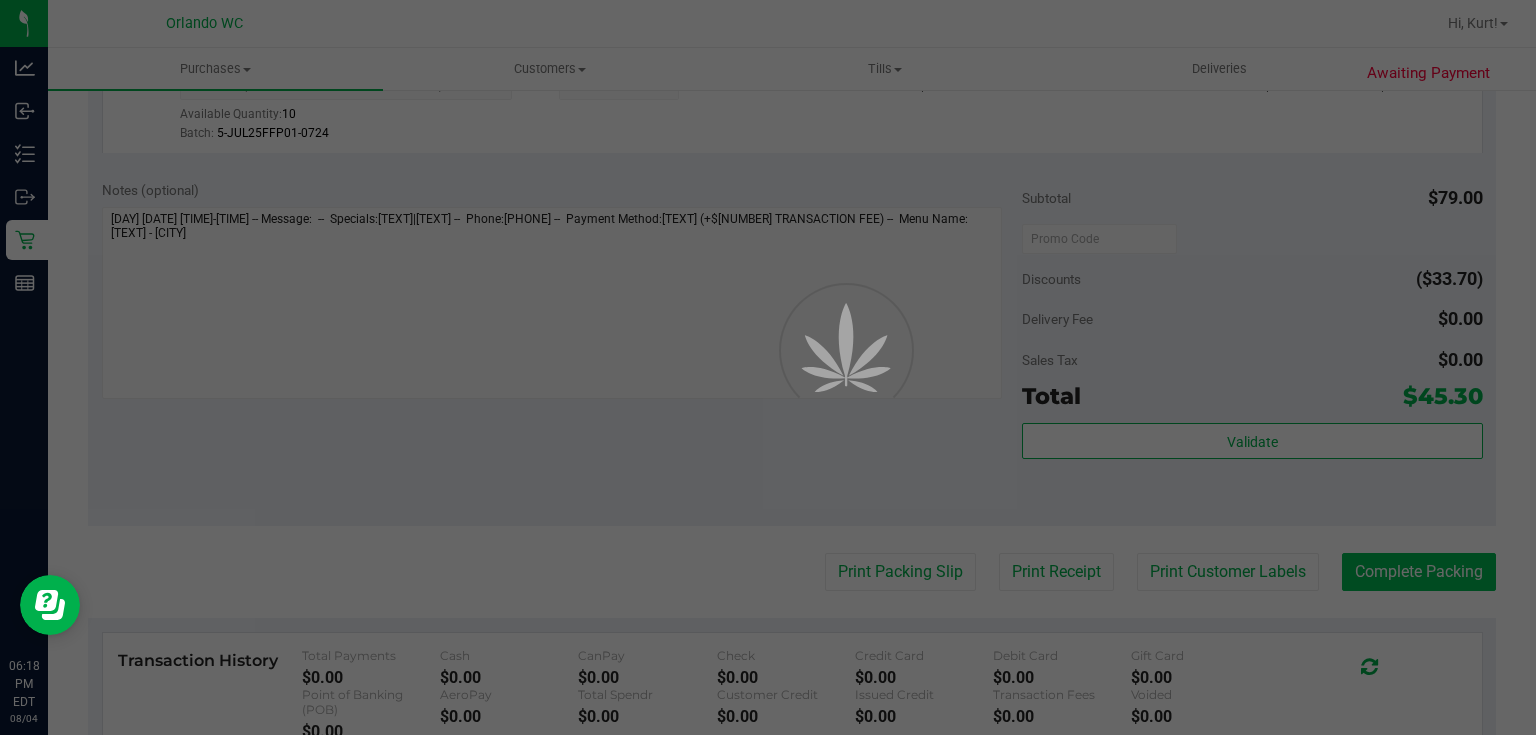 scroll, scrollTop: 0, scrollLeft: 0, axis: both 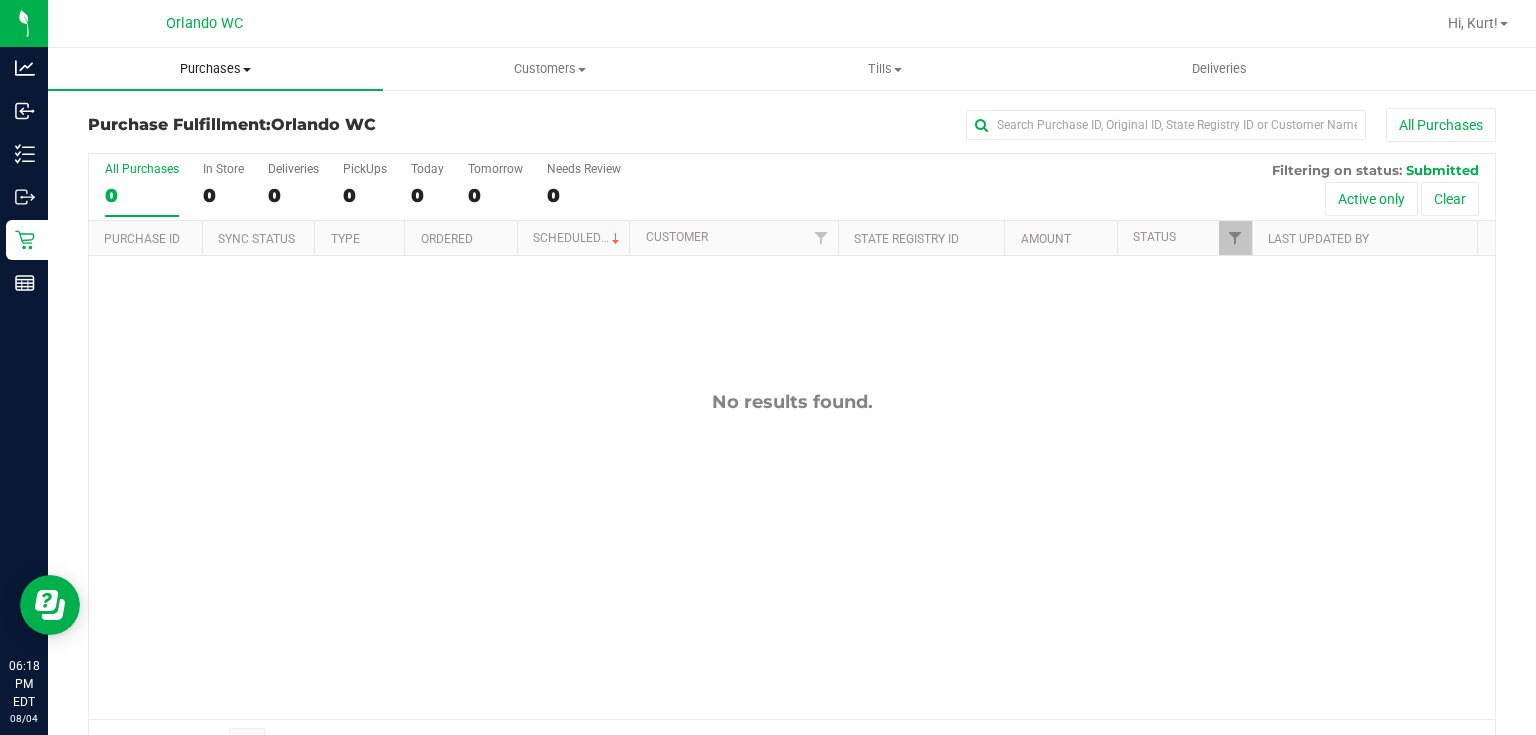 click on "Purchases" at bounding box center (215, 69) 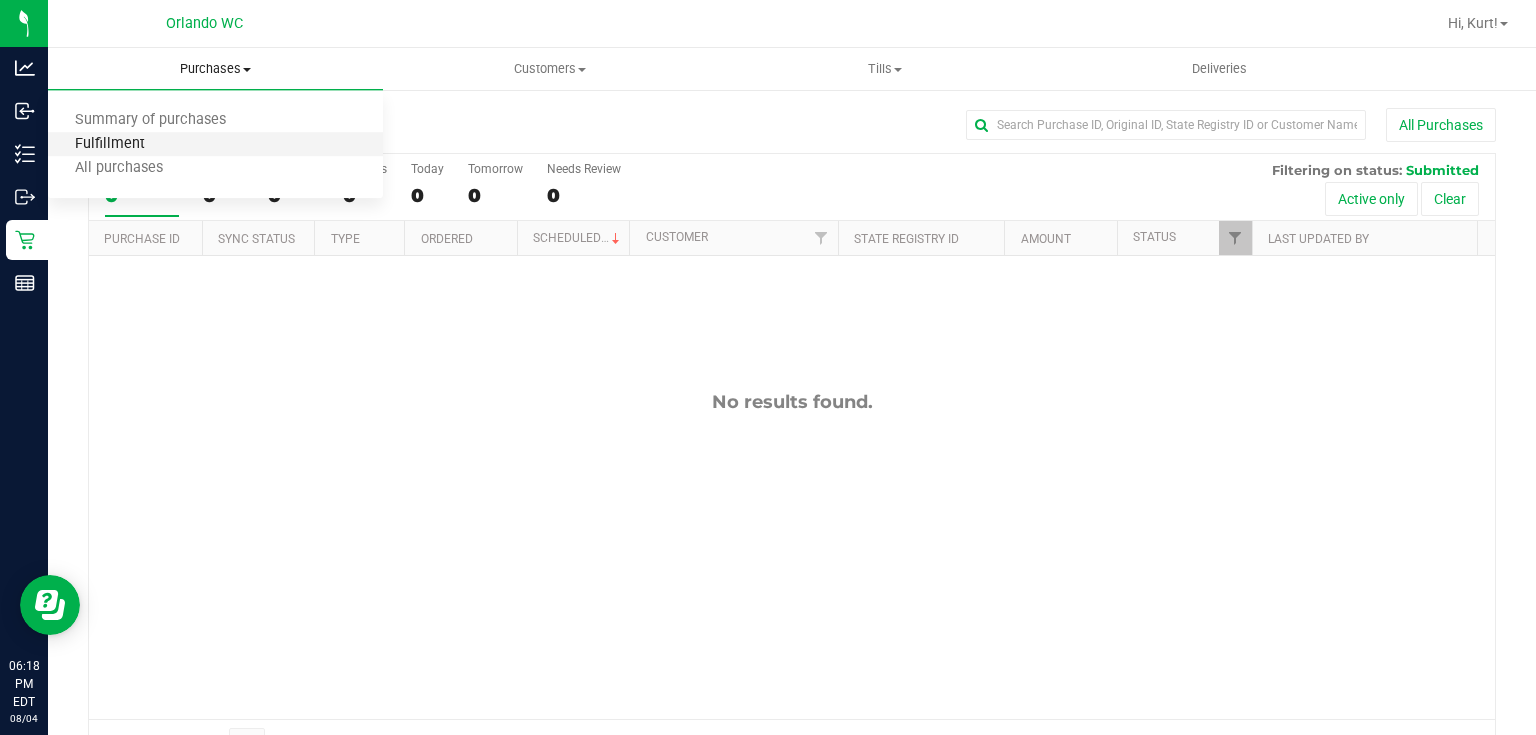 click on "Fulfillment" at bounding box center [110, 144] 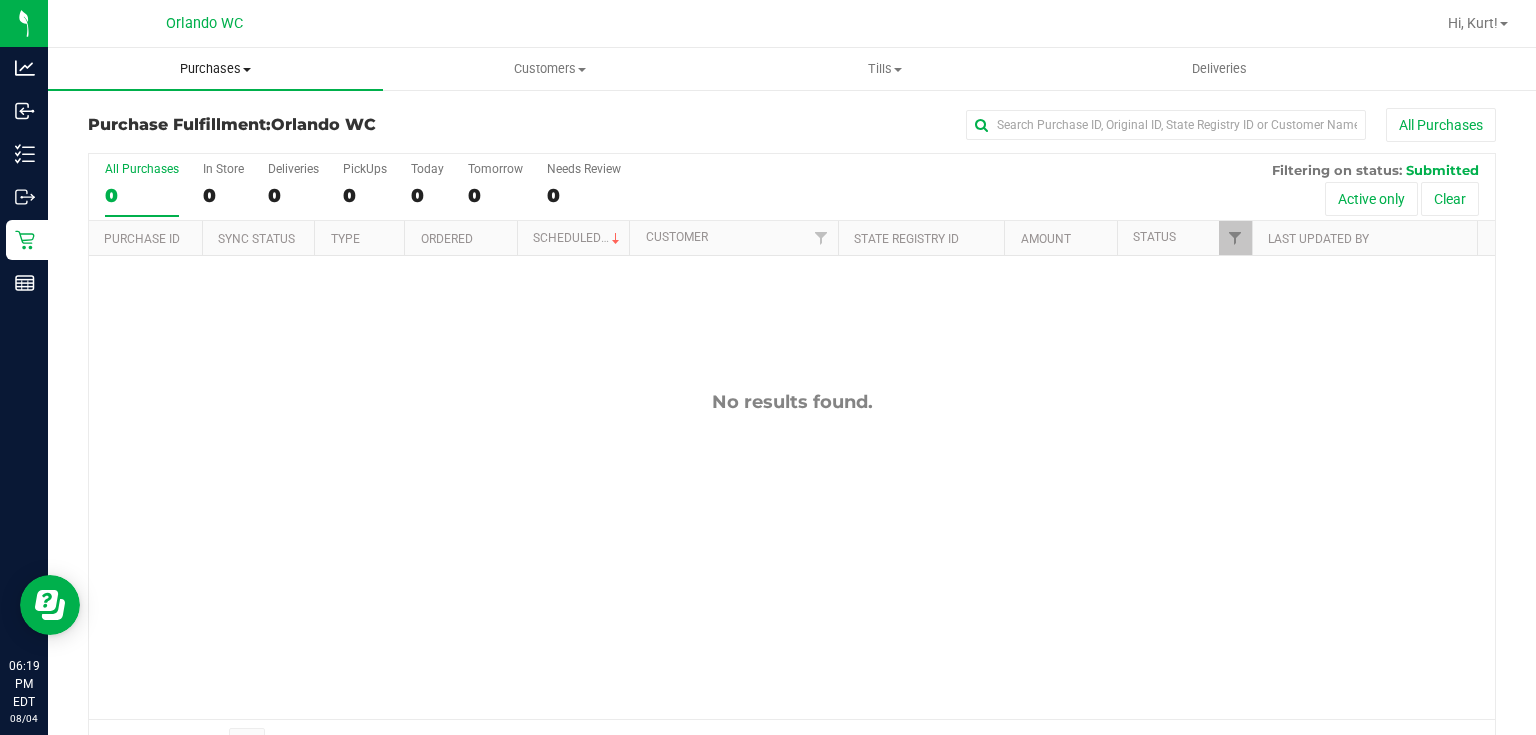 click on "Purchases" at bounding box center (215, 69) 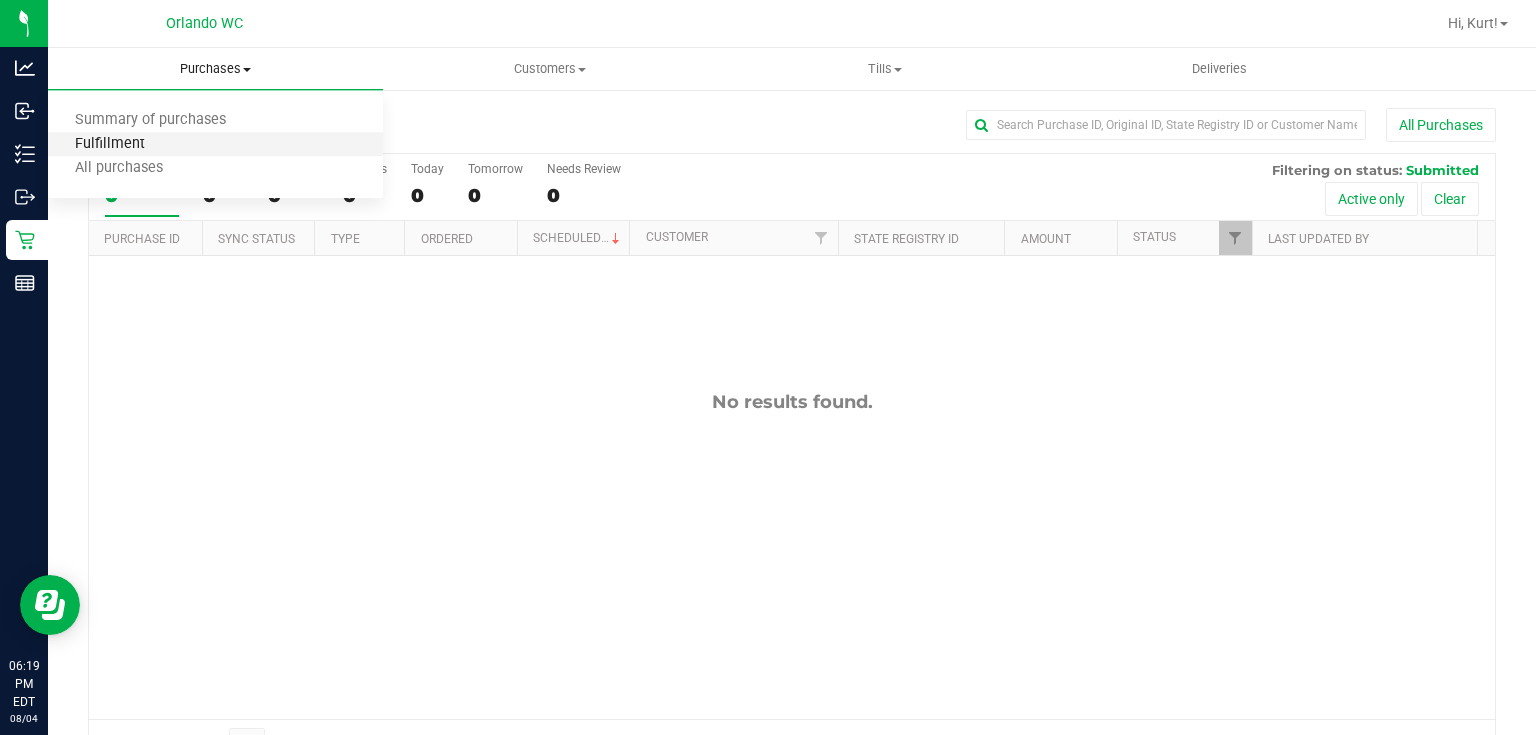 click on "Fulfillment" at bounding box center [110, 144] 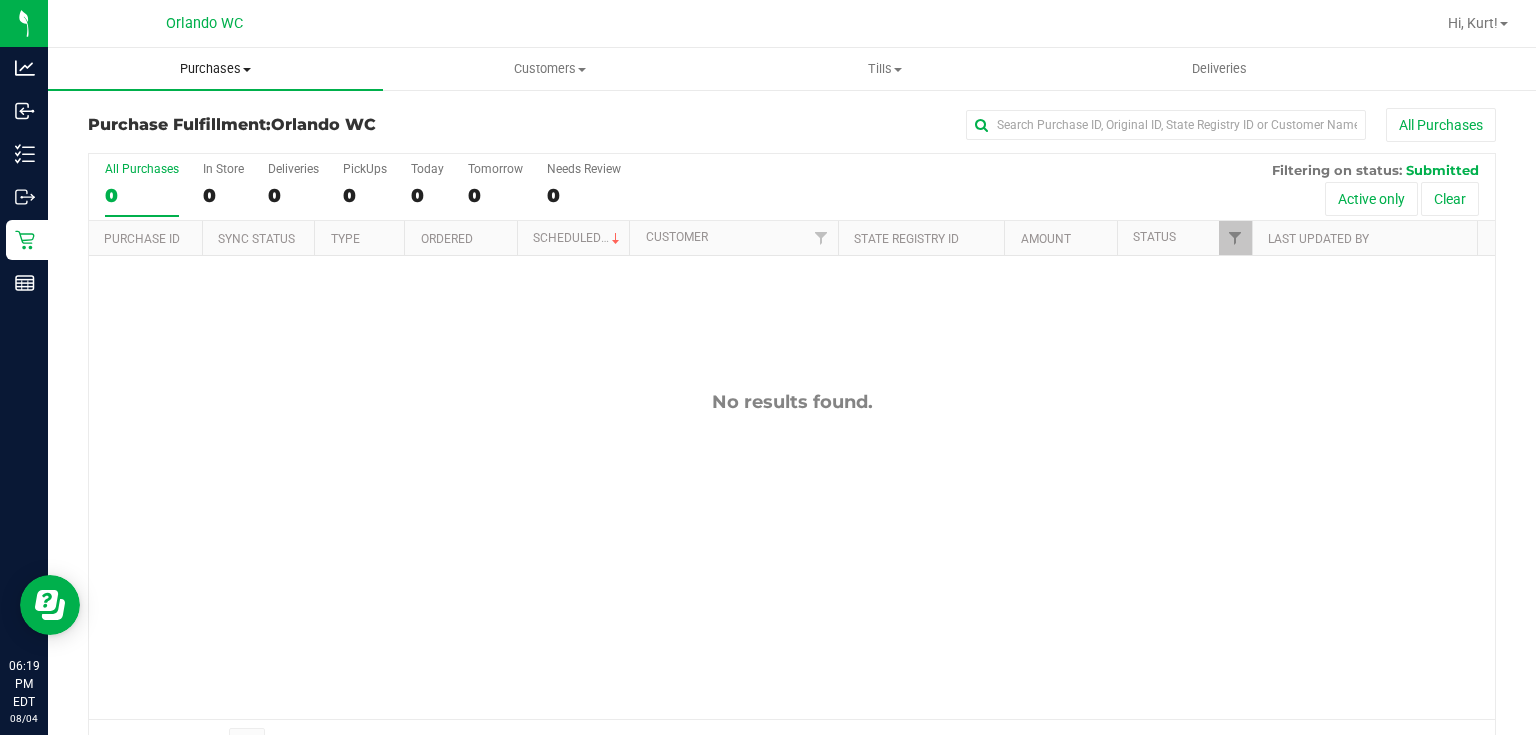 click on "Purchases" at bounding box center [215, 69] 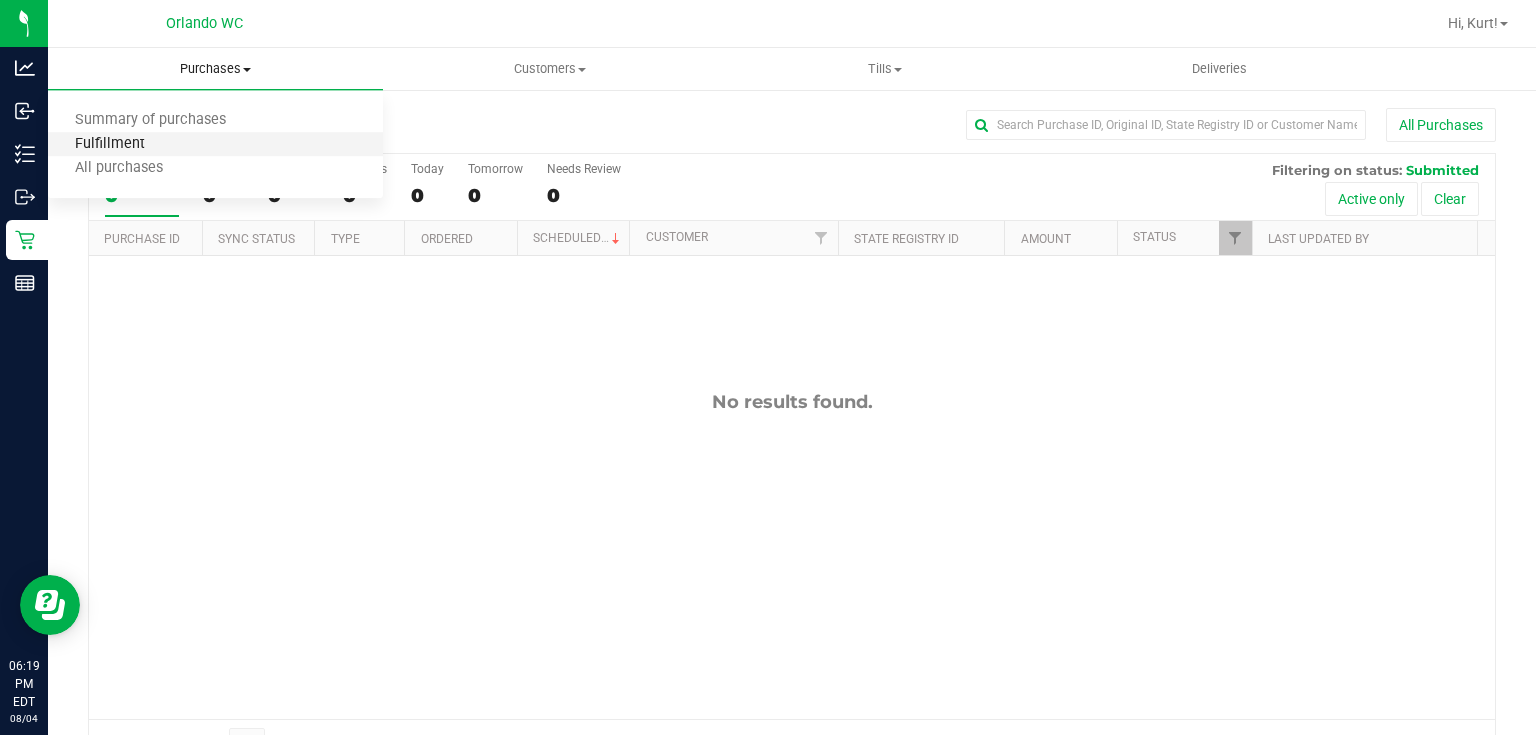 click on "Fulfillment" at bounding box center [110, 144] 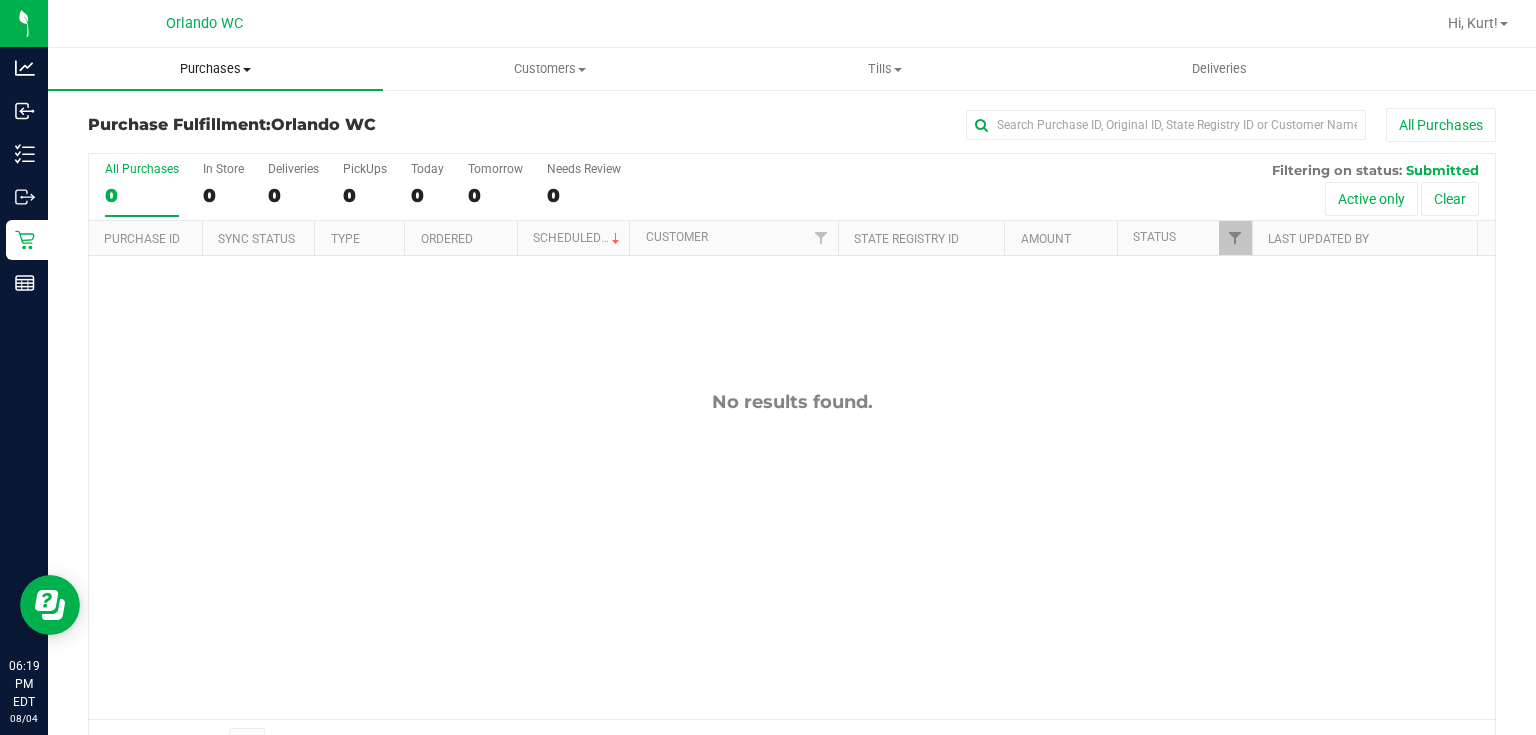 click on "Purchases" at bounding box center [215, 69] 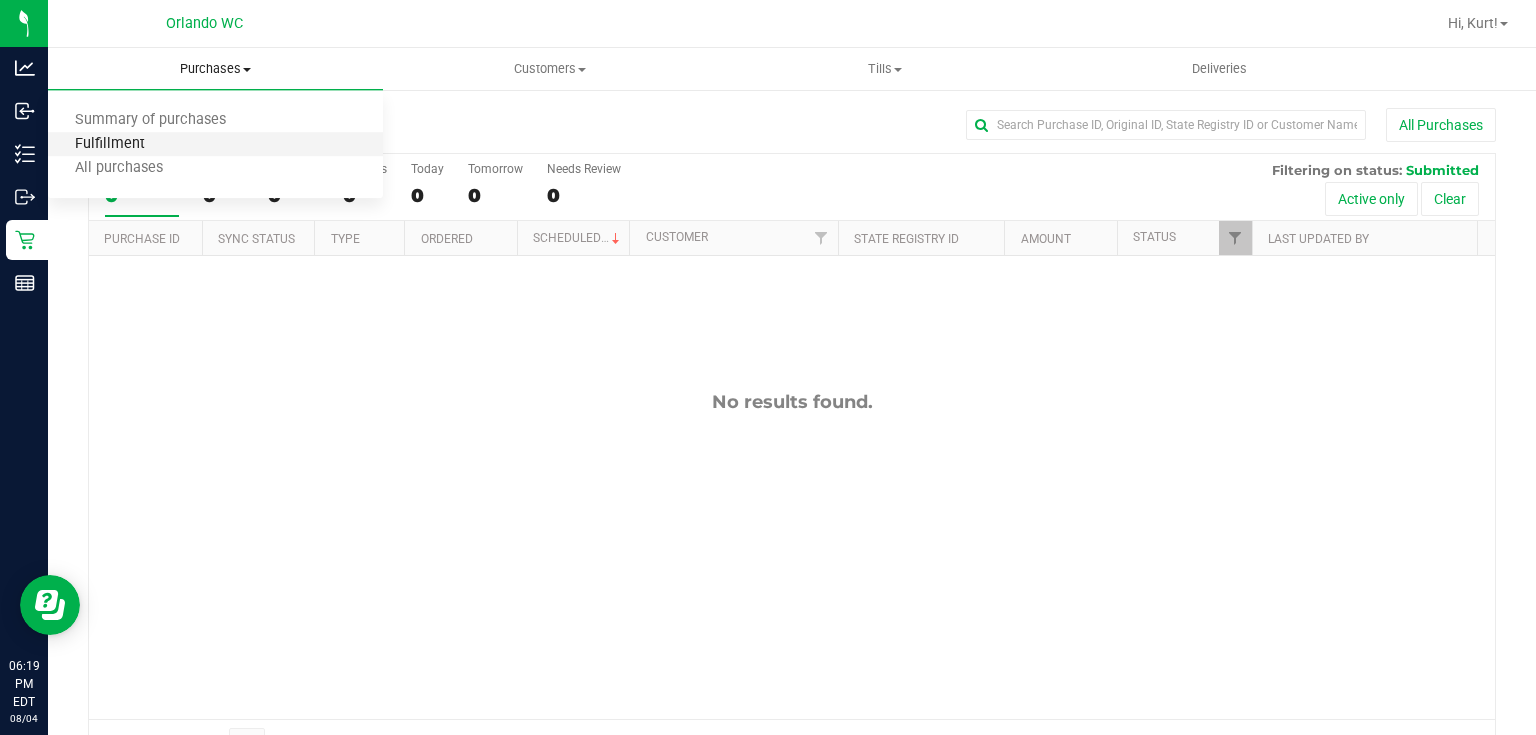 click on "Fulfillment" at bounding box center (110, 144) 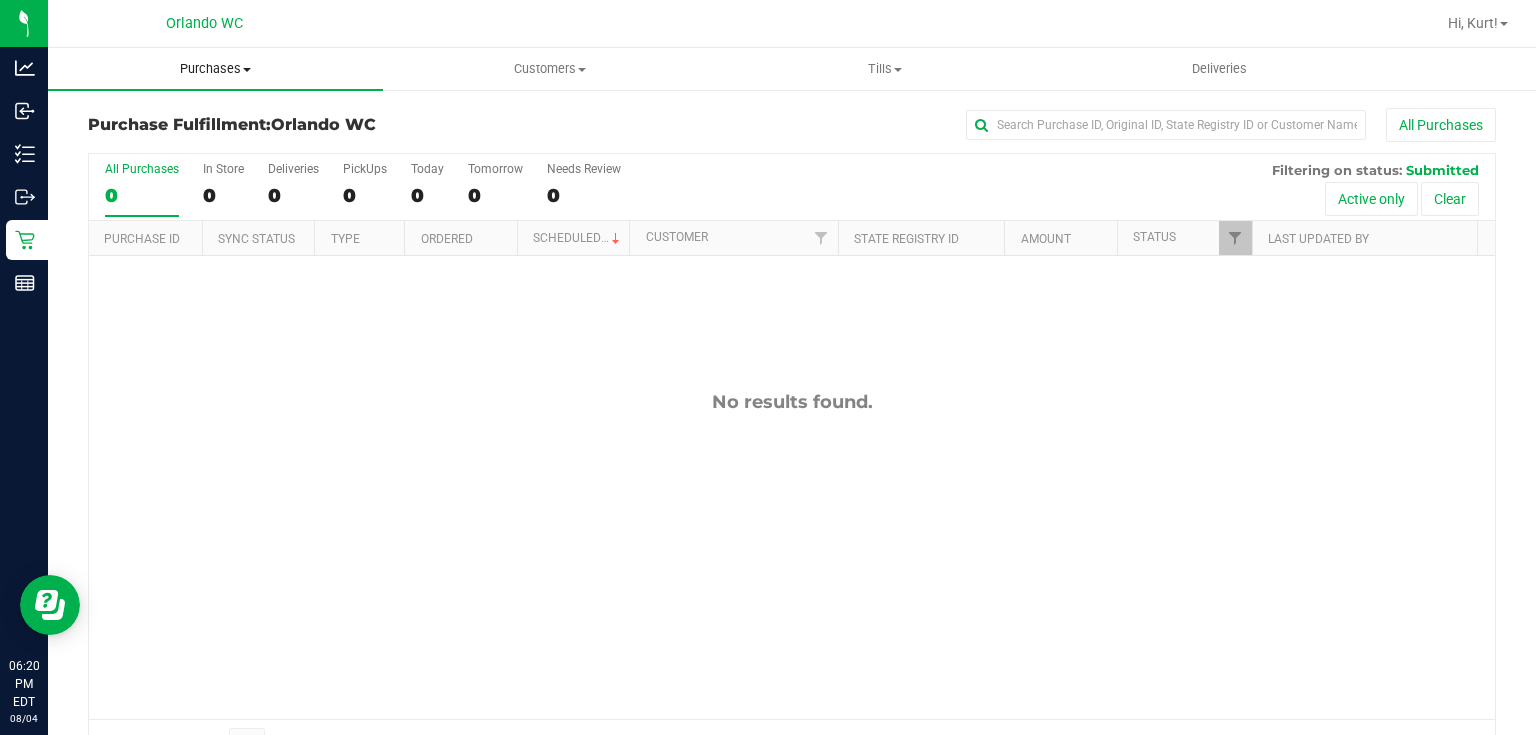 click on "Purchases" at bounding box center (215, 69) 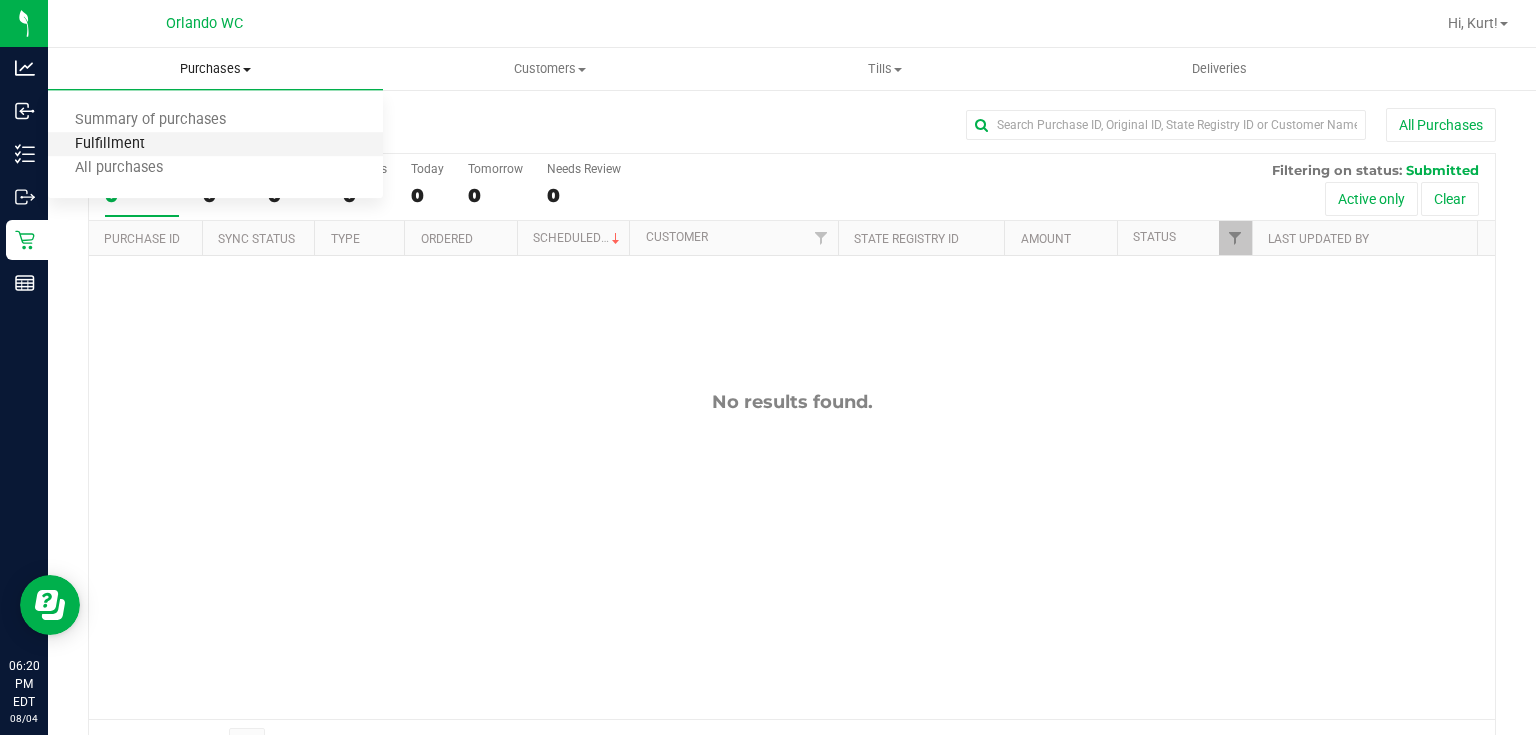 click on "Fulfillment" at bounding box center [110, 144] 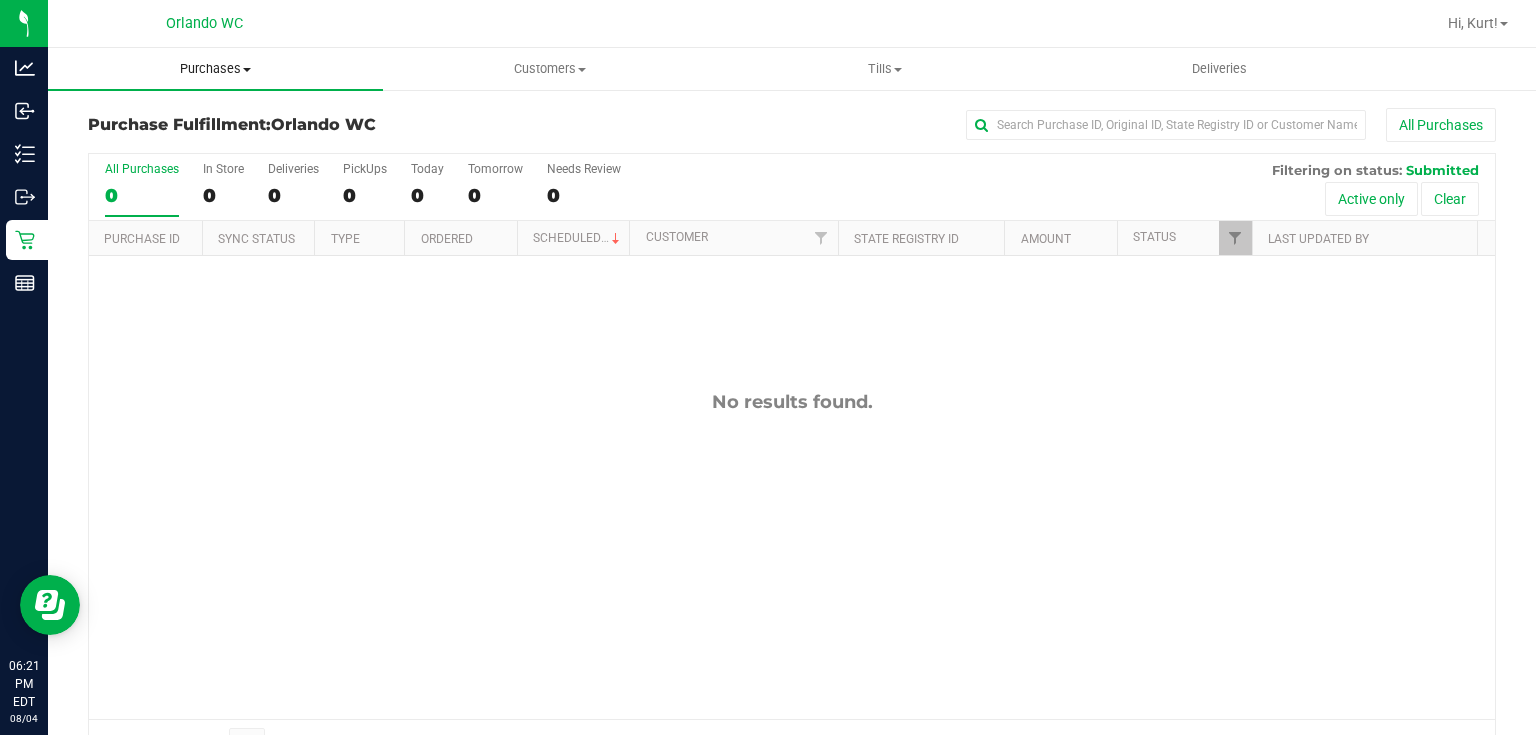 click on "Purchases" at bounding box center [215, 69] 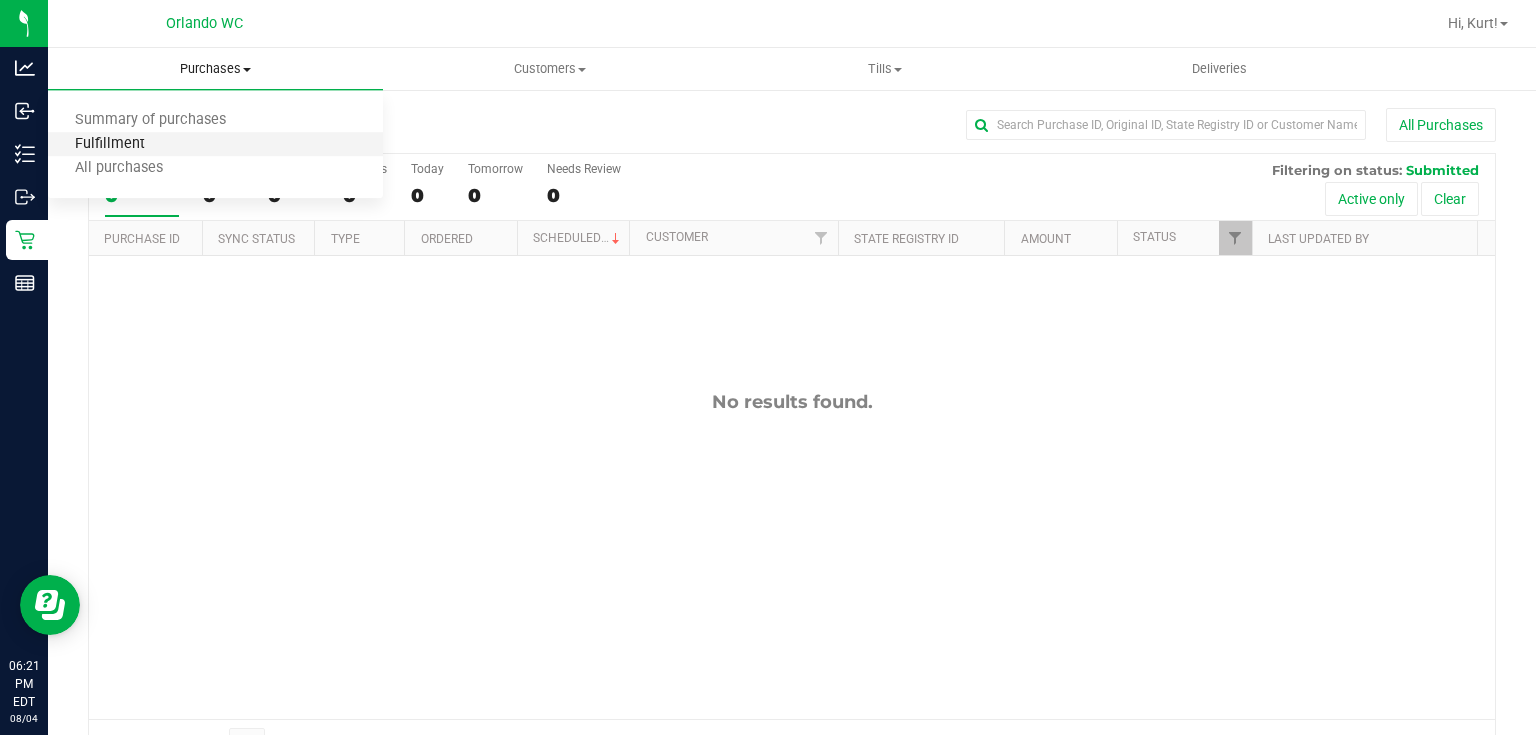click on "Fulfillment" at bounding box center (110, 144) 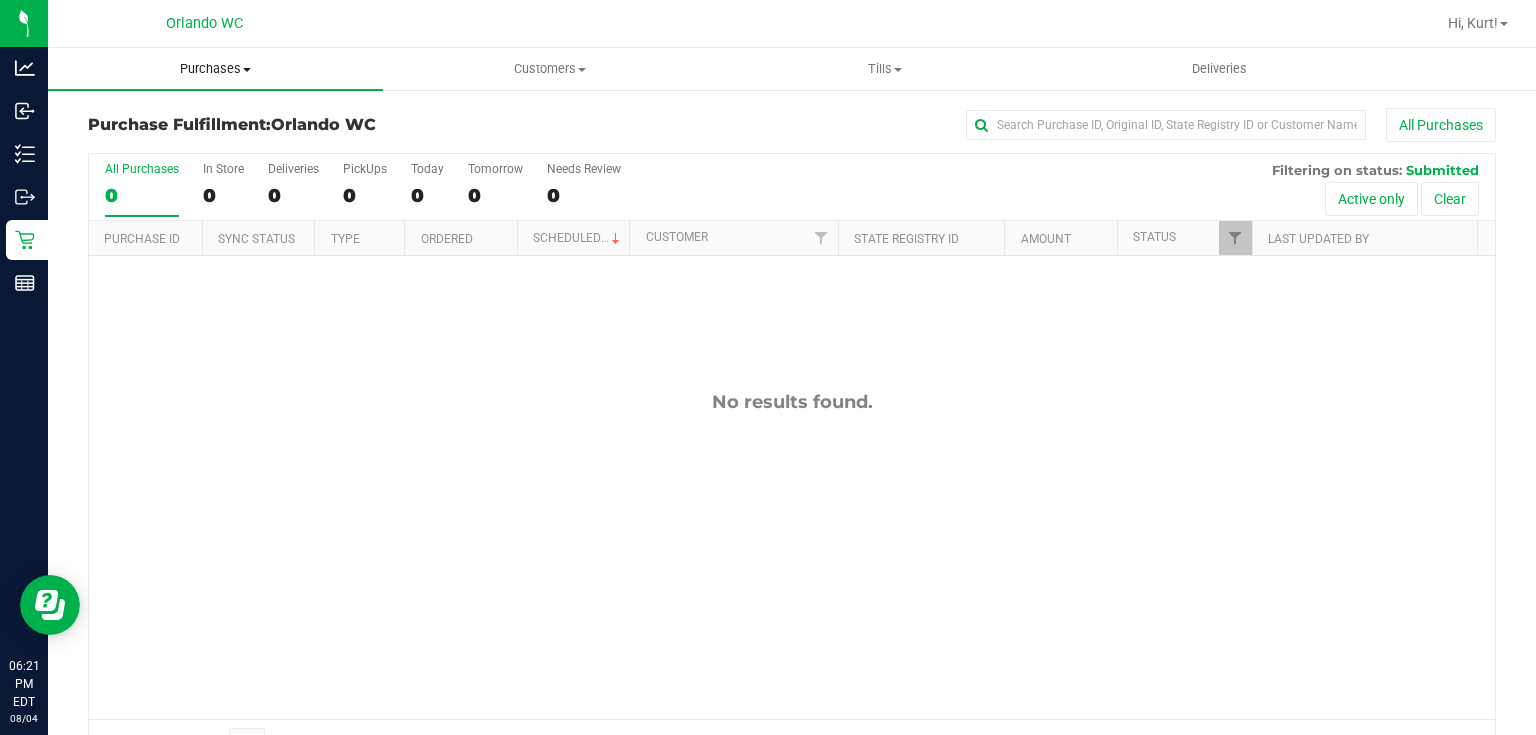 click on "Purchases" at bounding box center [215, 69] 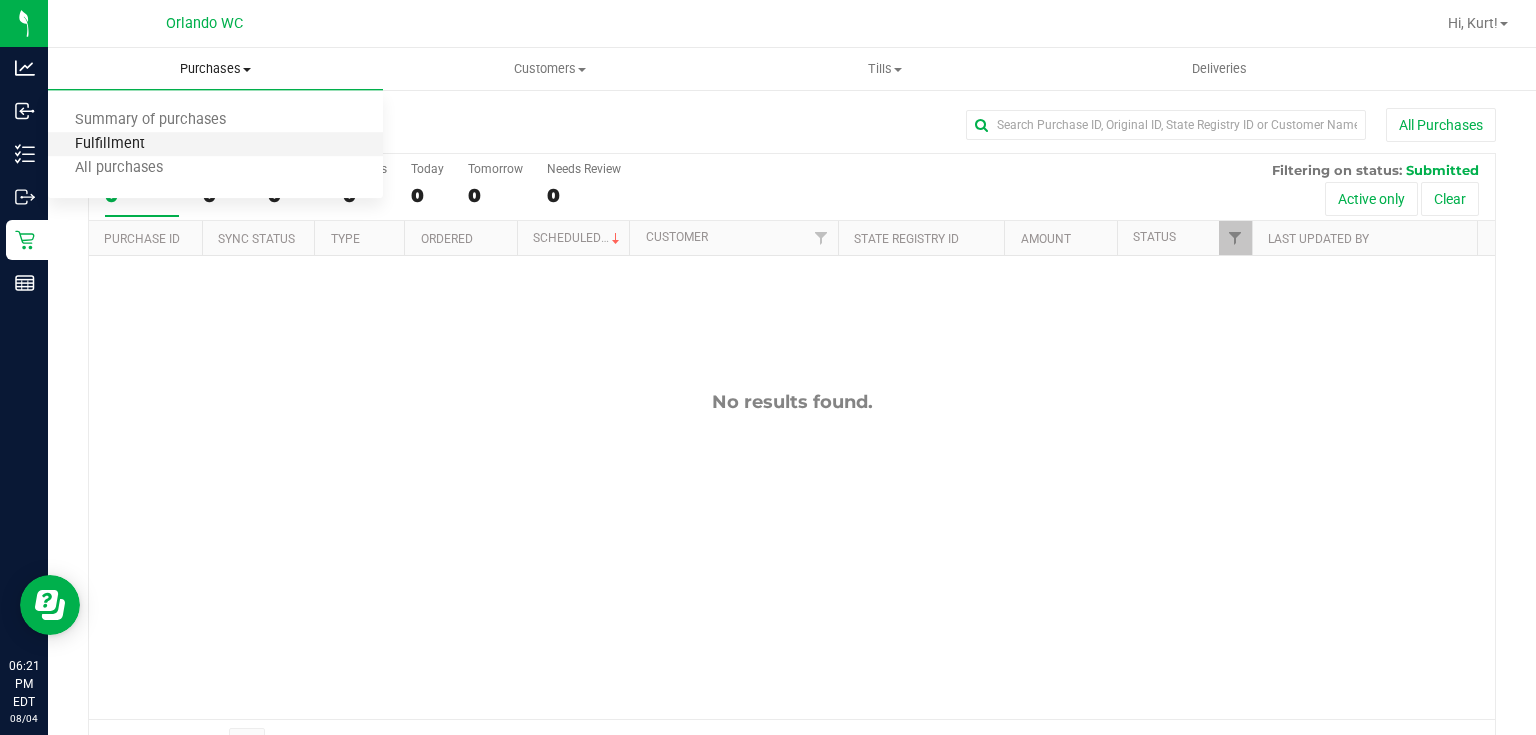 click on "Fulfillment" at bounding box center (110, 144) 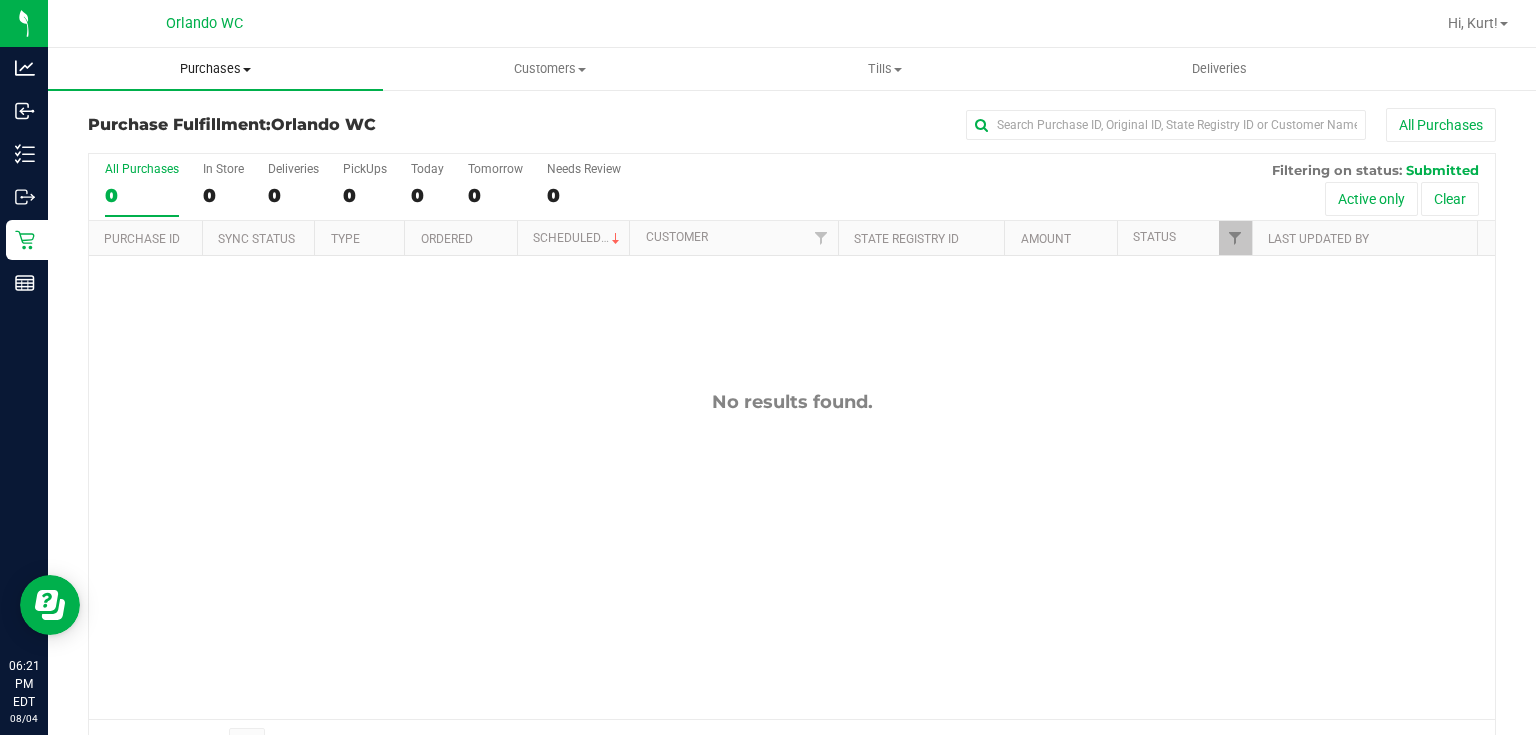 click on "Purchases" at bounding box center (215, 69) 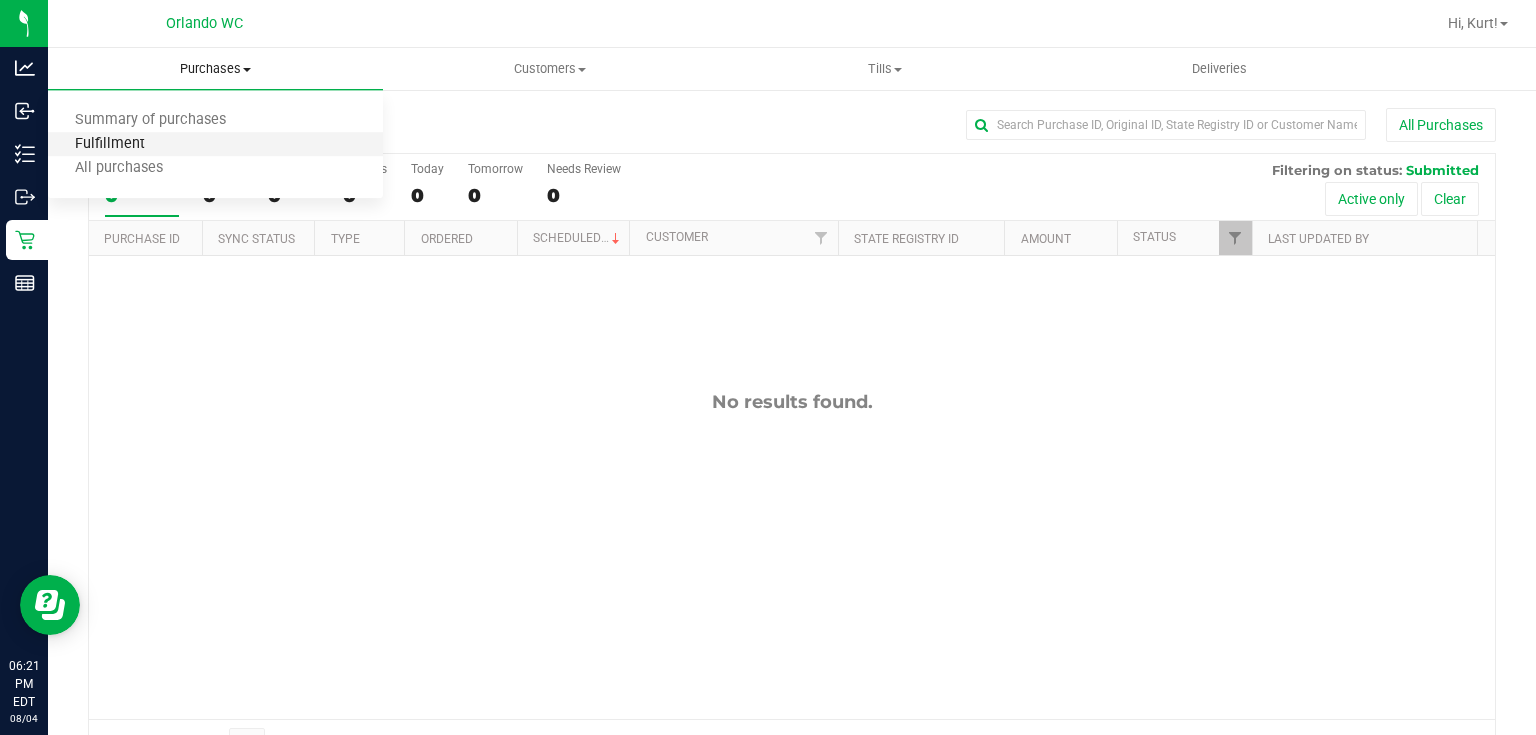 click on "Fulfillment" at bounding box center [110, 144] 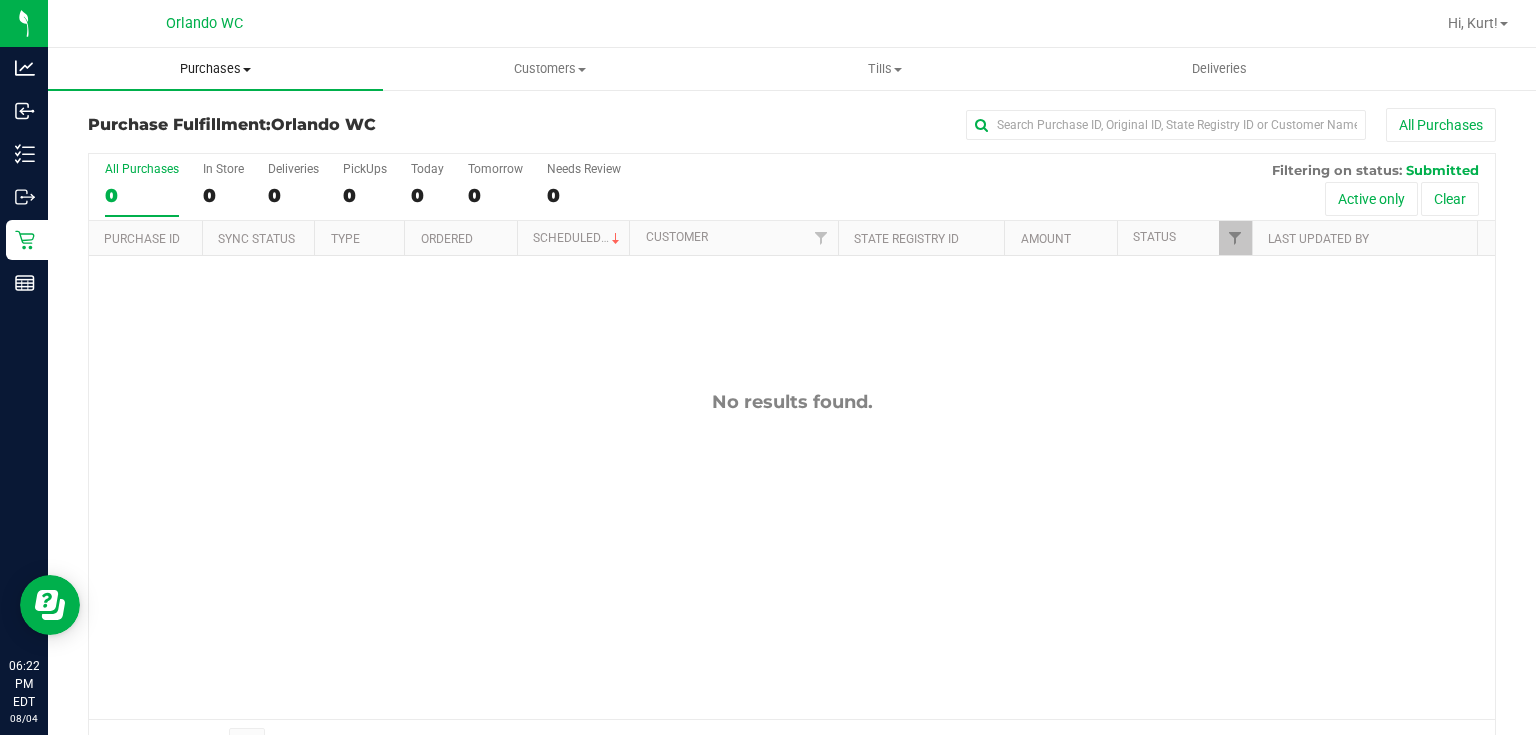 click on "Purchases" at bounding box center (215, 69) 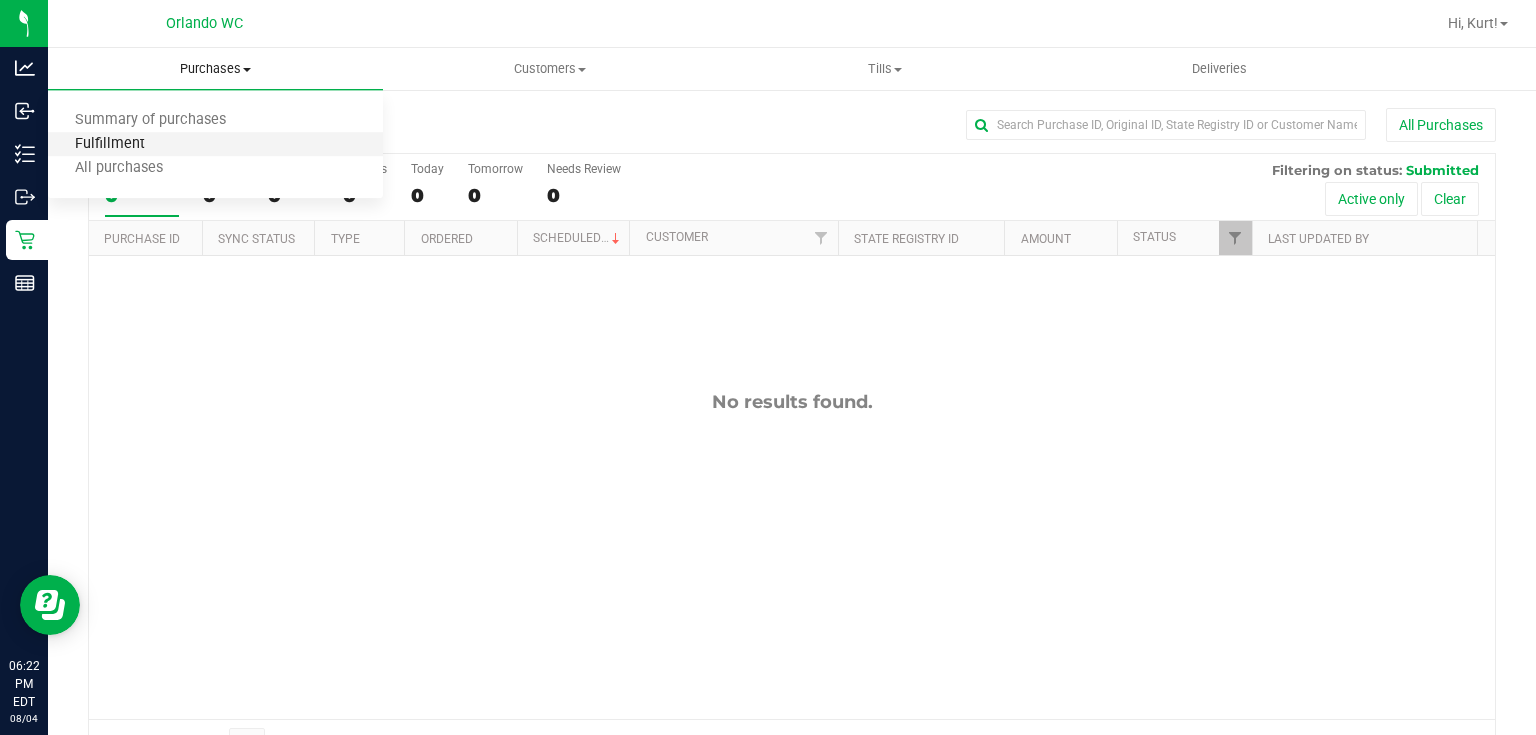 click on "Fulfillment" at bounding box center (110, 144) 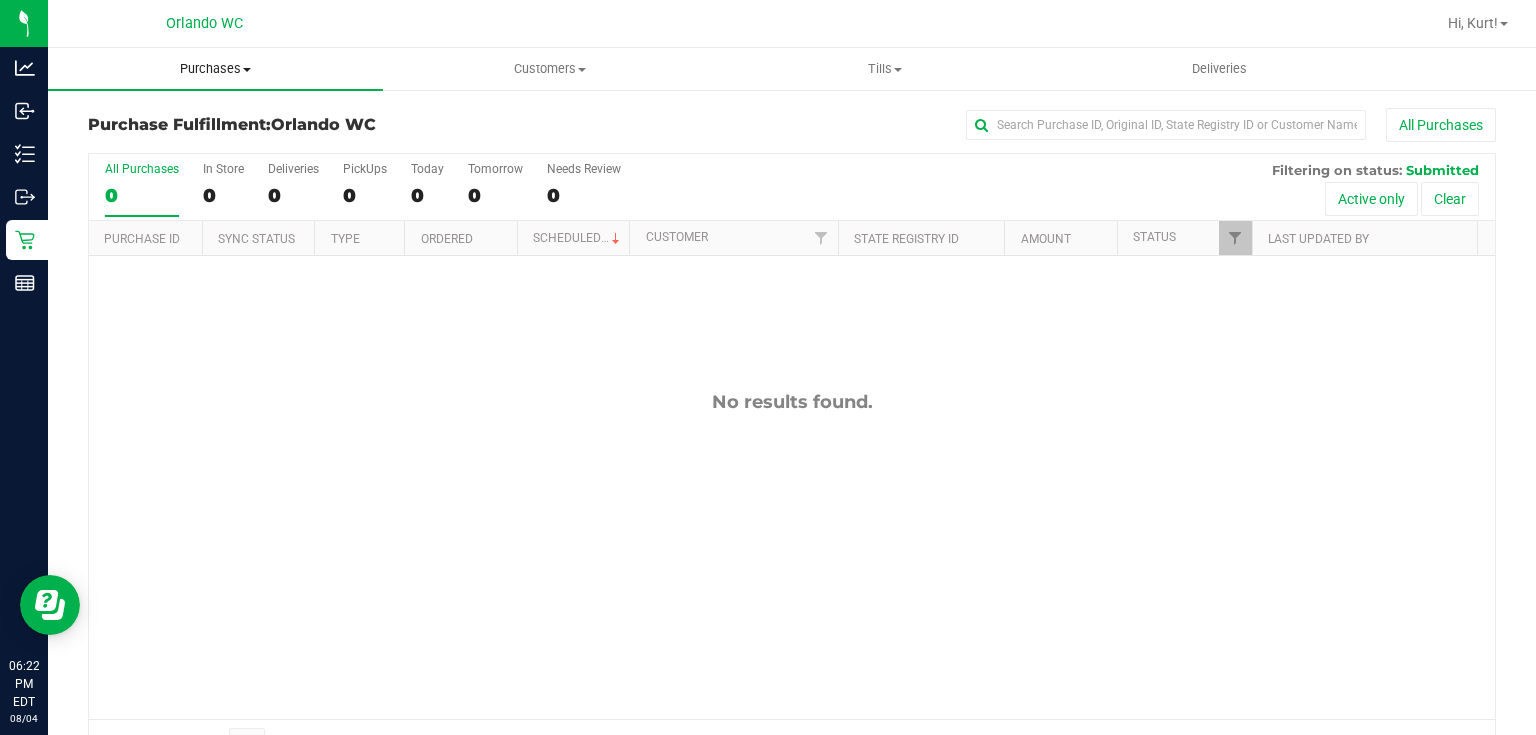 click on "Purchases" at bounding box center [215, 69] 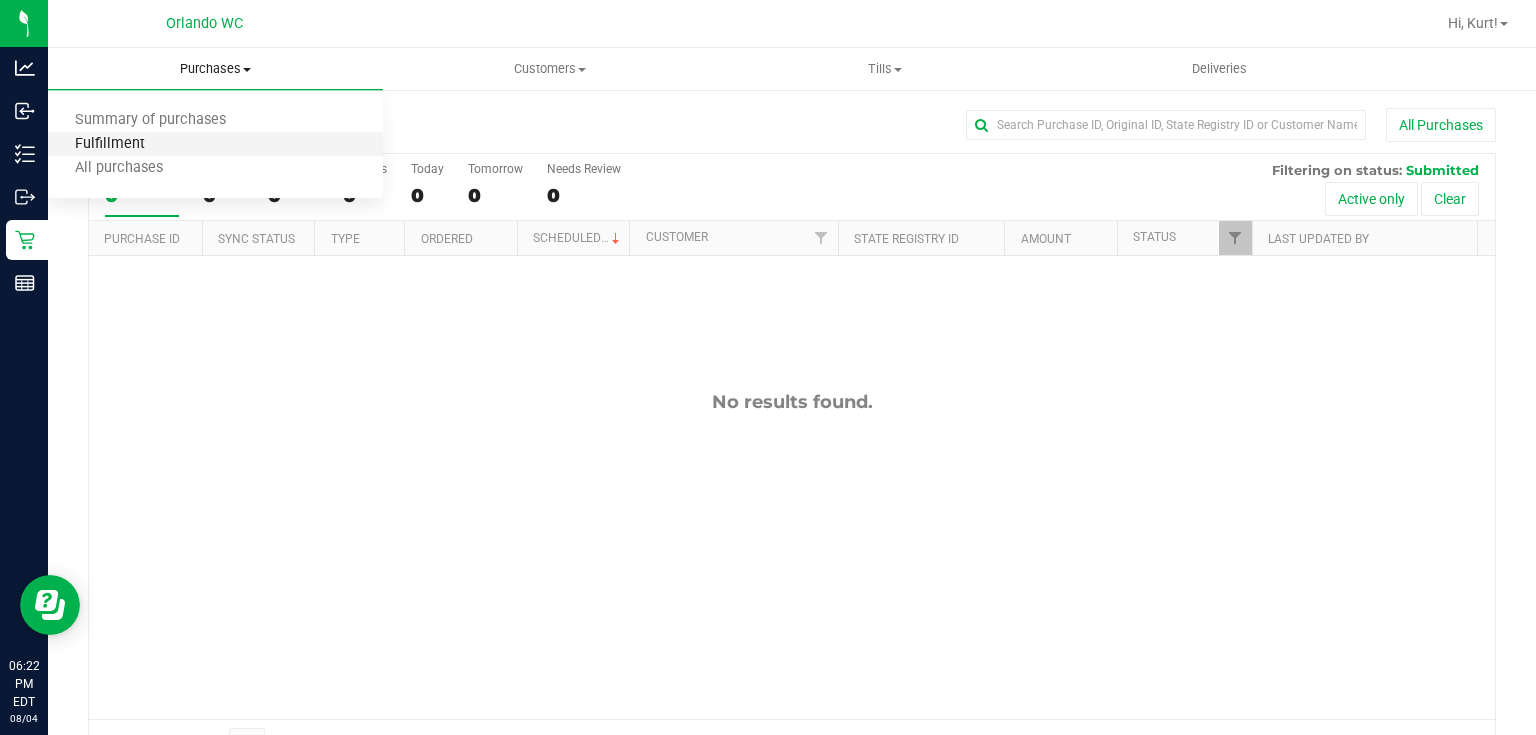 click on "Fulfillment" at bounding box center (110, 144) 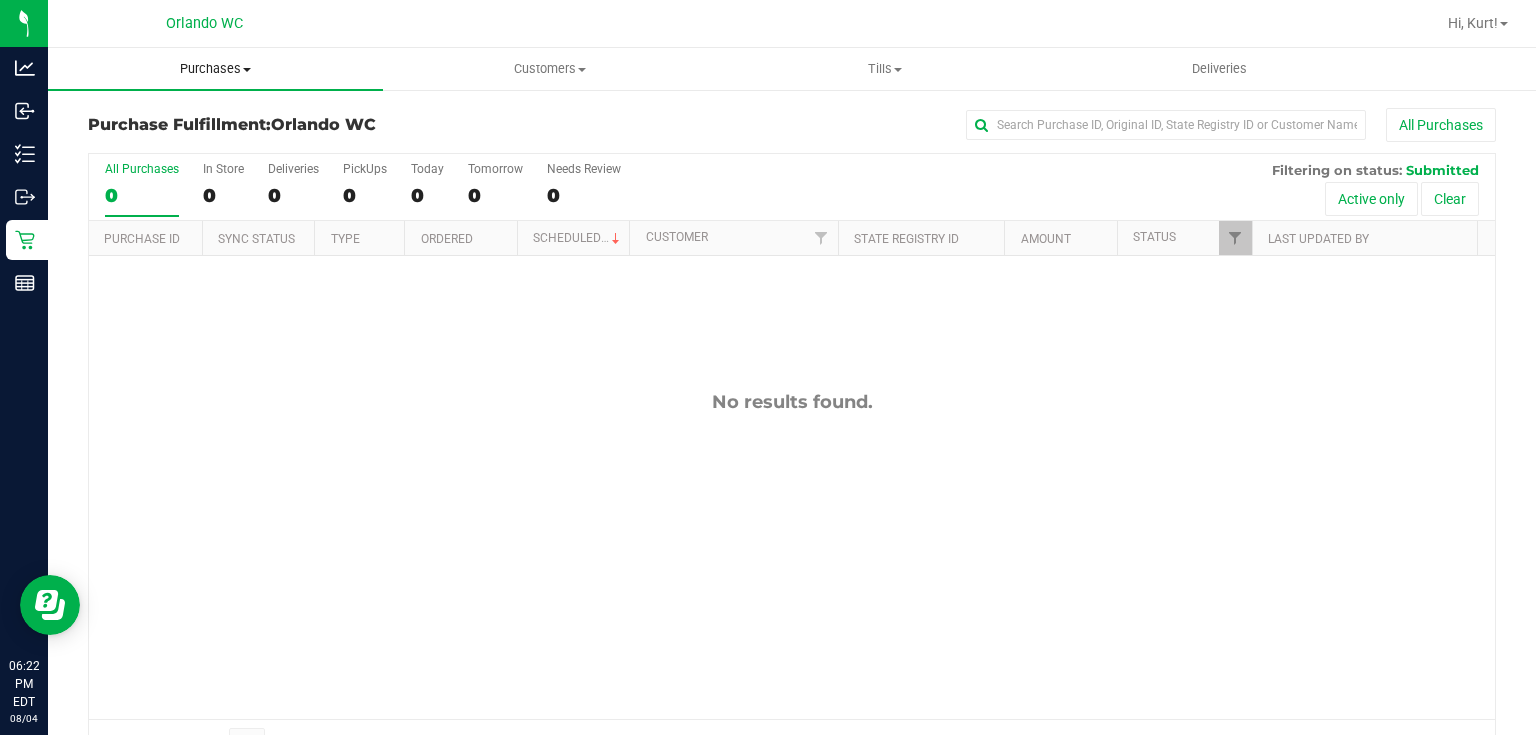 click on "Purchases" at bounding box center [215, 69] 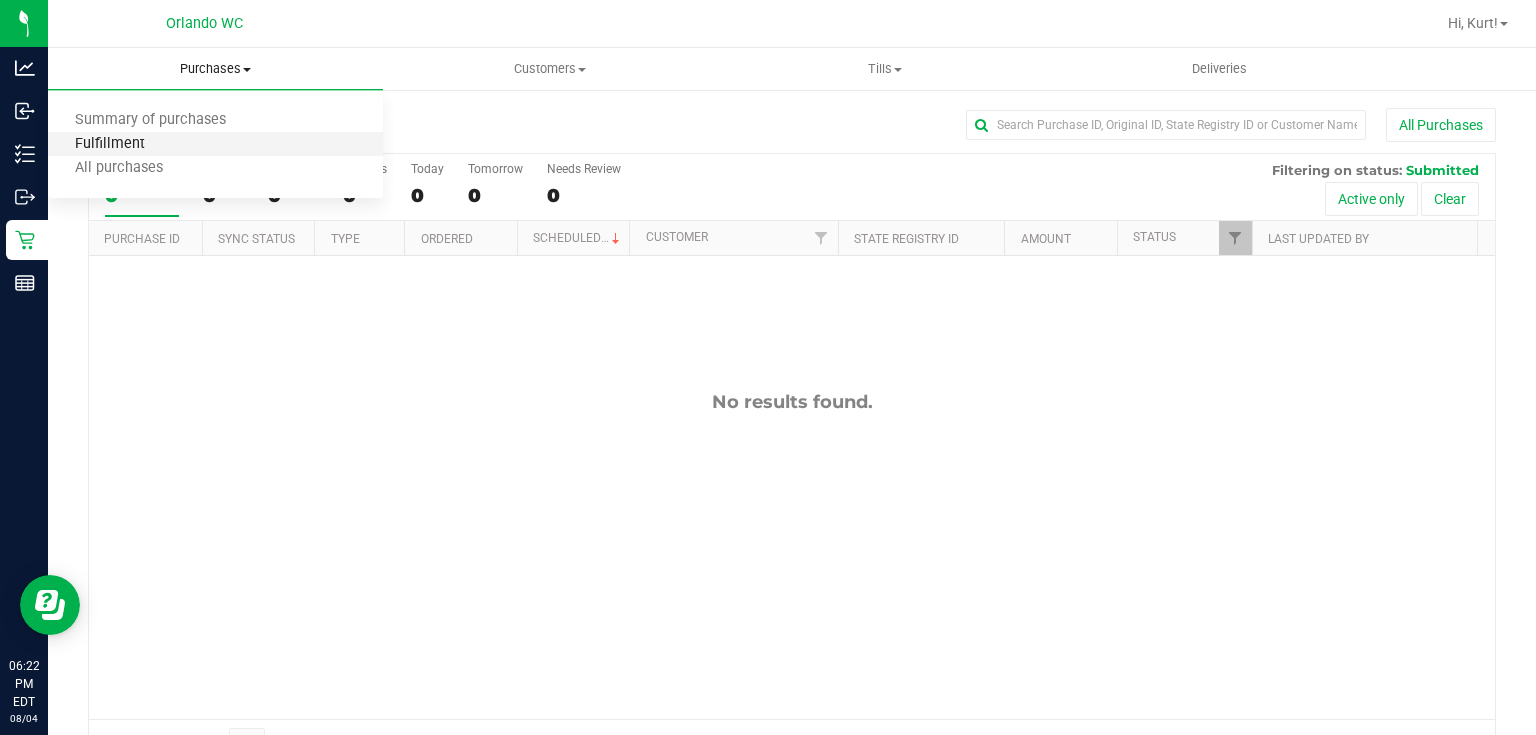 click on "Fulfillment" at bounding box center (110, 144) 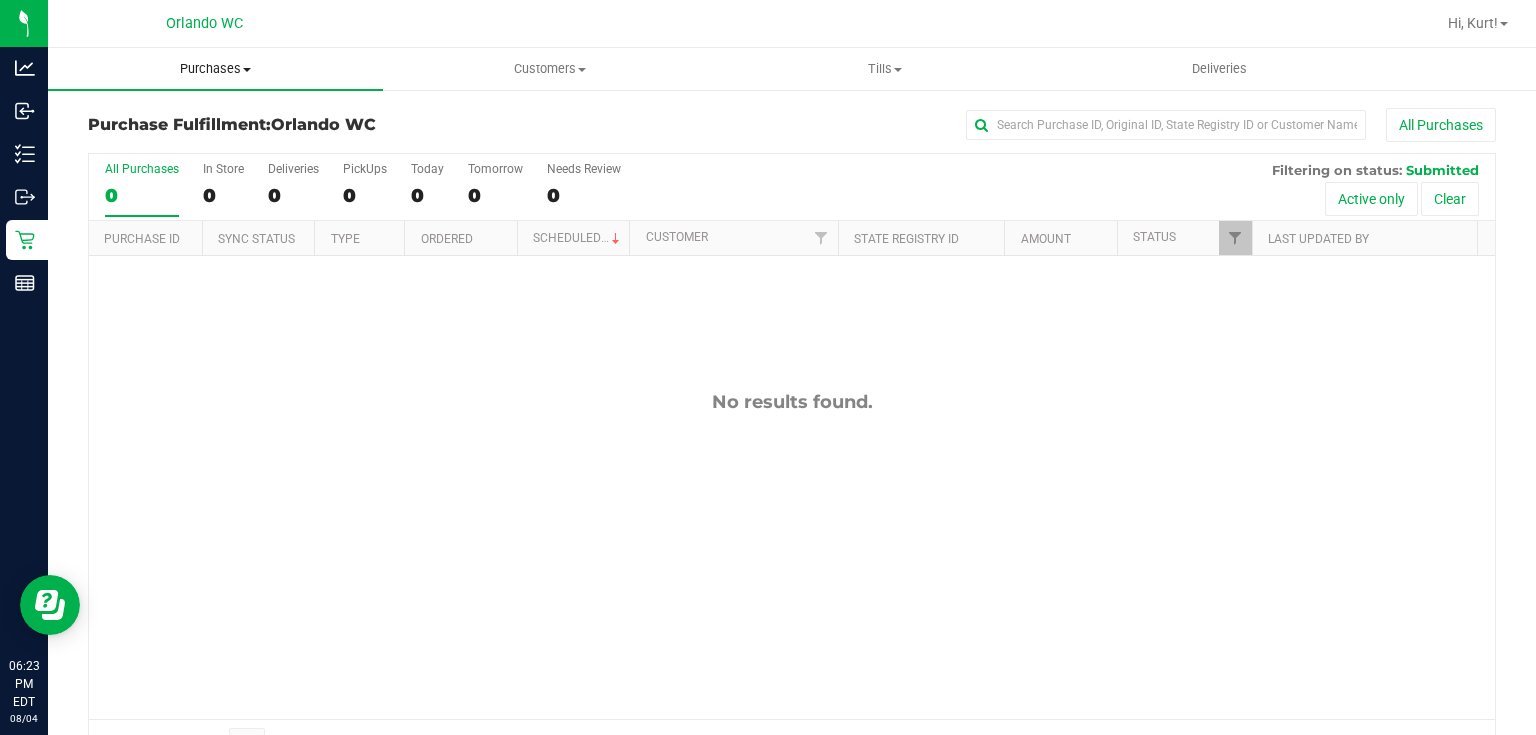 click on "Purchases" at bounding box center (215, 69) 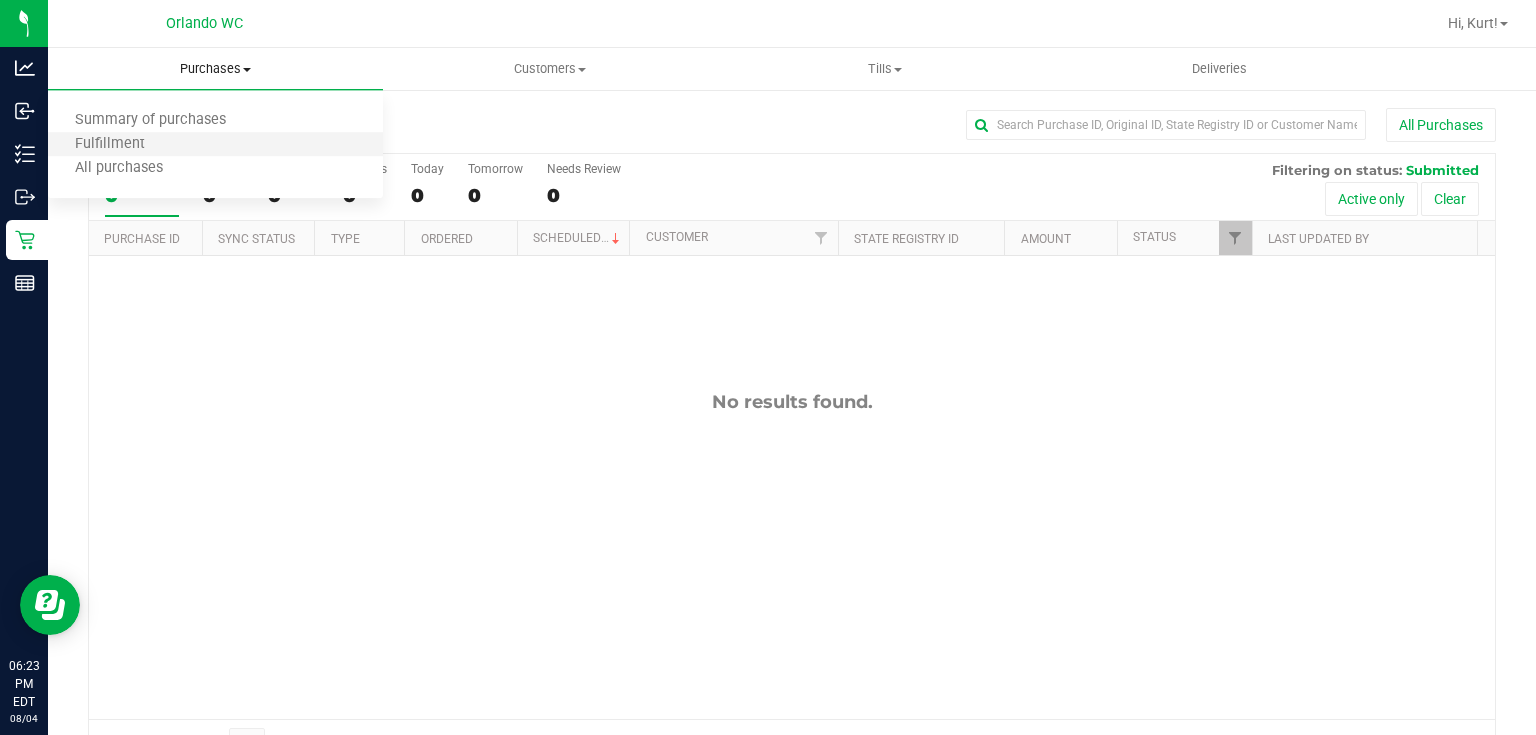 click on "Fulfillment" at bounding box center [215, 145] 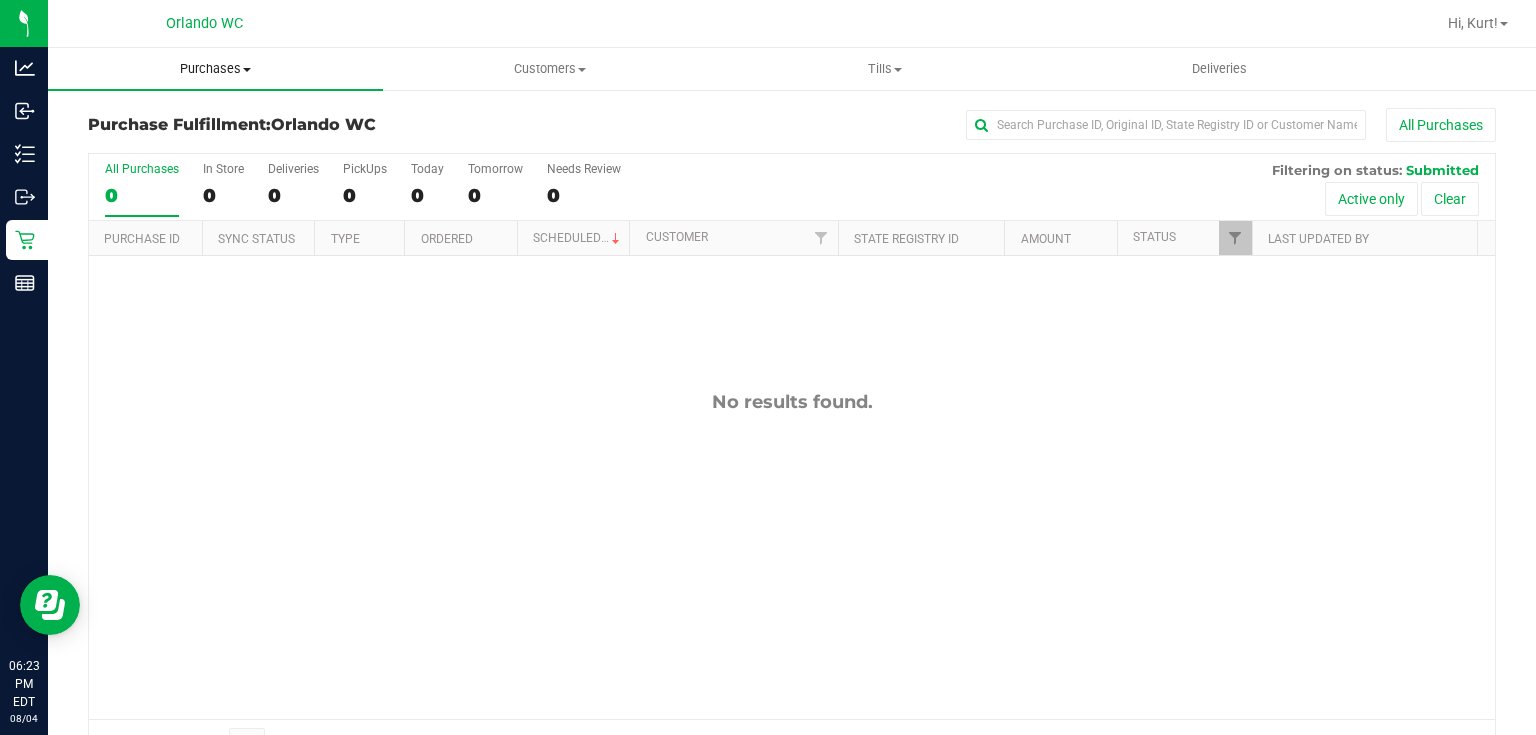 click on "Purchases" at bounding box center (215, 69) 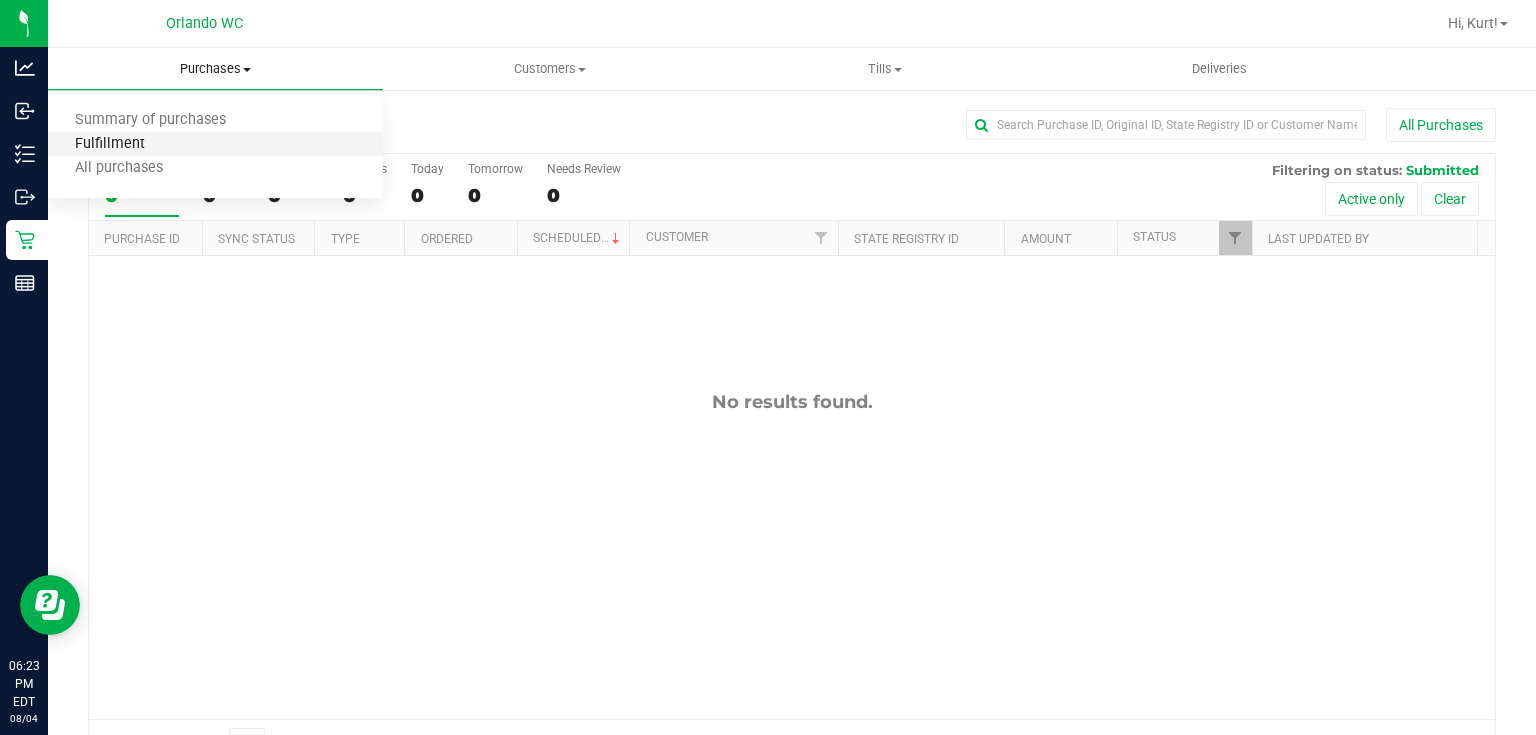click on "Fulfillment" at bounding box center (110, 144) 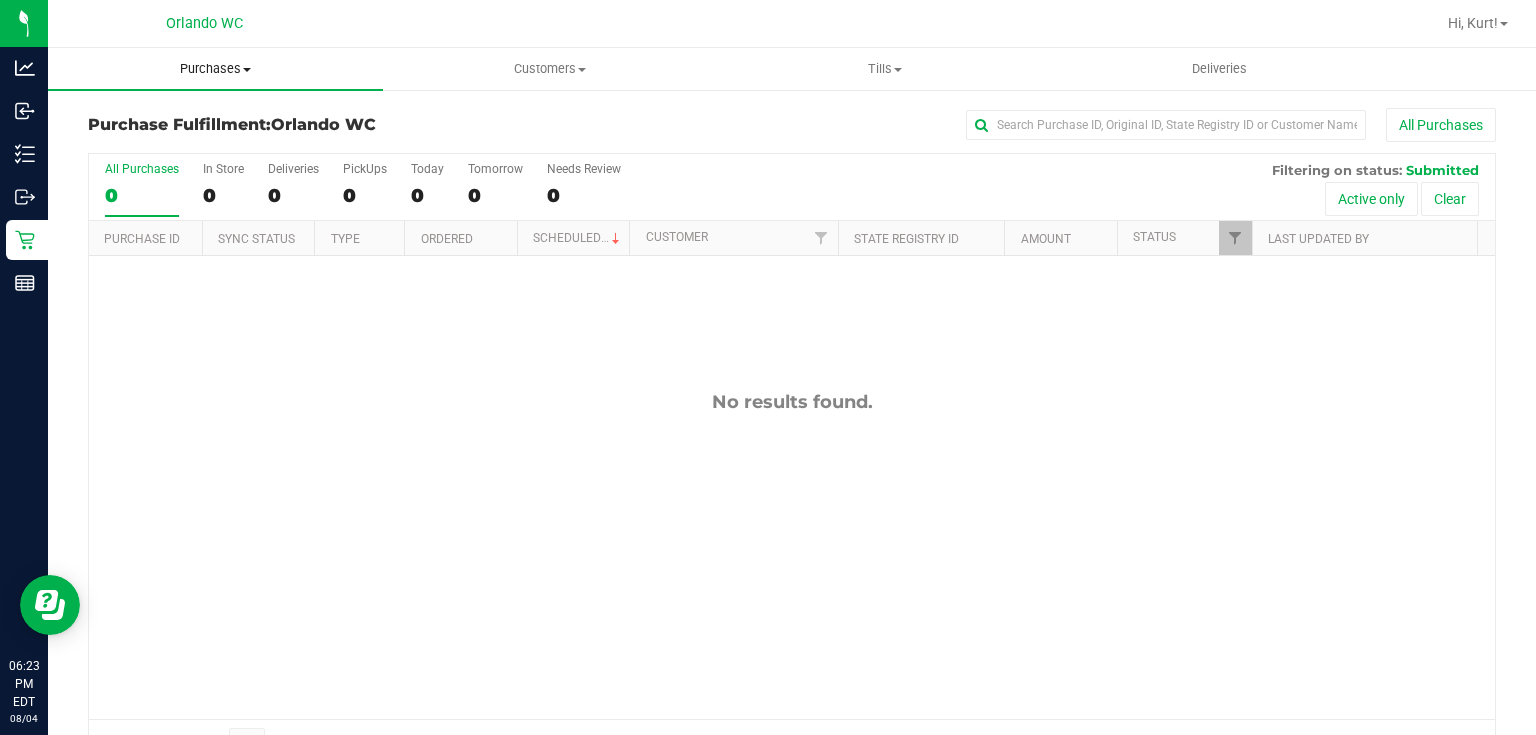click on "Purchases" at bounding box center (215, 69) 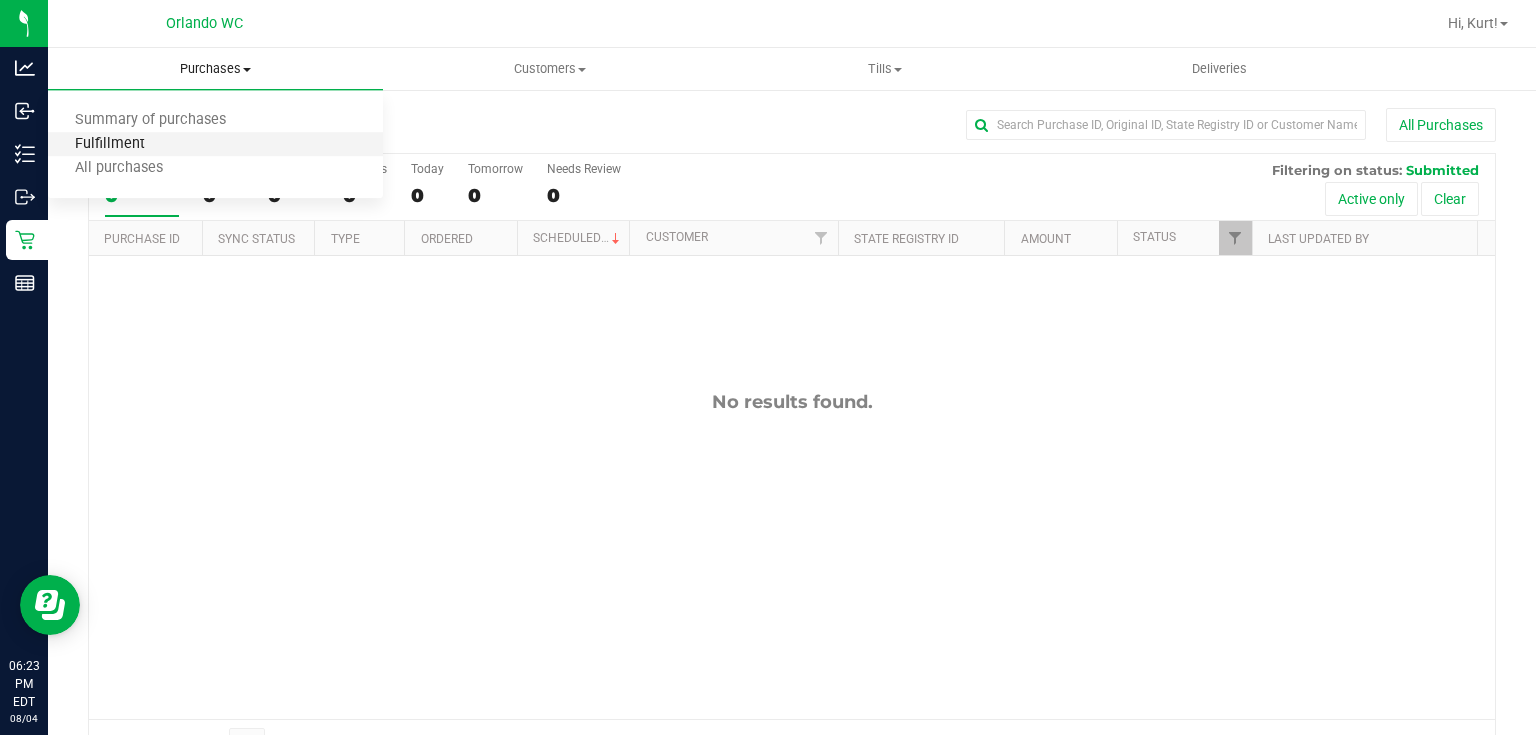 click on "Fulfillment" at bounding box center (110, 144) 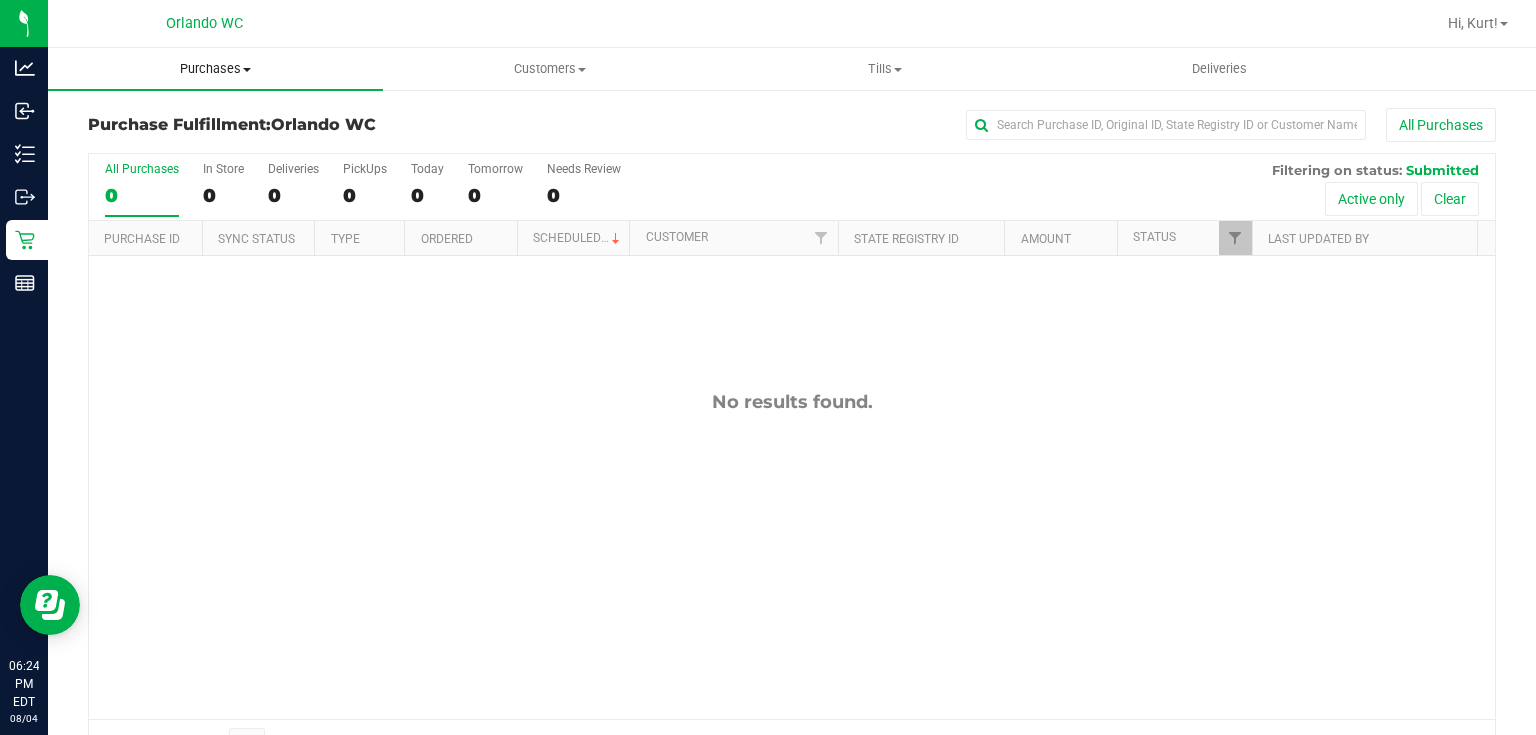 click on "Purchases" at bounding box center [215, 69] 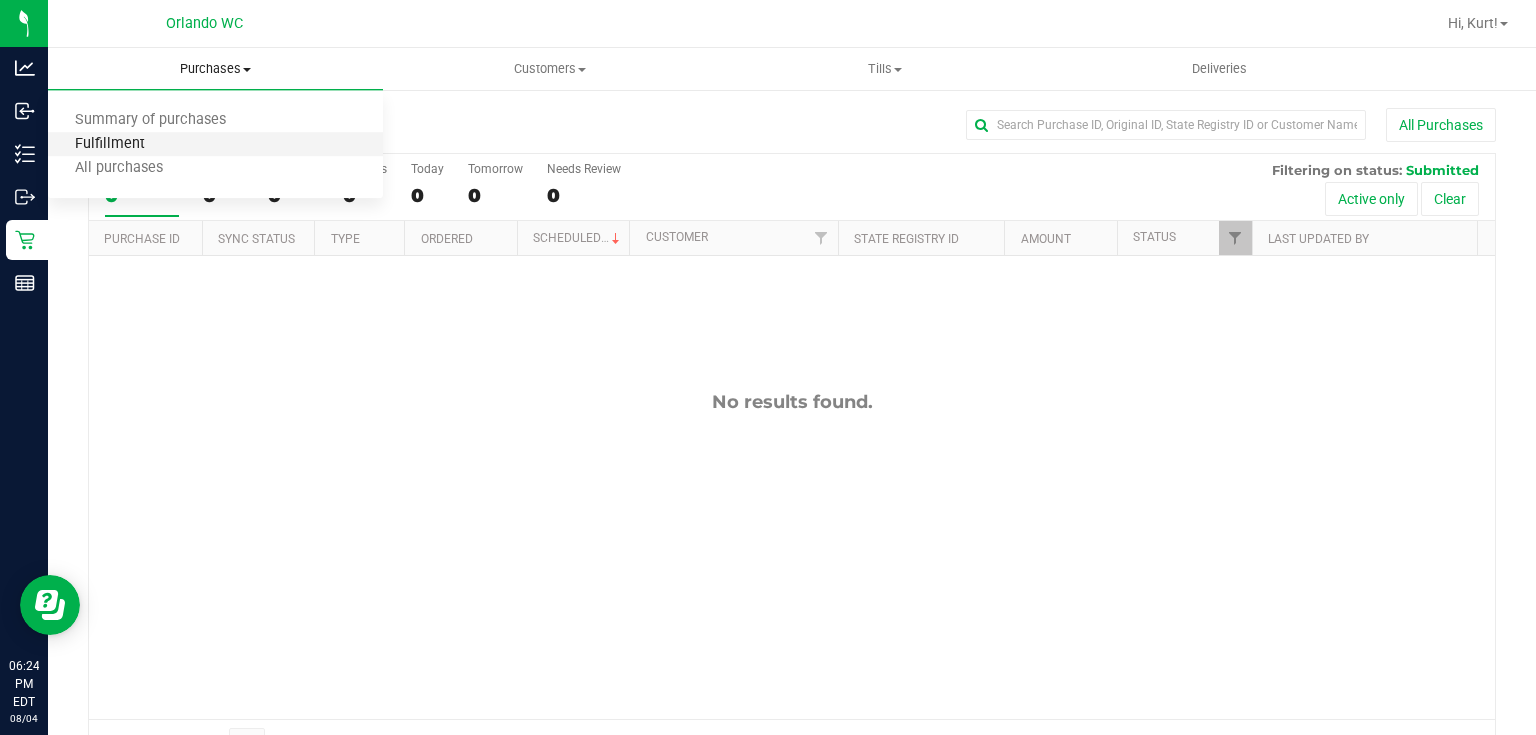 click on "Fulfillment" at bounding box center (110, 144) 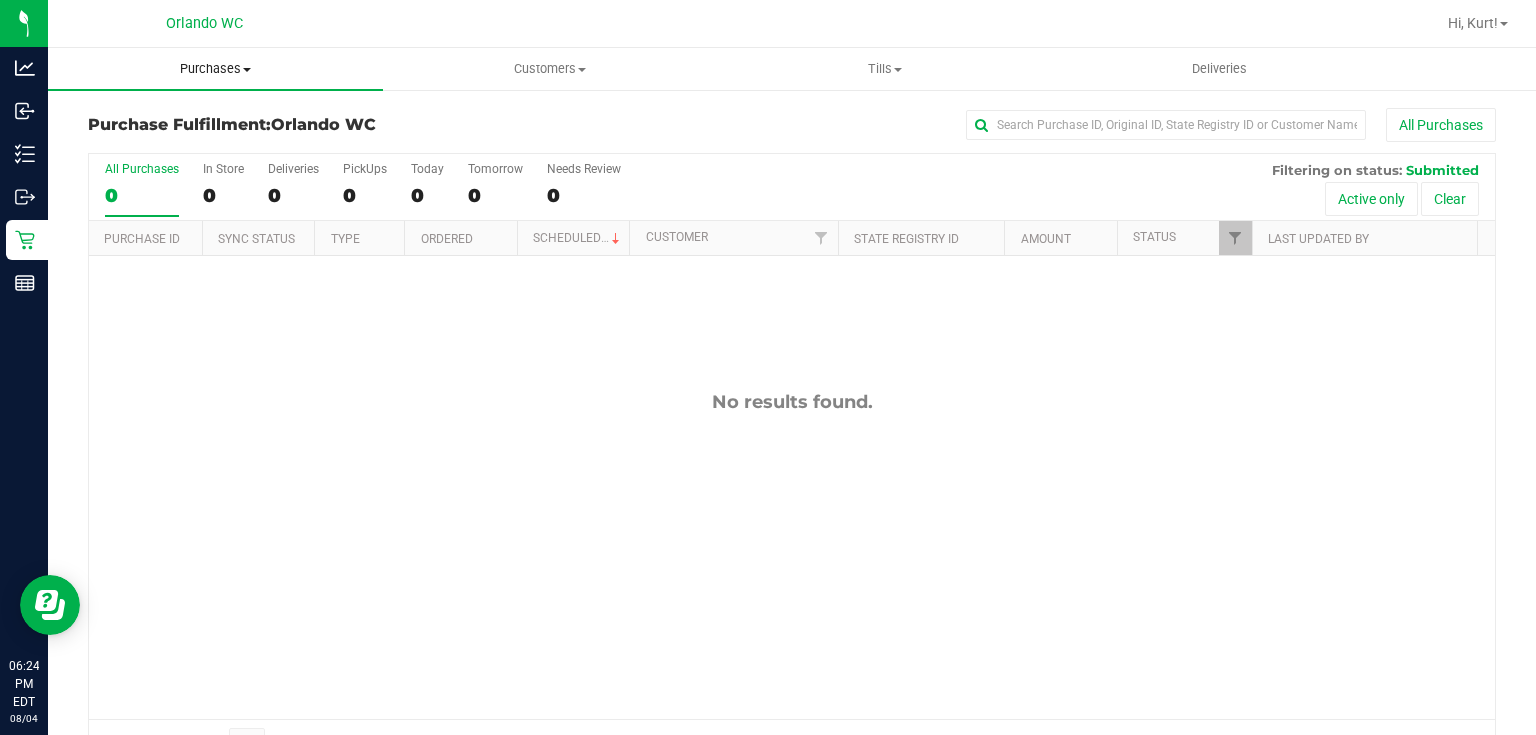 click on "Purchases" at bounding box center (215, 69) 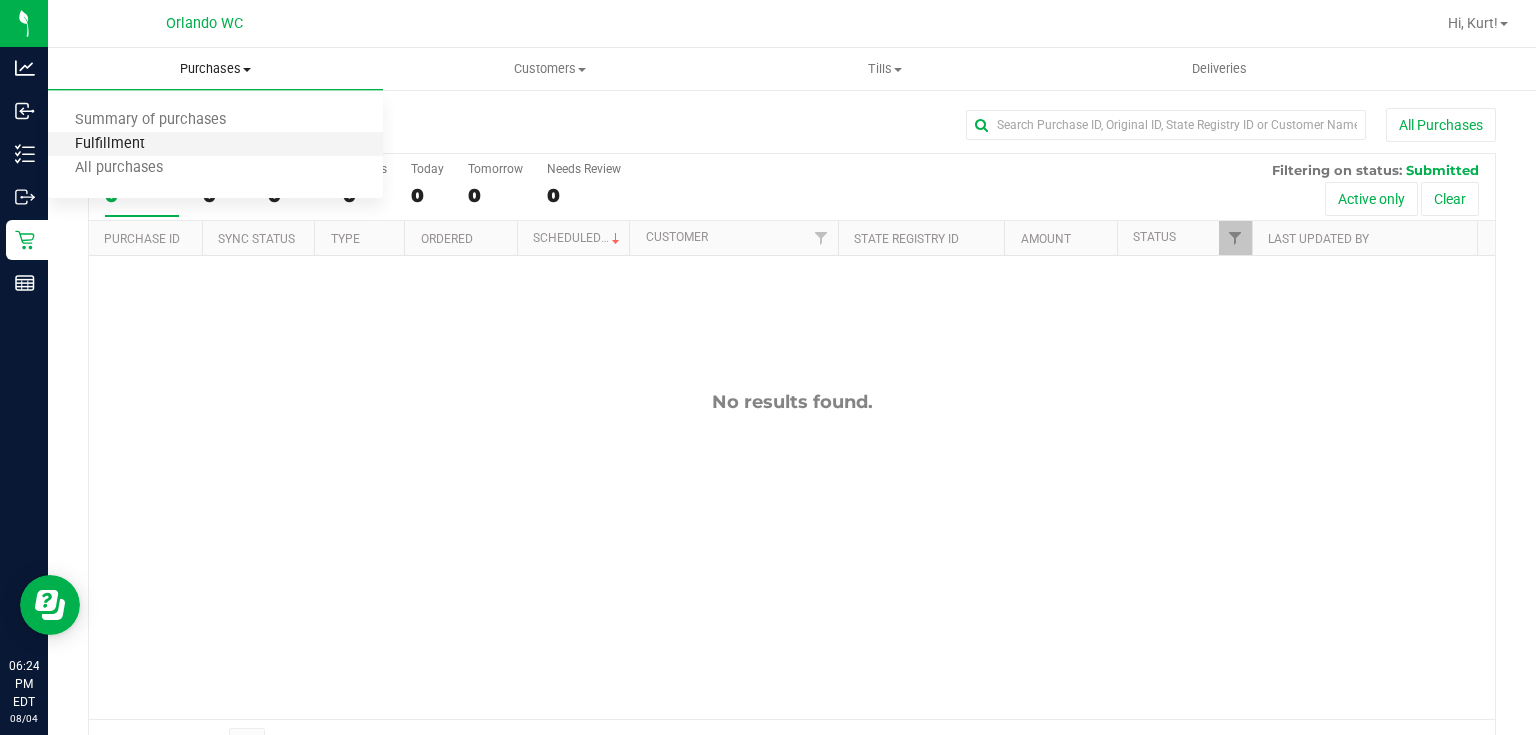 click on "Fulfillment" at bounding box center [110, 144] 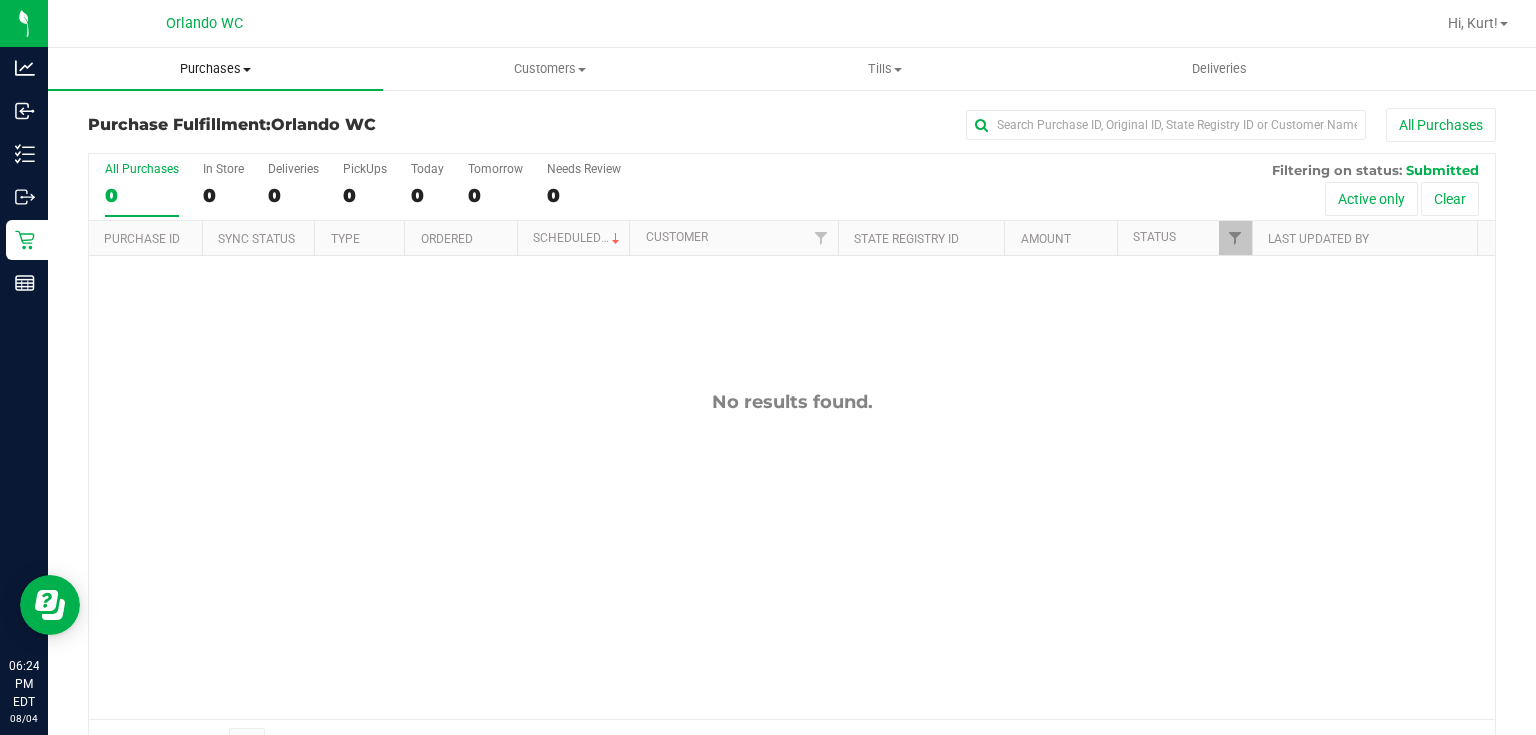 click on "Purchases" at bounding box center [215, 69] 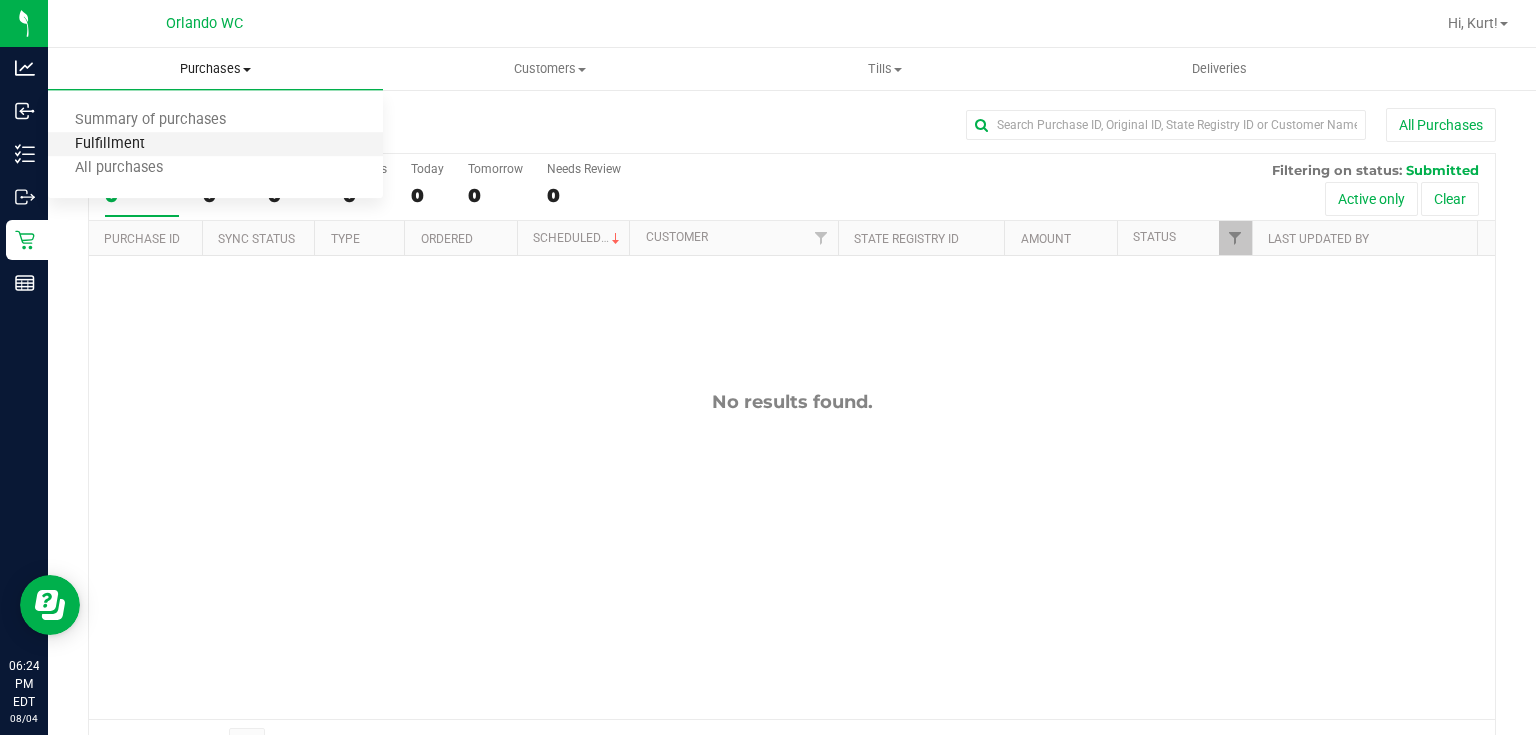click on "Fulfillment" at bounding box center (110, 144) 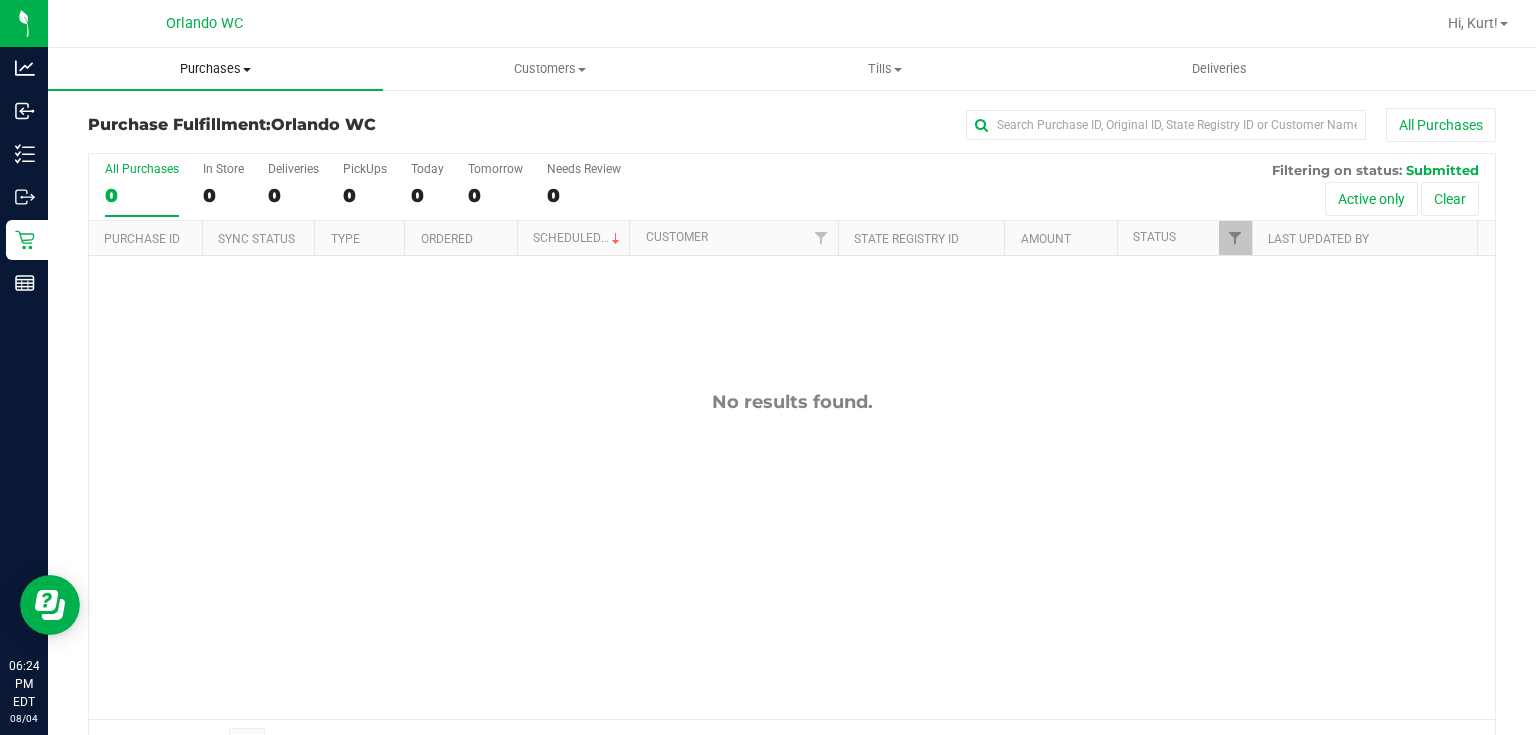 click on "Purchases" at bounding box center (215, 69) 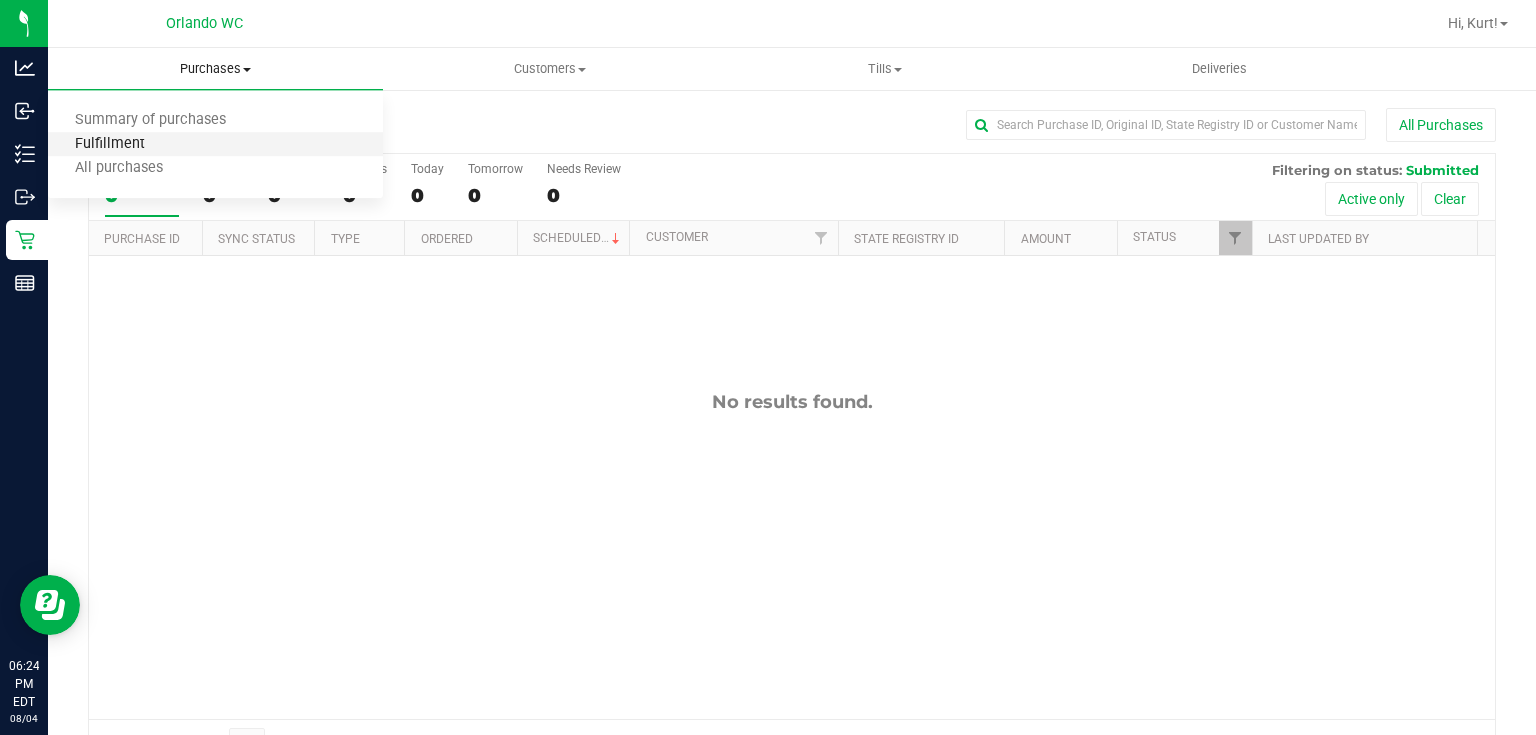 click on "Fulfillment" at bounding box center [110, 144] 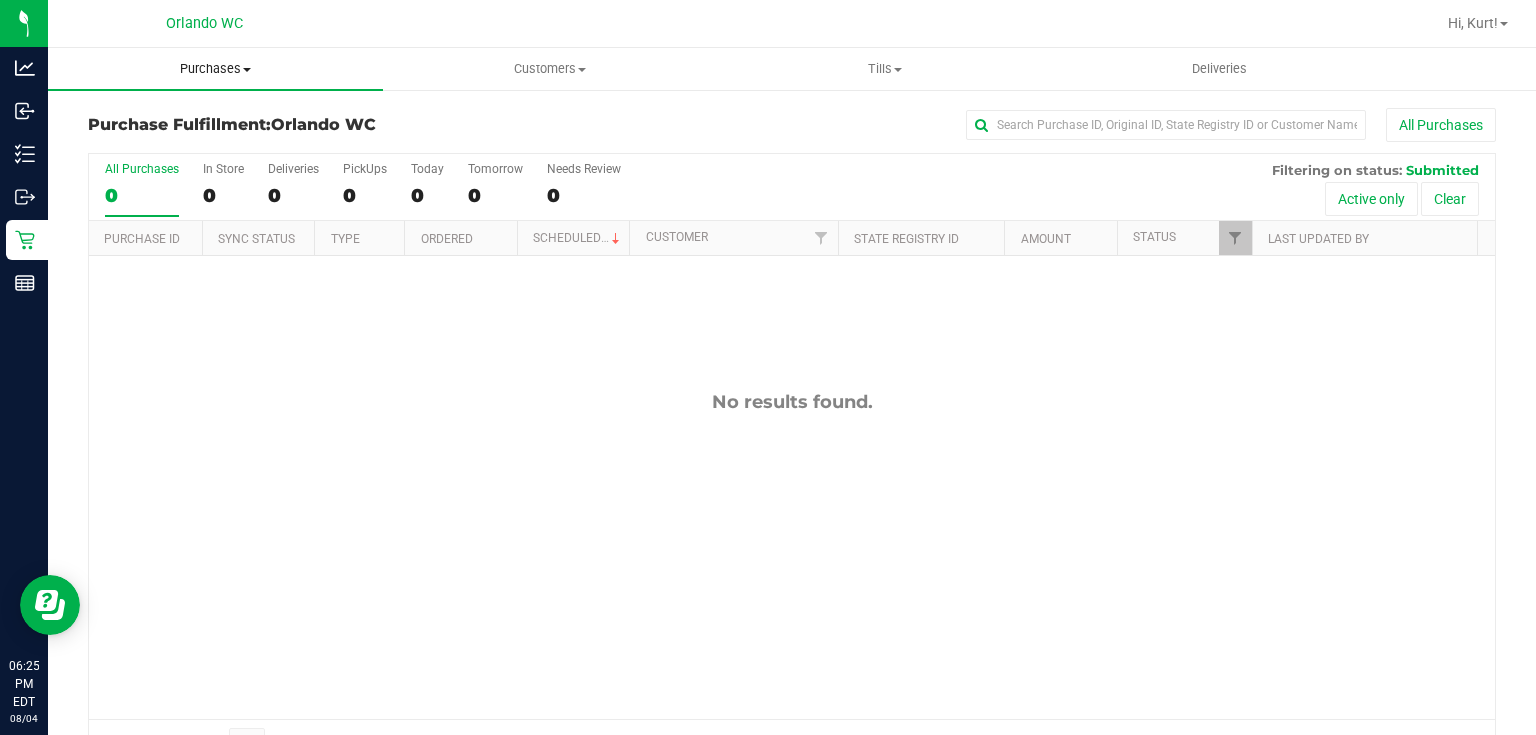 click on "Purchases" at bounding box center [215, 69] 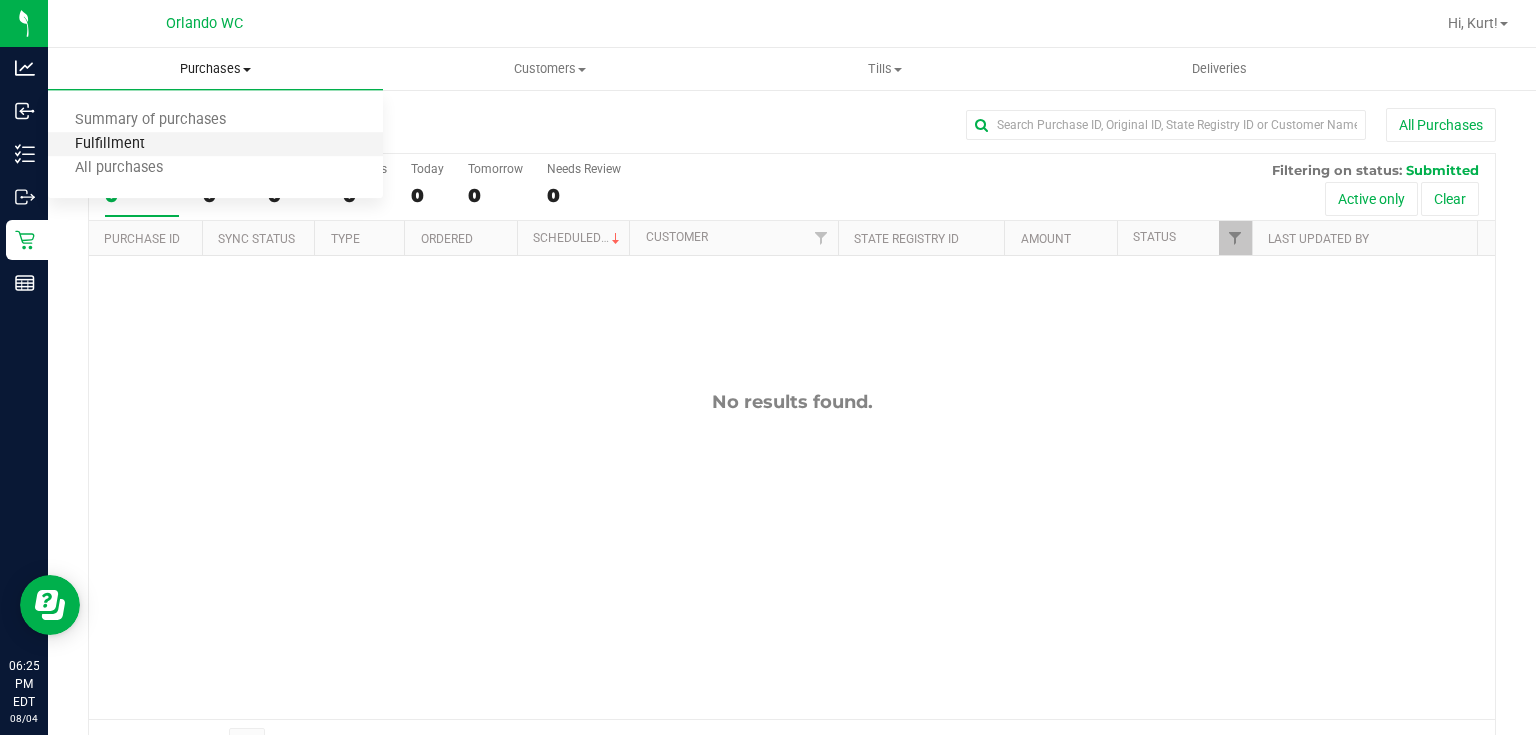 click on "Fulfillment" at bounding box center (110, 144) 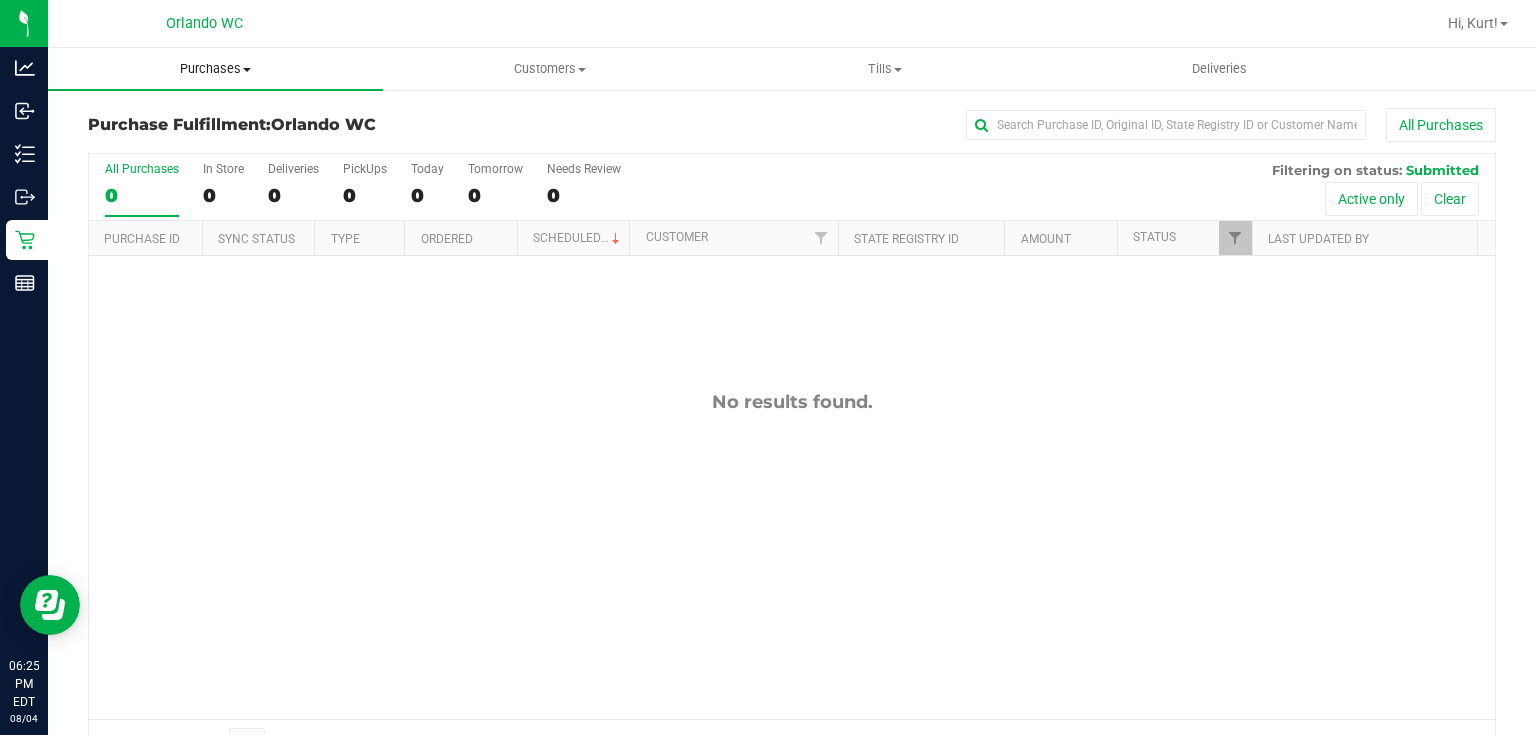 click on "Purchases" at bounding box center [215, 69] 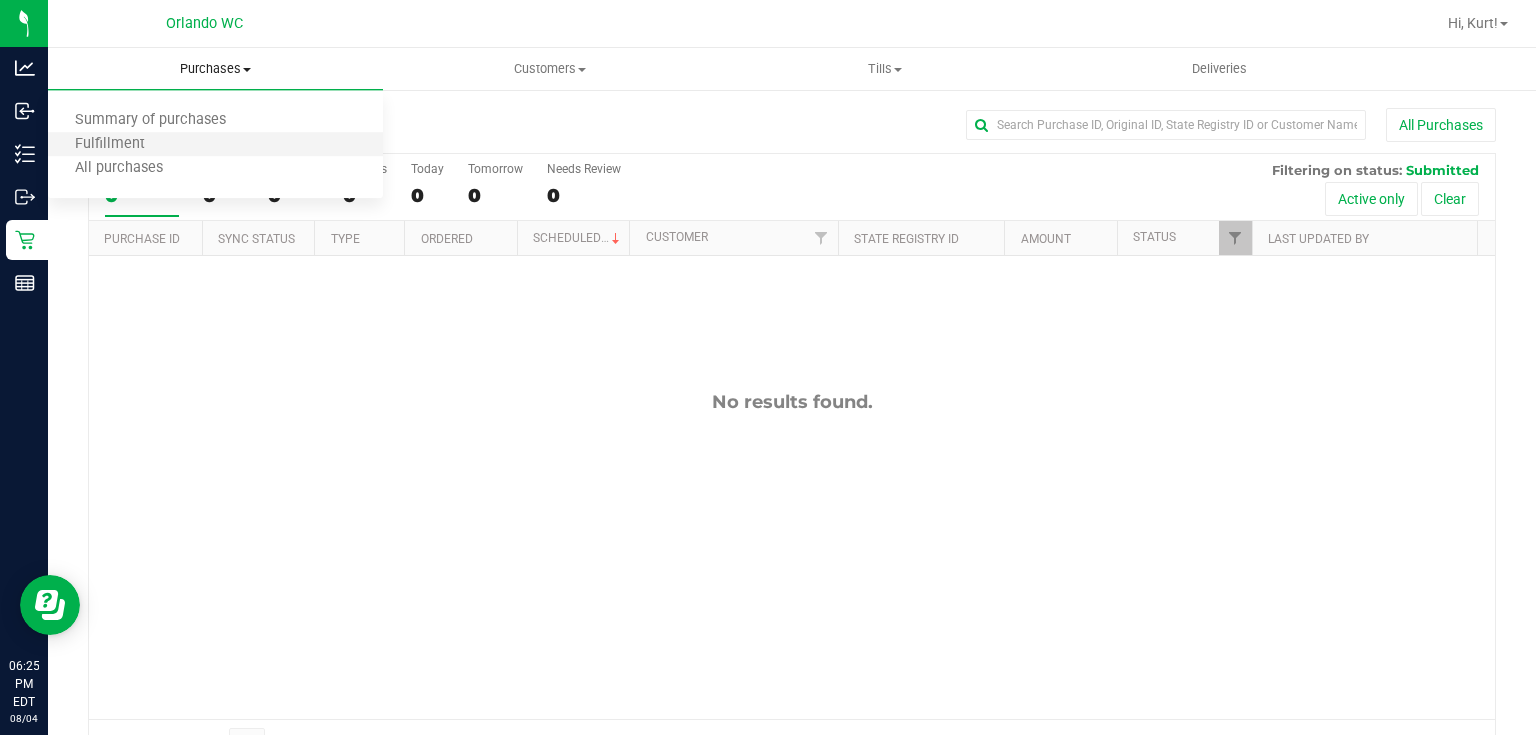 click on "Fulfillment" at bounding box center (215, 145) 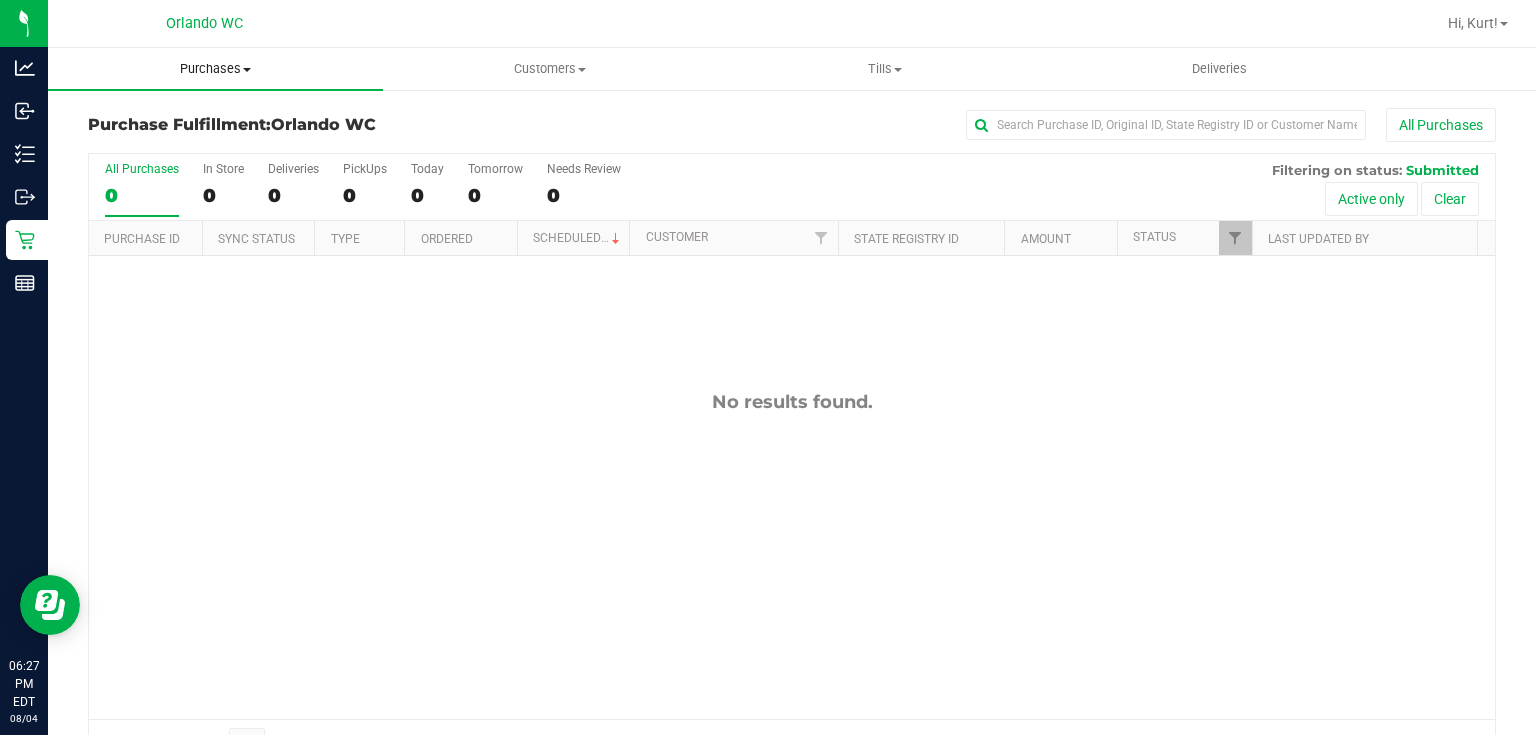 click on "Purchases" at bounding box center [215, 69] 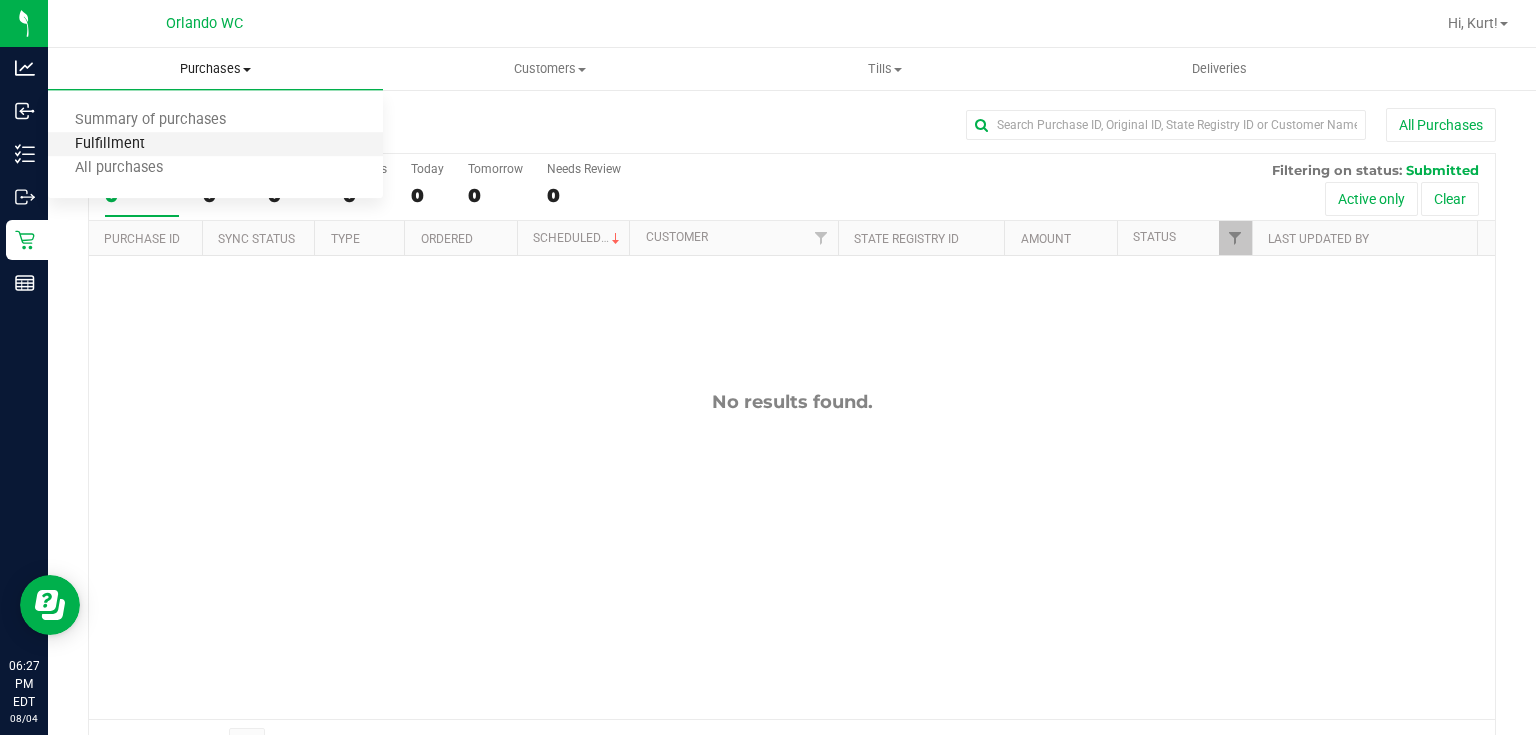 click on "Fulfillment" at bounding box center [110, 144] 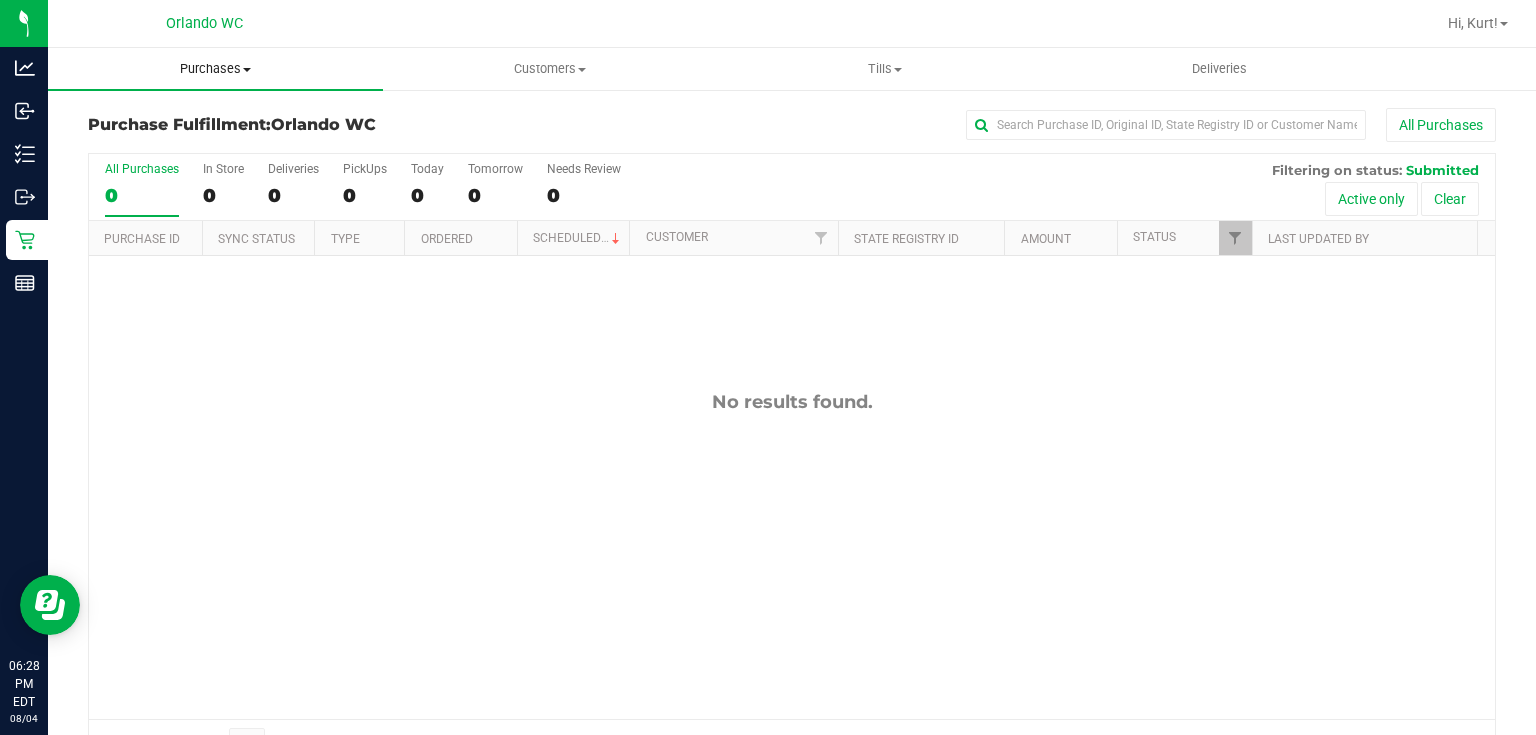 click on "Purchases" at bounding box center [215, 69] 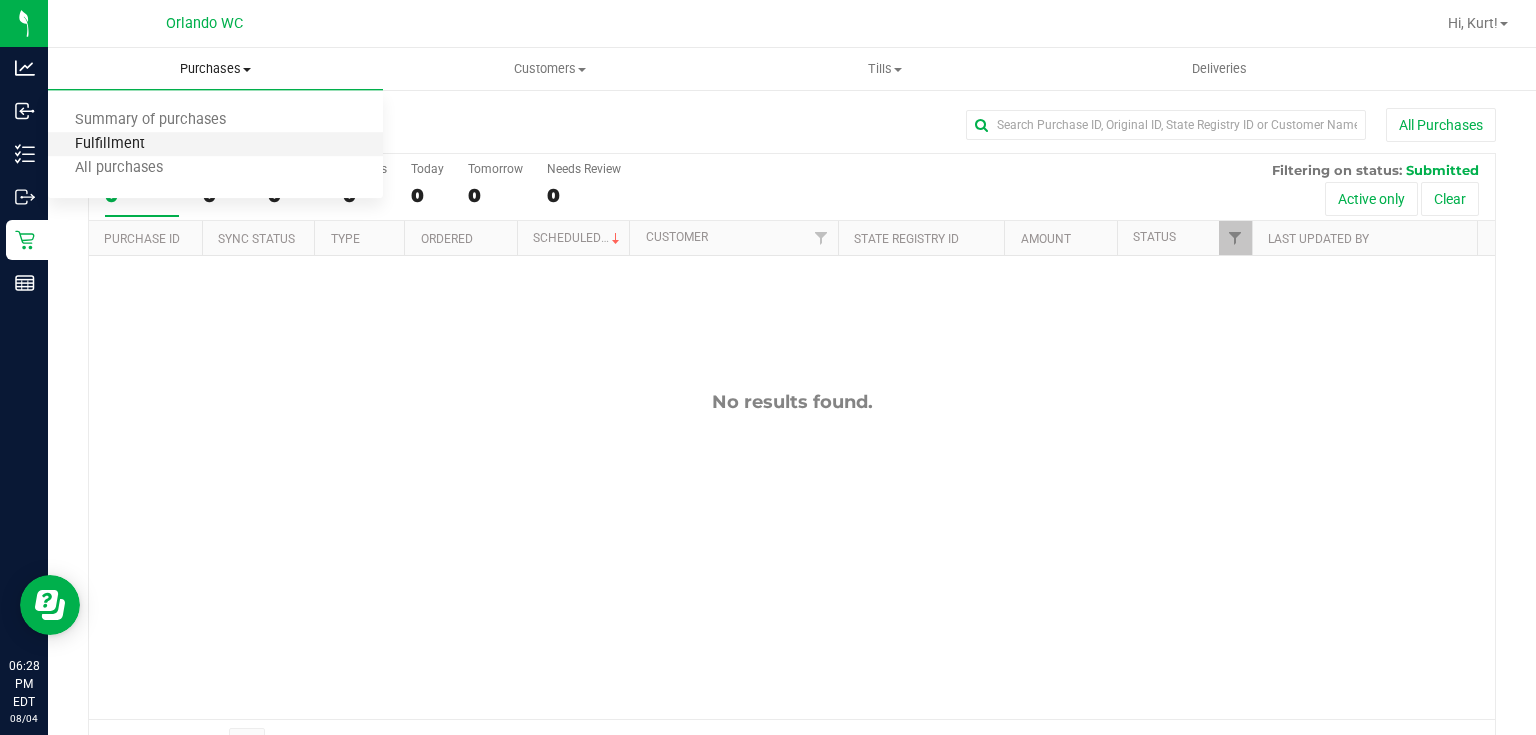 click on "Fulfillment" at bounding box center (110, 144) 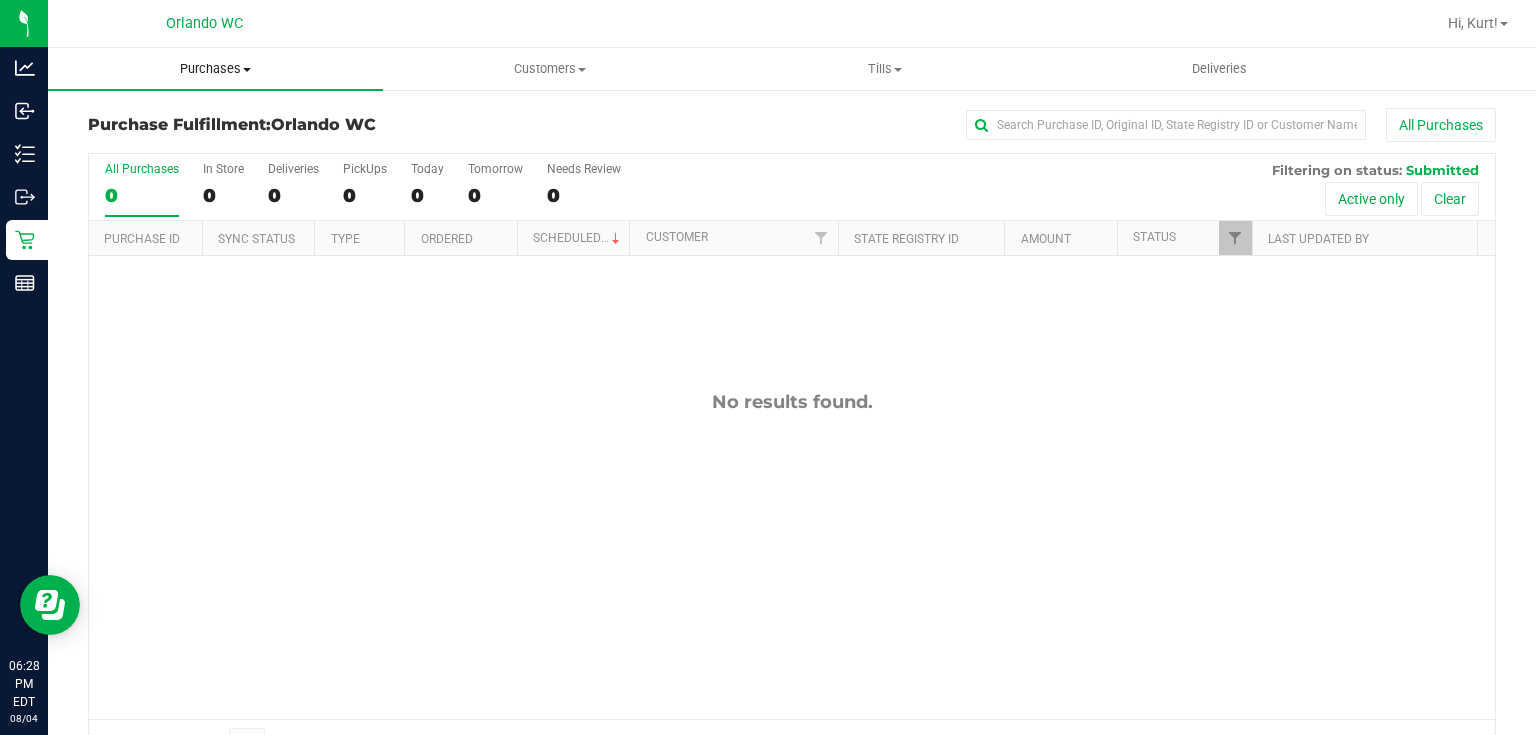 click on "Purchases" at bounding box center (215, 69) 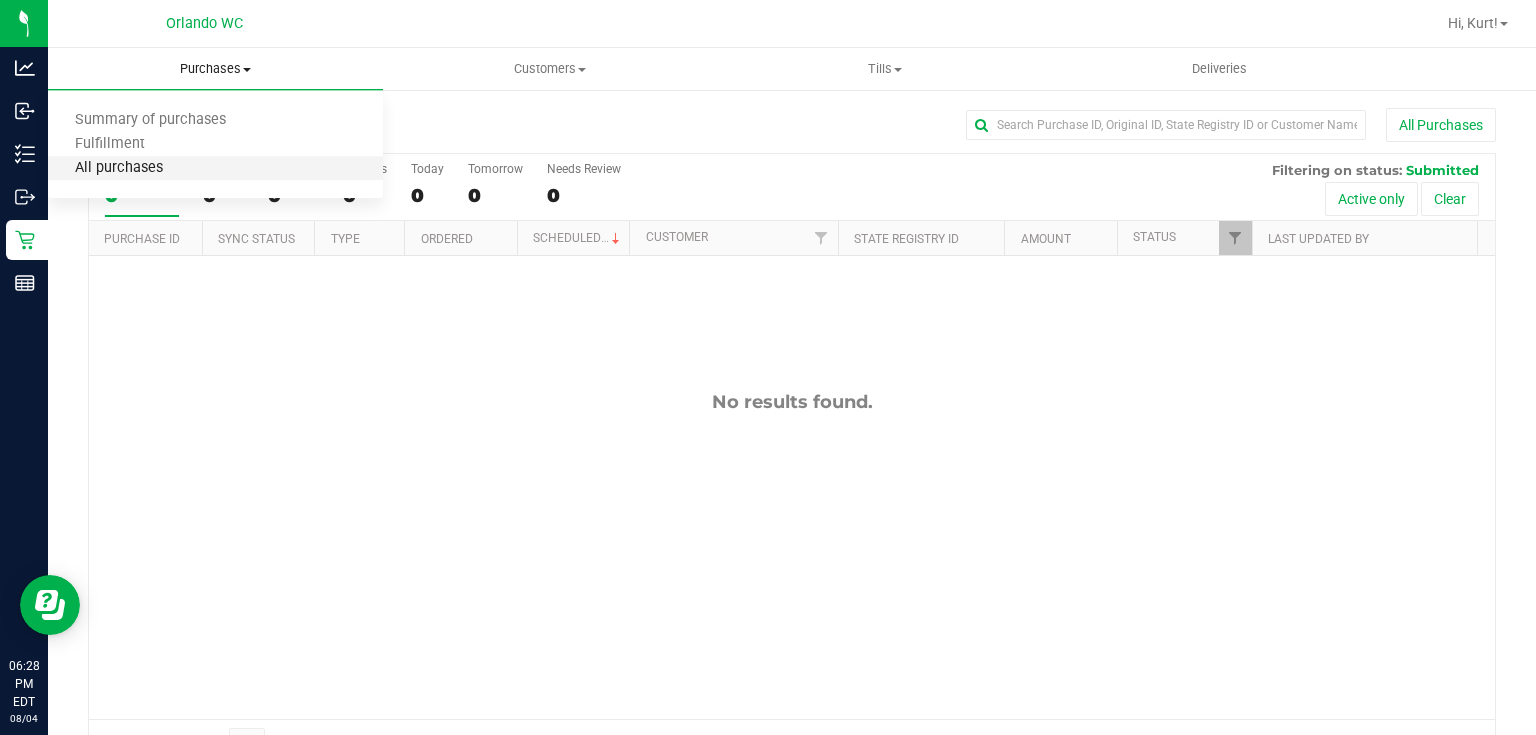 click on "All purchases" at bounding box center [119, 168] 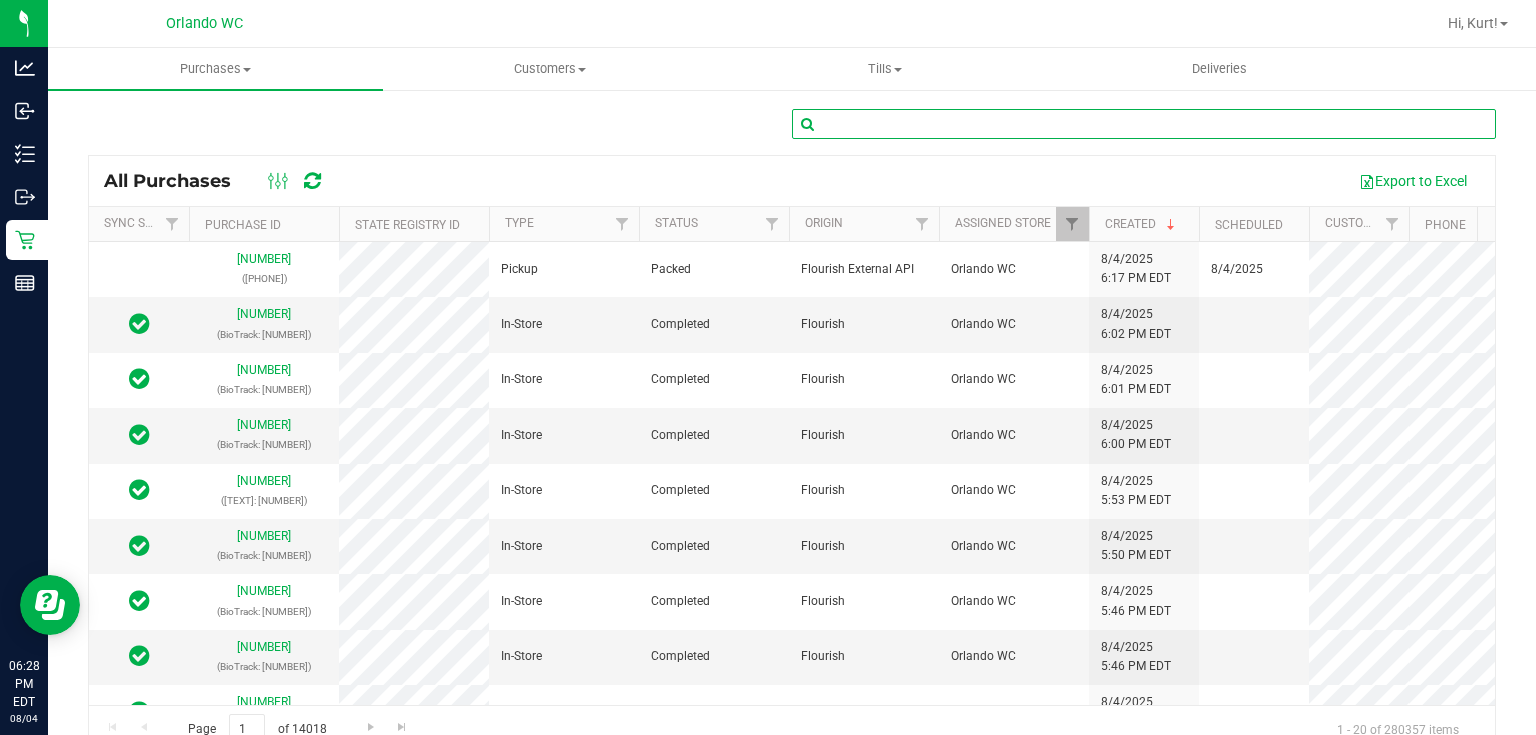click at bounding box center [1144, 124] 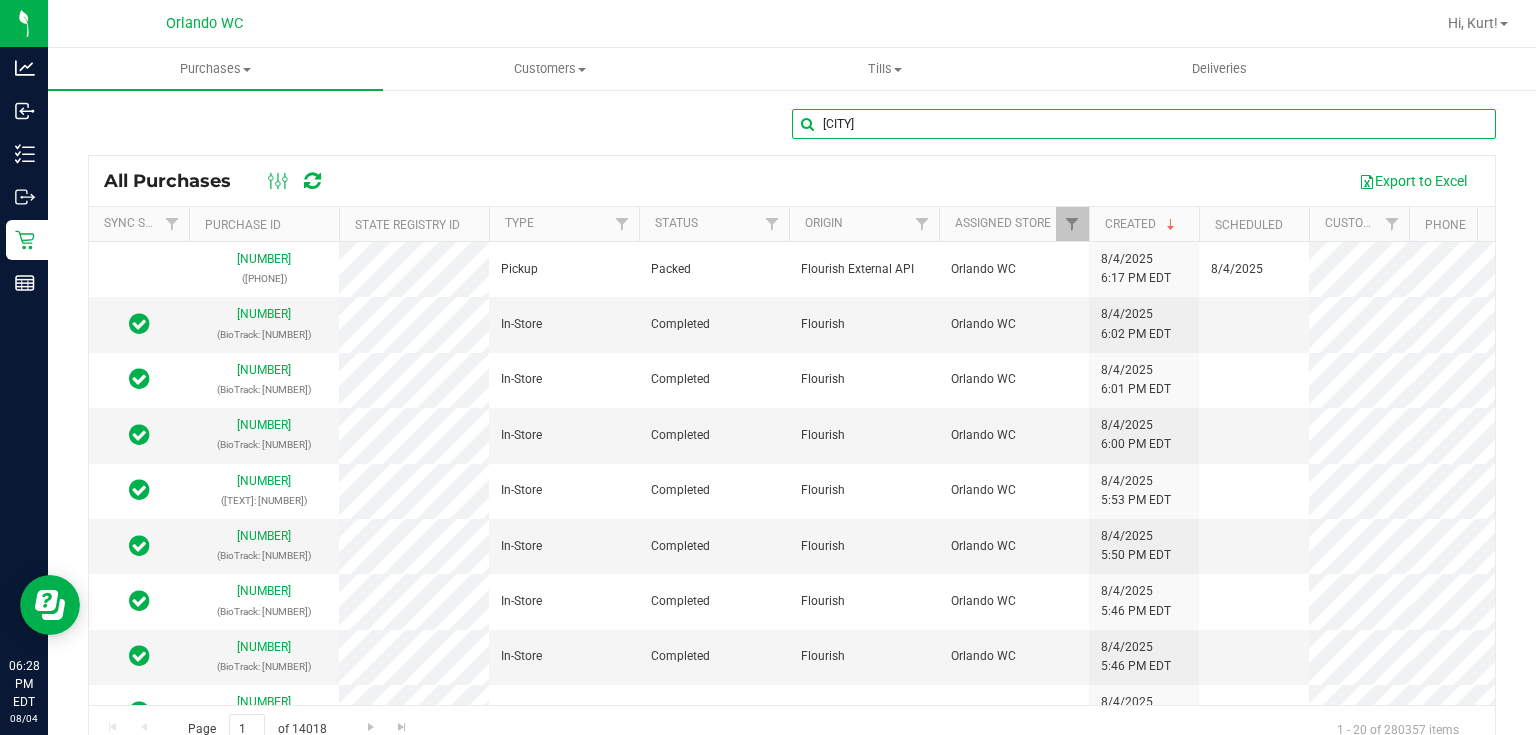 type on "MADISON" 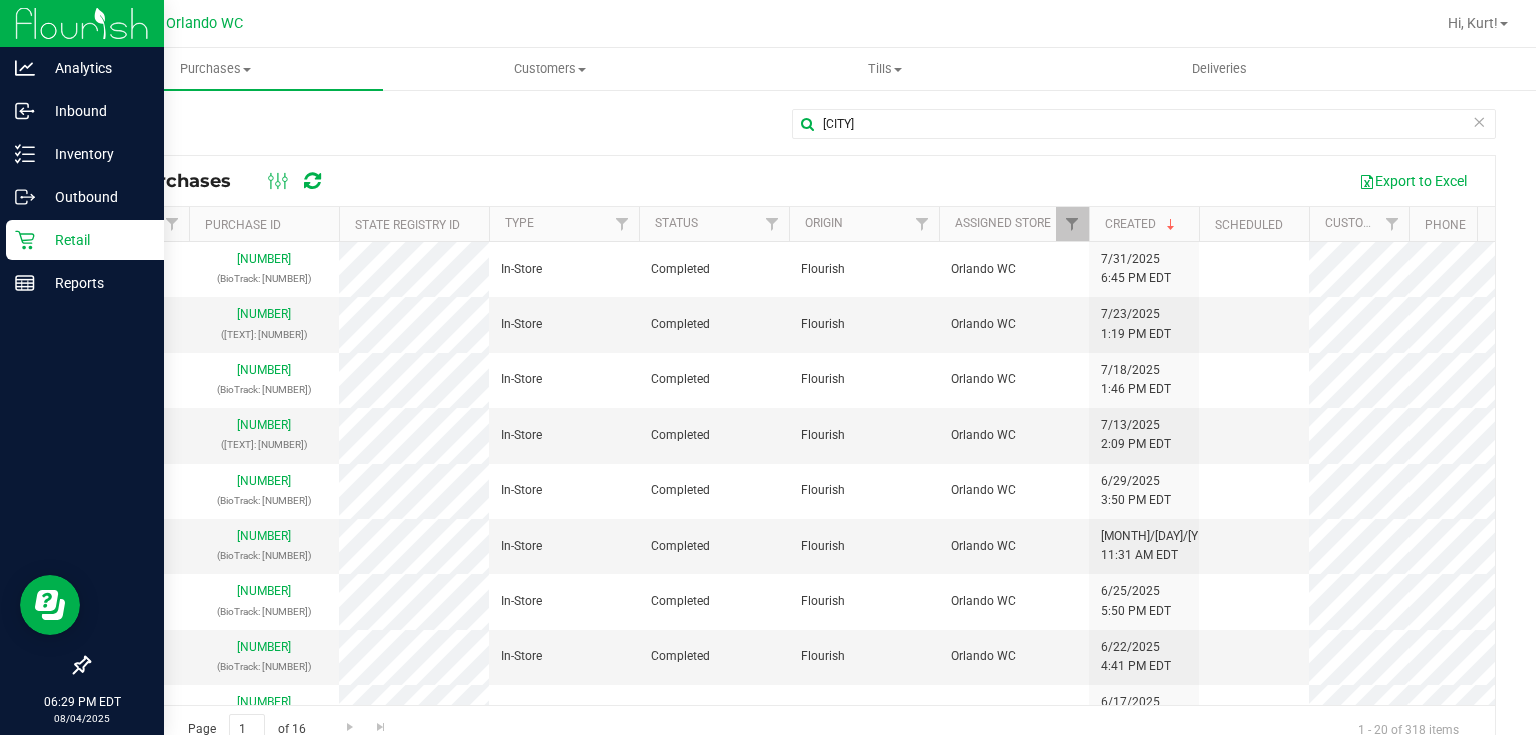 click 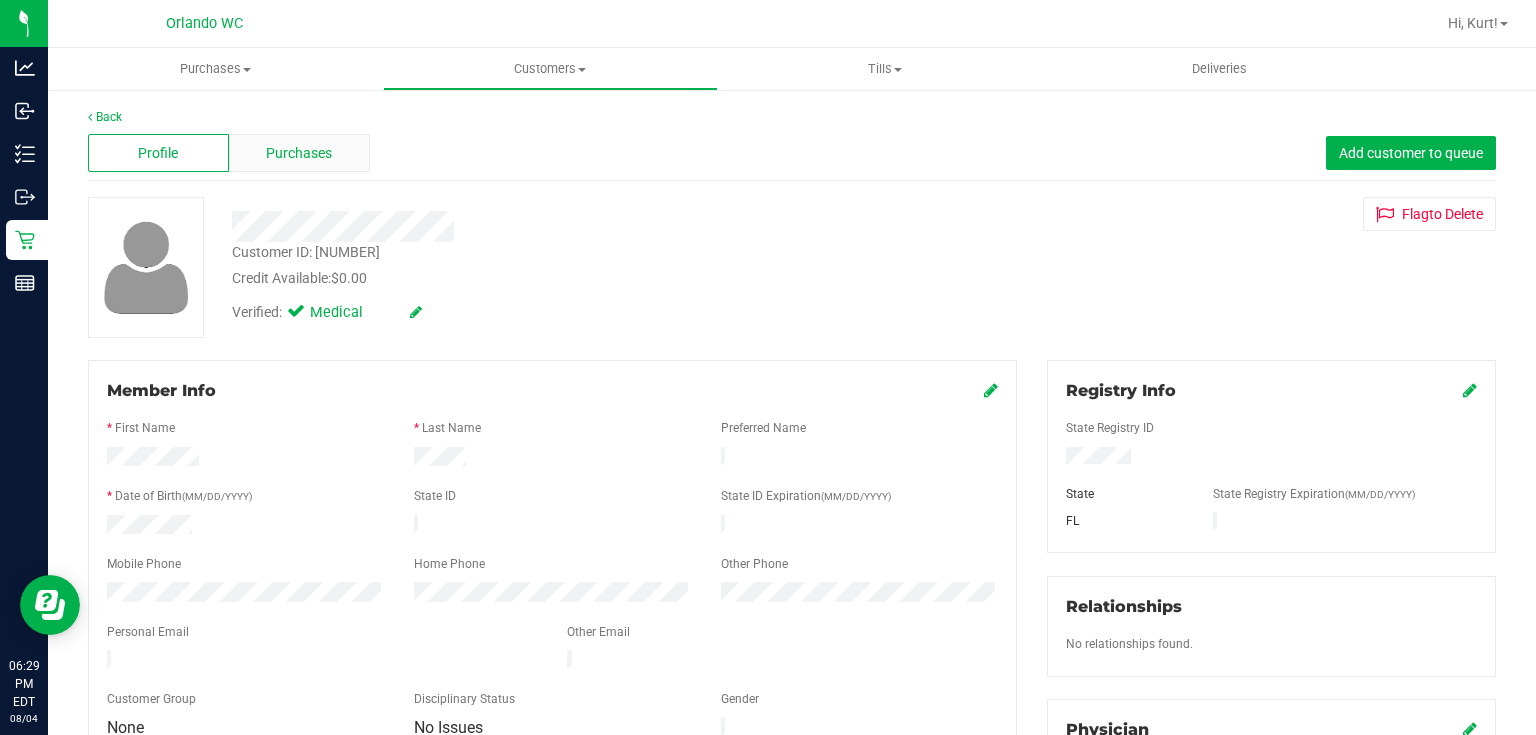 click on "Purchases" at bounding box center (299, 153) 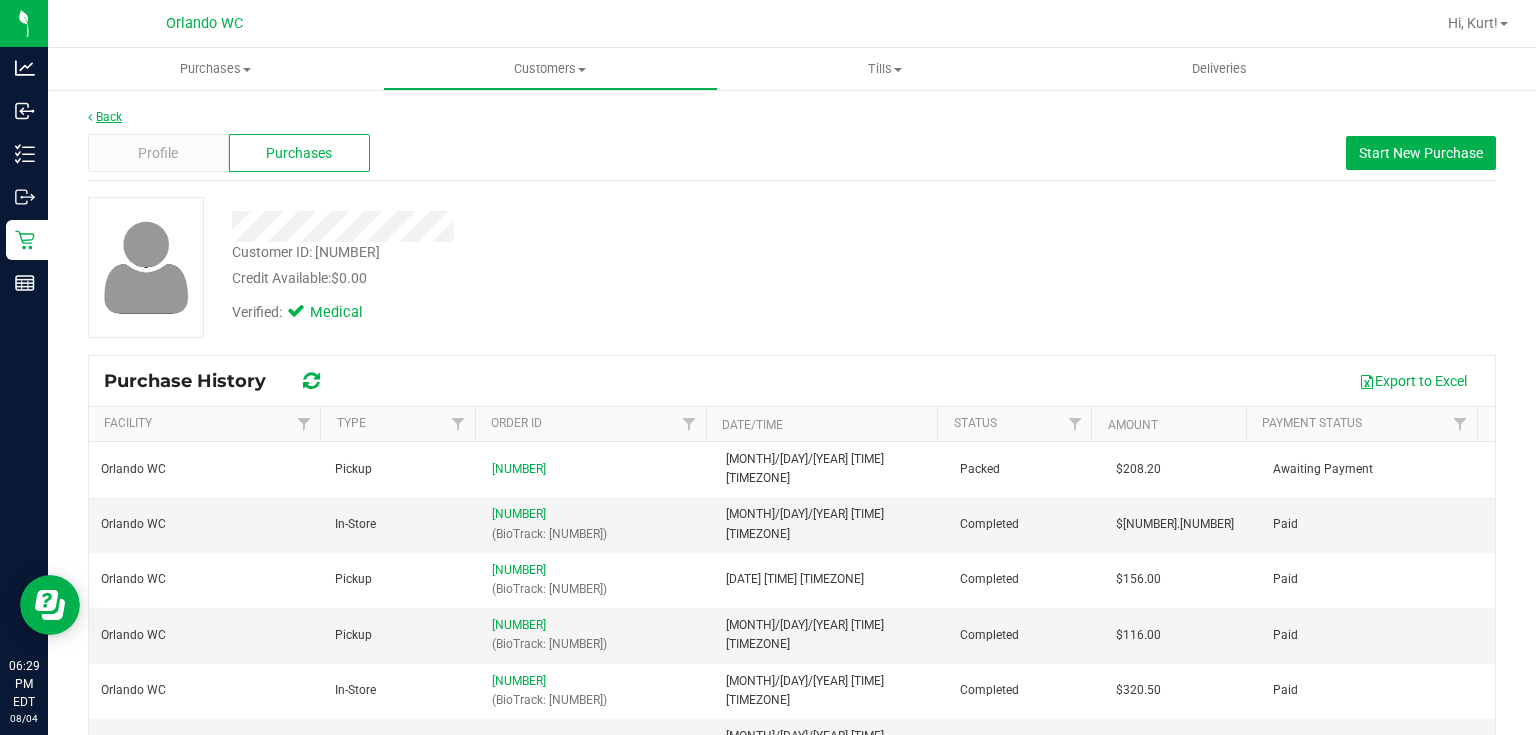 click on "Back" at bounding box center (105, 117) 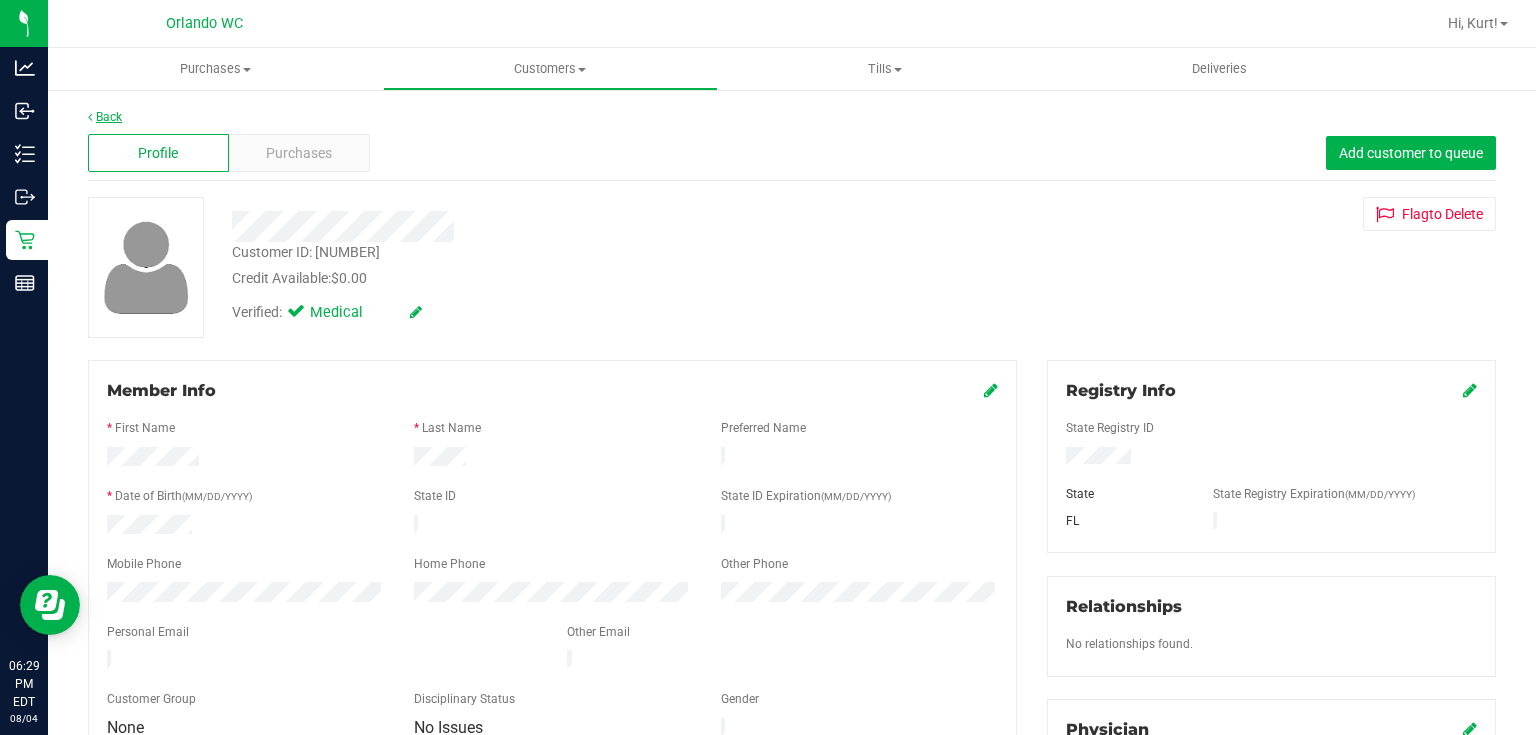 click on "Back" at bounding box center (105, 117) 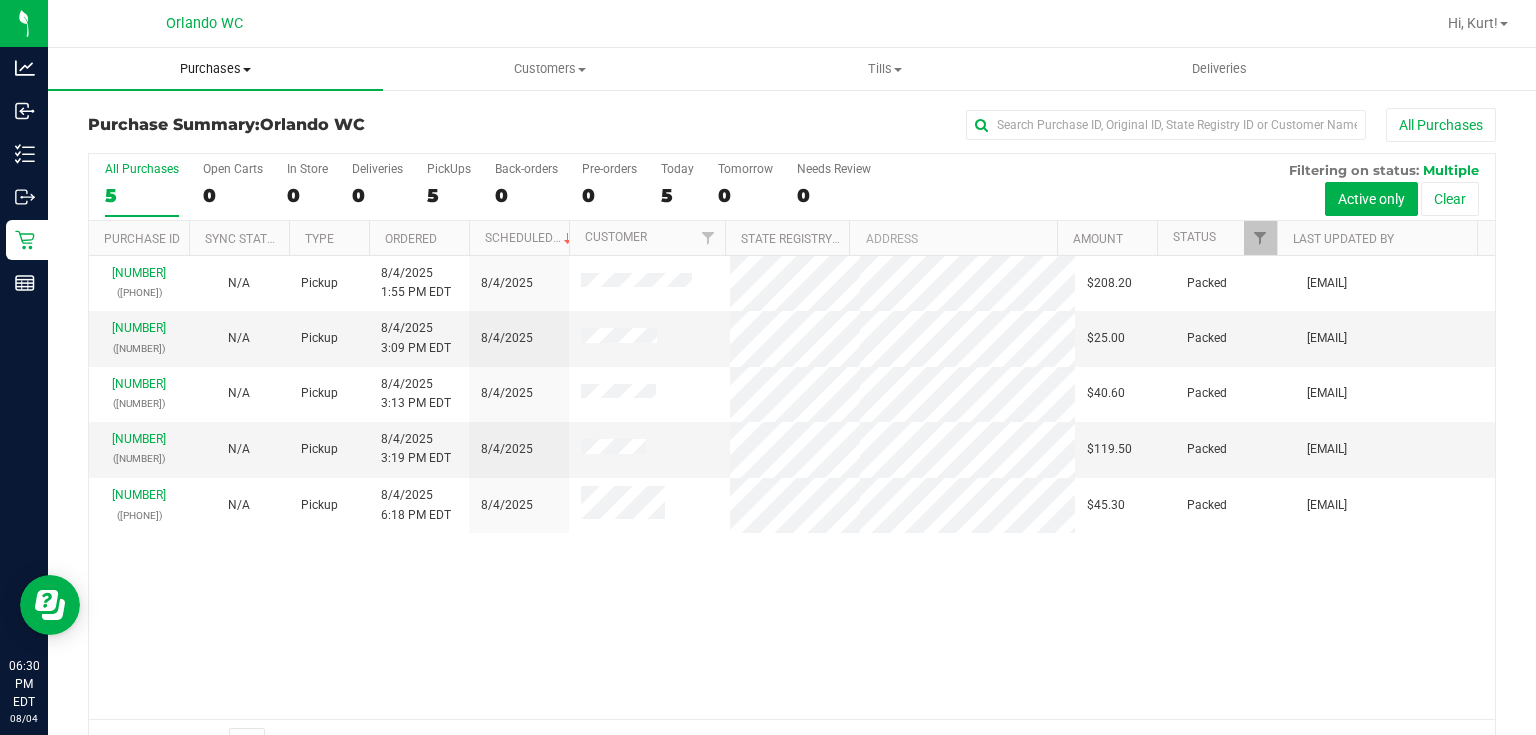 click on "Purchases" at bounding box center [215, 69] 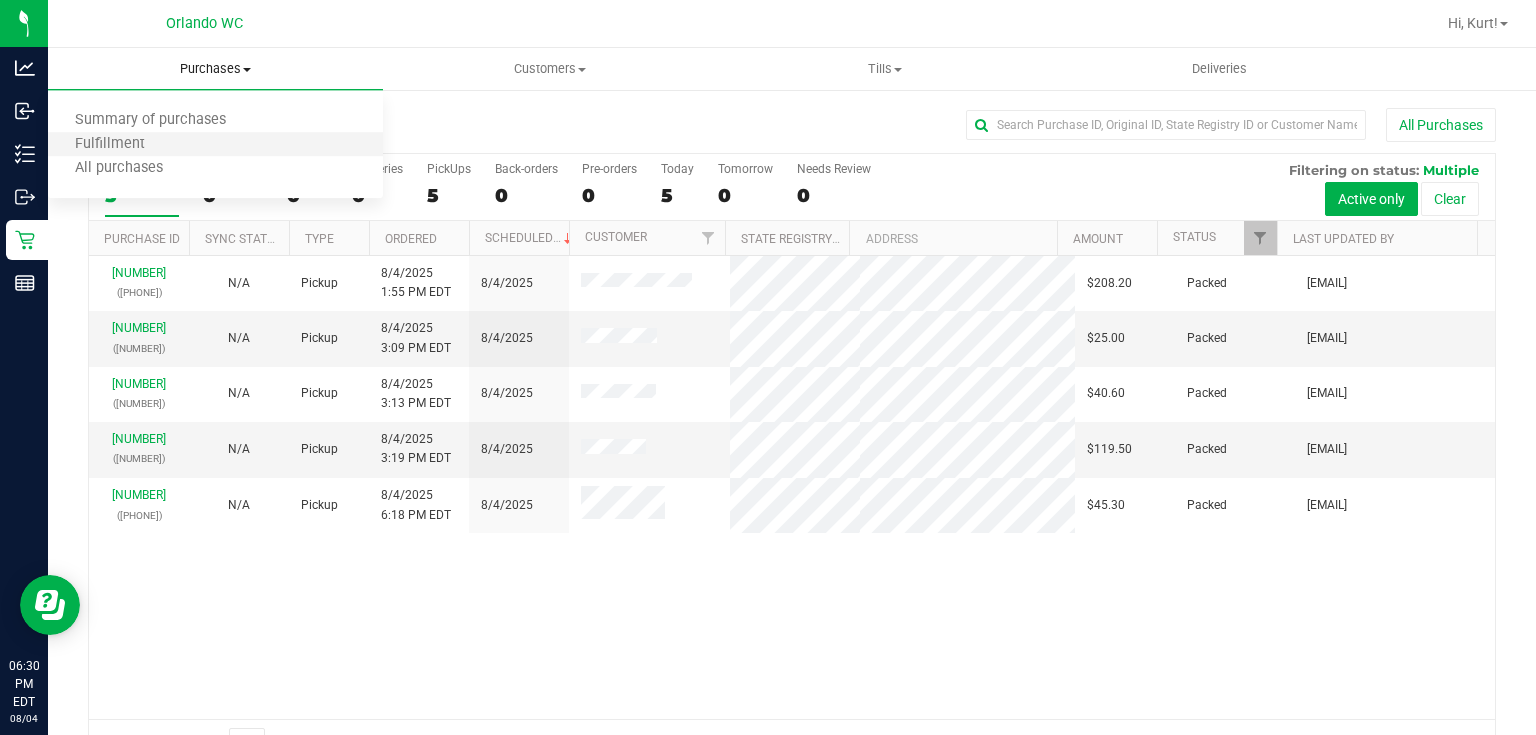 click on "Fulfillment" at bounding box center [215, 145] 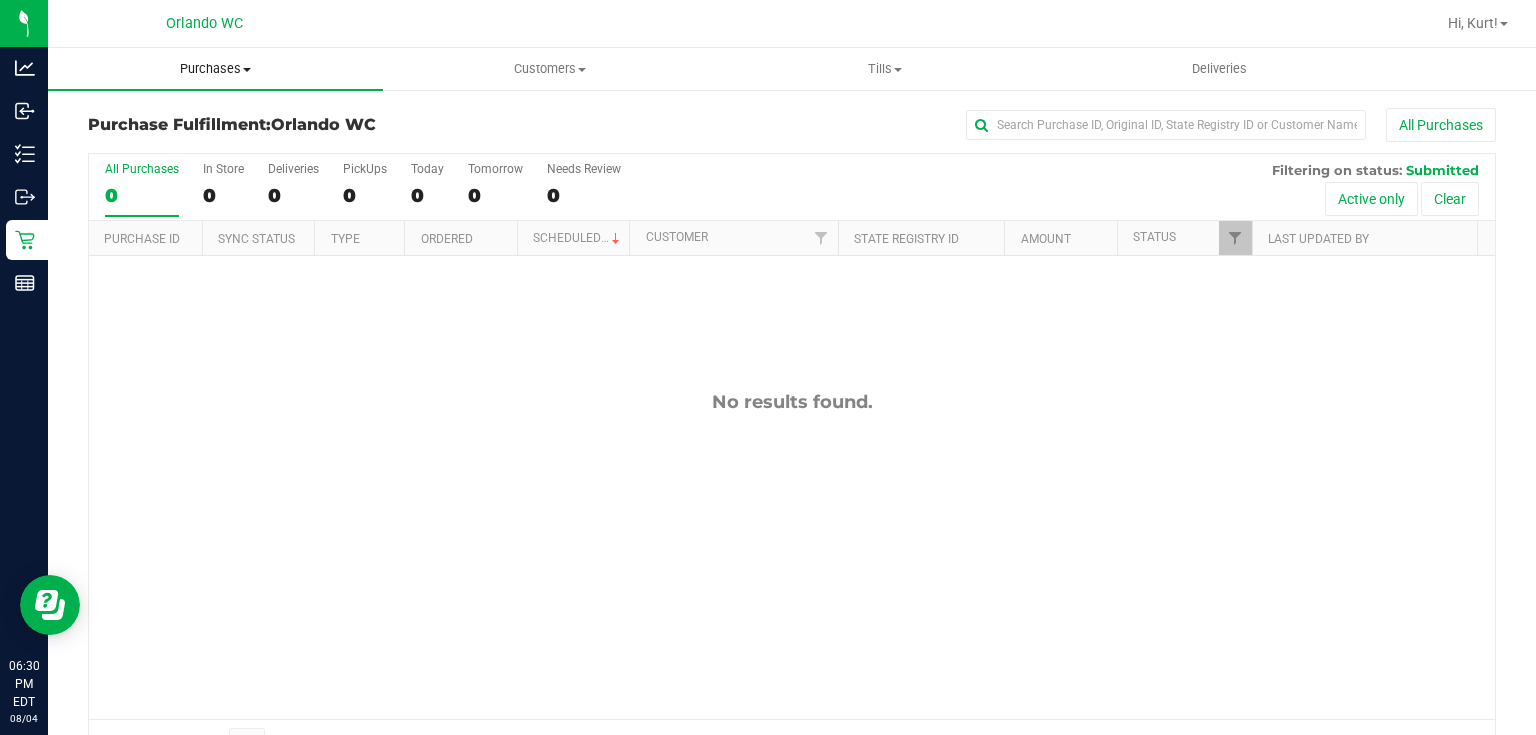 click on "Purchases" at bounding box center (215, 69) 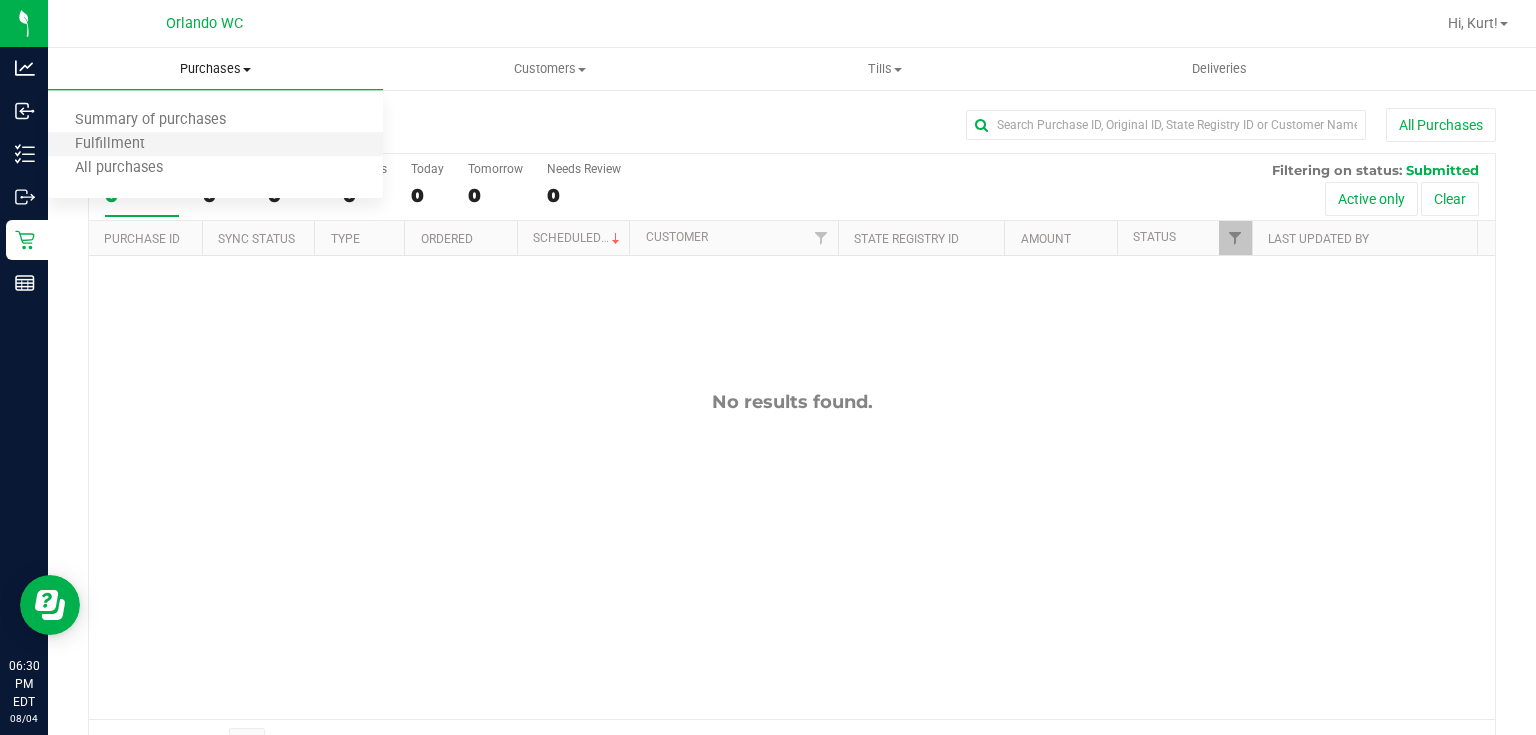 click on "Fulfillment" at bounding box center (215, 145) 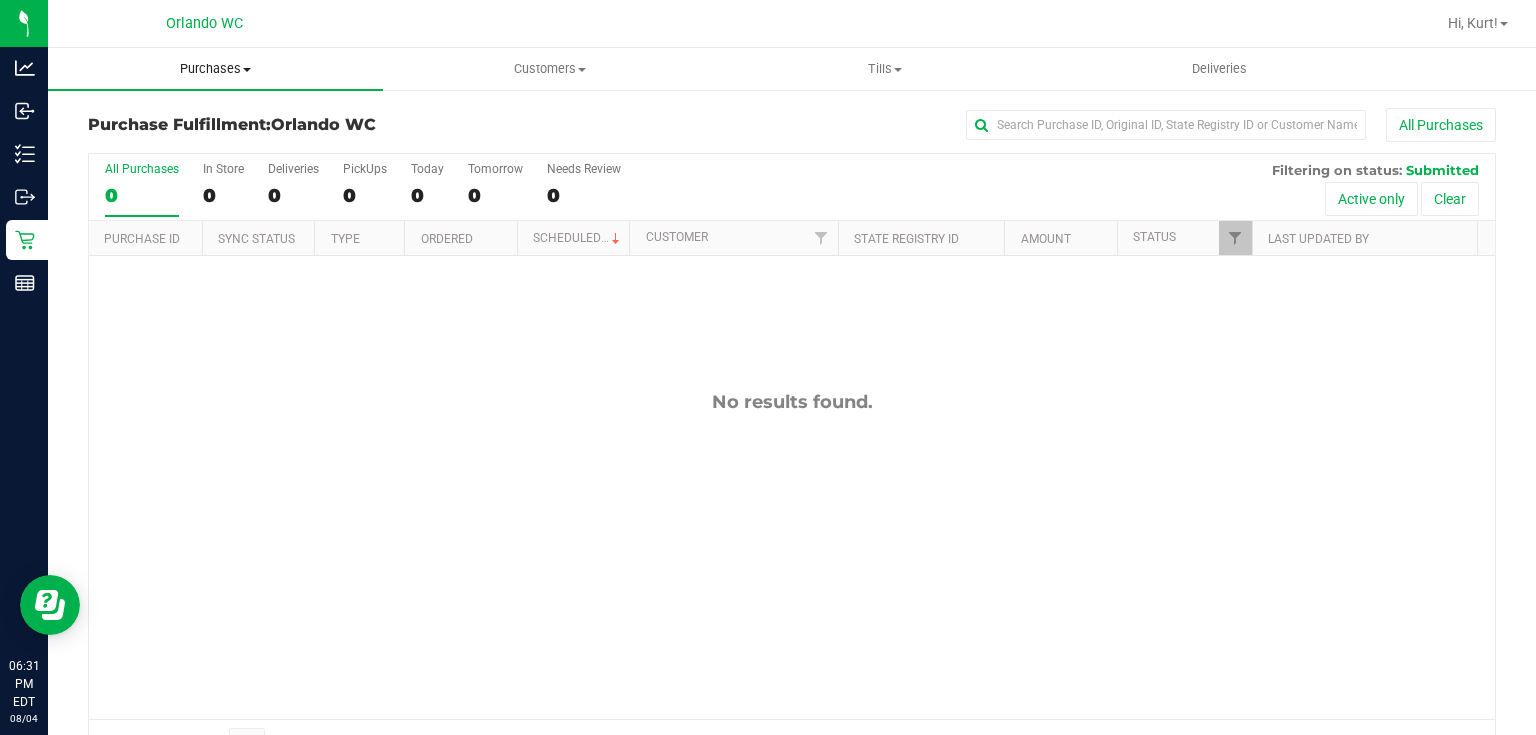 click on "Purchases" at bounding box center (215, 69) 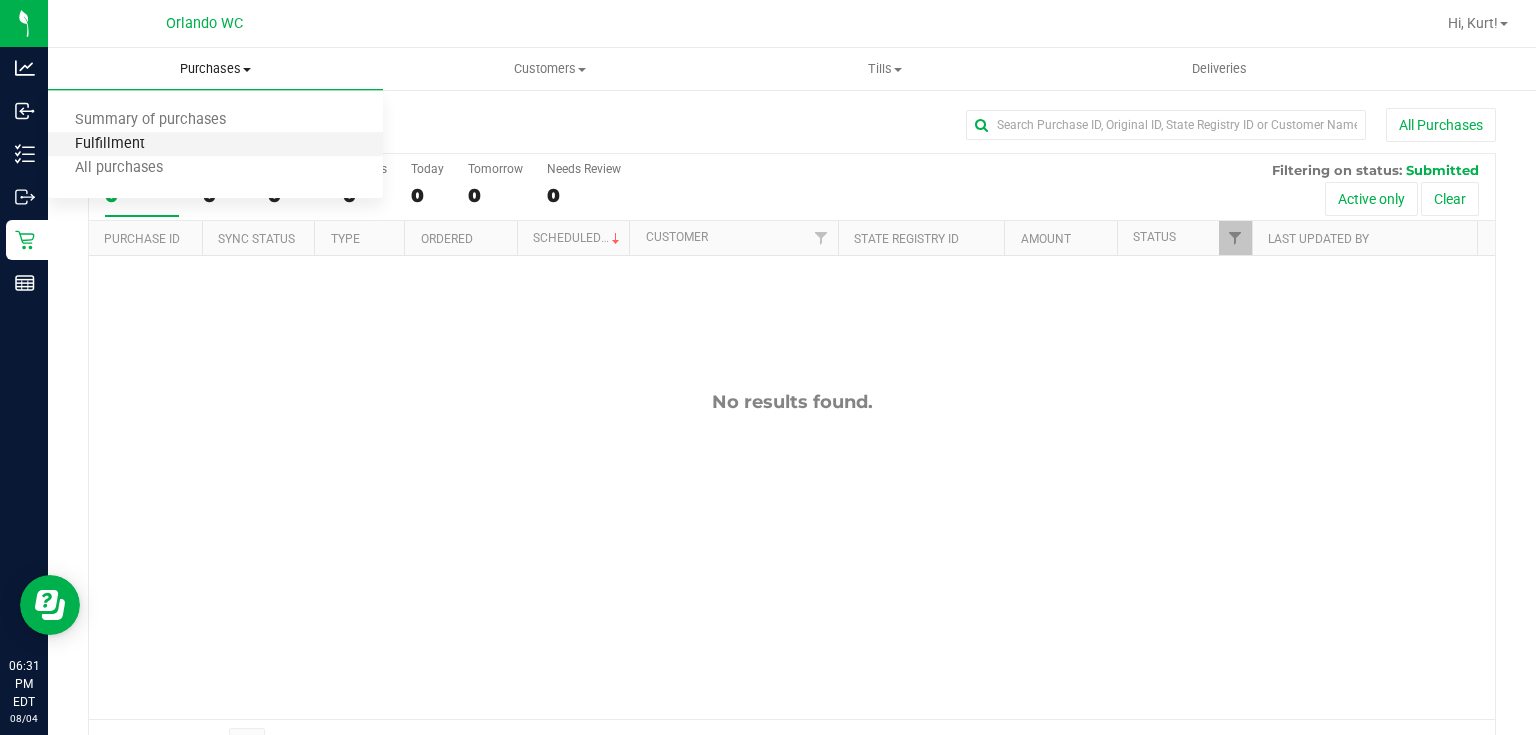 click on "Fulfillment" at bounding box center [110, 144] 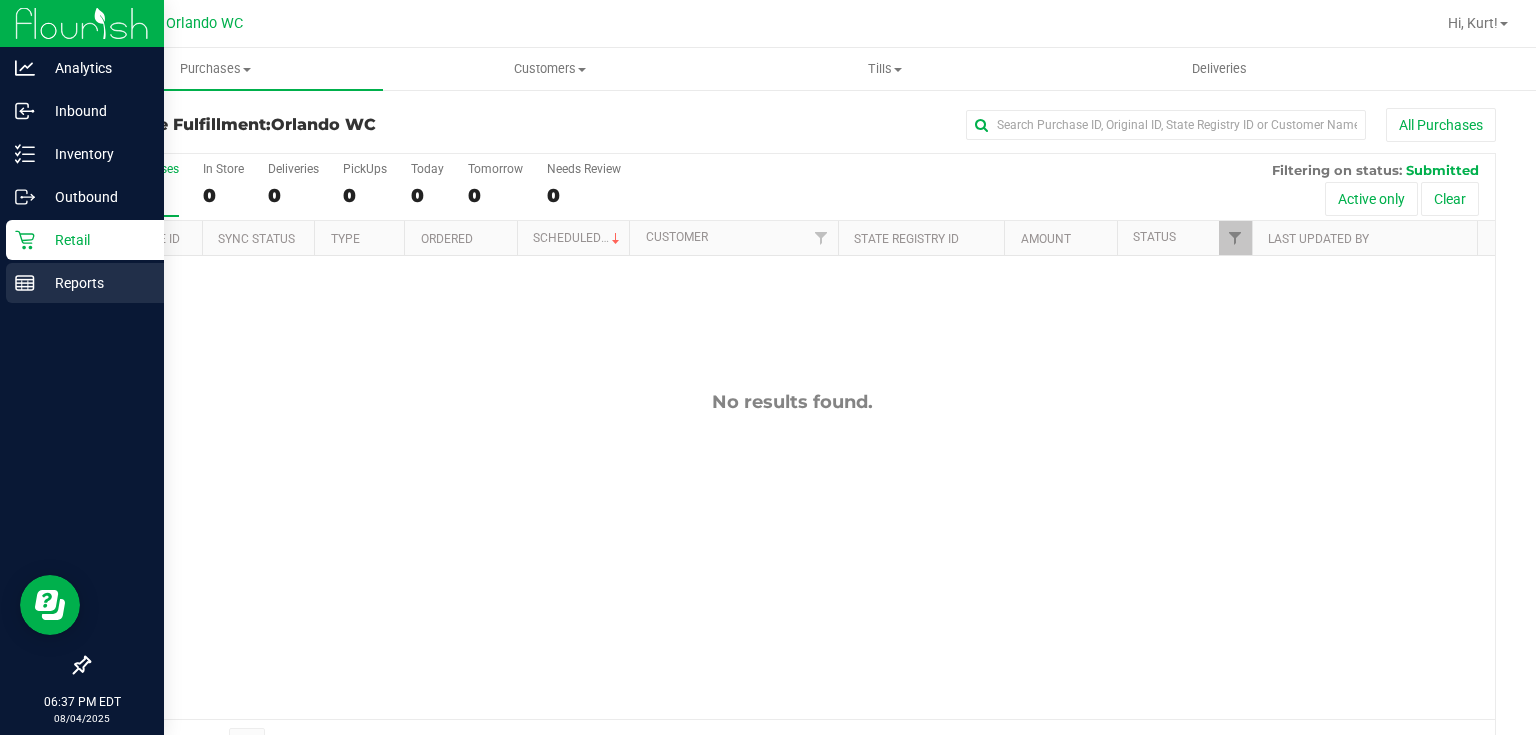 click 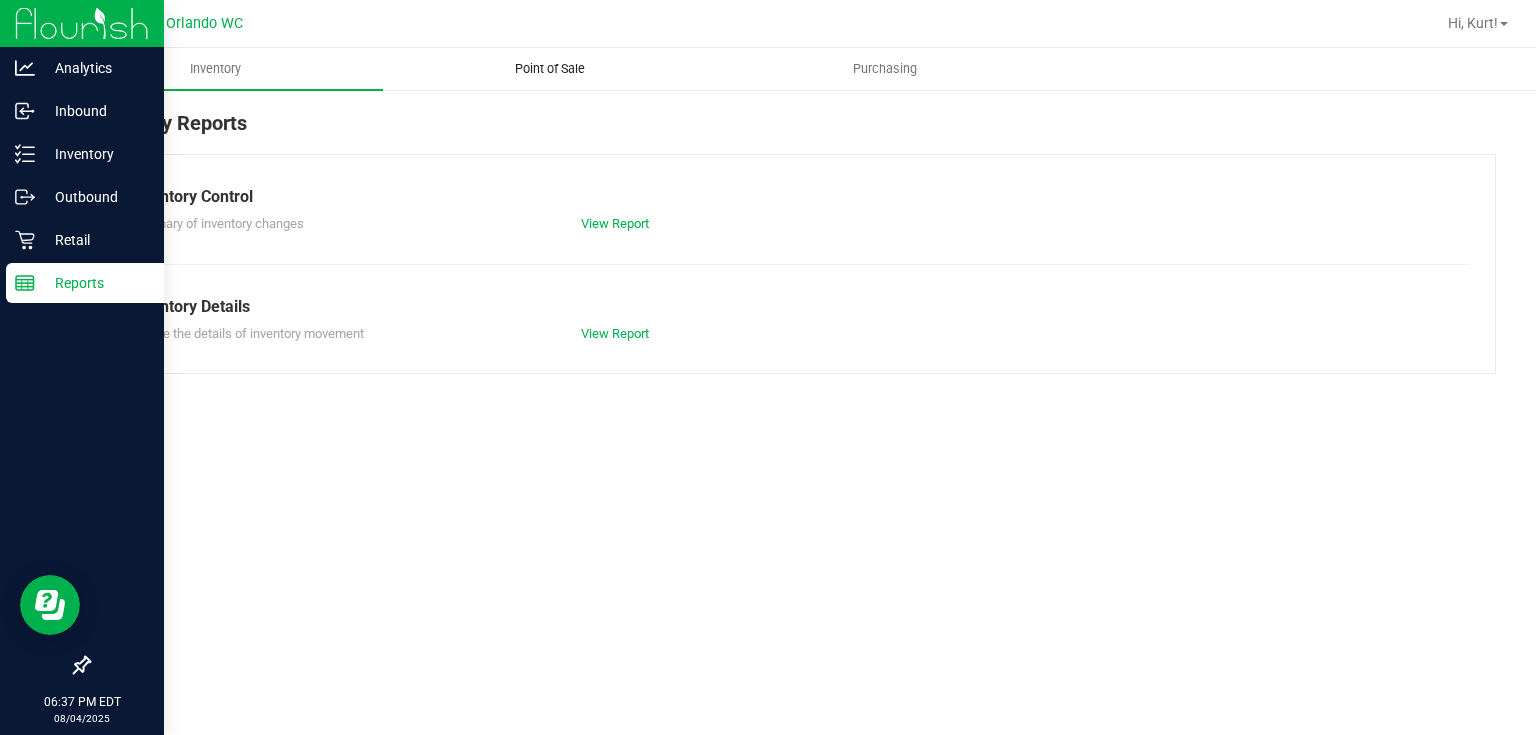 click on "Point of Sale" at bounding box center [550, 69] 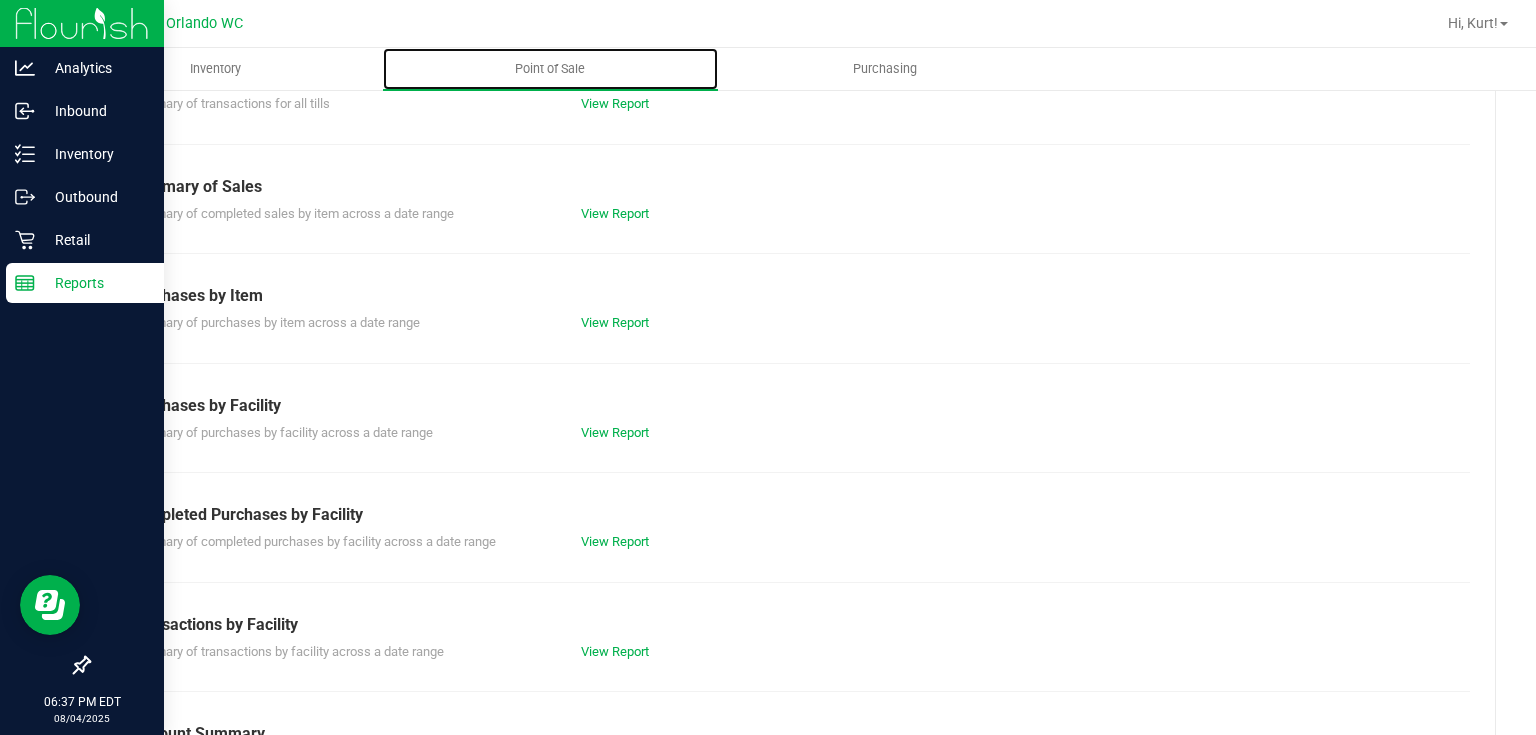 scroll, scrollTop: 149, scrollLeft: 0, axis: vertical 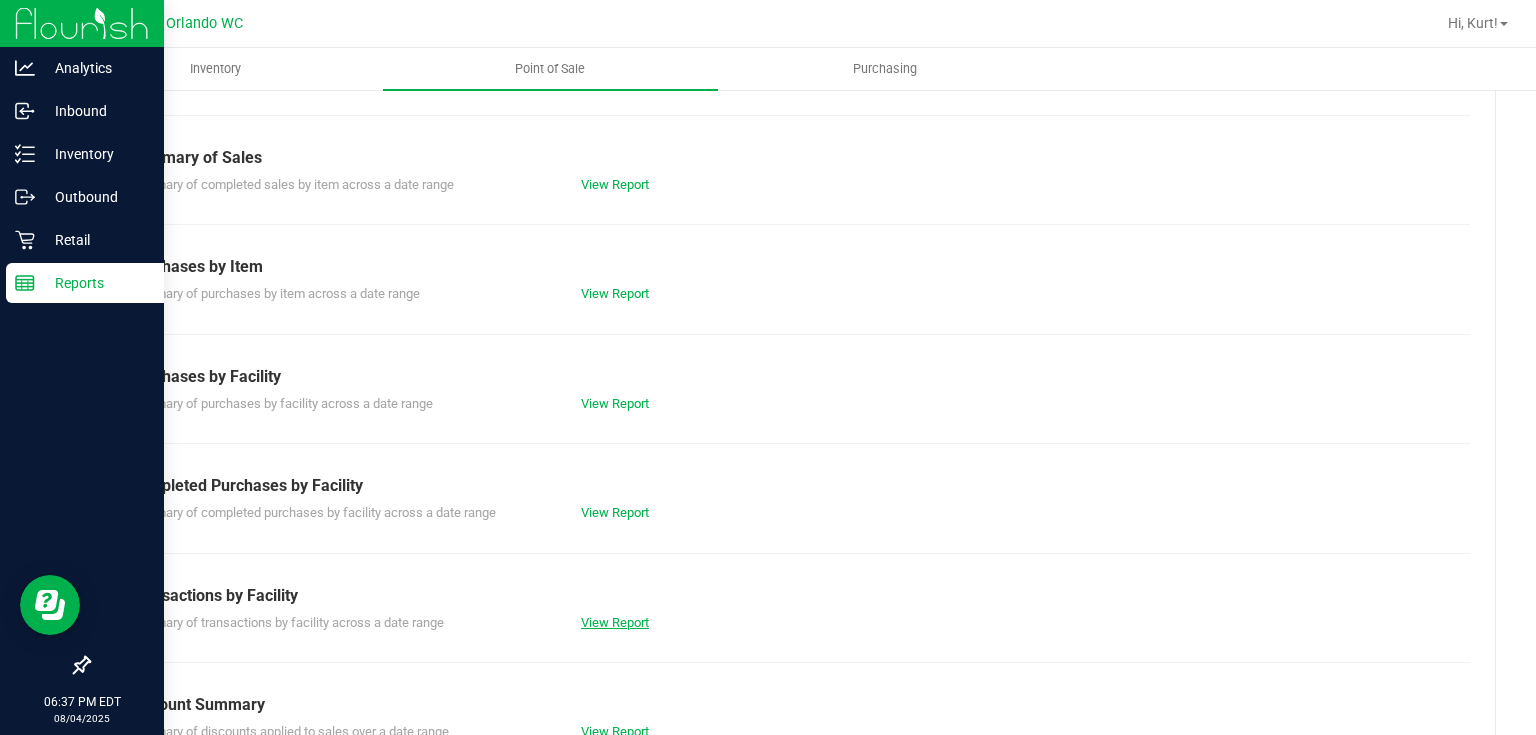 click on "View Report" at bounding box center (615, 622) 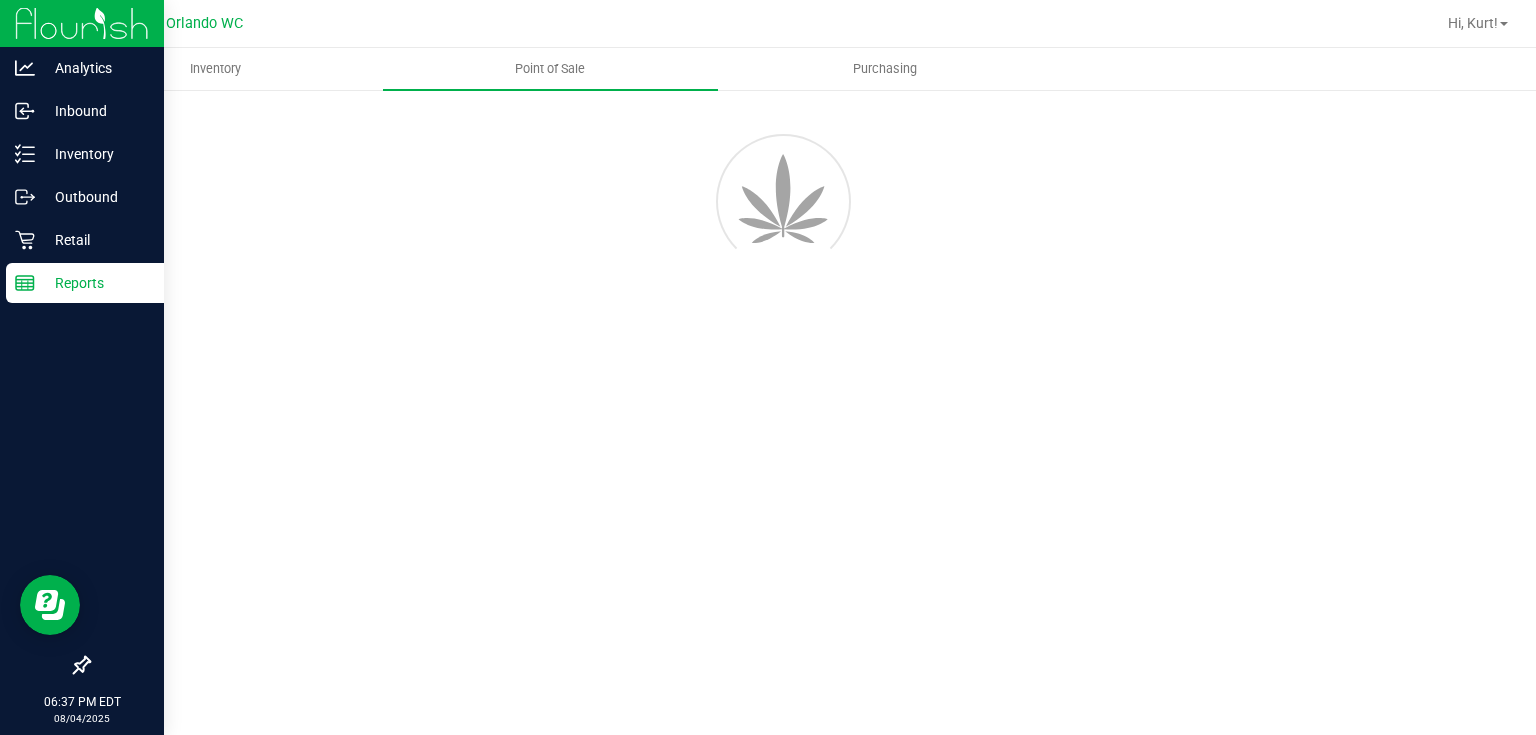 scroll, scrollTop: 0, scrollLeft: 0, axis: both 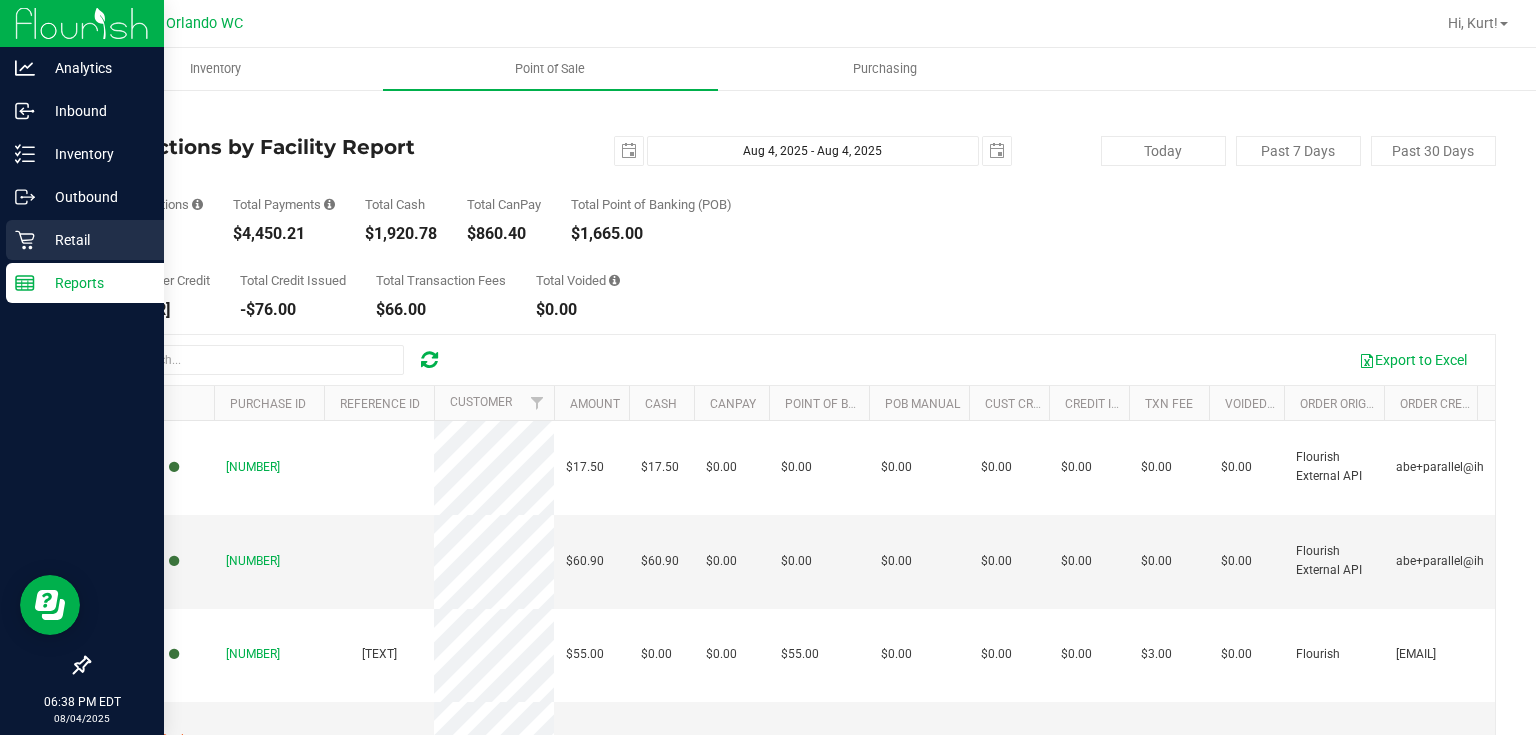 click 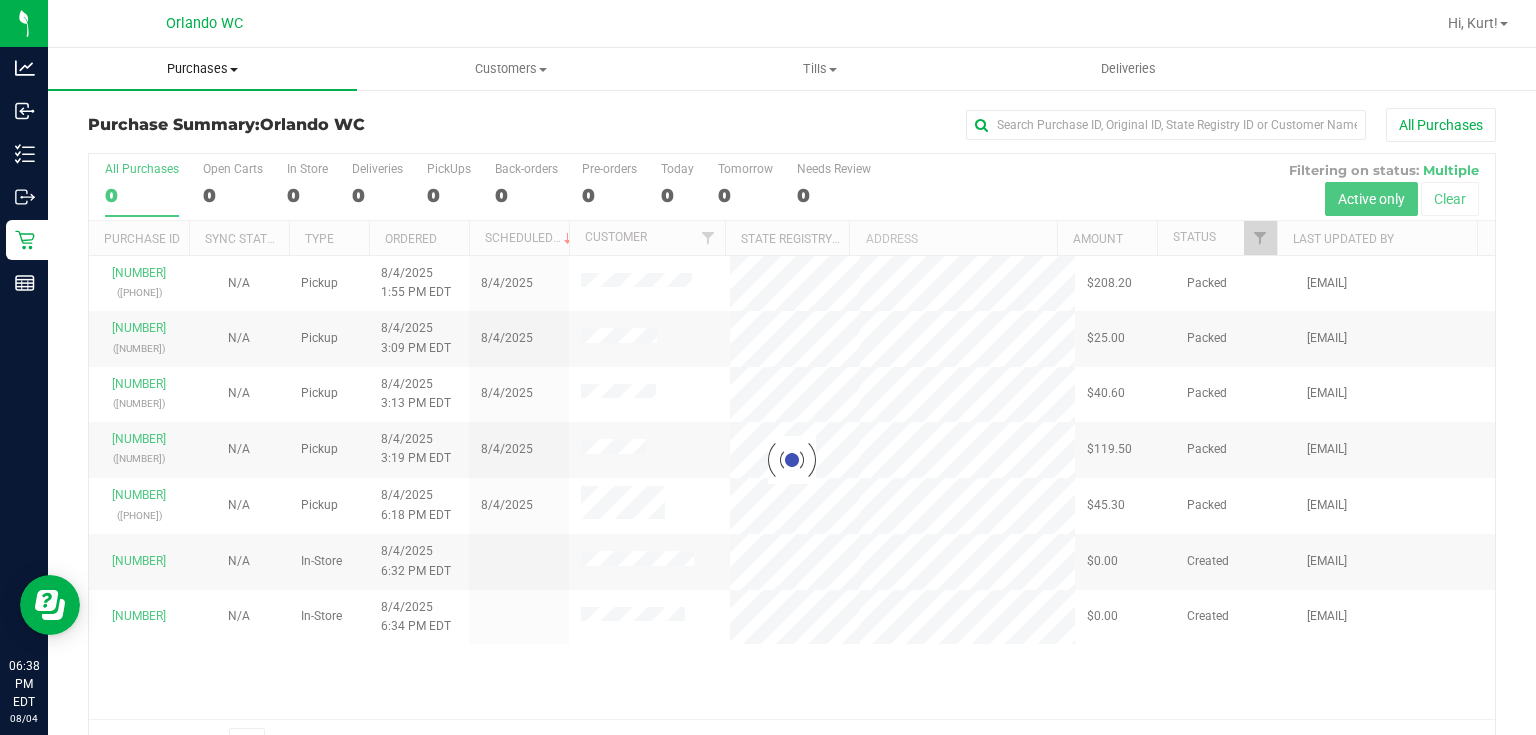 click on "Purchases" at bounding box center (202, 69) 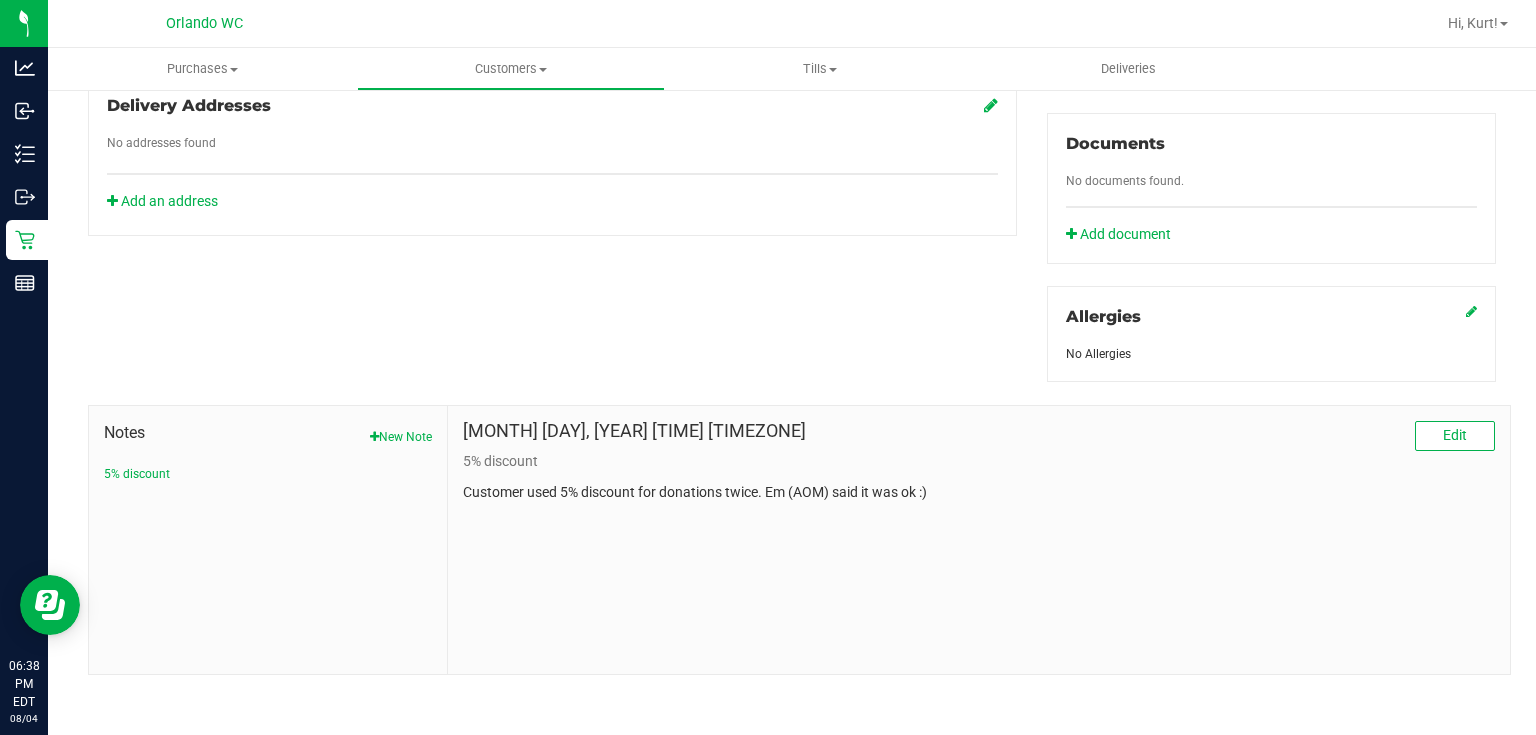 scroll, scrollTop: 0, scrollLeft: 0, axis: both 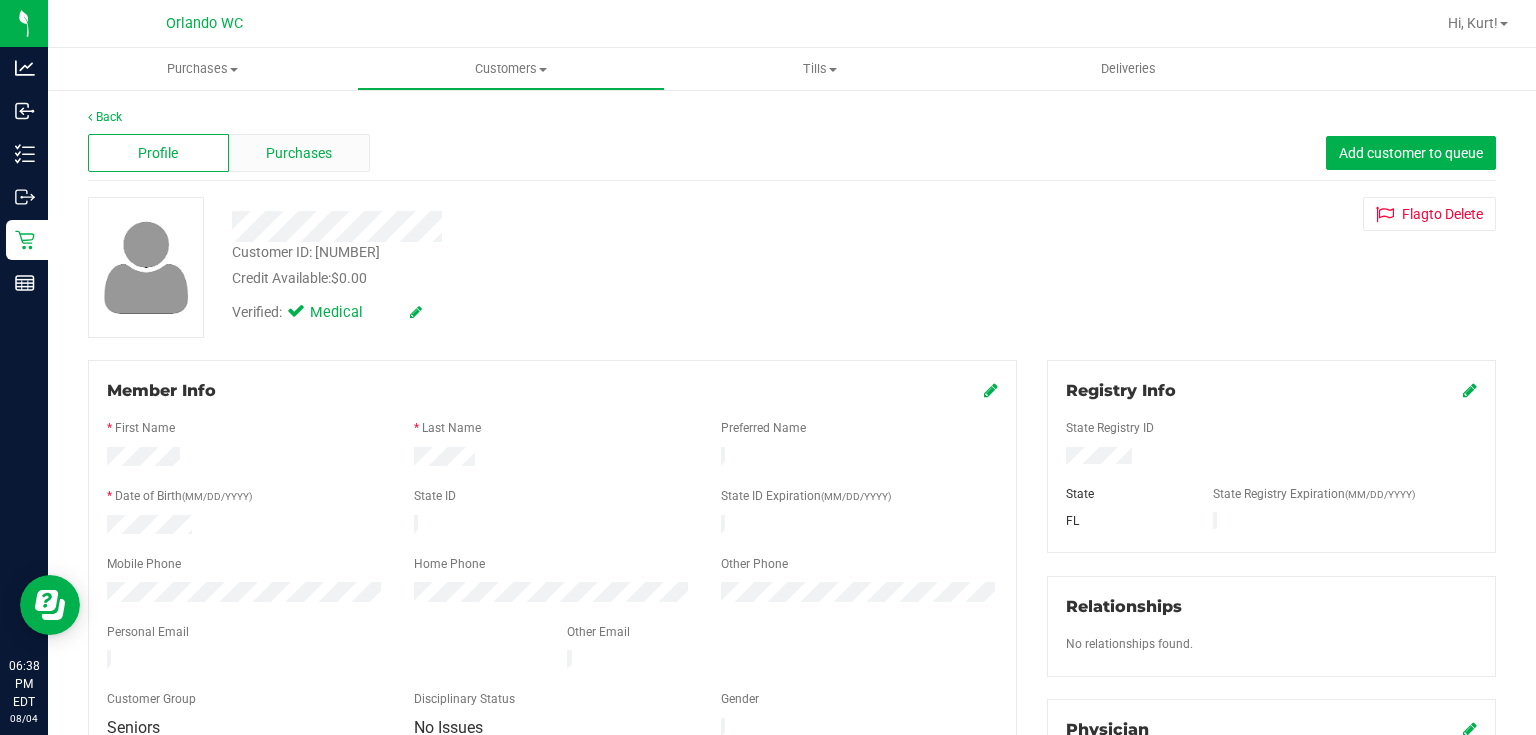 click on "Purchases" at bounding box center (299, 153) 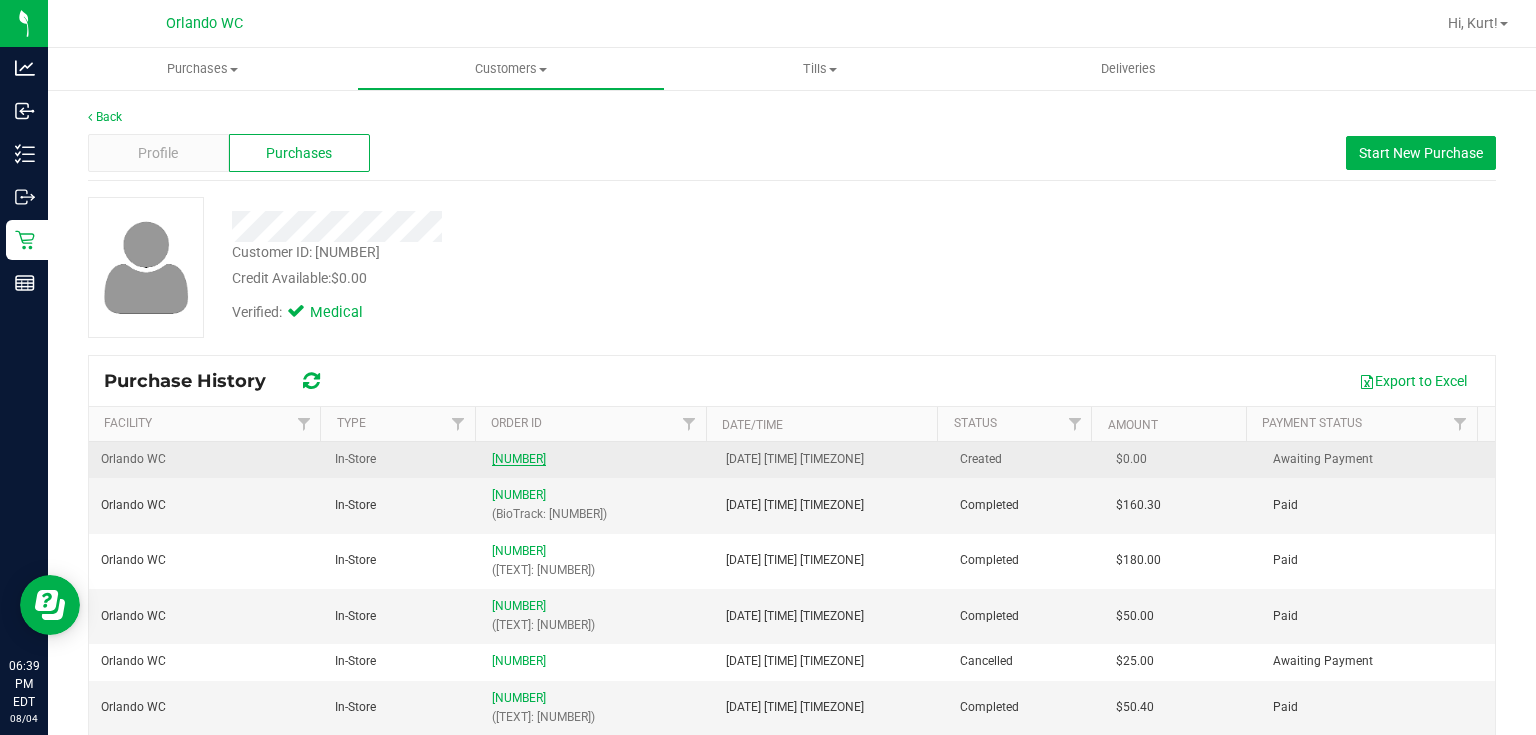 click on "11740232" at bounding box center [519, 459] 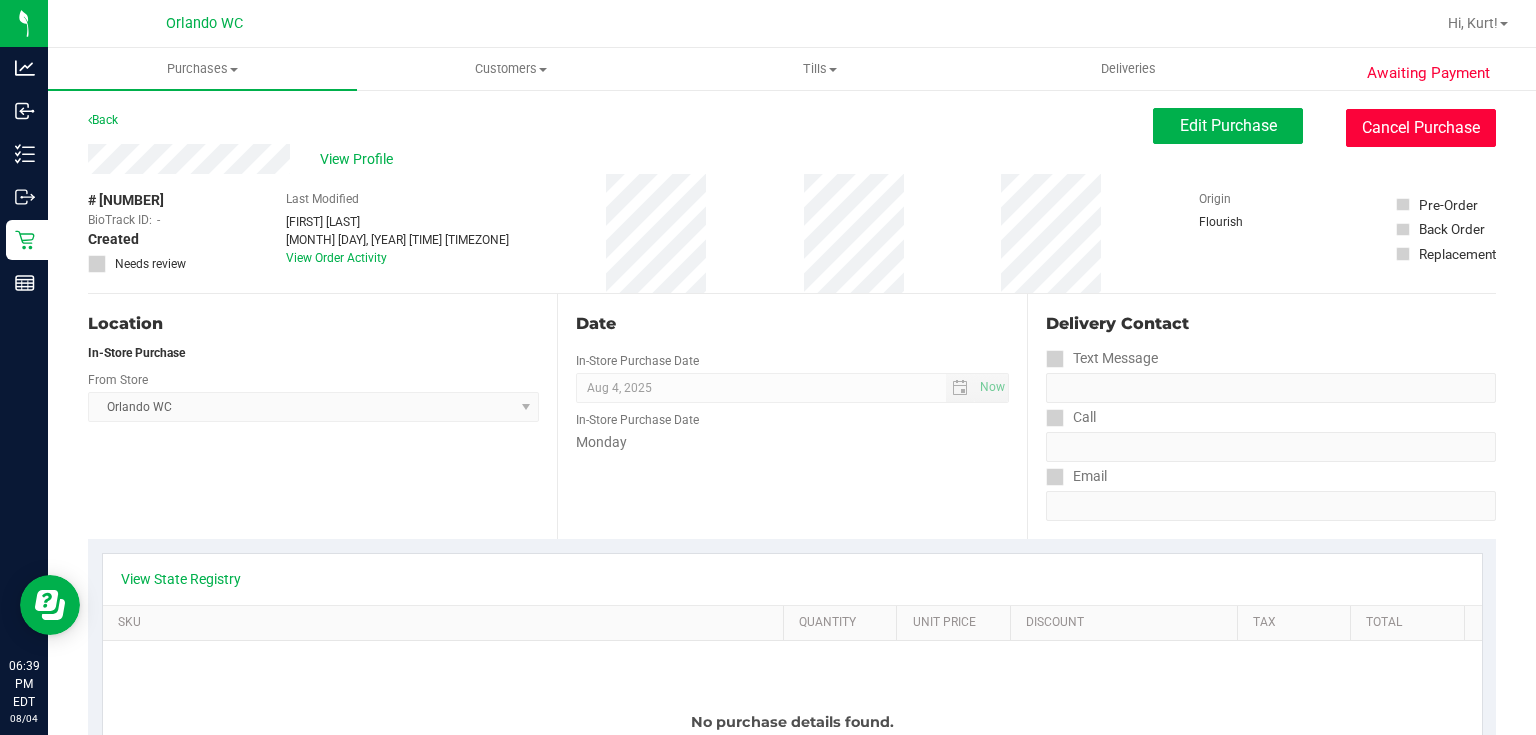 click on "Cancel Purchase" at bounding box center (1421, 128) 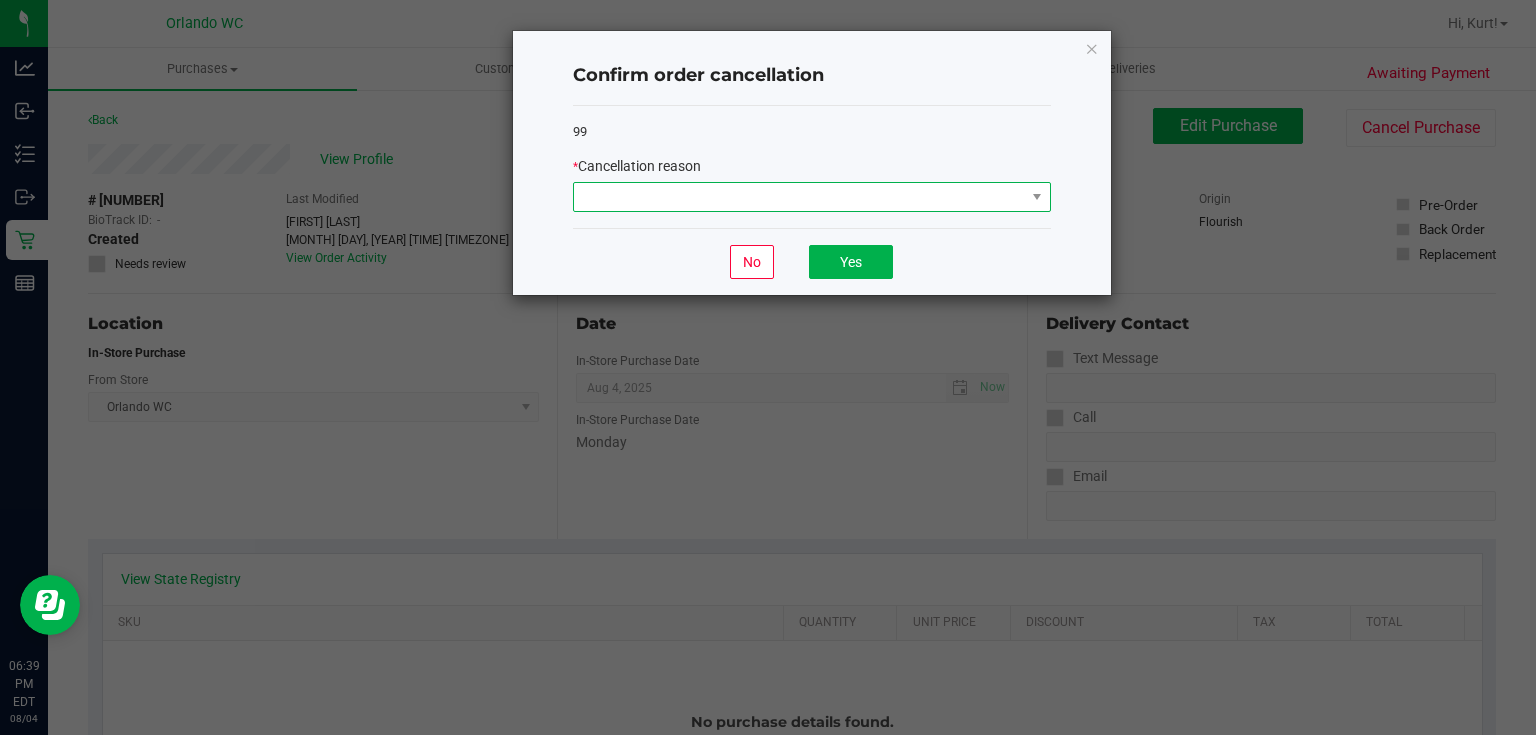 click at bounding box center [799, 197] 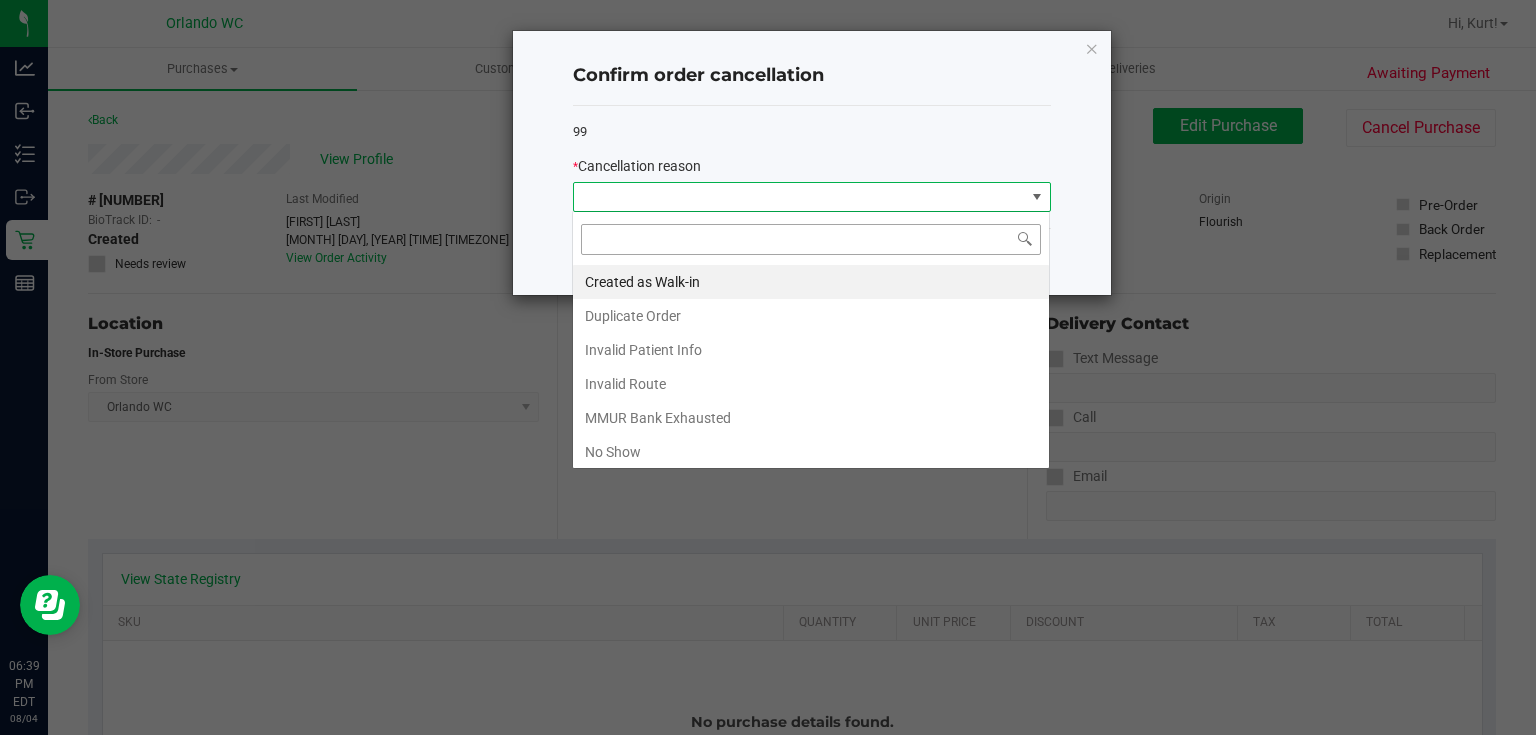 scroll, scrollTop: 99970, scrollLeft: 99521, axis: both 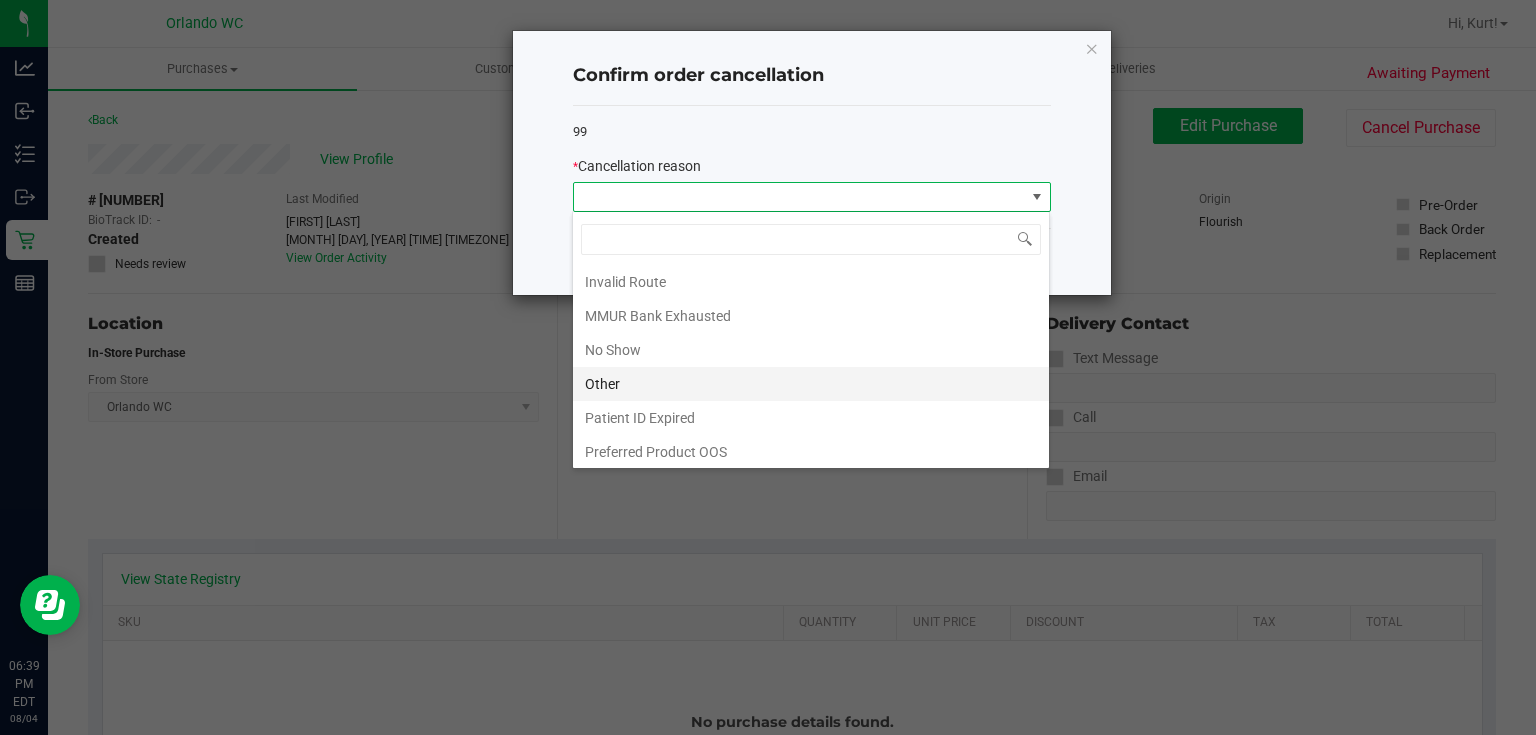 click on "Other" at bounding box center (811, 384) 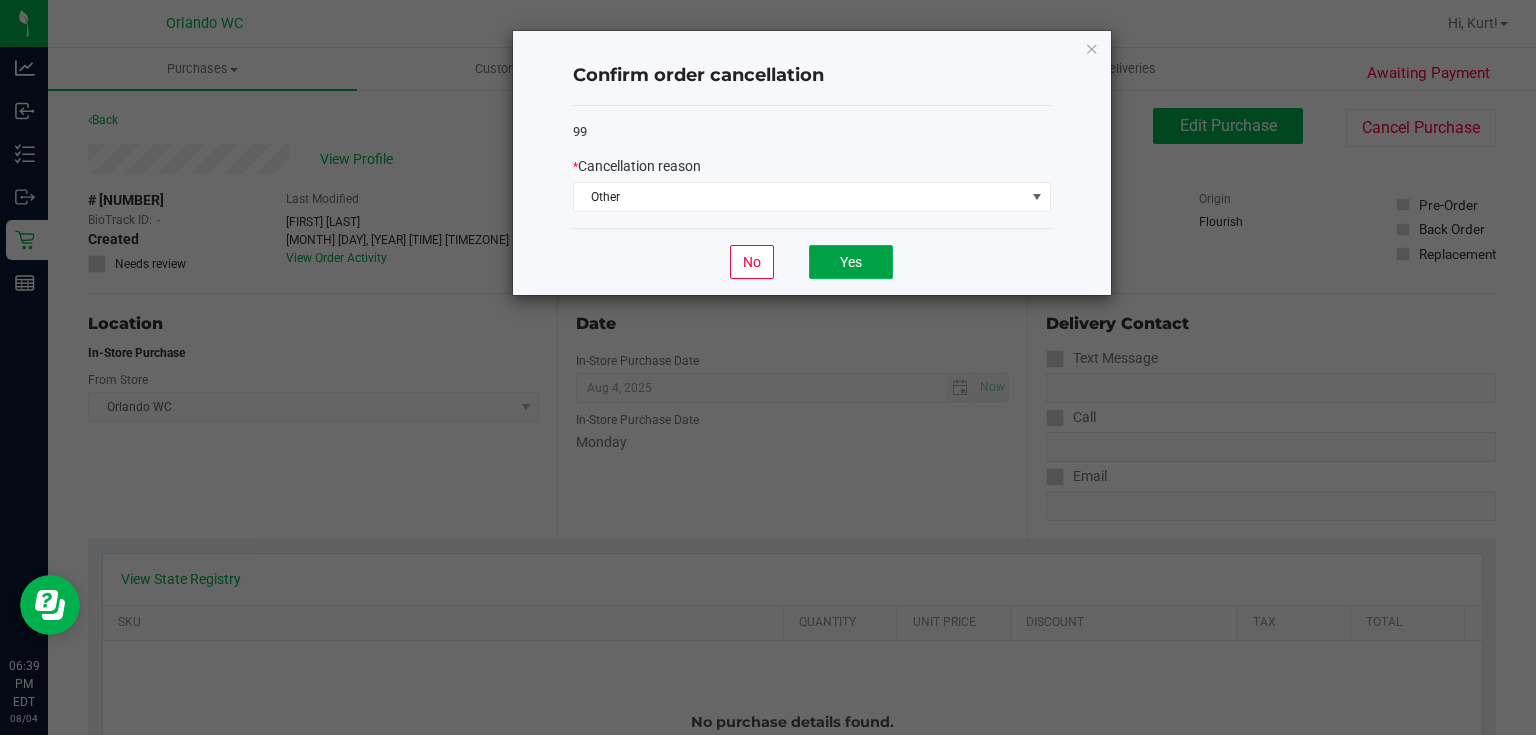 click on "Yes" 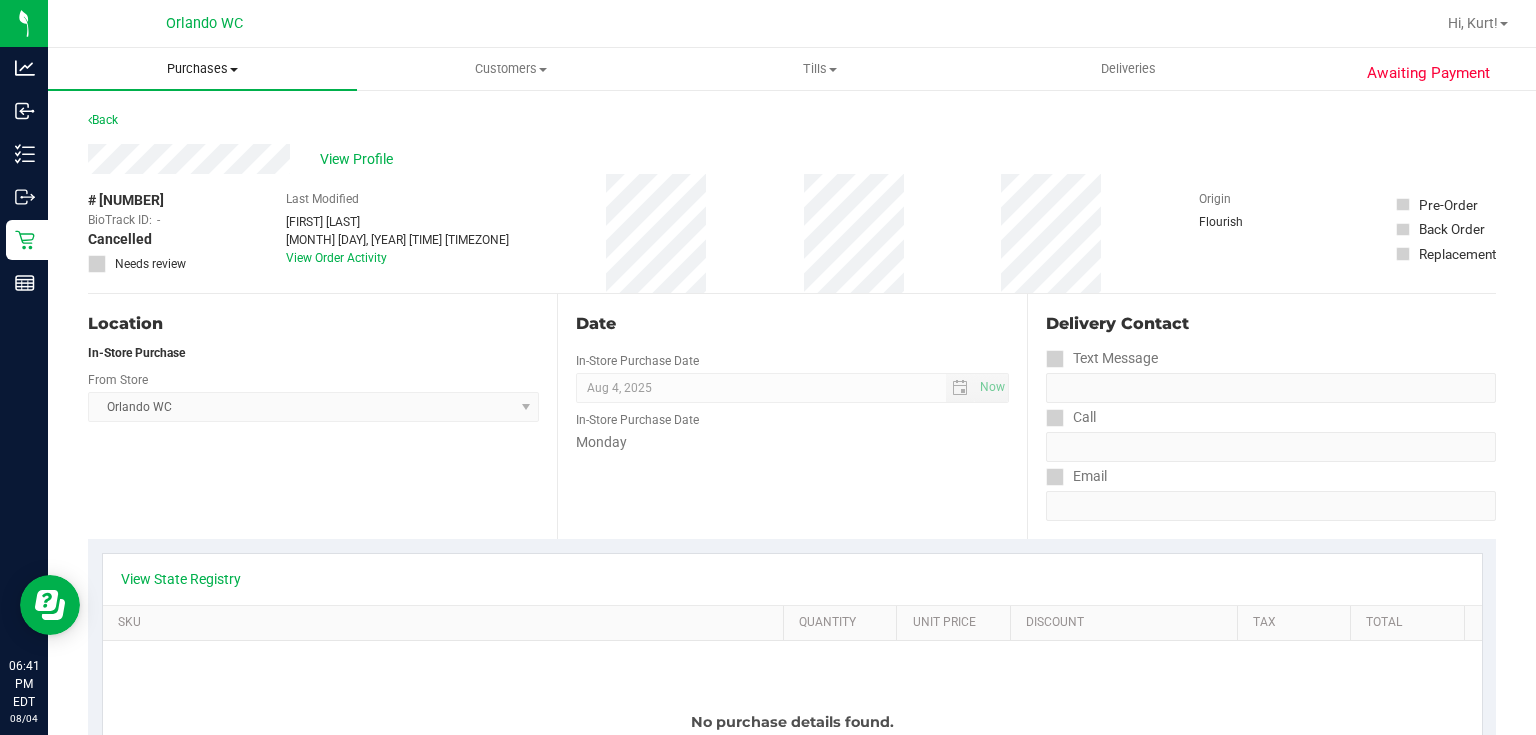 click on "Purchases" at bounding box center [202, 69] 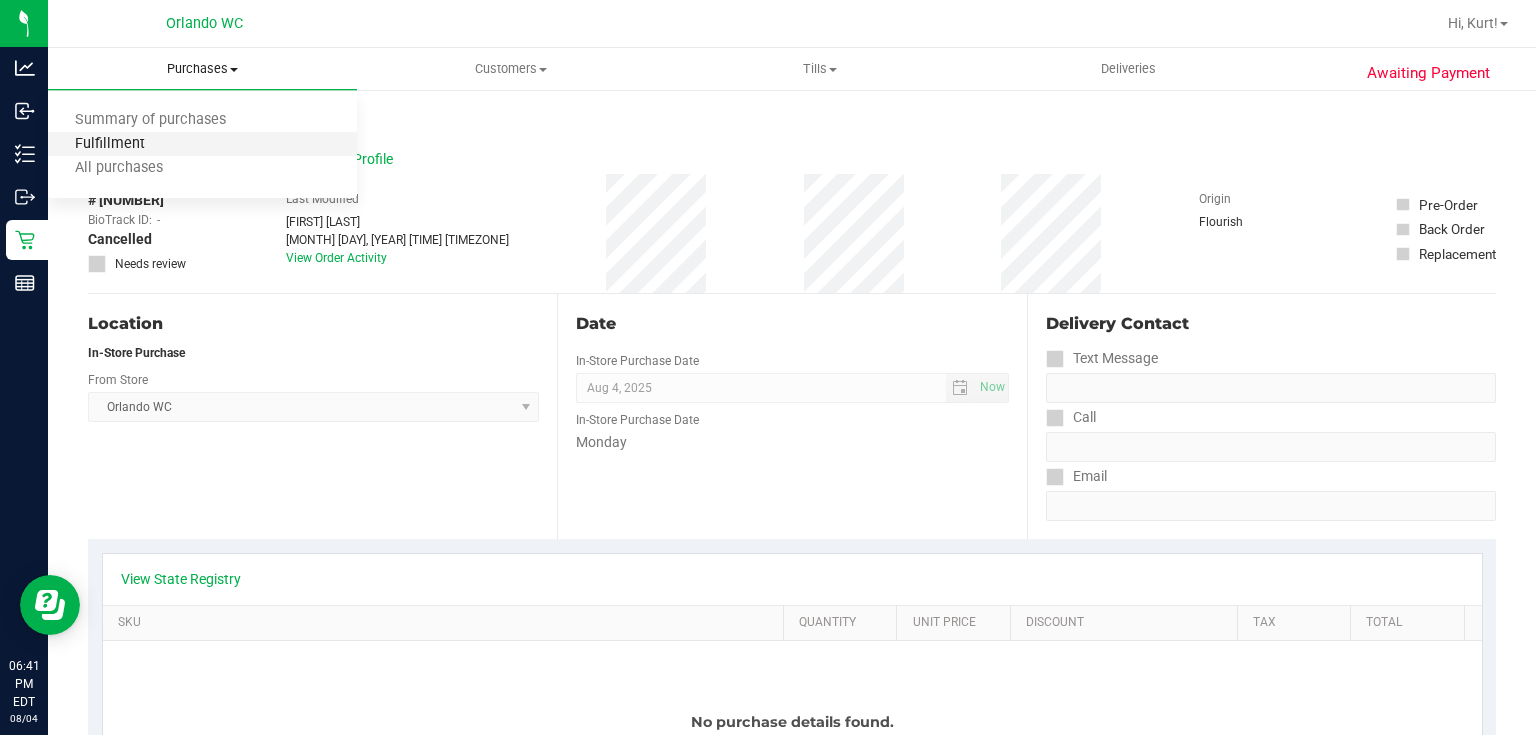 click on "Fulfillment" at bounding box center (110, 144) 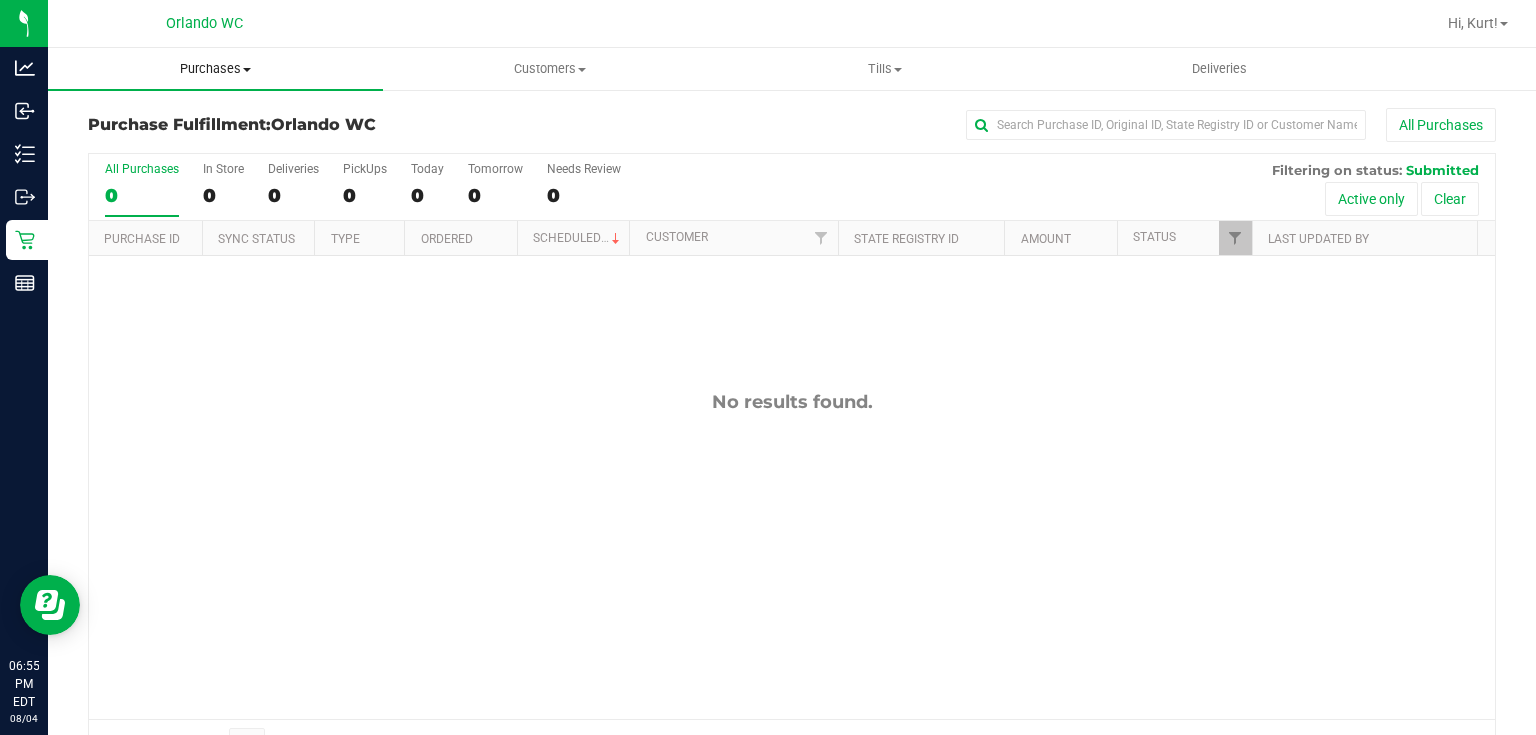click on "Purchases" at bounding box center [215, 69] 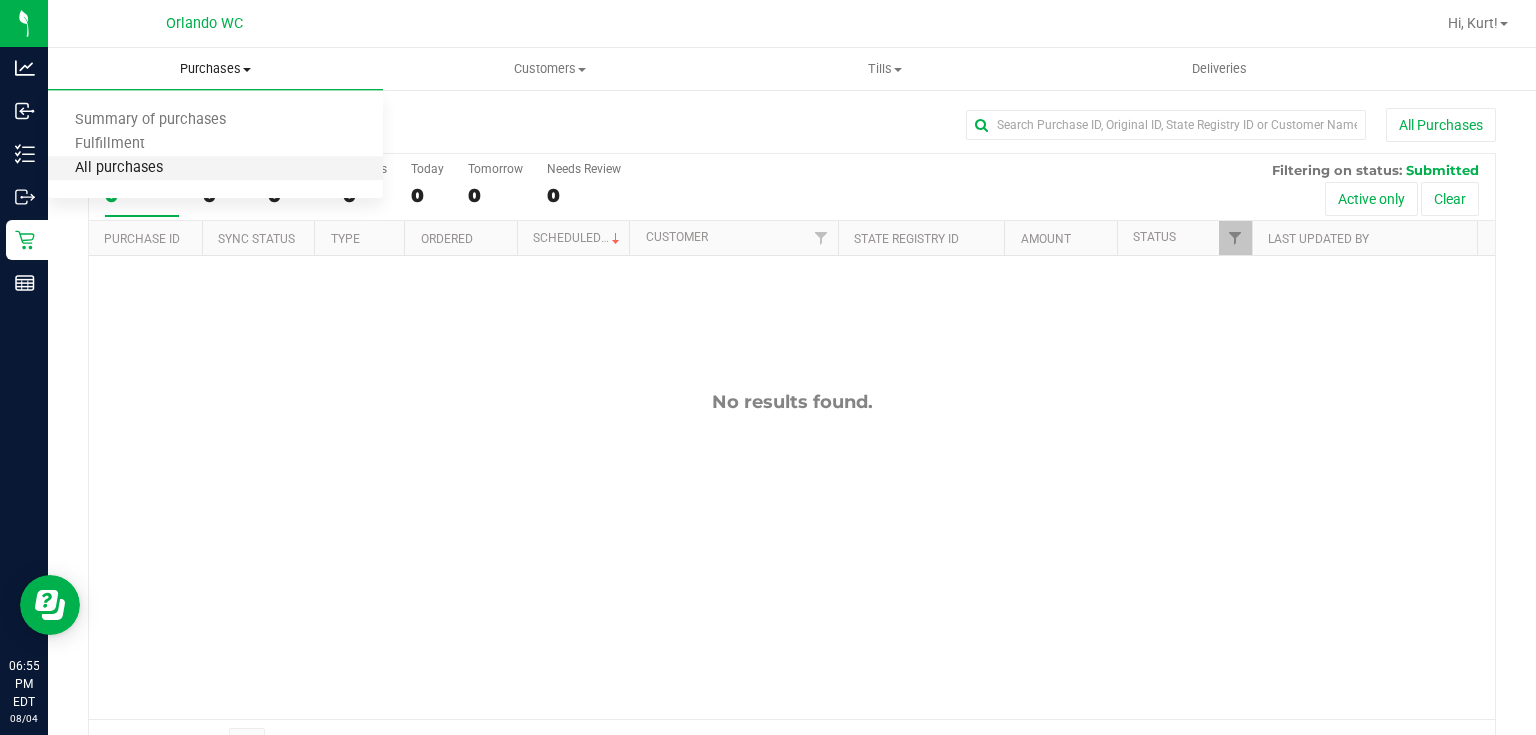 click on "All purchases" at bounding box center (119, 168) 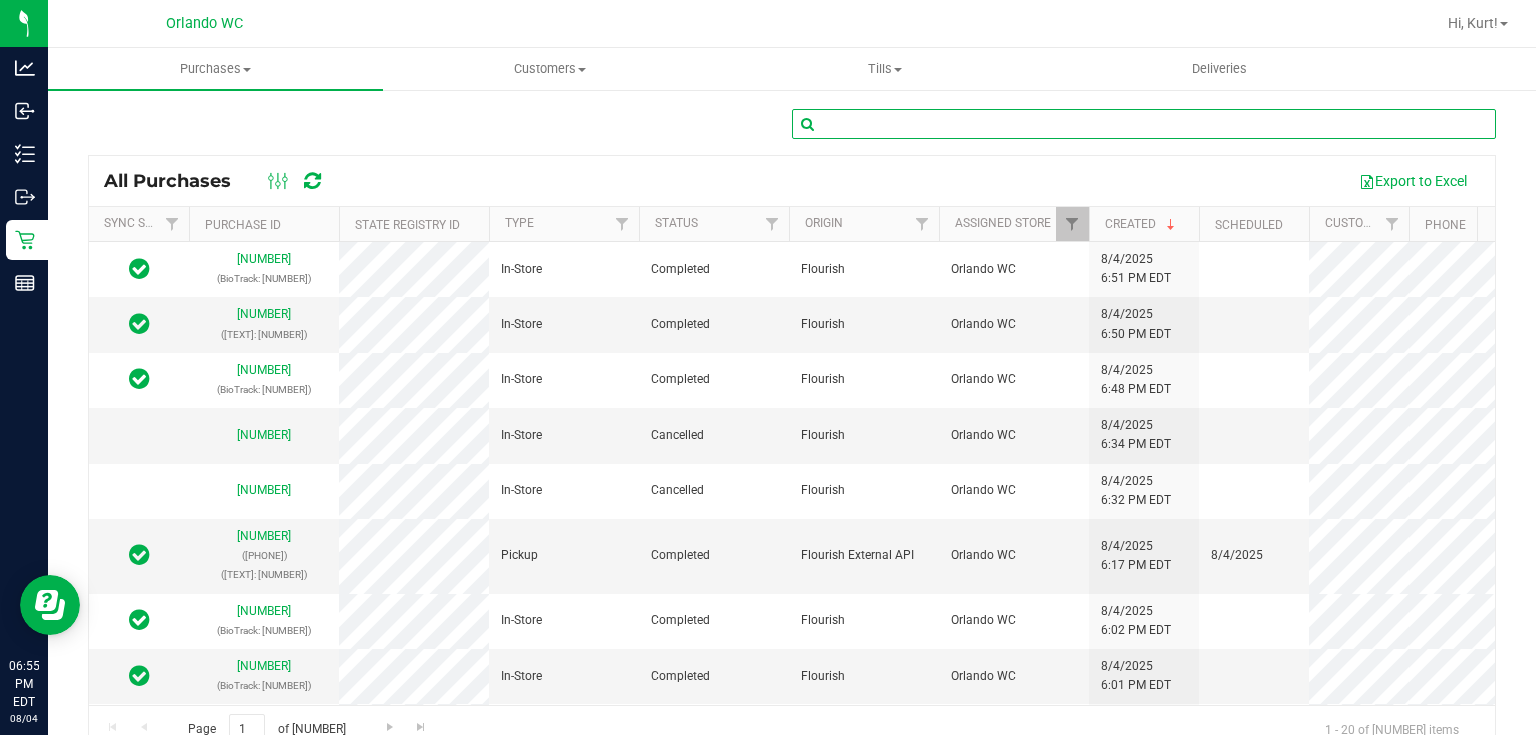 click at bounding box center [1144, 124] 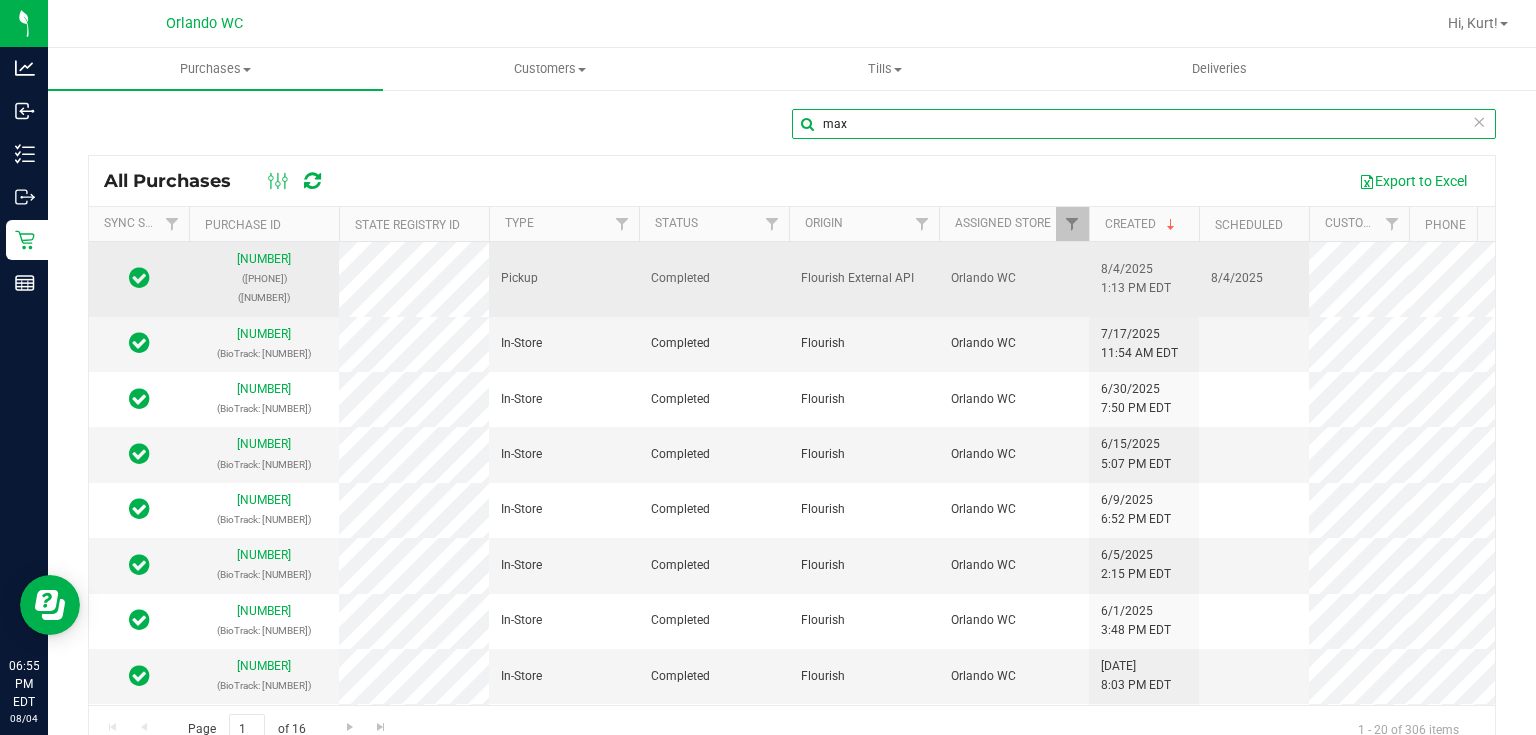 type on "max" 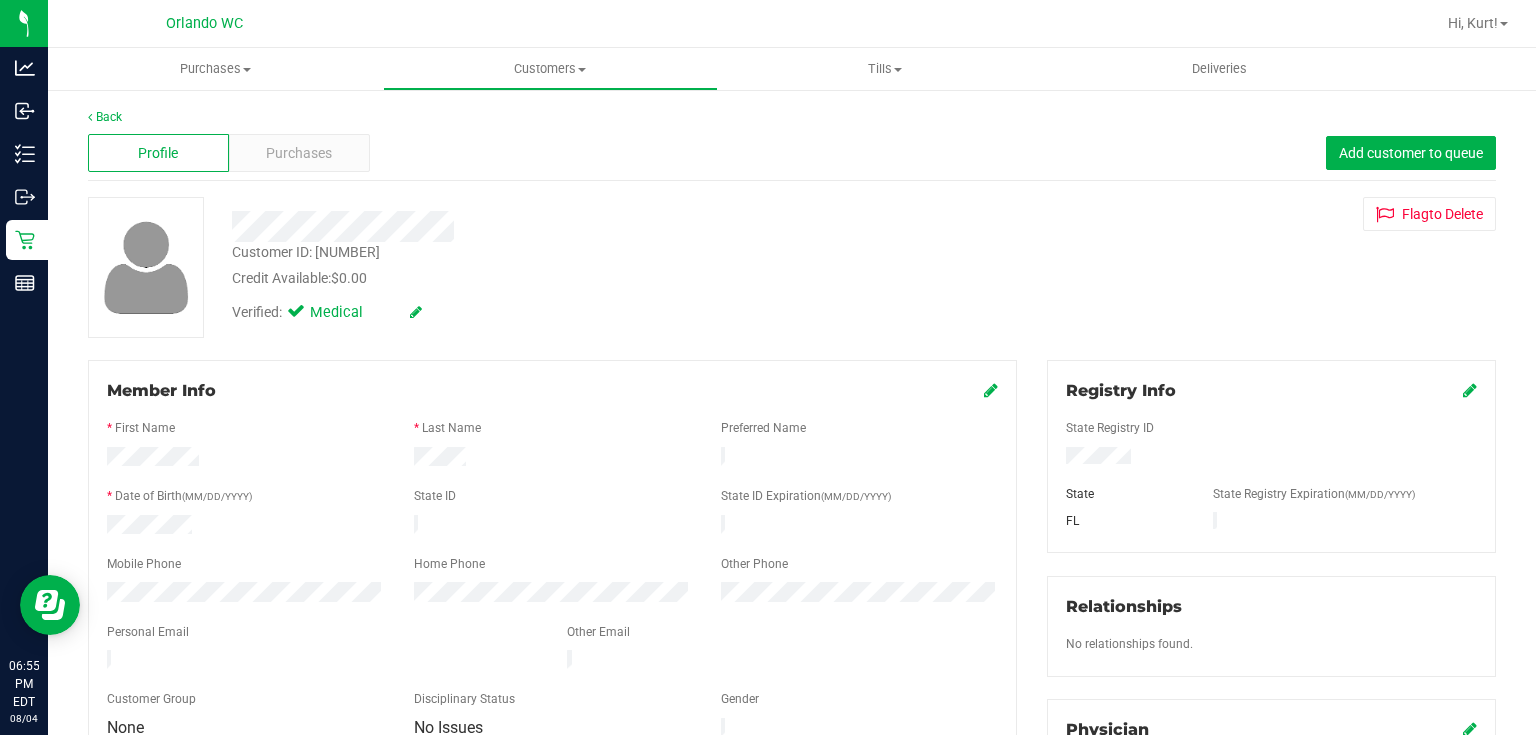 click on "Customer ID: 142742
Credit Available:
$0.00" at bounding box center [576, 265] 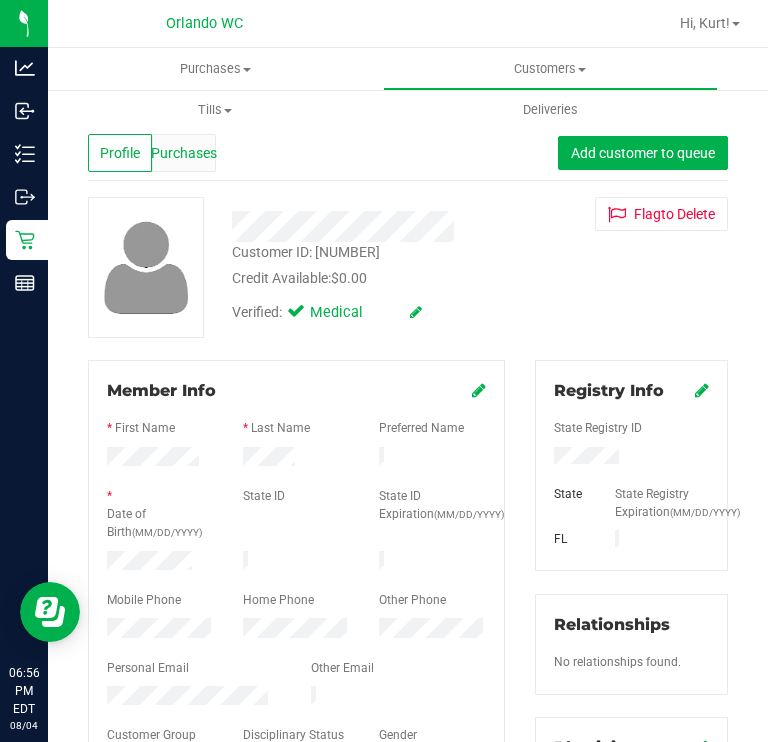 click on "Purchases" at bounding box center (184, 153) 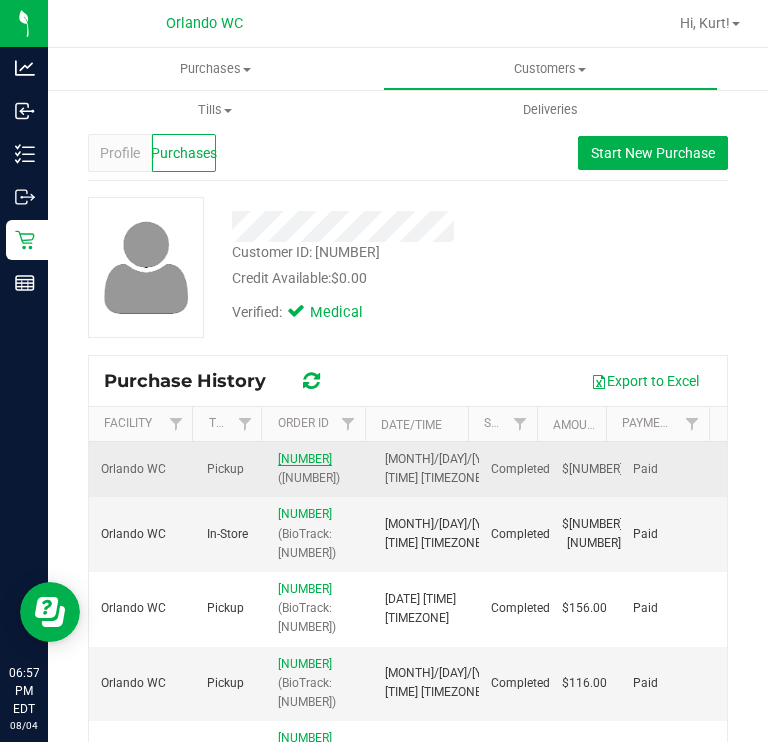 click on "11738051" at bounding box center (305, 459) 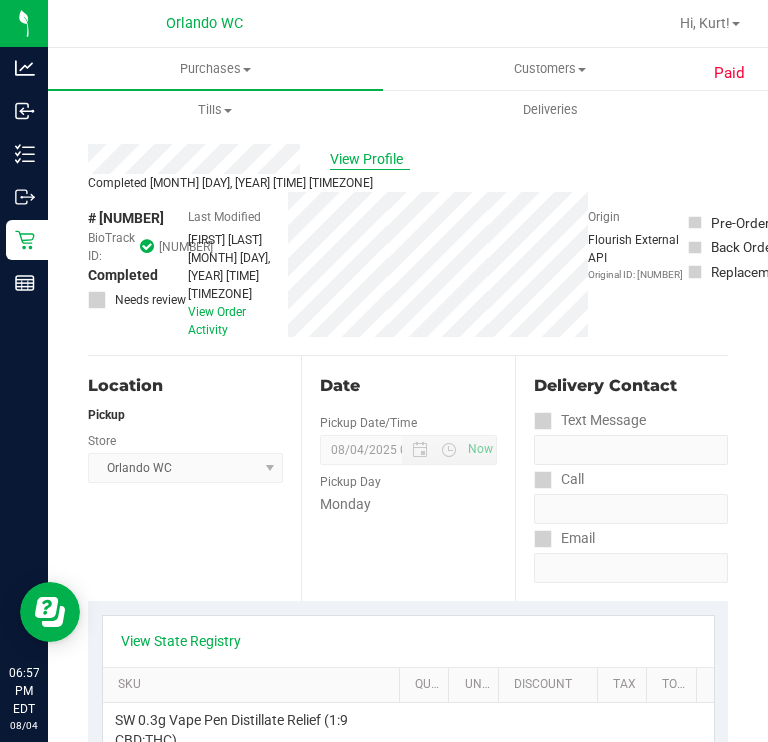 click on "View Profile" at bounding box center (370, 159) 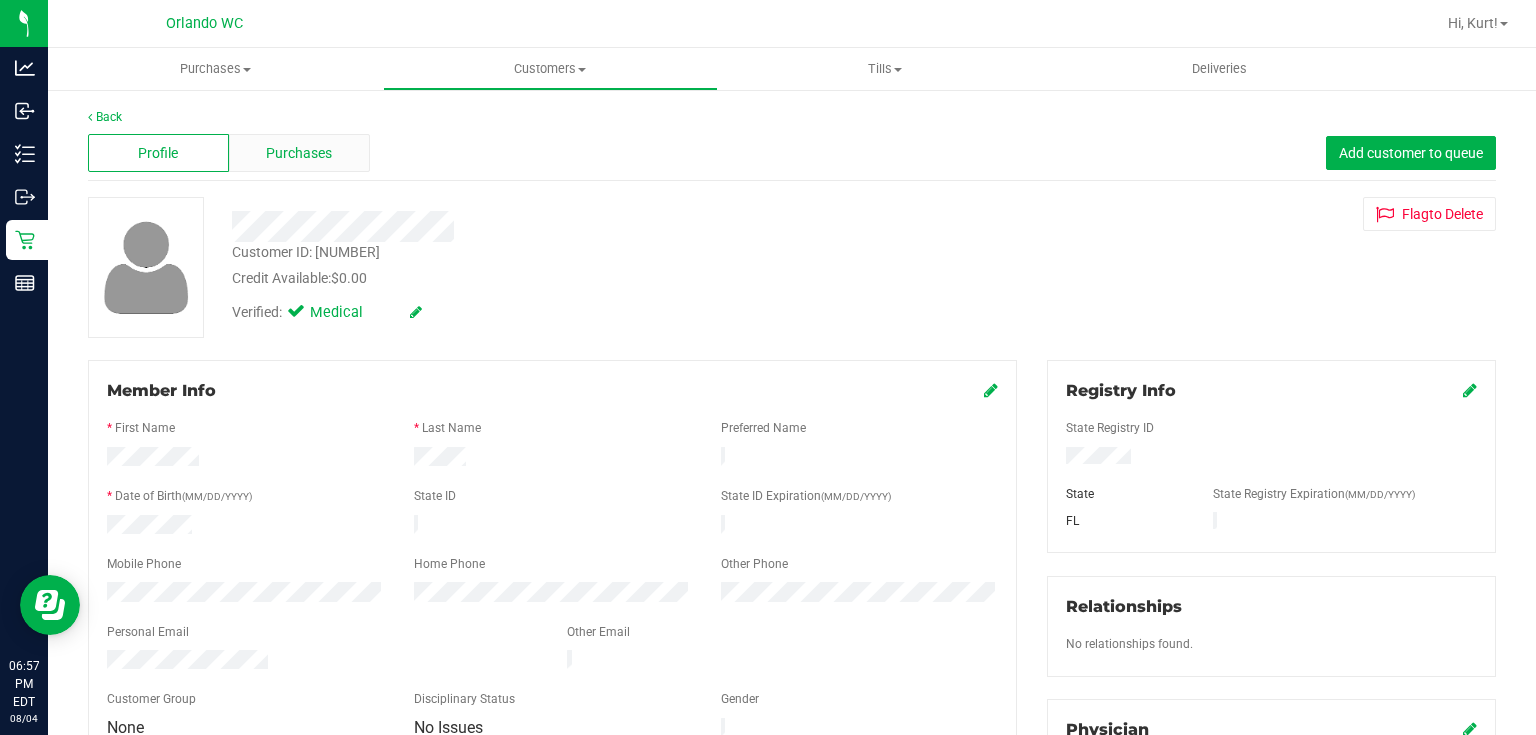 click on "Purchases" at bounding box center (299, 153) 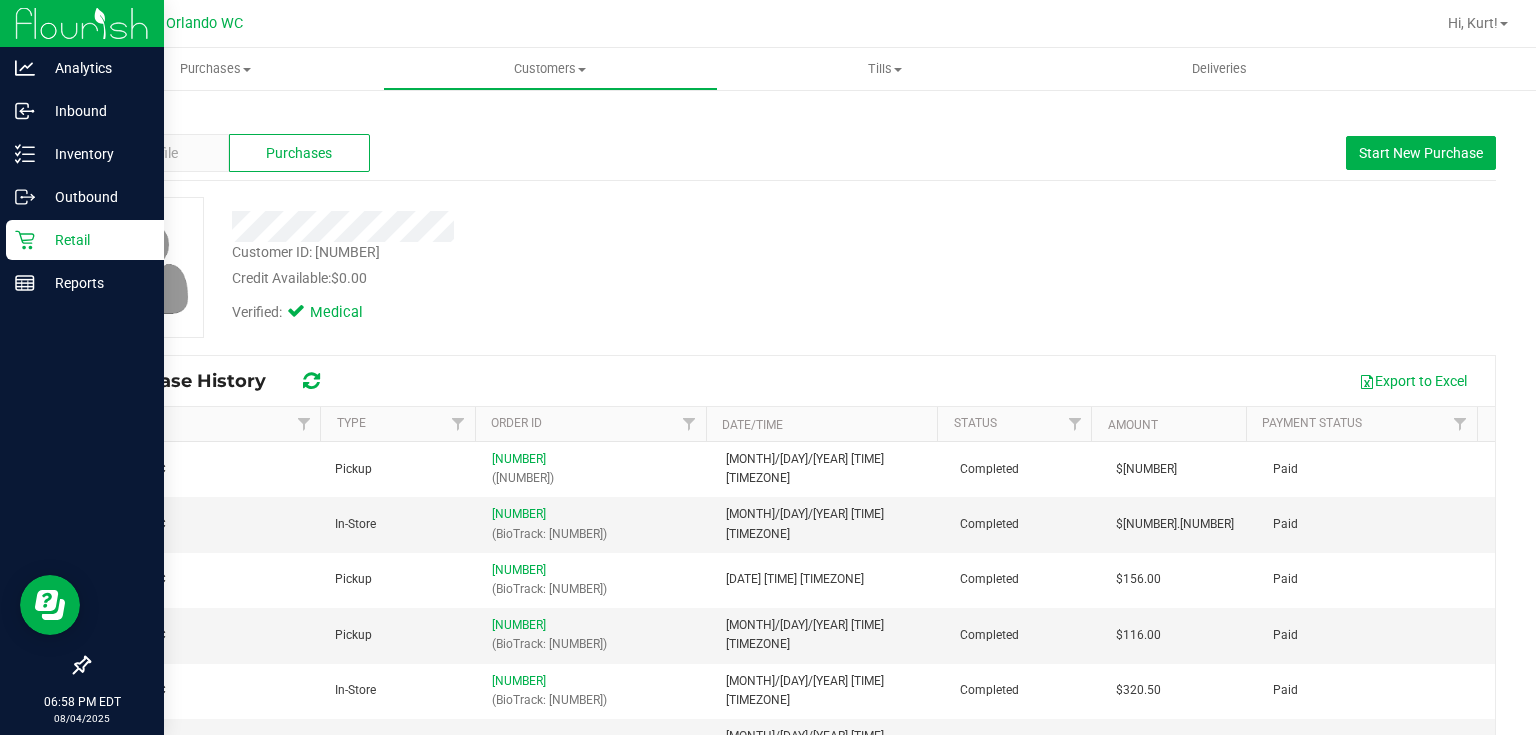 click 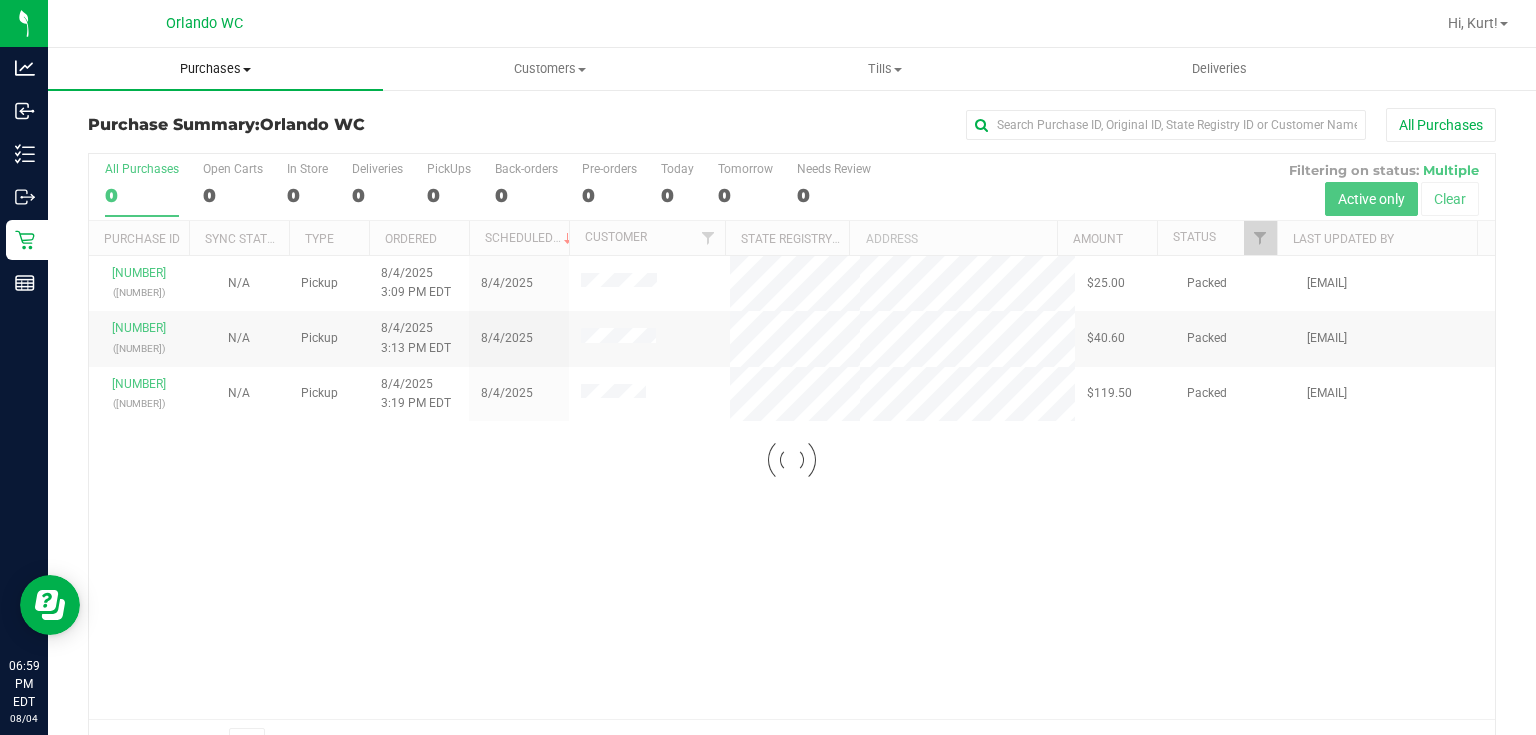 click on "Purchases" at bounding box center [215, 69] 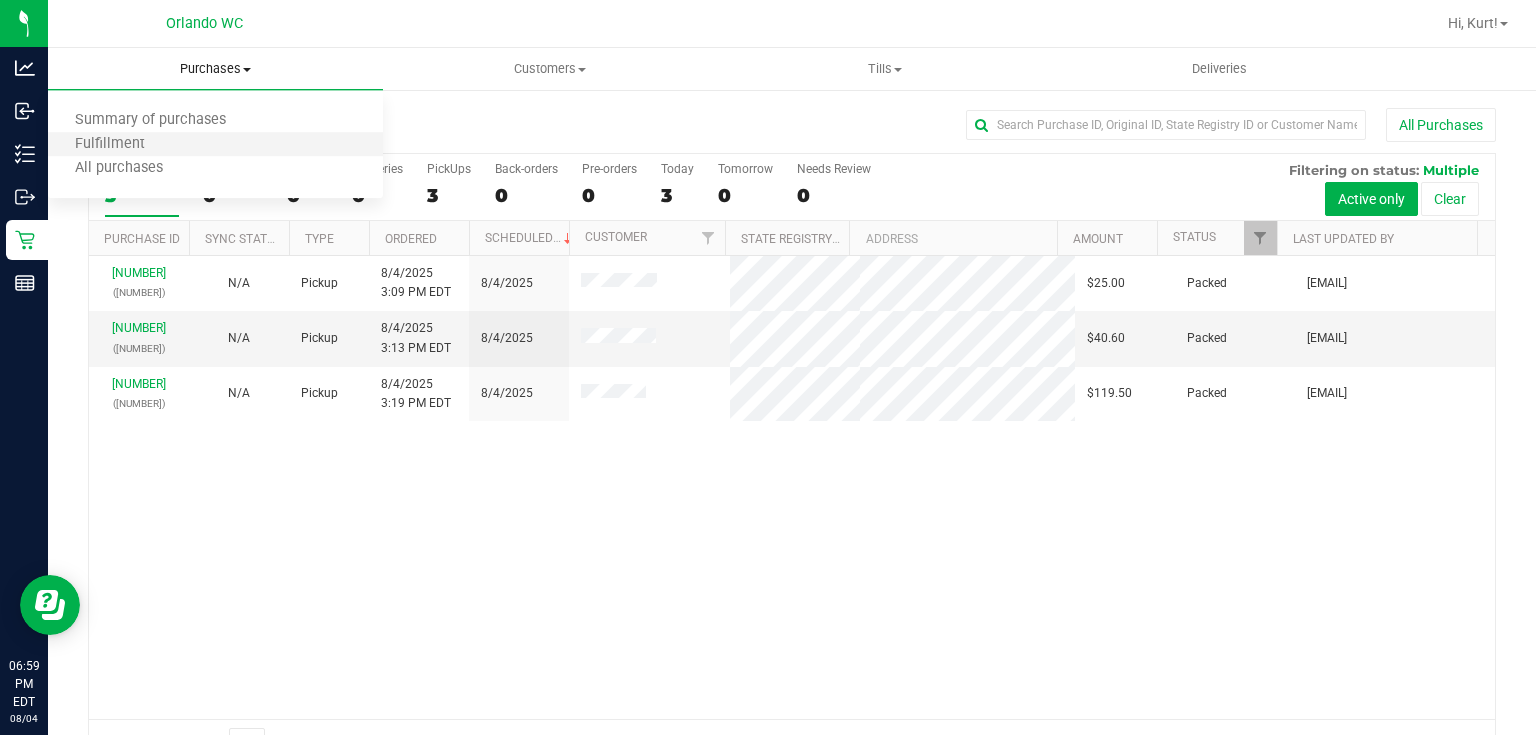 click on "Fulfillment" at bounding box center (215, 145) 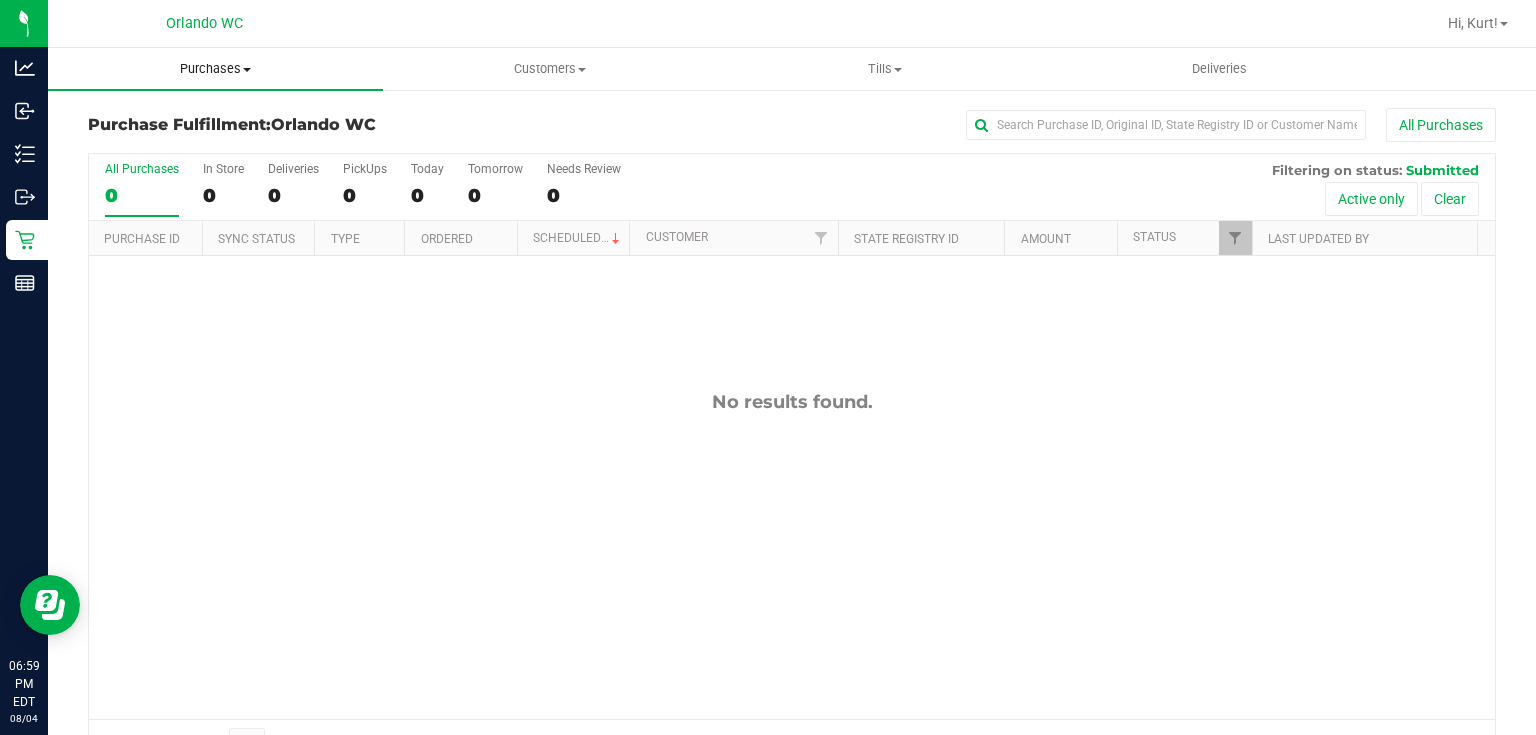 click on "Purchases" at bounding box center [215, 69] 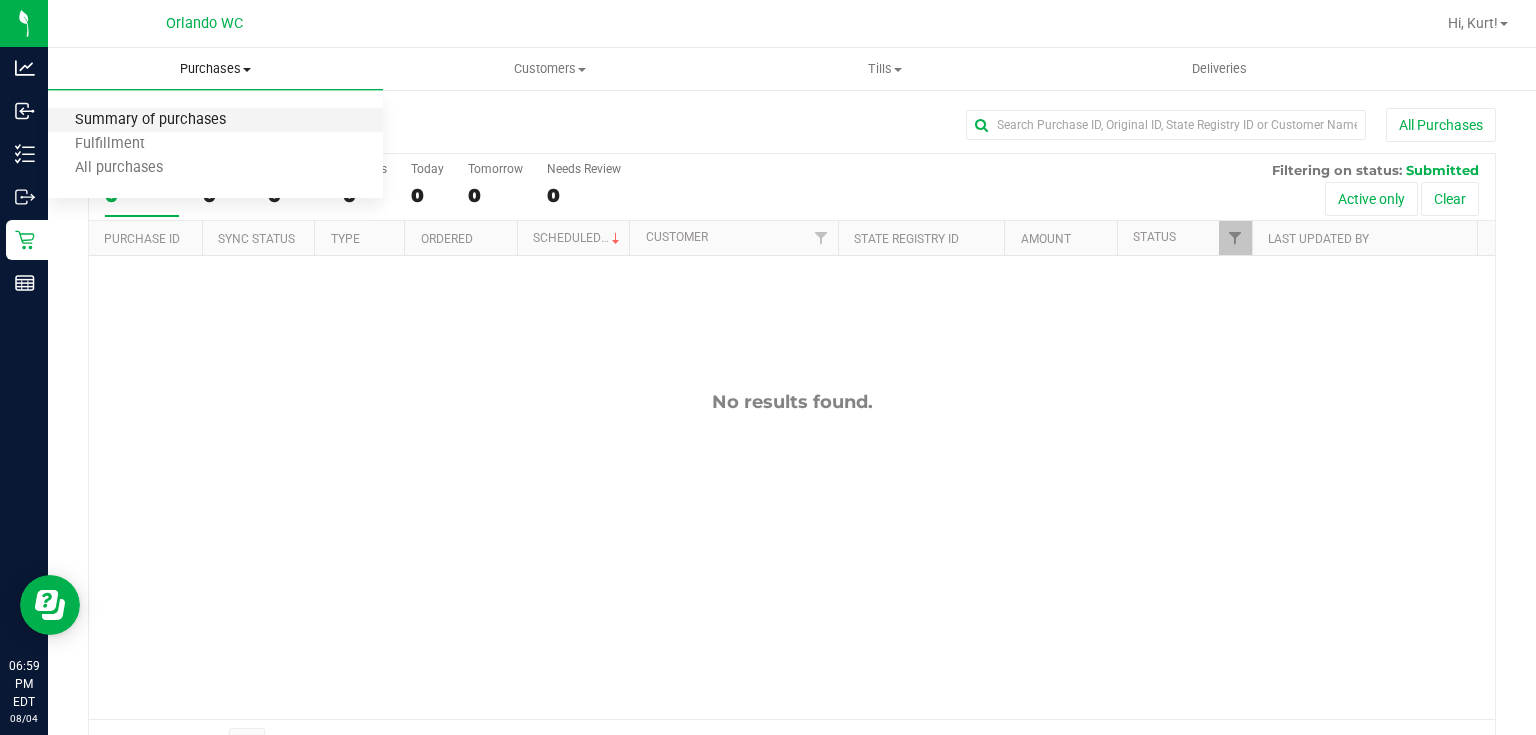 click on "Summary of purchases" at bounding box center [150, 120] 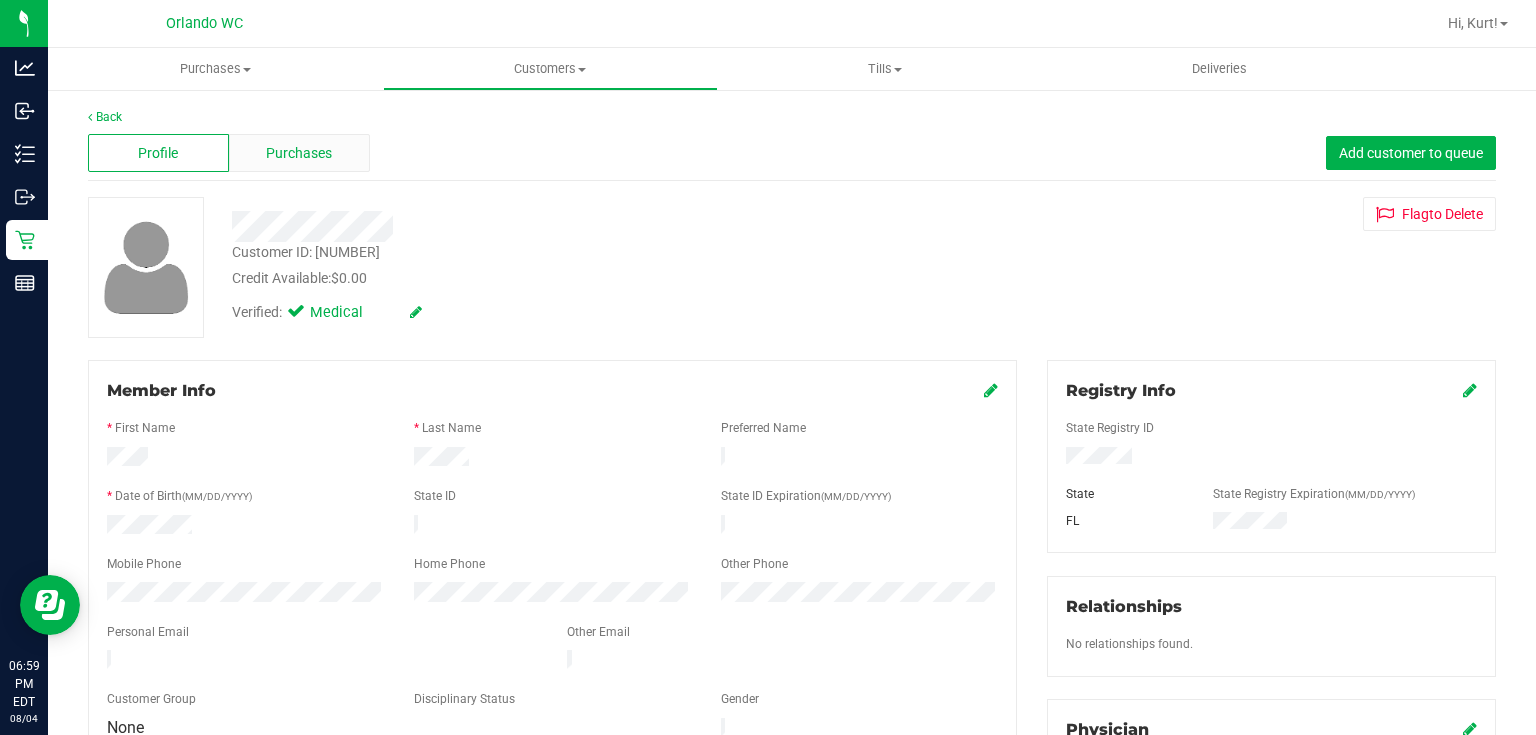 click on "Purchases" at bounding box center [299, 153] 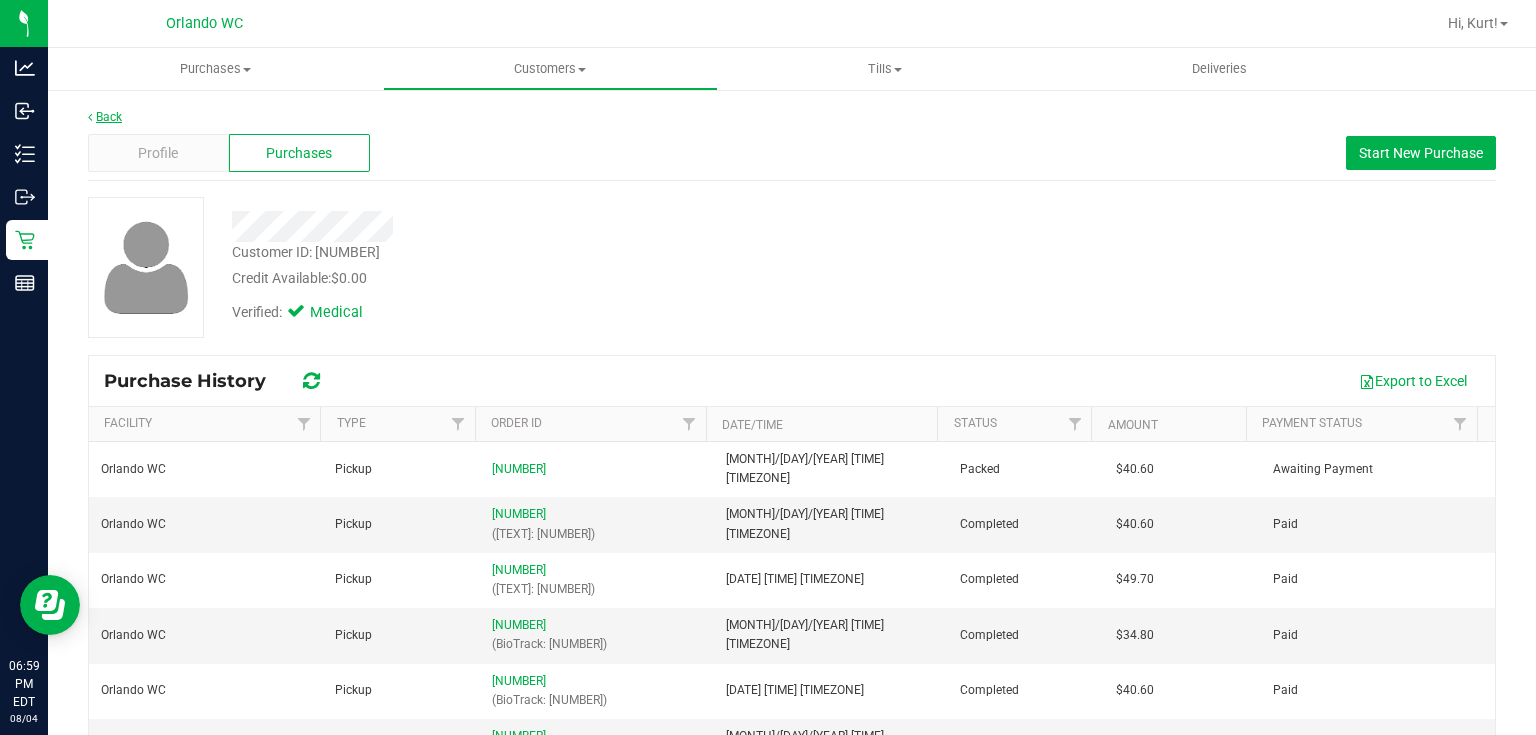 click on "Back" at bounding box center (105, 117) 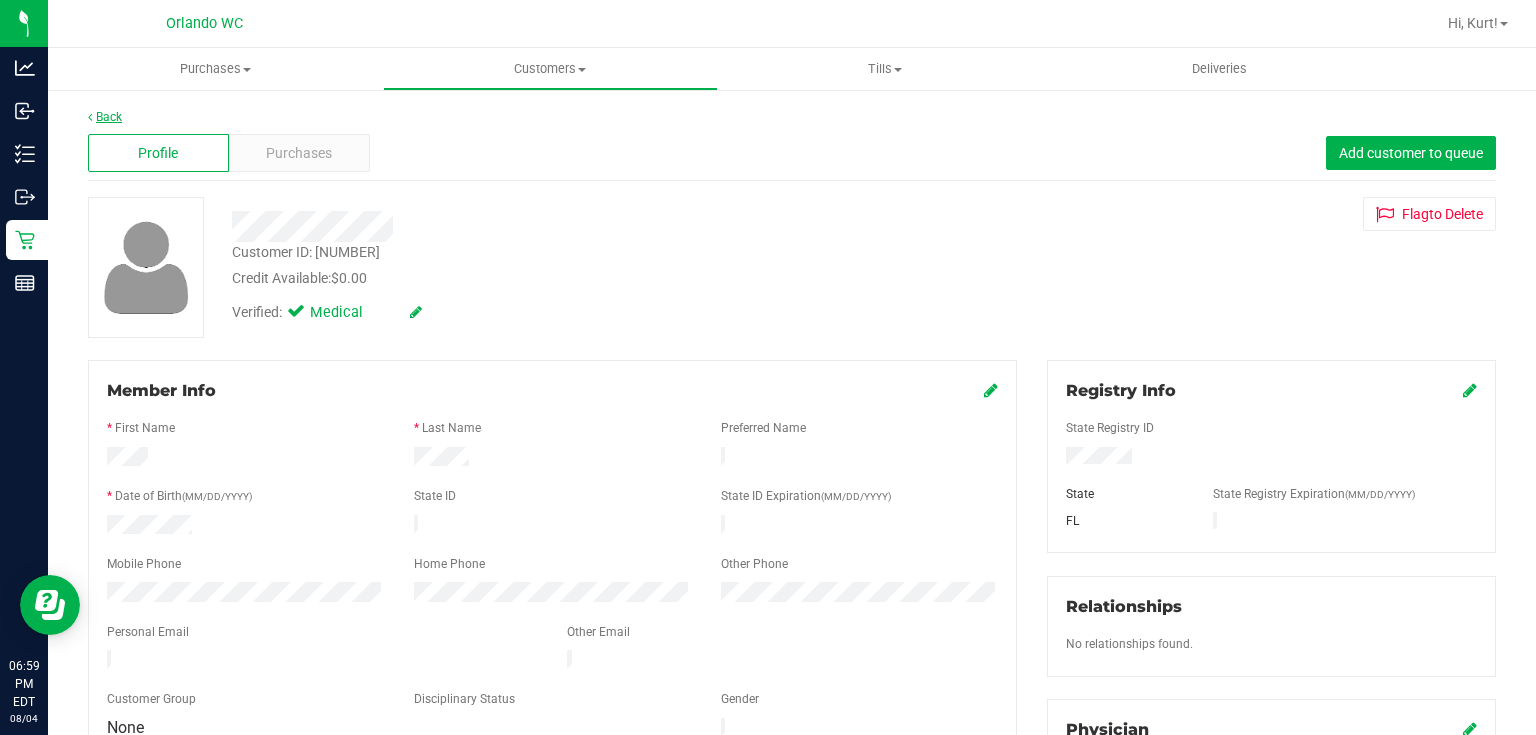 click on "Back" at bounding box center (105, 117) 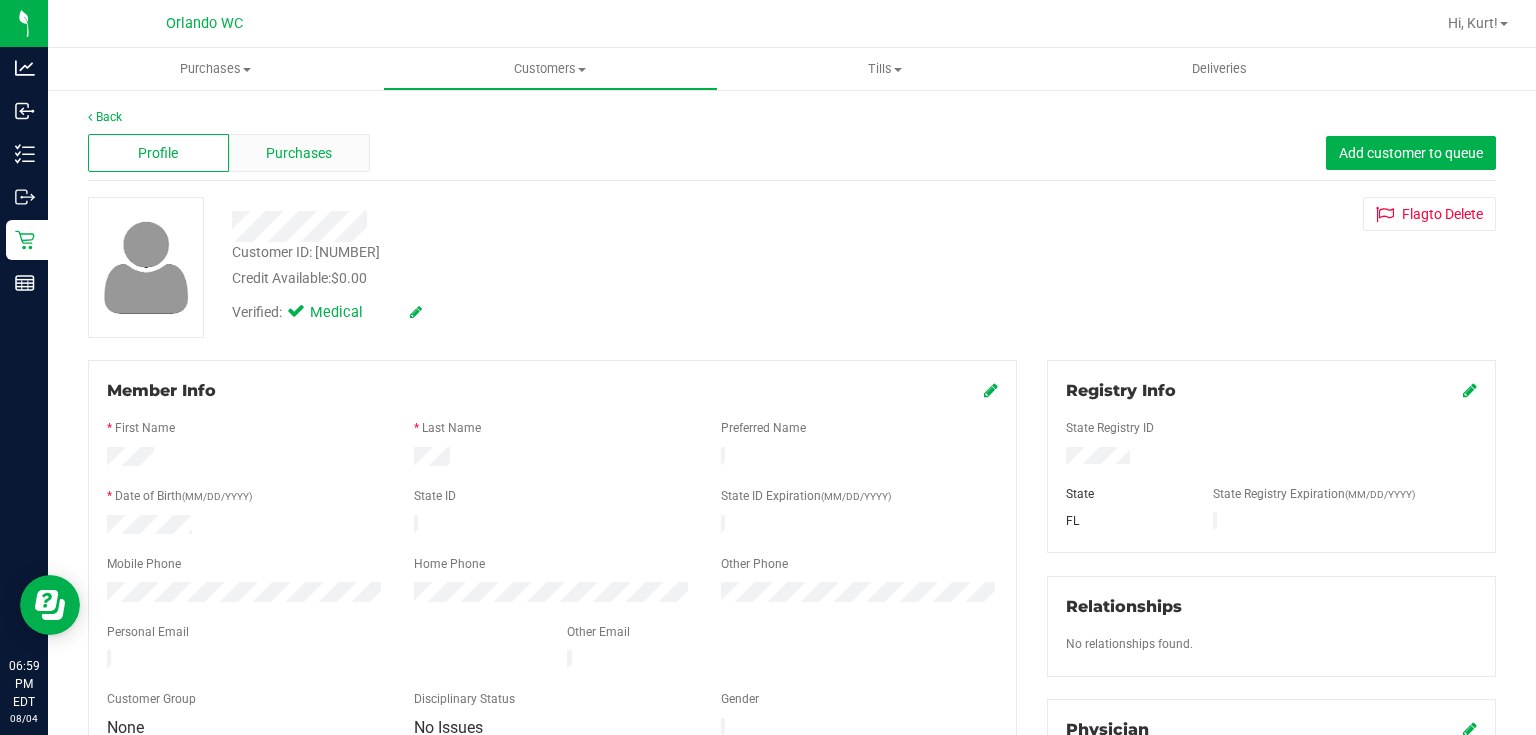 click on "Purchases" at bounding box center (299, 153) 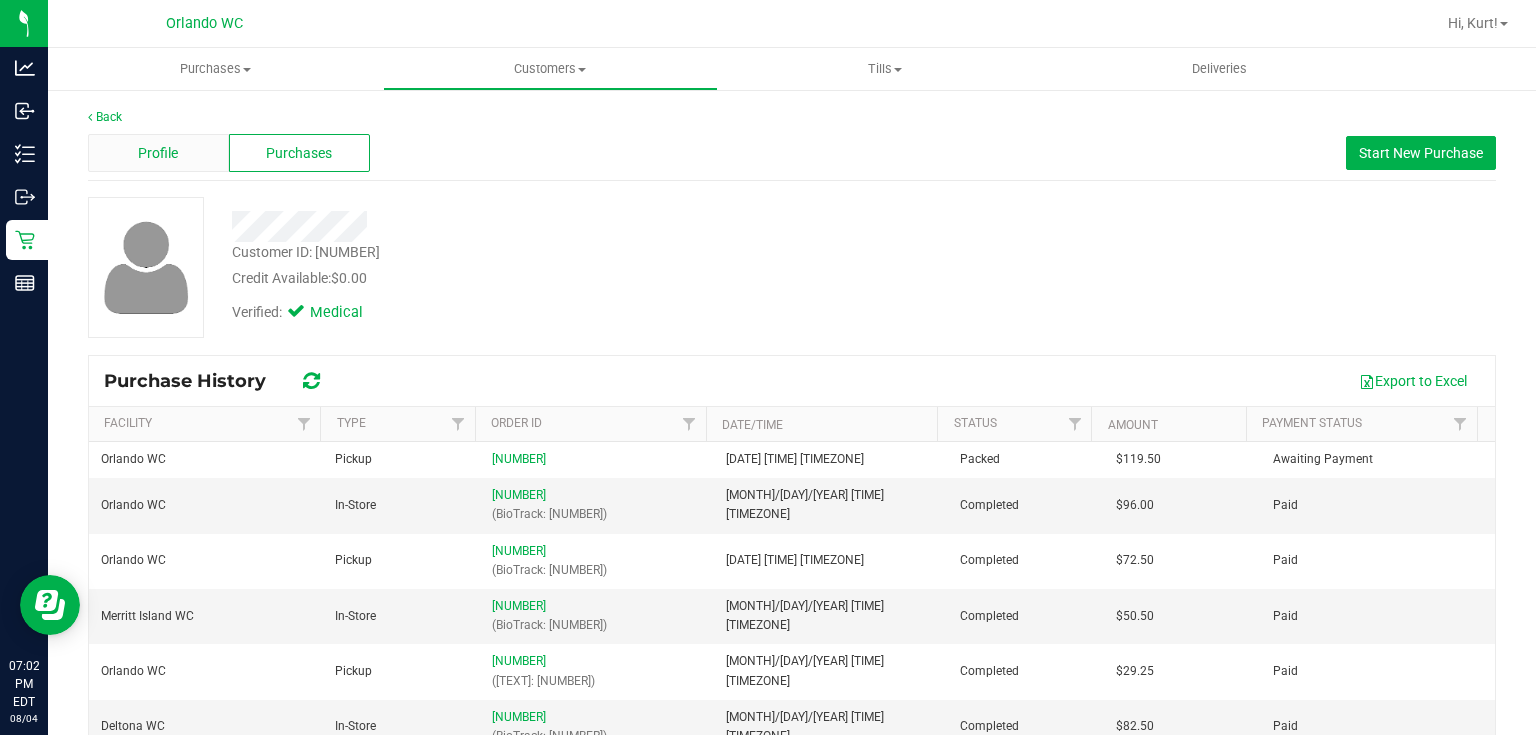 click on "Profile" at bounding box center (158, 153) 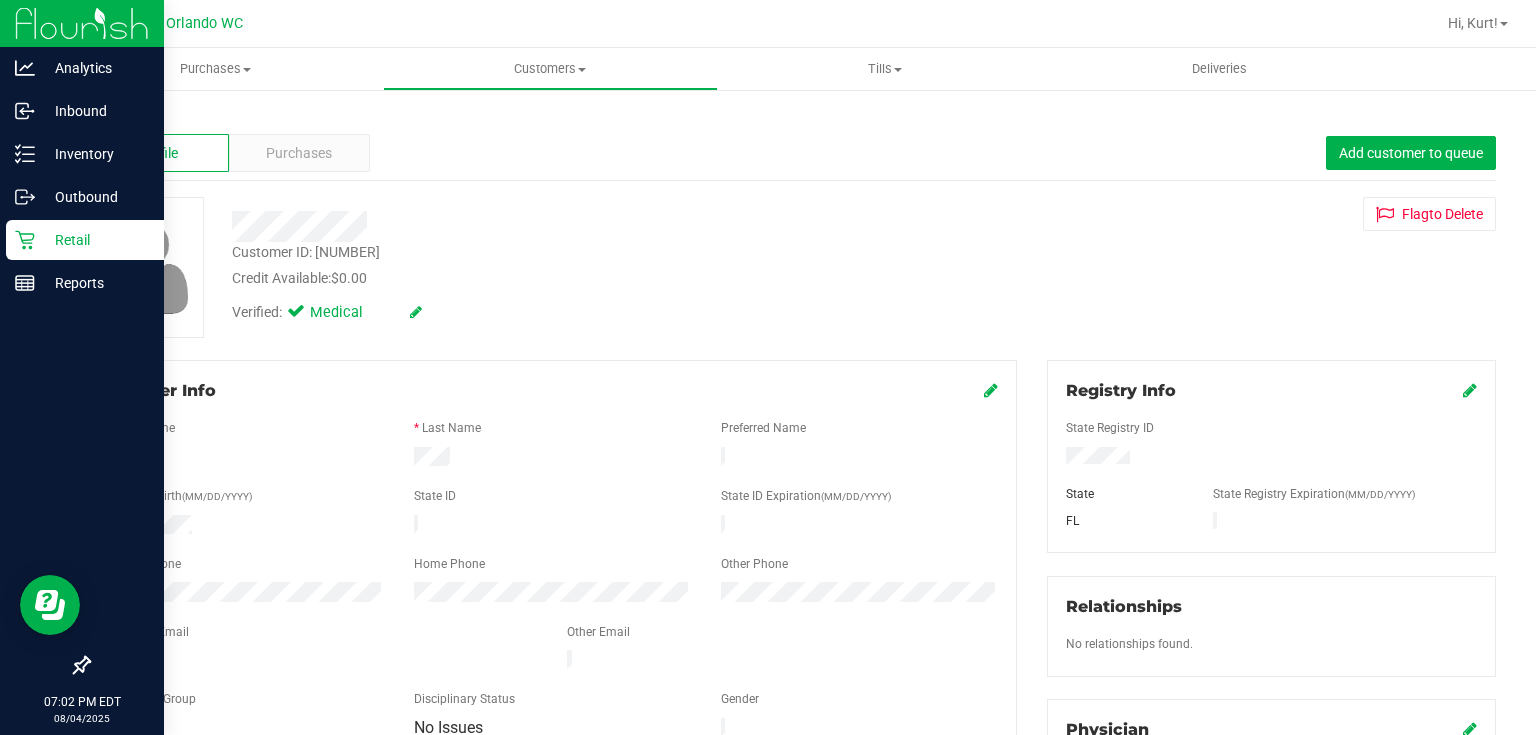 click on "Retail" at bounding box center (95, 240) 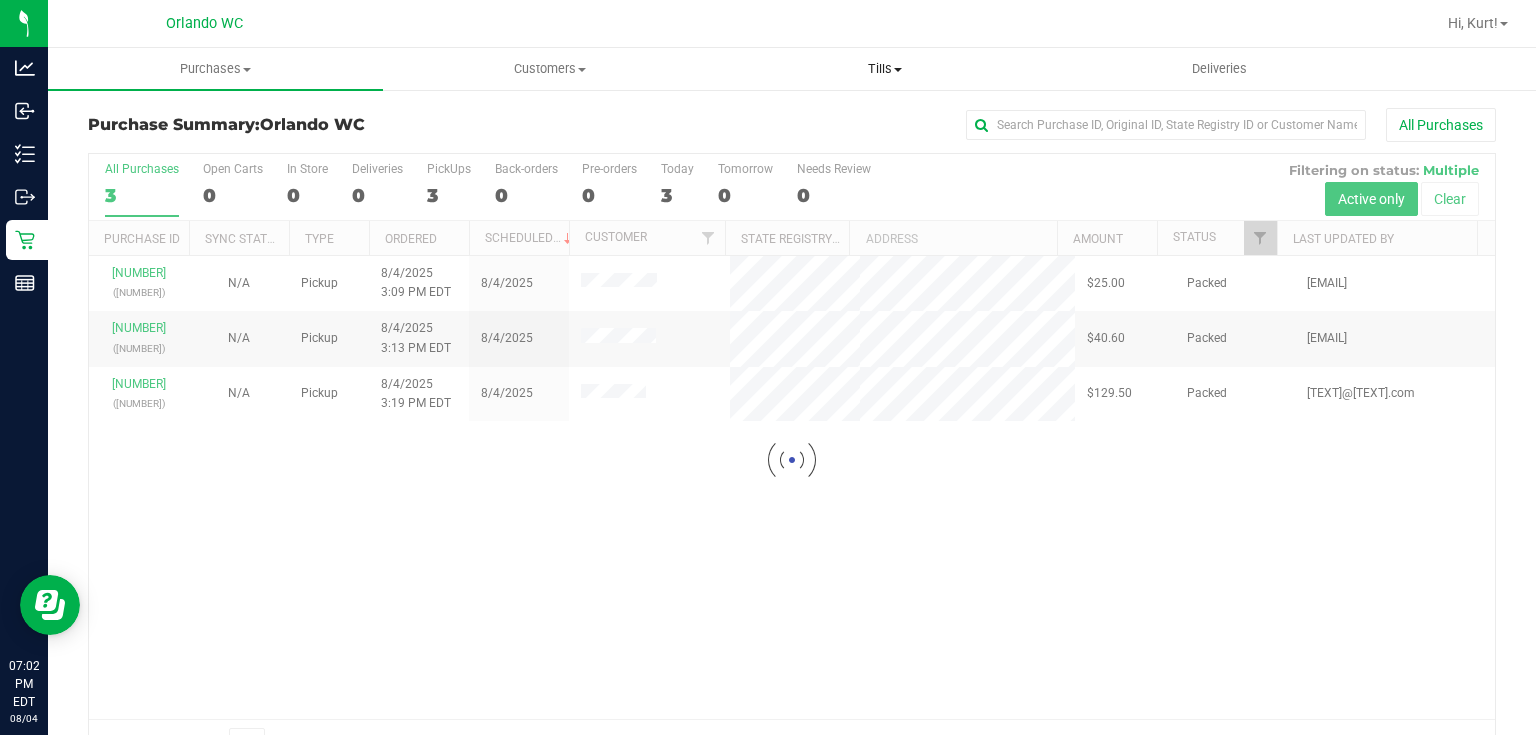 click on "Tills" at bounding box center [885, 69] 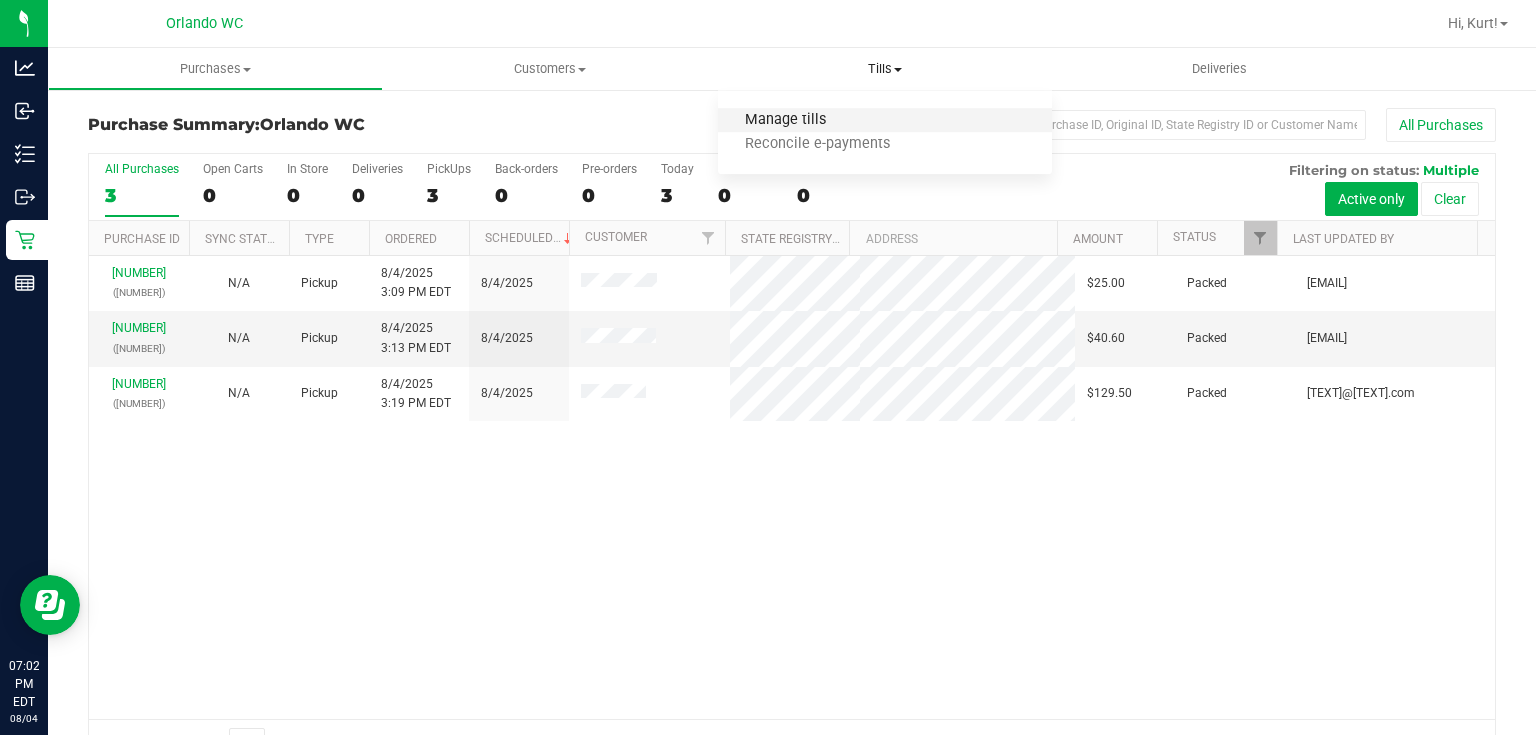 click on "Manage tills" at bounding box center [785, 120] 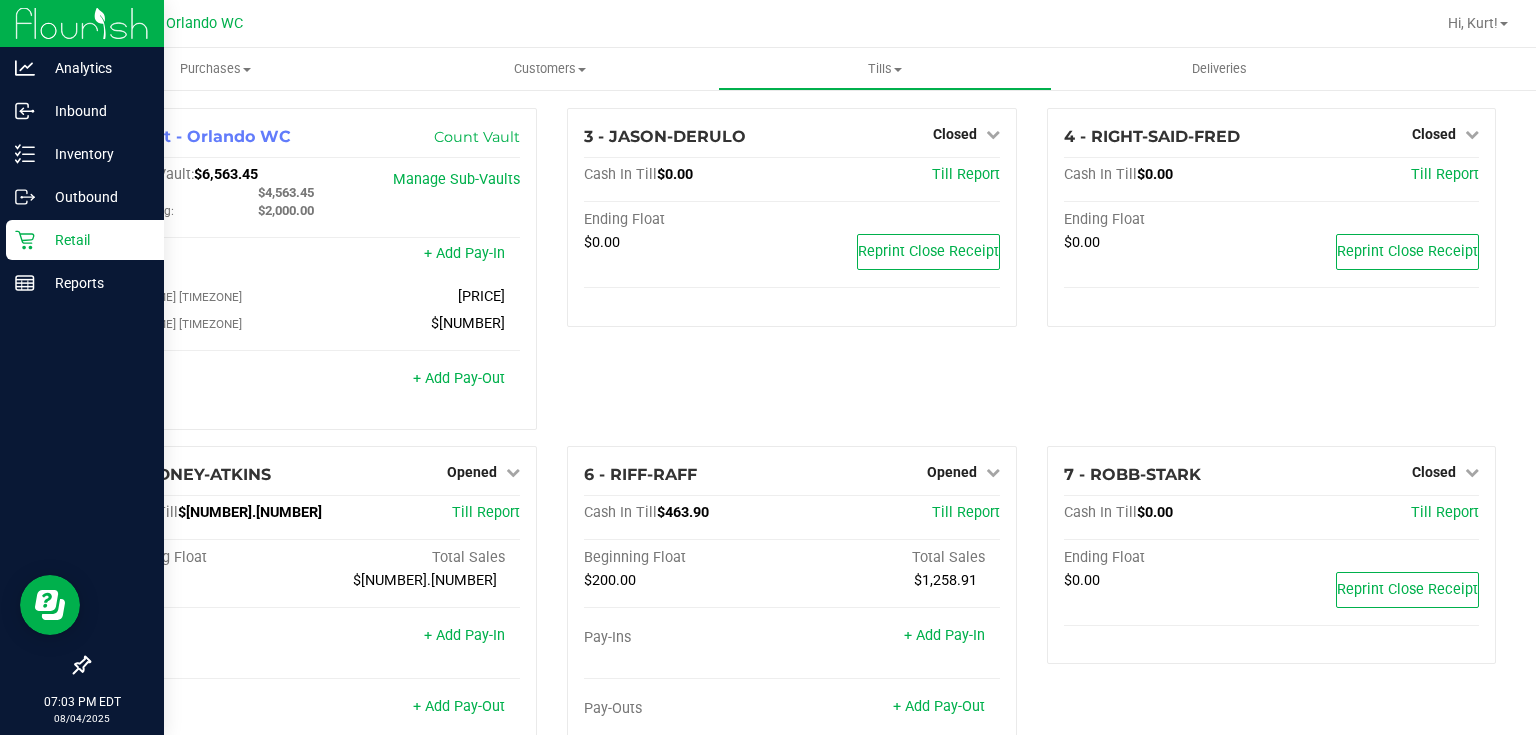 click 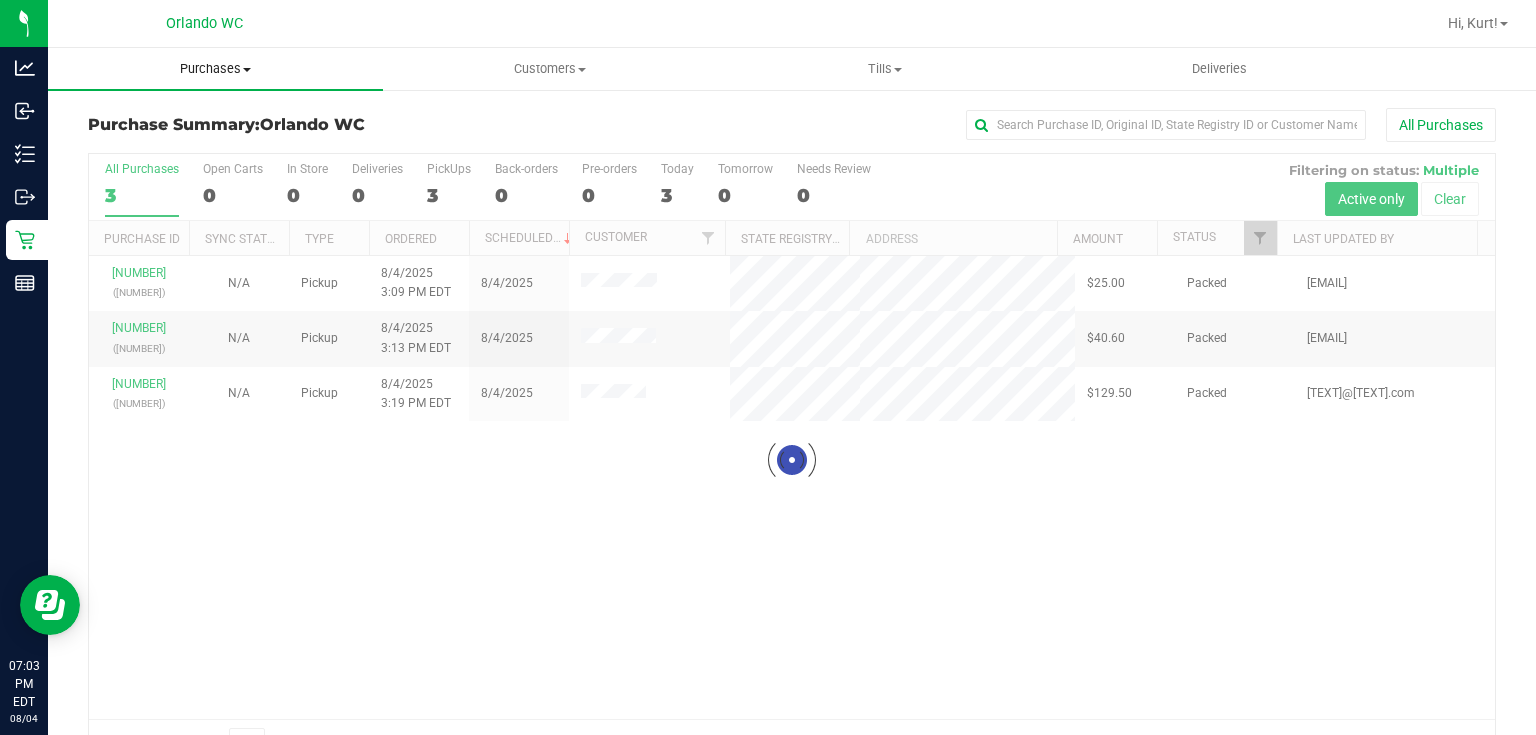 click on "Purchases" at bounding box center (215, 69) 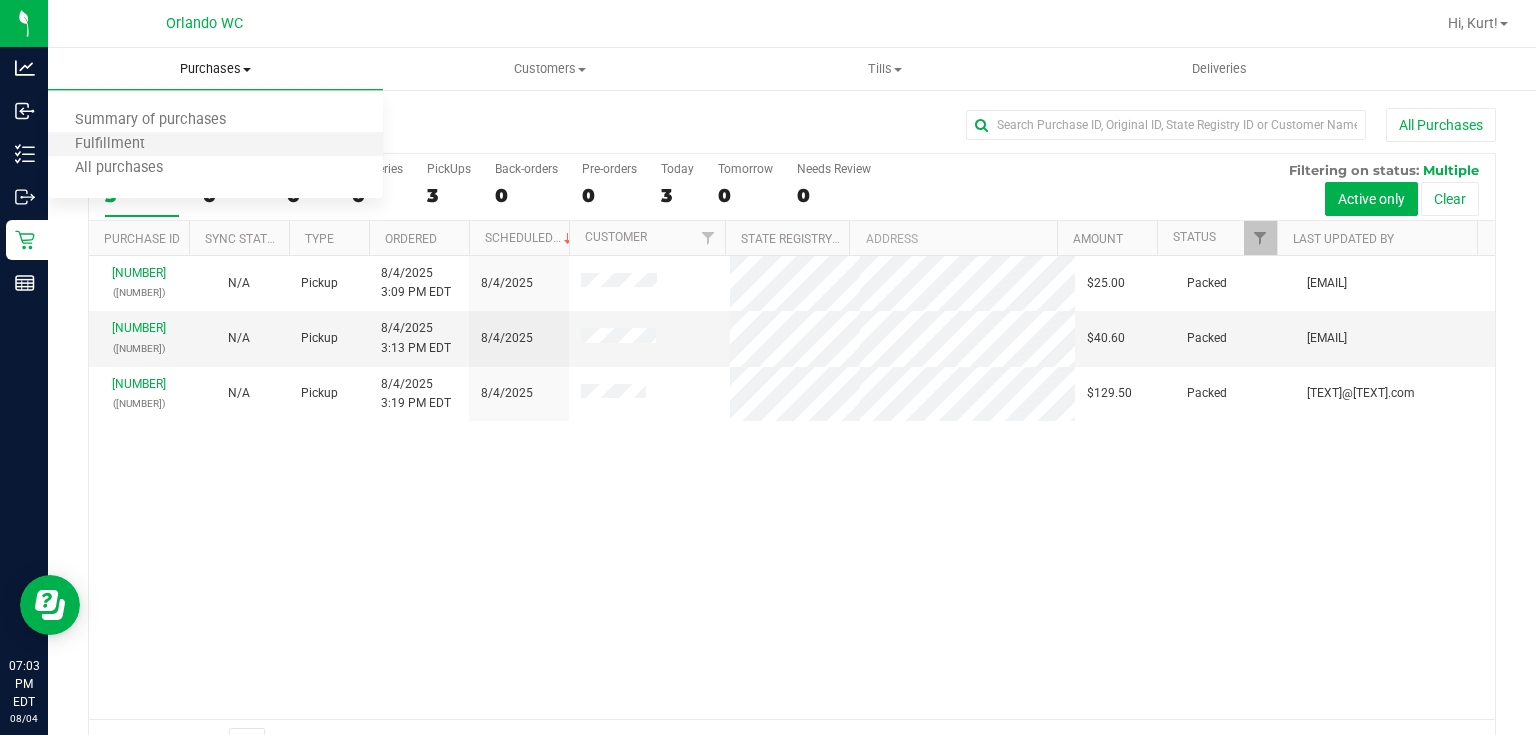 click on "Fulfillment" at bounding box center [215, 145] 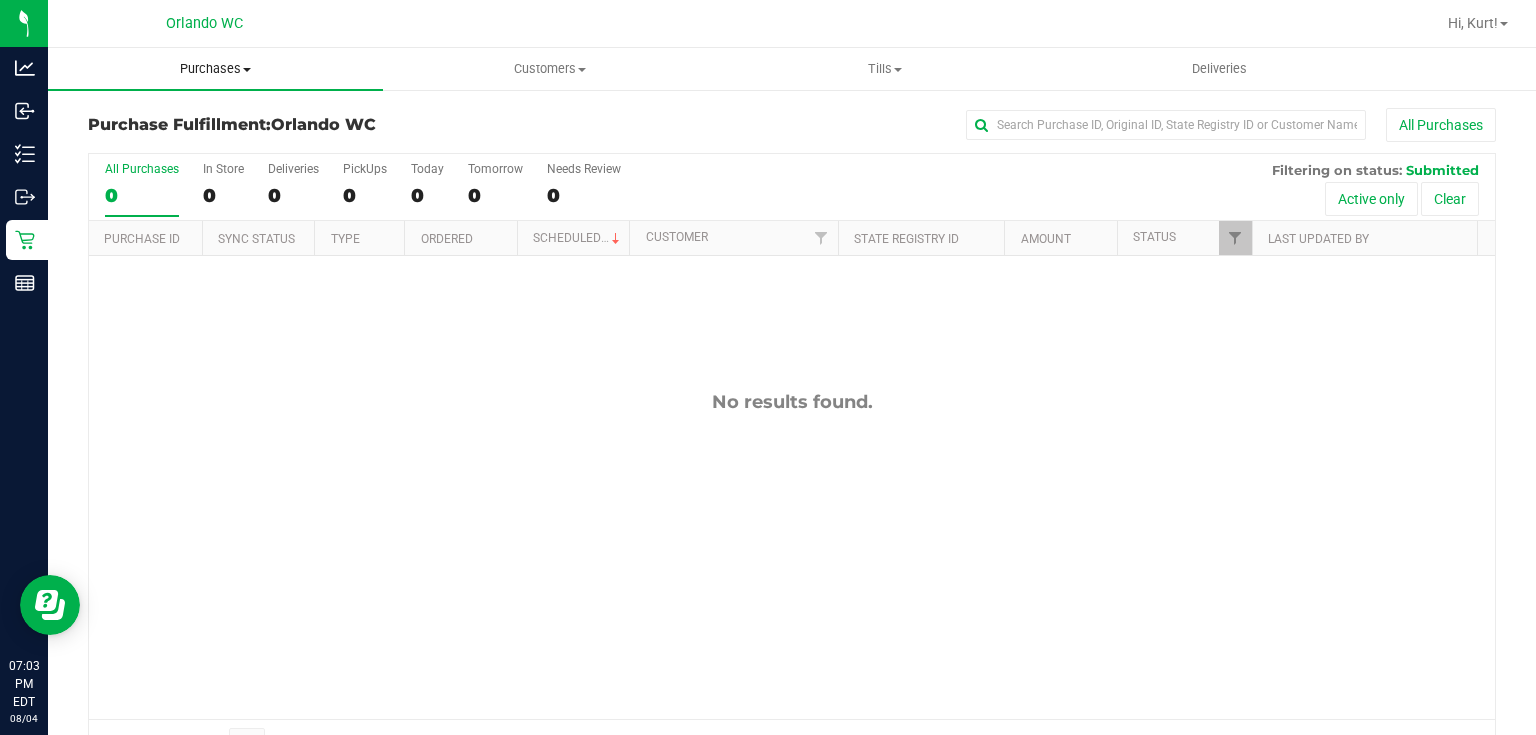 click on "Purchases" at bounding box center (215, 69) 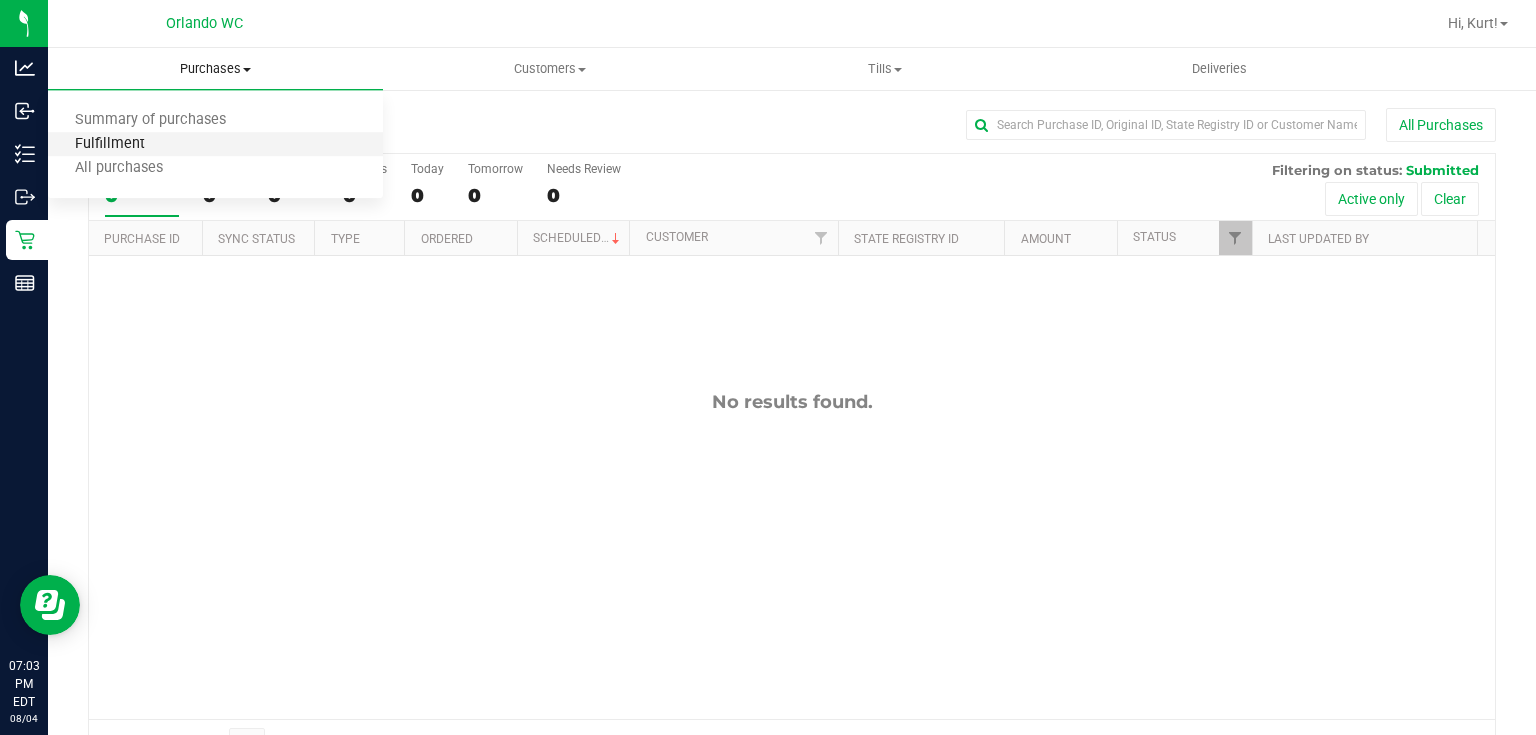 click on "Fulfillment" at bounding box center (110, 144) 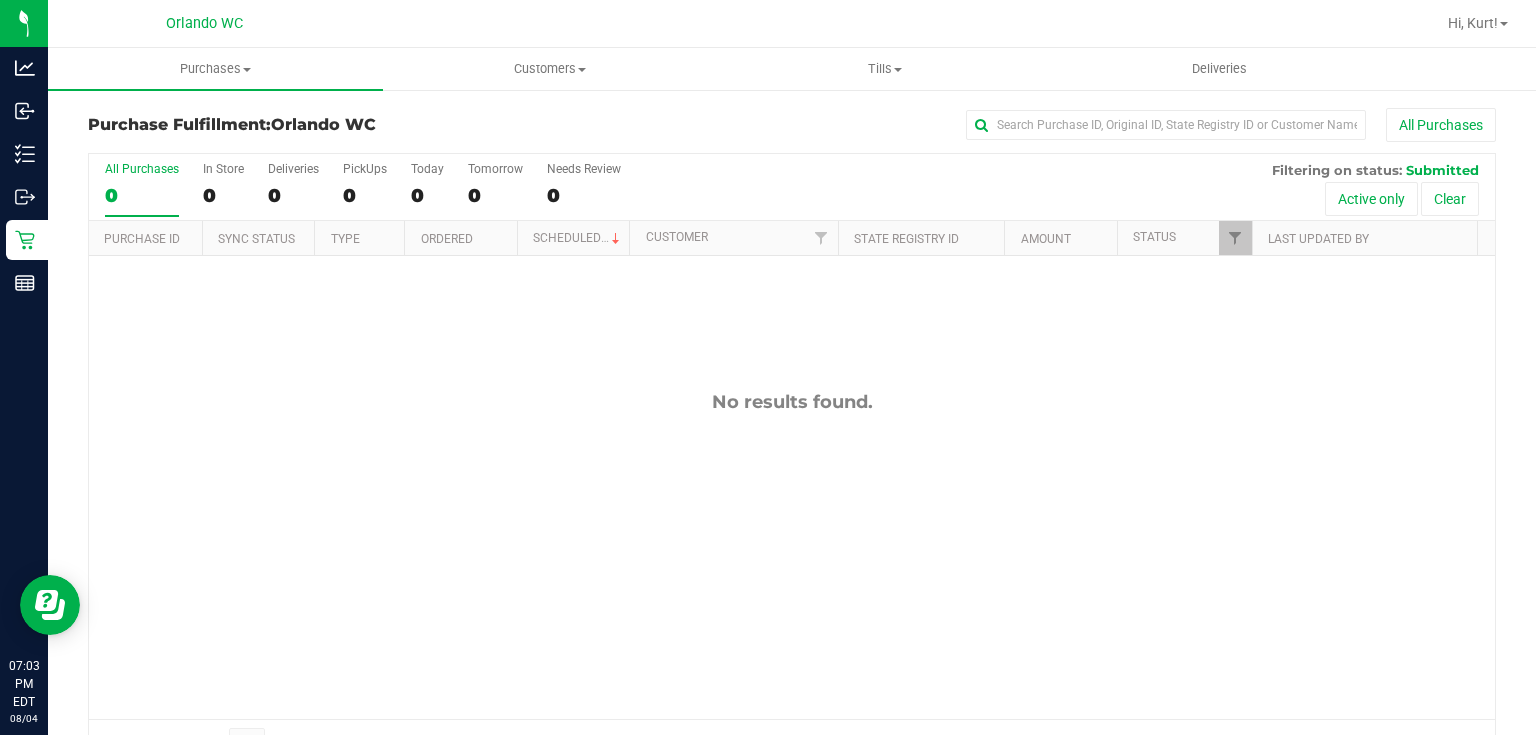 click on "No results found." at bounding box center (792, 555) 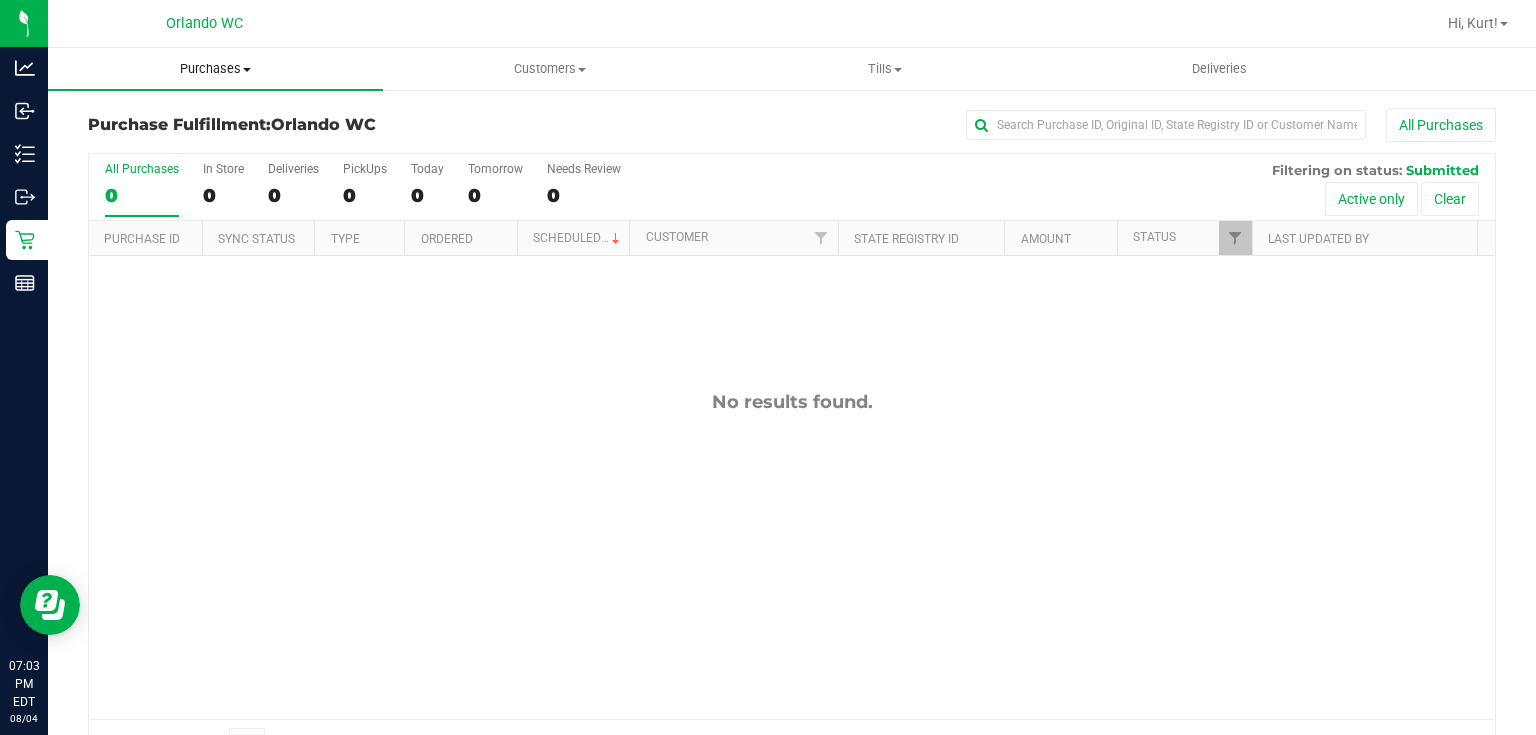 click on "Purchases" at bounding box center (215, 69) 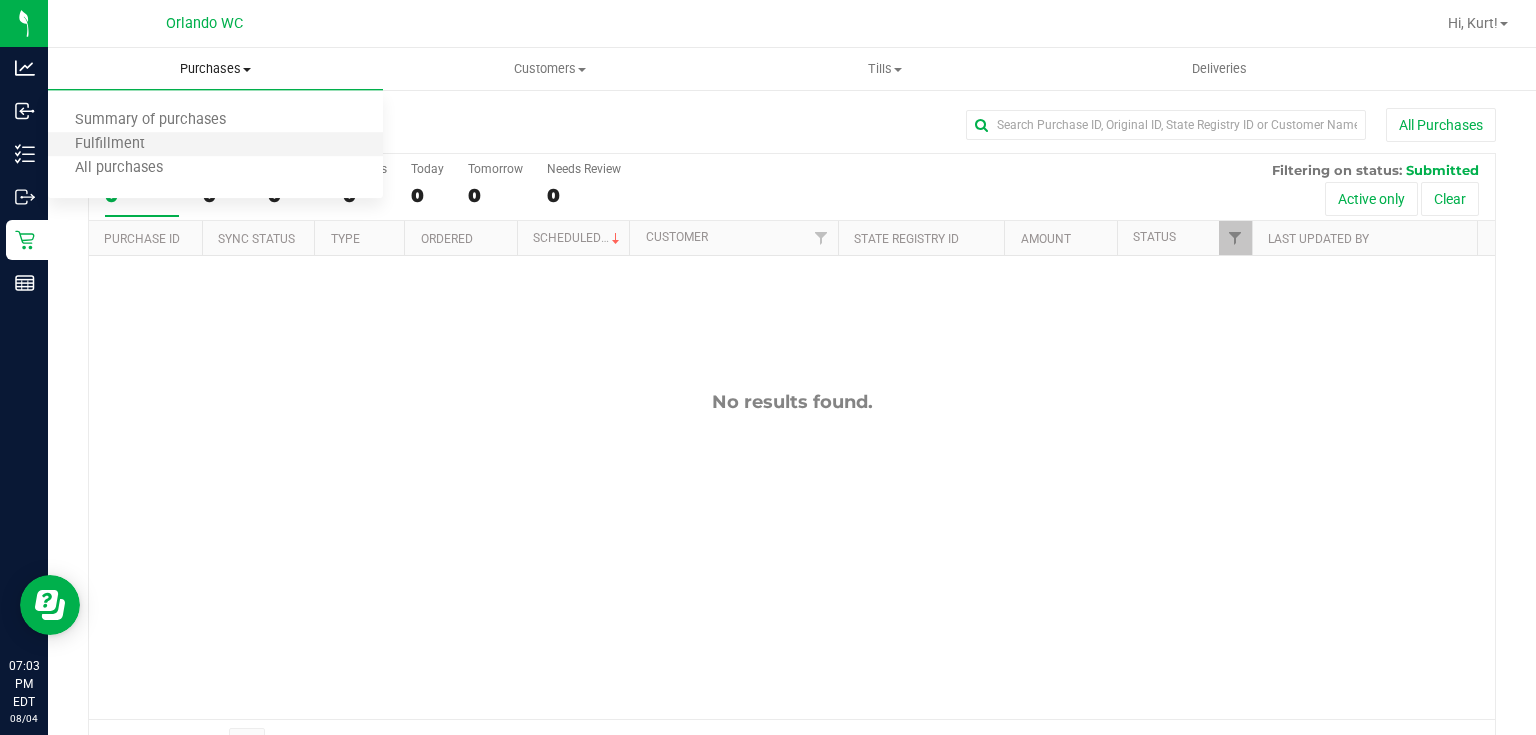 click on "Fulfillment" at bounding box center (215, 145) 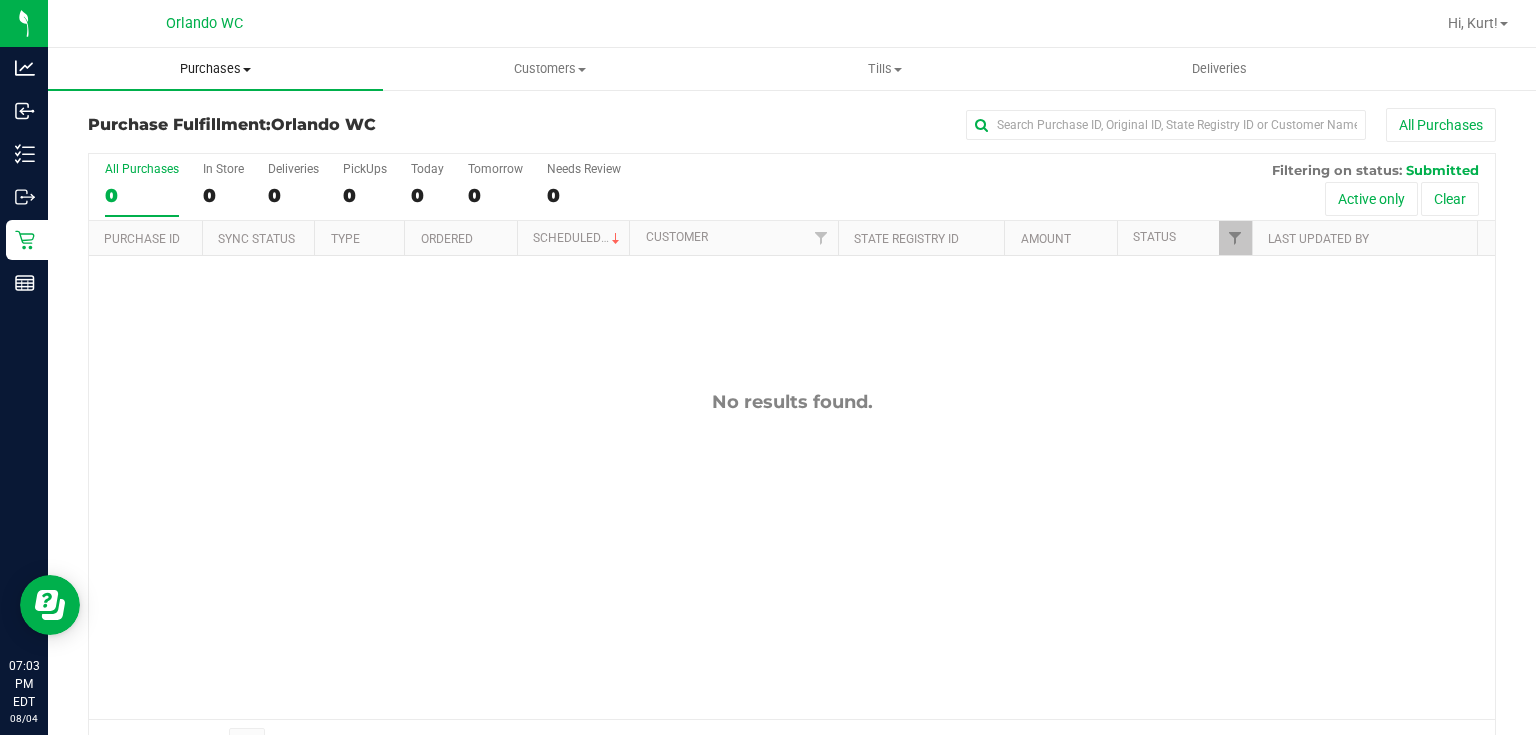 click on "Purchases" at bounding box center (215, 69) 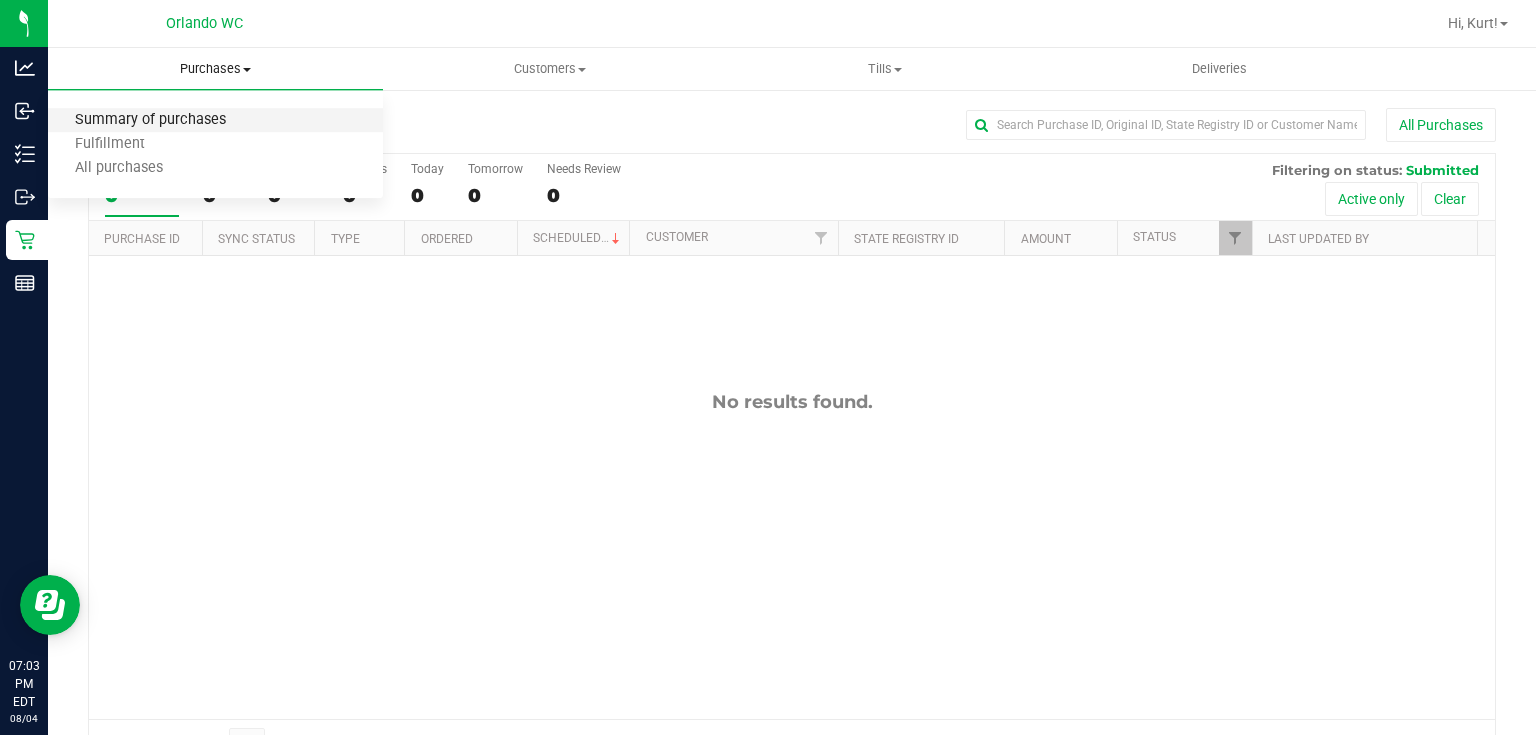 click on "Summary of purchases" at bounding box center (150, 120) 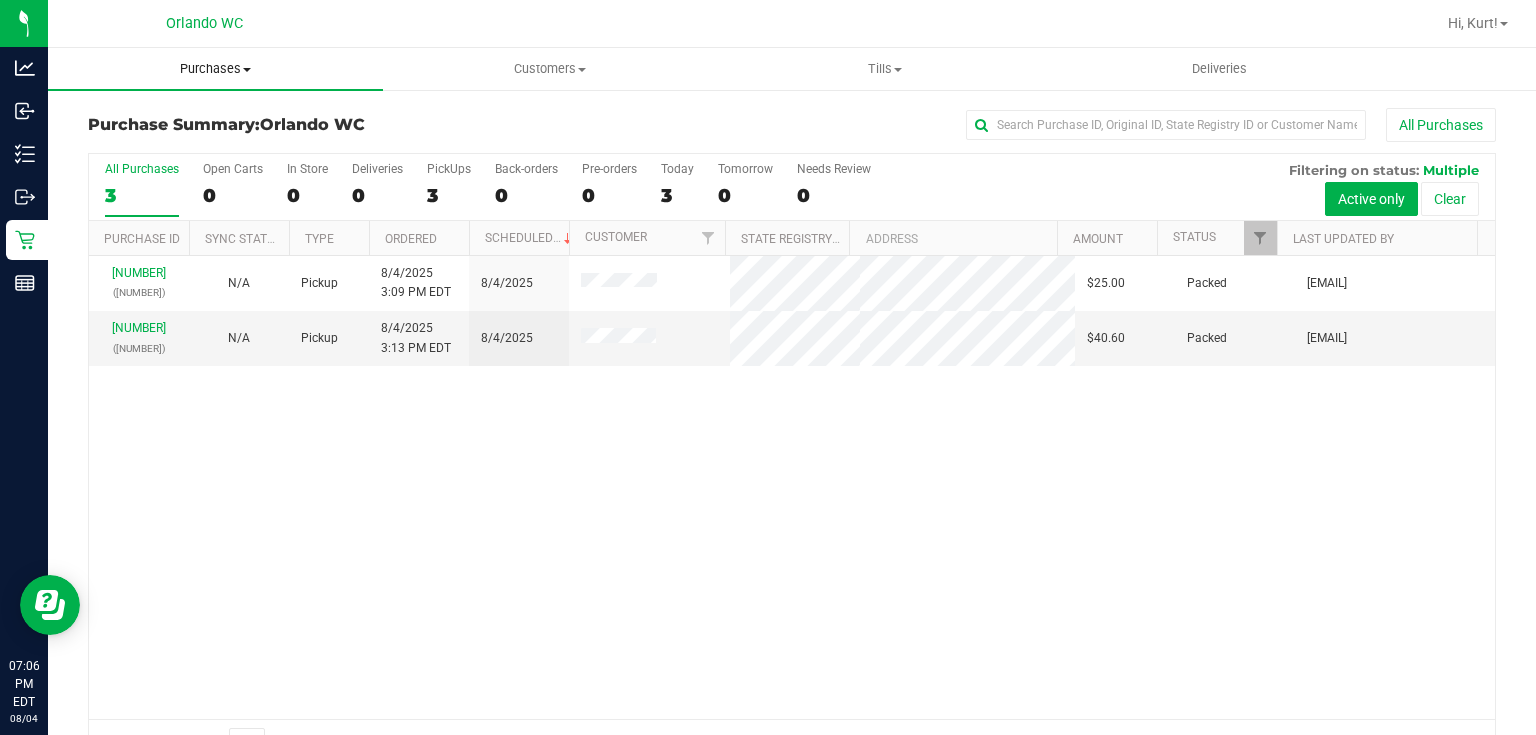 click on "Purchases" at bounding box center [215, 69] 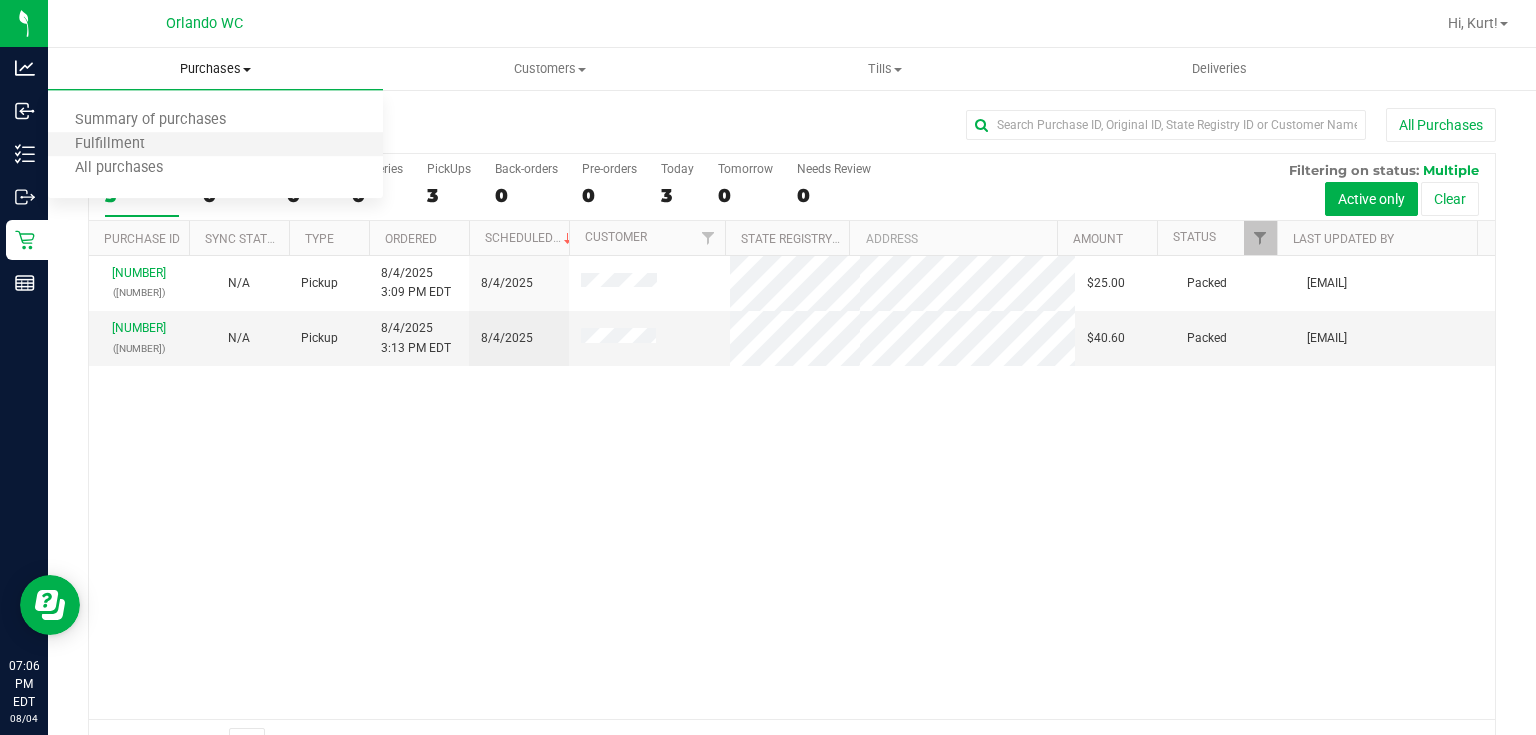 click on "Fulfillment" at bounding box center (215, 145) 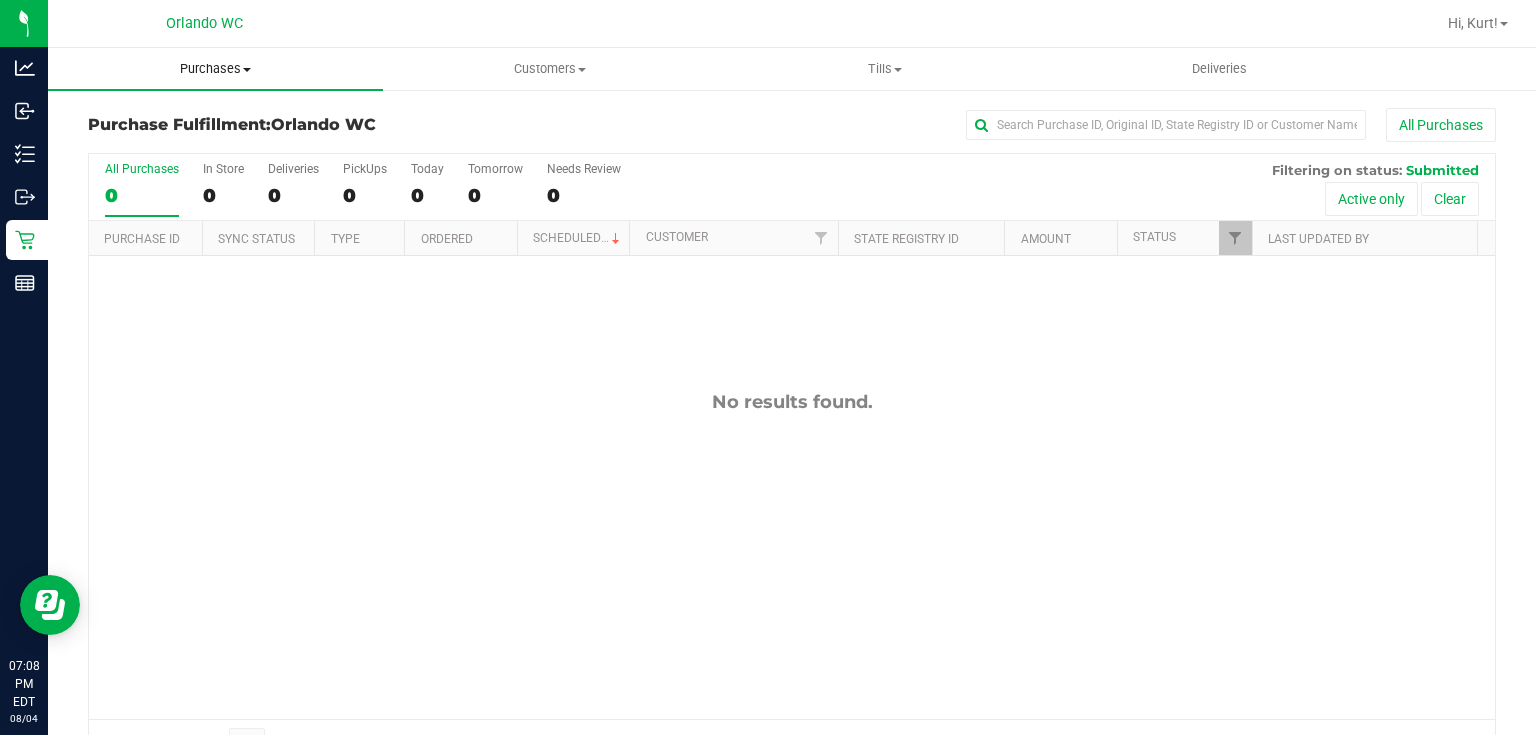 click on "Purchases" at bounding box center (215, 69) 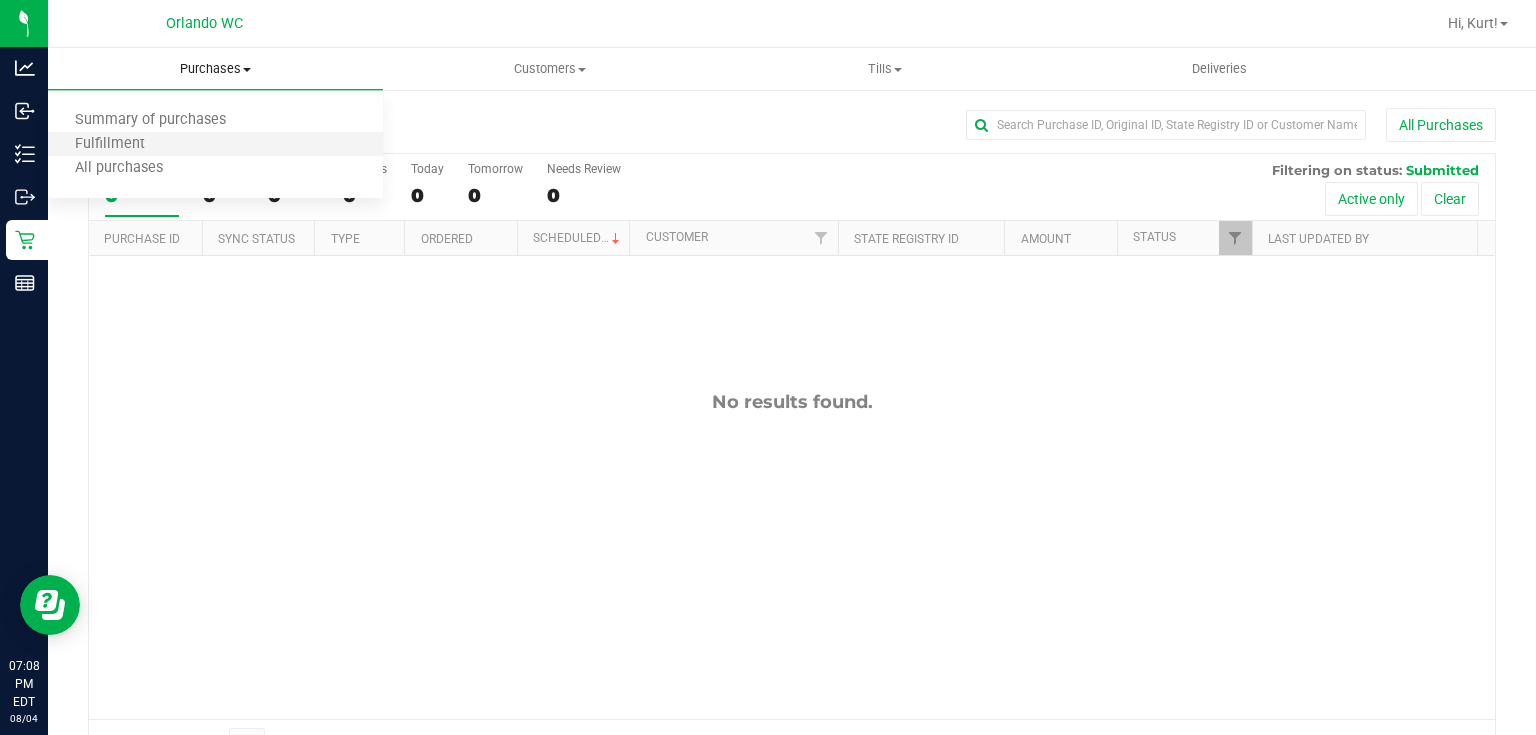 click on "Fulfillment" at bounding box center [215, 145] 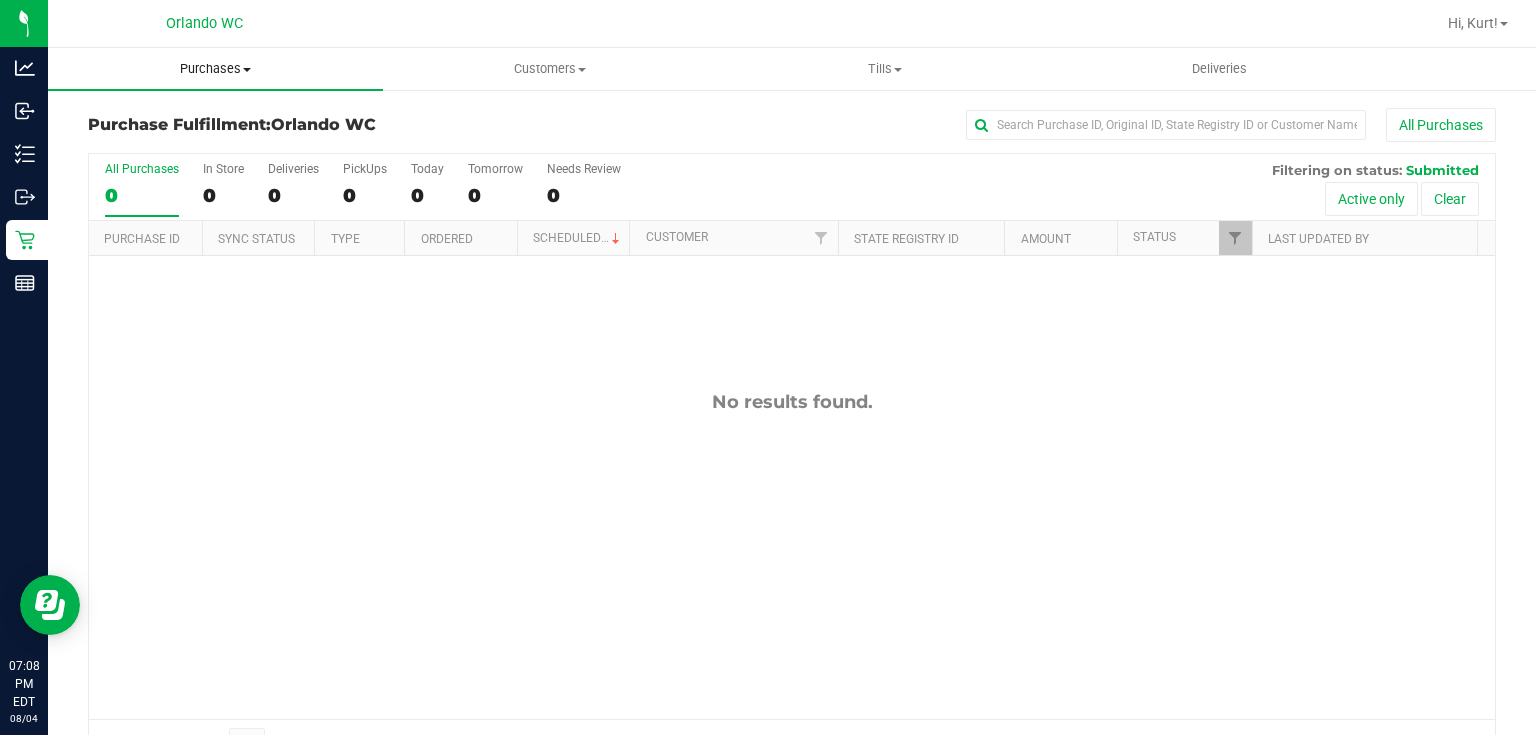 click on "Purchases" at bounding box center [215, 69] 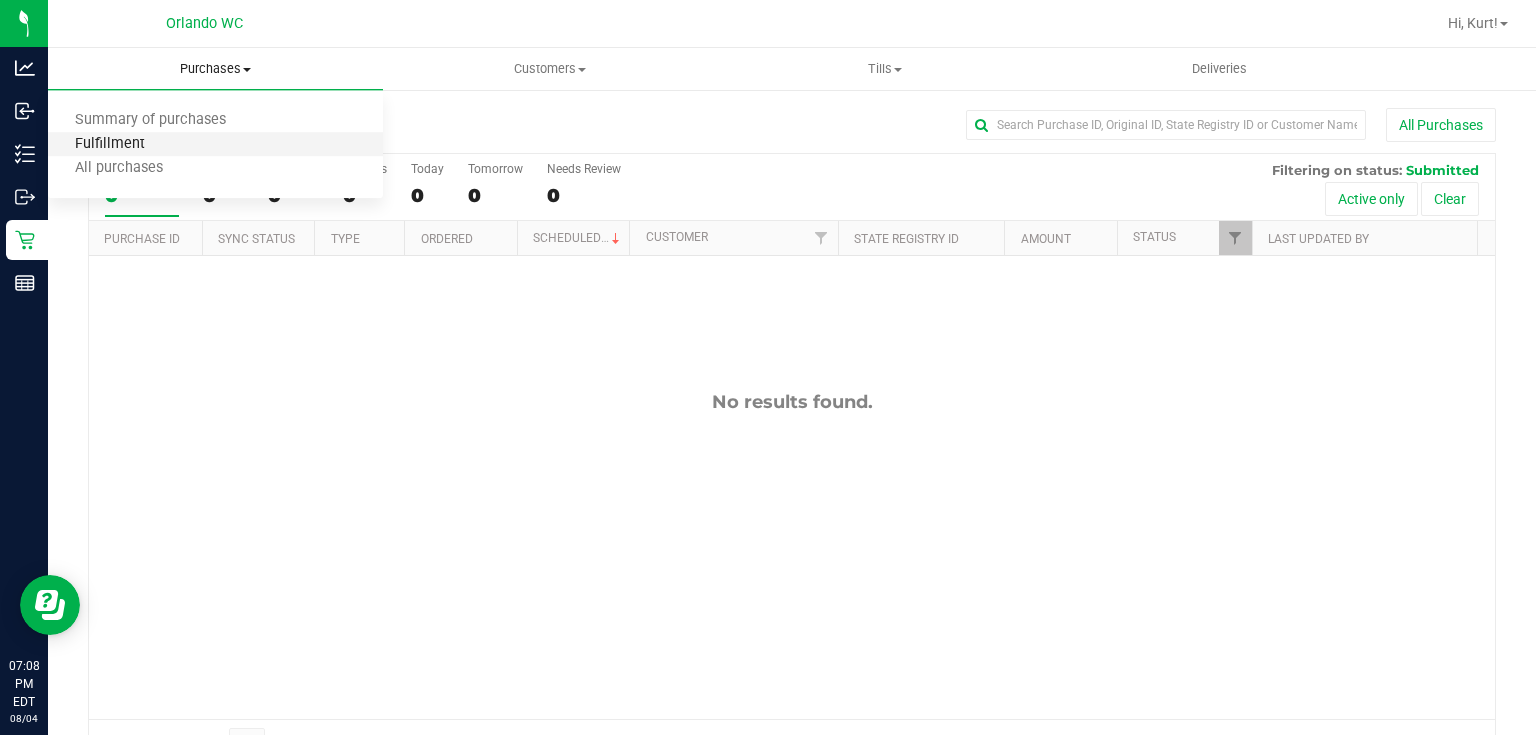 click on "Fulfillment" at bounding box center (110, 144) 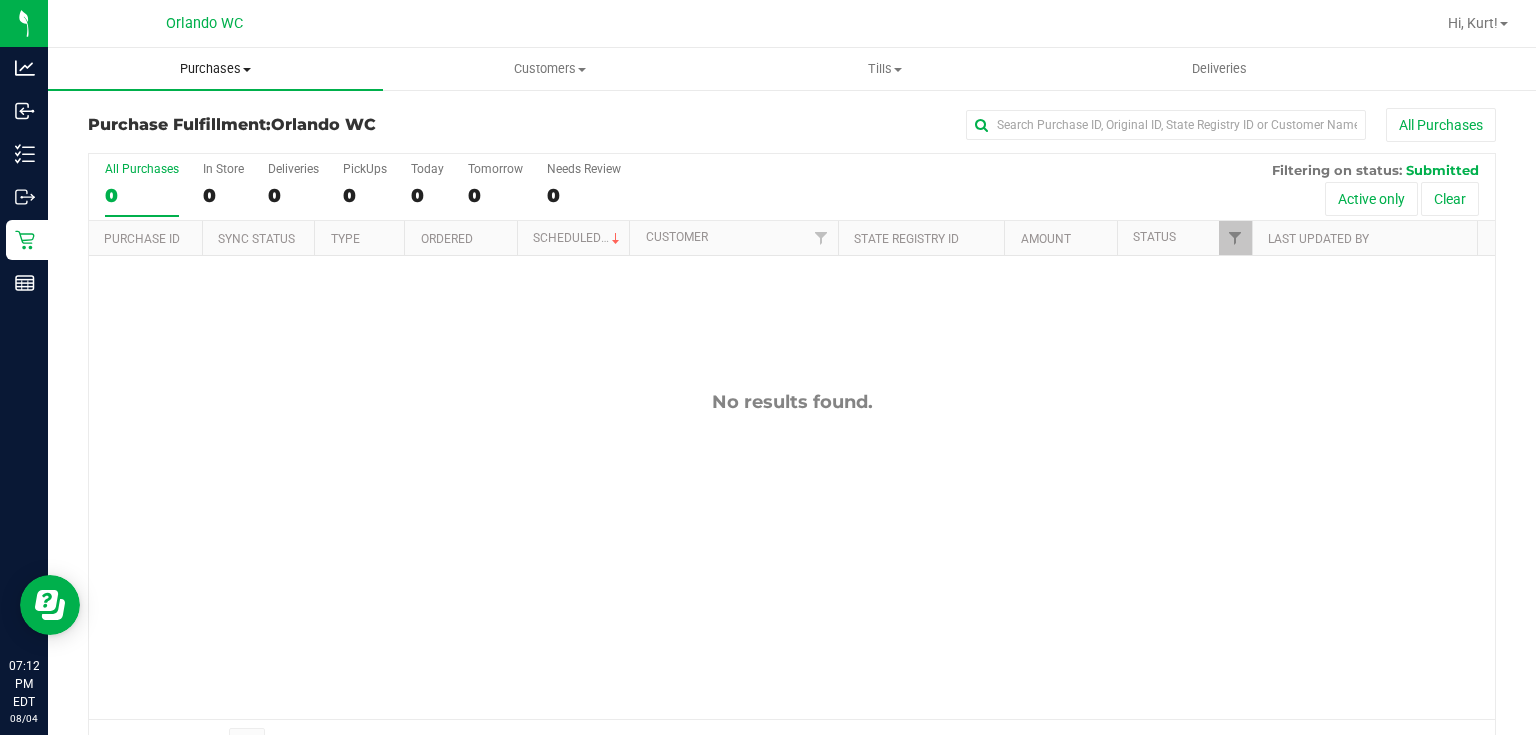 click on "Purchases" at bounding box center [215, 69] 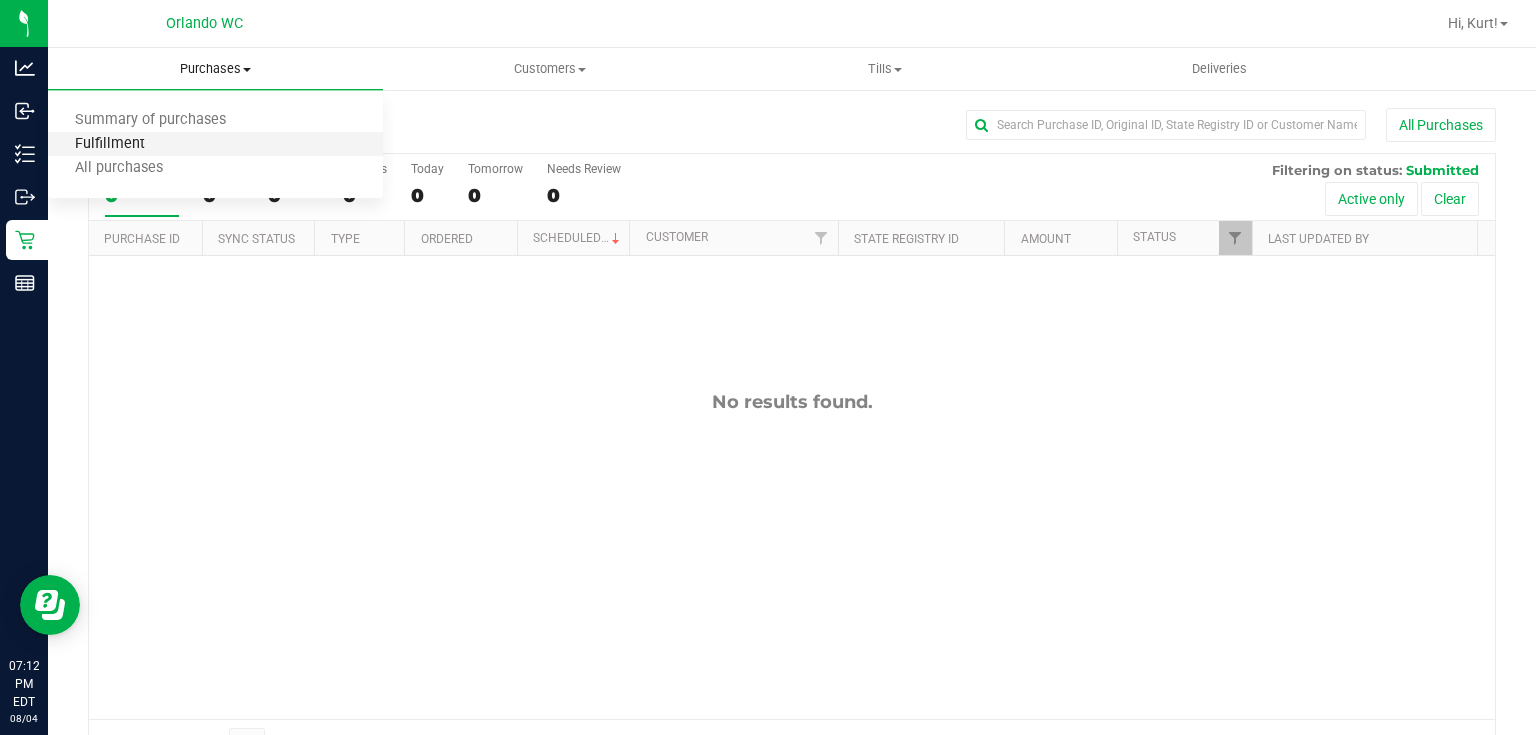 click on "Fulfillment" at bounding box center (110, 144) 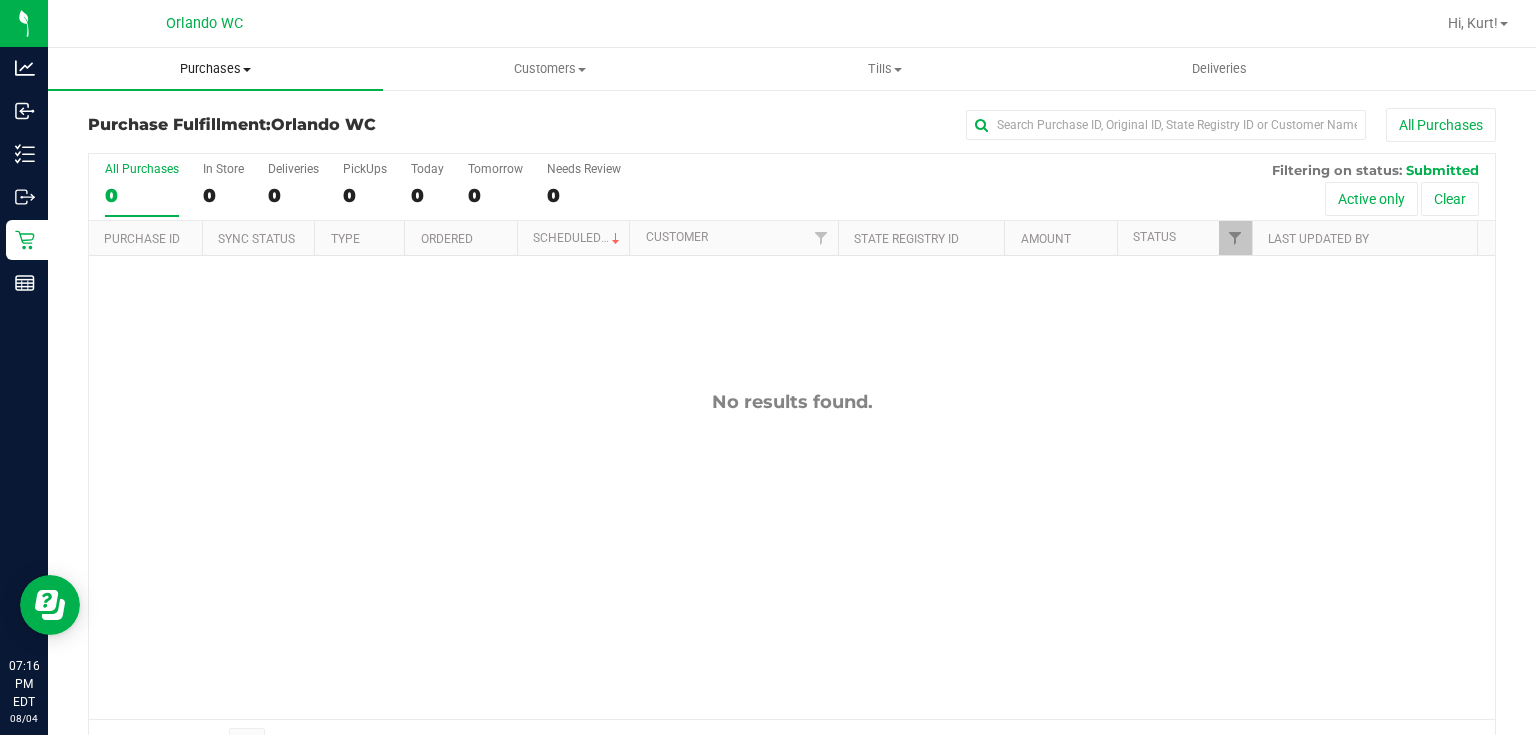 click on "Purchases" at bounding box center (215, 69) 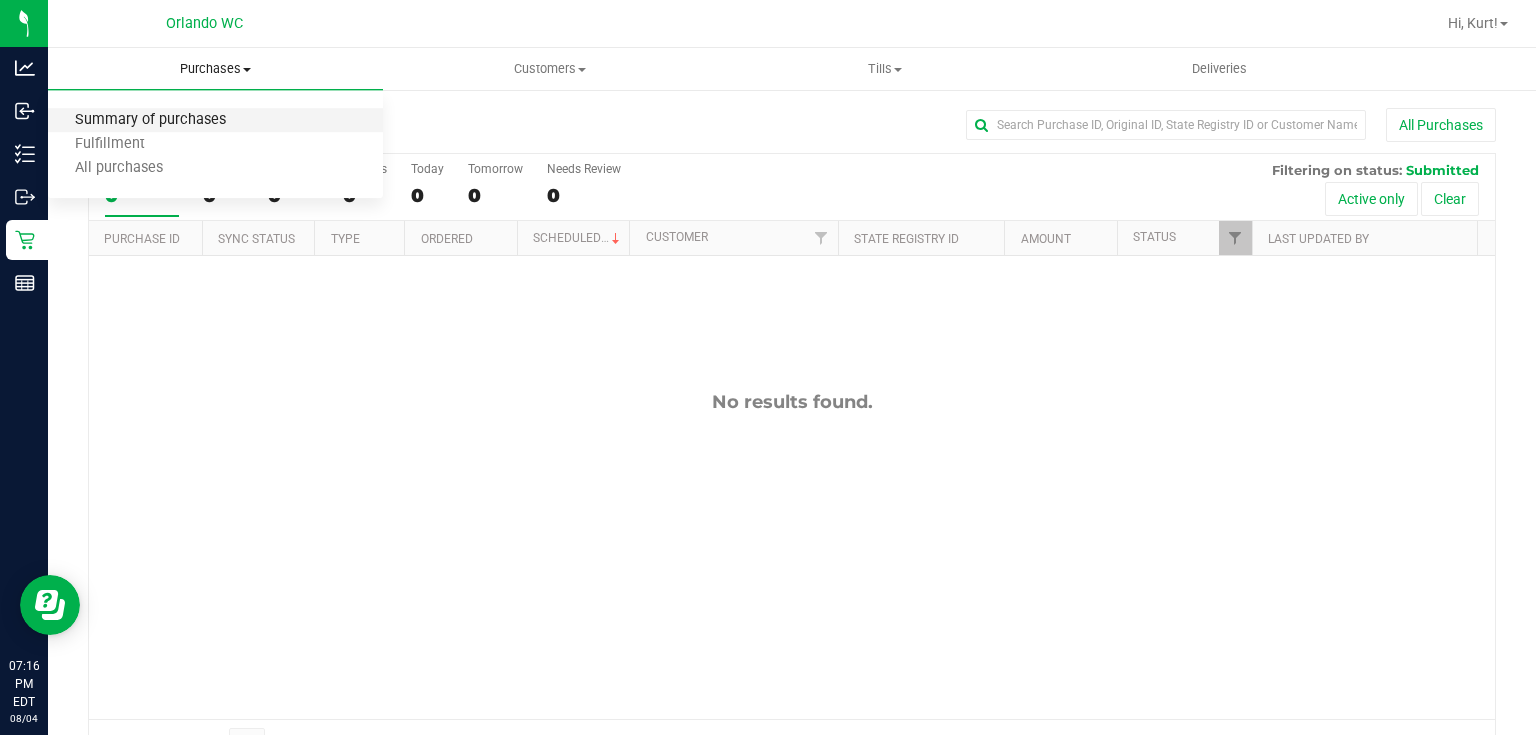 click on "Summary of purchases" at bounding box center [150, 120] 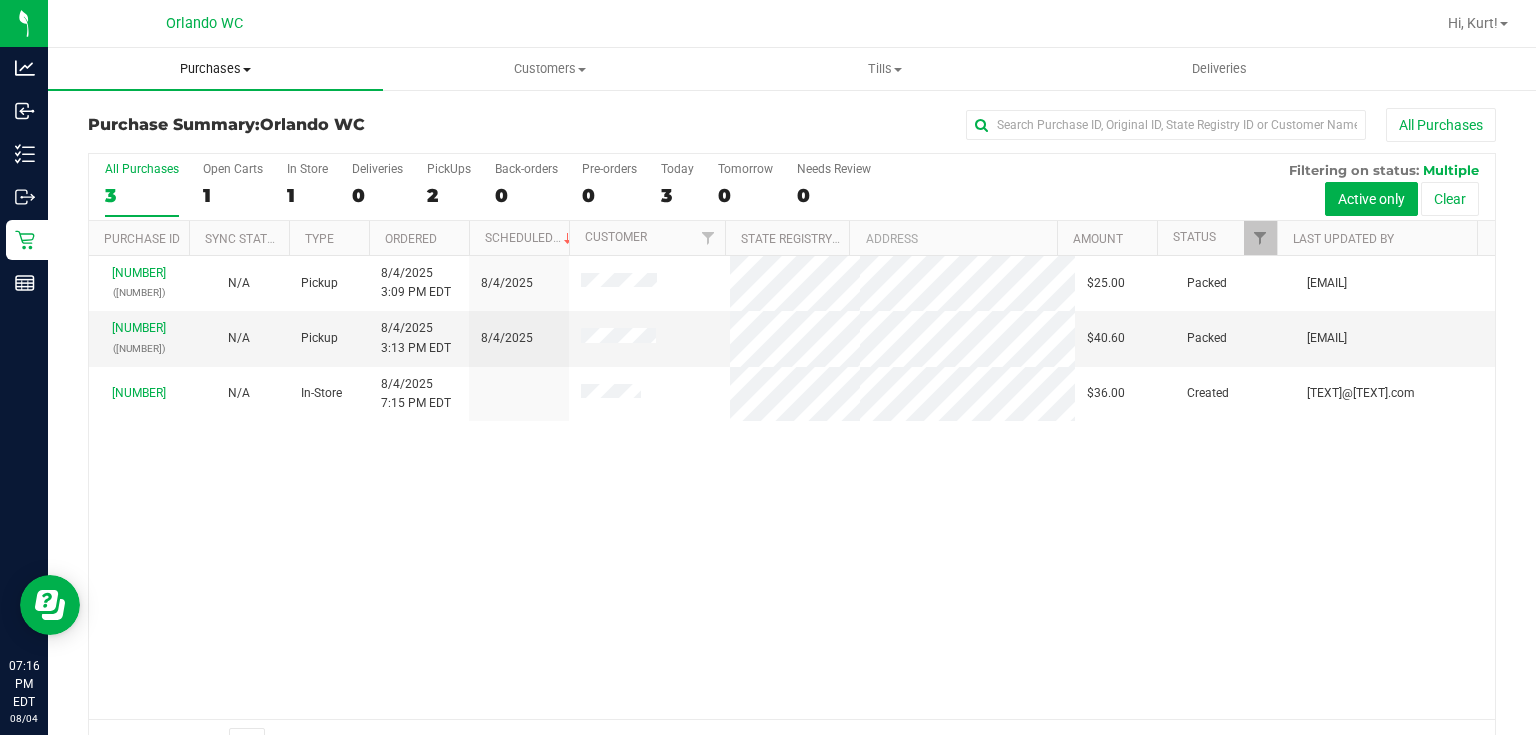 click on "Purchases" at bounding box center [215, 69] 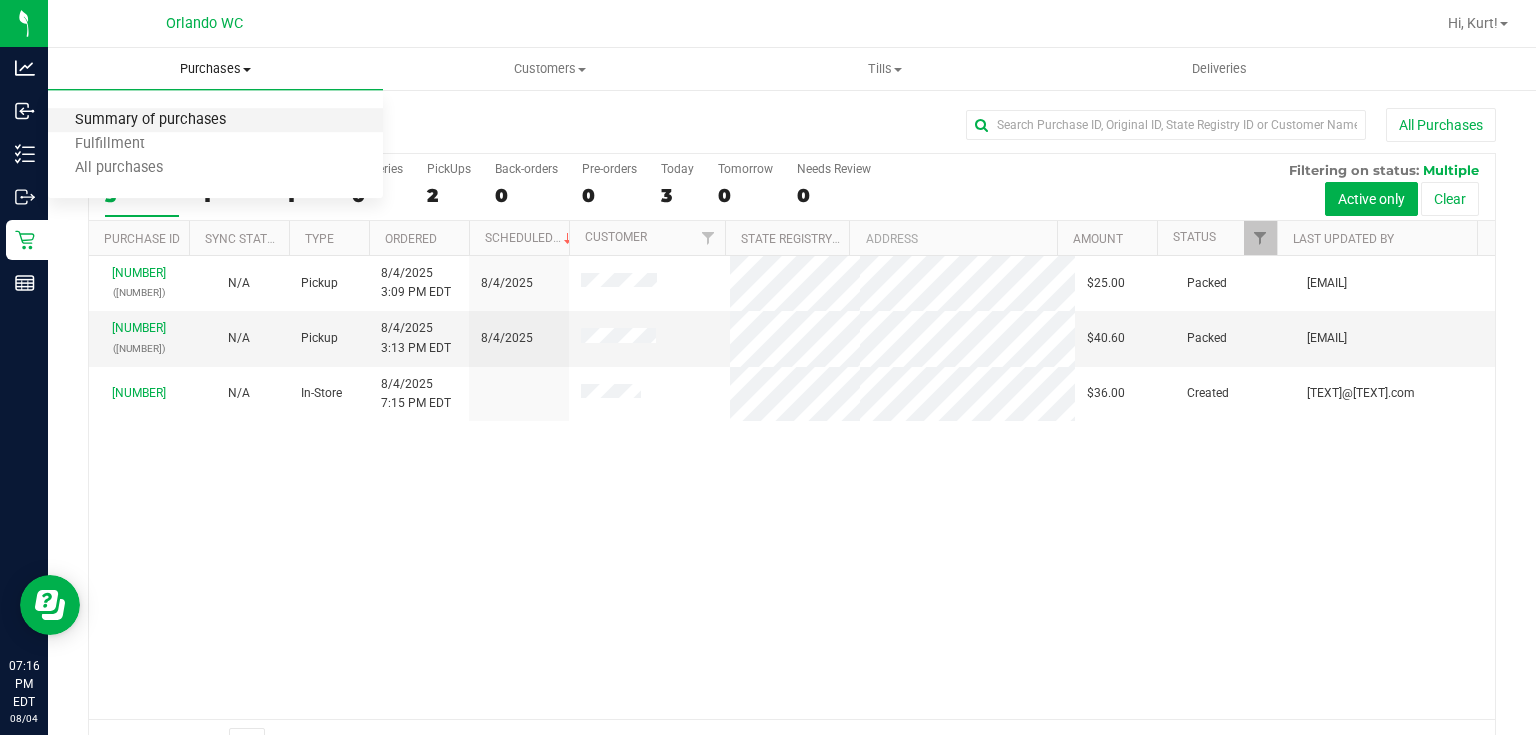 click on "Summary of purchases" at bounding box center [150, 120] 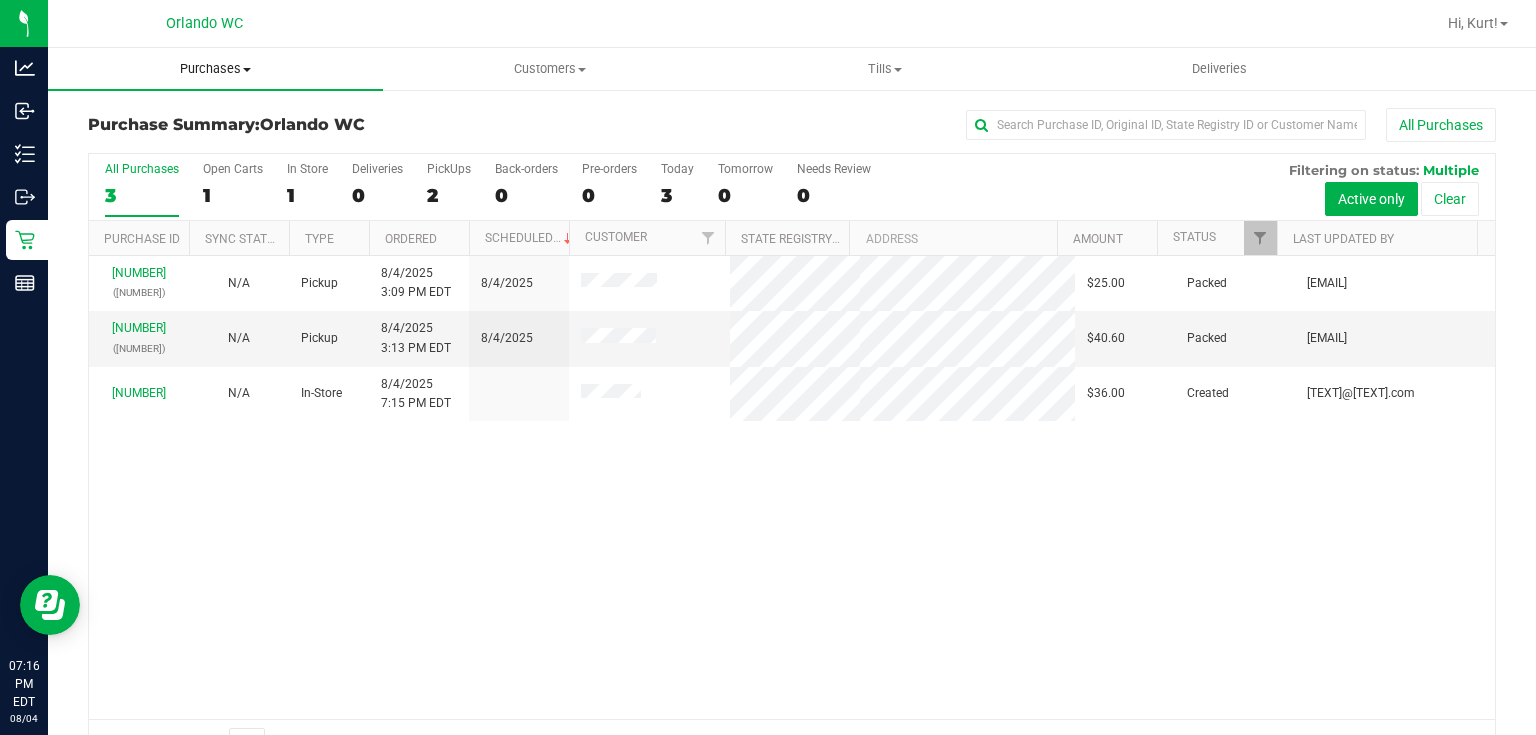 click on "Purchases" at bounding box center [215, 69] 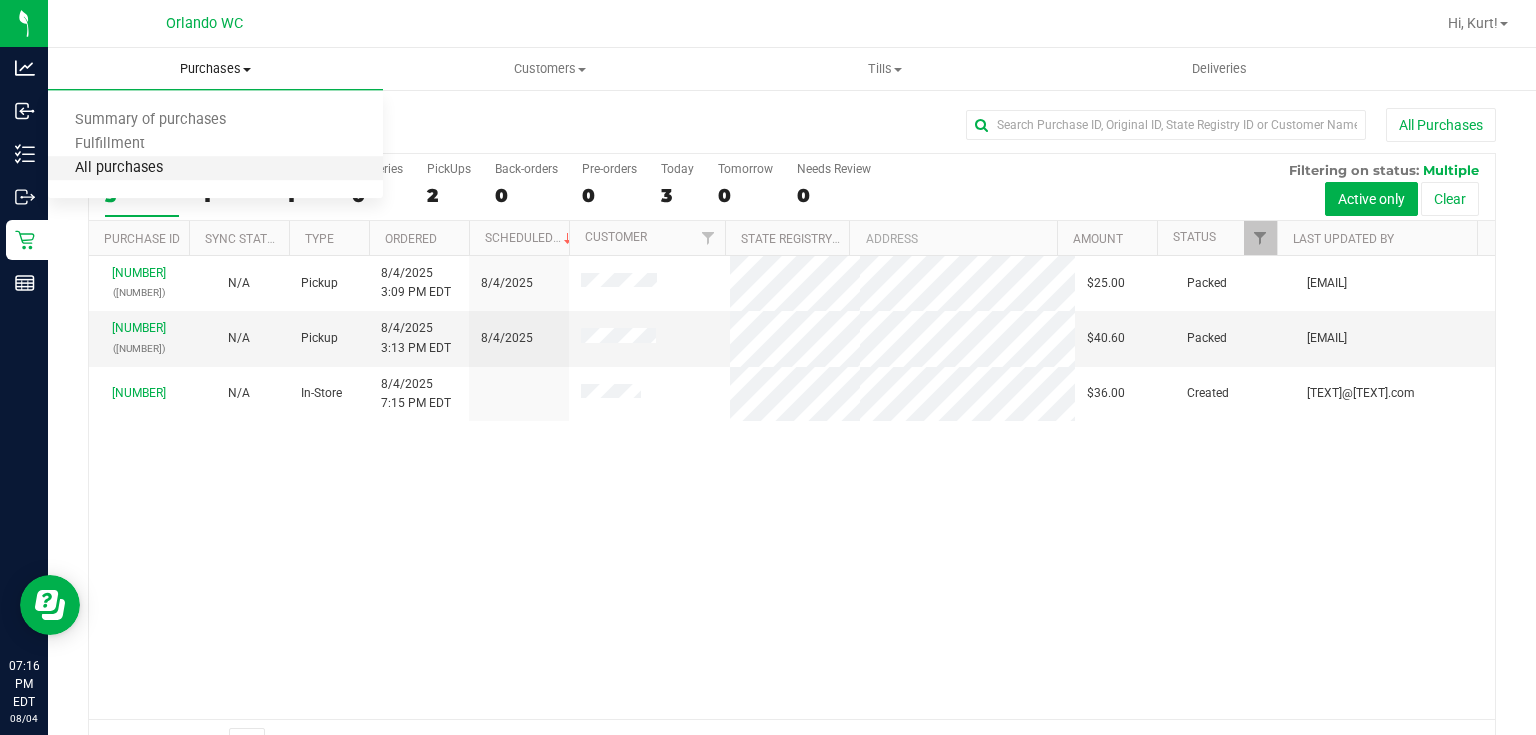 click on "All purchases" at bounding box center (119, 168) 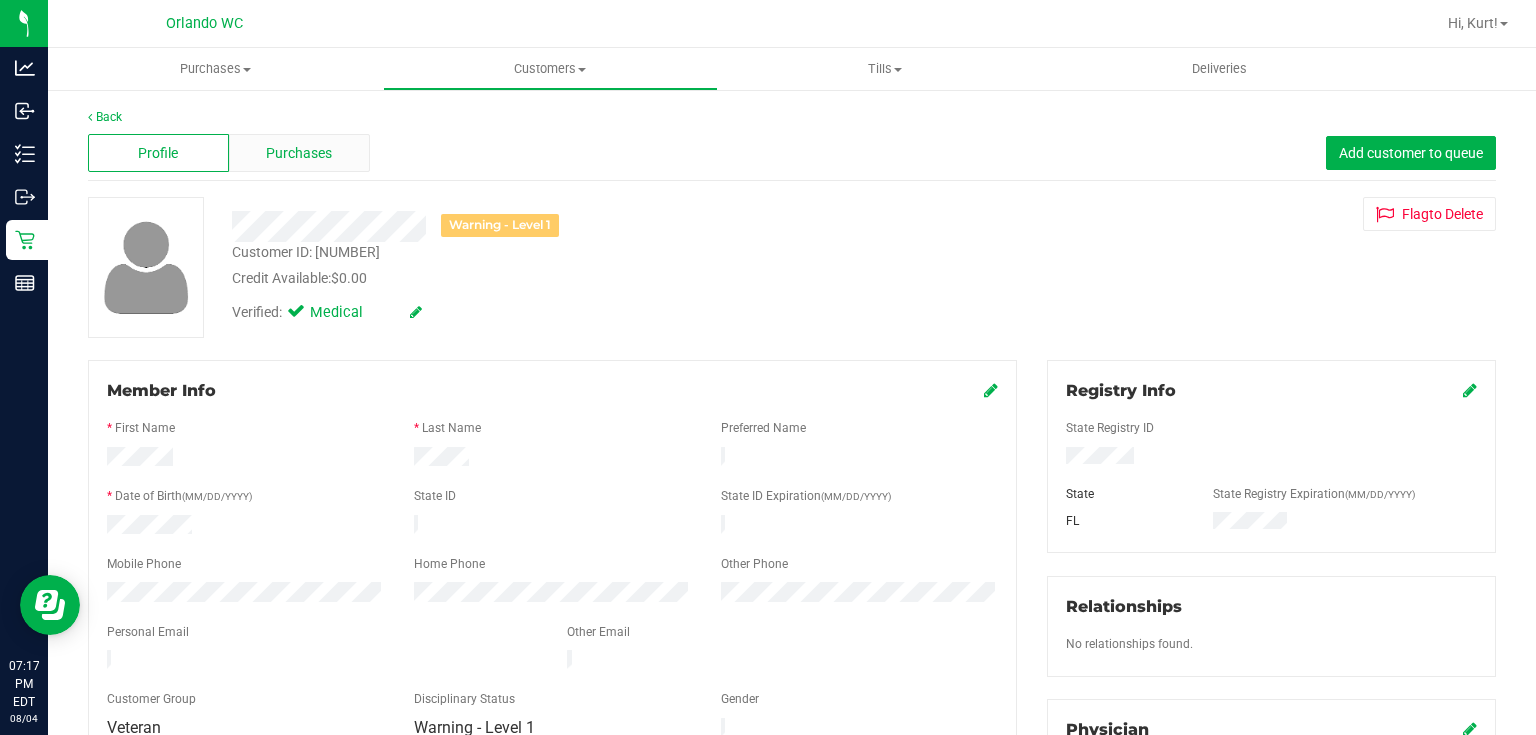 click on "Purchases" at bounding box center (299, 153) 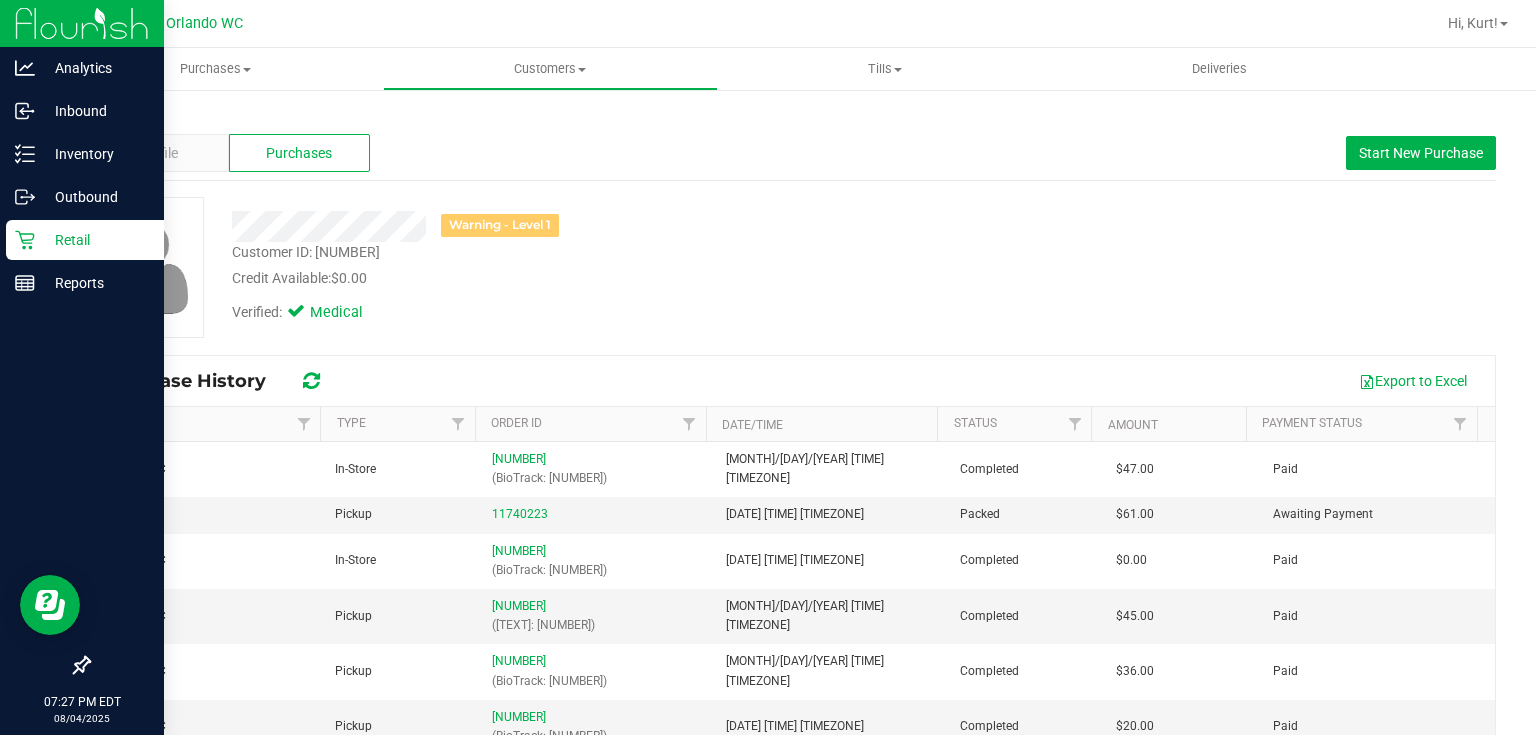 click 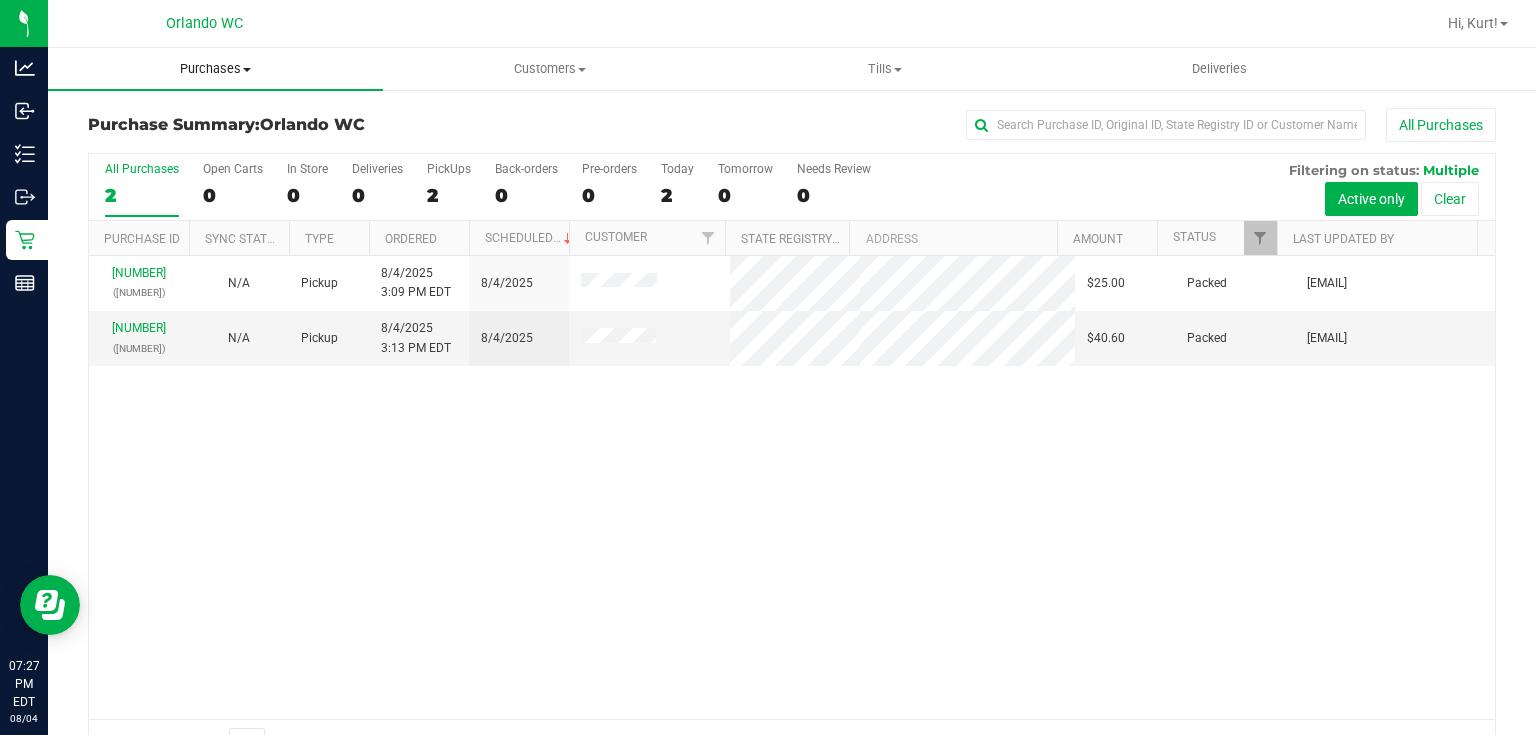 click on "Purchases" at bounding box center [215, 69] 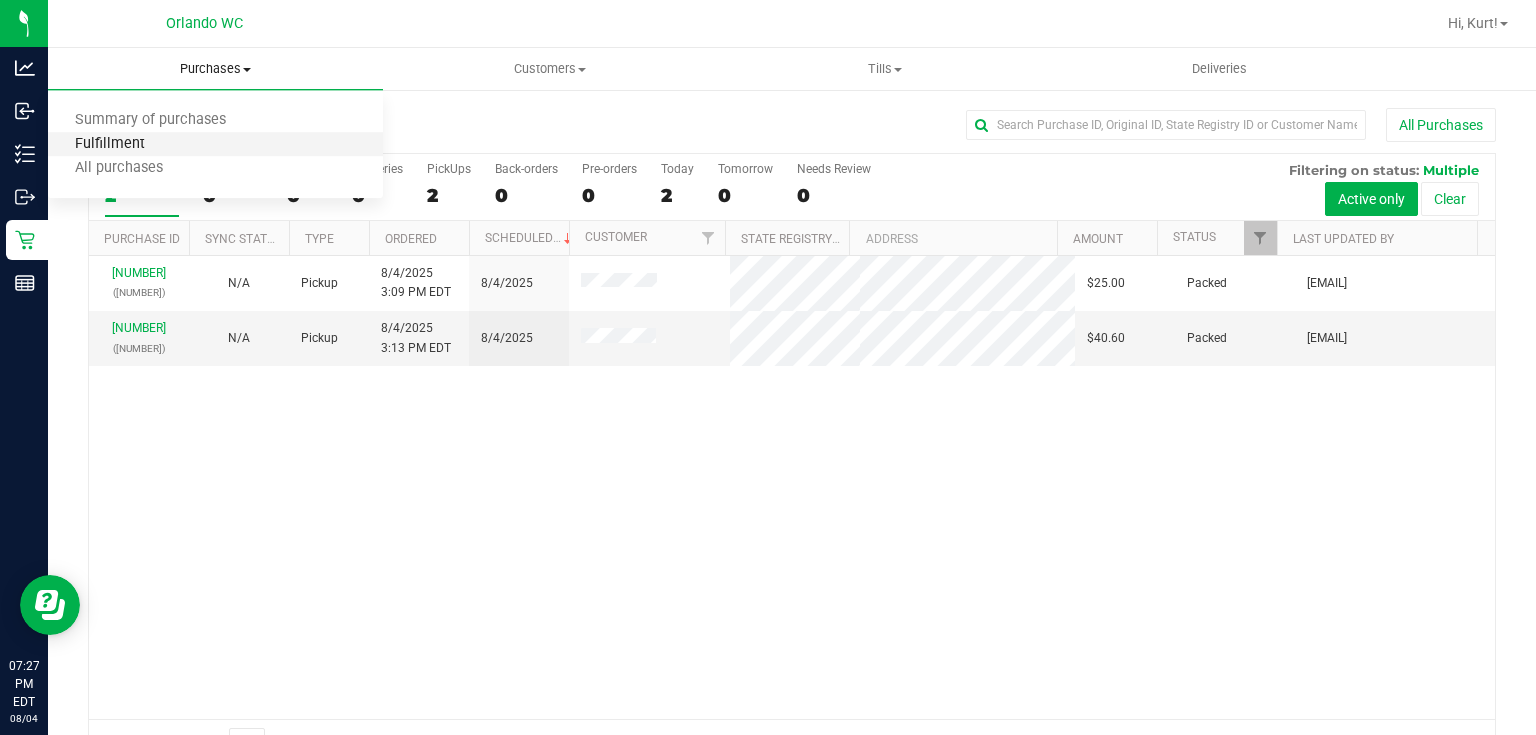 click on "Fulfillment" at bounding box center [110, 144] 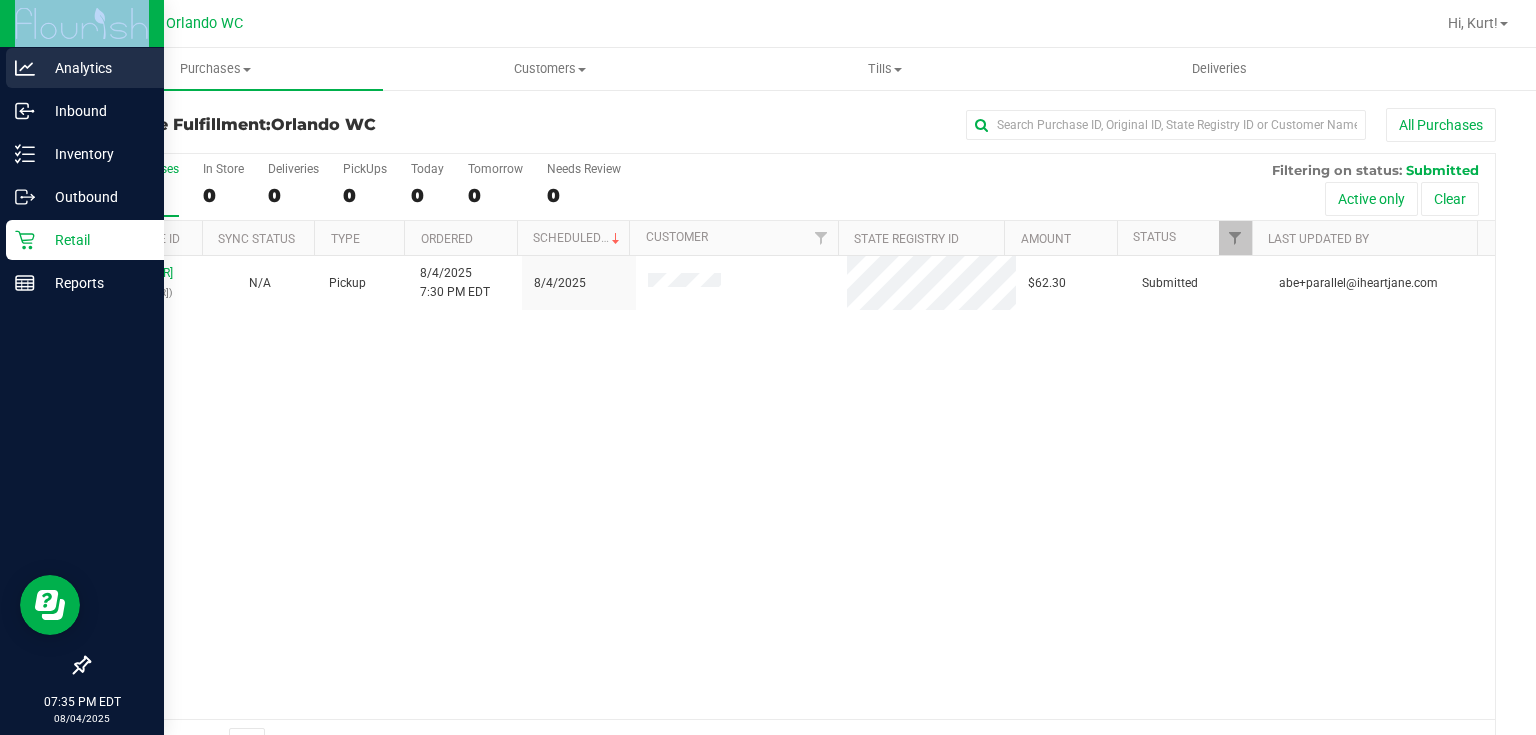drag, startPoint x: 9, startPoint y: 60, endPoint x: 24, endPoint y: 76, distance: 21.931713 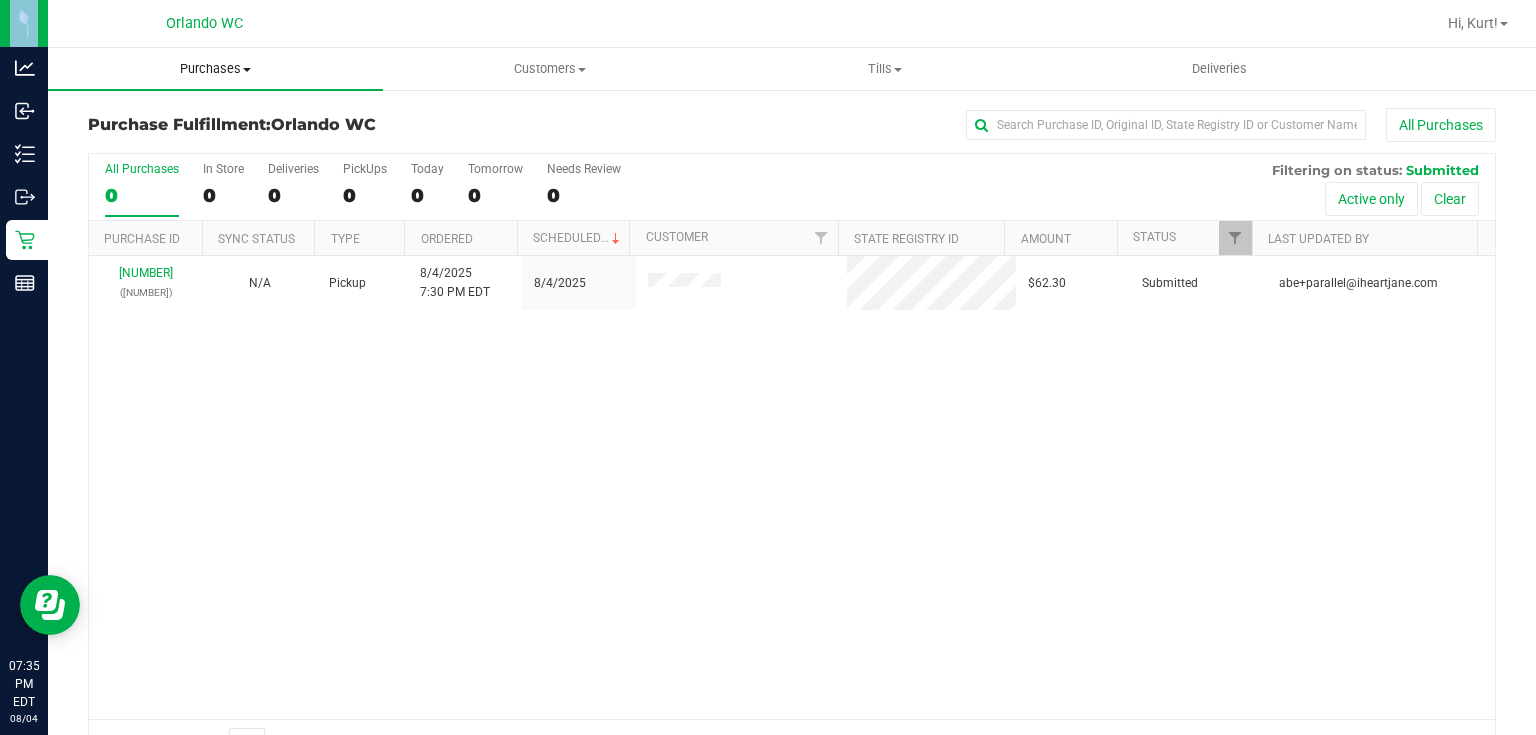 click on "Purchases" at bounding box center [215, 69] 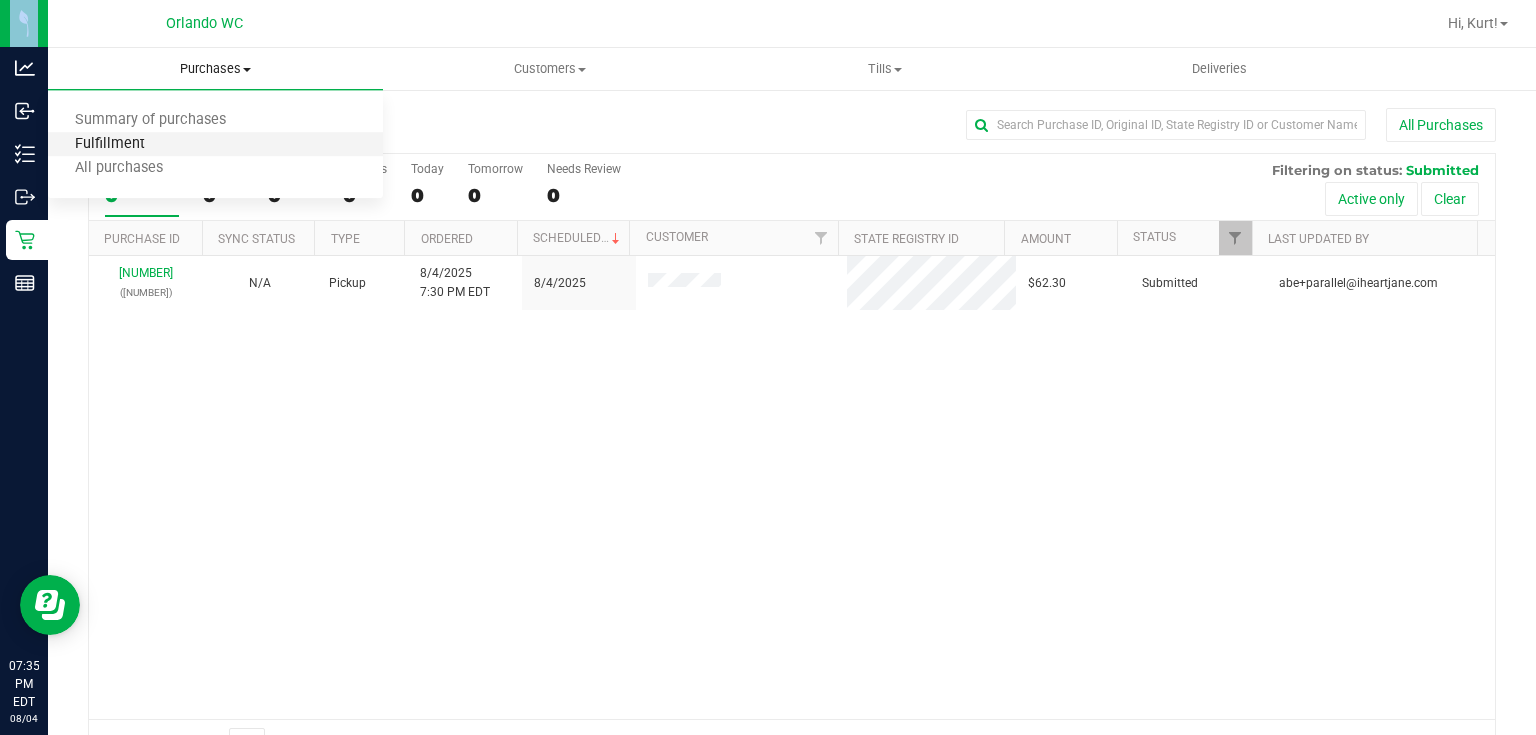click on "Fulfillment" at bounding box center [110, 144] 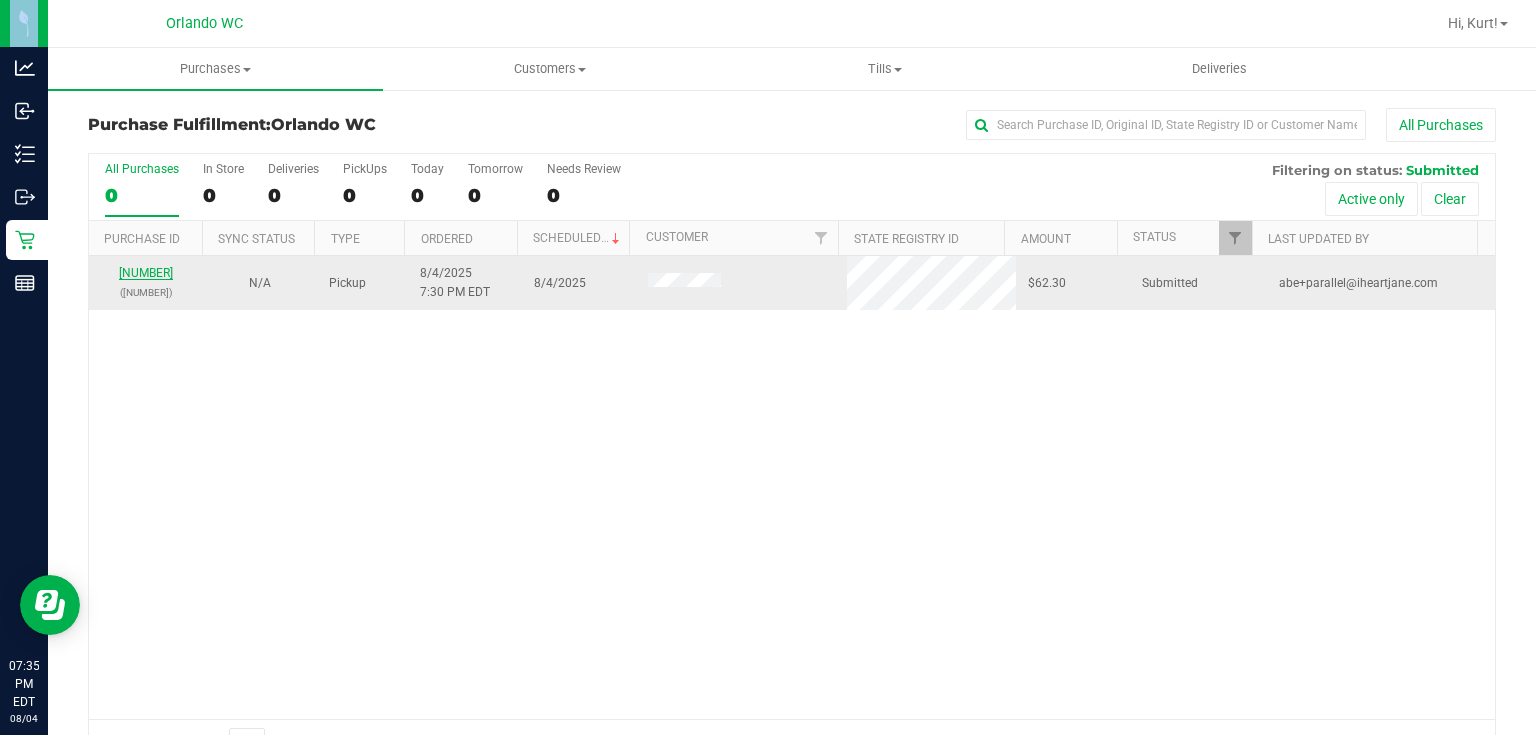 click on "11740588" at bounding box center (146, 273) 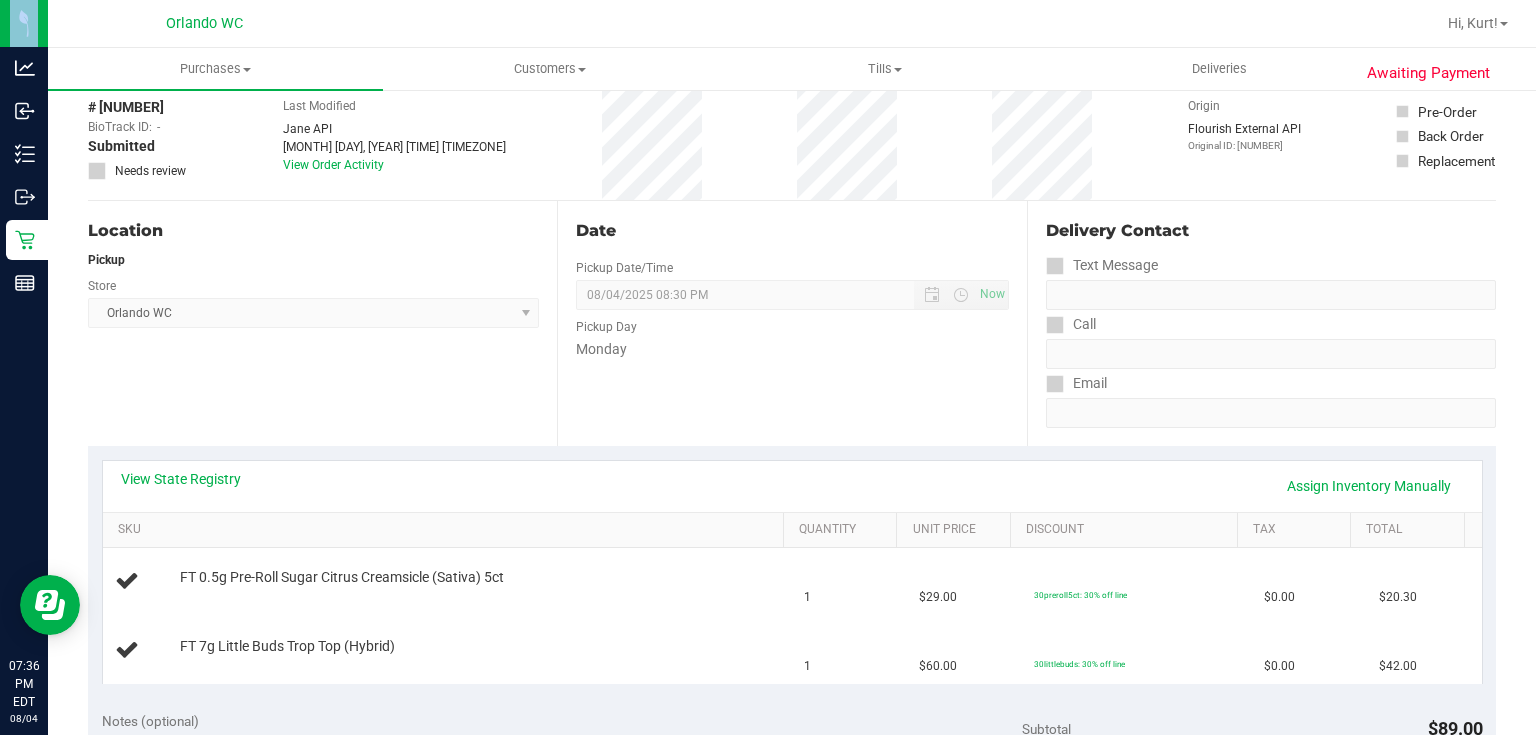 scroll, scrollTop: 0, scrollLeft: 0, axis: both 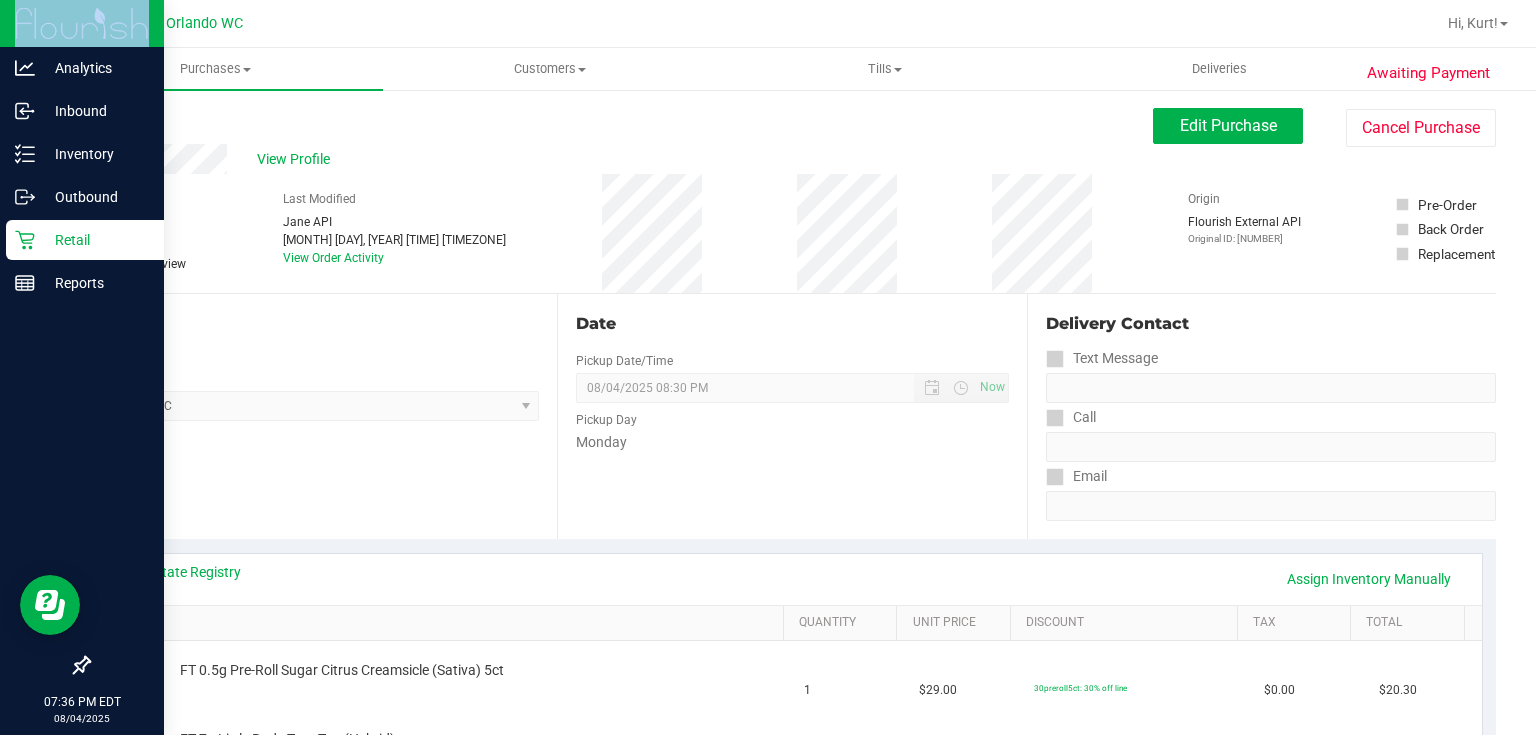 click on "Retail" at bounding box center [85, 240] 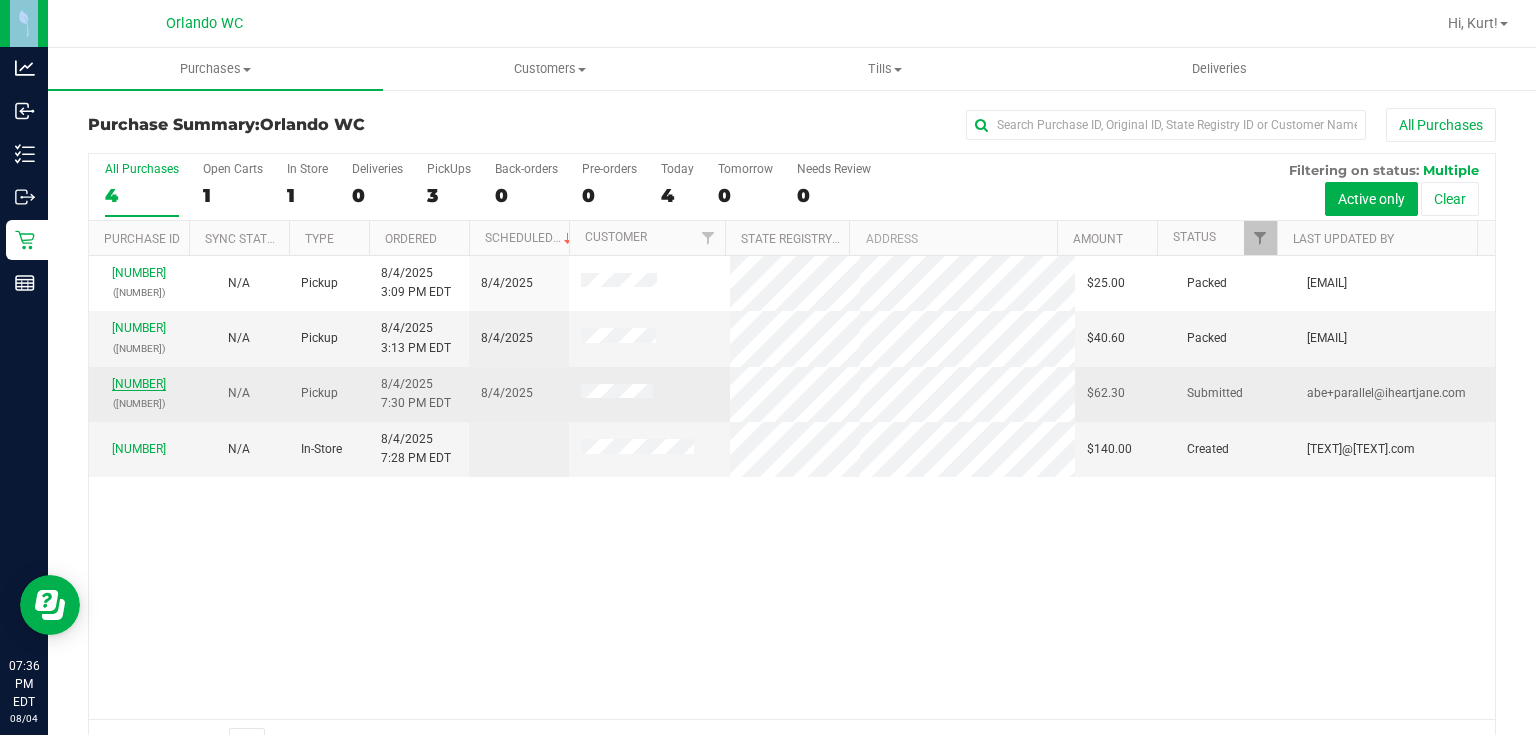 click on "11740588" at bounding box center (139, 384) 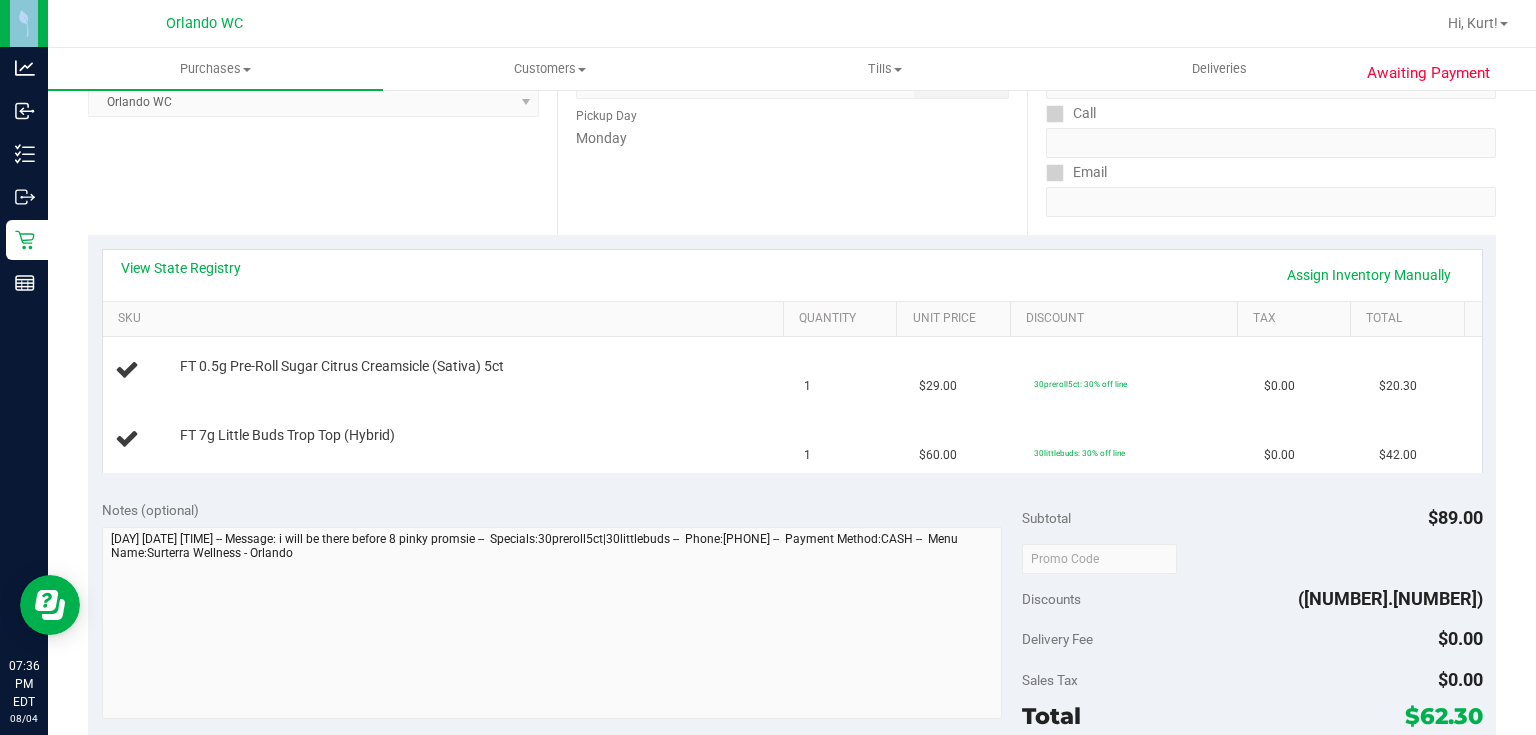 scroll, scrollTop: 310, scrollLeft: 0, axis: vertical 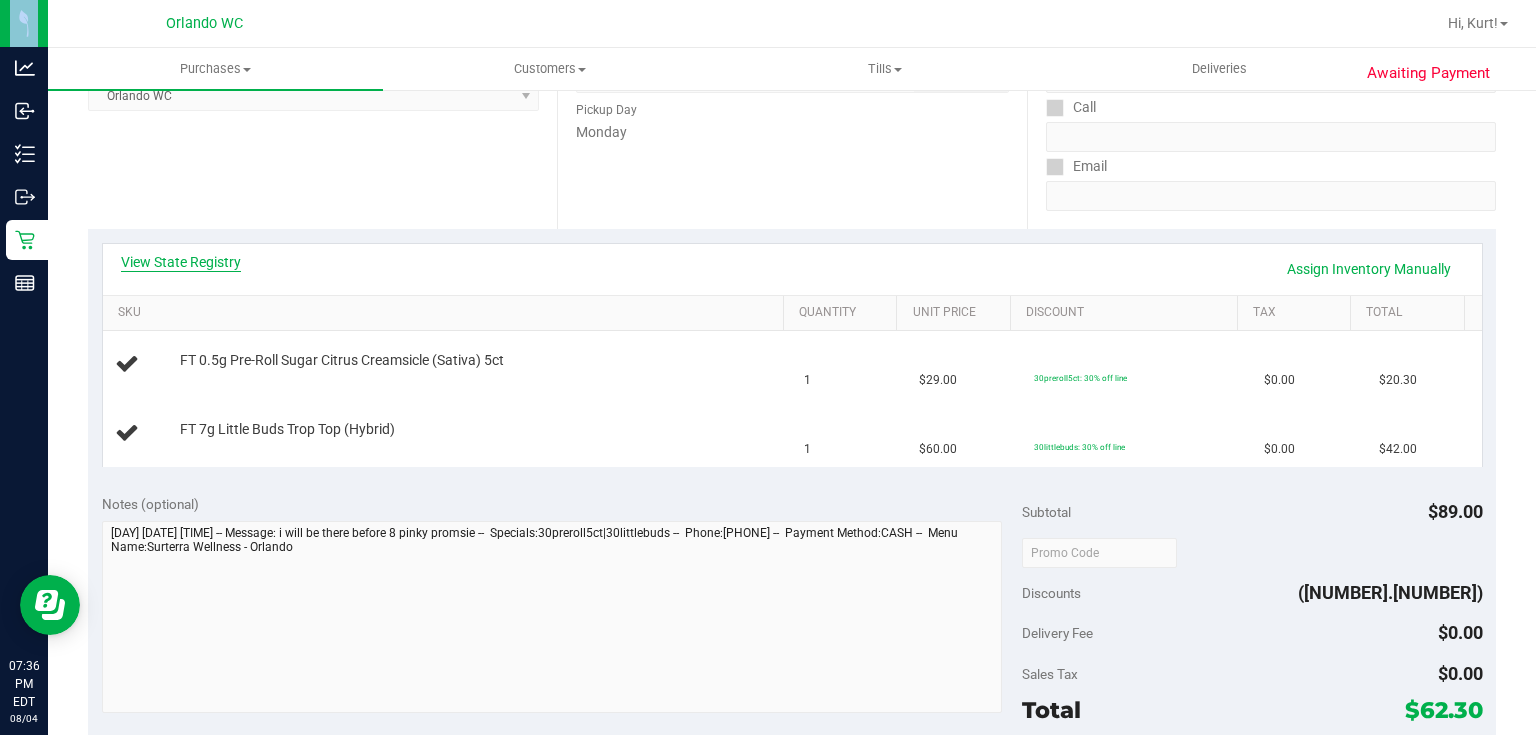 click on "View State Registry" at bounding box center (181, 262) 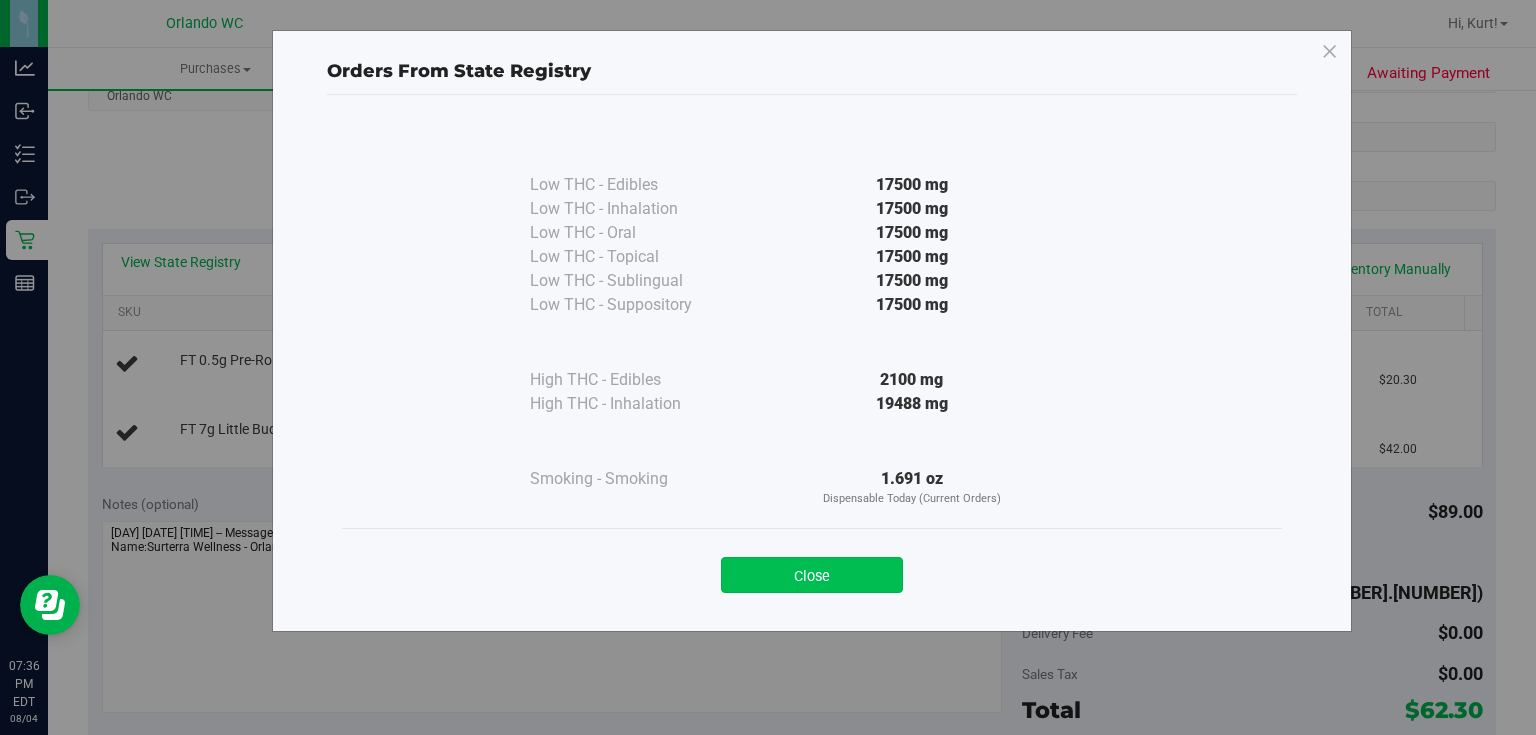 click on "Close" at bounding box center [812, 575] 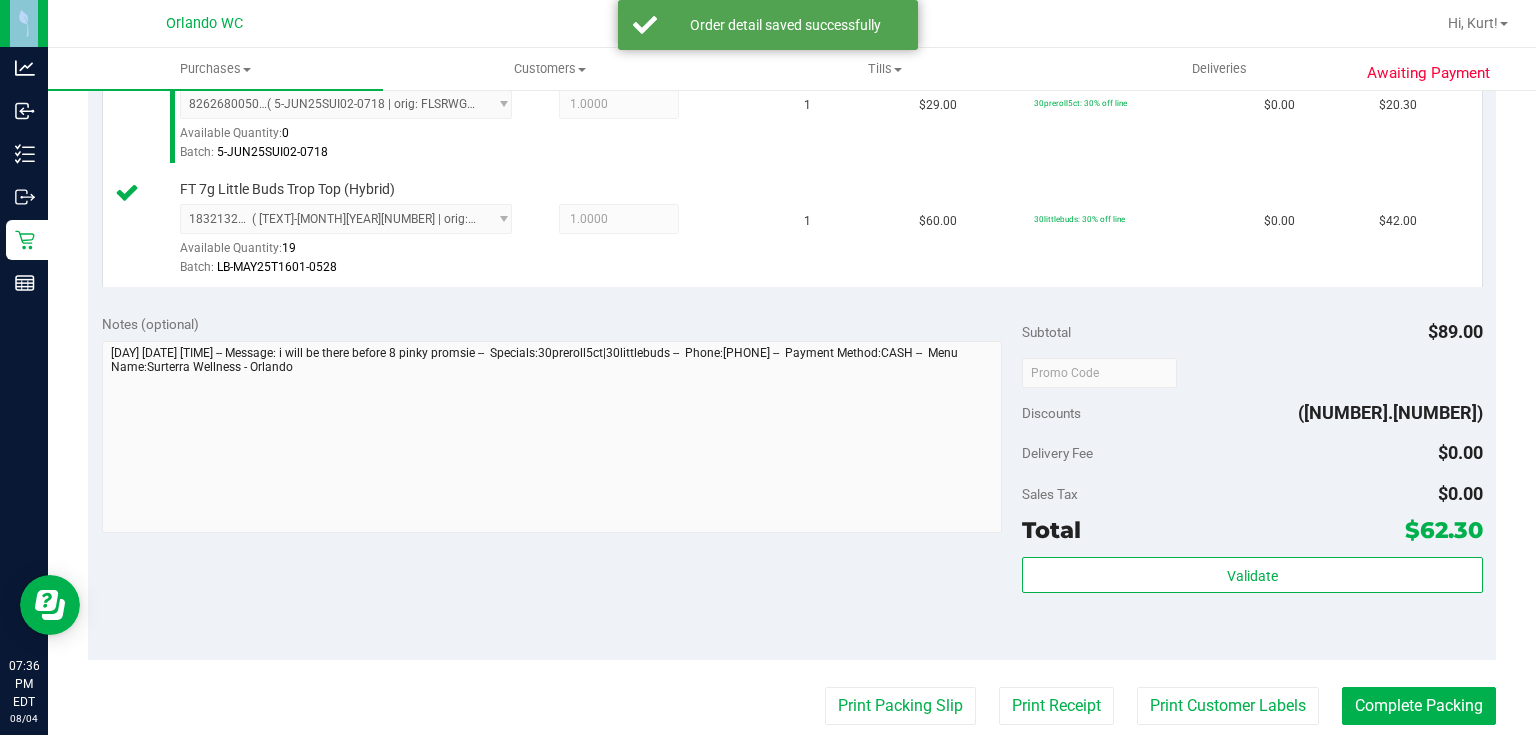 scroll, scrollTop: 589, scrollLeft: 0, axis: vertical 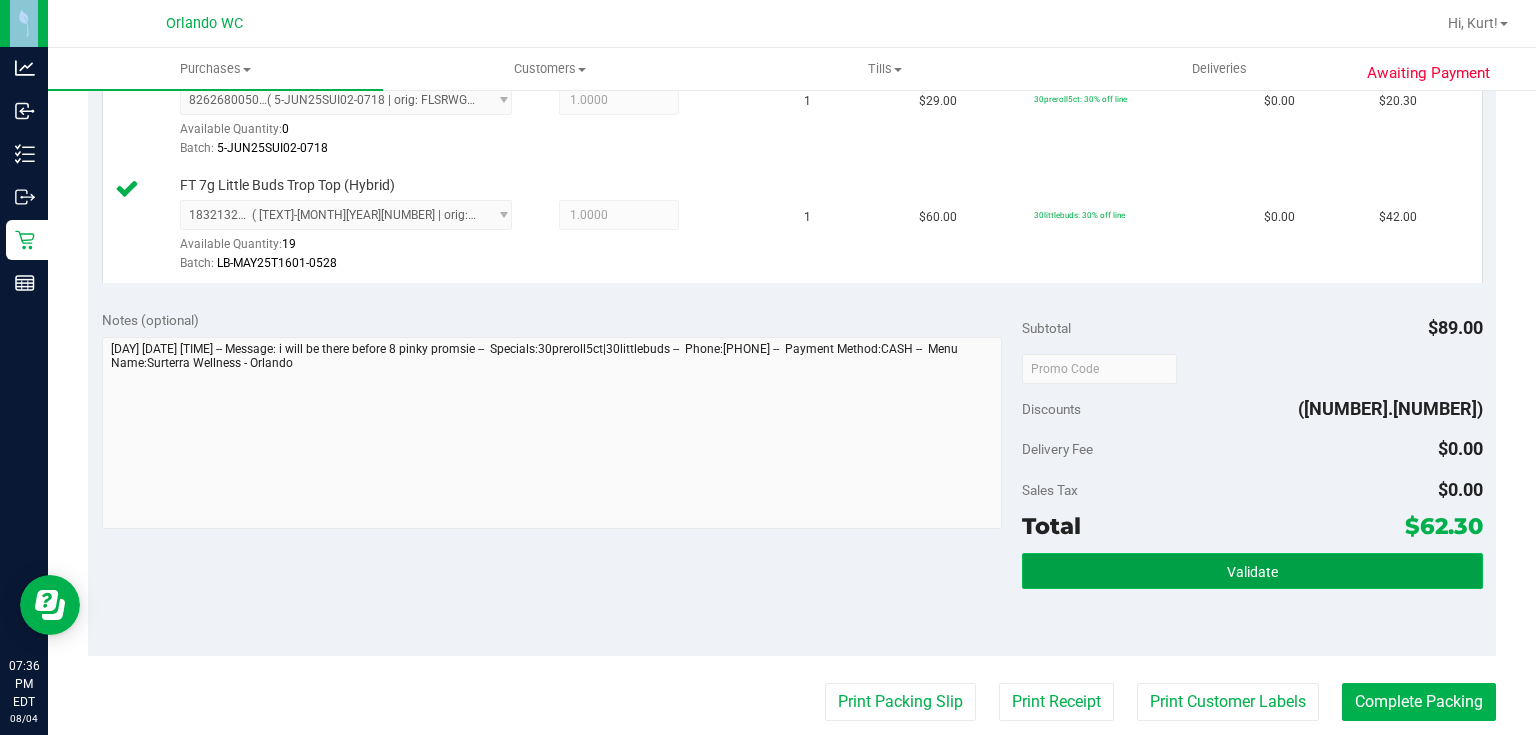 click on "Validate" at bounding box center [1252, 571] 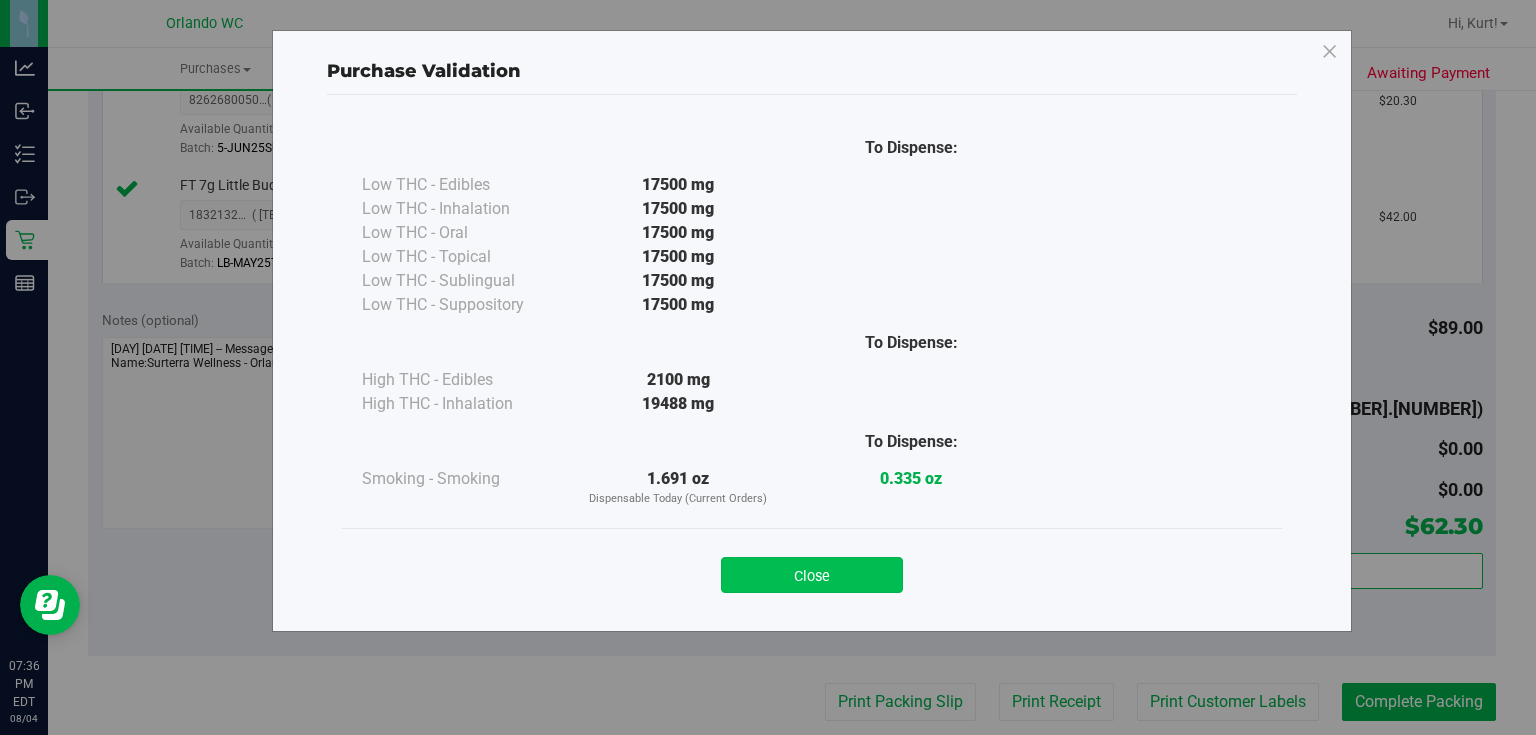 click on "Close" at bounding box center (812, 575) 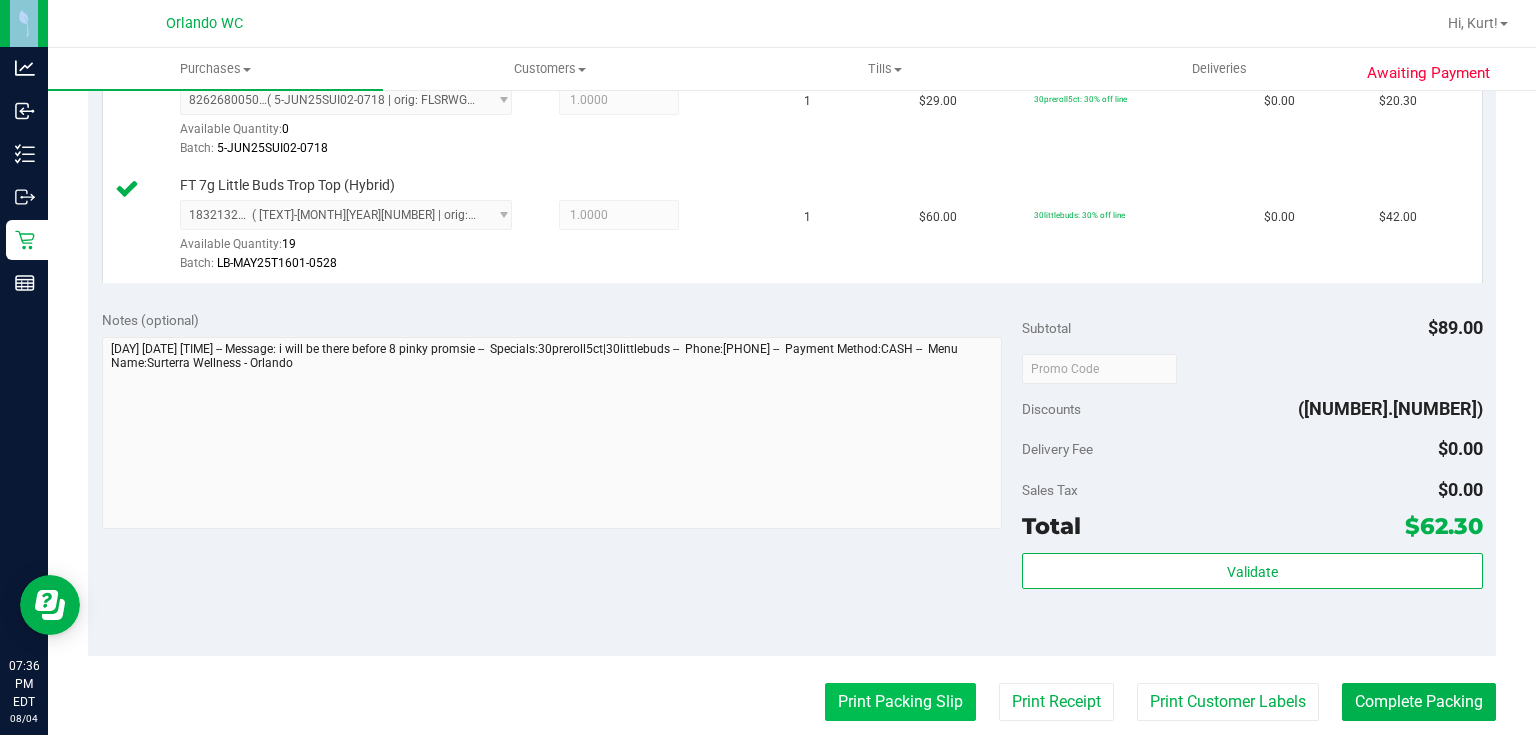 click on "Print Packing Slip" at bounding box center (900, 702) 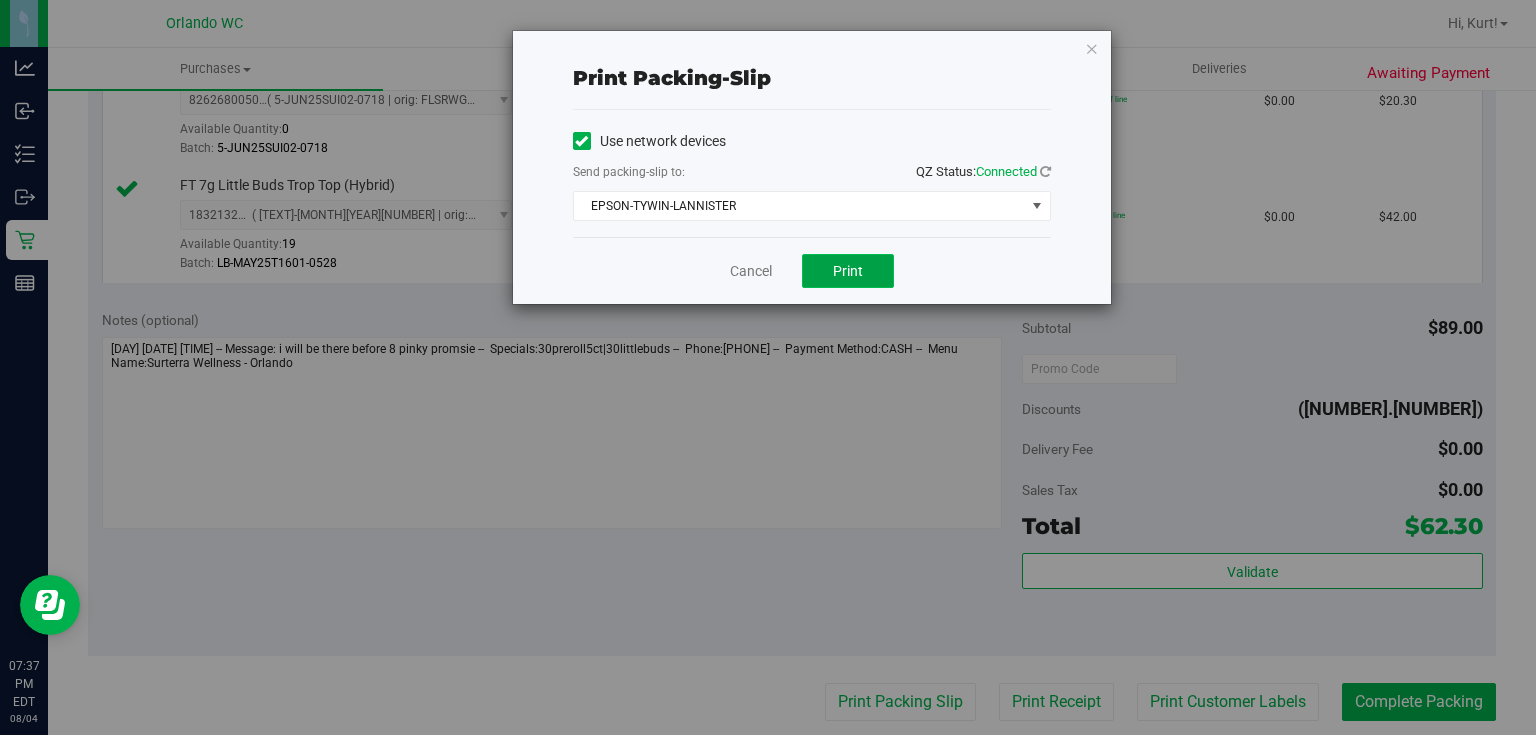 click on "Print" at bounding box center [848, 271] 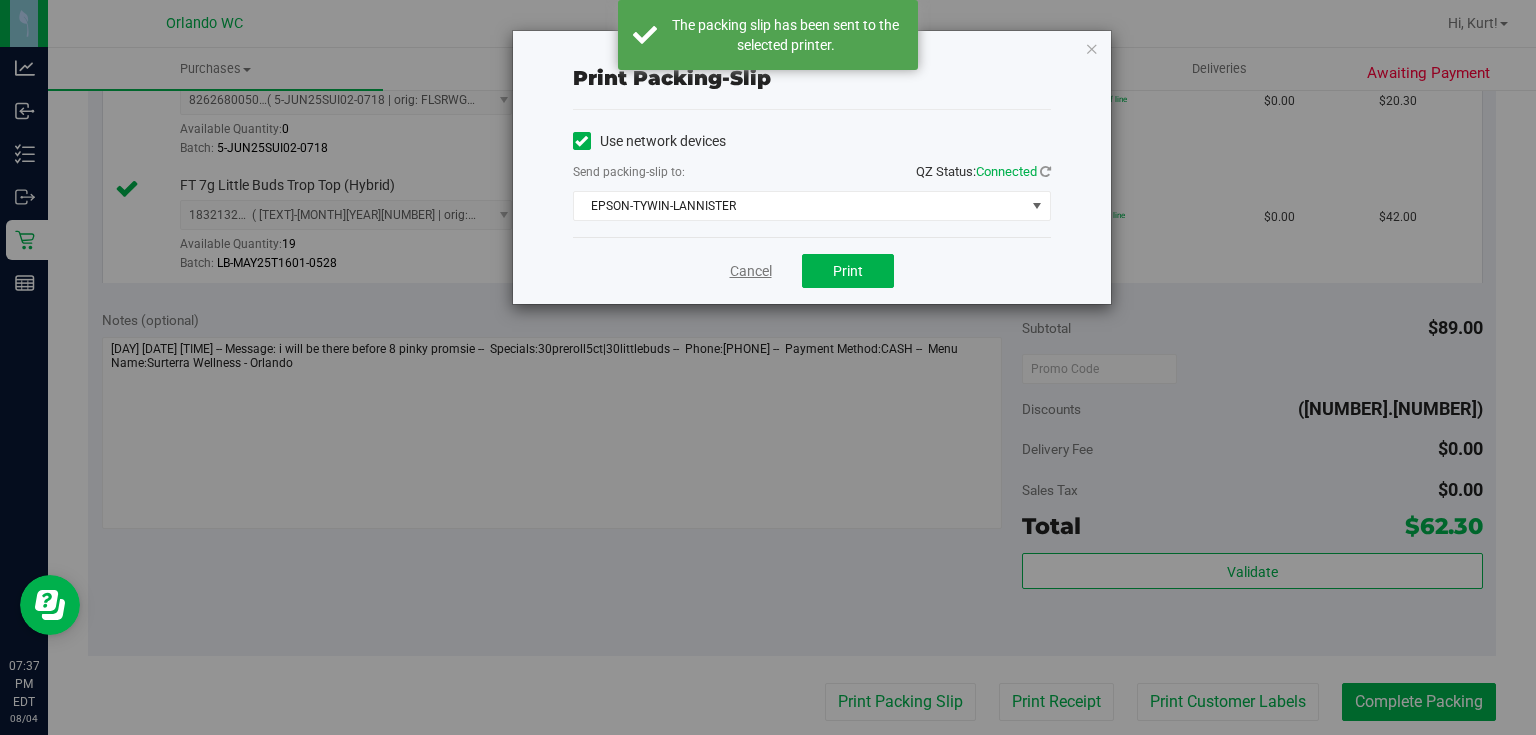 click on "Cancel" at bounding box center (751, 271) 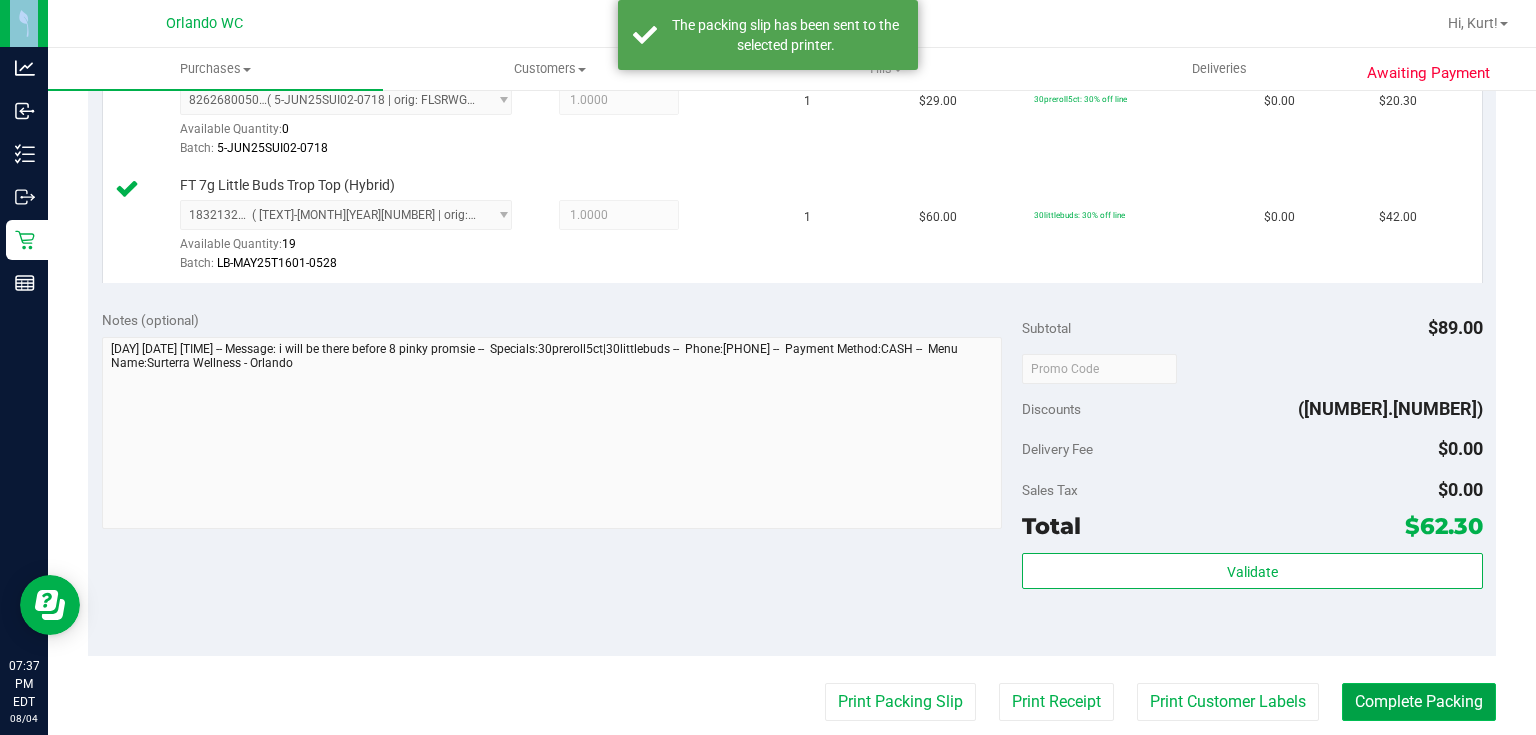 click on "Complete Packing" at bounding box center [1419, 702] 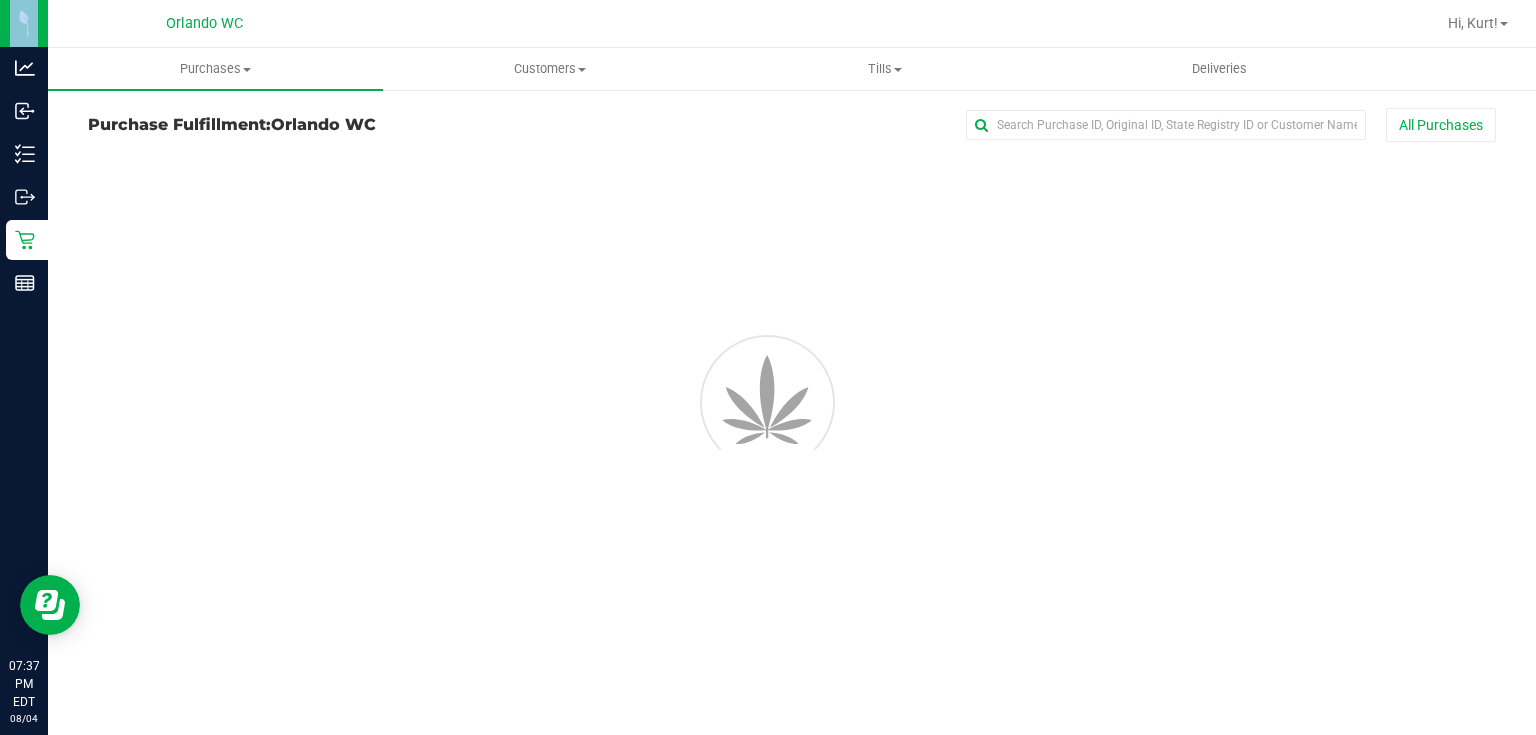 scroll, scrollTop: 0, scrollLeft: 0, axis: both 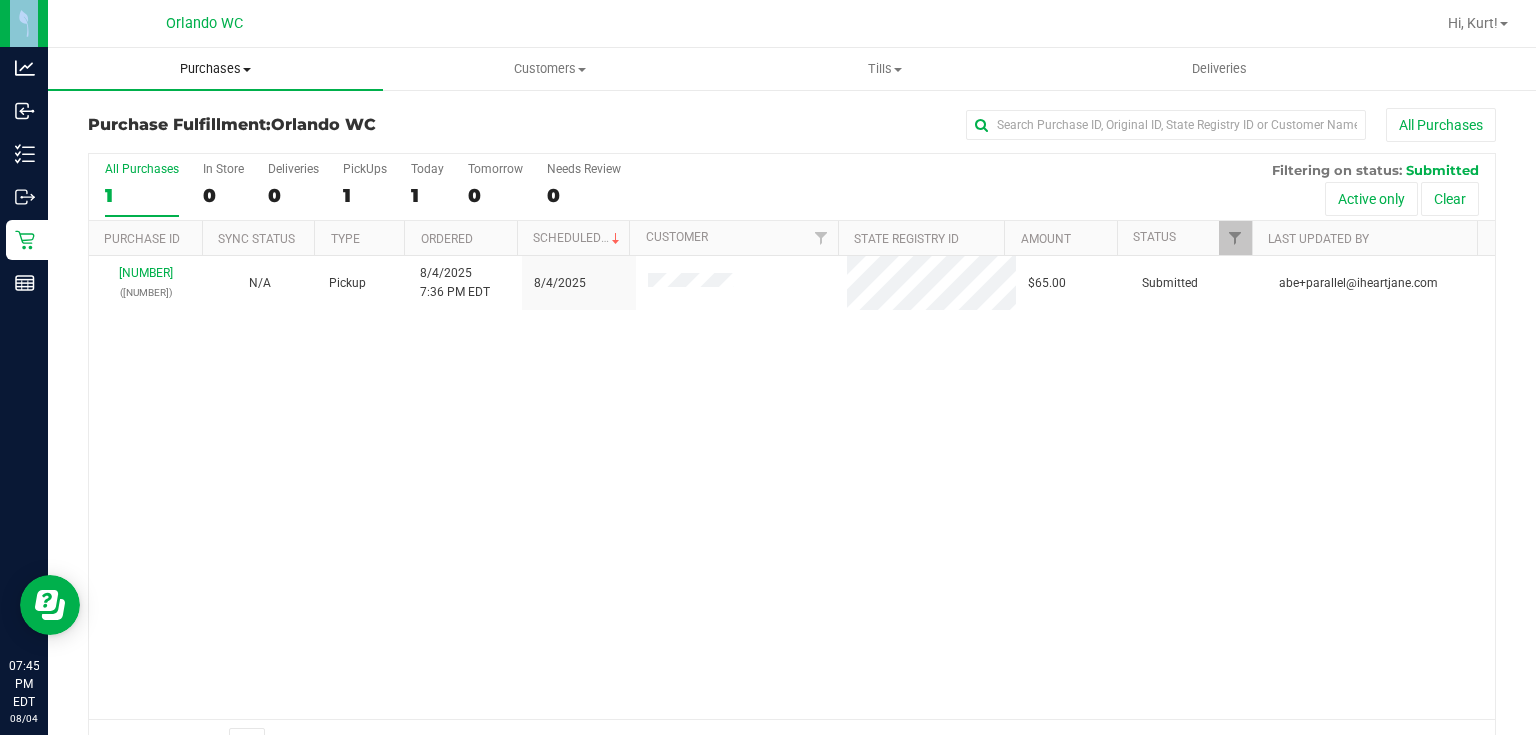 click on "Purchases" at bounding box center (215, 69) 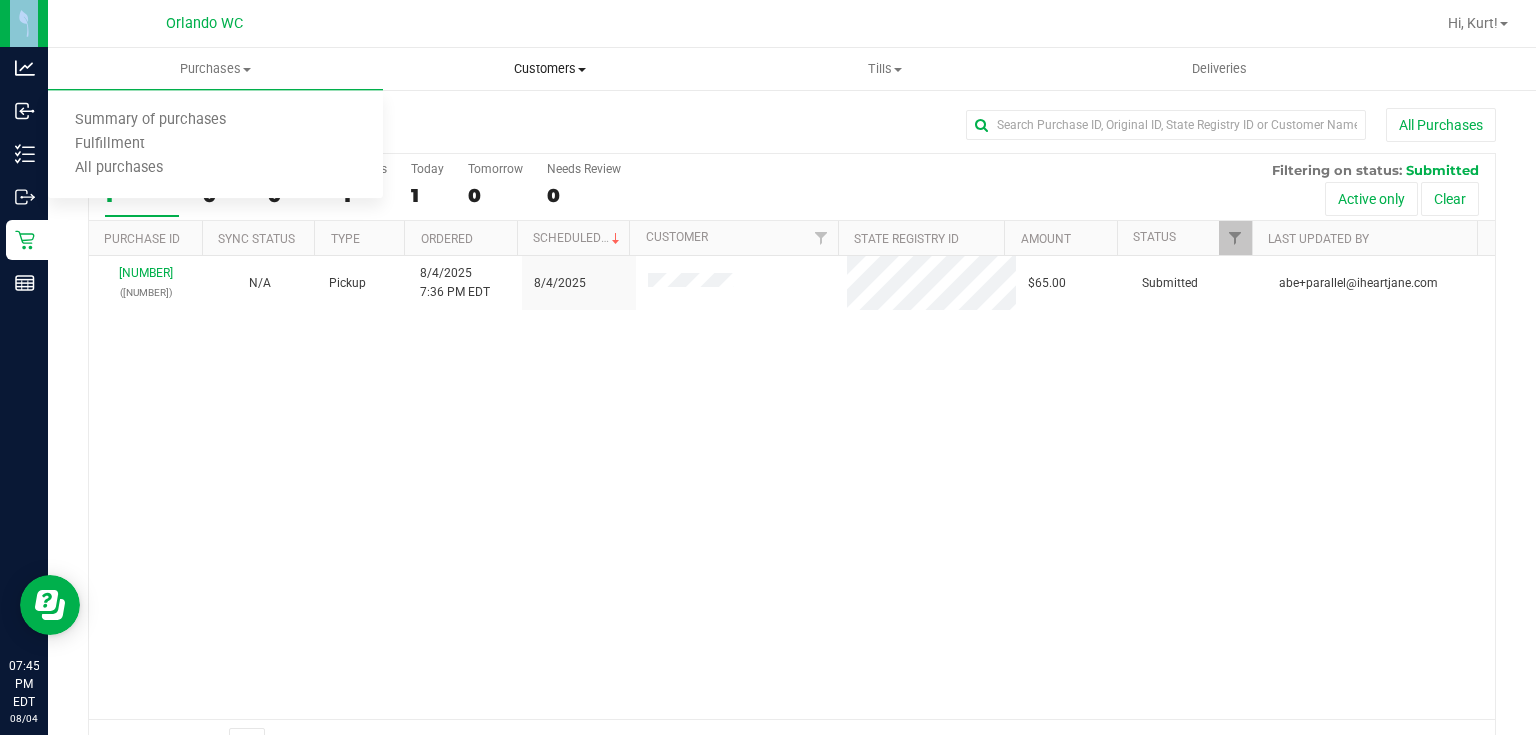 click on "Customers" at bounding box center [550, 69] 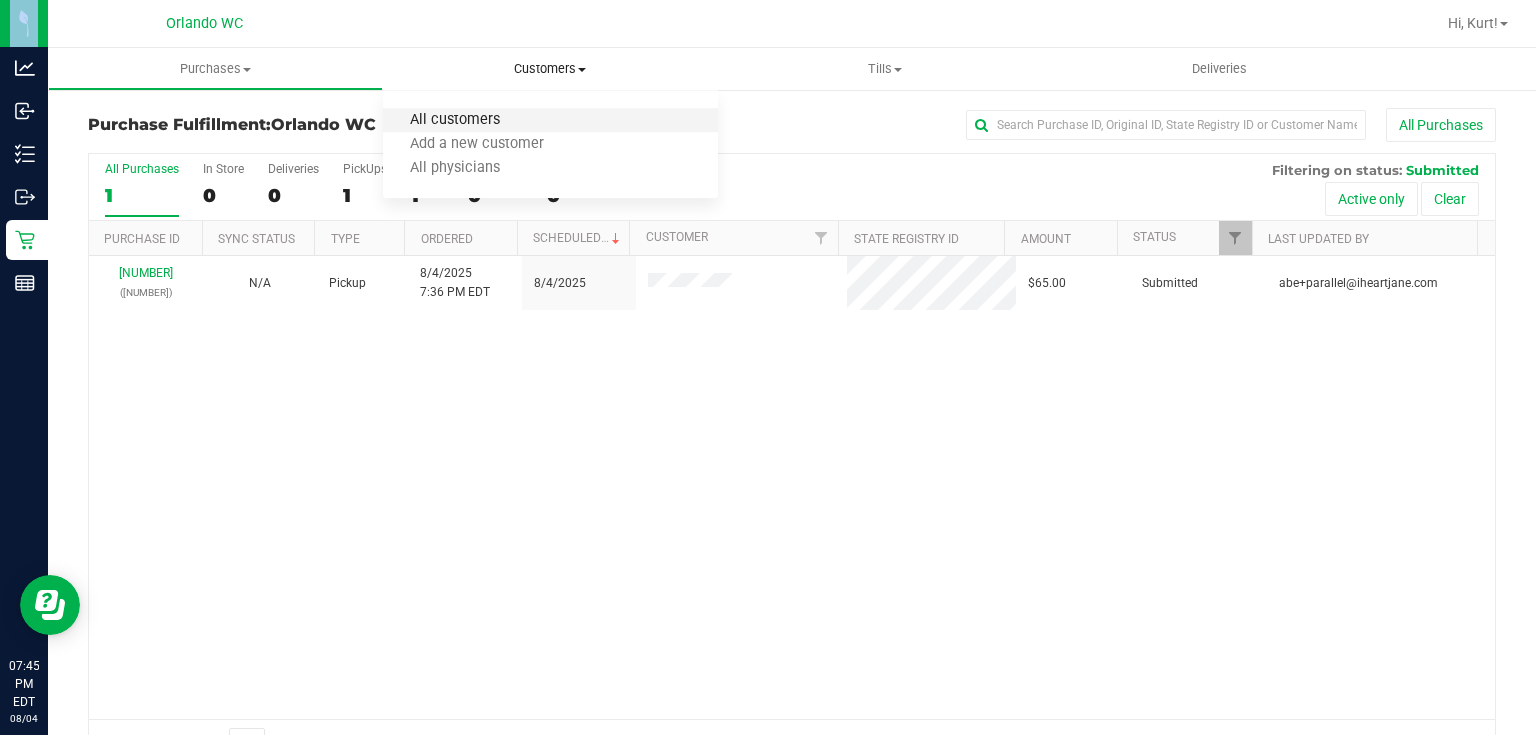 click on "All customers" at bounding box center (455, 120) 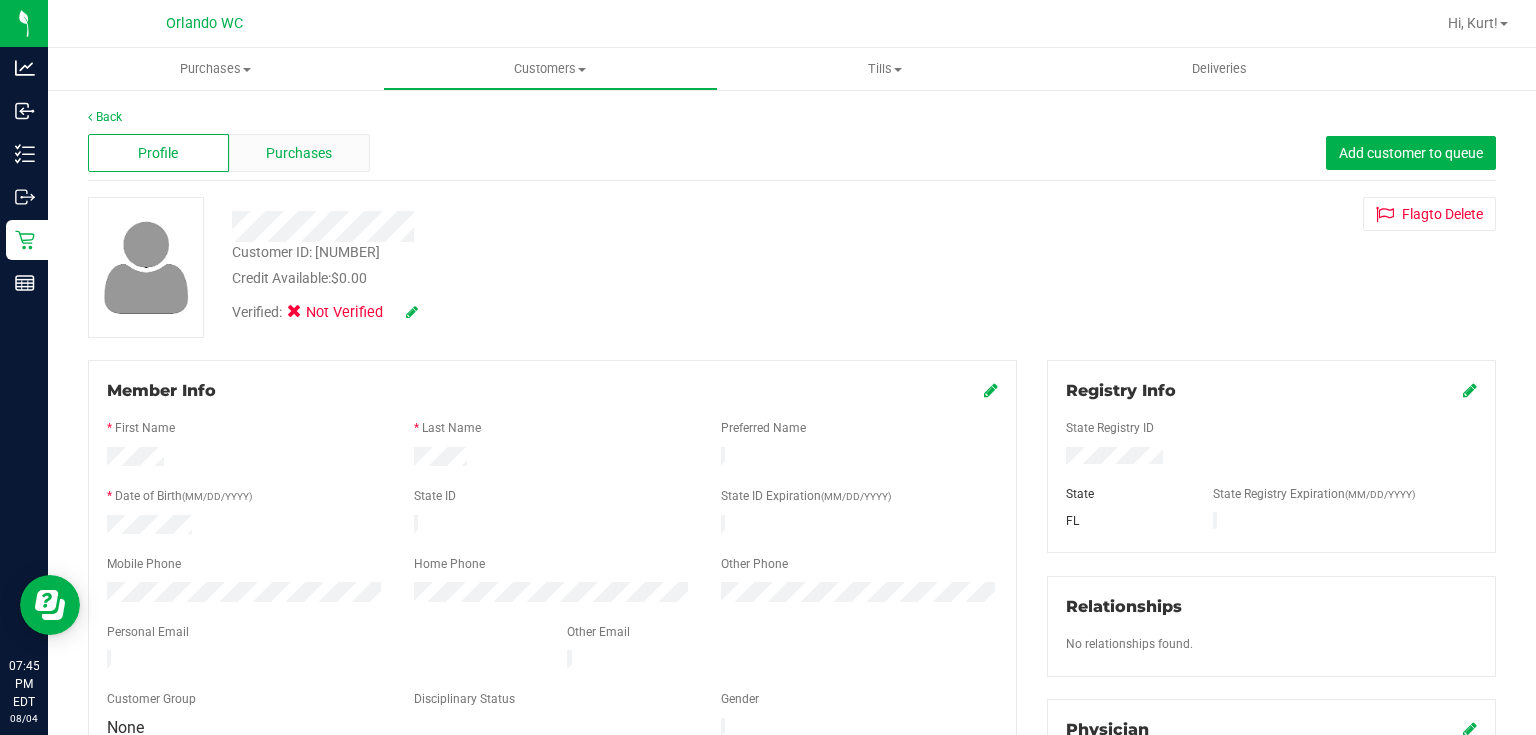 click on "Purchases" at bounding box center [299, 153] 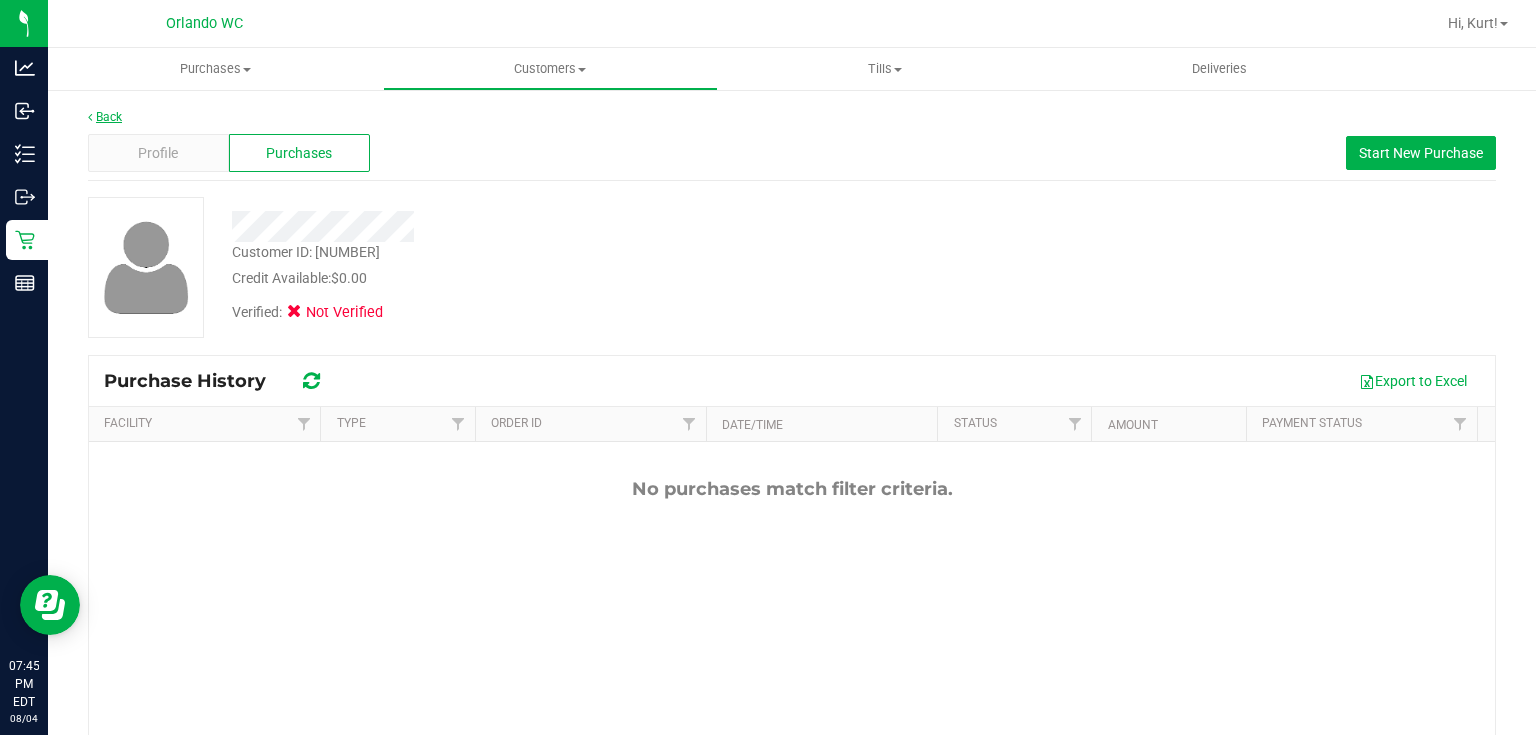 click on "Back" at bounding box center (105, 117) 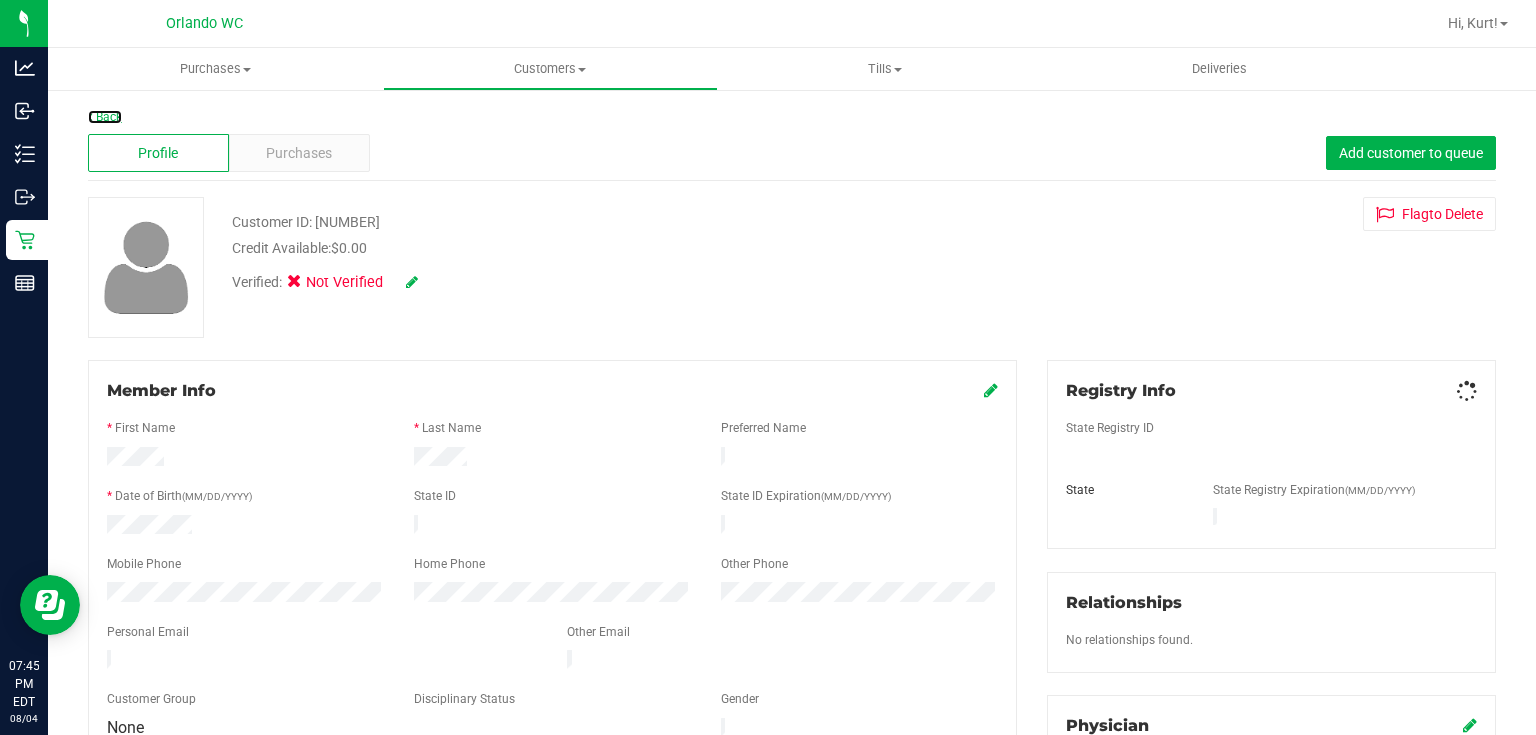 click on "Back" at bounding box center (105, 117) 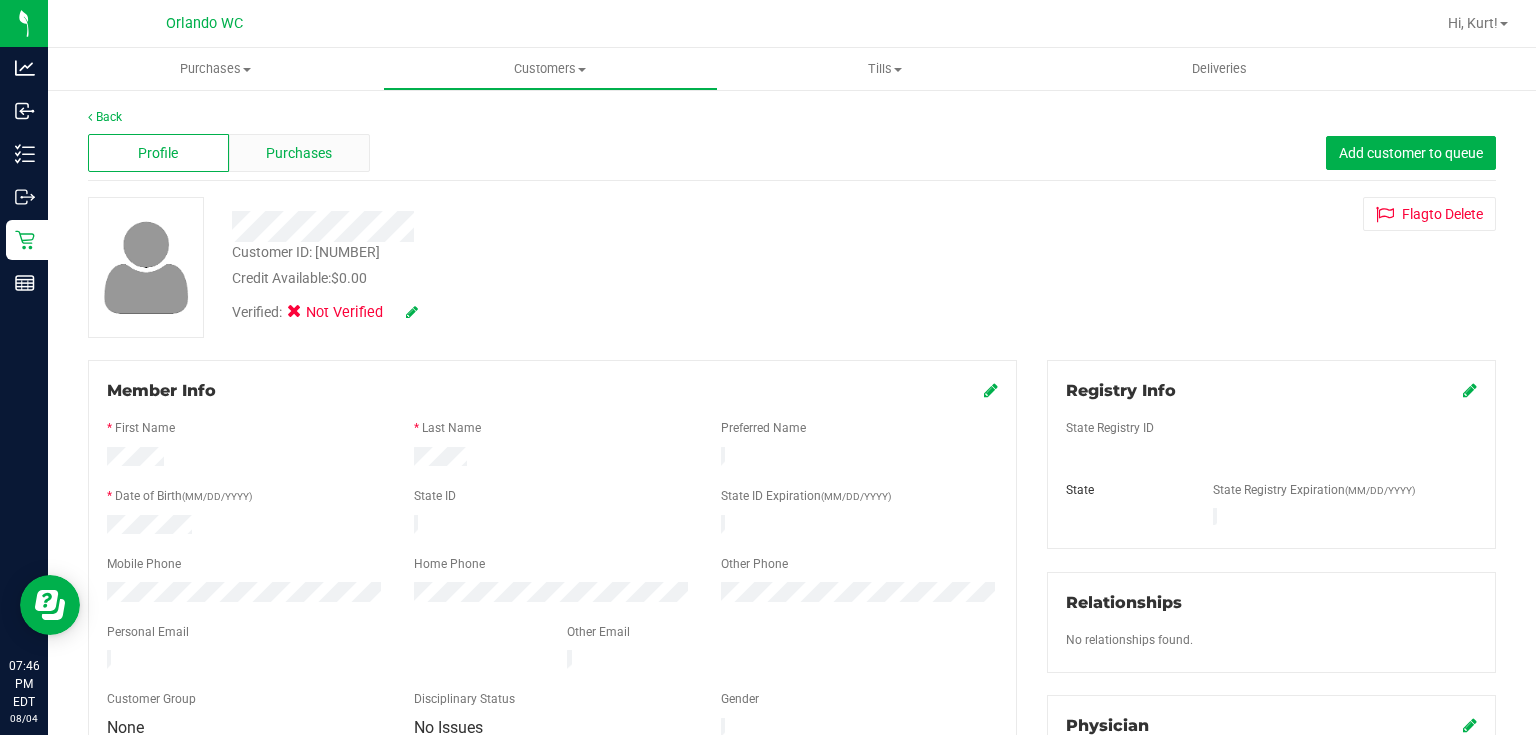 click on "Purchases" at bounding box center [299, 153] 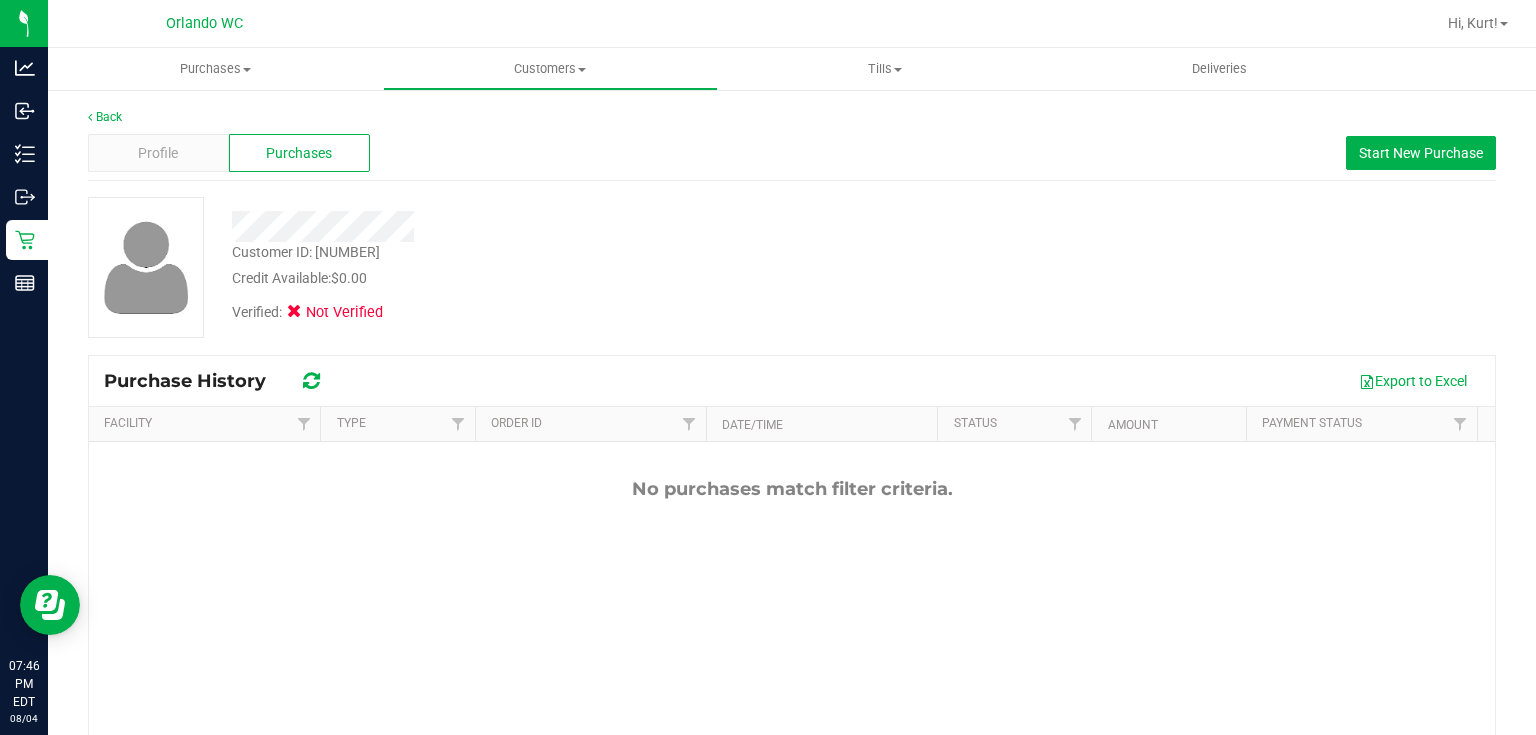 click on "Back" at bounding box center (792, 117) 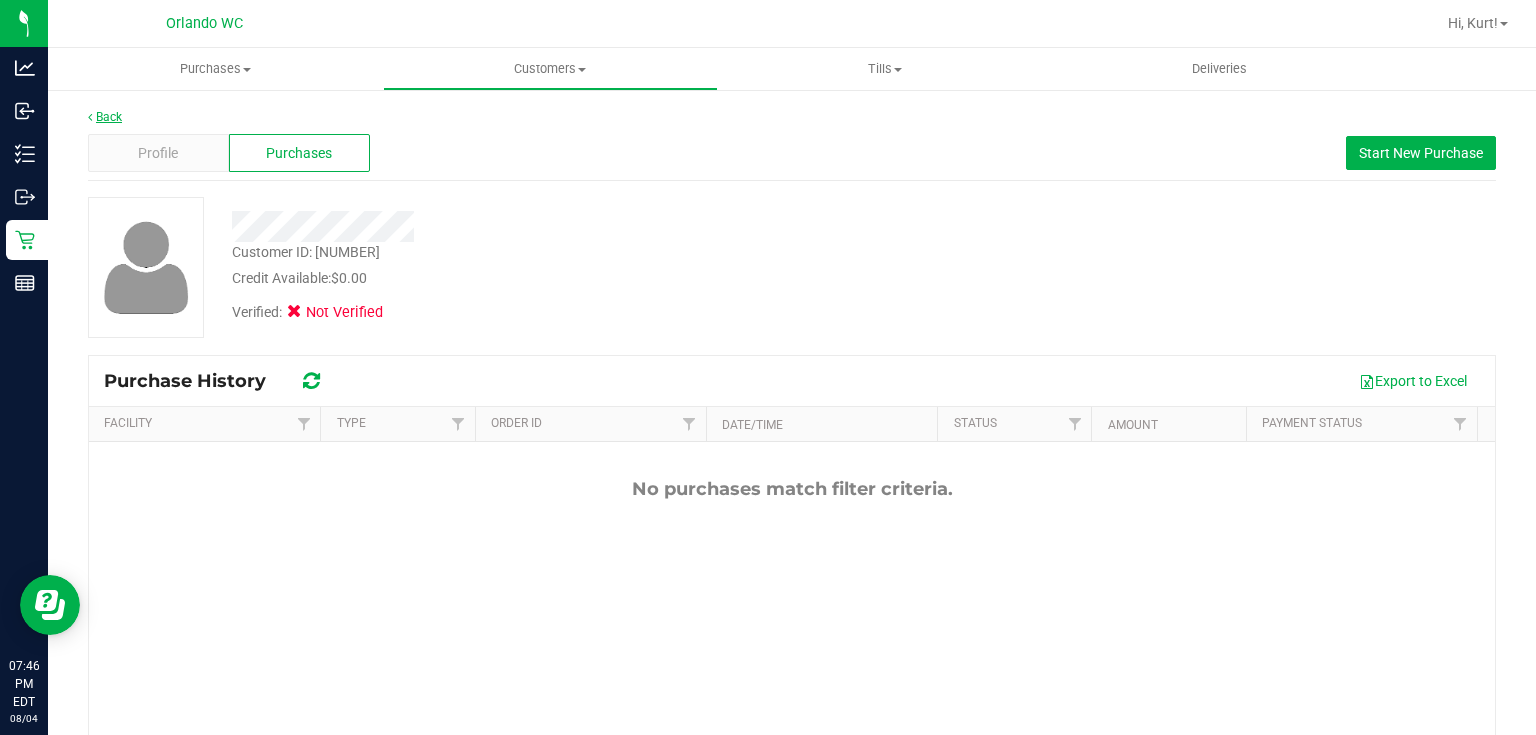 click on "Back" at bounding box center (105, 117) 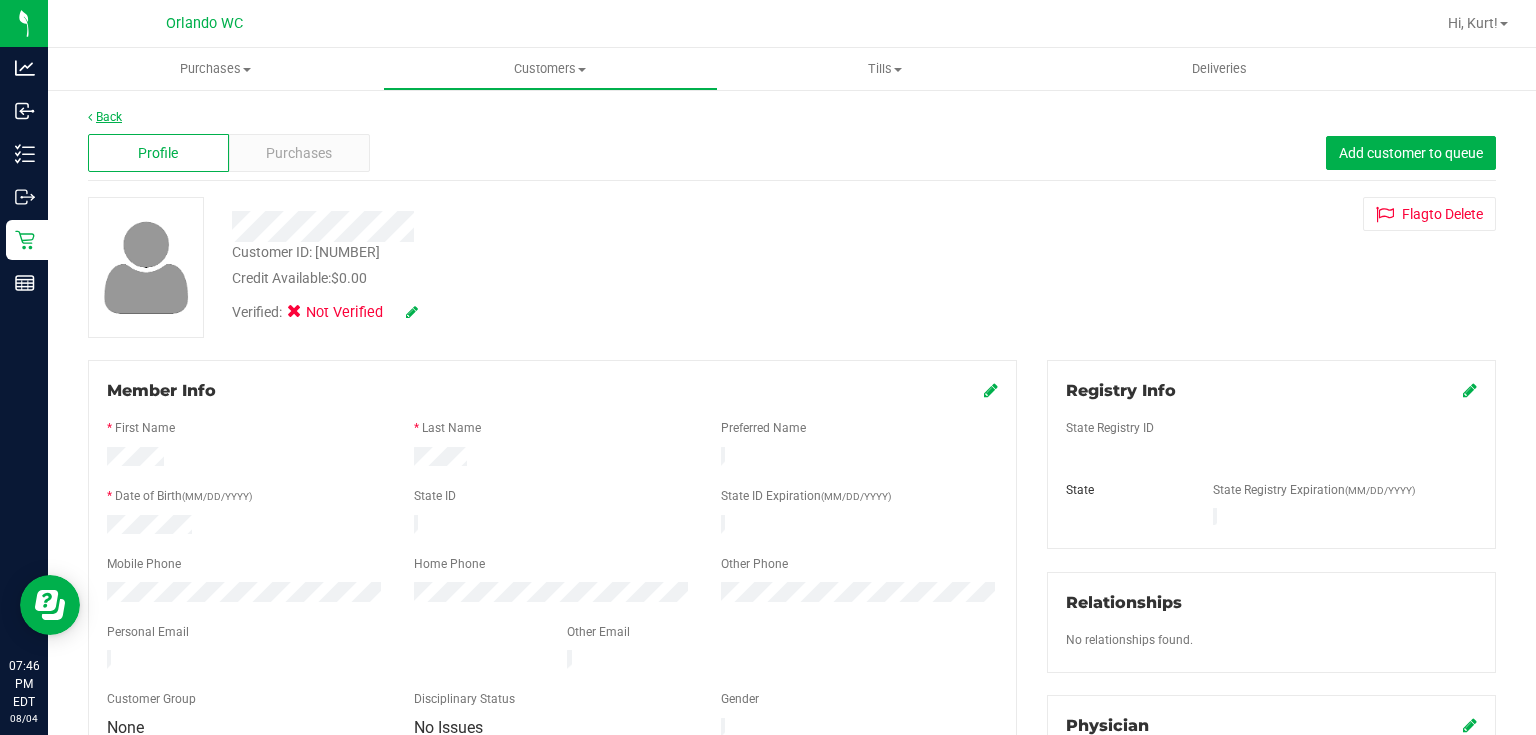 click on "Back" at bounding box center (105, 117) 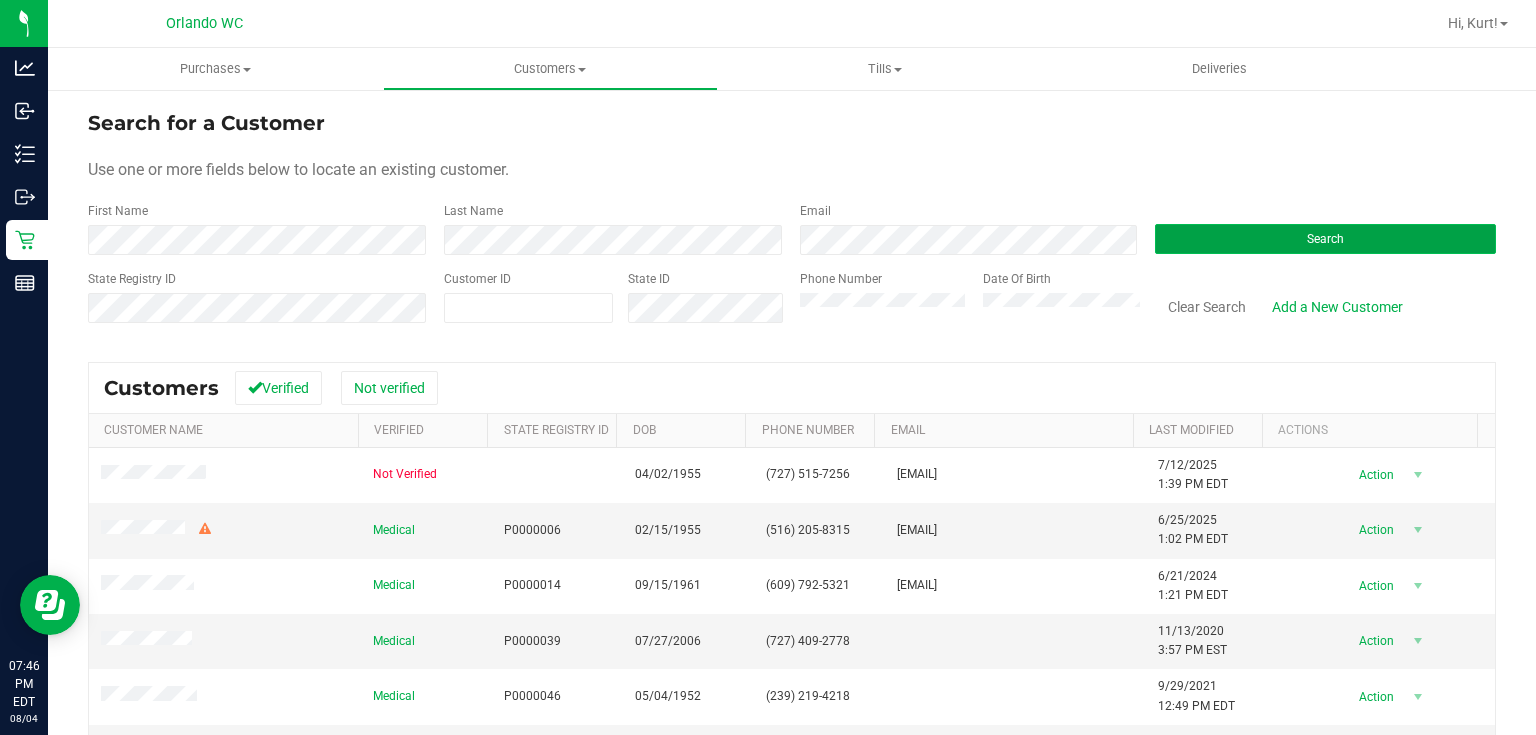 click on "Search" at bounding box center [1325, 239] 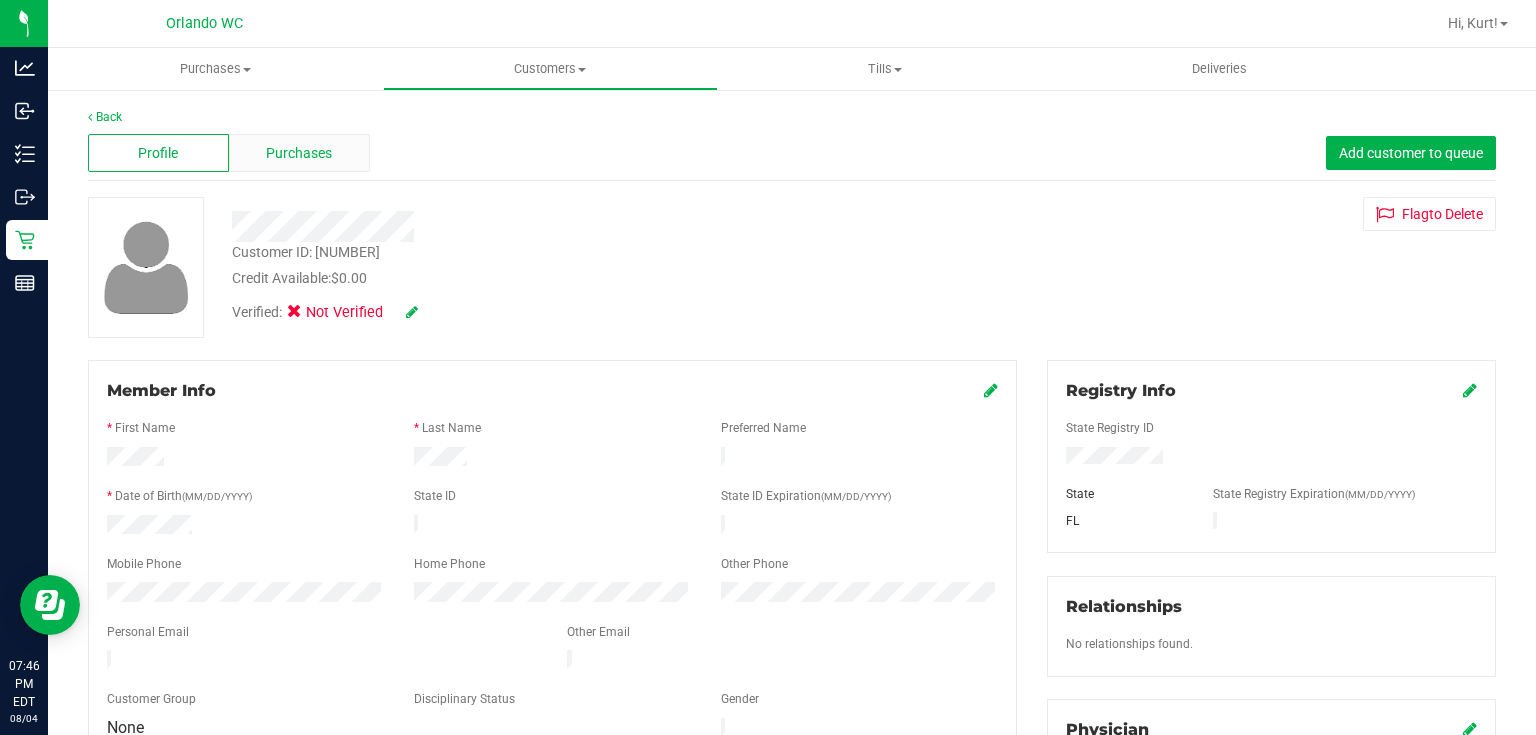 click on "Purchases" at bounding box center [299, 153] 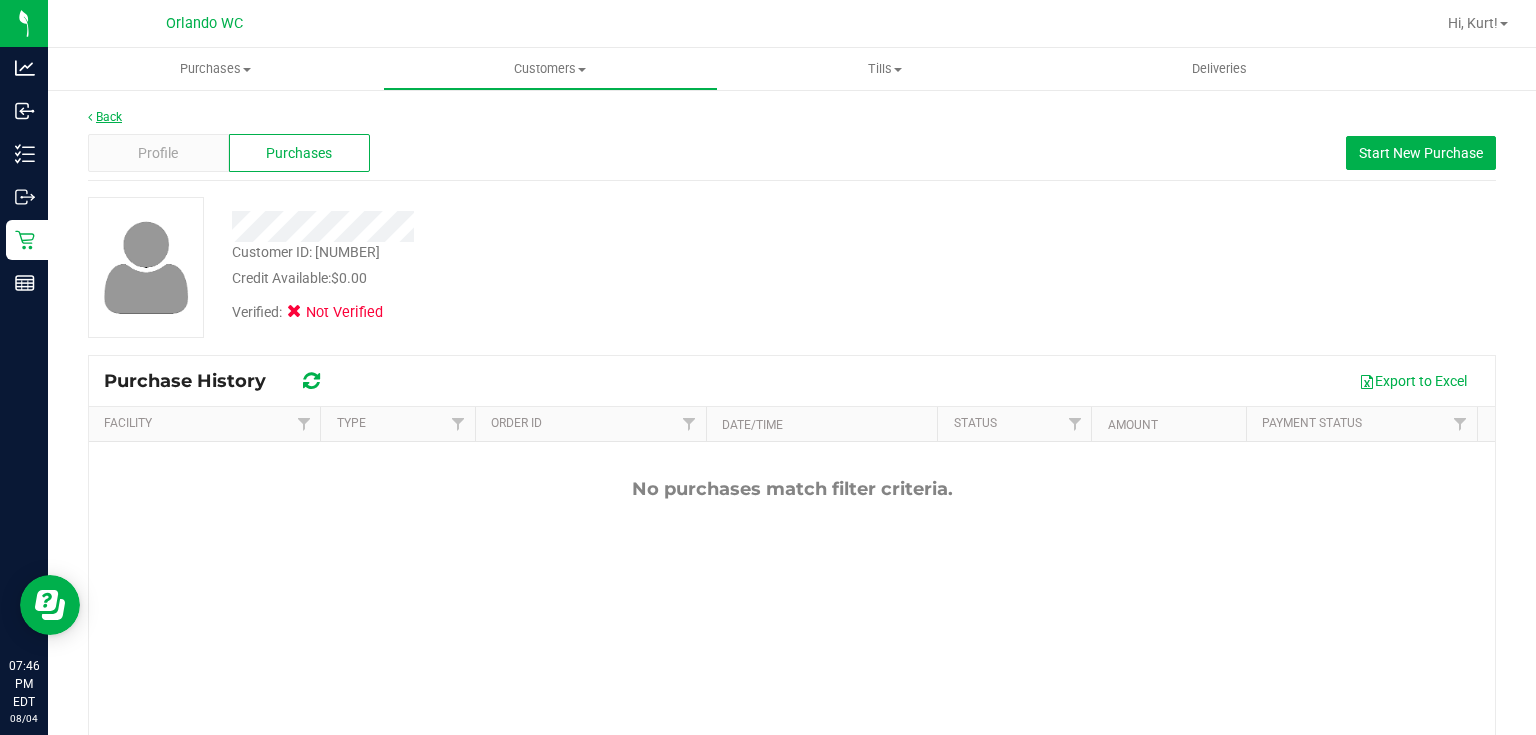 click on "Back" at bounding box center [105, 117] 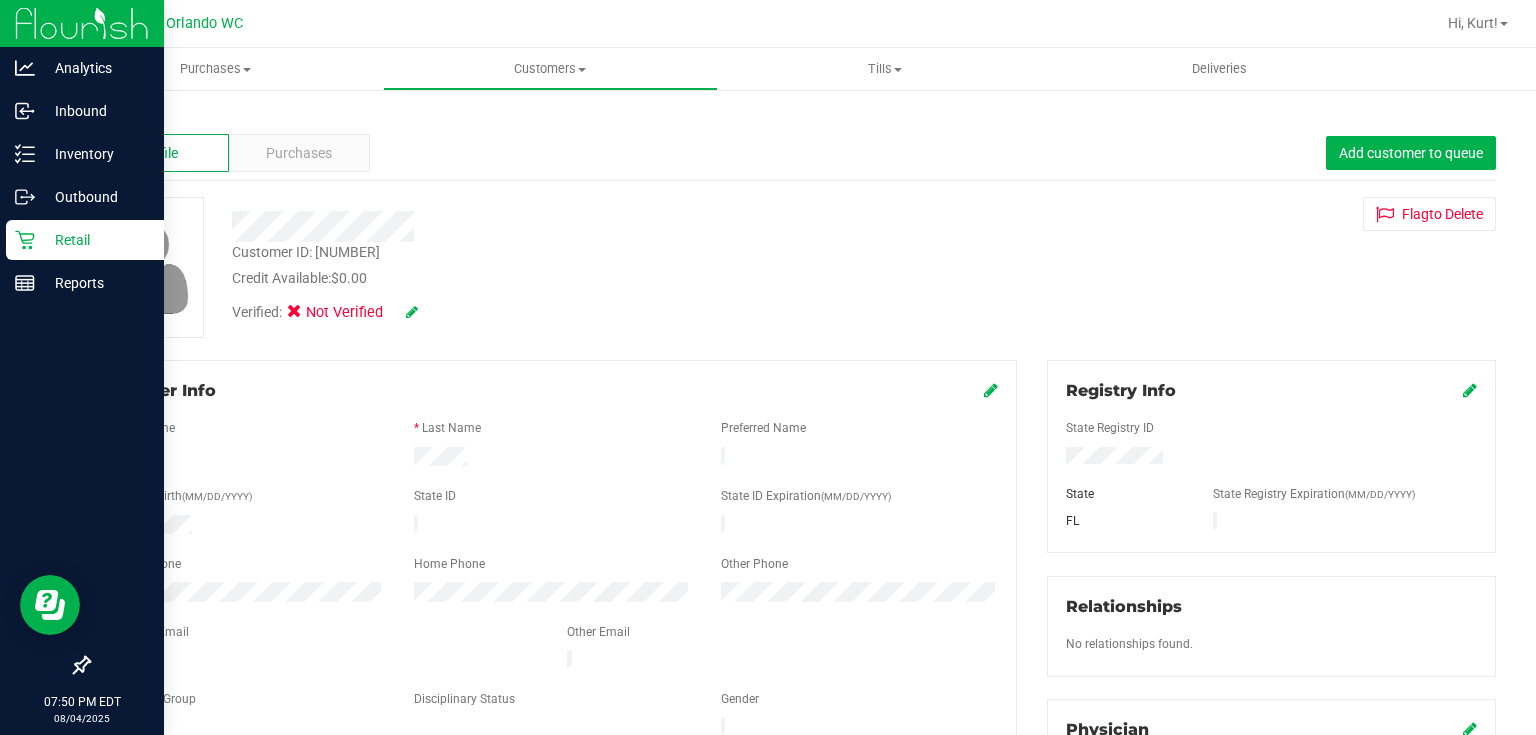 click 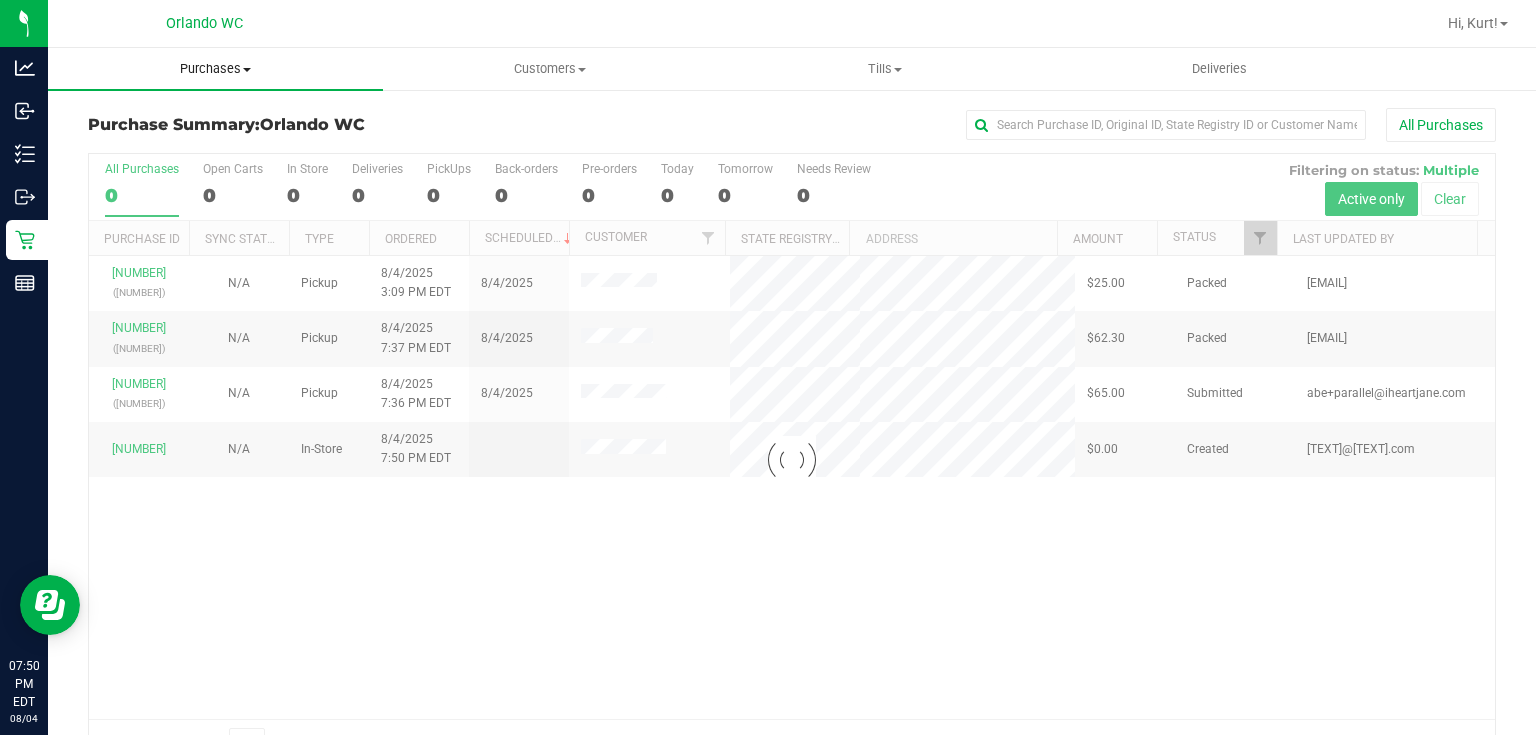 click on "Purchases" at bounding box center (215, 69) 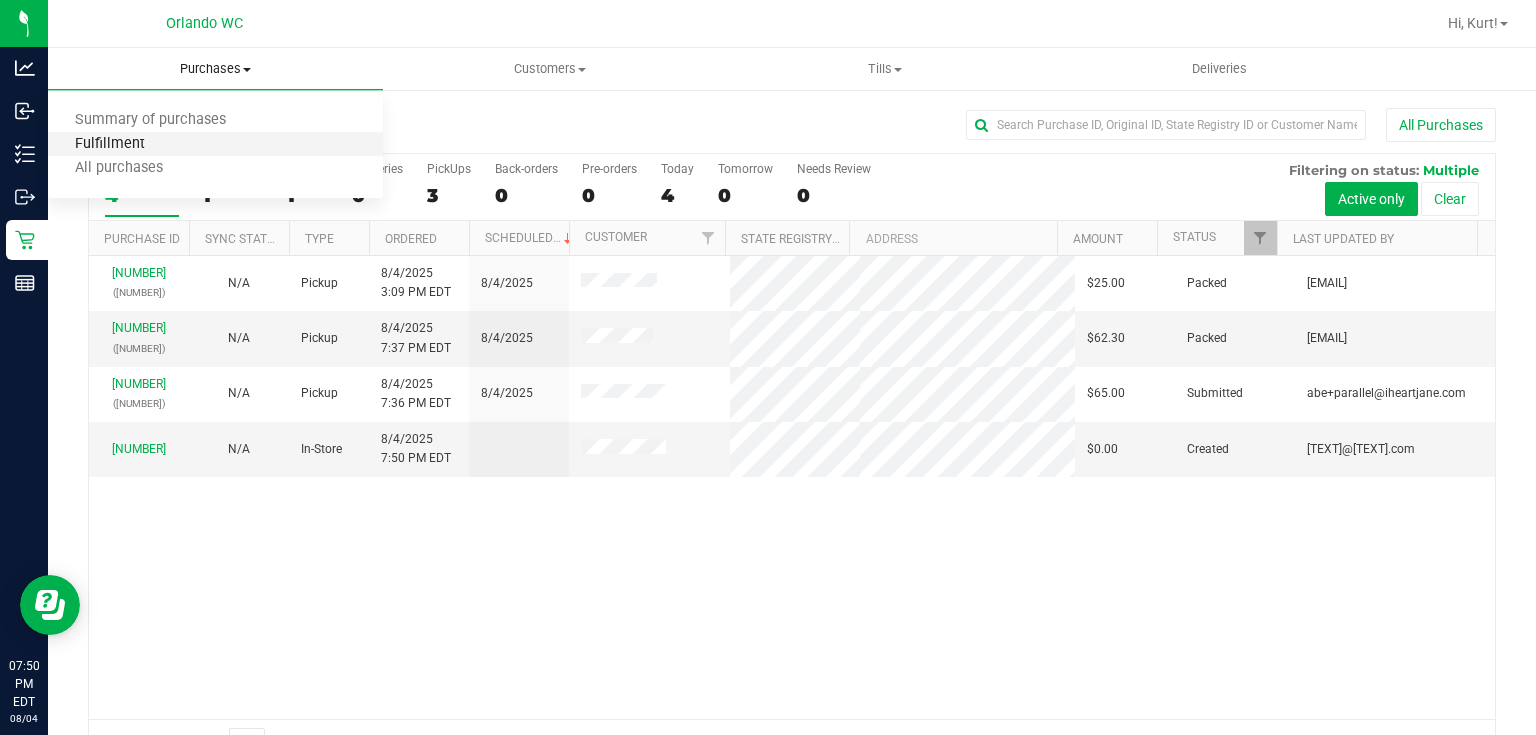 click on "Fulfillment" at bounding box center [110, 144] 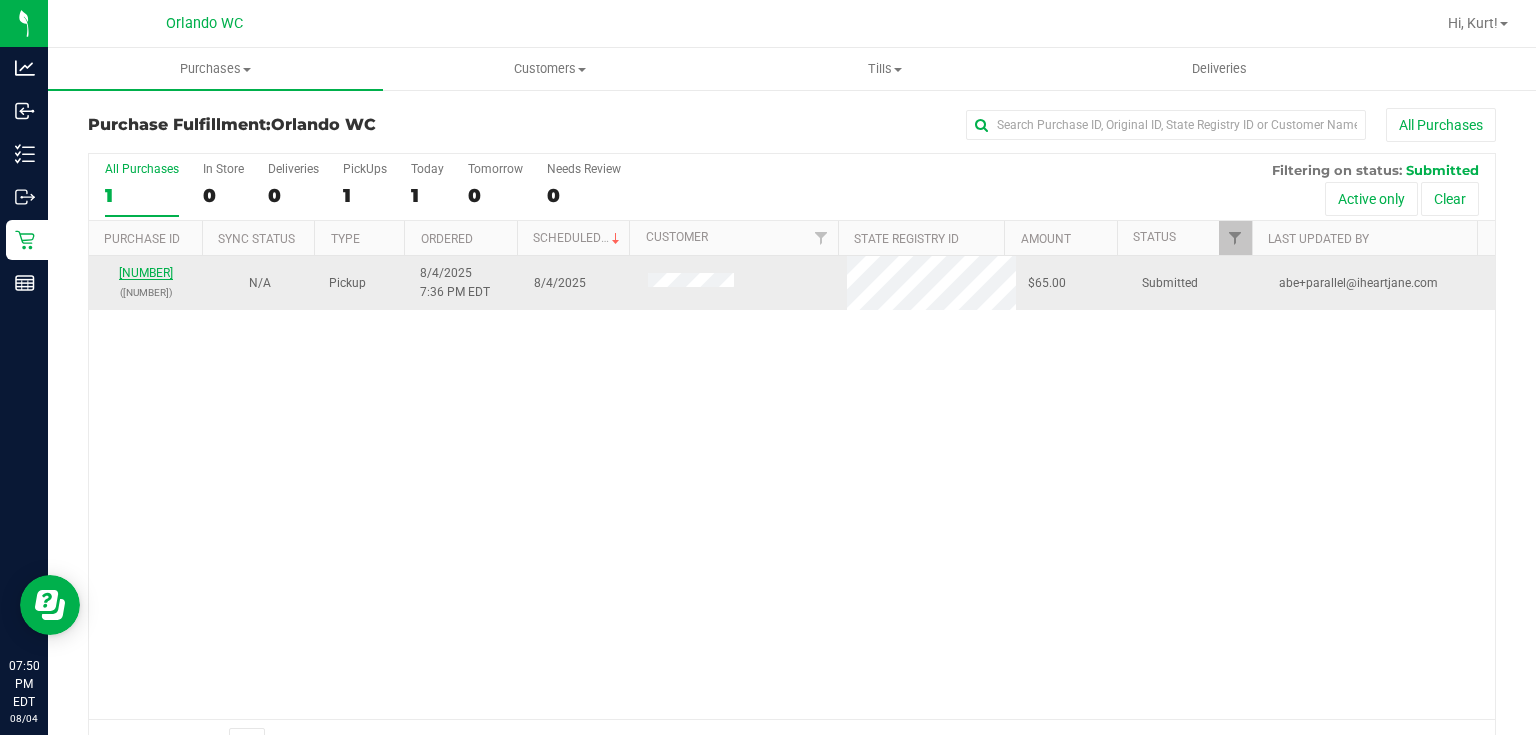 click on "11740625" at bounding box center [146, 273] 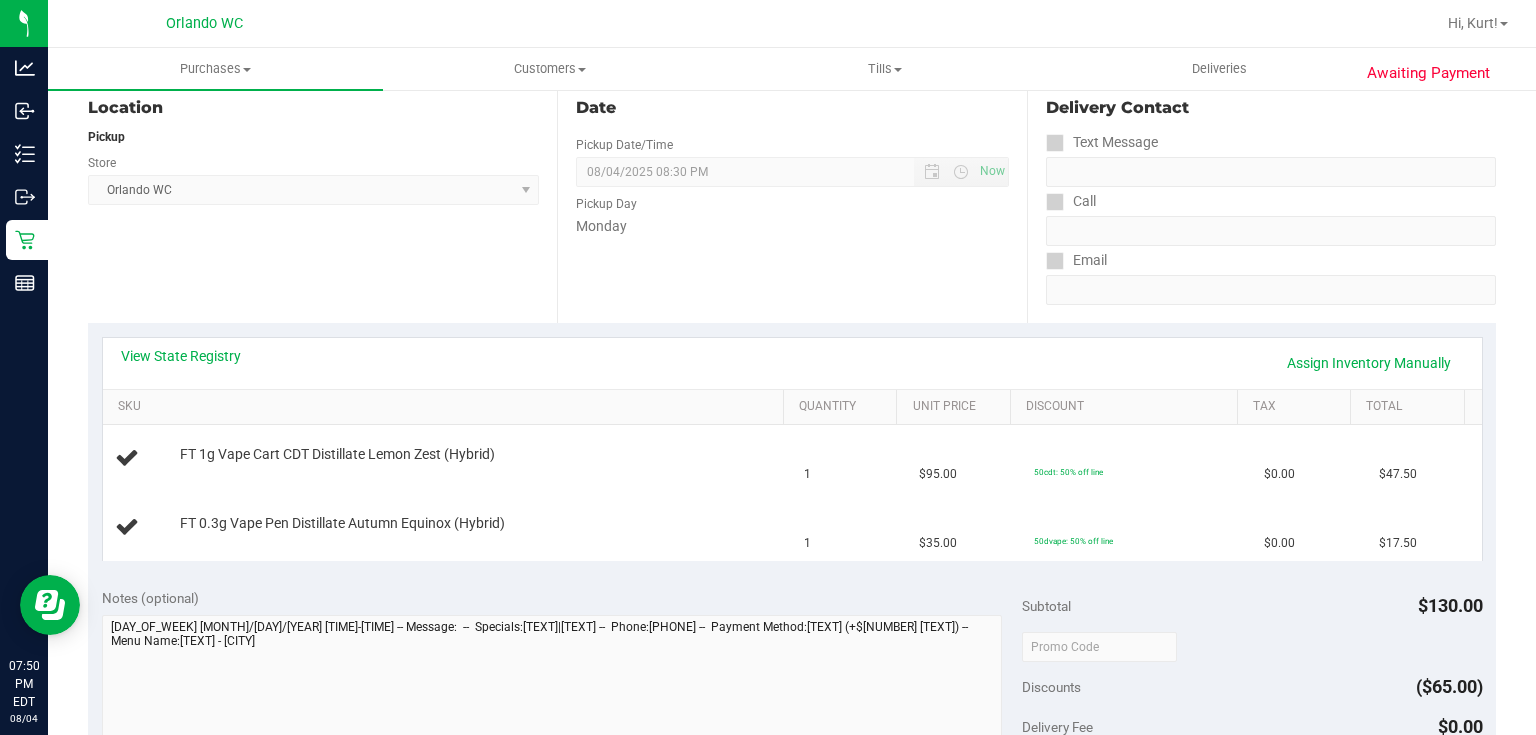 scroll, scrollTop: 218, scrollLeft: 0, axis: vertical 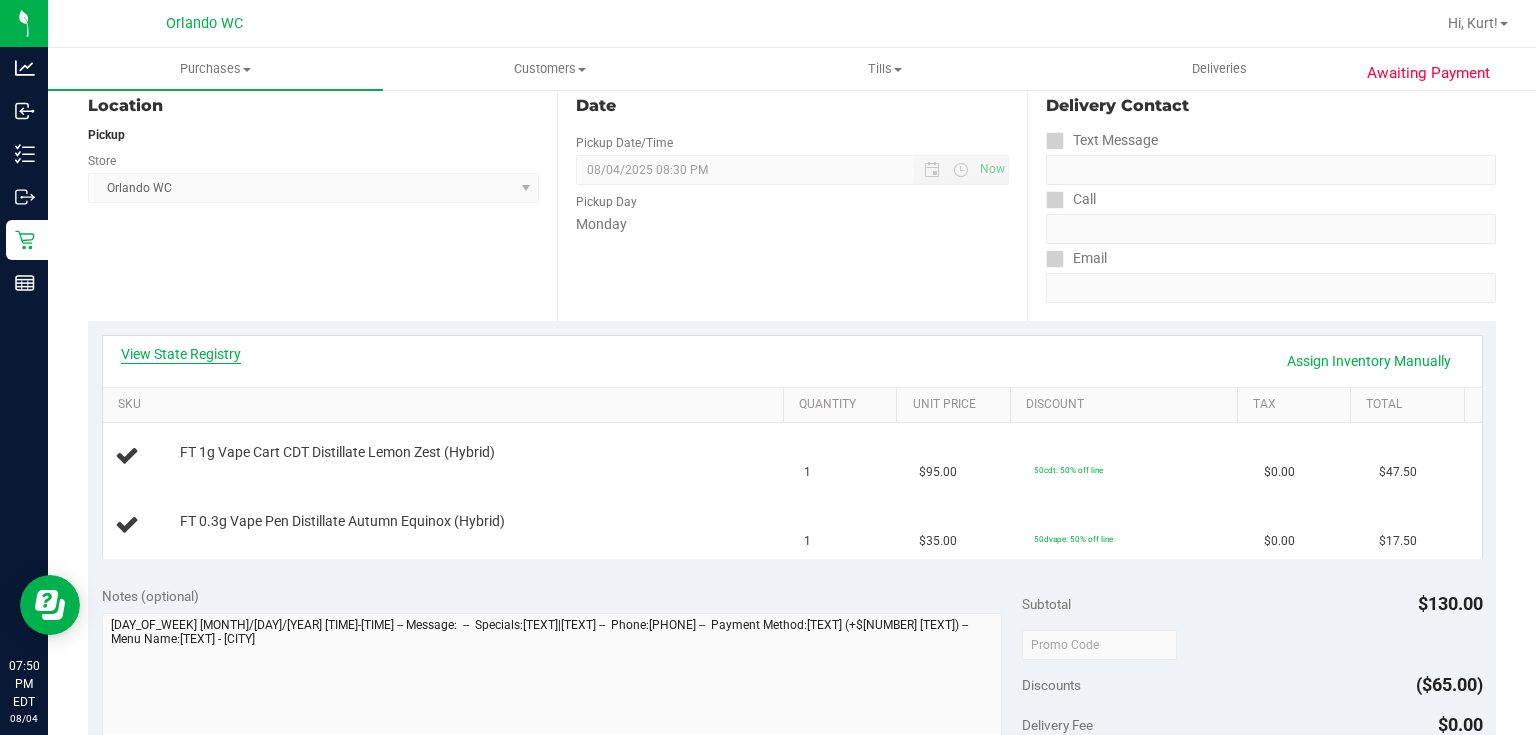 click on "View State Registry" at bounding box center (181, 354) 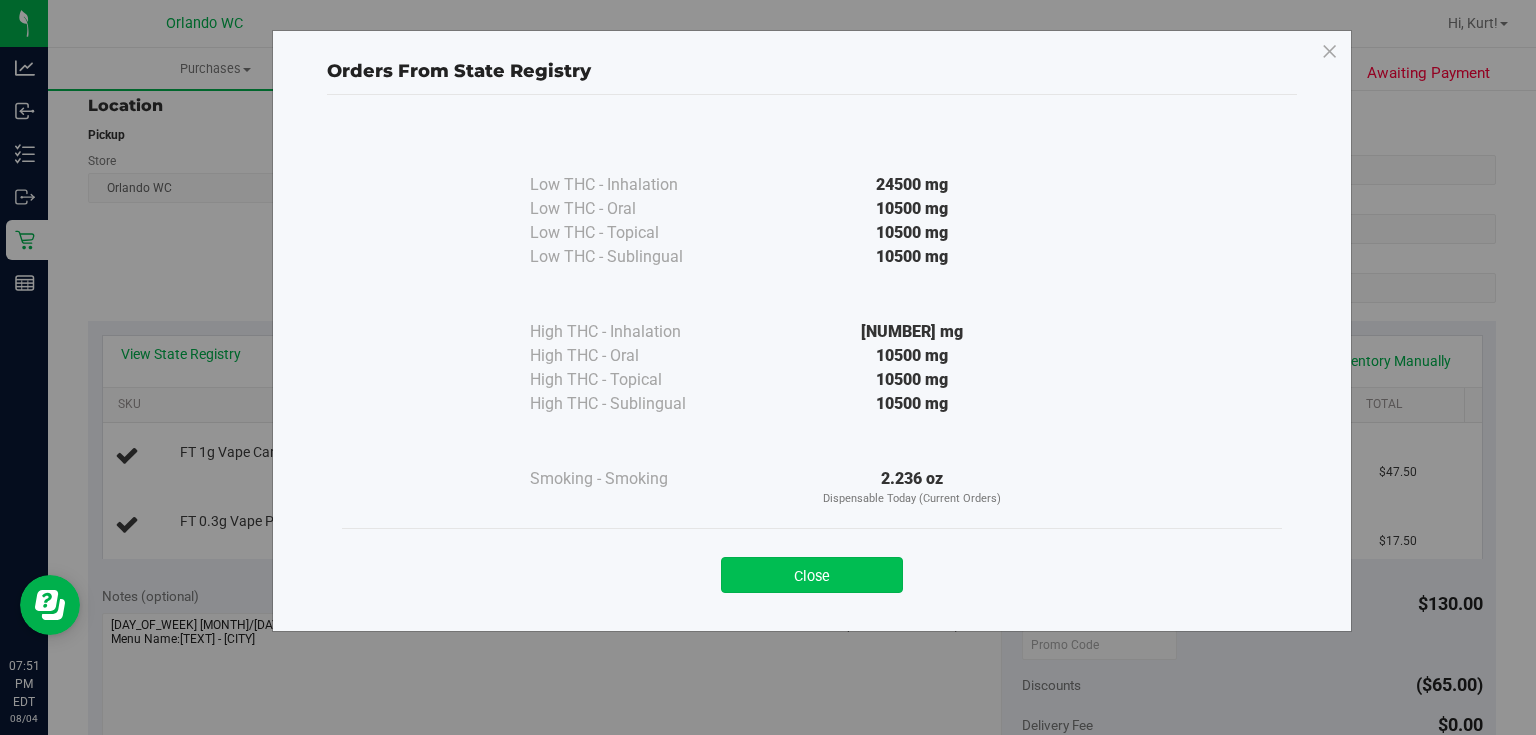 click on "Close" at bounding box center (812, 575) 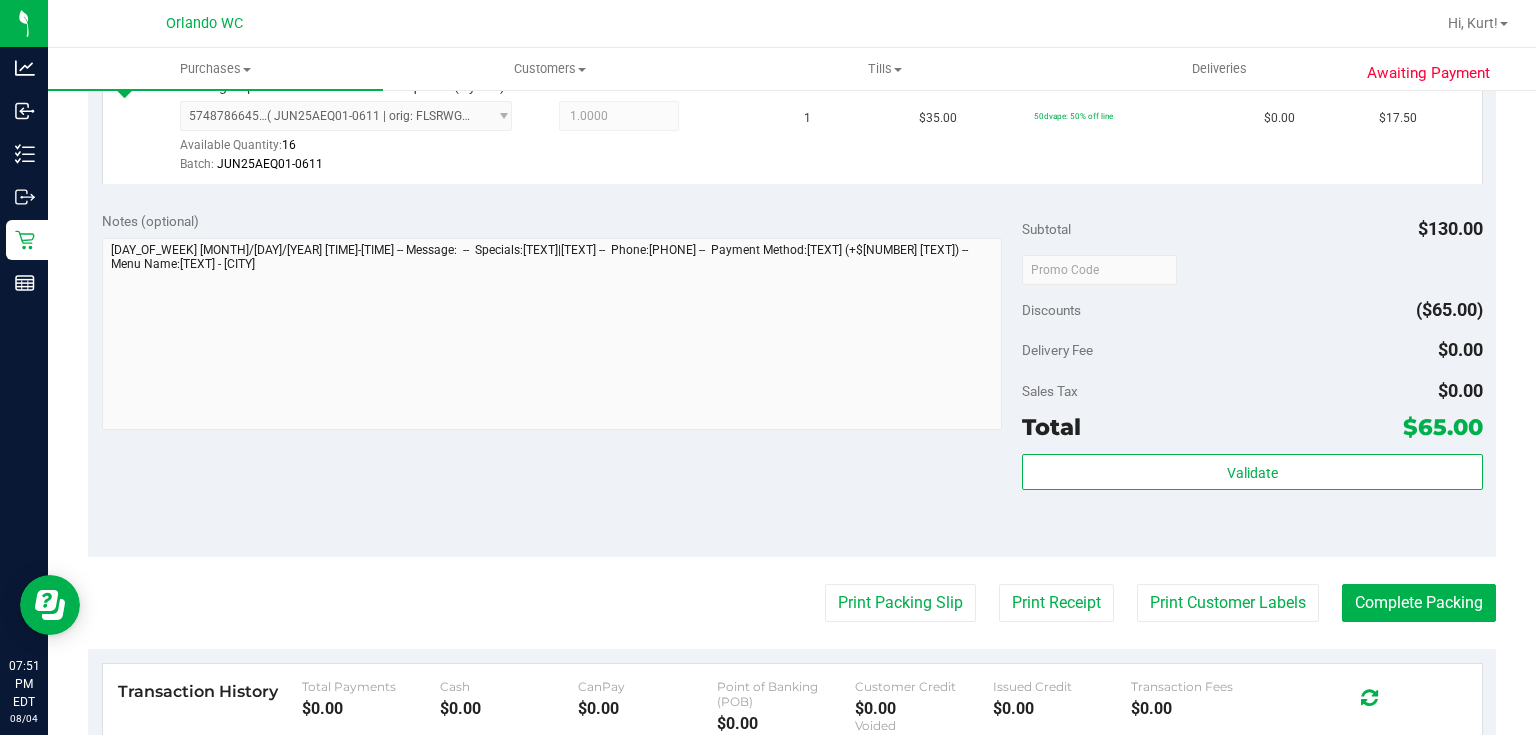 scroll, scrollTop: 700, scrollLeft: 0, axis: vertical 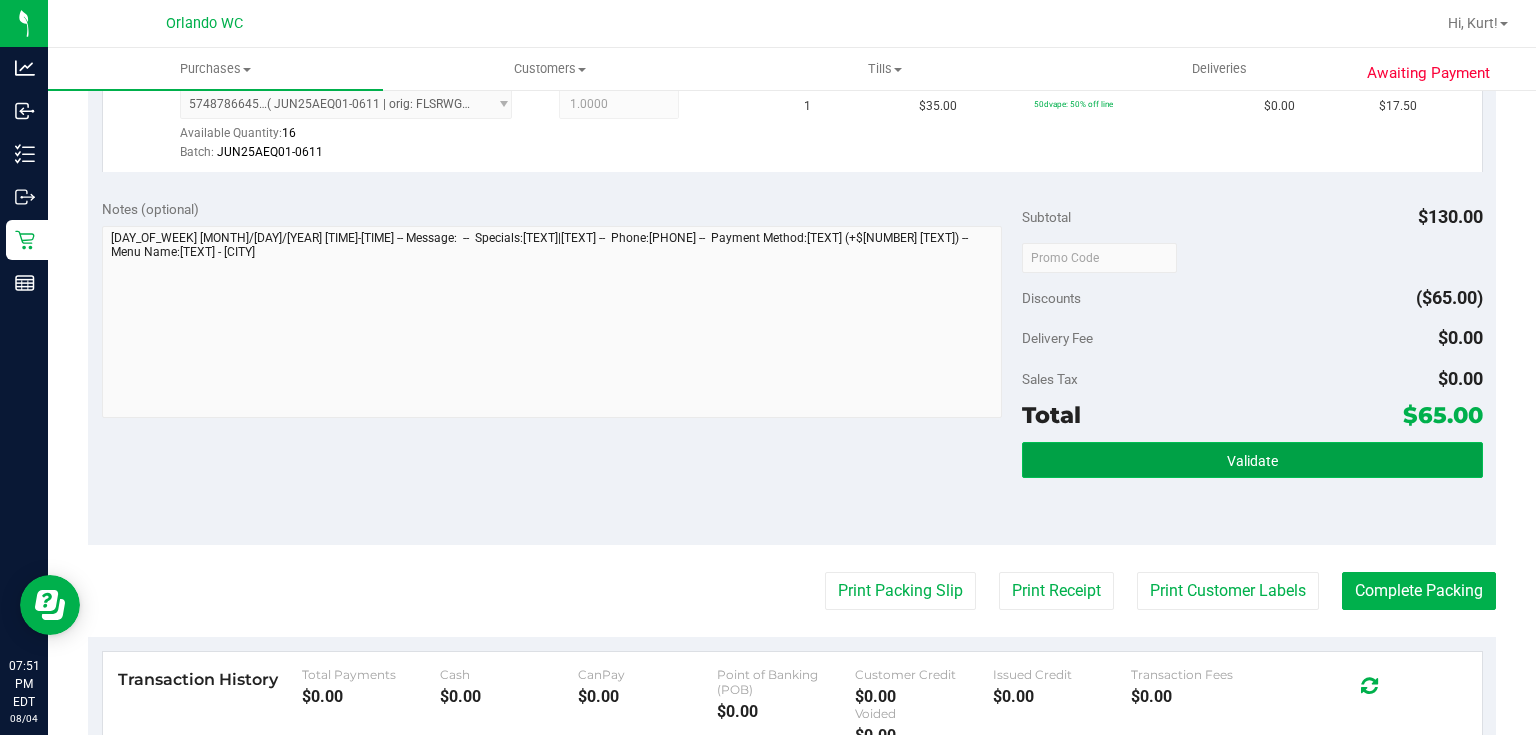 click on "Validate" at bounding box center [1252, 460] 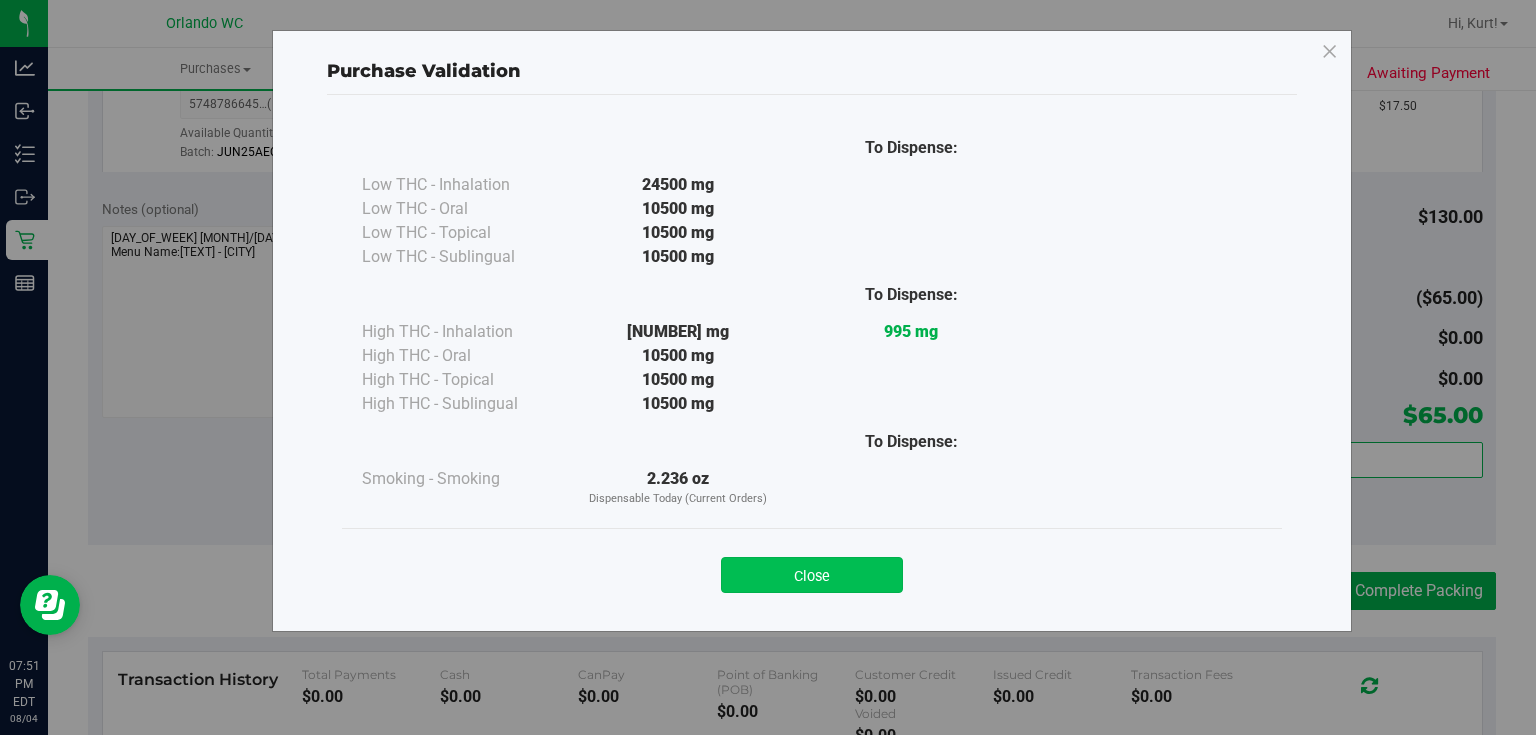 click on "Close" at bounding box center [812, 575] 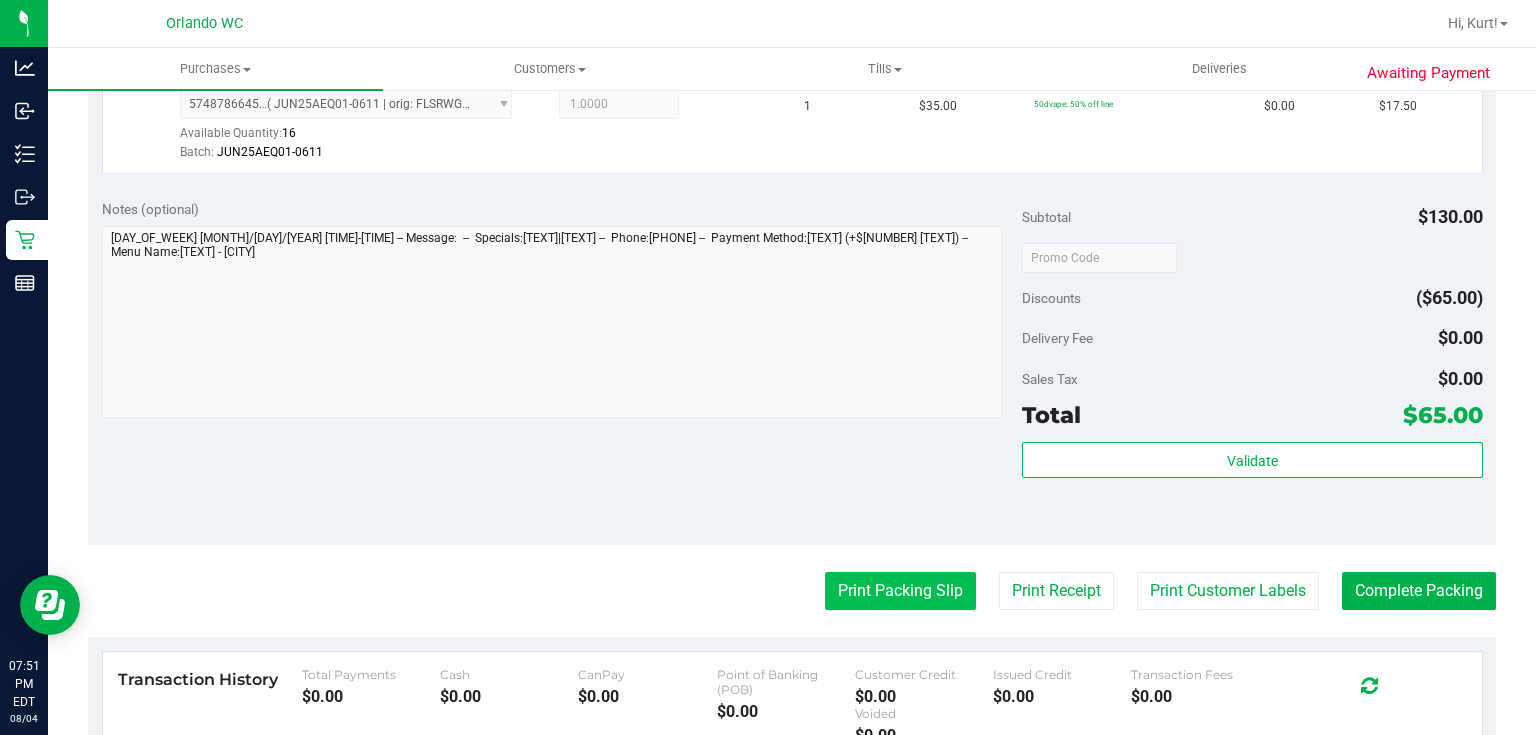 click on "Print Packing Slip" at bounding box center [900, 591] 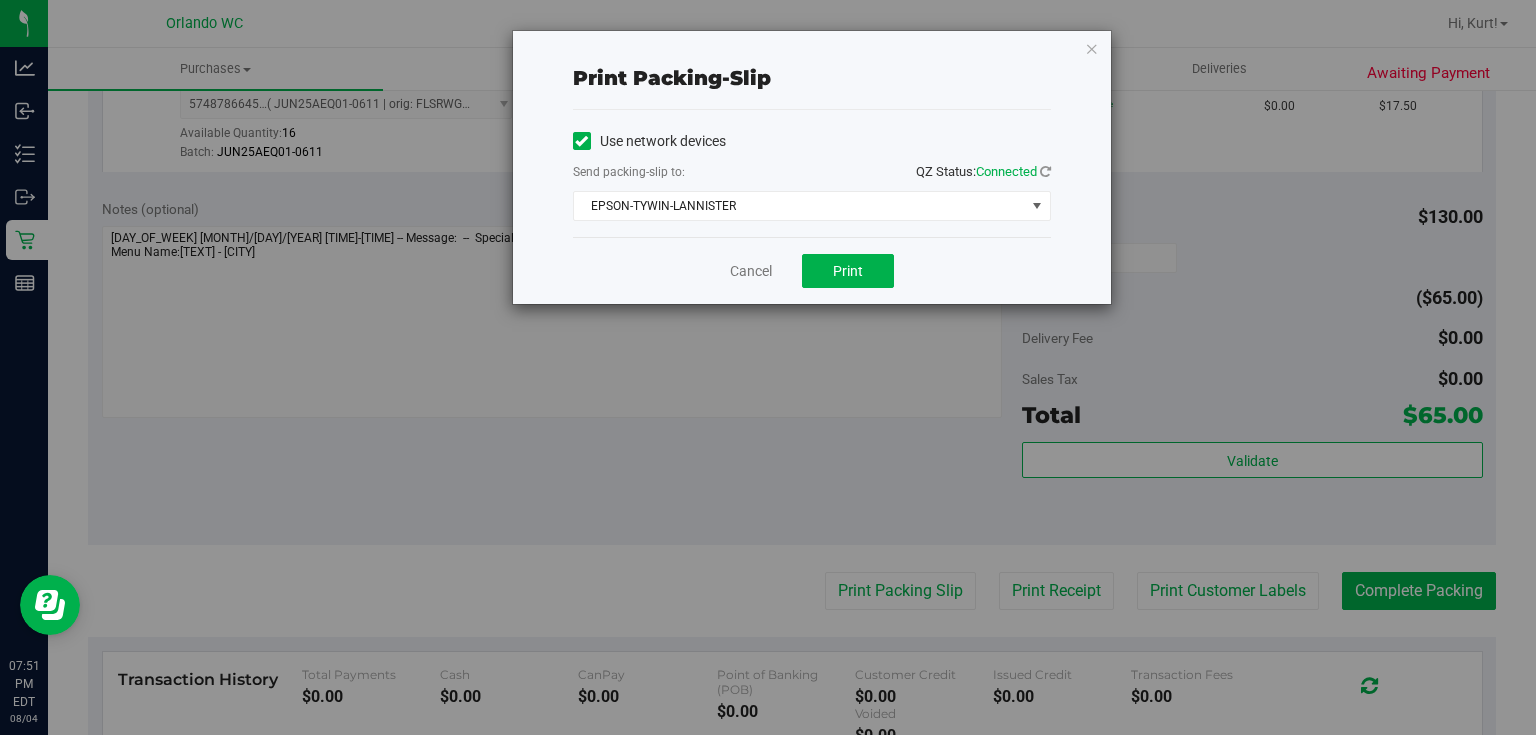 click on "Cancel
Print" at bounding box center (812, 270) 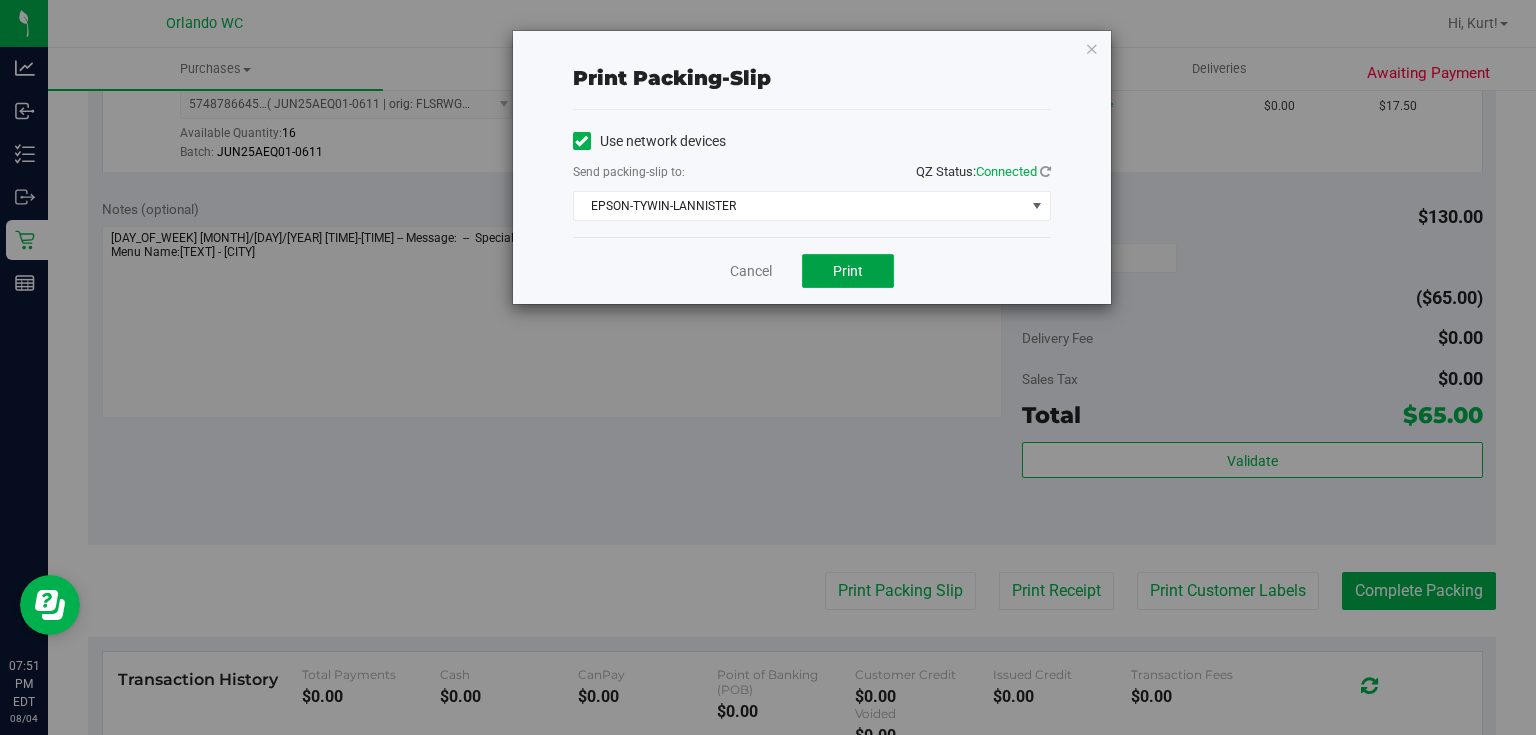 click on "Print" at bounding box center [848, 271] 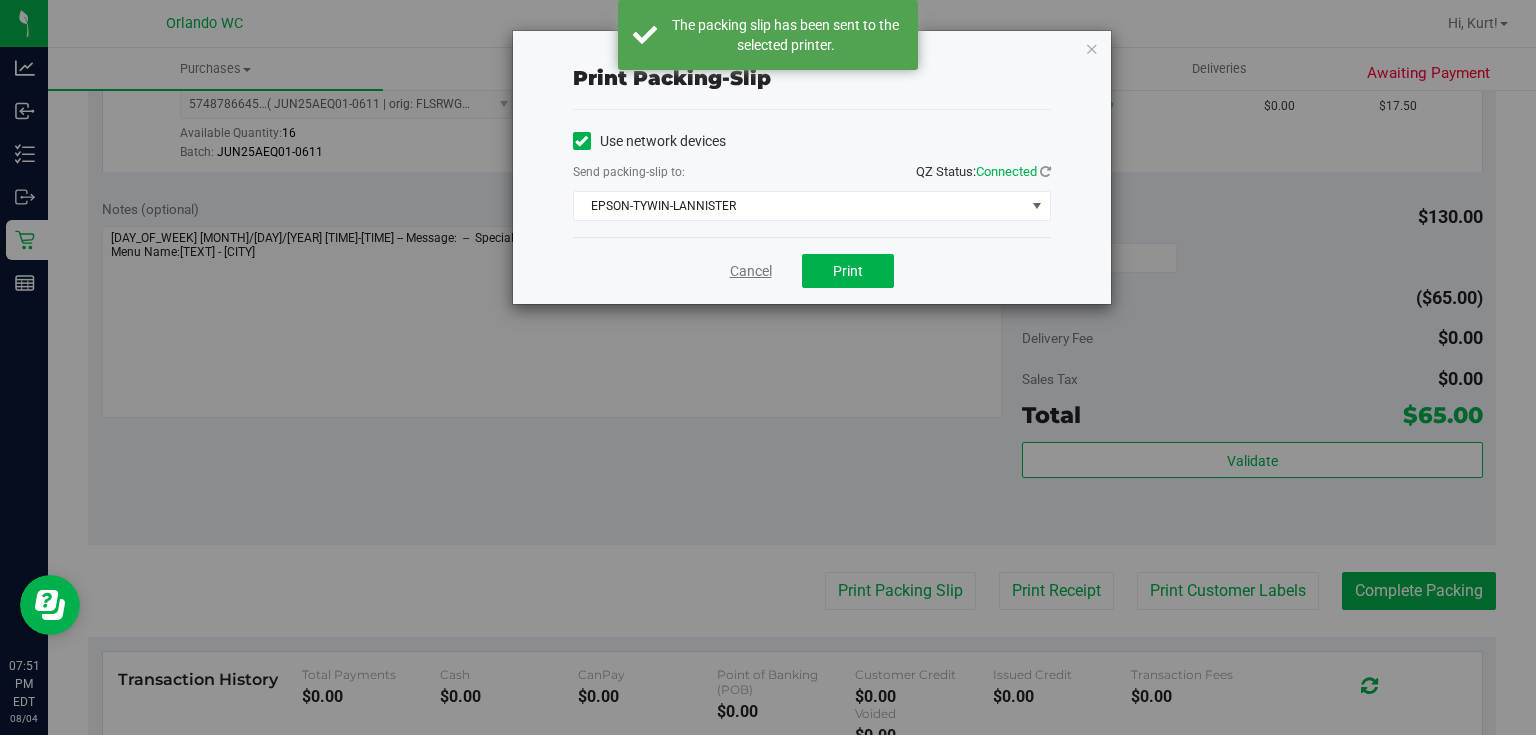 click on "Cancel" at bounding box center (751, 271) 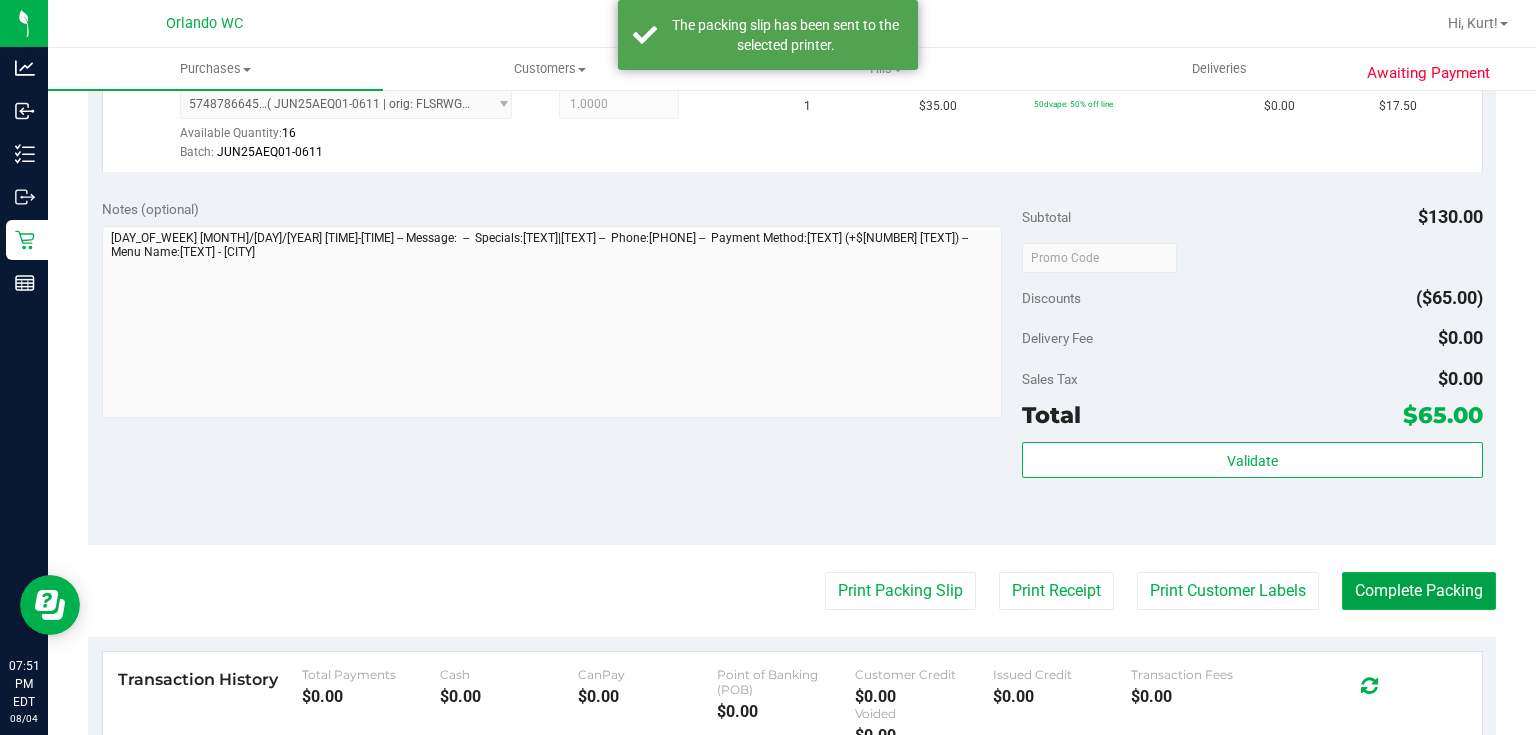 click on "Complete Packing" at bounding box center (1419, 591) 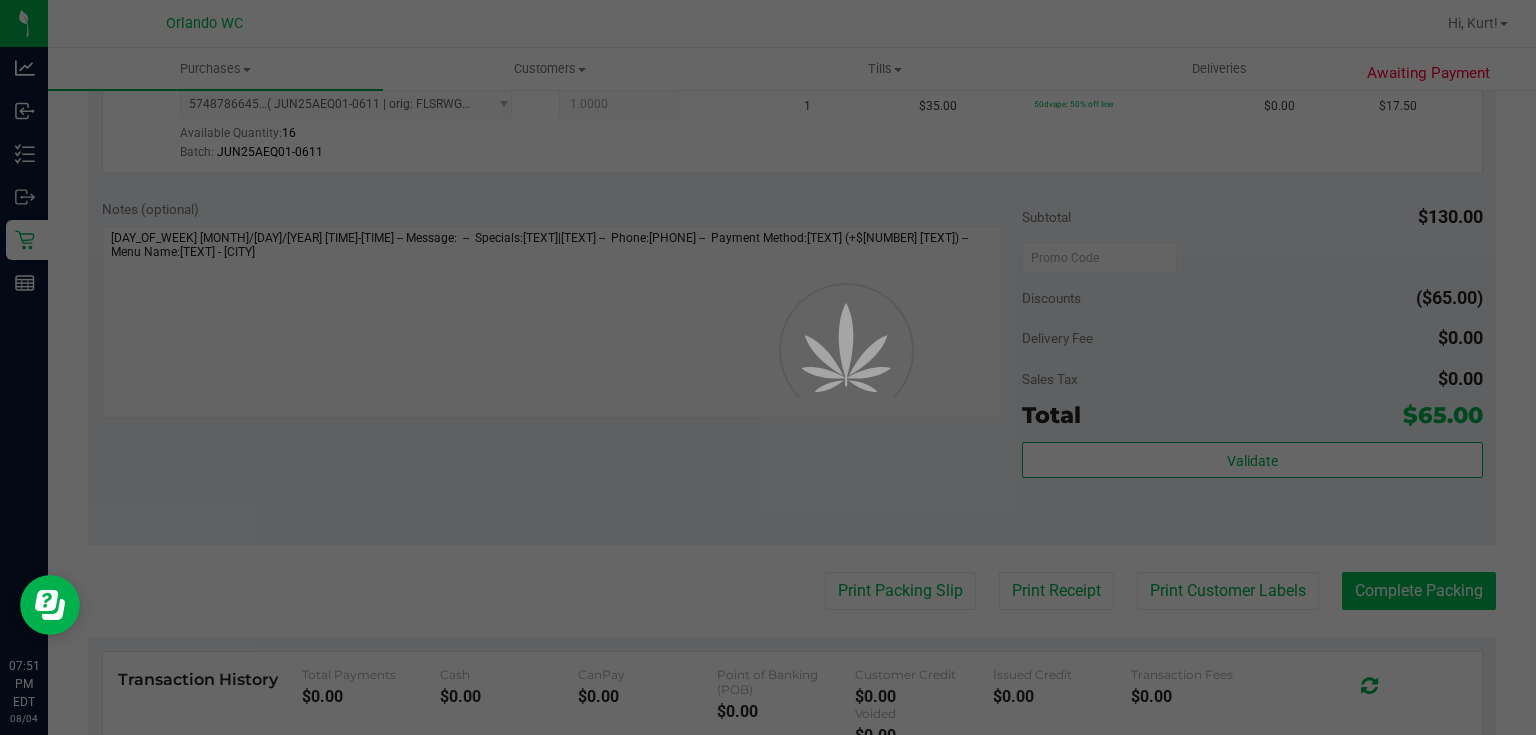 scroll, scrollTop: 0, scrollLeft: 0, axis: both 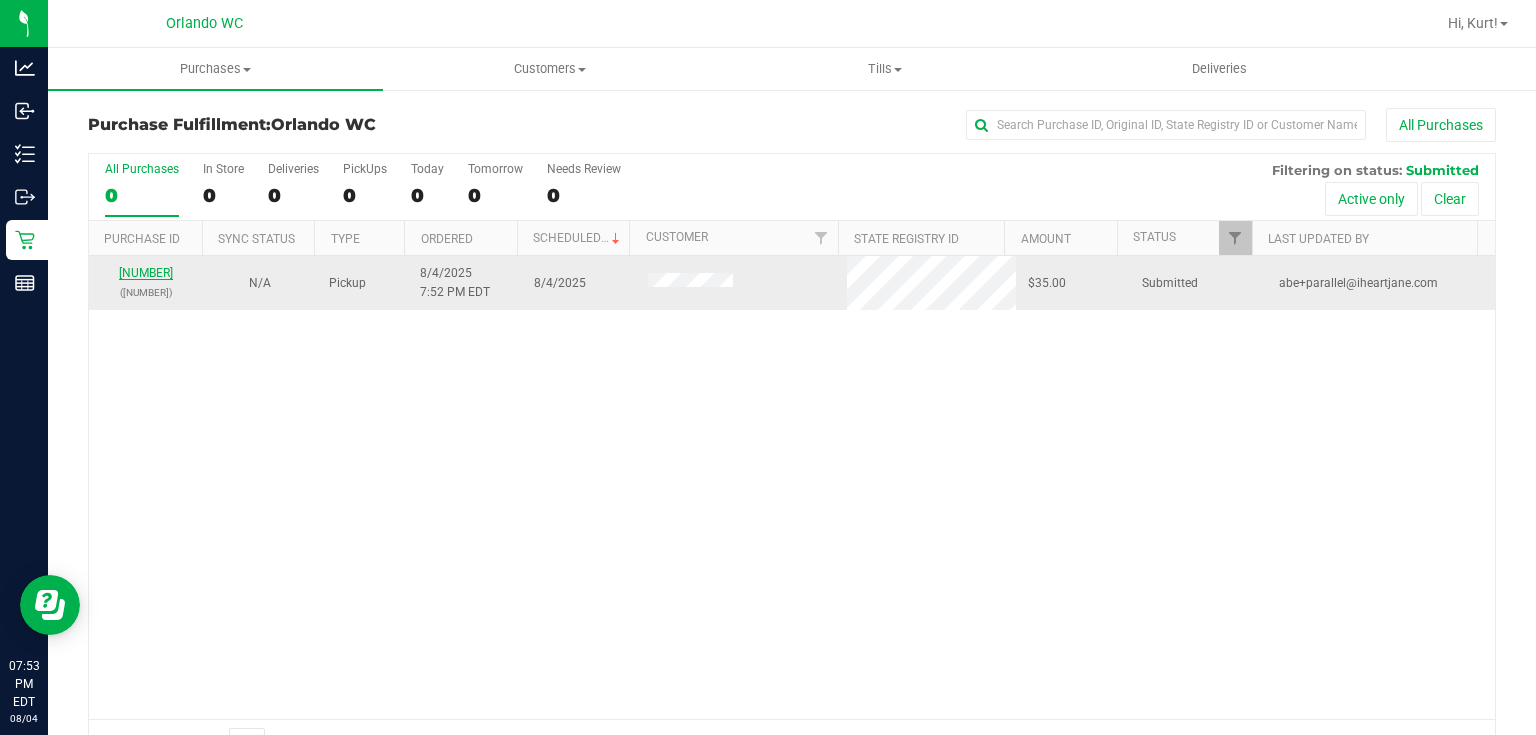 click on "11740697" at bounding box center (146, 273) 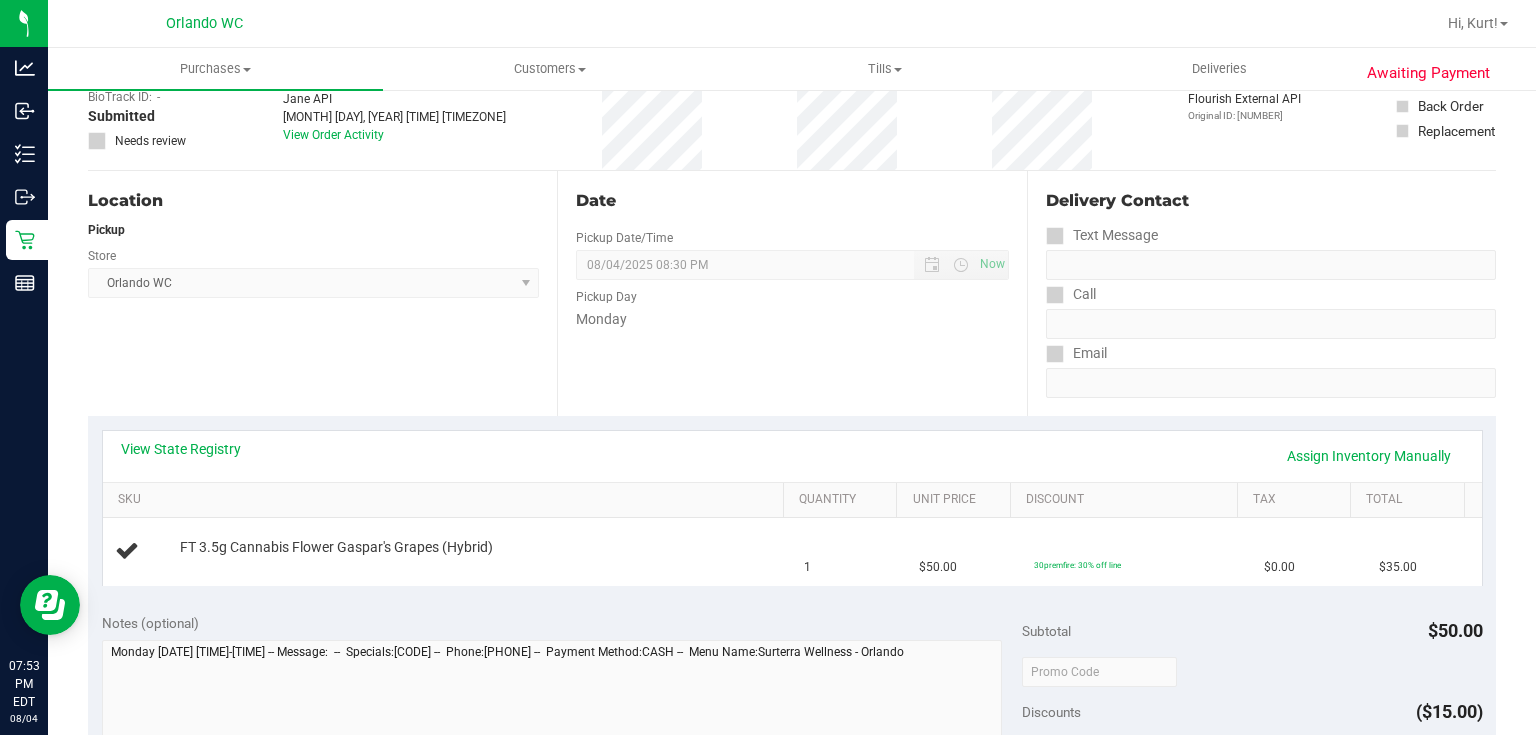 scroll, scrollTop: 125, scrollLeft: 0, axis: vertical 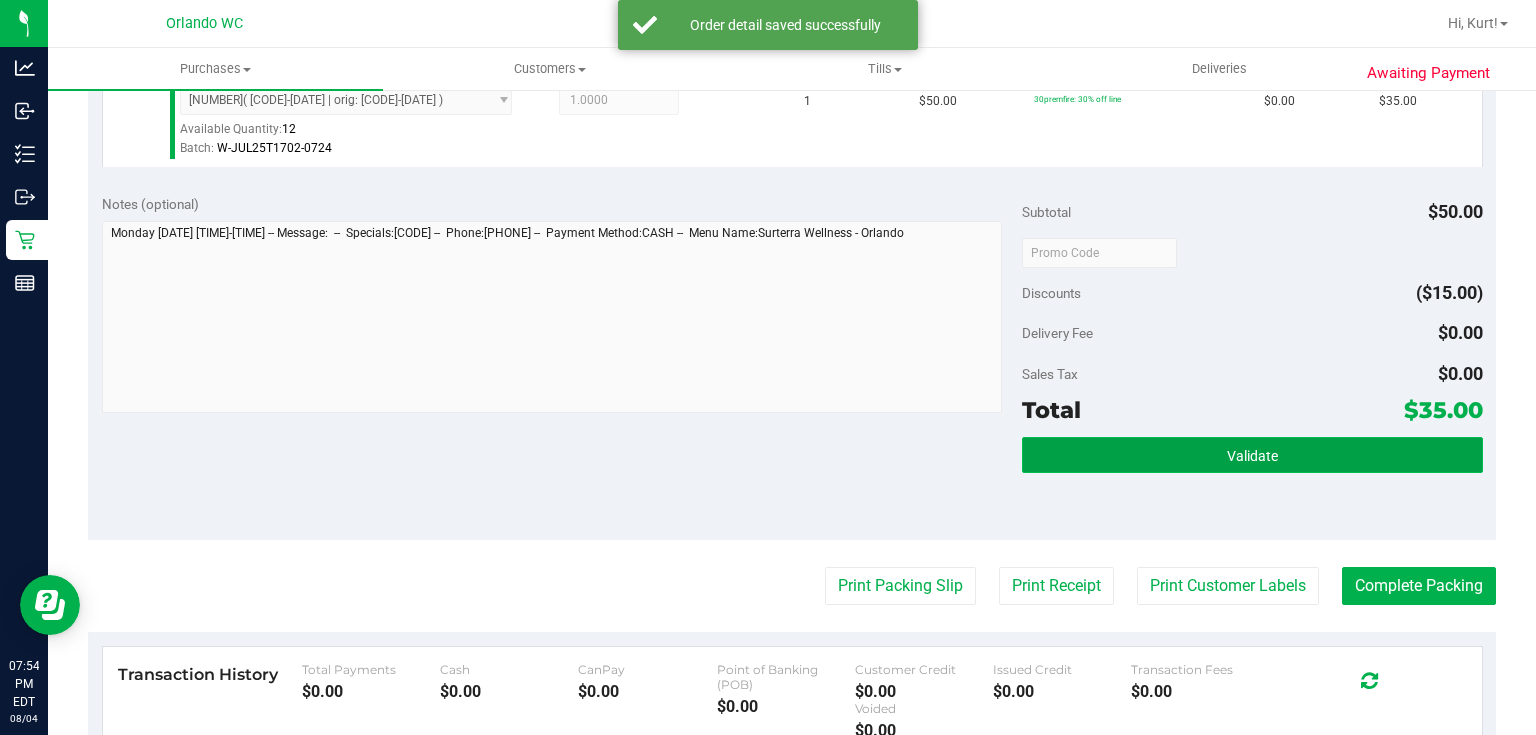click on "Validate" at bounding box center (1252, 455) 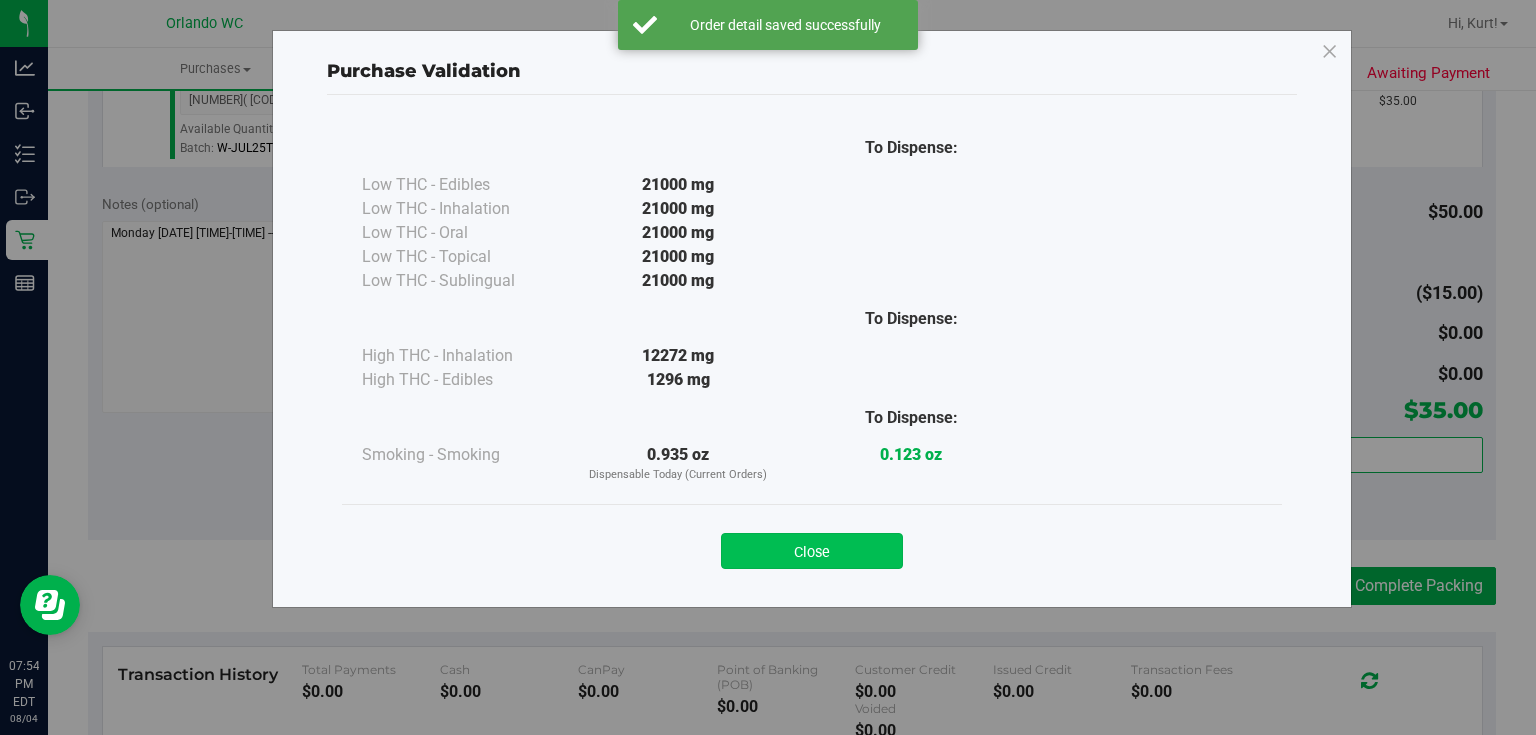 click on "Close" at bounding box center (812, 551) 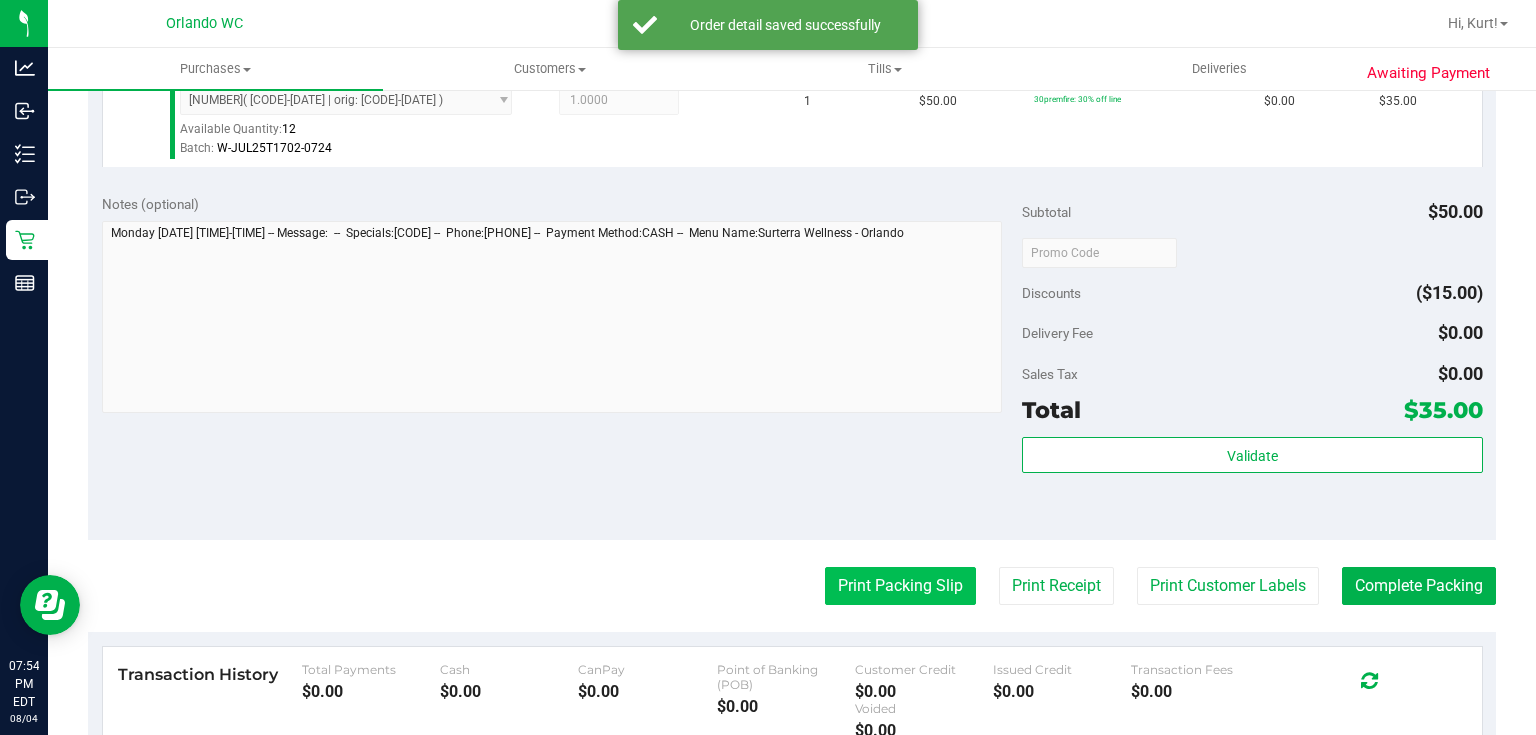 click on "Print Packing Slip" at bounding box center (900, 586) 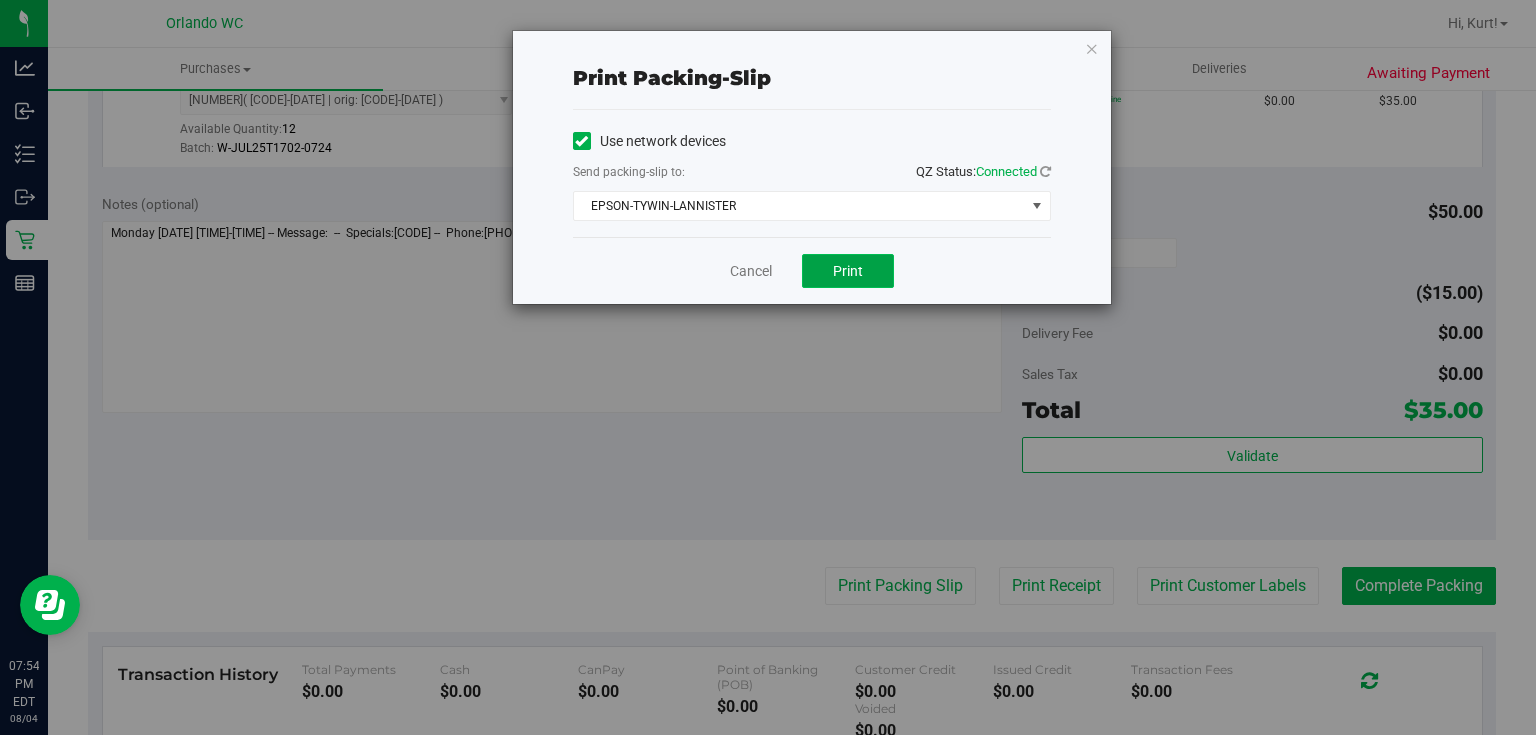 click on "Print" at bounding box center (848, 271) 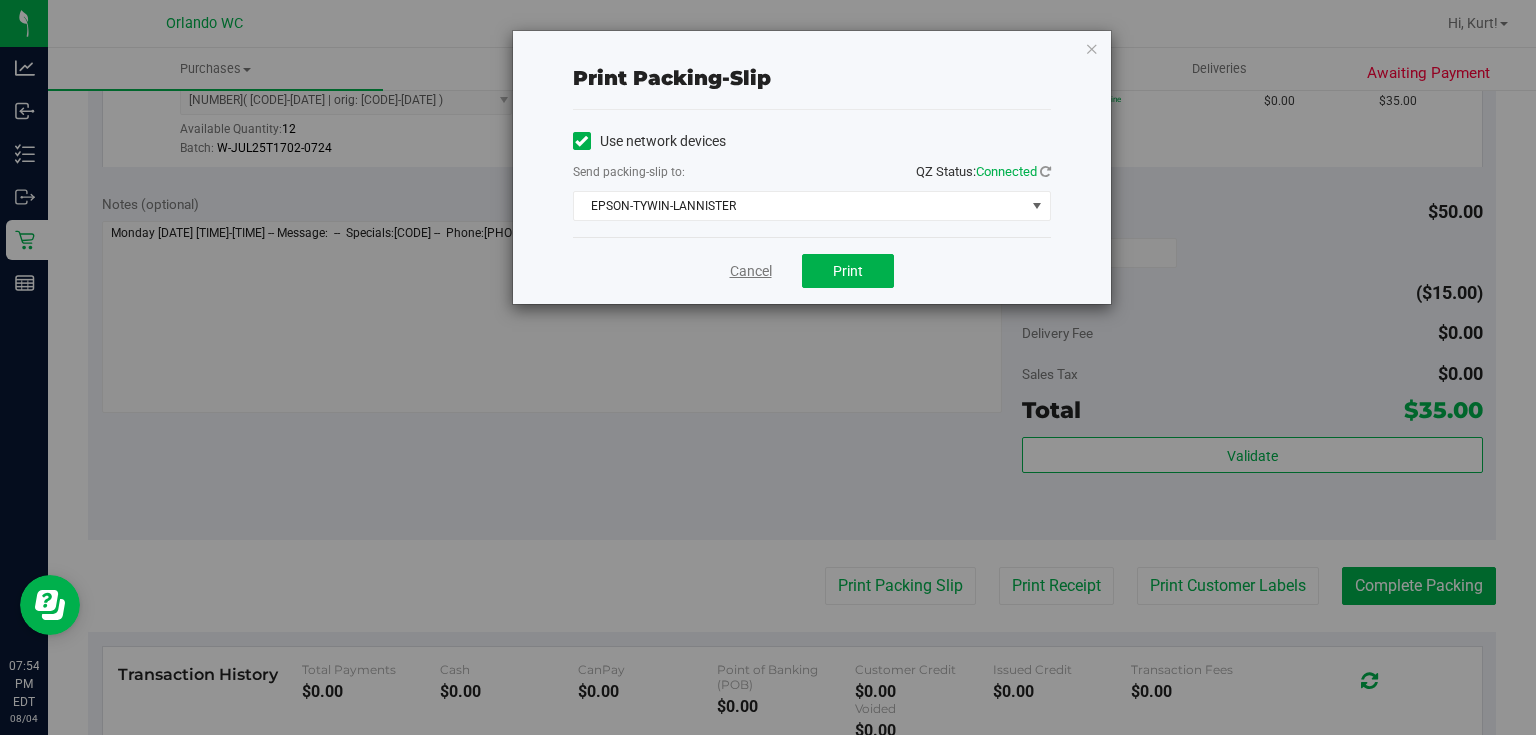 click on "Cancel" at bounding box center (751, 271) 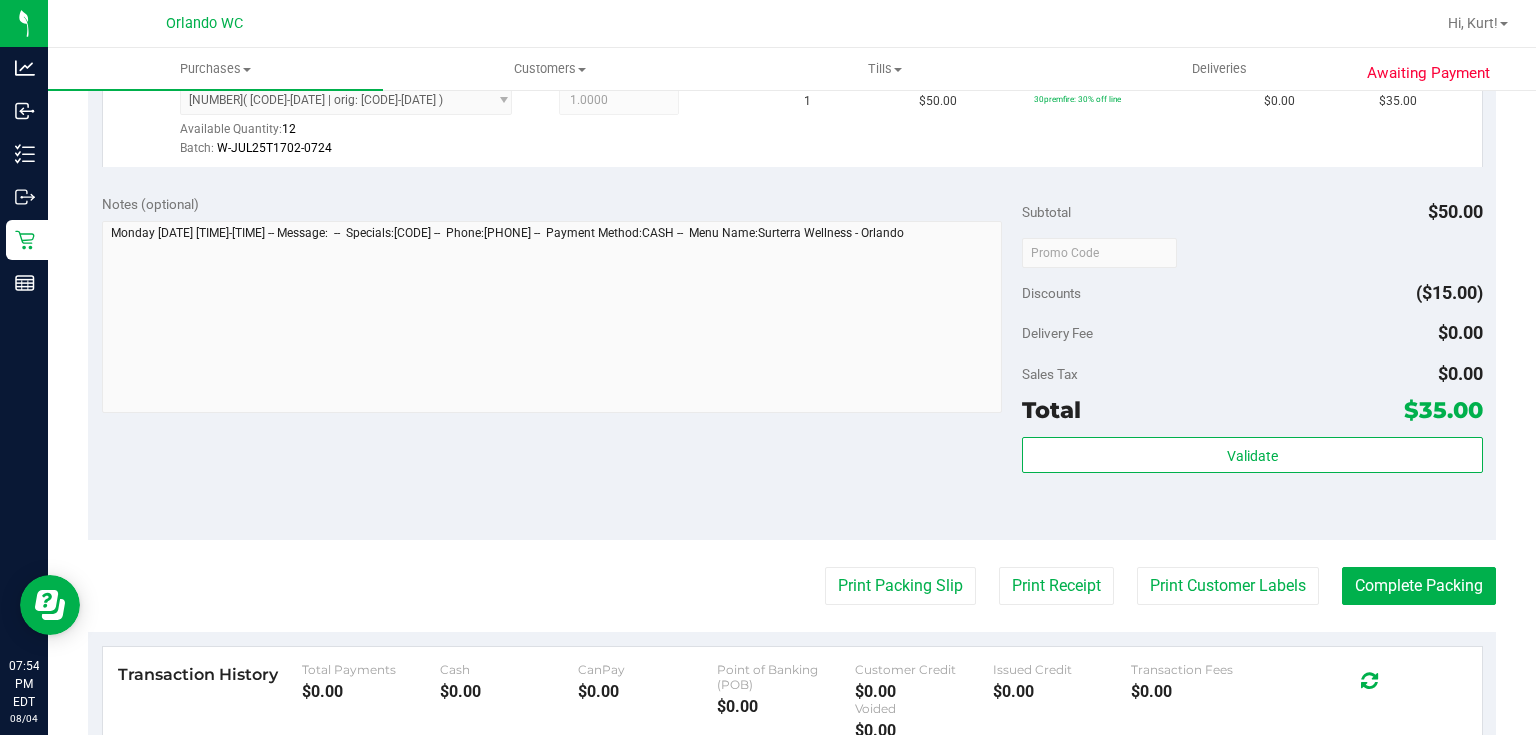 click on "Back
Edit Purchase
Cancel Purchase
View Profile
# 11740697
BioTrack ID:
-
Submitted
Needs review
Last Modified
Jane API
Aug 4, 2025 7:52:11 PM EDT" at bounding box center [792, 262] 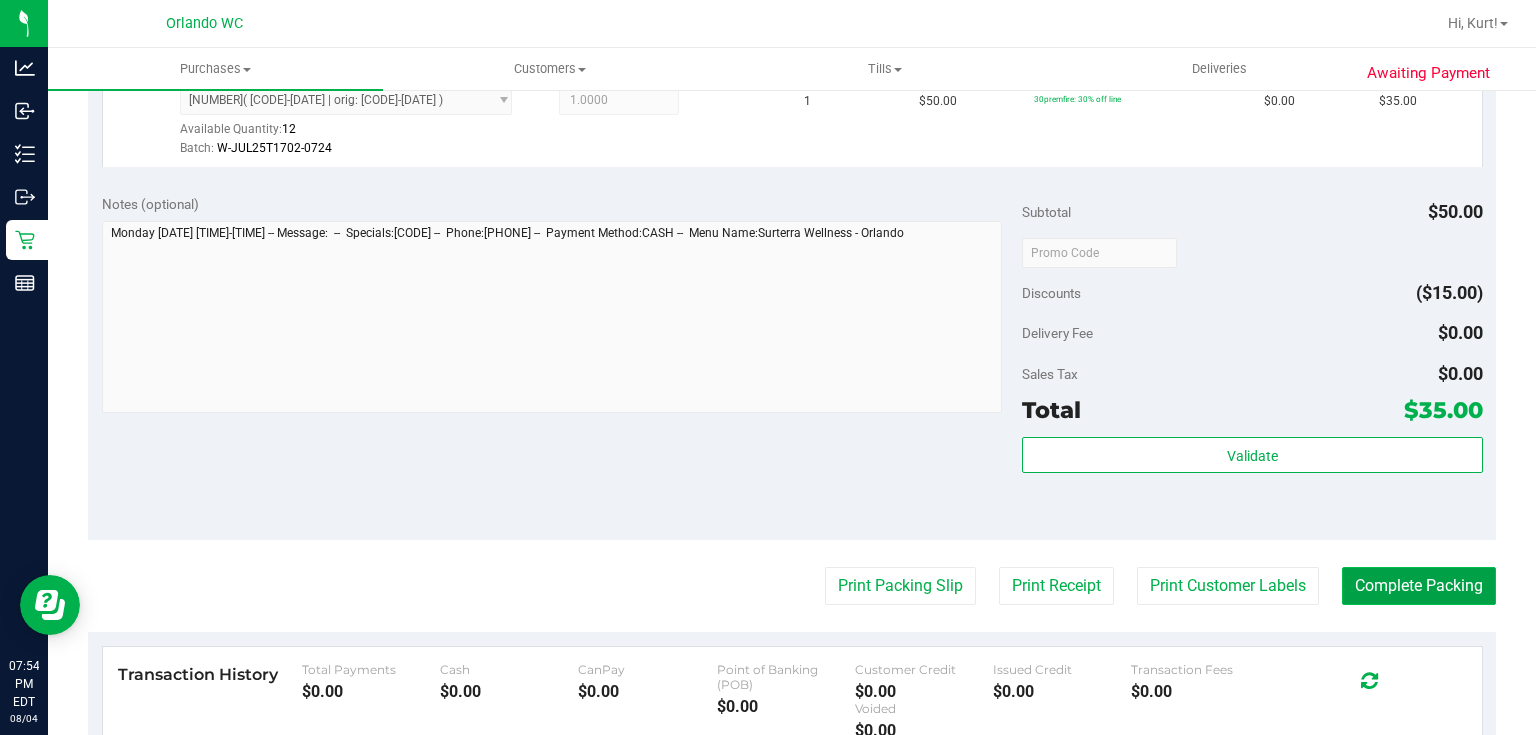 click on "Complete Packing" at bounding box center (1419, 586) 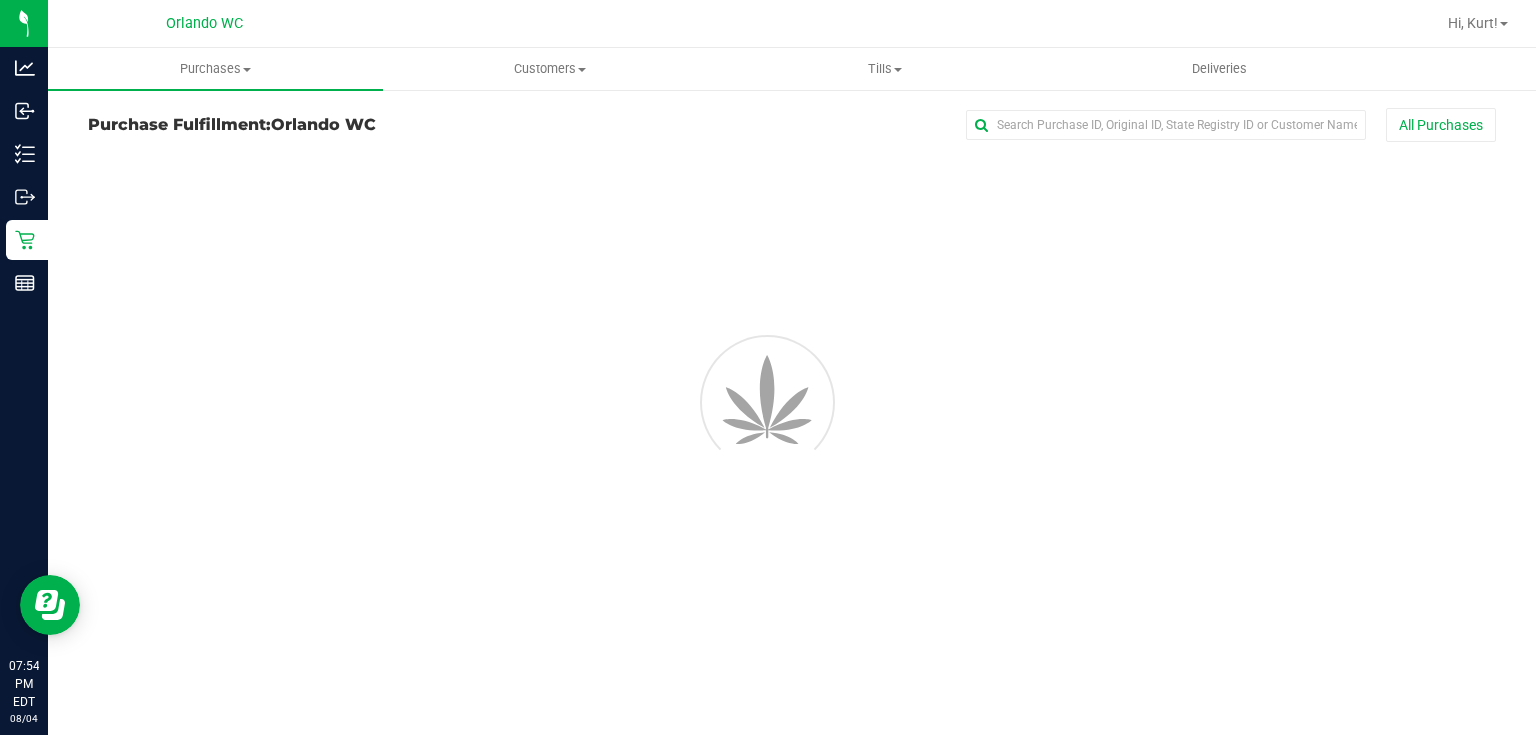 scroll, scrollTop: 0, scrollLeft: 0, axis: both 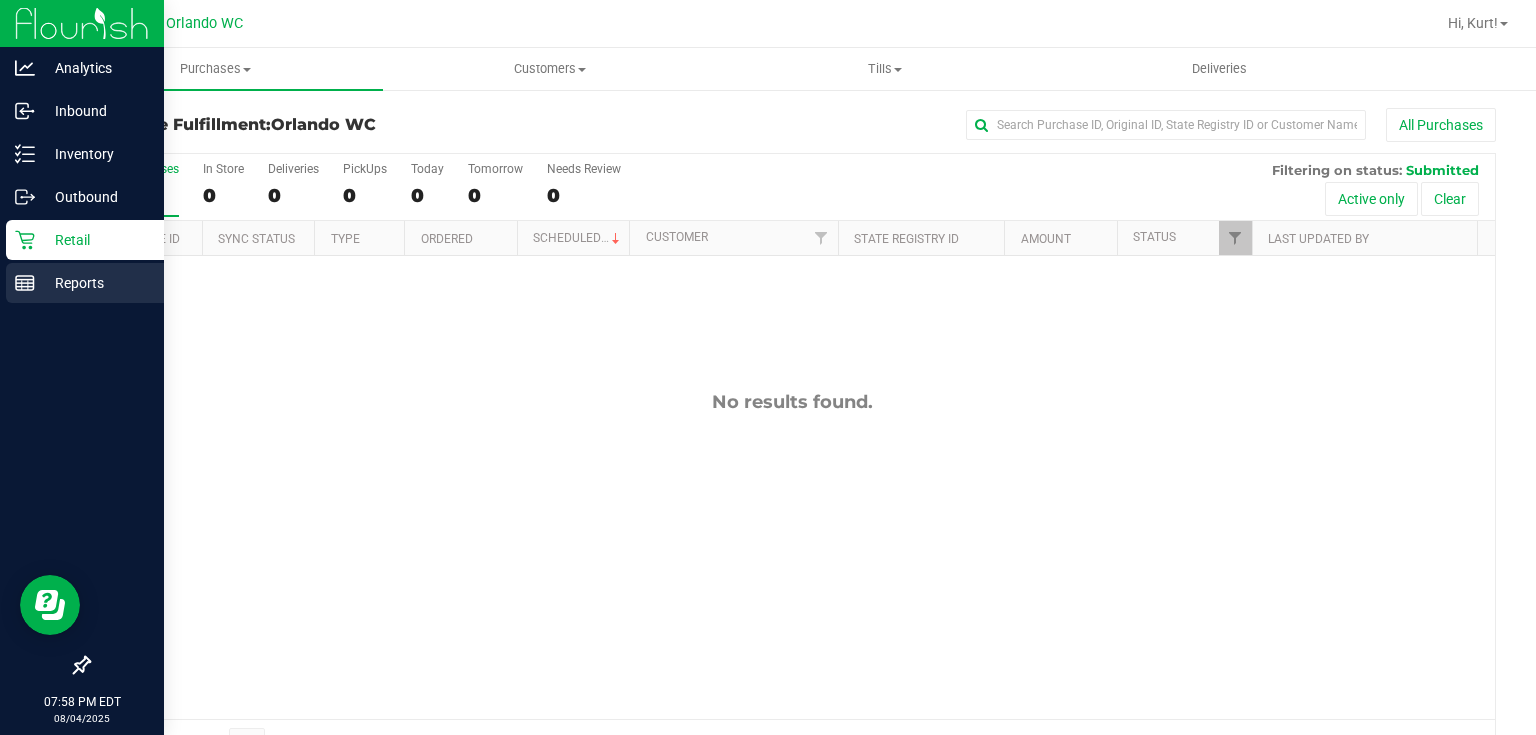 click 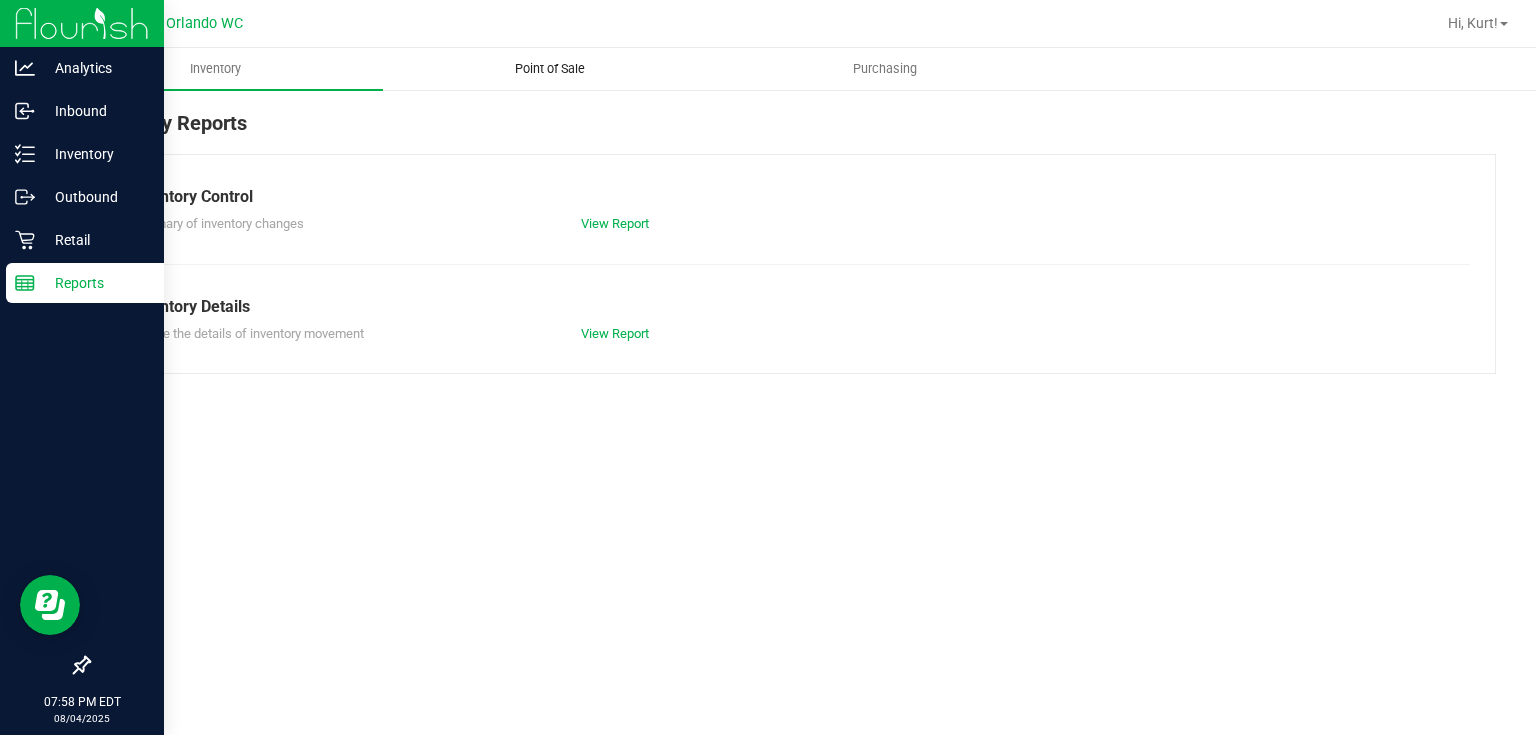 click on "Point of Sale" at bounding box center [550, 69] 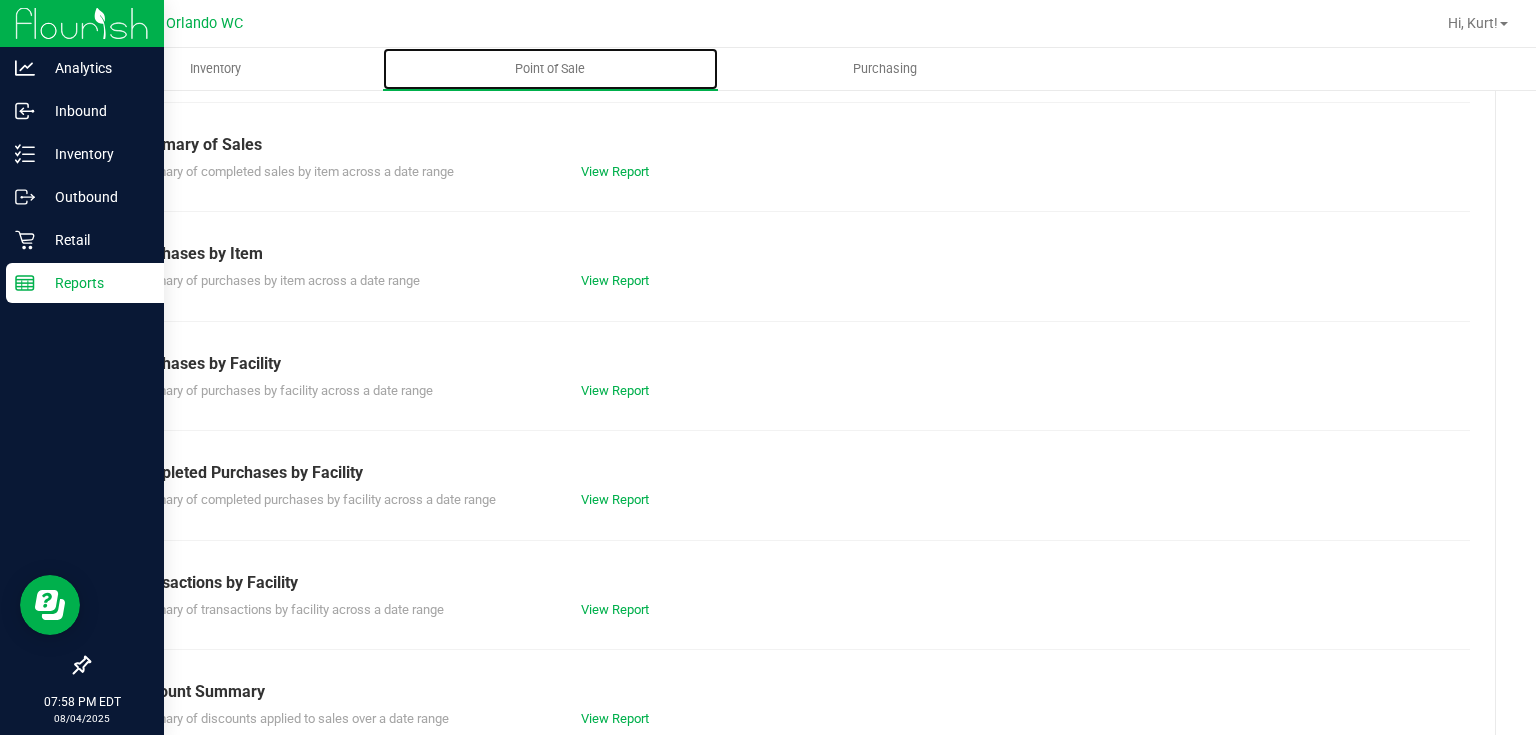 scroll, scrollTop: 190, scrollLeft: 0, axis: vertical 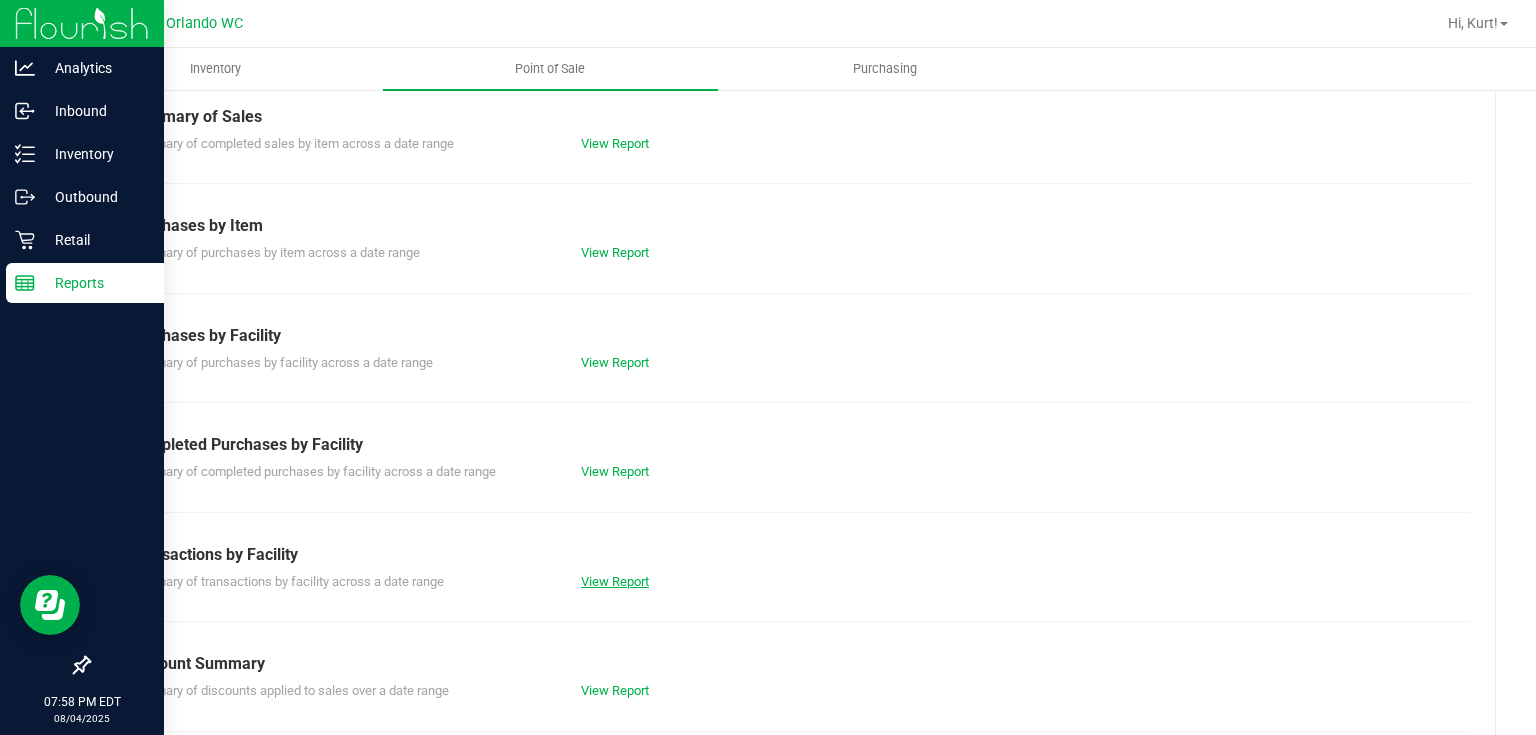 click on "View Report" at bounding box center (615, 581) 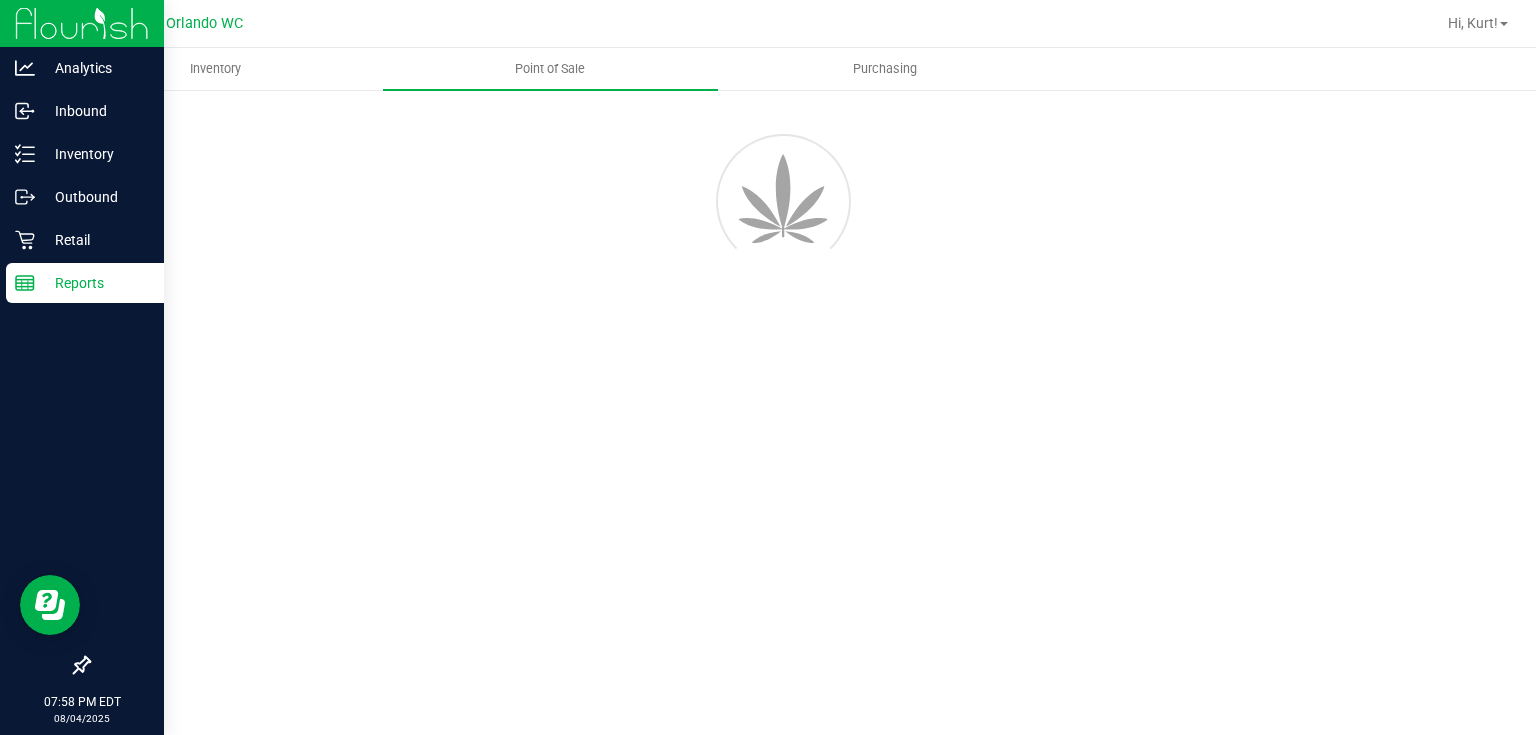 scroll, scrollTop: 0, scrollLeft: 0, axis: both 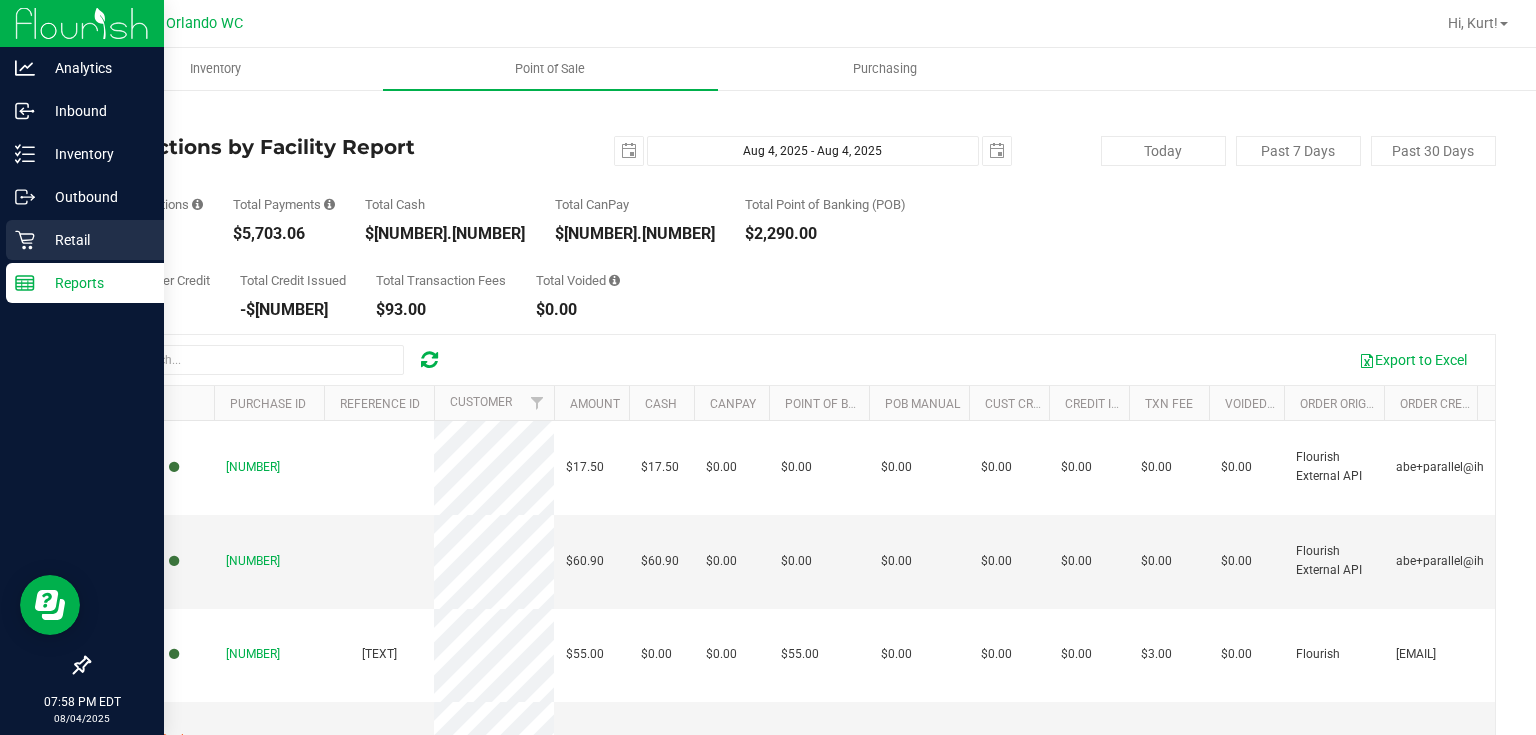 click 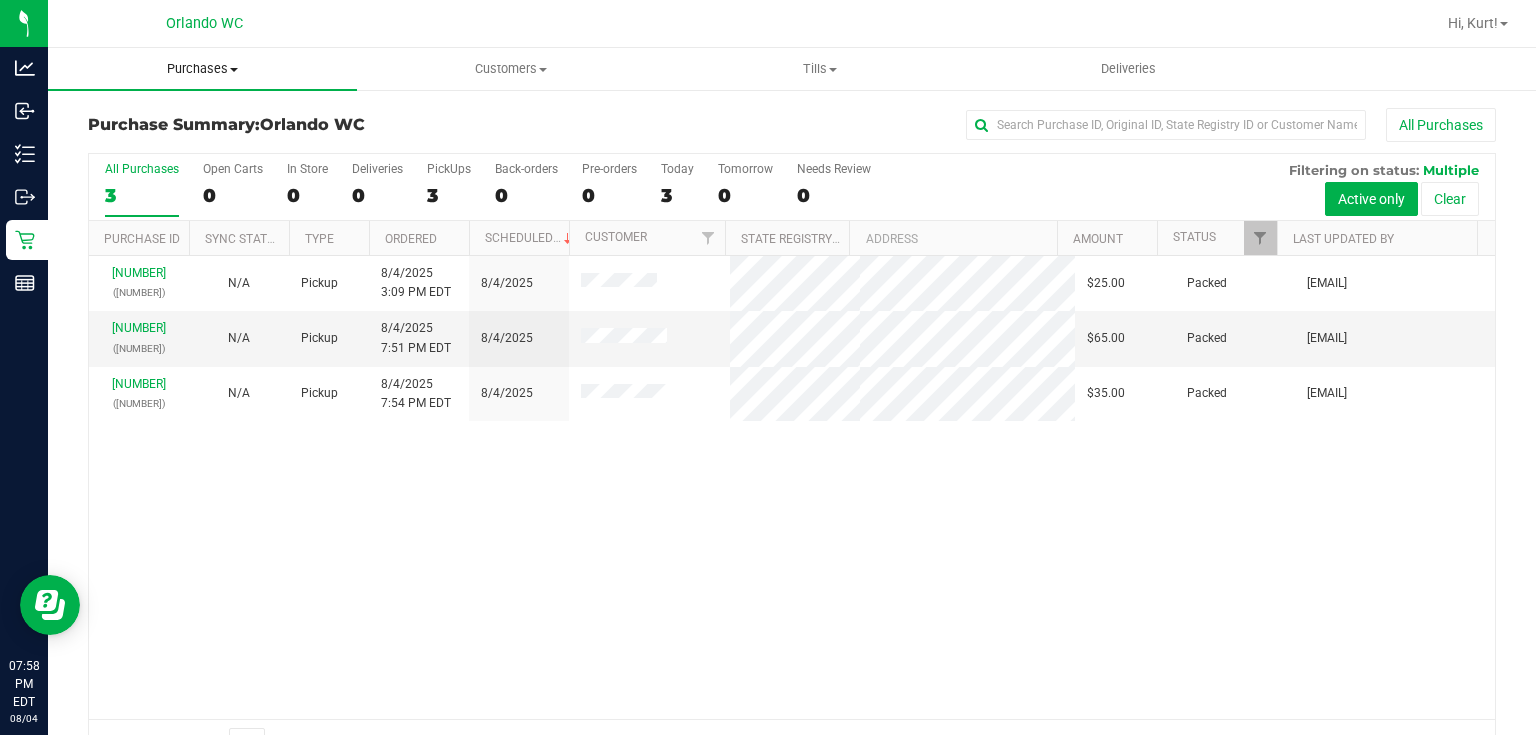 click on "Purchases" at bounding box center [202, 69] 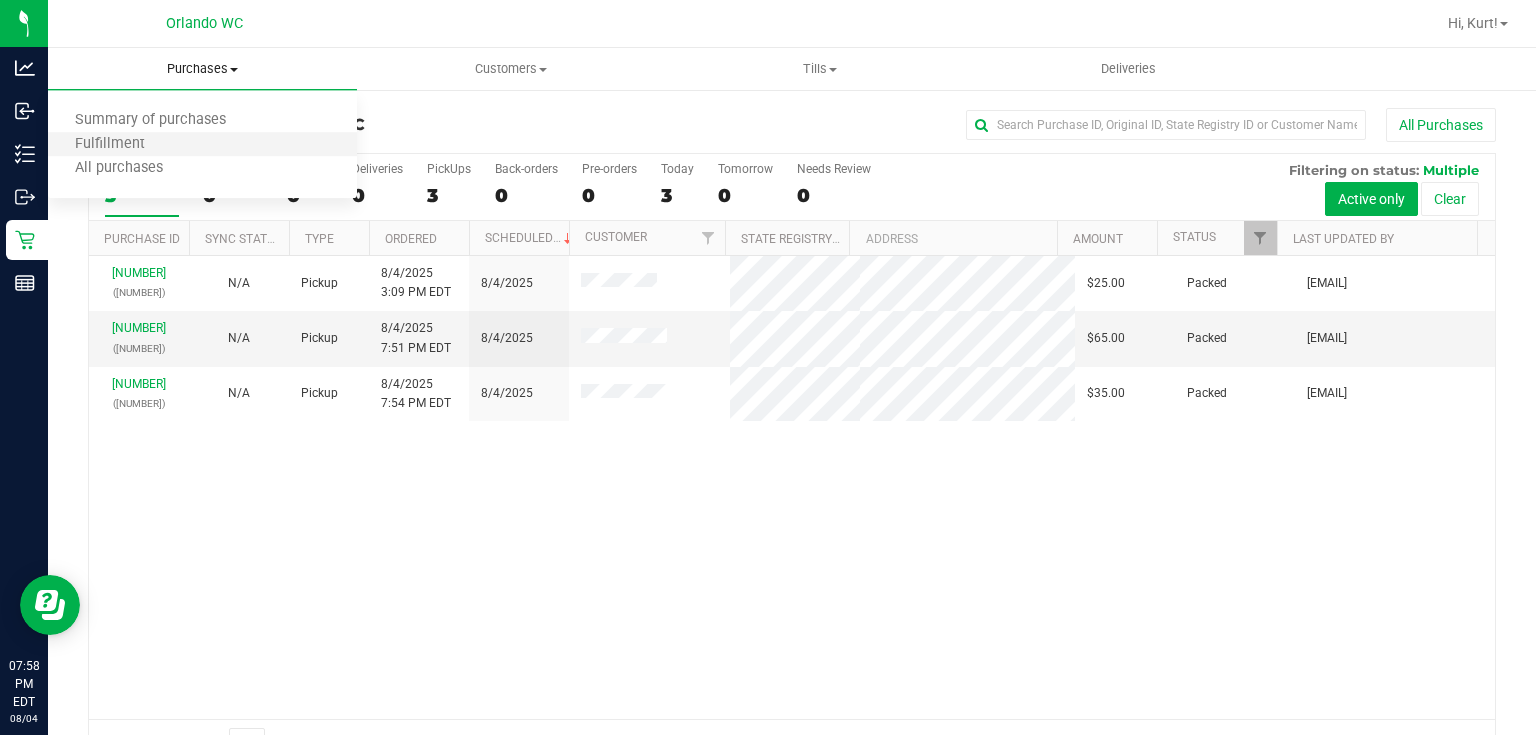 click on "Fulfillment" at bounding box center [202, 145] 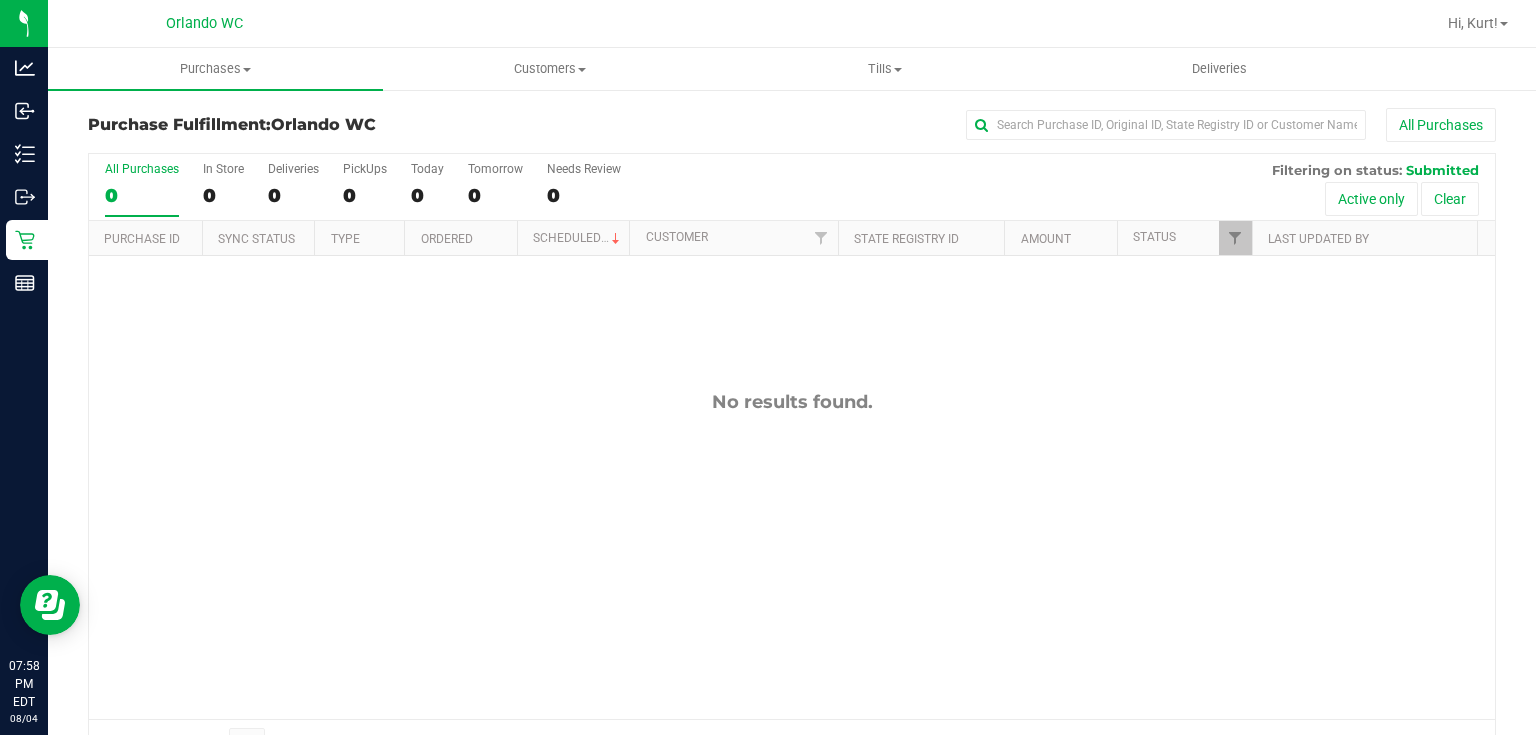 click on "No results found." at bounding box center [792, 555] 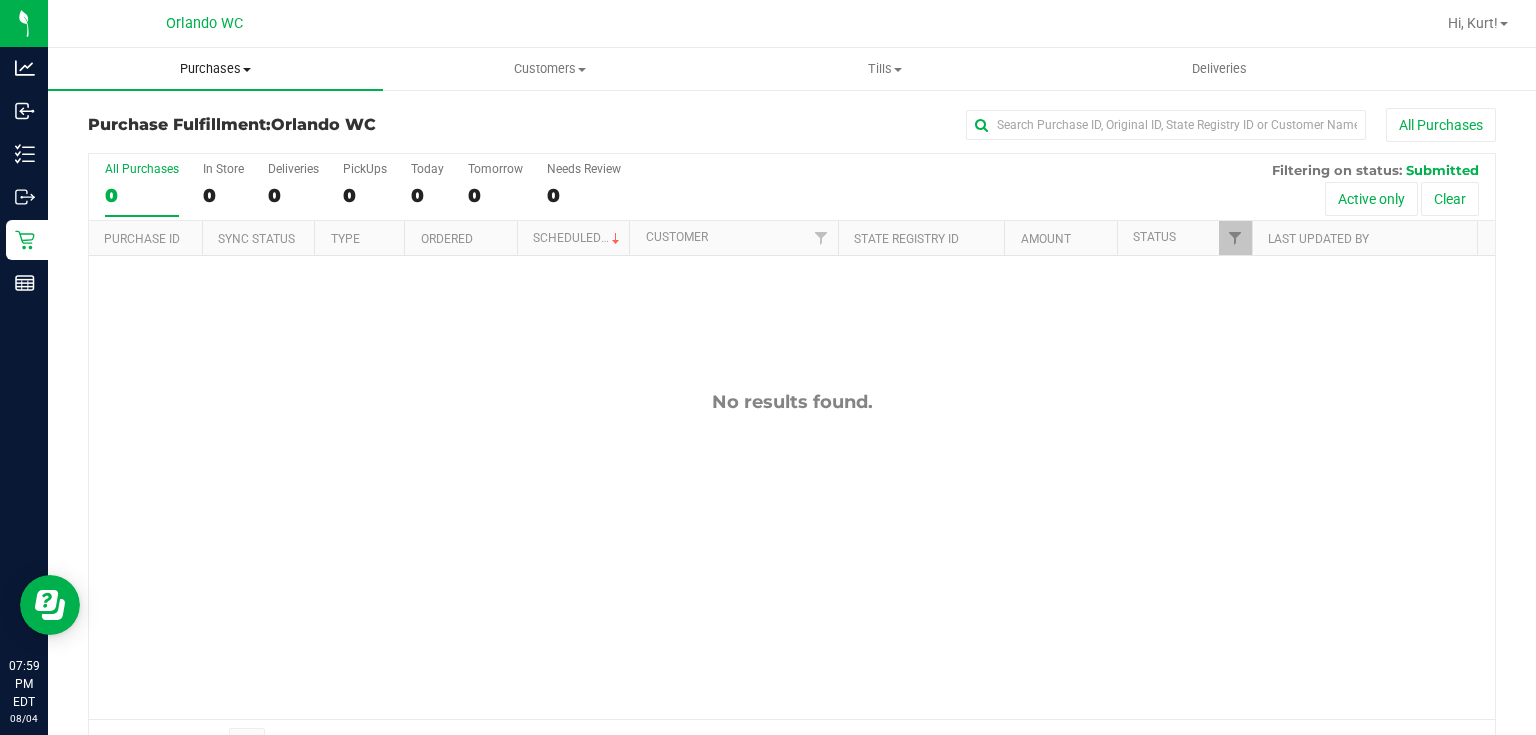 click on "Purchases" at bounding box center (215, 69) 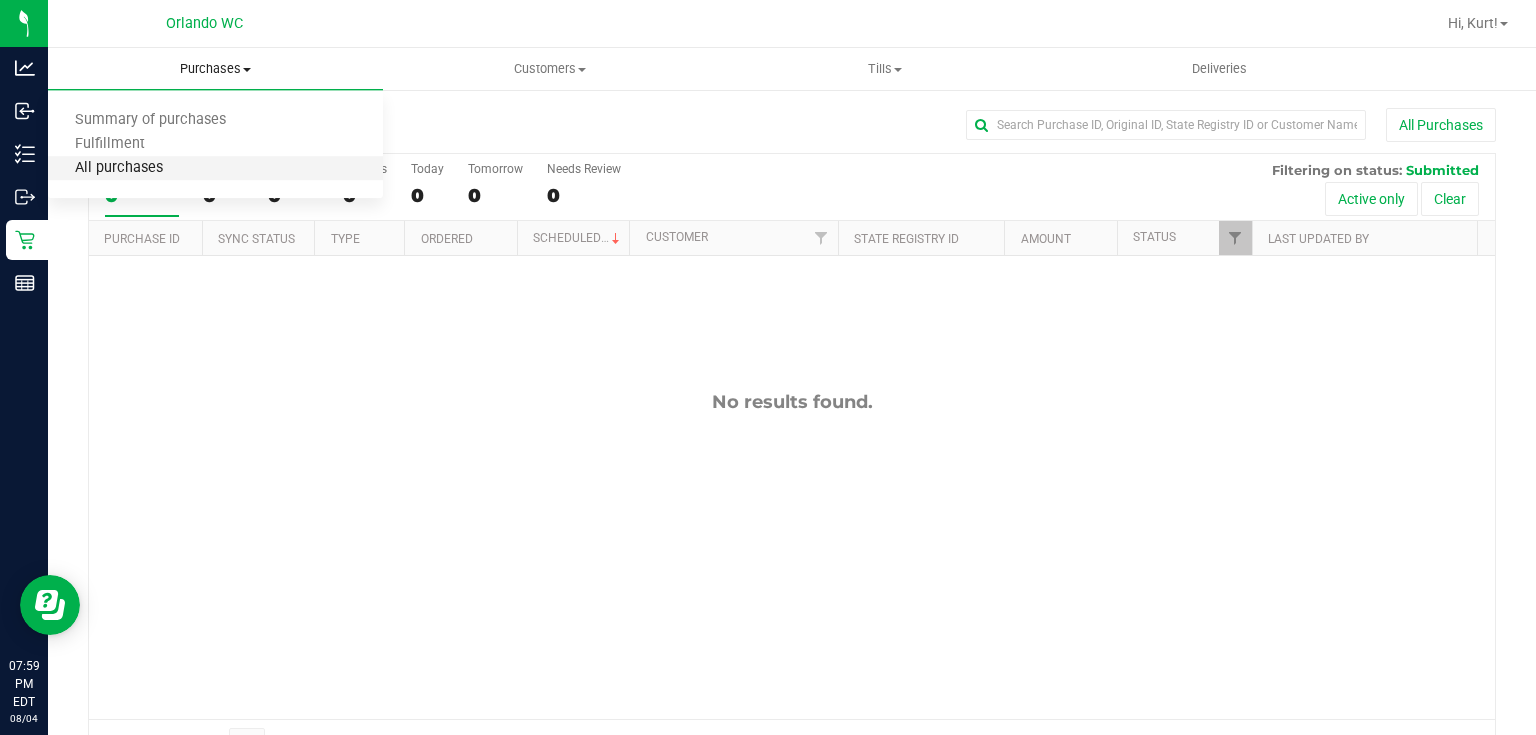 click on "All purchases" at bounding box center [119, 168] 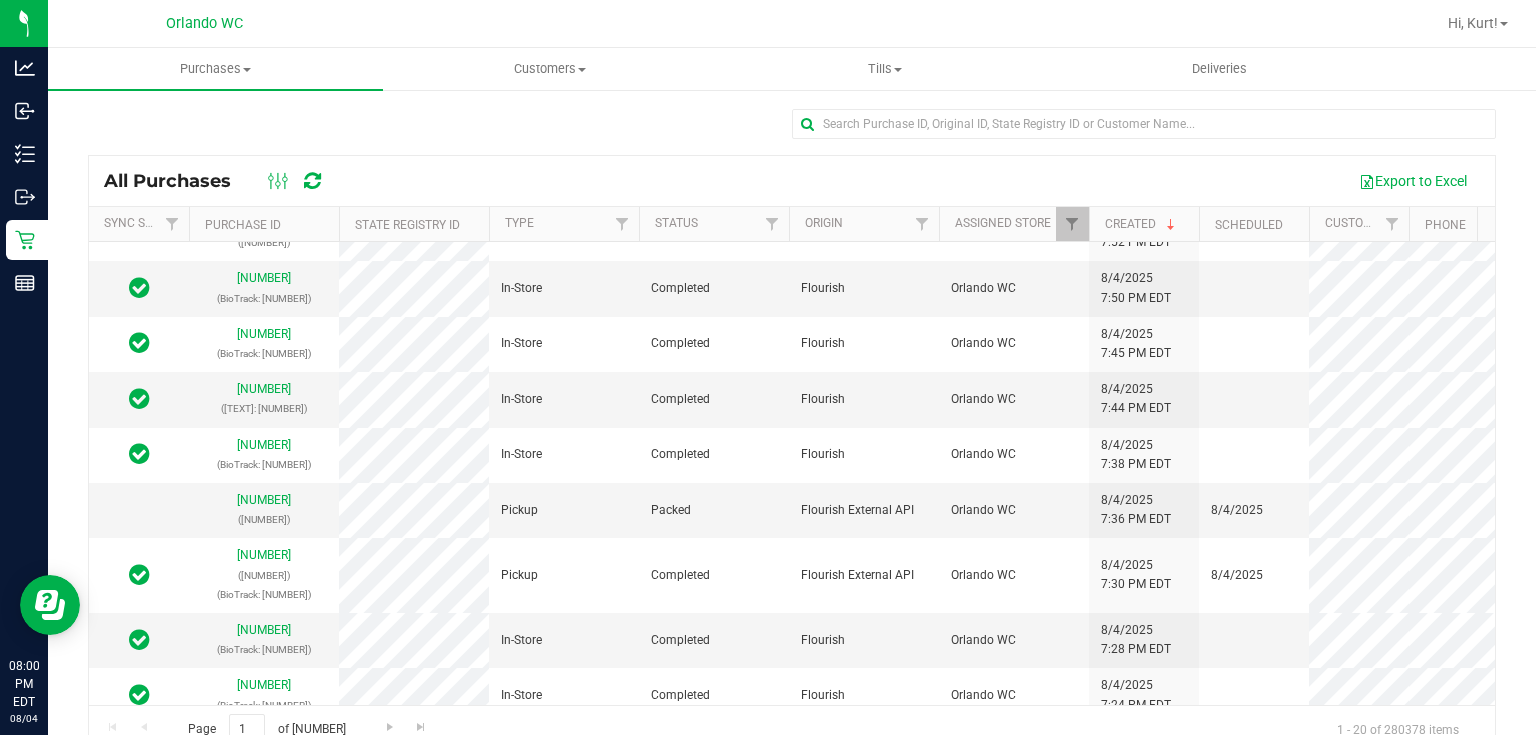 scroll, scrollTop: 0, scrollLeft: 0, axis: both 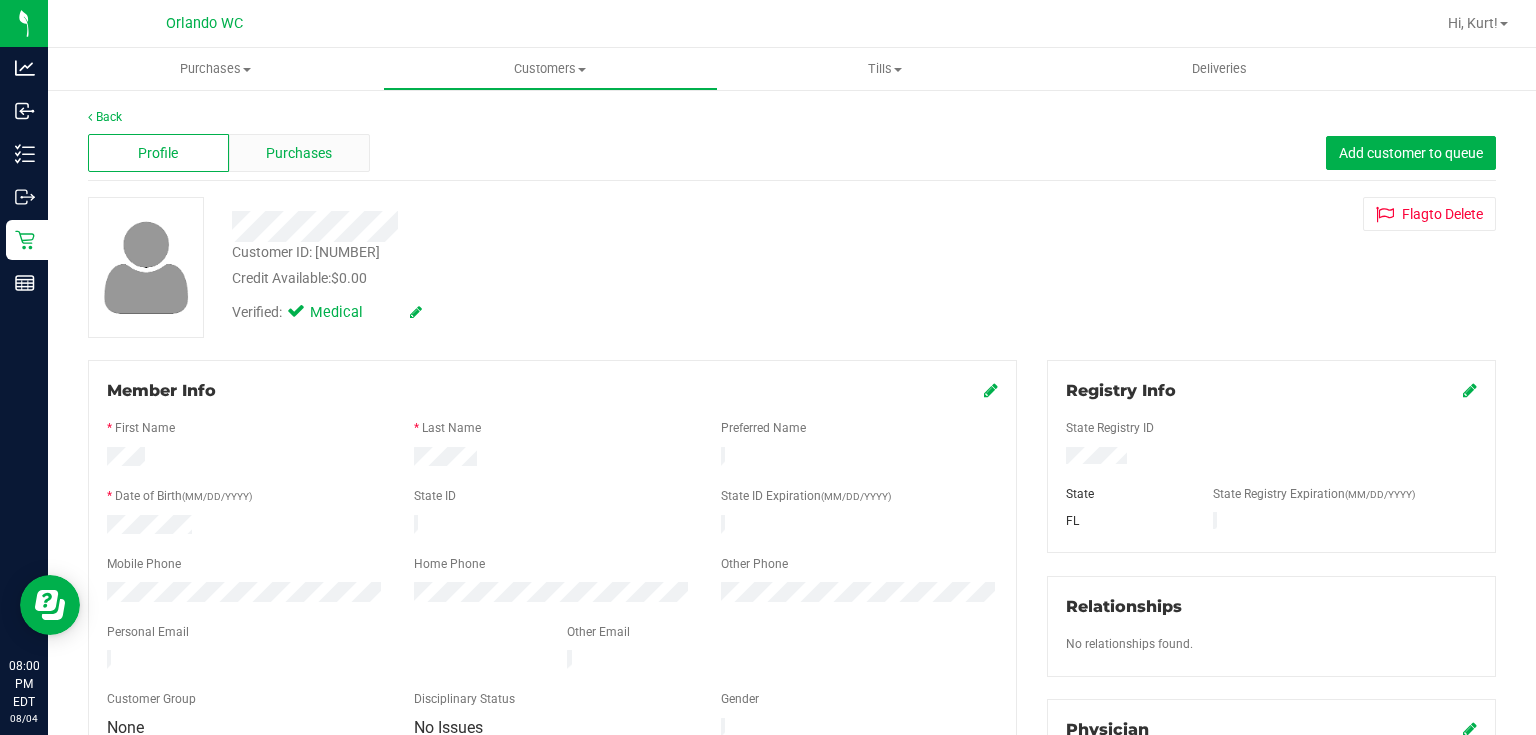 click on "Purchases" at bounding box center [299, 153] 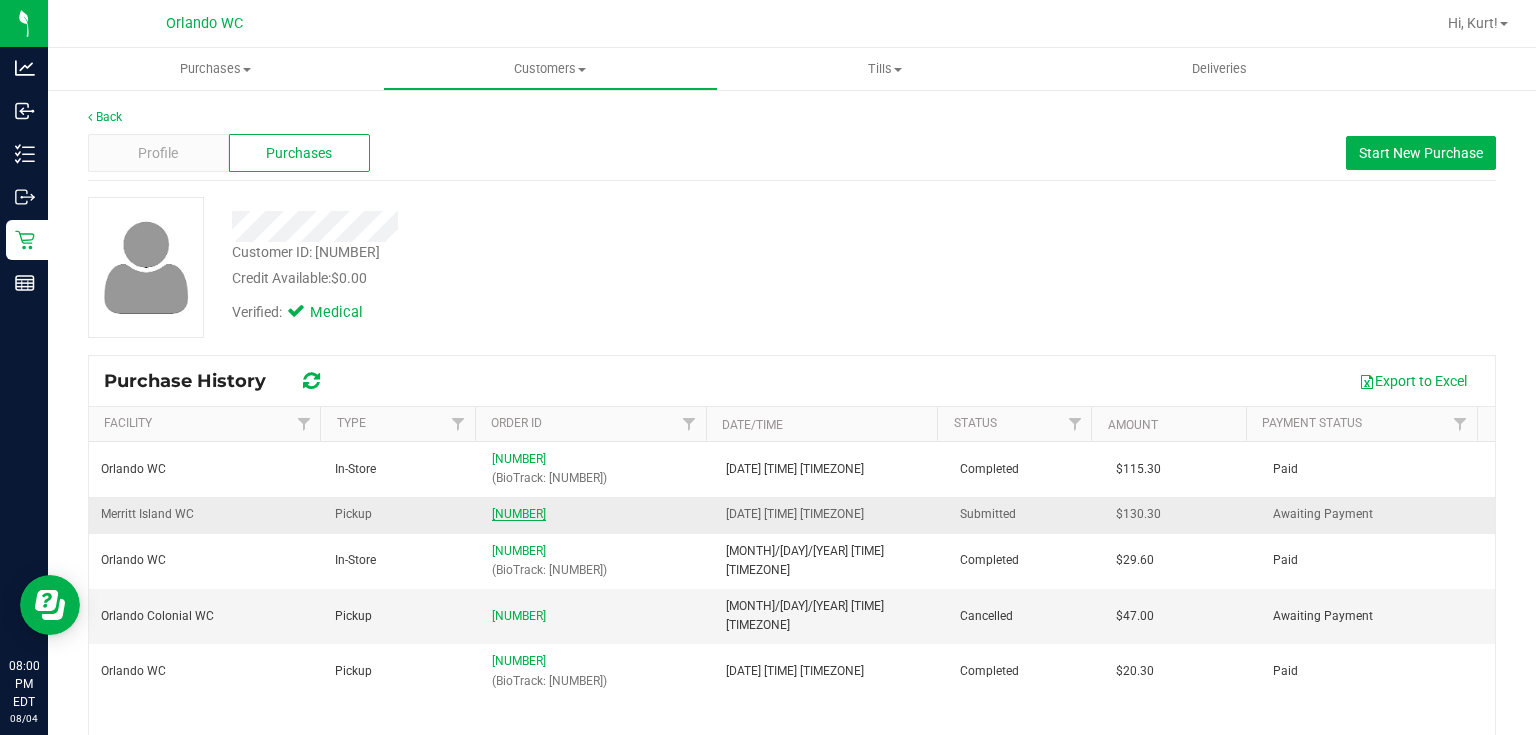 click on "11740593" at bounding box center [519, 514] 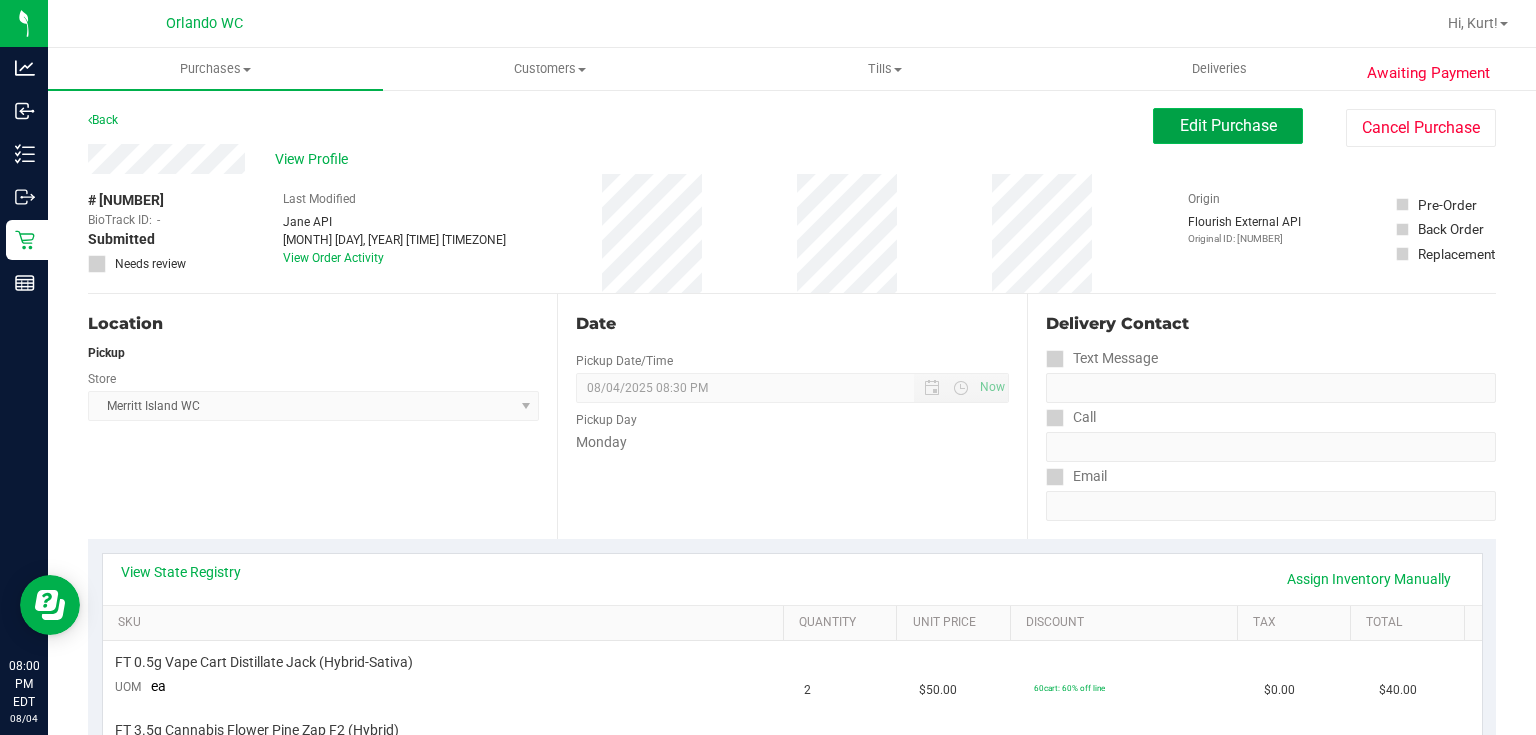 click on "Edit Purchase" at bounding box center [1228, 125] 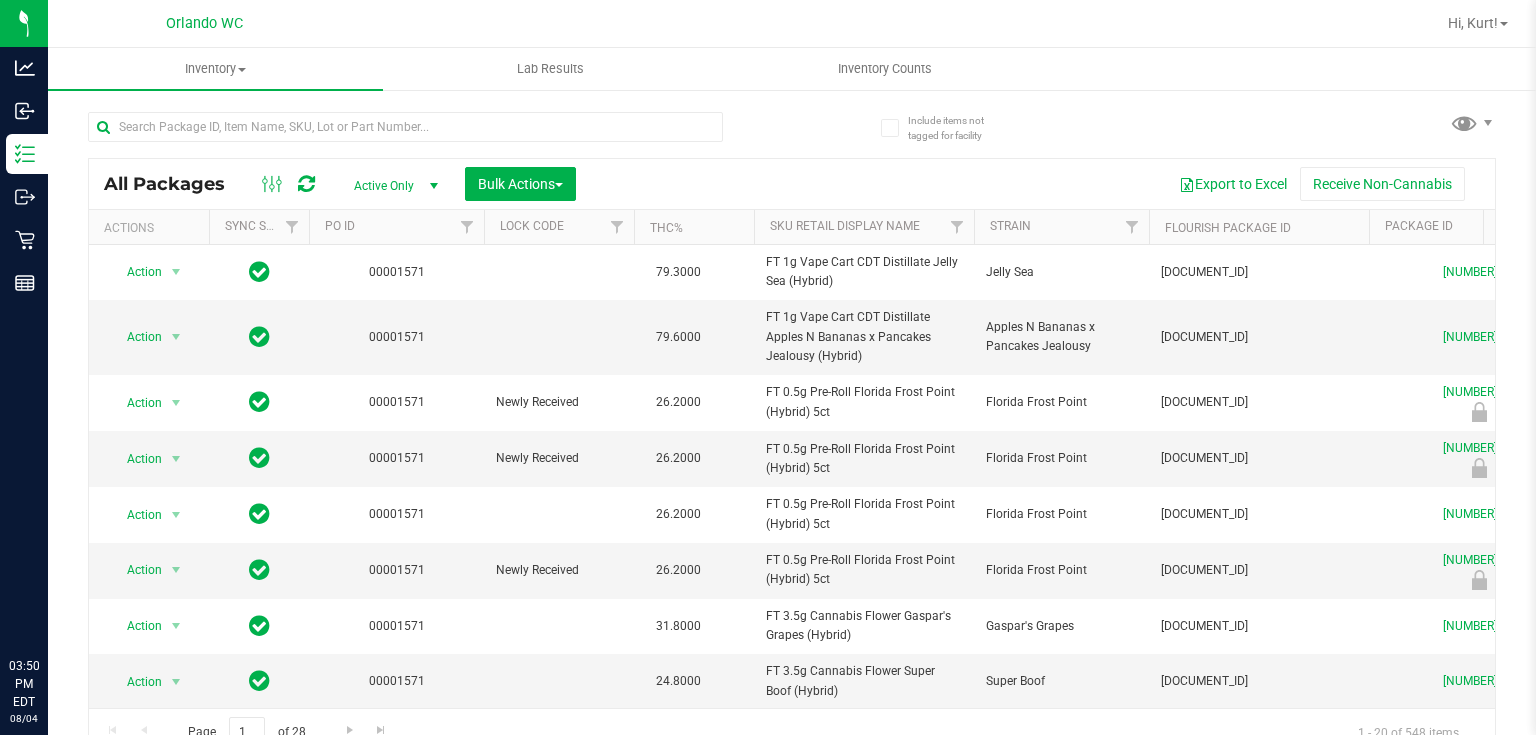 scroll, scrollTop: 0, scrollLeft: 0, axis: both 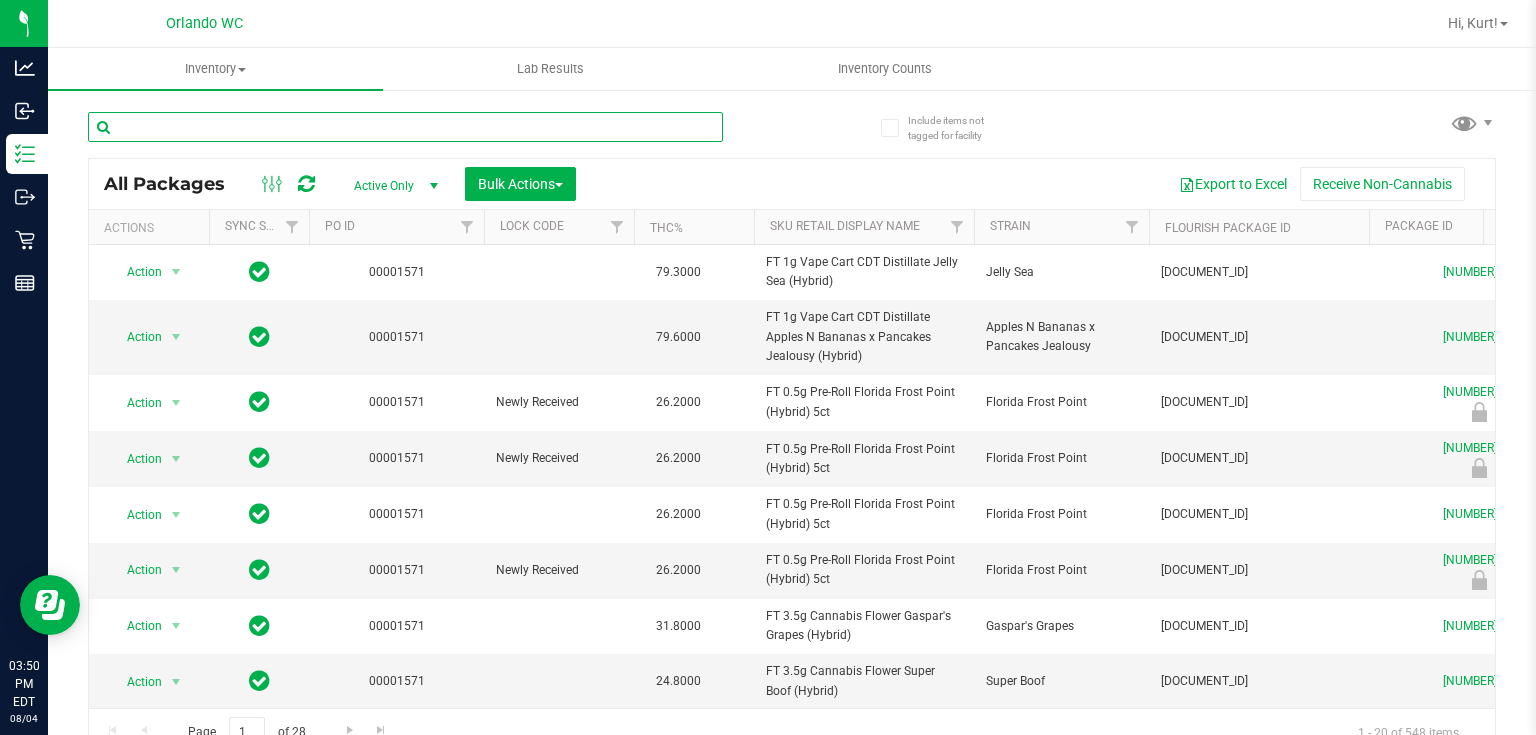 click at bounding box center [405, 127] 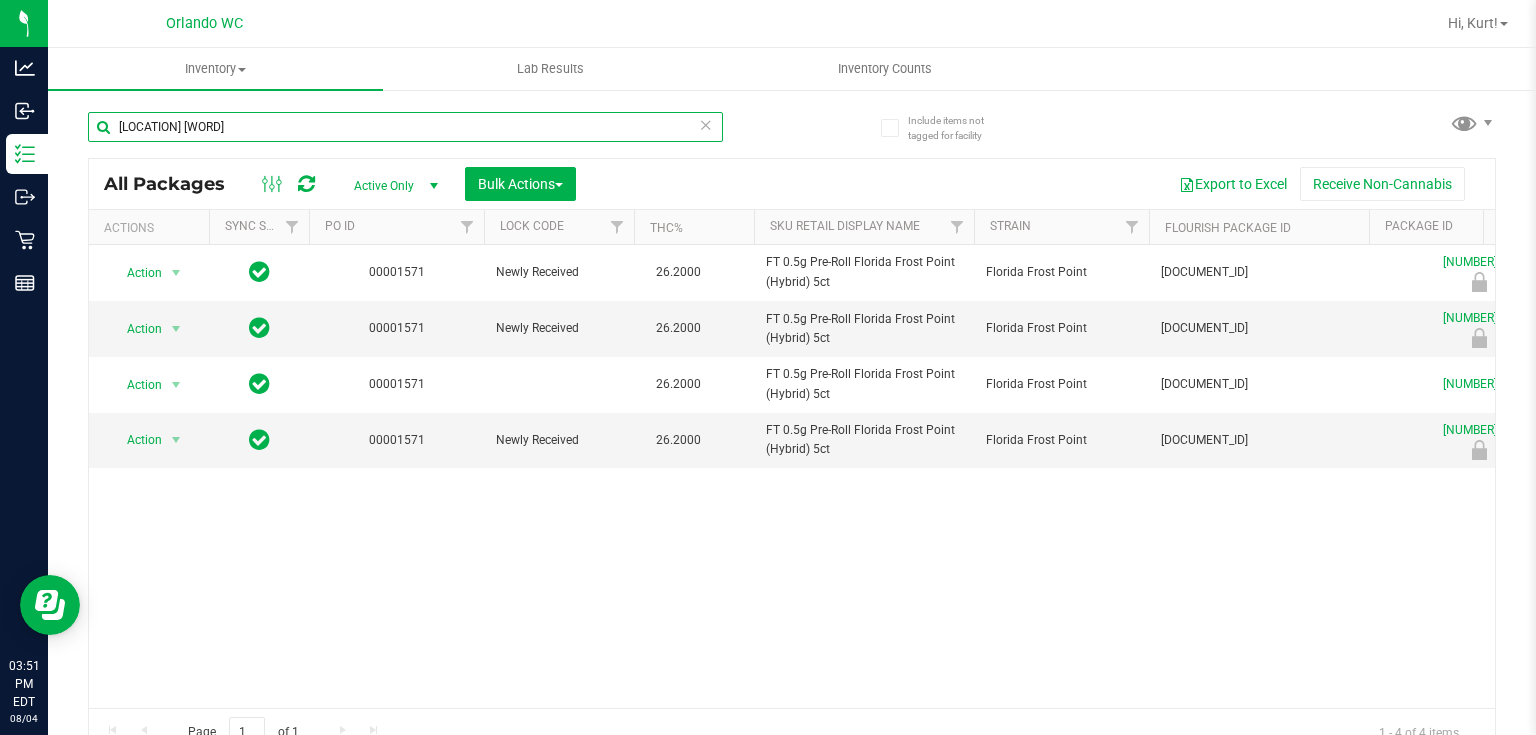 scroll, scrollTop: 0, scrollLeft: 6, axis: horizontal 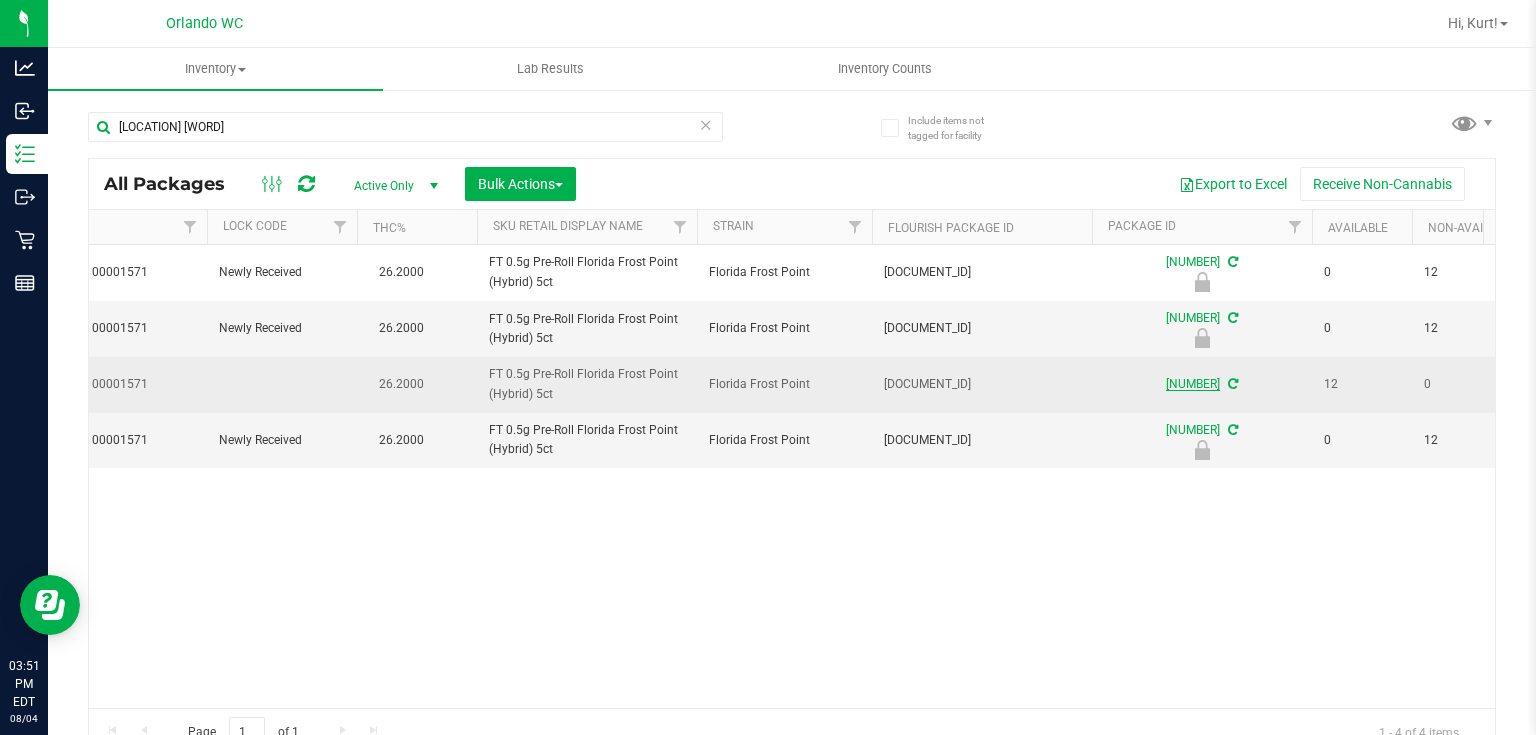 click on "5793285761361427" at bounding box center (1193, 384) 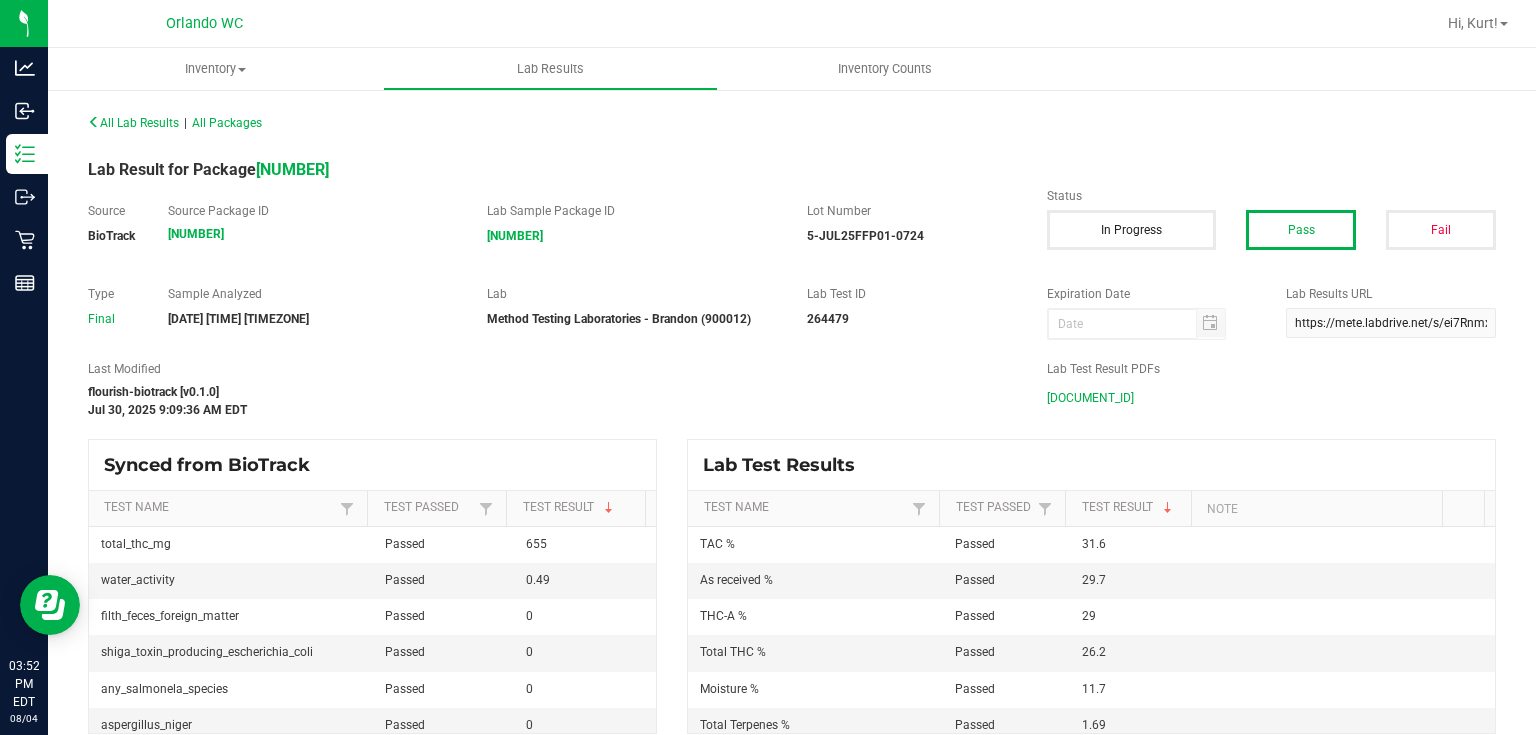 click on "5-JUL25FFP01-0724.pdf" at bounding box center [1090, 398] 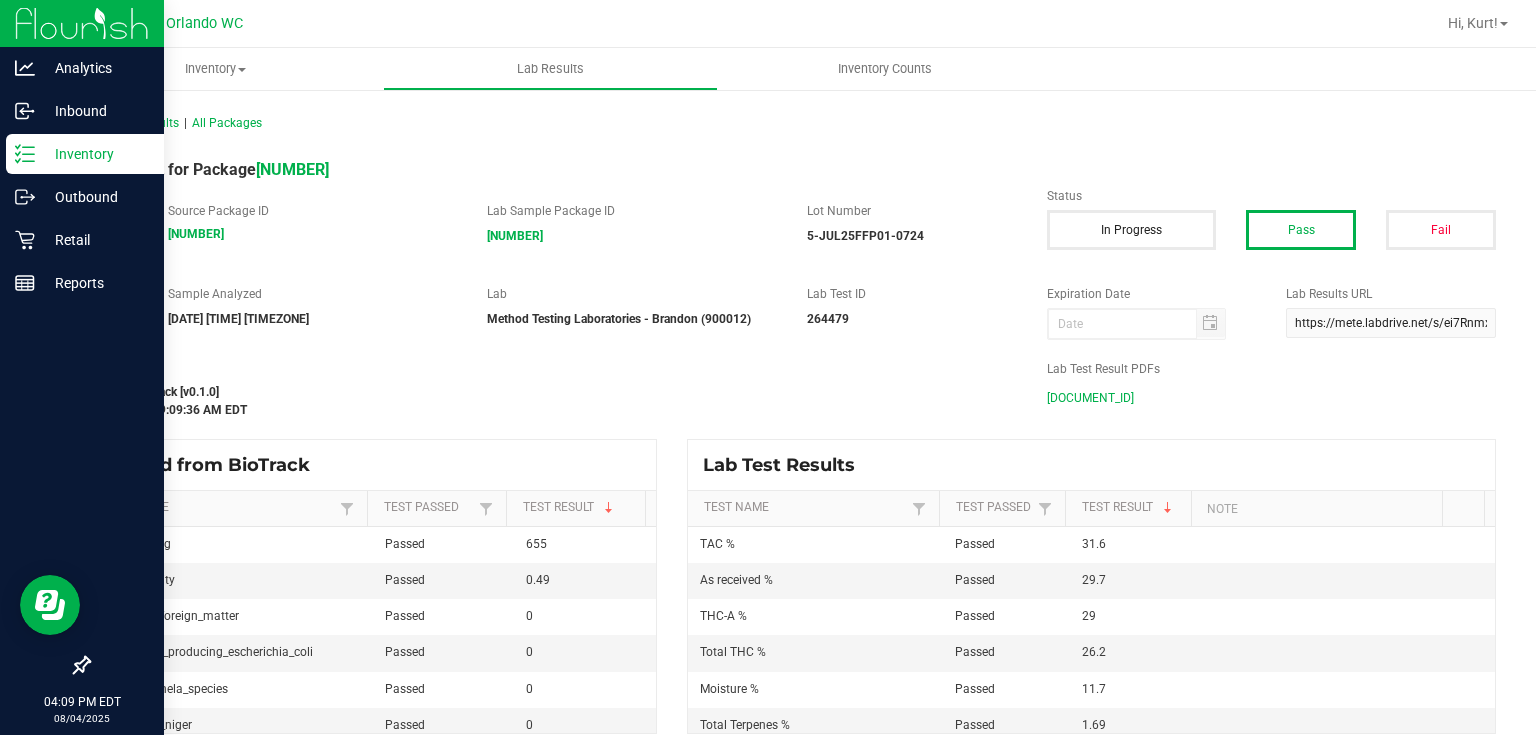 click on "Inventory" at bounding box center [85, 154] 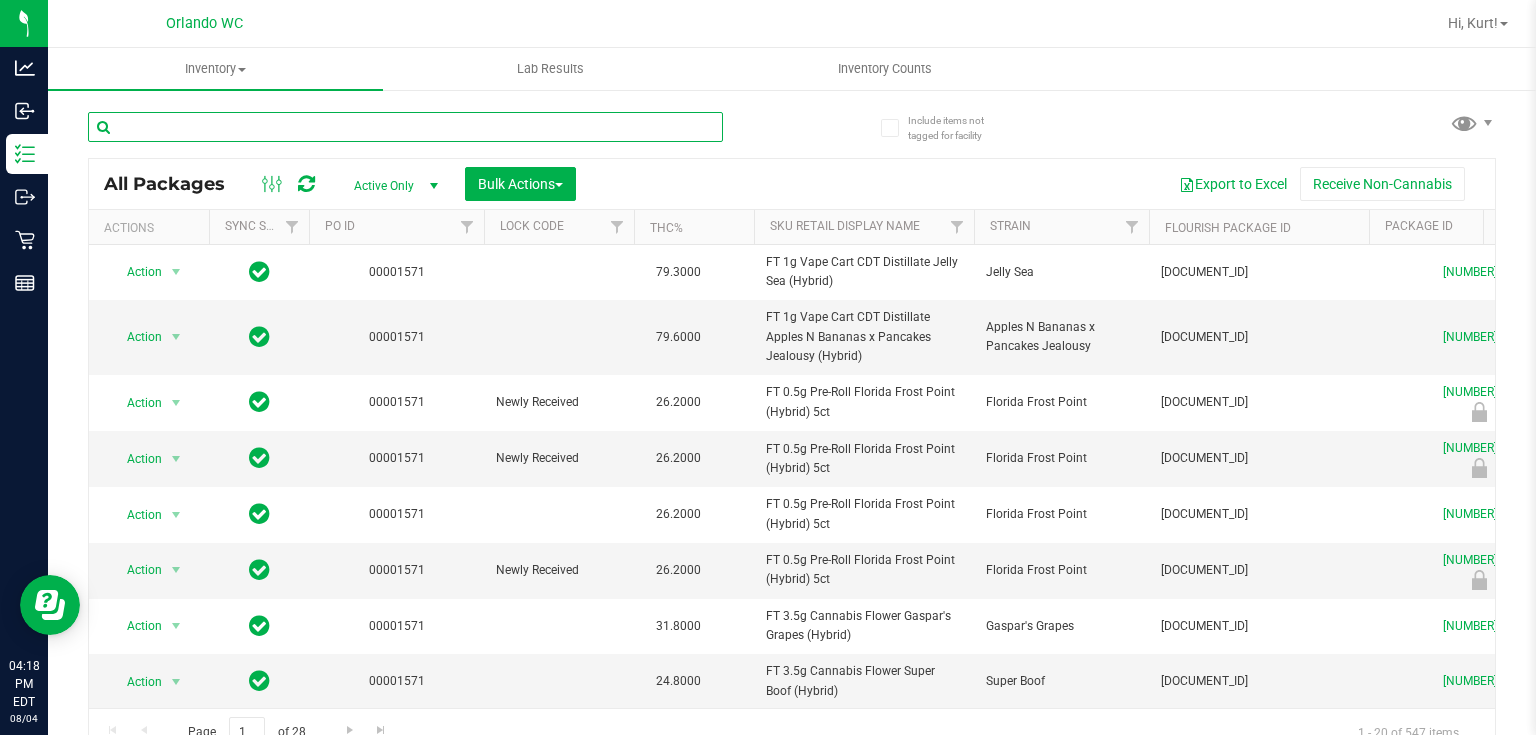 click at bounding box center [405, 127] 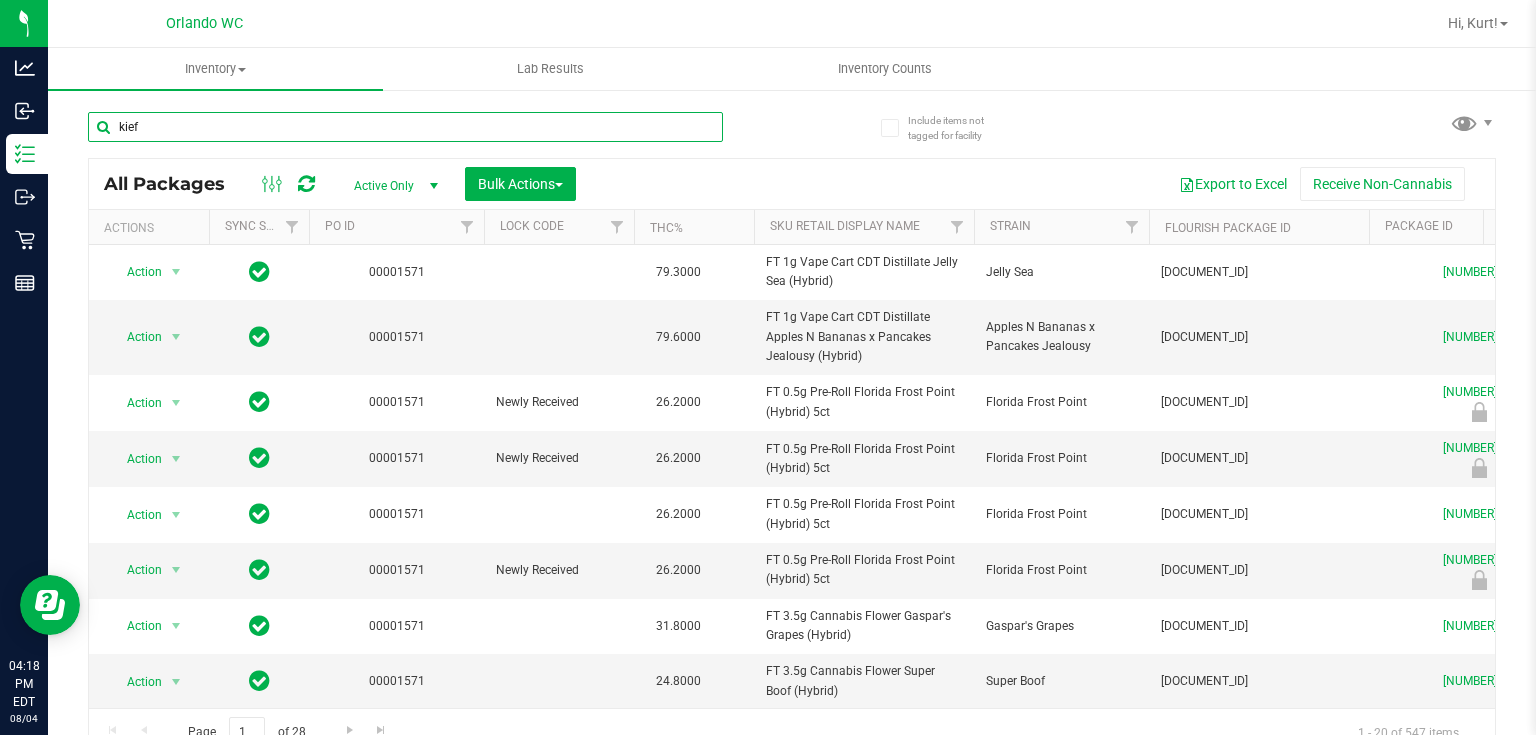 type on "kief" 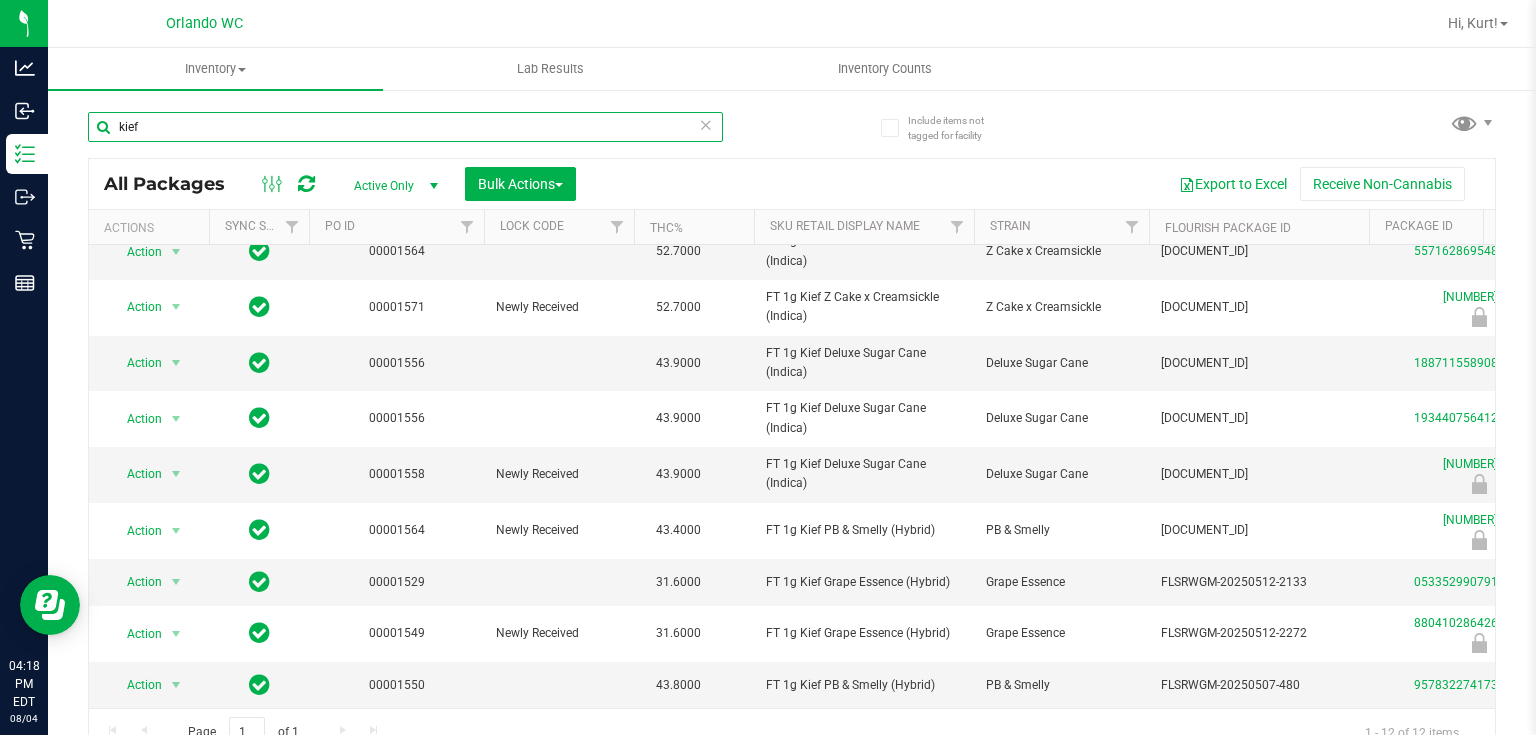 scroll, scrollTop: 0, scrollLeft: 0, axis: both 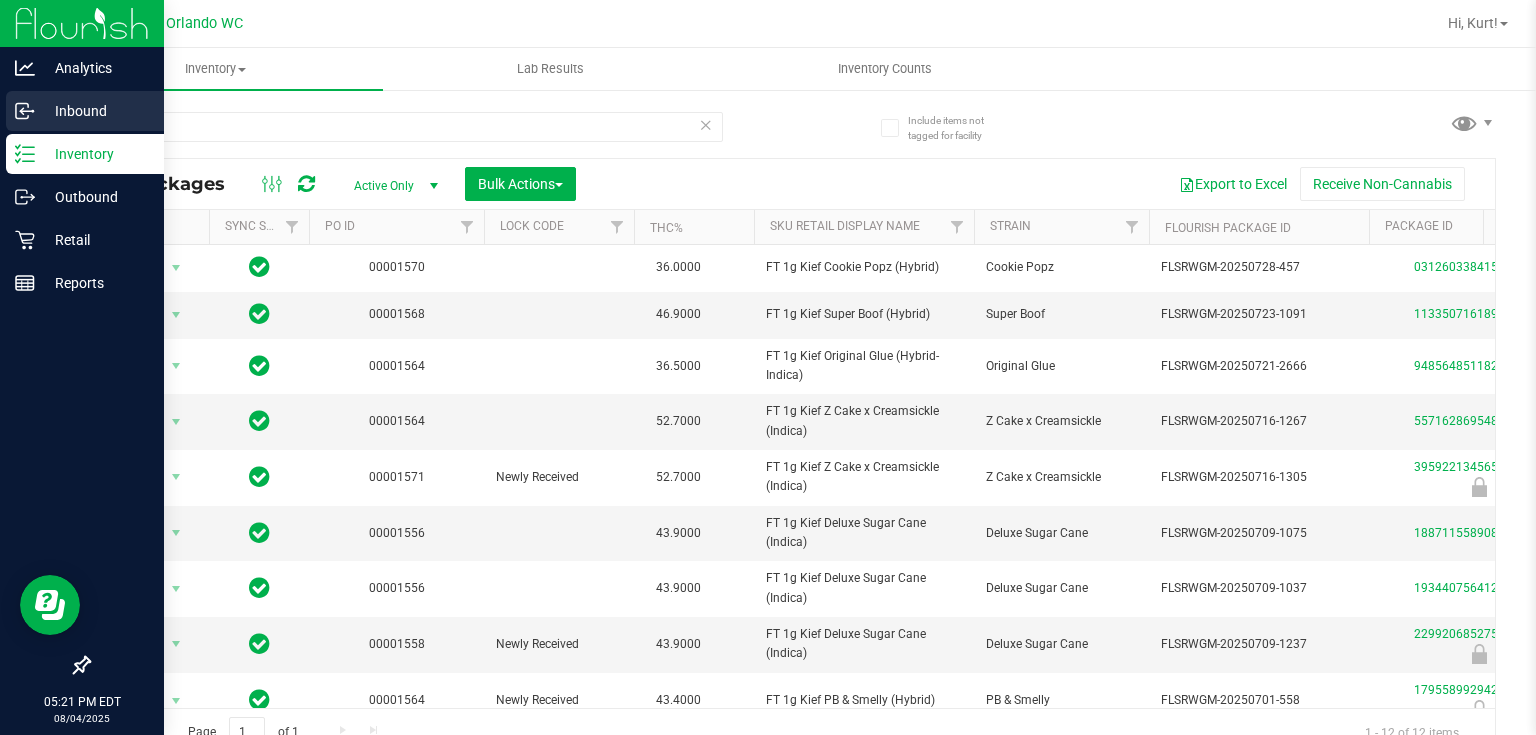 drag, startPoint x: 228, startPoint y: 124, endPoint x: 9, endPoint y: 106, distance: 219.73848 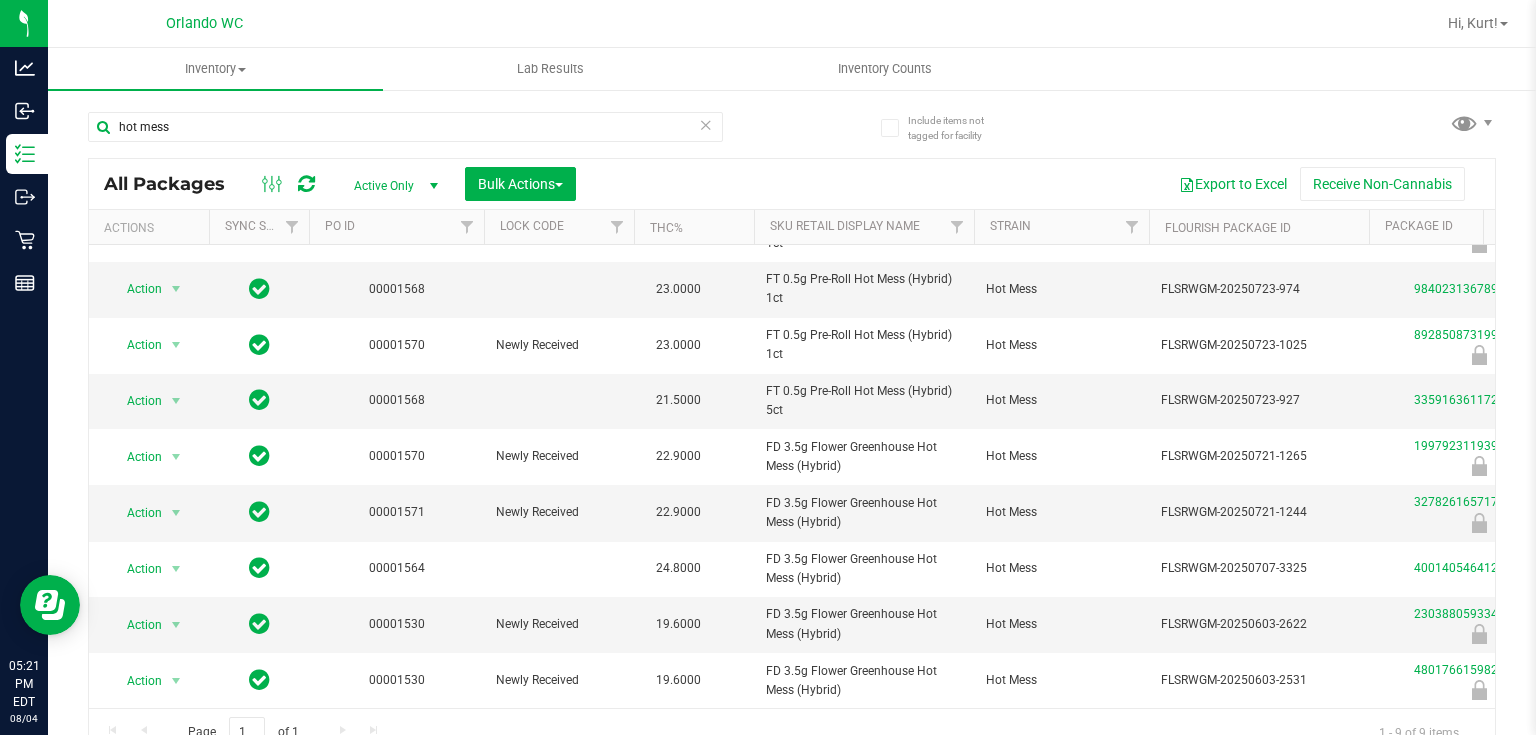 scroll, scrollTop: 49, scrollLeft: 0, axis: vertical 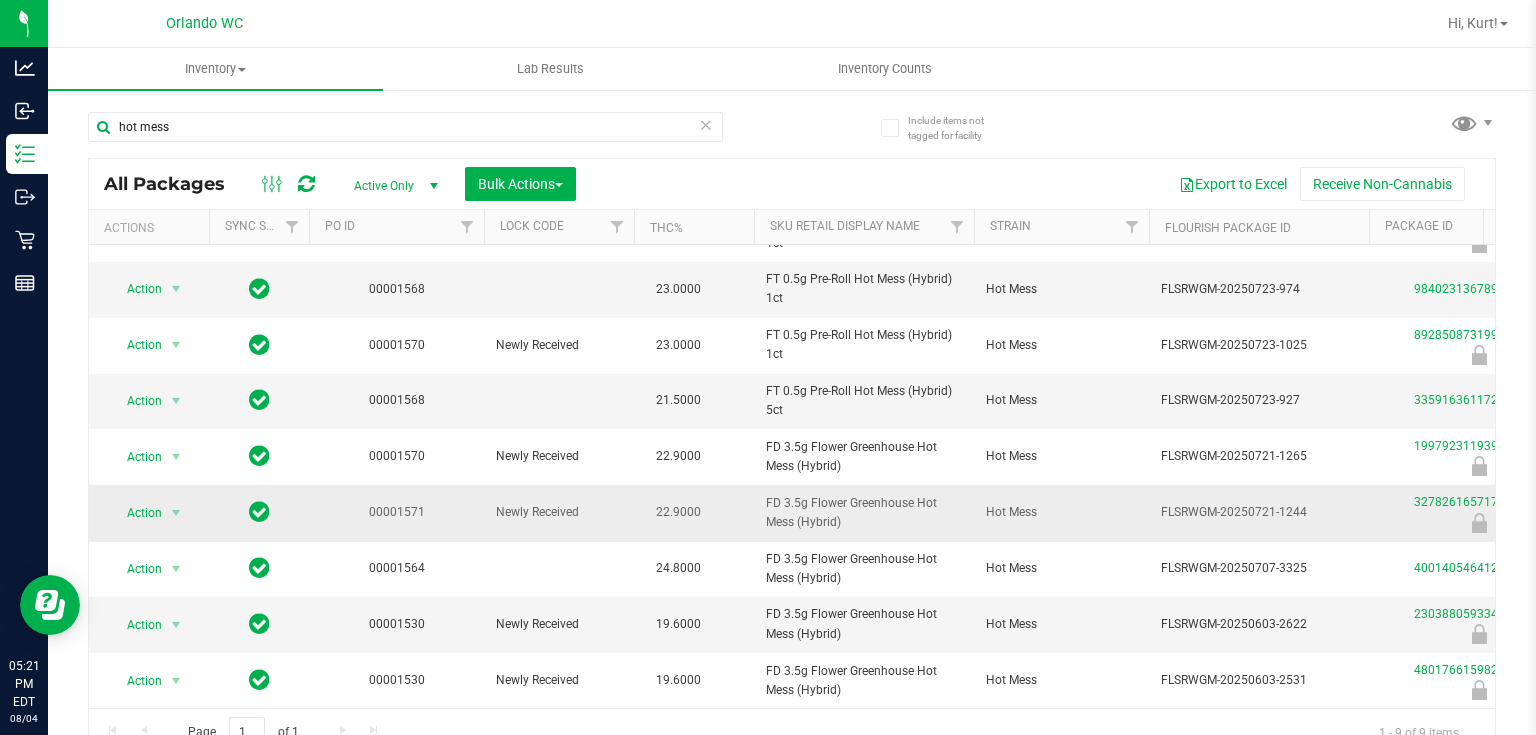 drag, startPoint x: 768, startPoint y: 491, endPoint x: 865, endPoint y: 513, distance: 99.46356 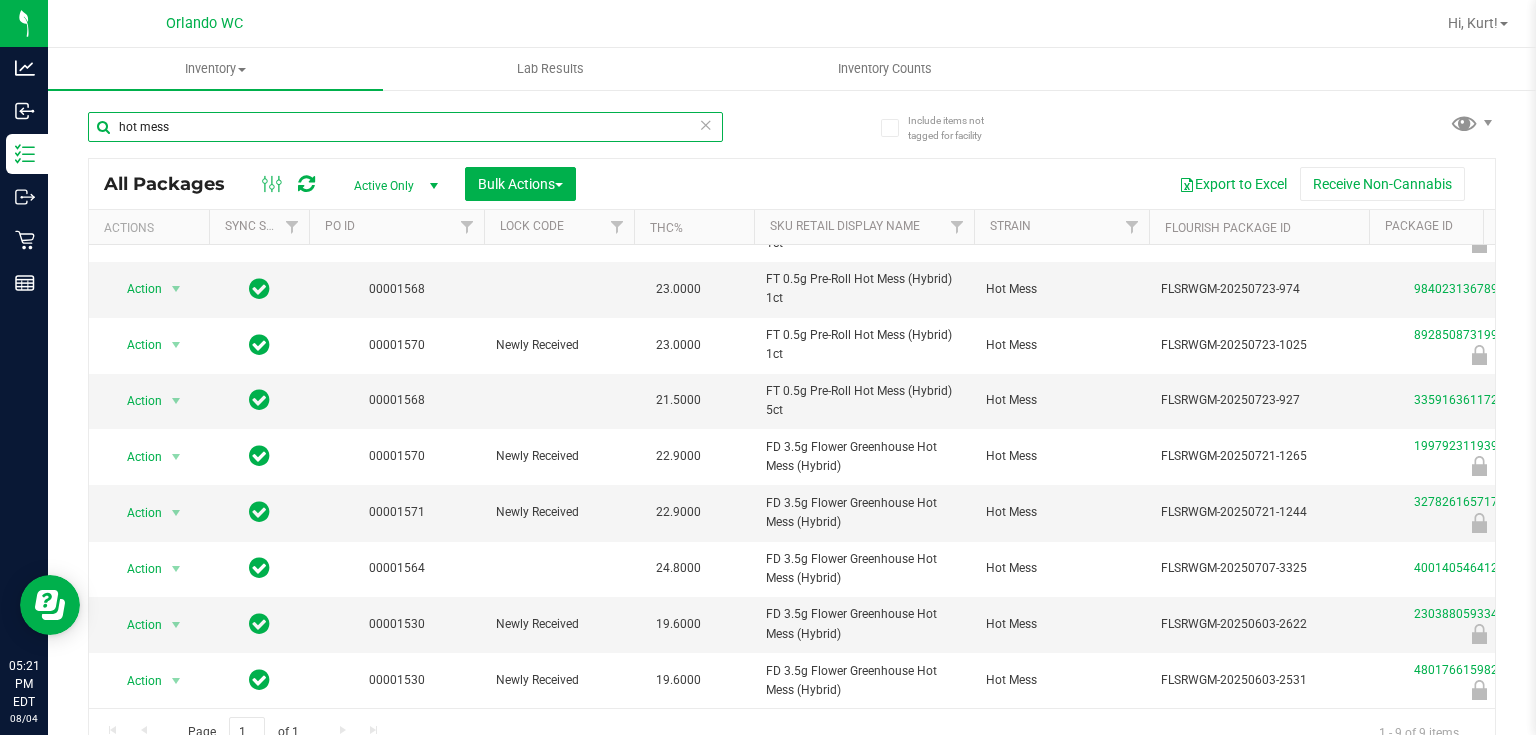 drag, startPoint x: 244, startPoint y: 132, endPoint x: 100, endPoint y: 109, distance: 145.82524 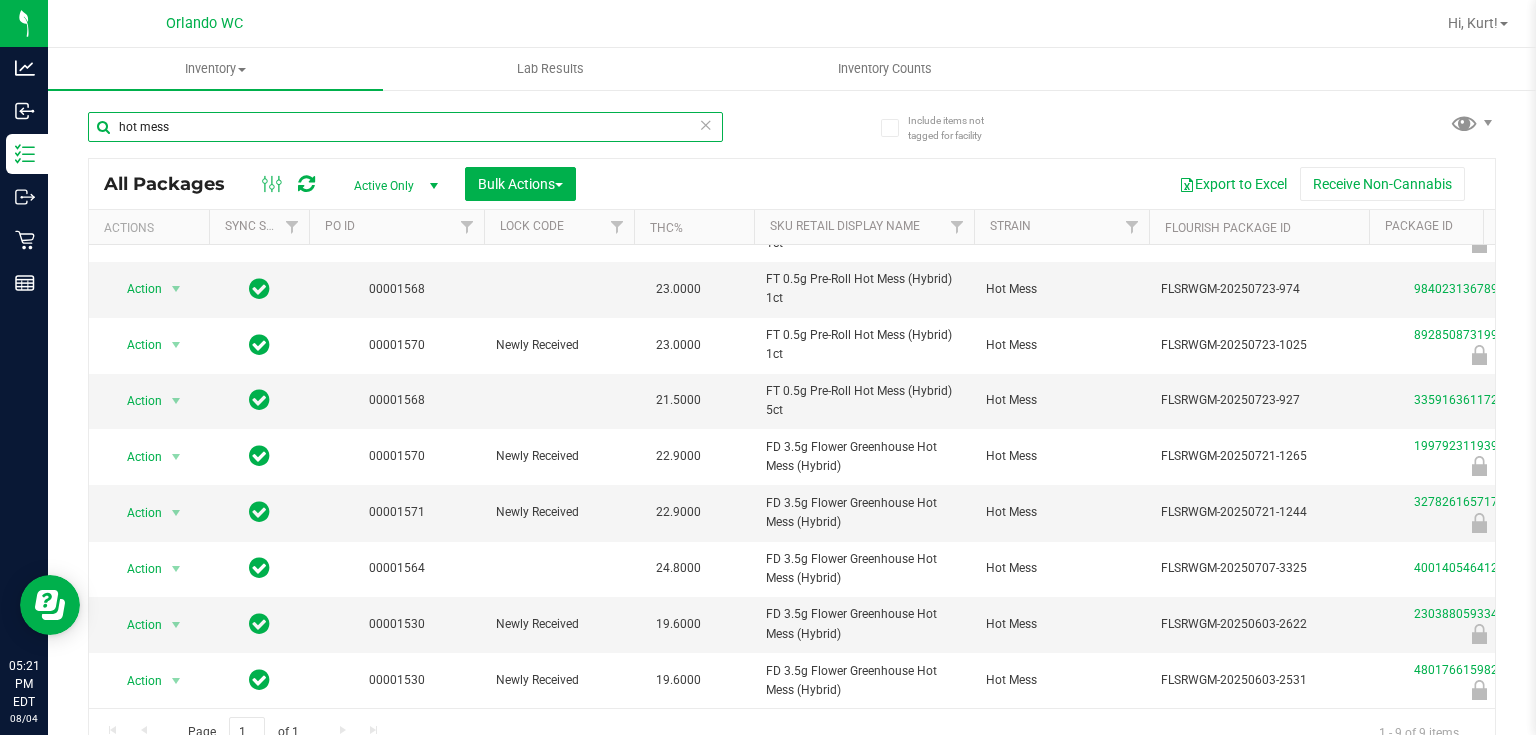 paste on "FD 3.5g Flower Greenhouse Hot Mess (Hybrid)" 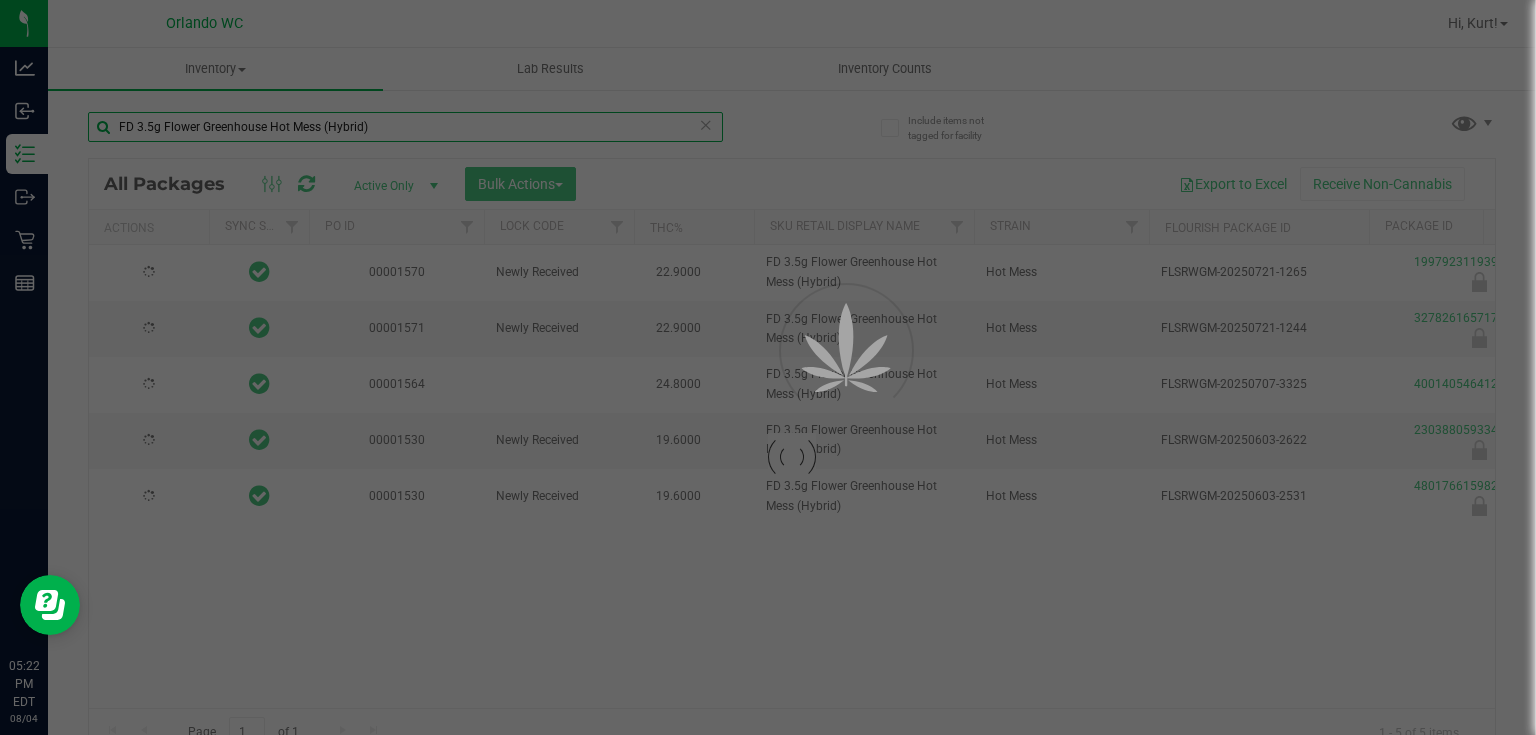 scroll, scrollTop: 0, scrollLeft: 0, axis: both 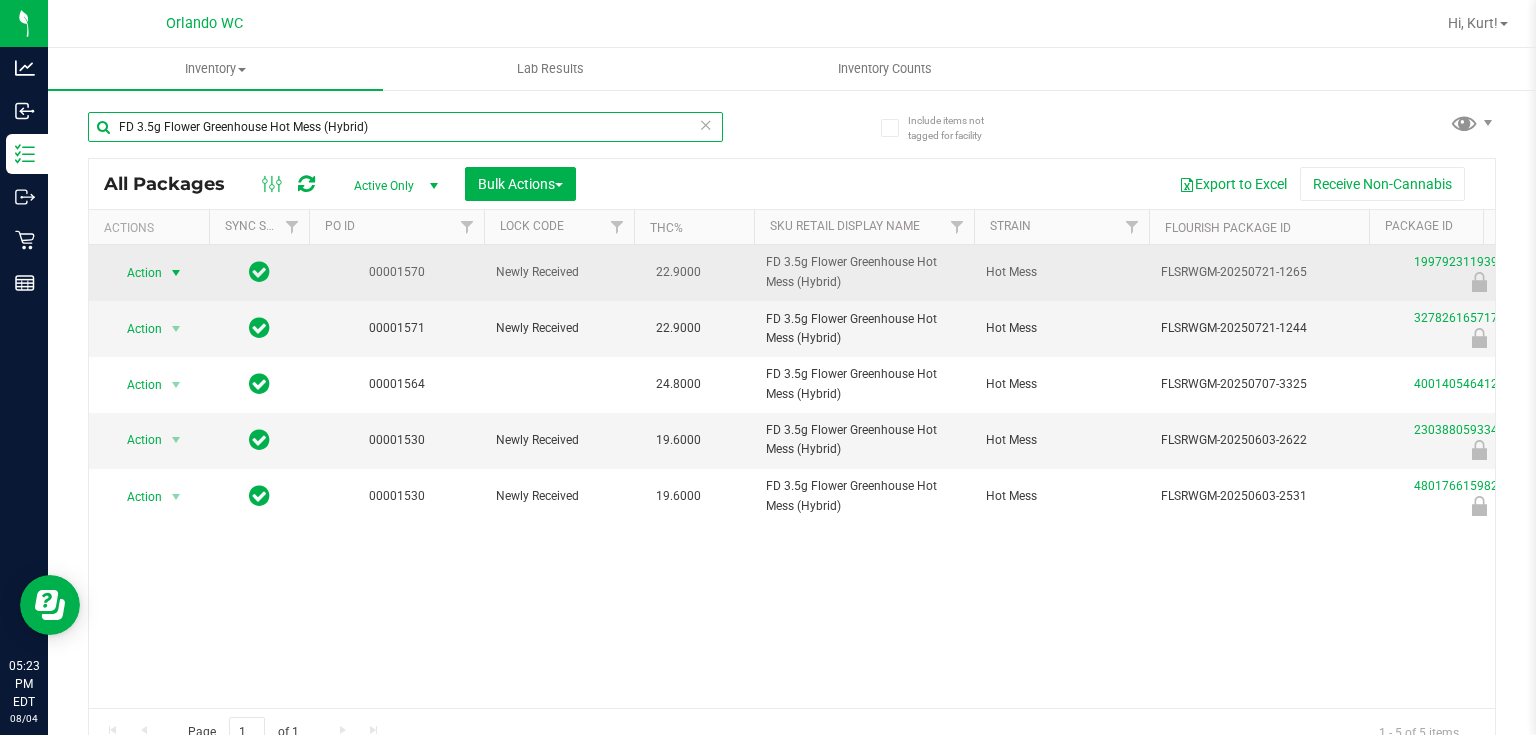 type on "FD 3.5g Flower Greenhouse Hot Mess (Hybrid)" 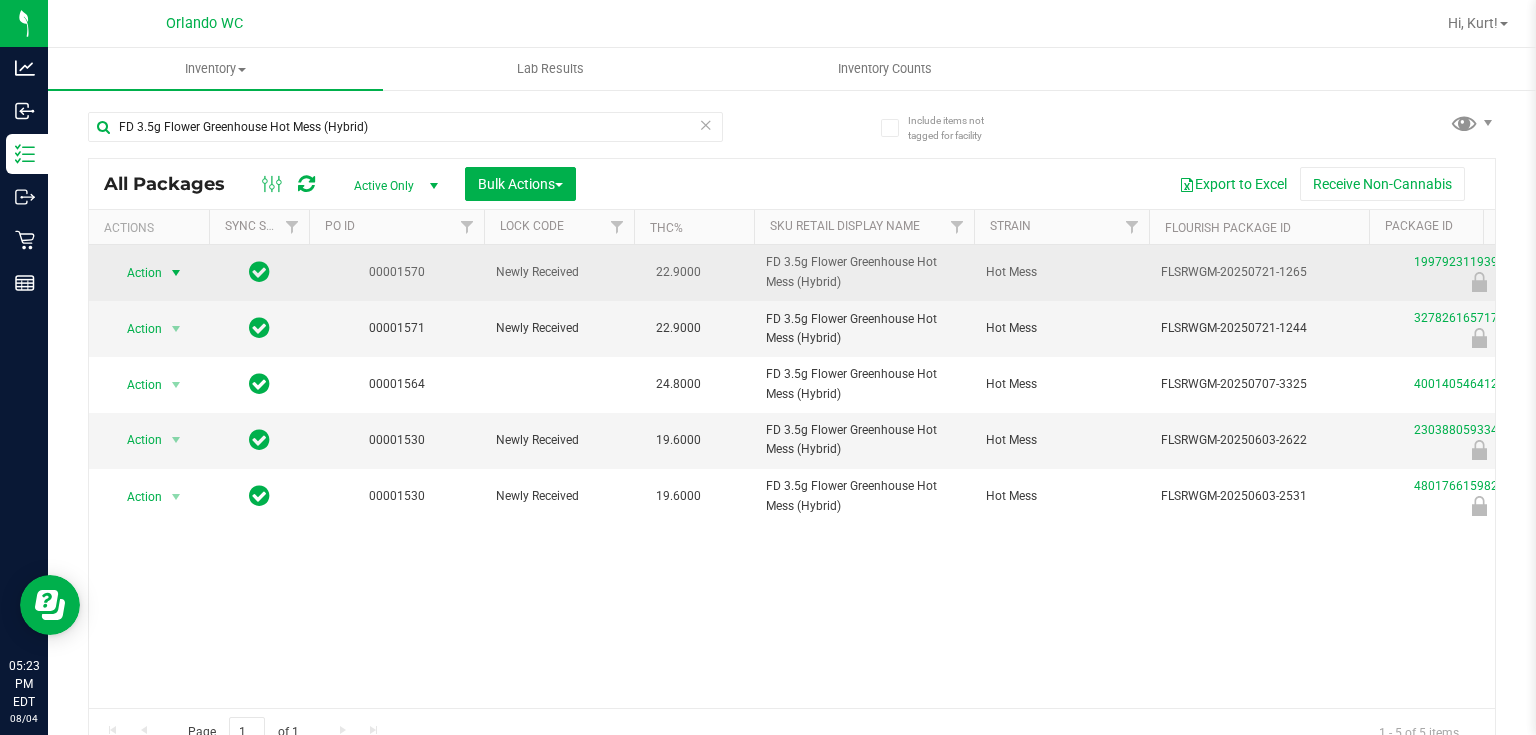 click at bounding box center (176, 273) 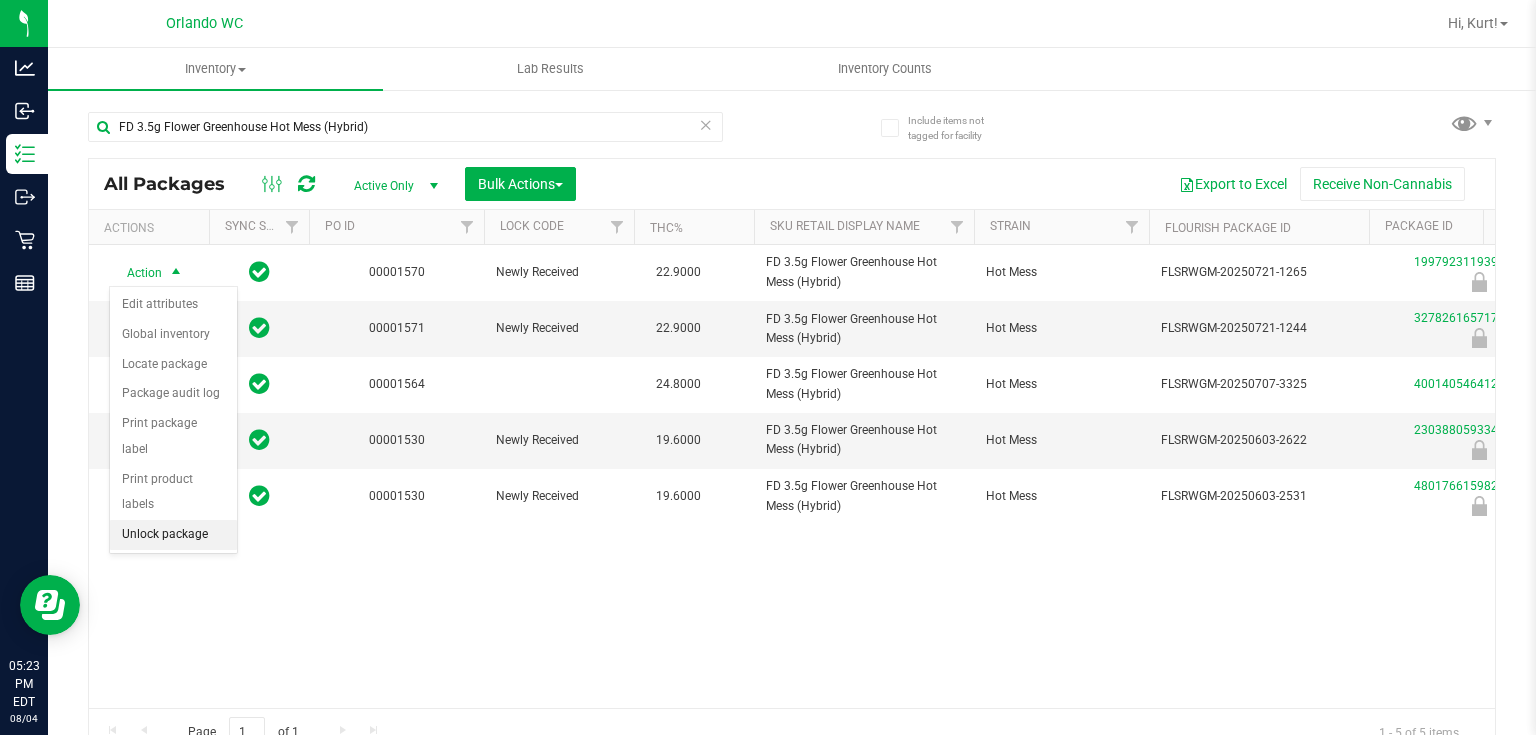 click on "Unlock package" at bounding box center (173, 535) 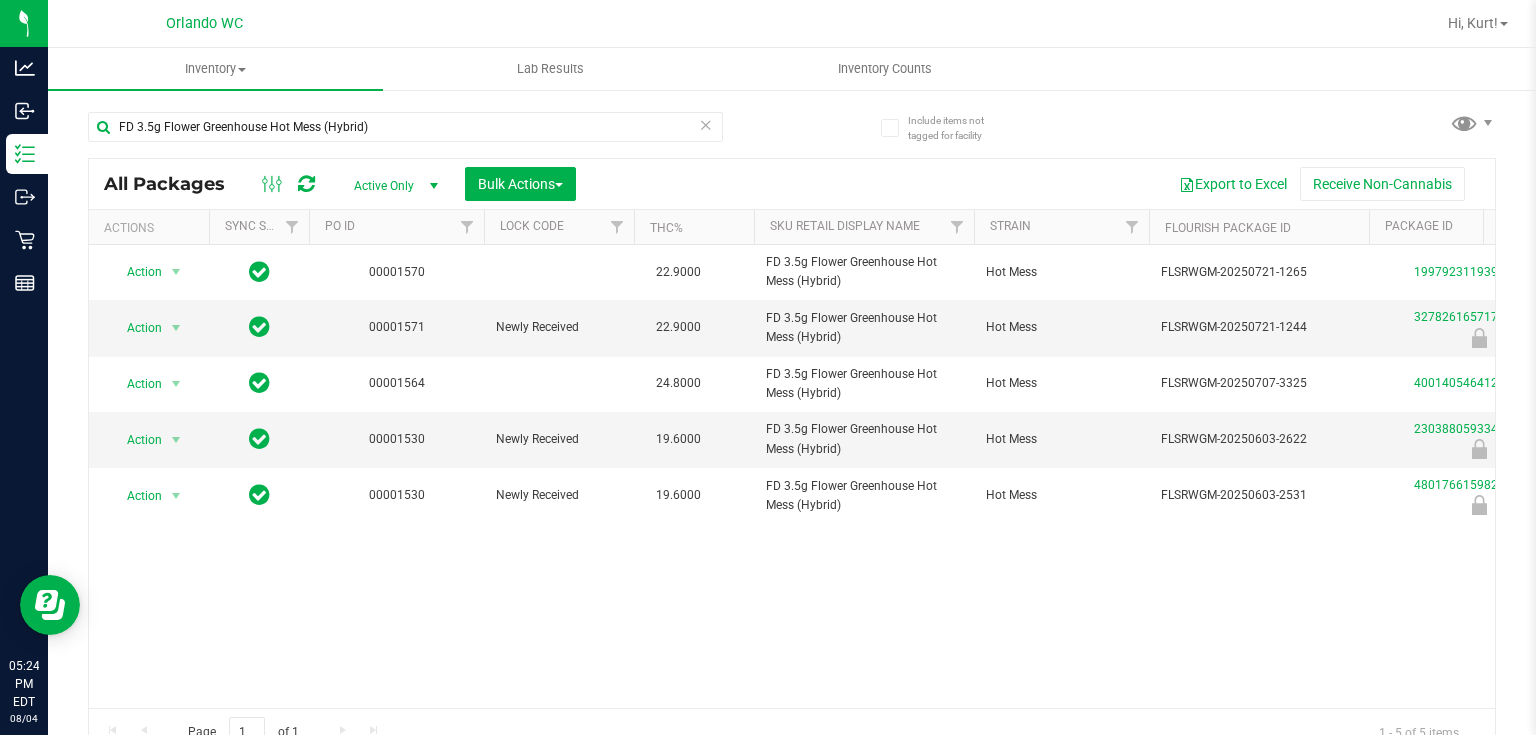 scroll, scrollTop: 0, scrollLeft: 8, axis: horizontal 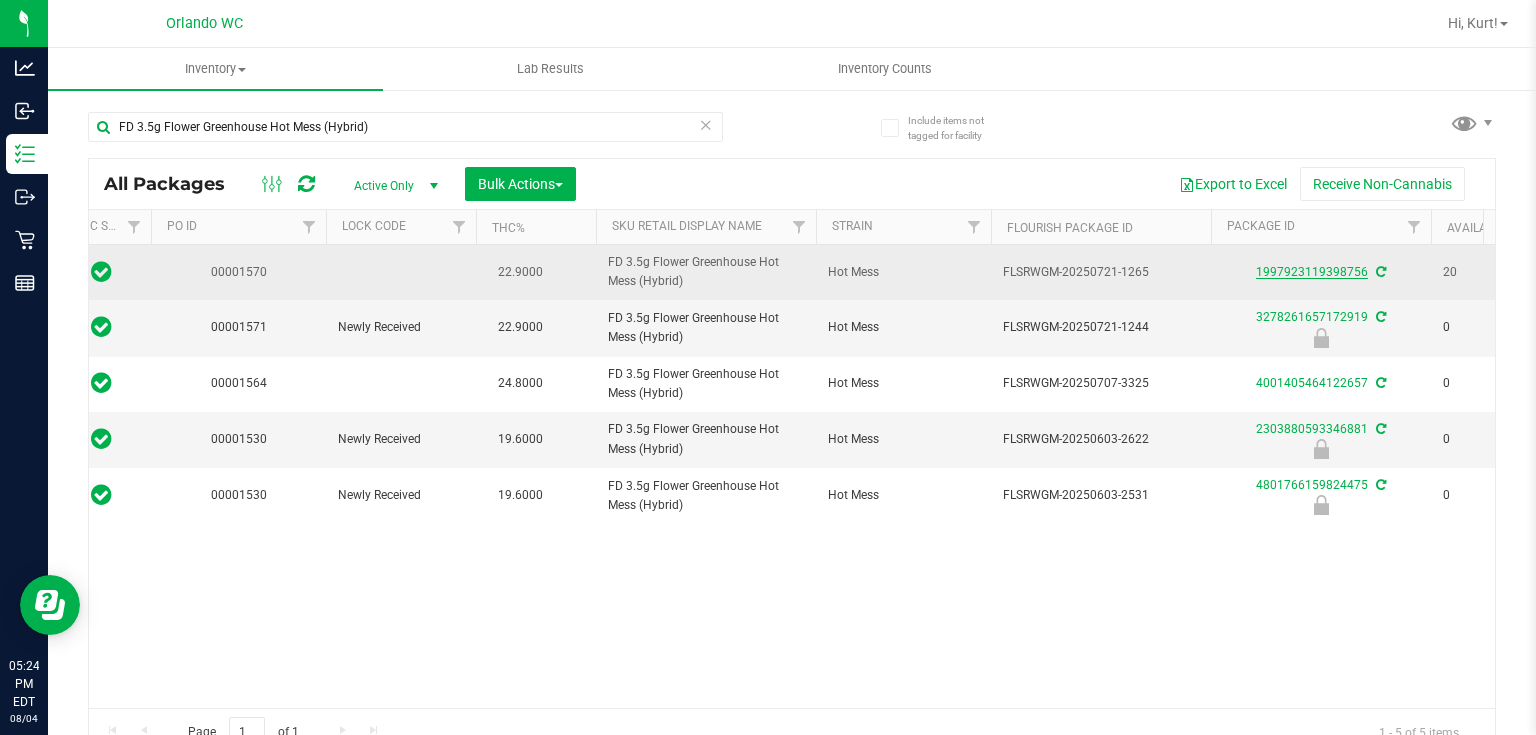 click on "1997923119398756" at bounding box center (1312, 272) 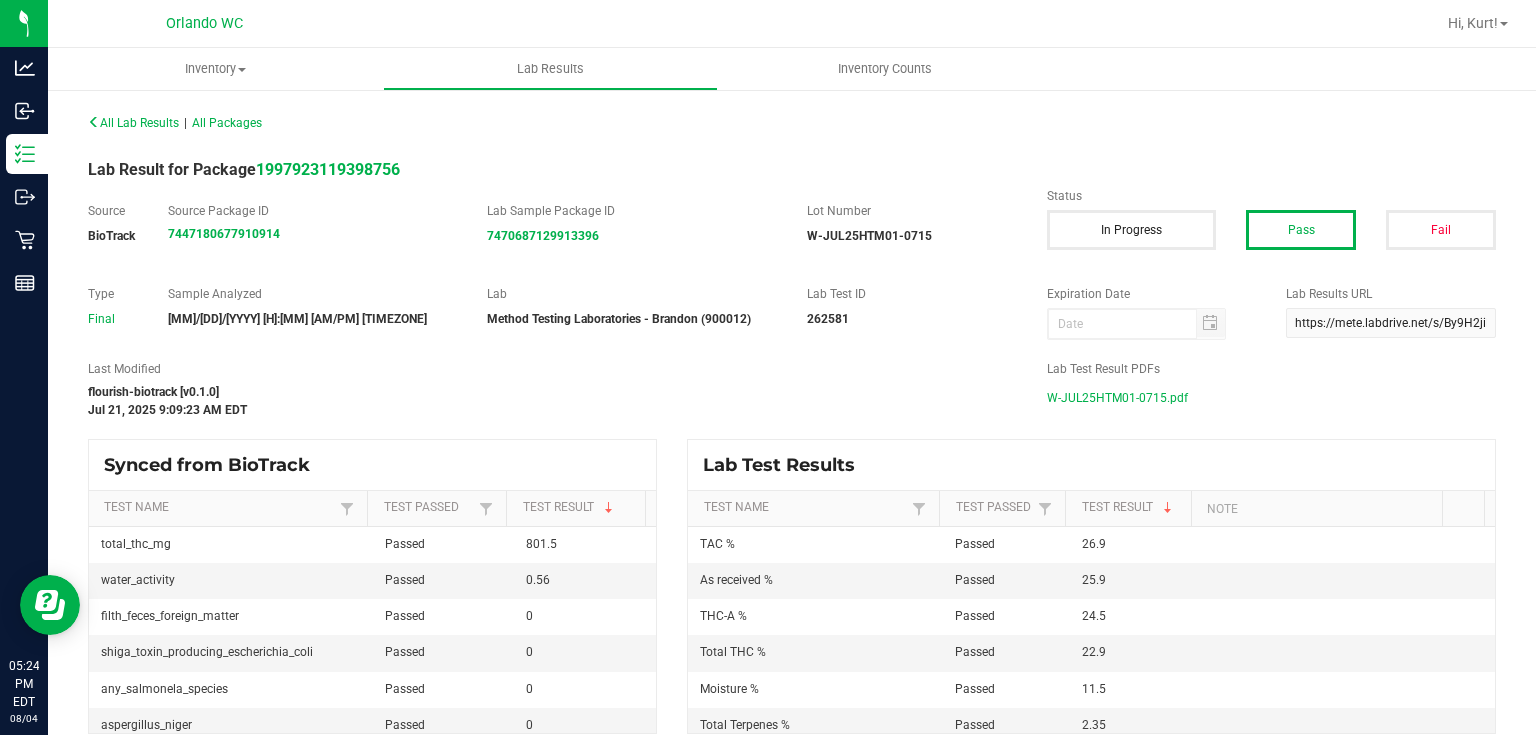 click on "W-JUL25HTM01-0715.pdf" at bounding box center (1117, 398) 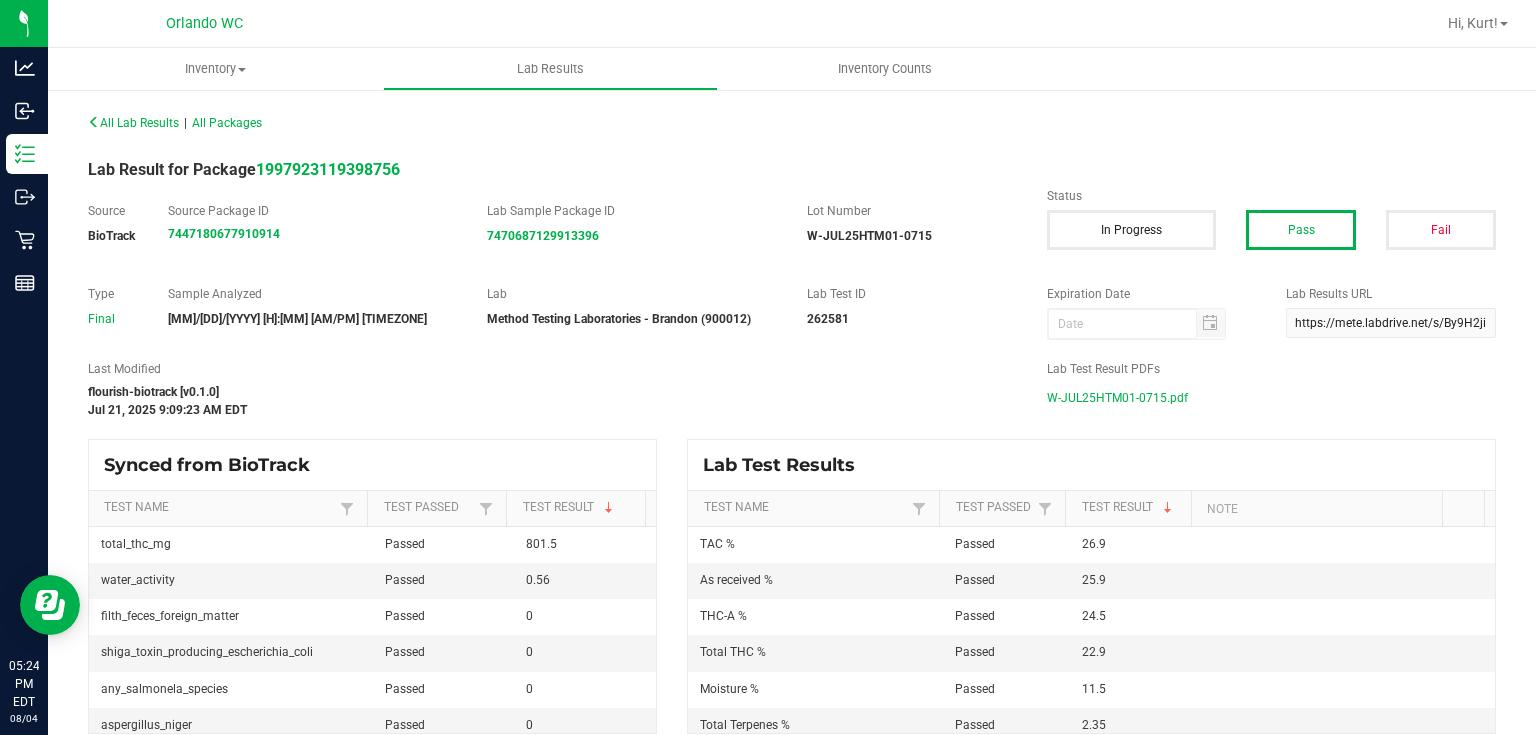 click on "W-JUL25HTM01-0715.pdf" at bounding box center [1117, 398] 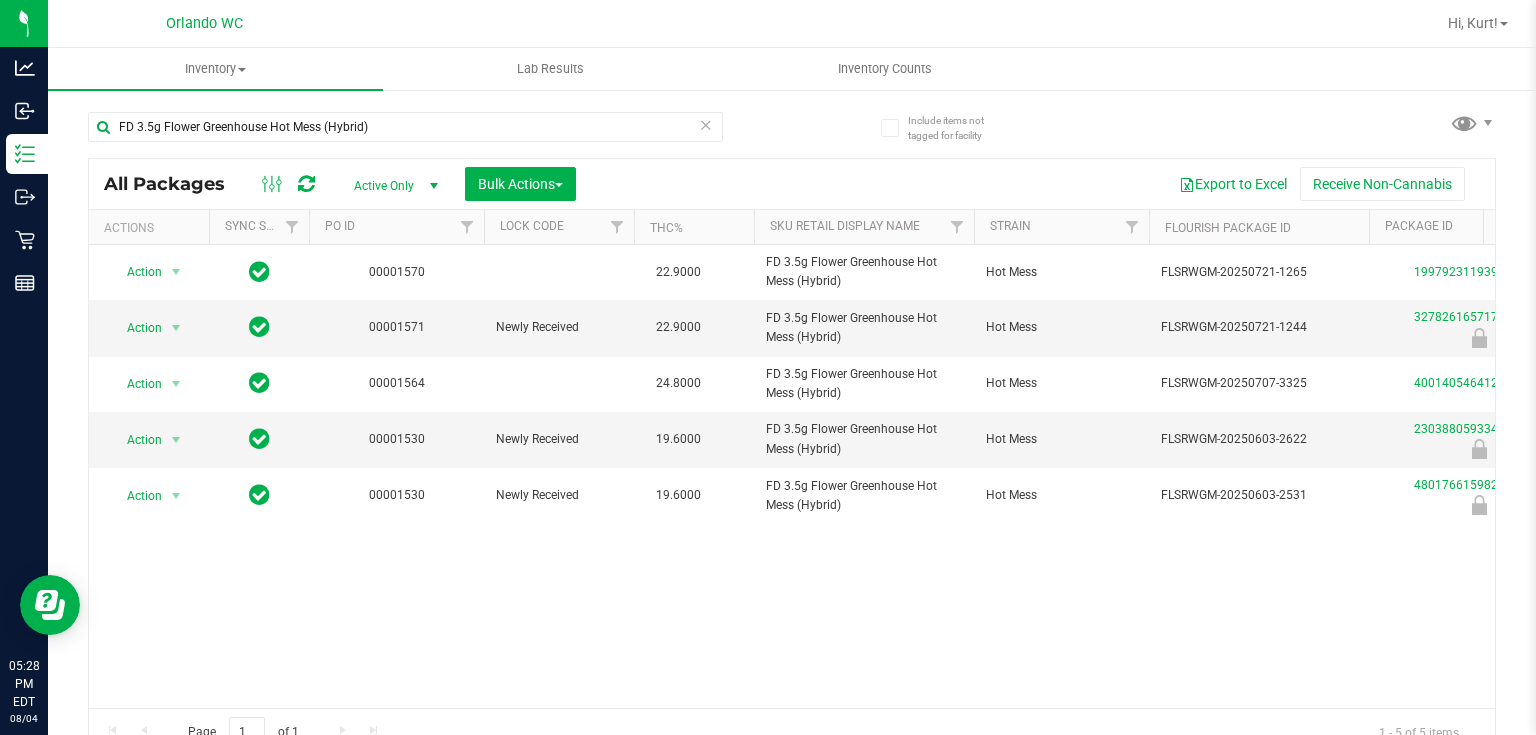 scroll, scrollTop: 0, scrollLeft: 8, axis: horizontal 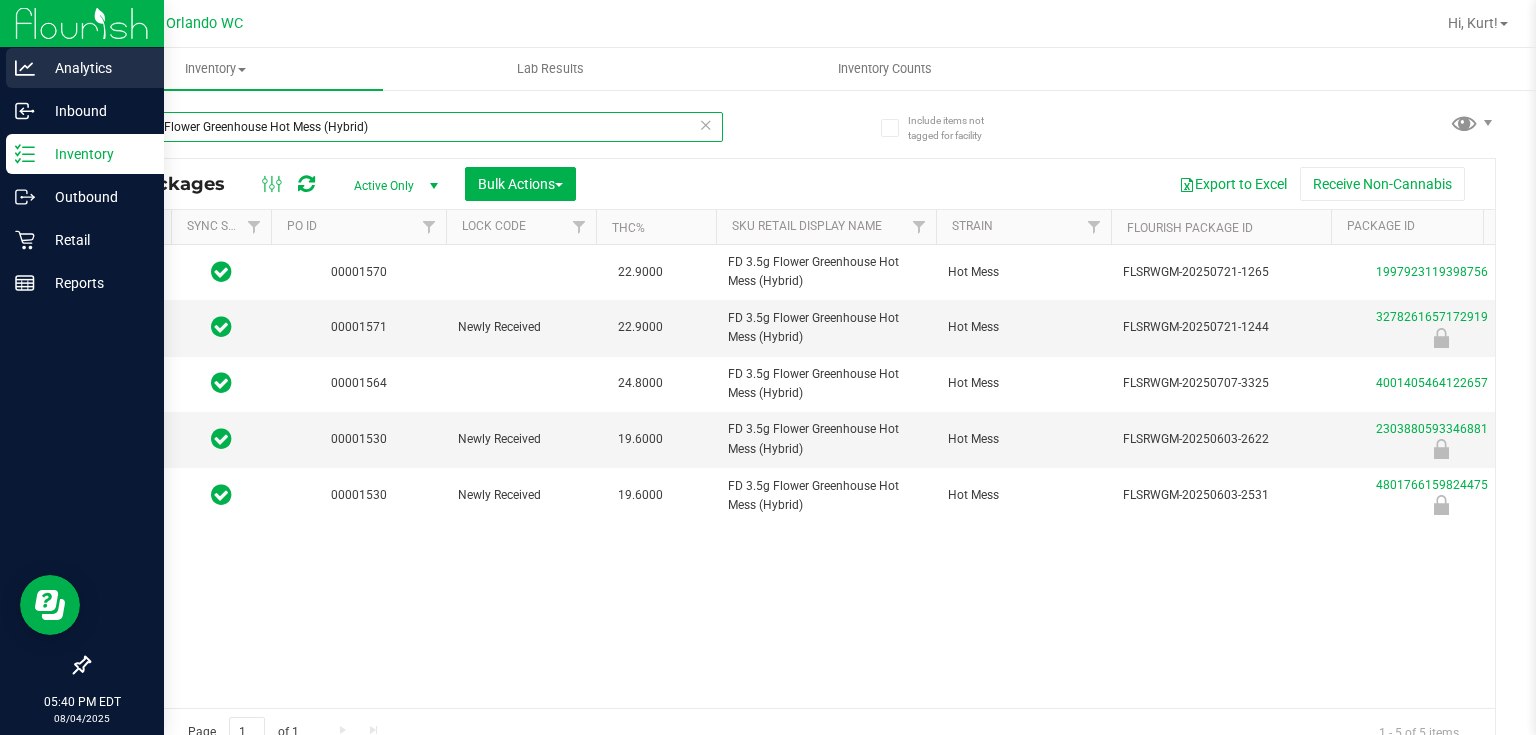 drag, startPoint x: 403, startPoint y: 133, endPoint x: 0, endPoint y: 49, distance: 411.66125 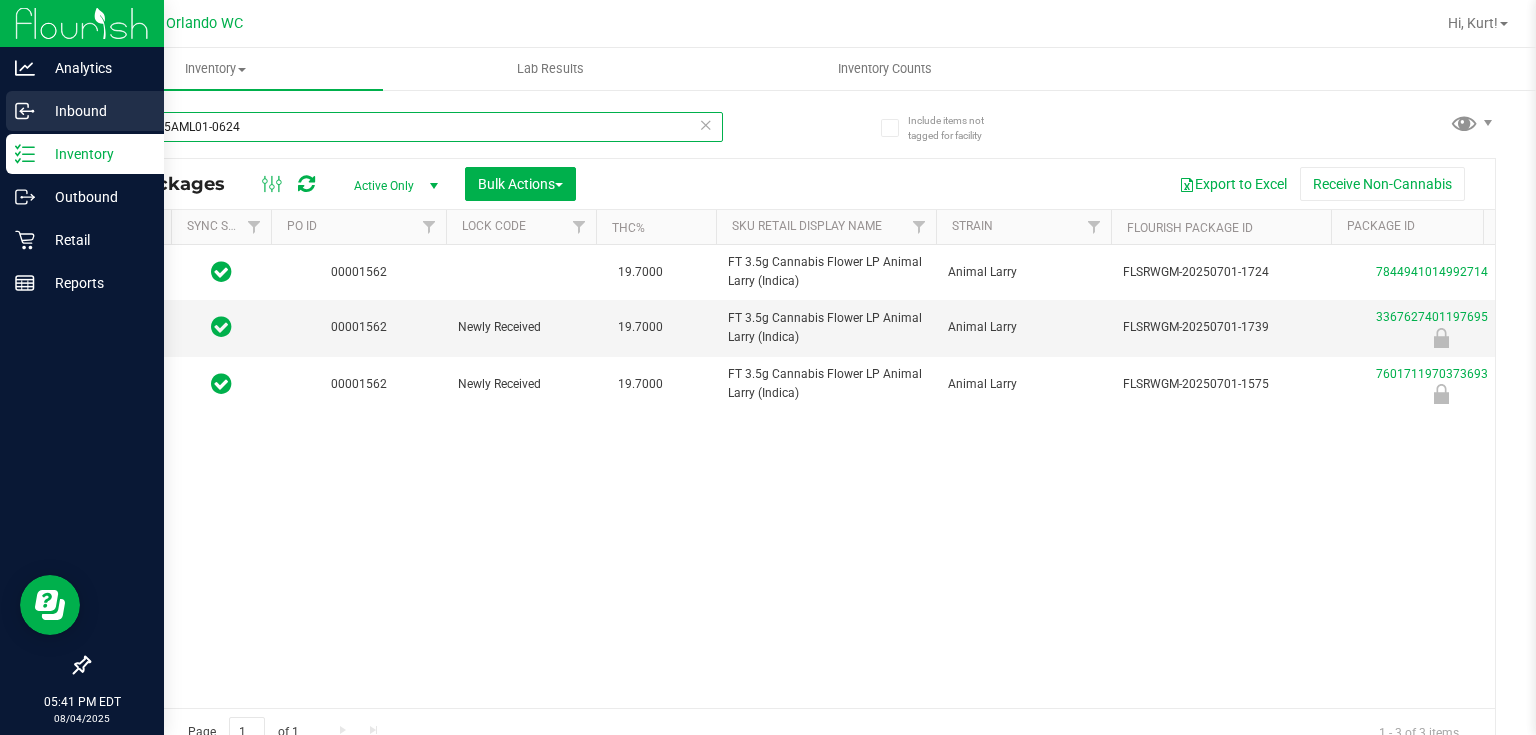 drag, startPoint x: 191, startPoint y: 117, endPoint x: 38, endPoint y: 96, distance: 154.43445 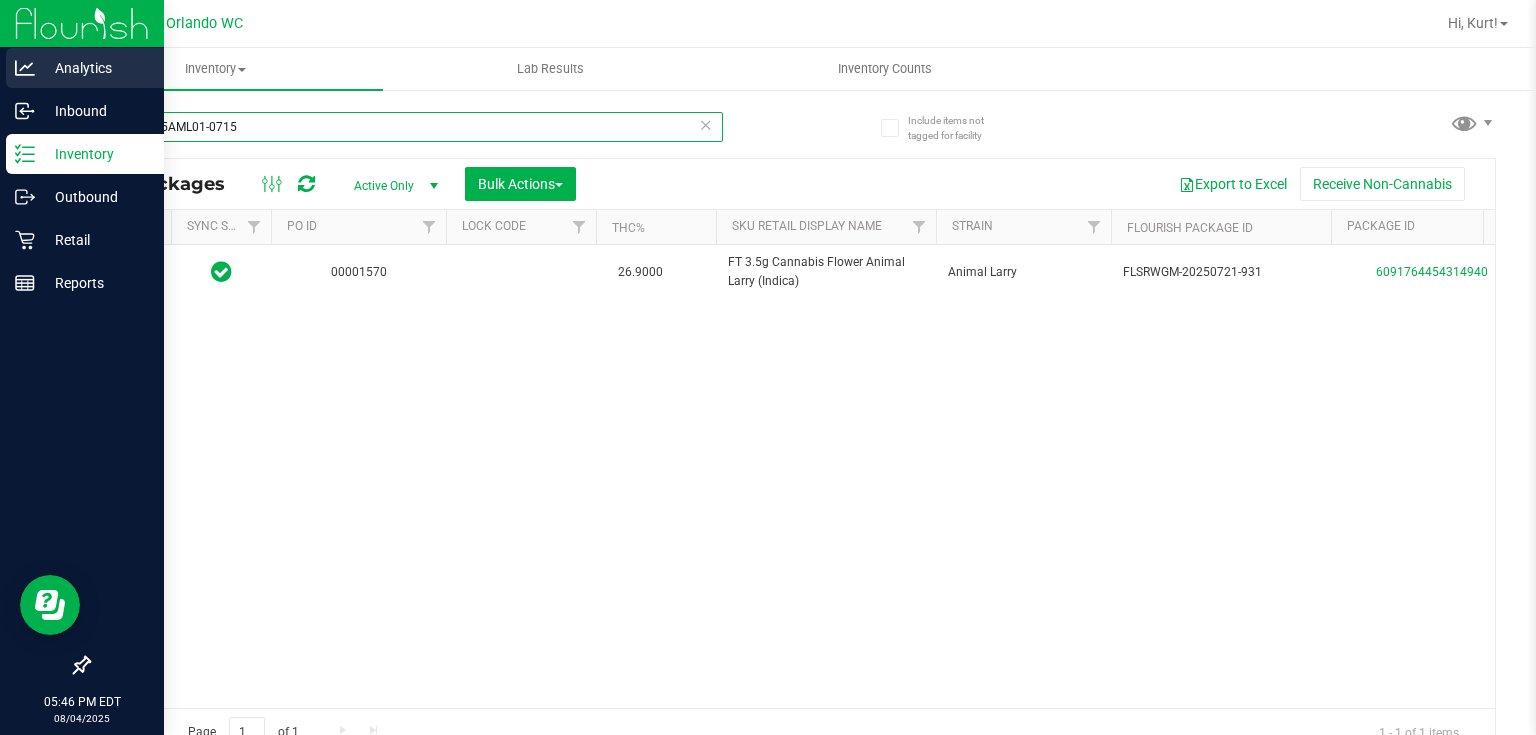 drag, startPoint x: 289, startPoint y: 136, endPoint x: 36, endPoint y: 81, distance: 258.90924 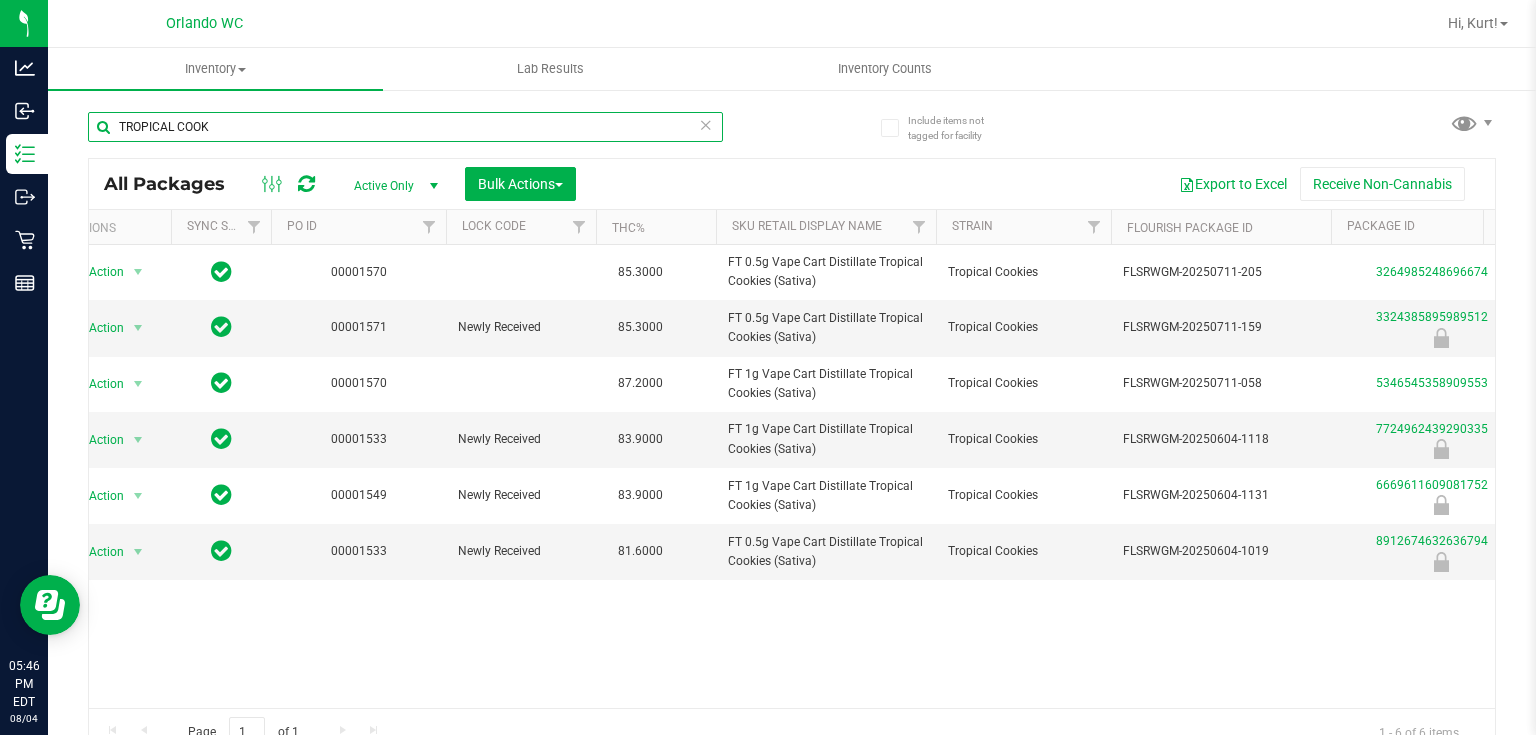 scroll, scrollTop: 0, scrollLeft: 53, axis: horizontal 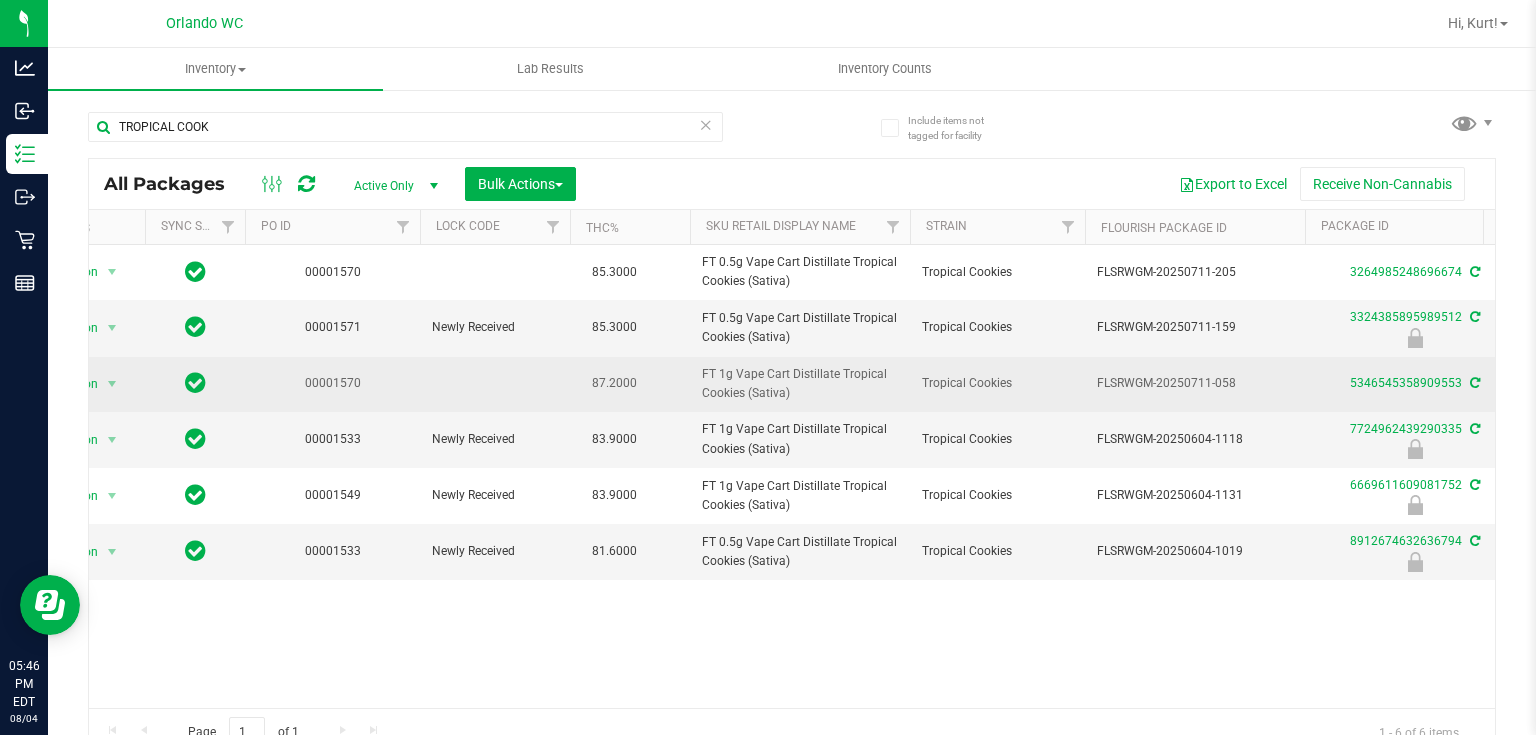 drag, startPoint x: 686, startPoint y: 368, endPoint x: 804, endPoint y: 404, distance: 123.36936 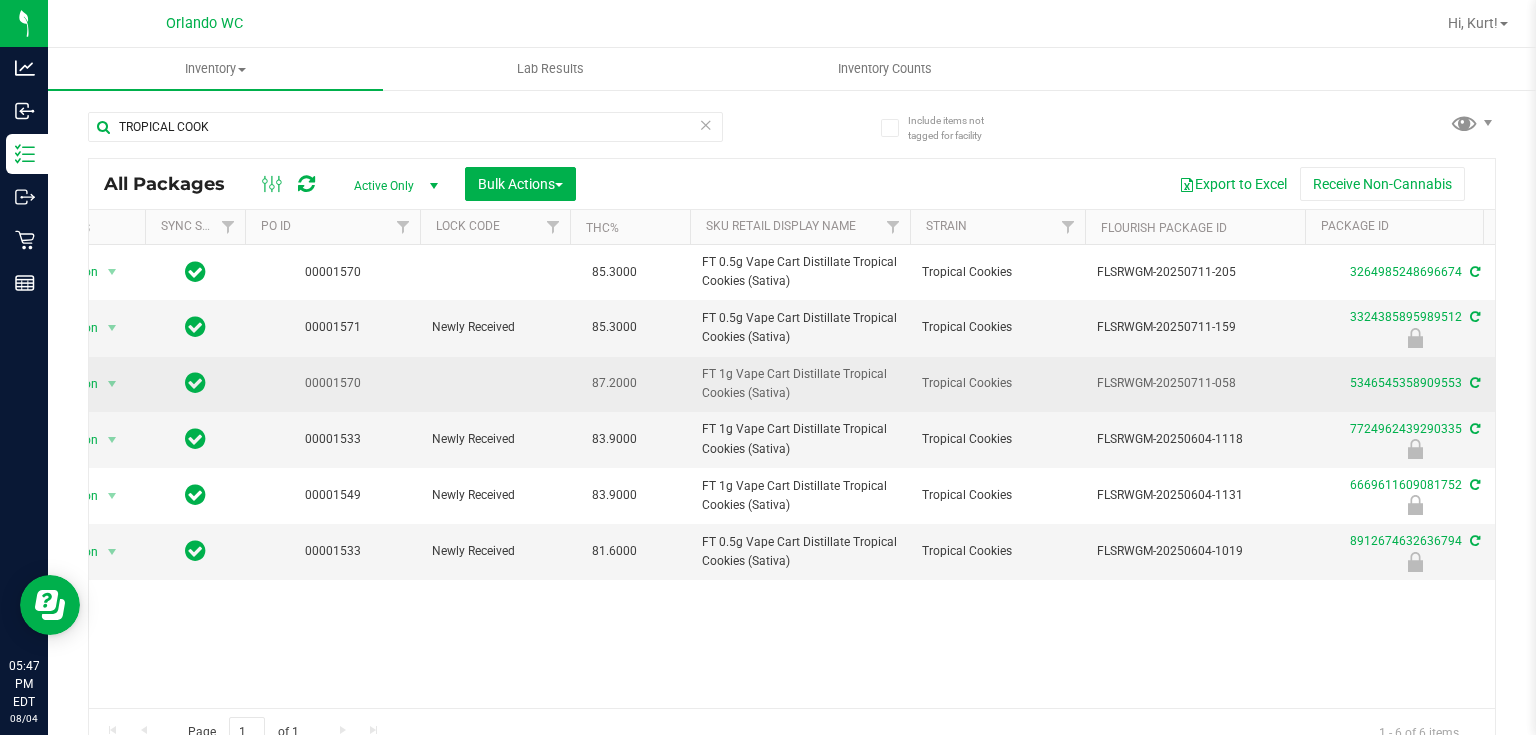 copy on "FT 1g Vape Cart Distillate Tropical Cookies (Sativa)" 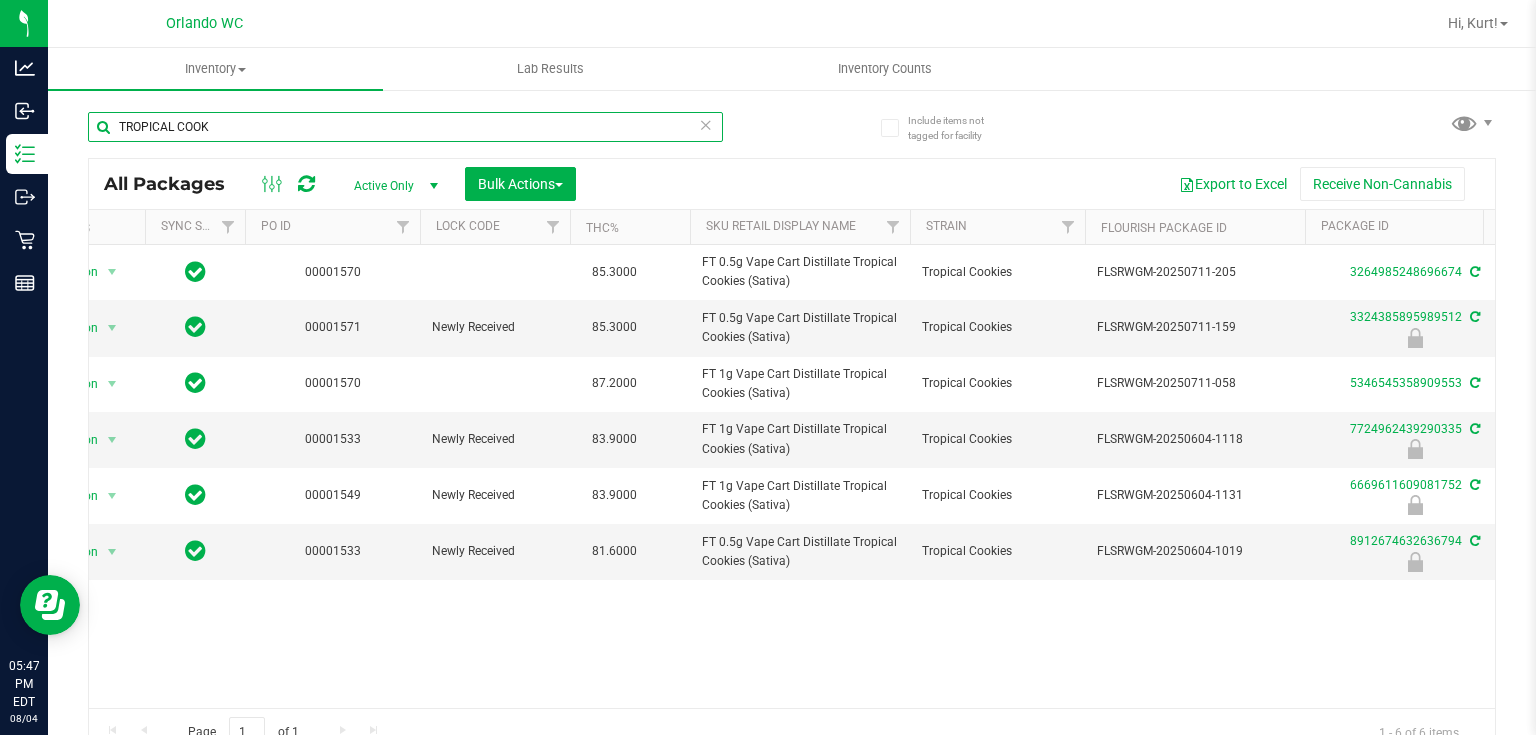 drag, startPoint x: 274, startPoint y: 128, endPoint x: 120, endPoint y: 122, distance: 154.11684 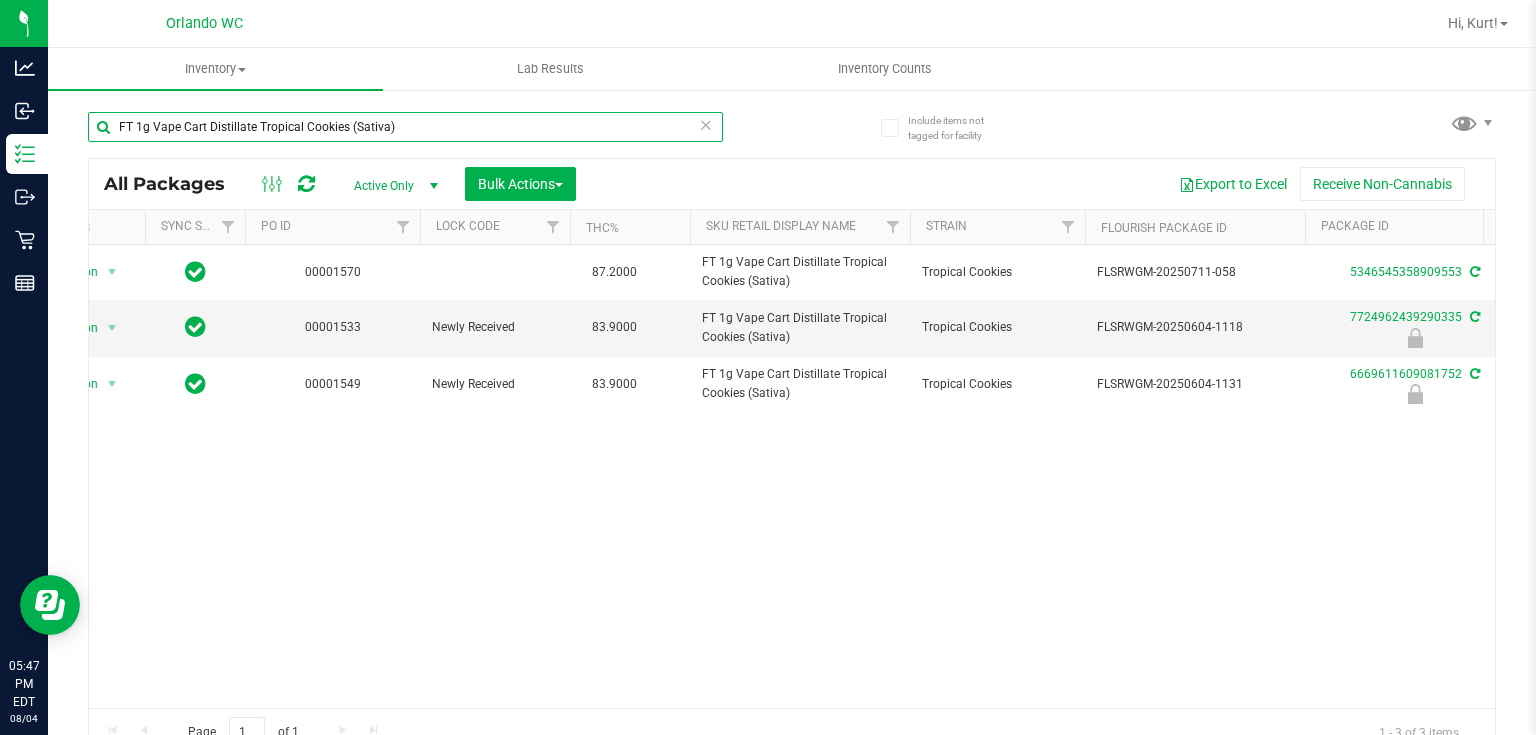 scroll, scrollTop: 0, scrollLeft: 293, axis: horizontal 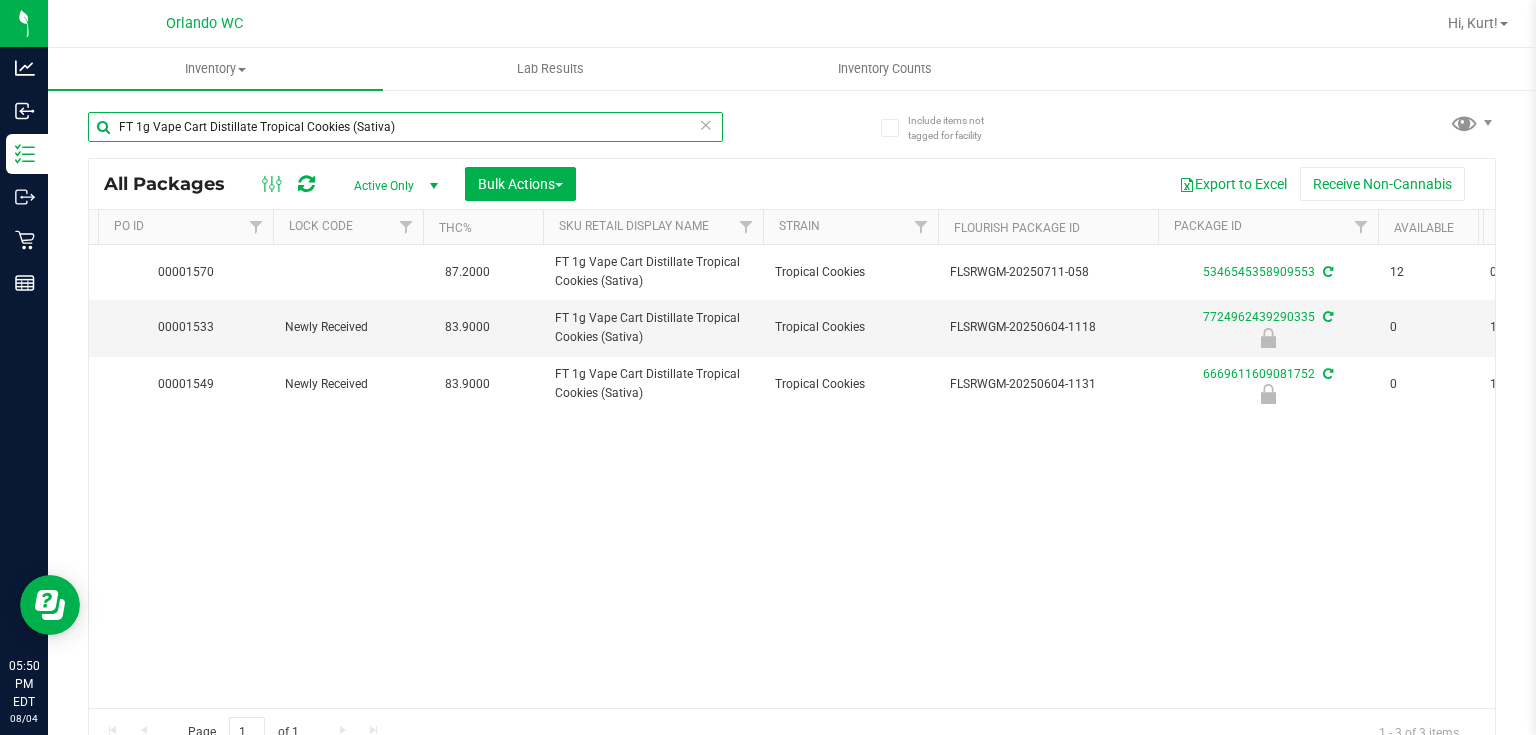 drag, startPoint x: 413, startPoint y: 125, endPoint x: 51, endPoint y: 106, distance: 362.4983 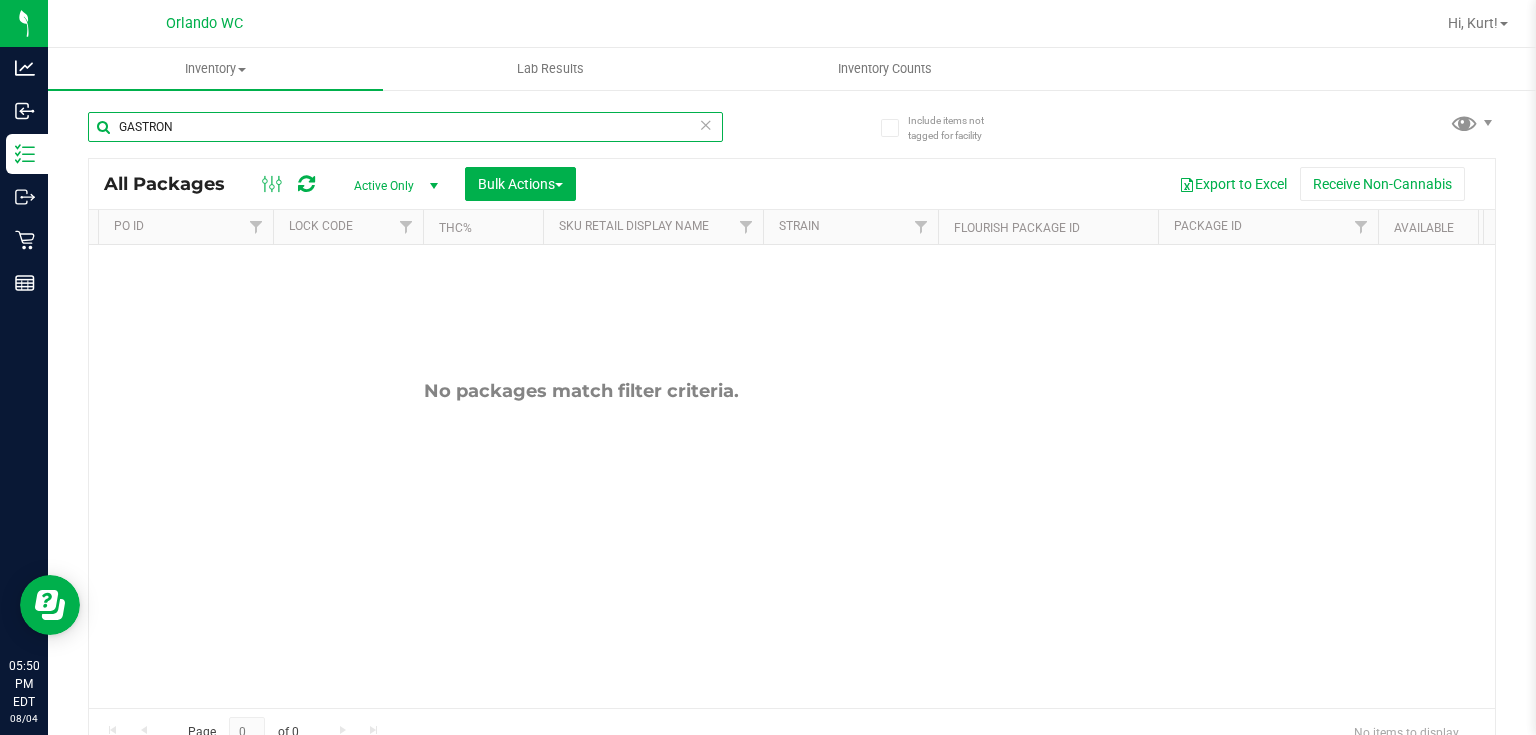 drag, startPoint x: 187, startPoint y: 126, endPoint x: 110, endPoint y: 125, distance: 77.00649 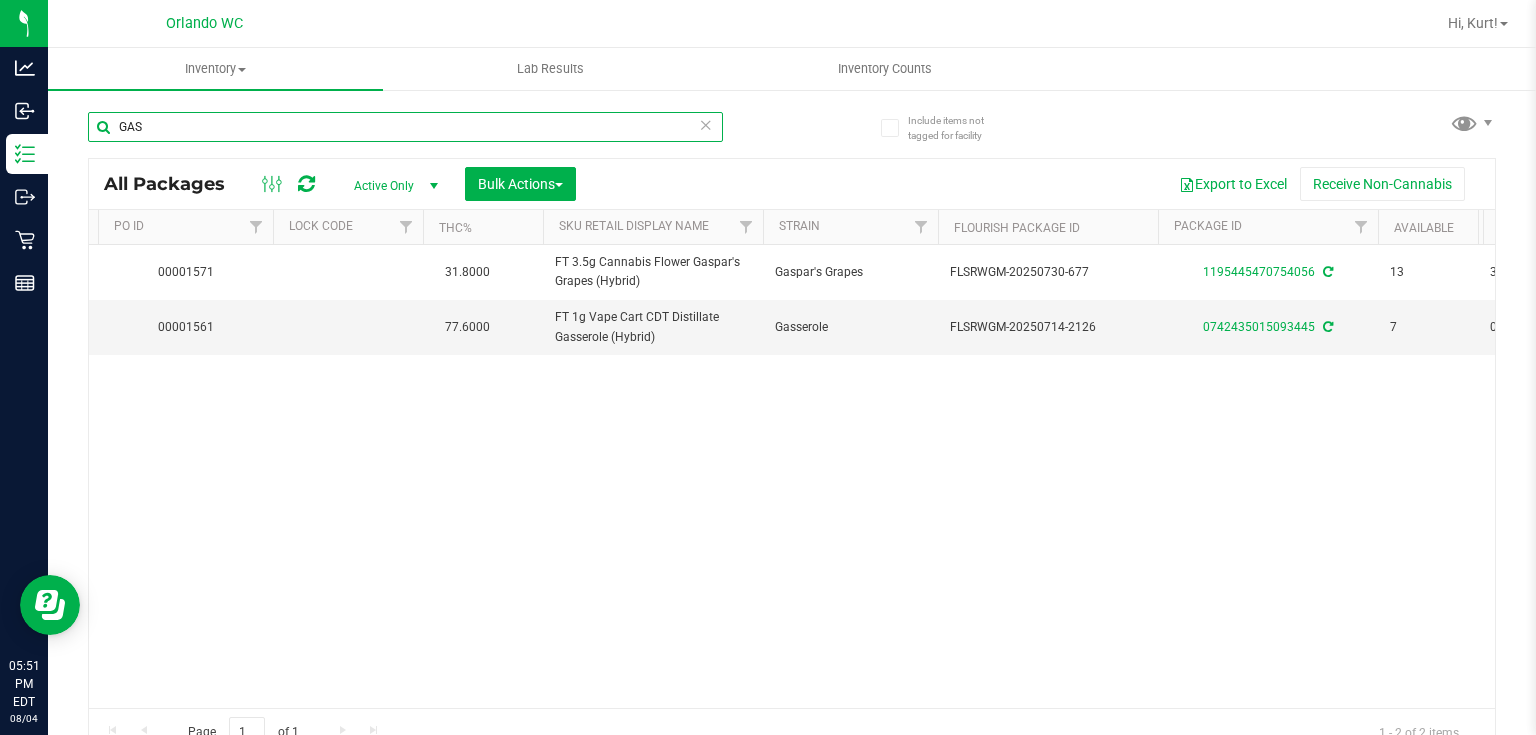 type on "GAS" 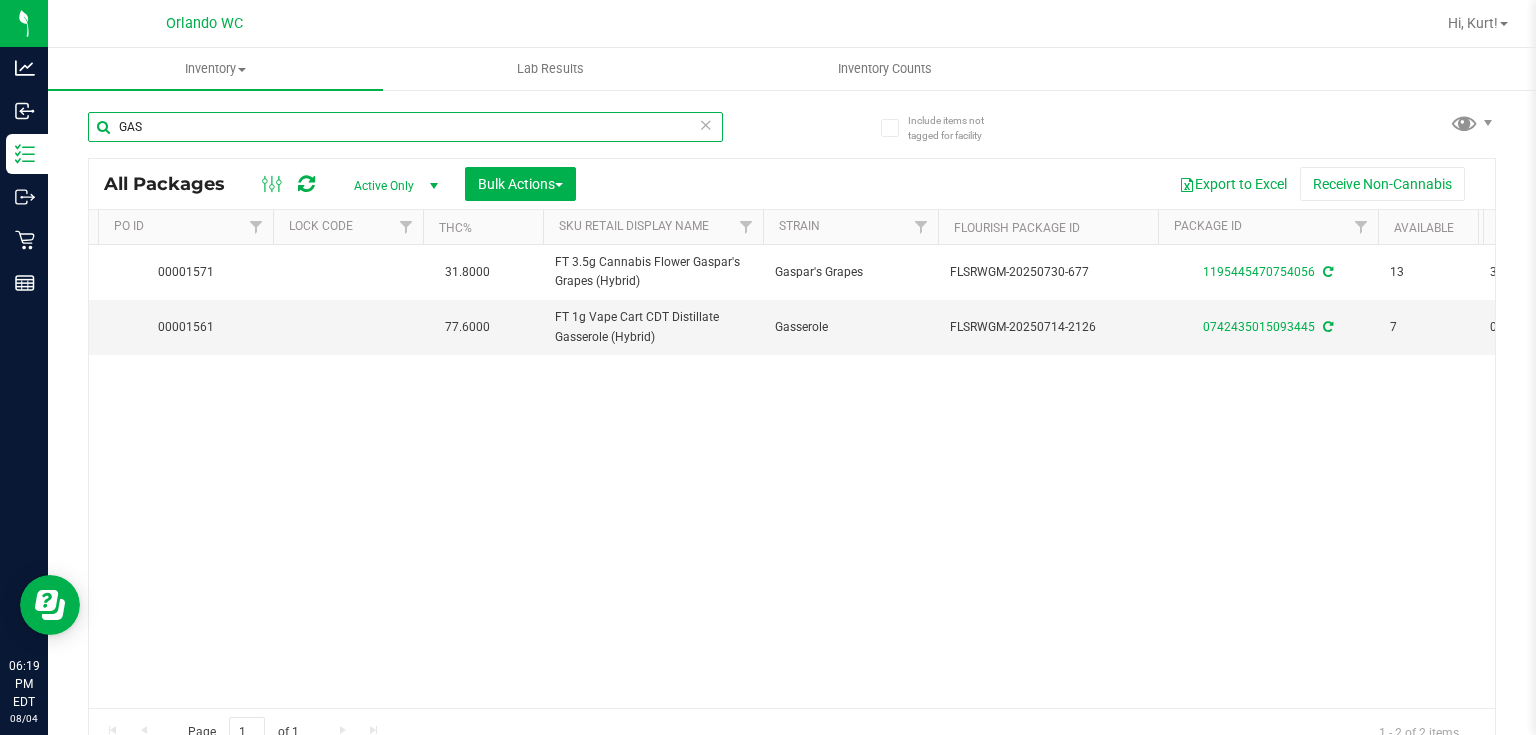 drag, startPoint x: 250, startPoint y: 136, endPoint x: 122, endPoint y: 137, distance: 128.0039 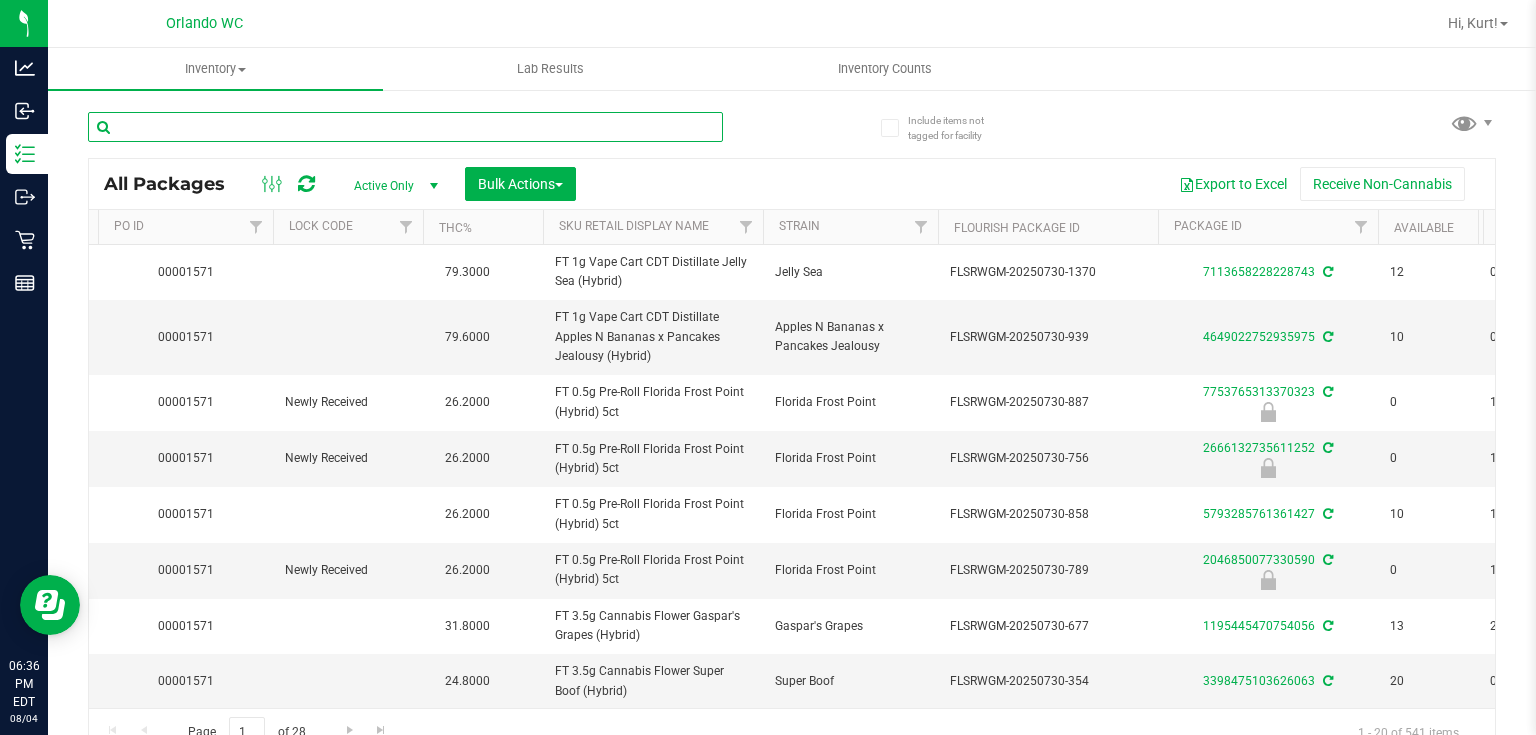 click at bounding box center [405, 127] 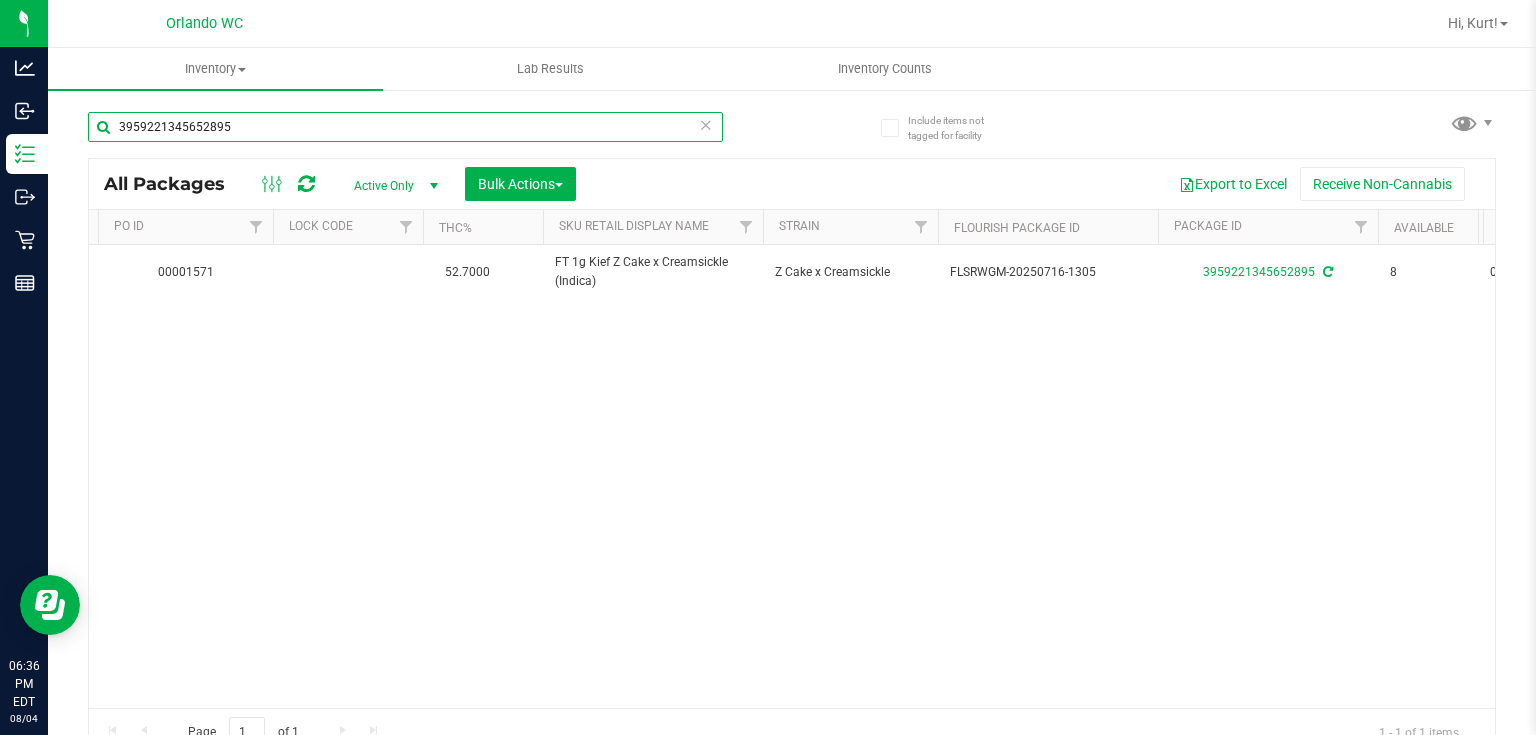 scroll, scrollTop: 0, scrollLeft: 255, axis: horizontal 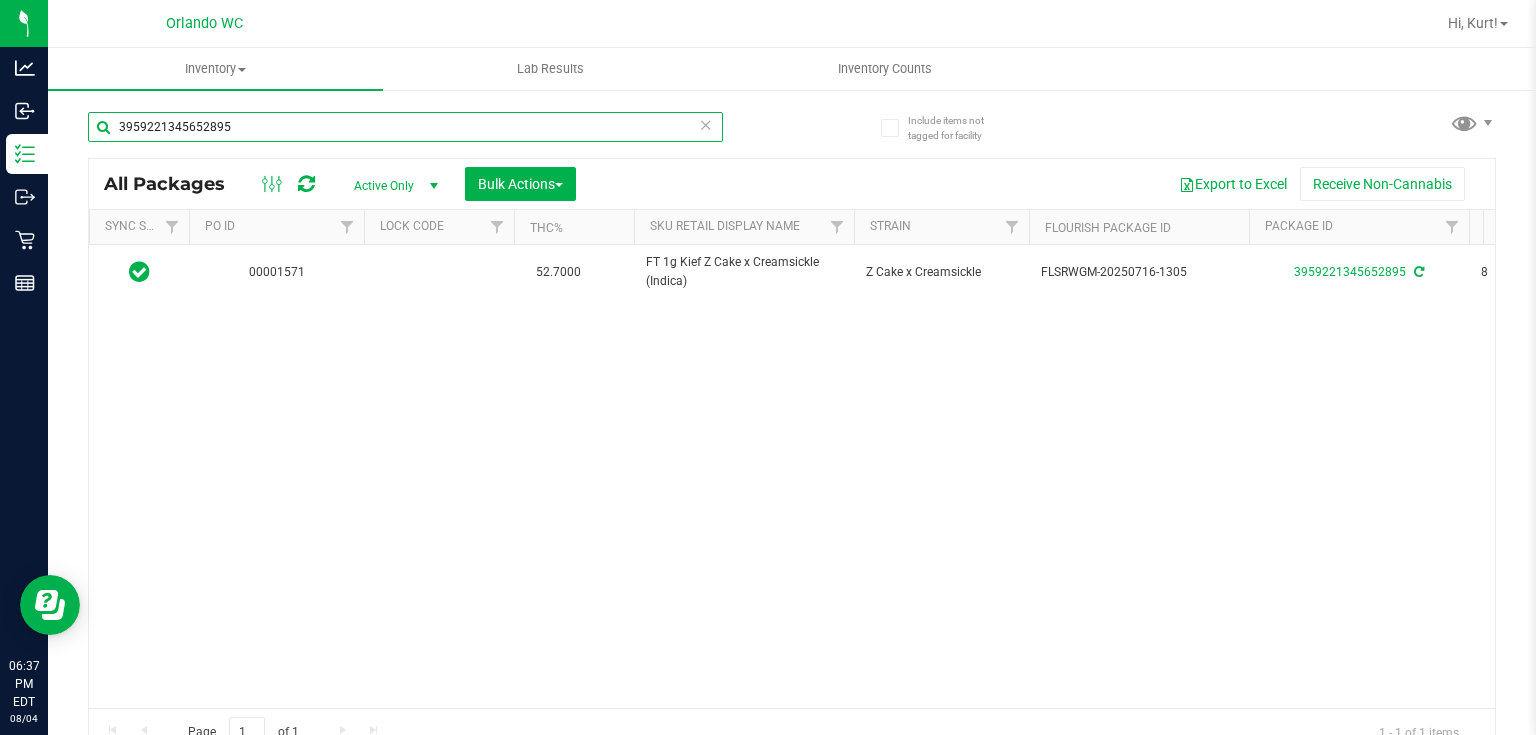 type on "3959221345652895" 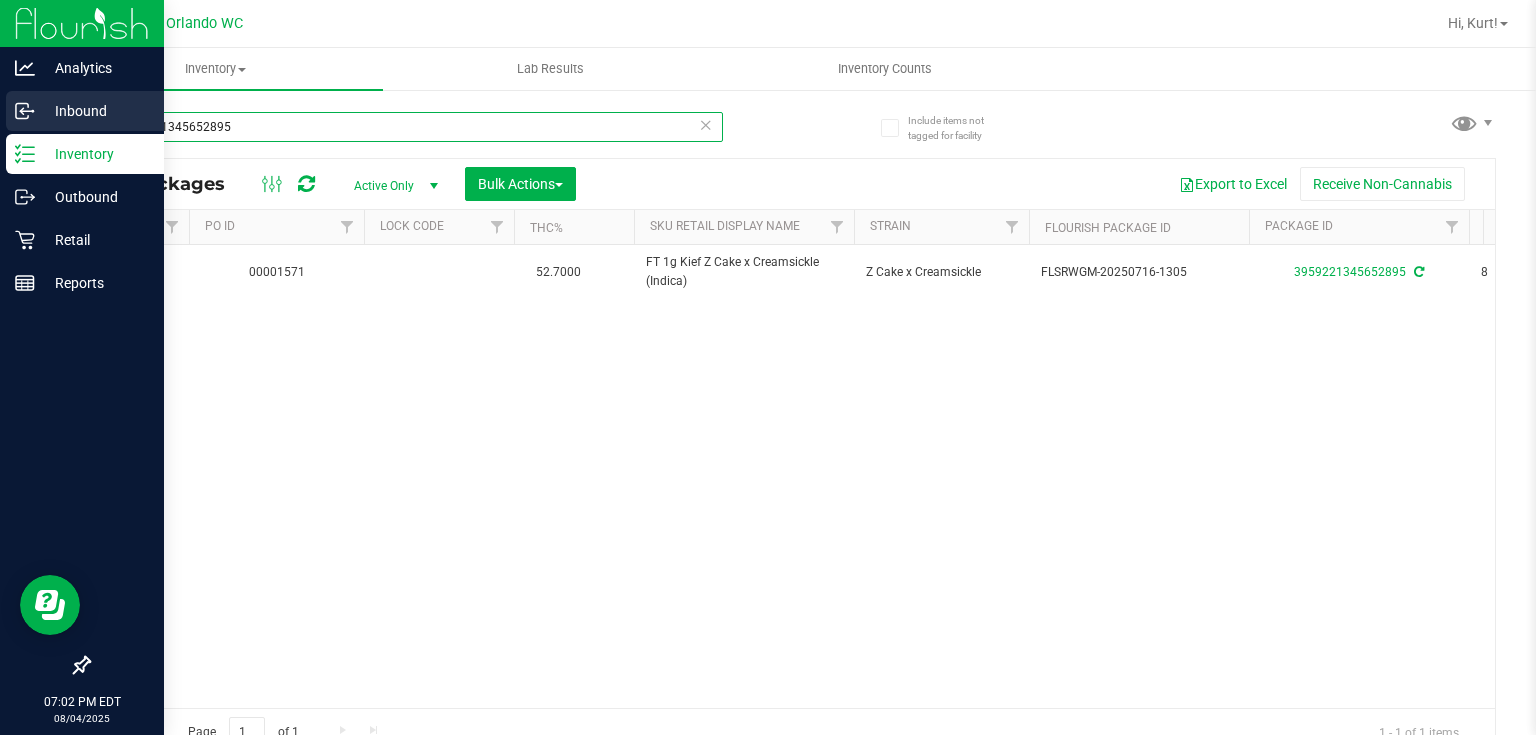 drag, startPoint x: 261, startPoint y: 134, endPoint x: 27, endPoint y: 122, distance: 234.3075 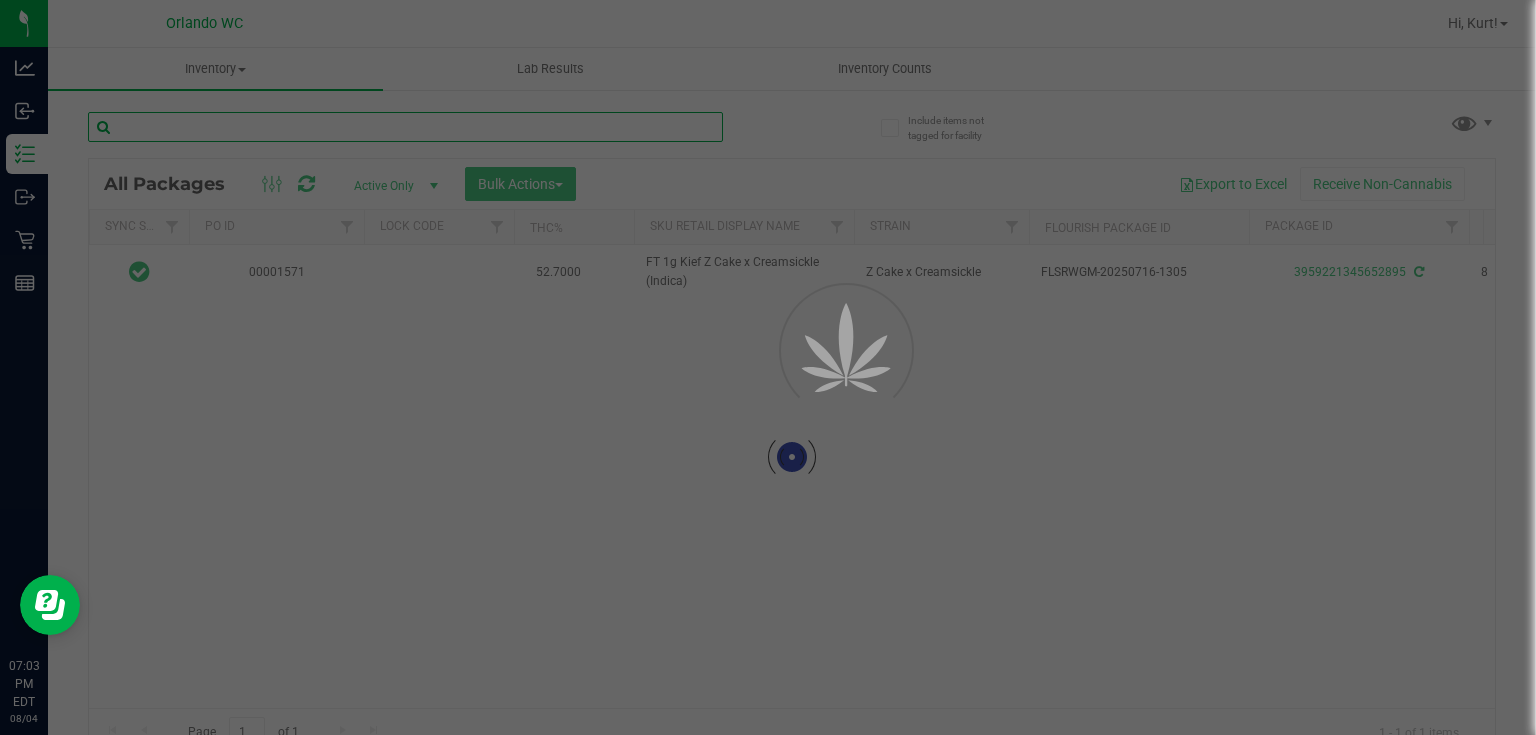 type 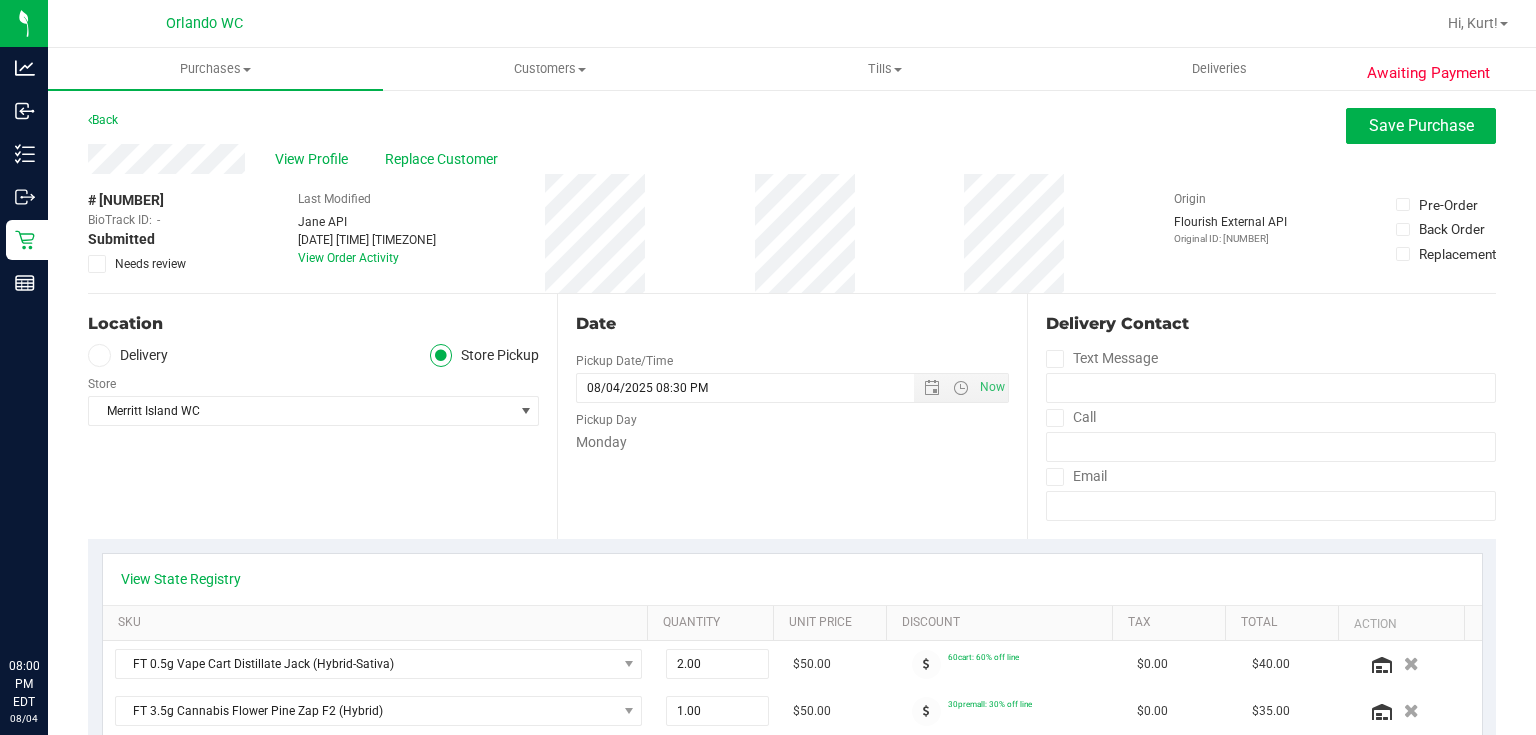 scroll, scrollTop: 0, scrollLeft: 0, axis: both 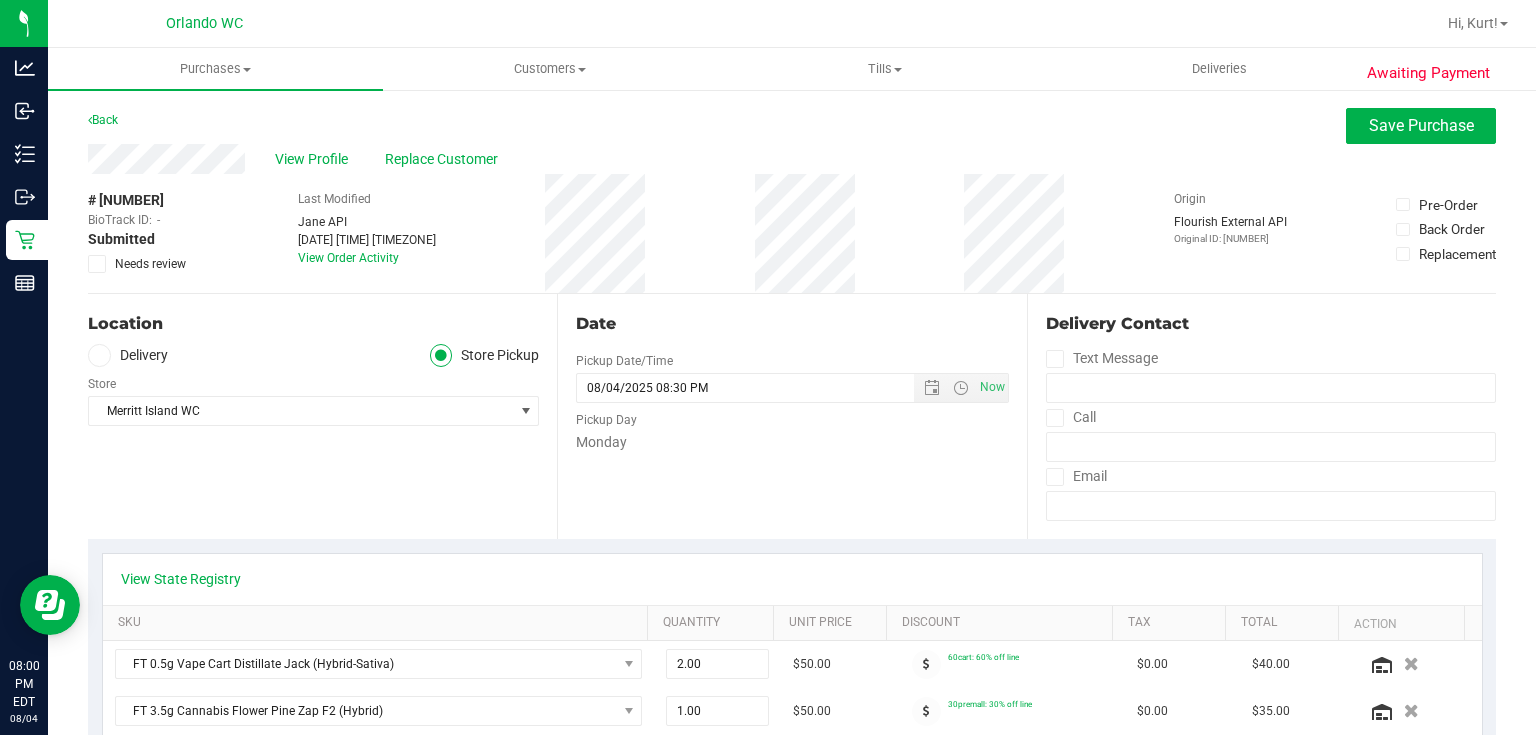 click at bounding box center (97, 264) 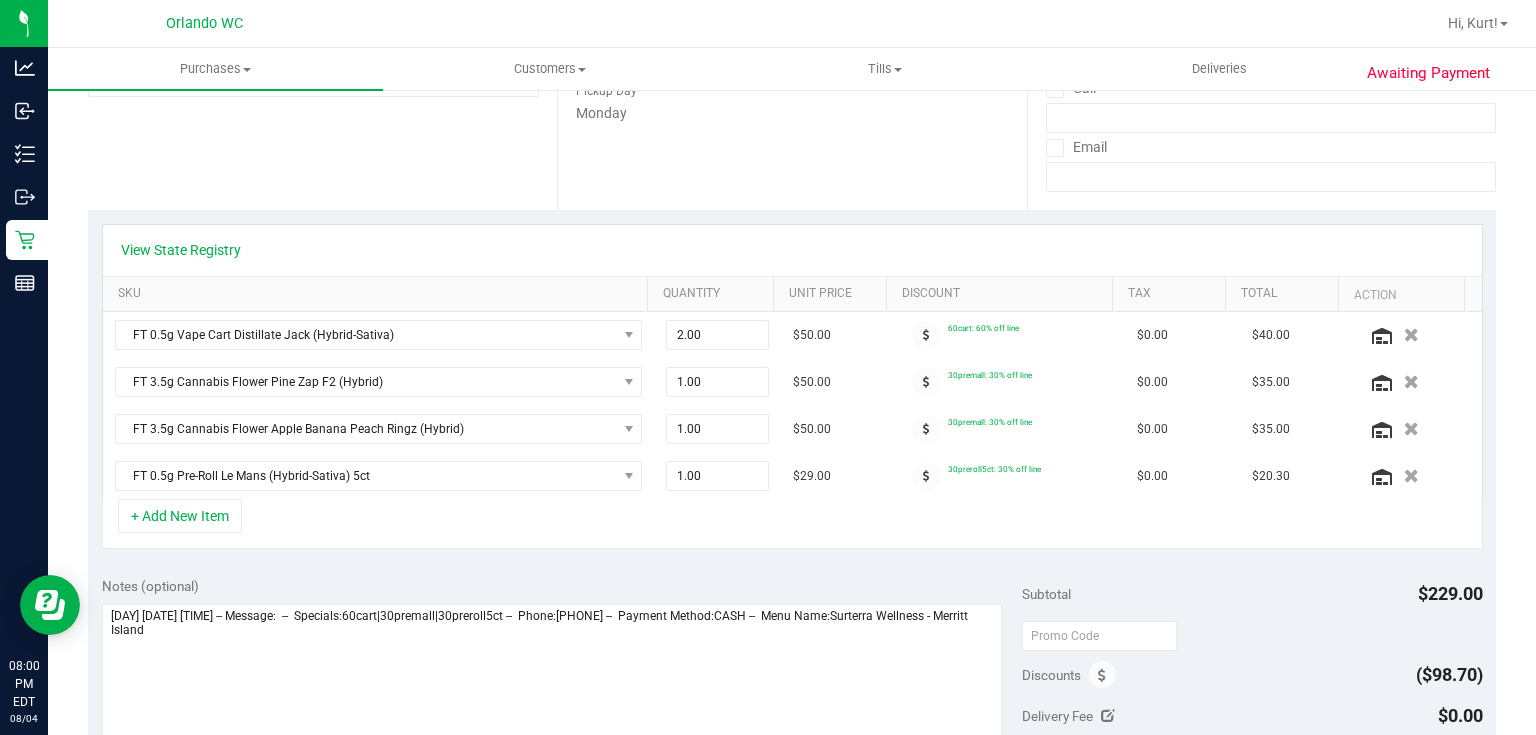 scroll, scrollTop: 332, scrollLeft: 0, axis: vertical 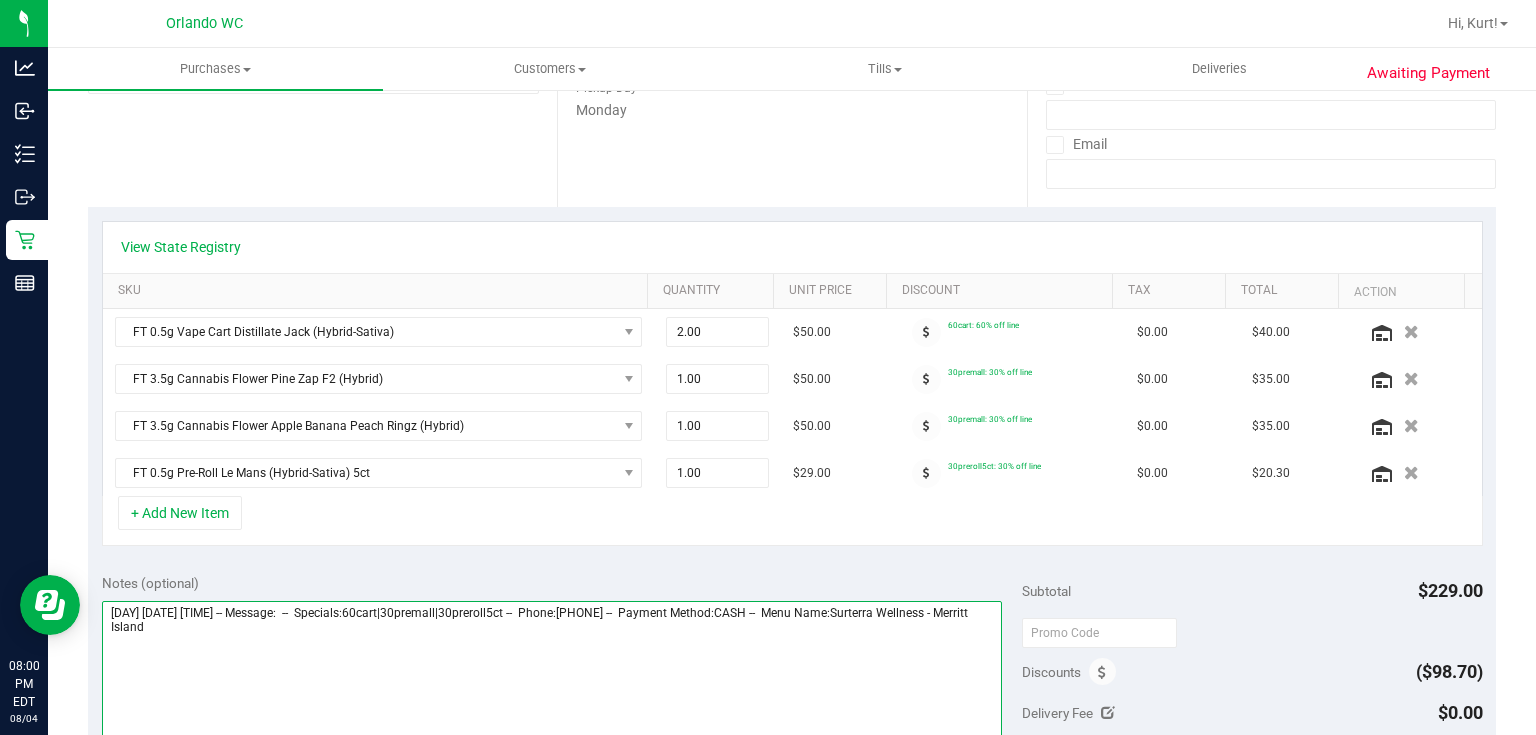 click at bounding box center [552, 697] 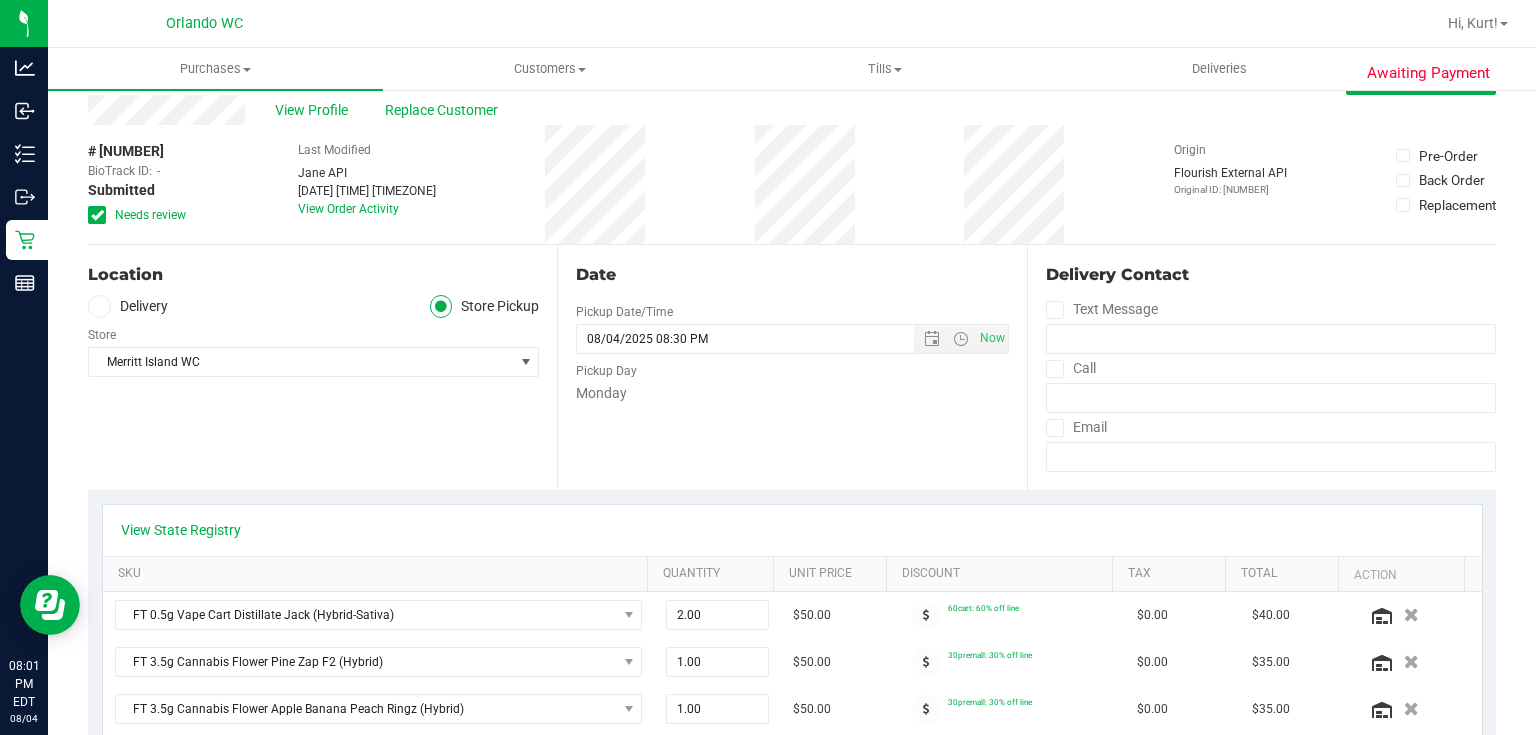 scroll, scrollTop: 0, scrollLeft: 0, axis: both 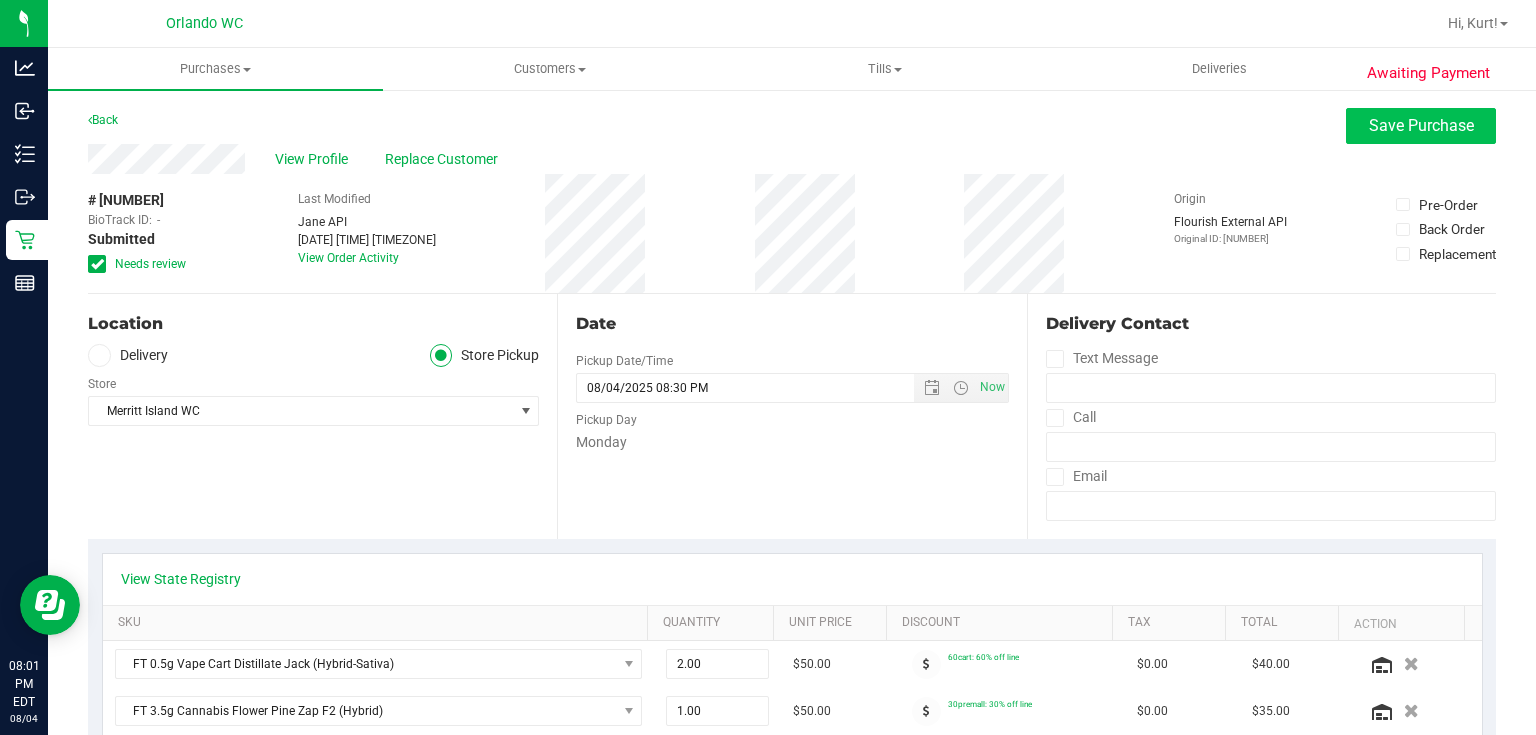 type on "Monday 08/04/2025 09:00-20:30 -- Message:  --  Specials:60cart|30premall|30preroll5ct --  Phone:4076080354 --  Payment Method:CASH --  Menu Name:Surterra Wellness - Merritt Island
Customer picked up @ Orlando location, you can cancel. Thx." 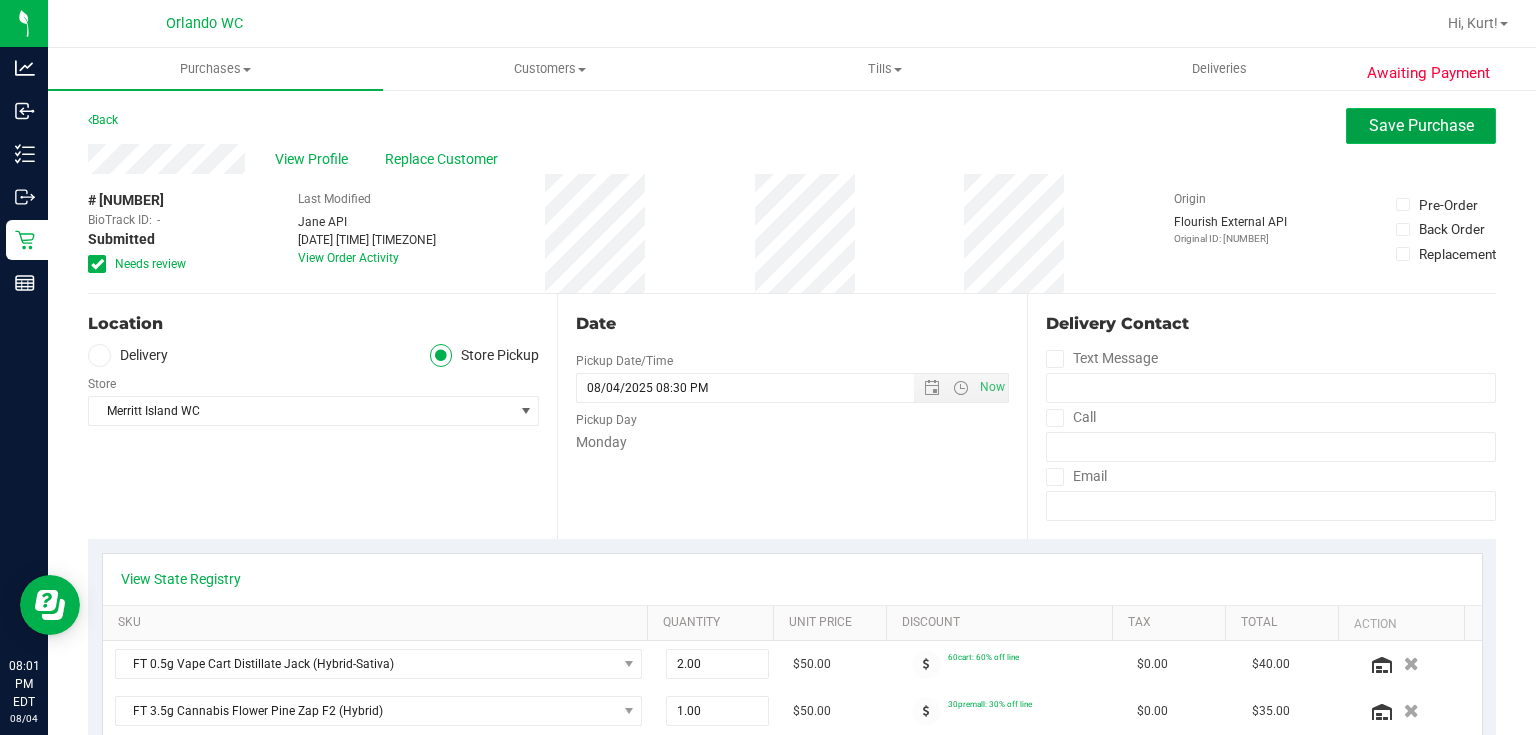 click on "Save Purchase" at bounding box center [1421, 125] 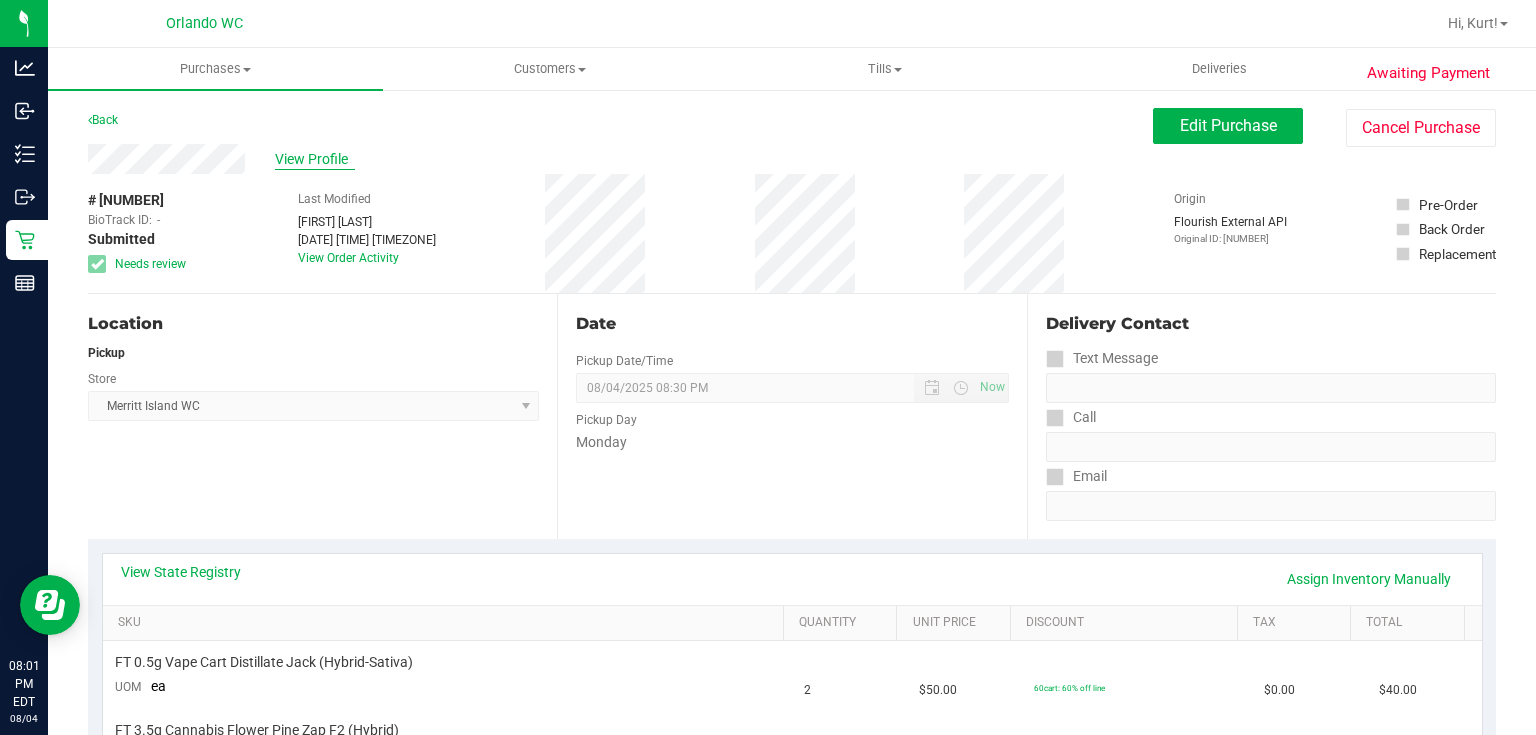 click on "View Profile" at bounding box center (315, 159) 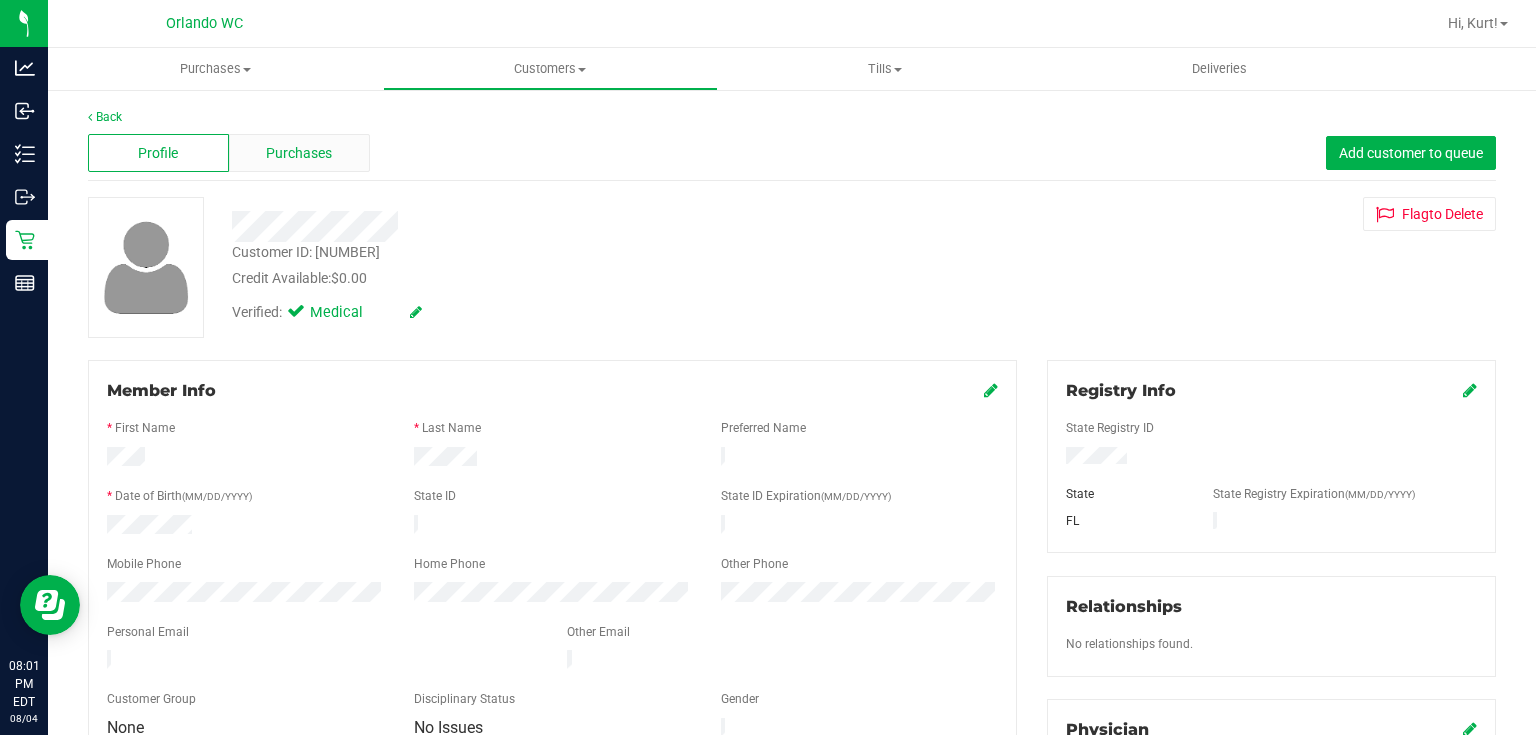 click on "Purchases" at bounding box center (299, 153) 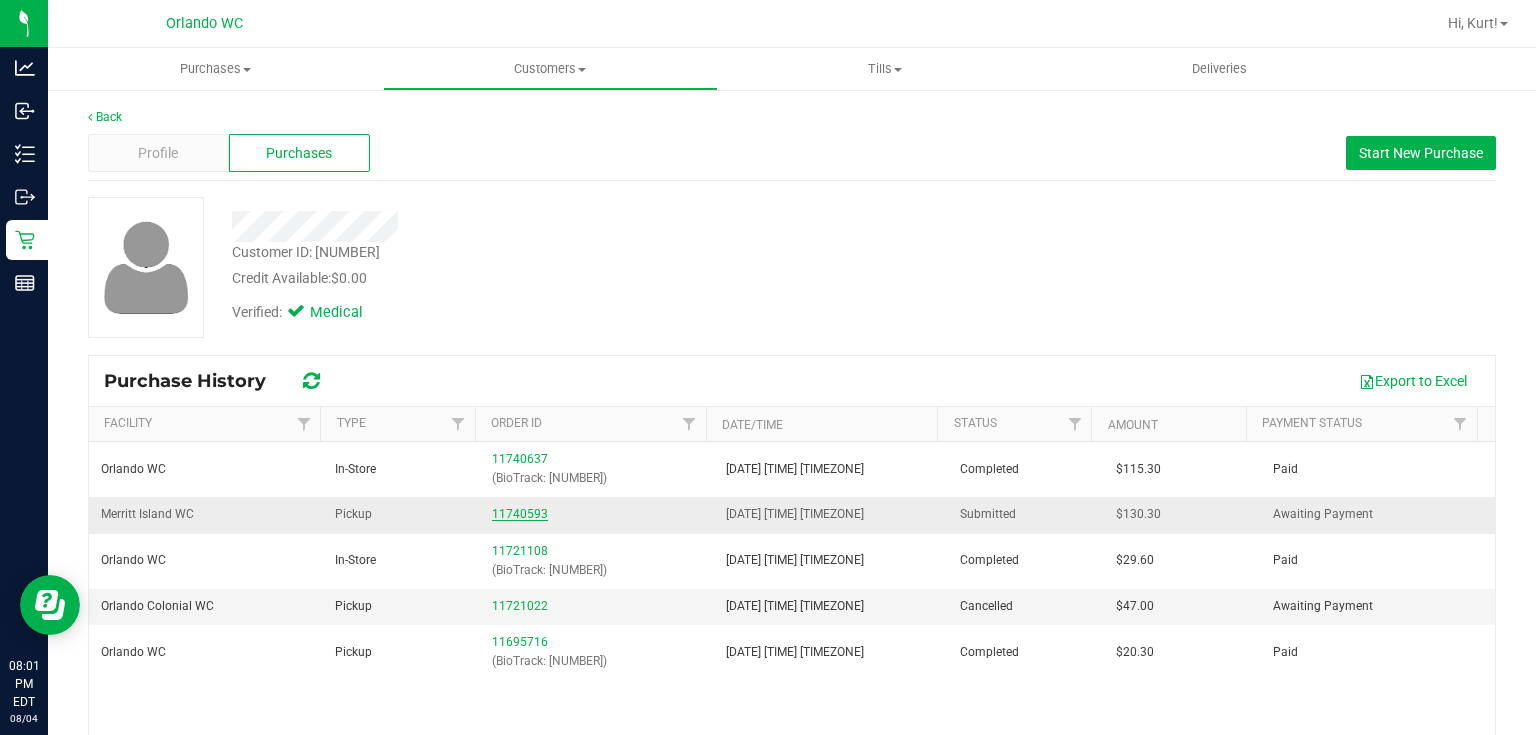 click on "[NUMBER]" at bounding box center [520, 514] 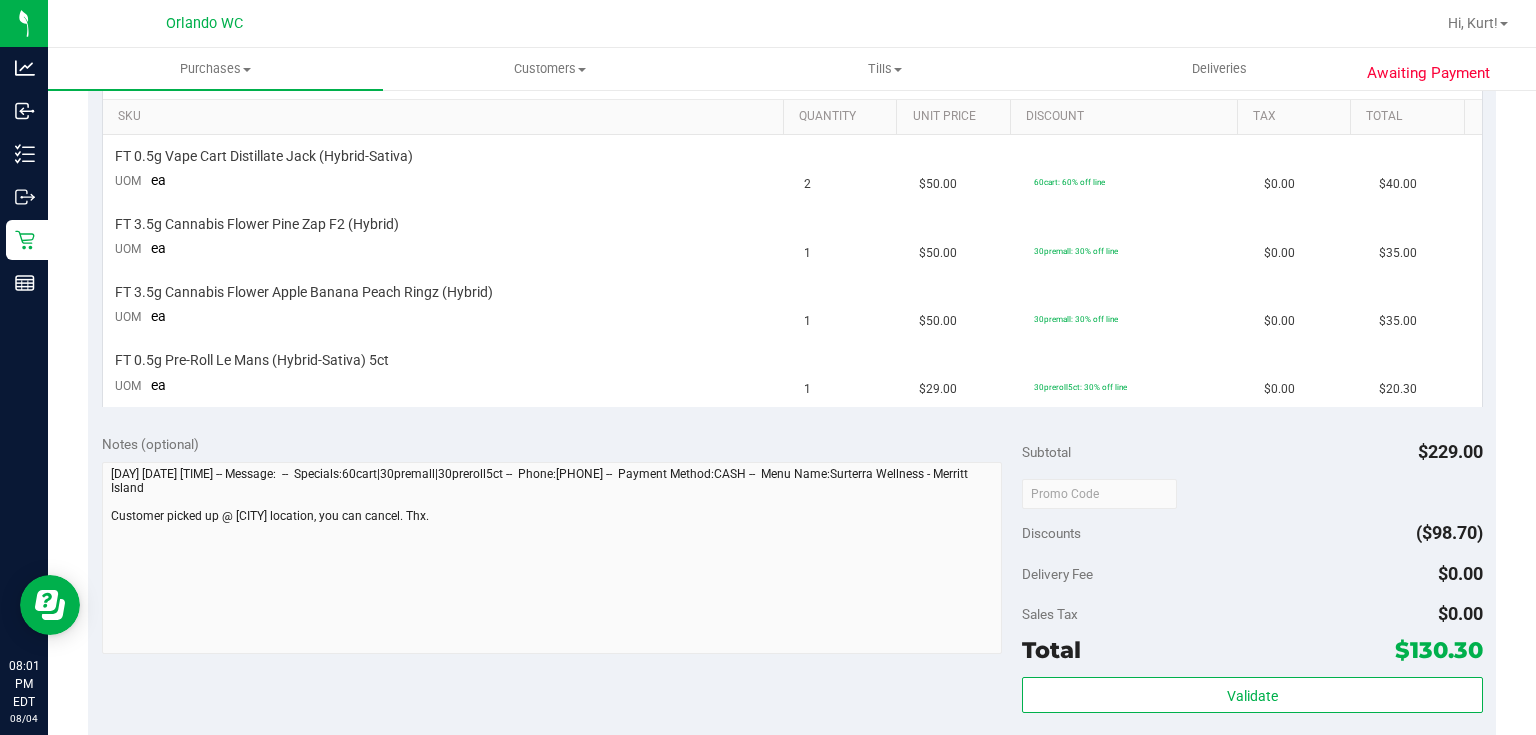 scroll, scrollTop: 0, scrollLeft: 0, axis: both 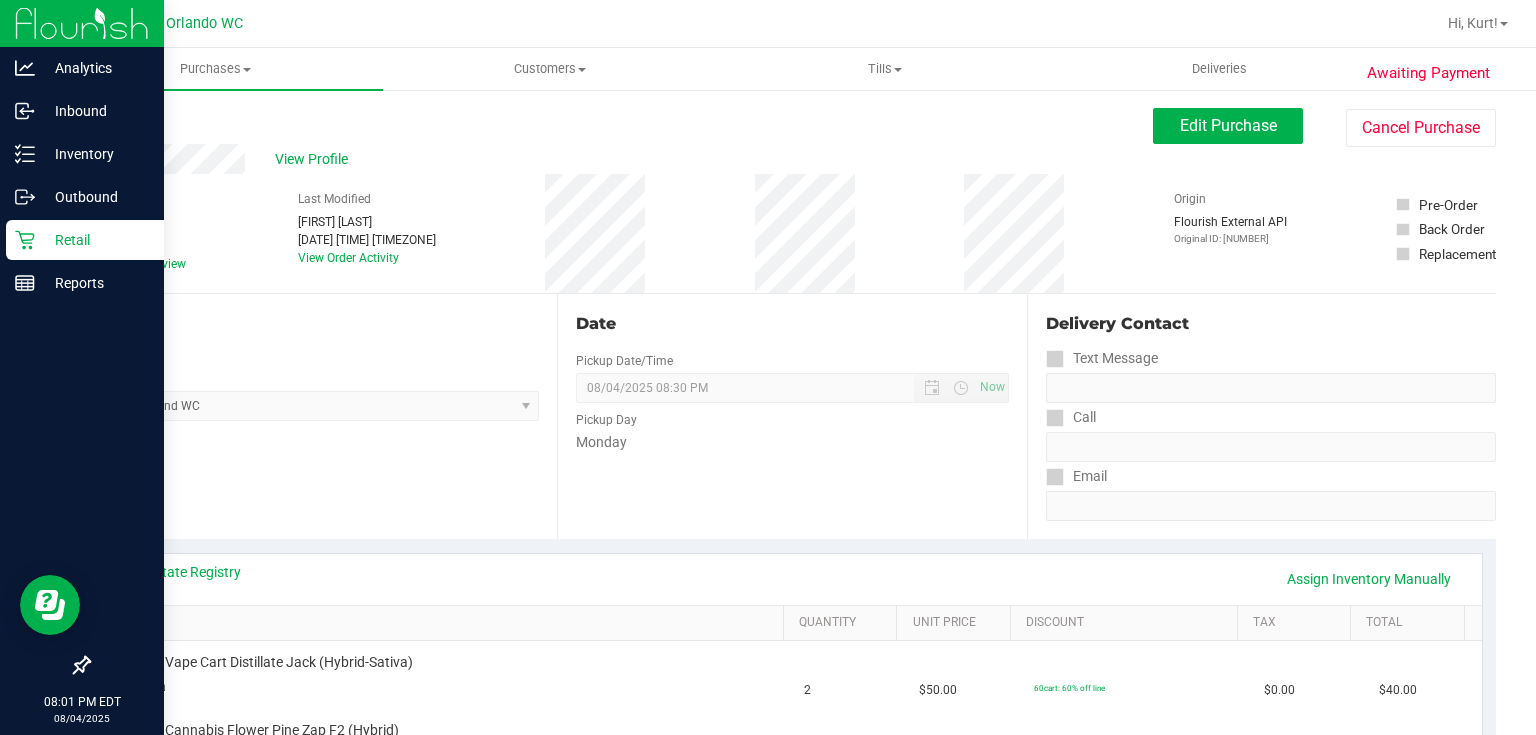 click 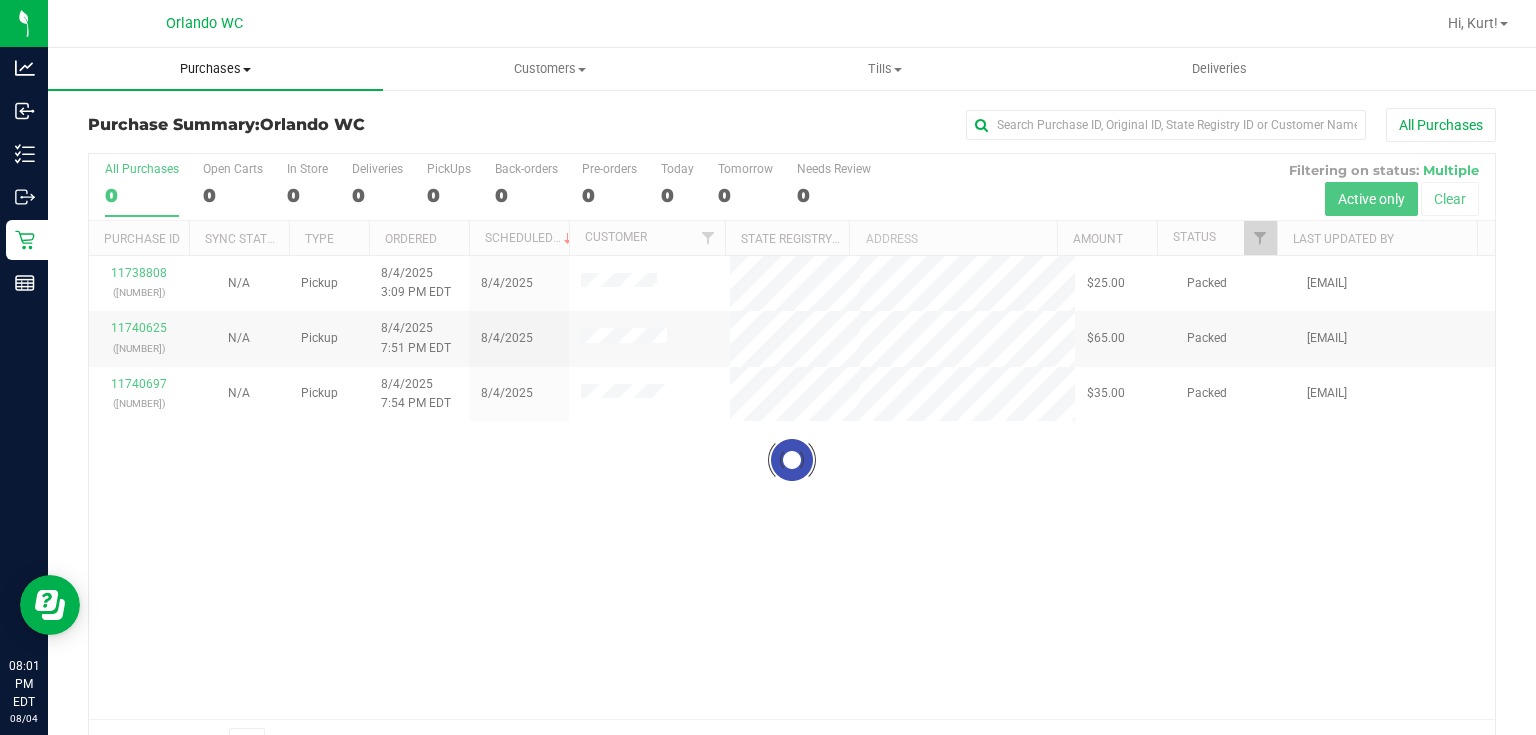 click on "Purchases" at bounding box center [215, 69] 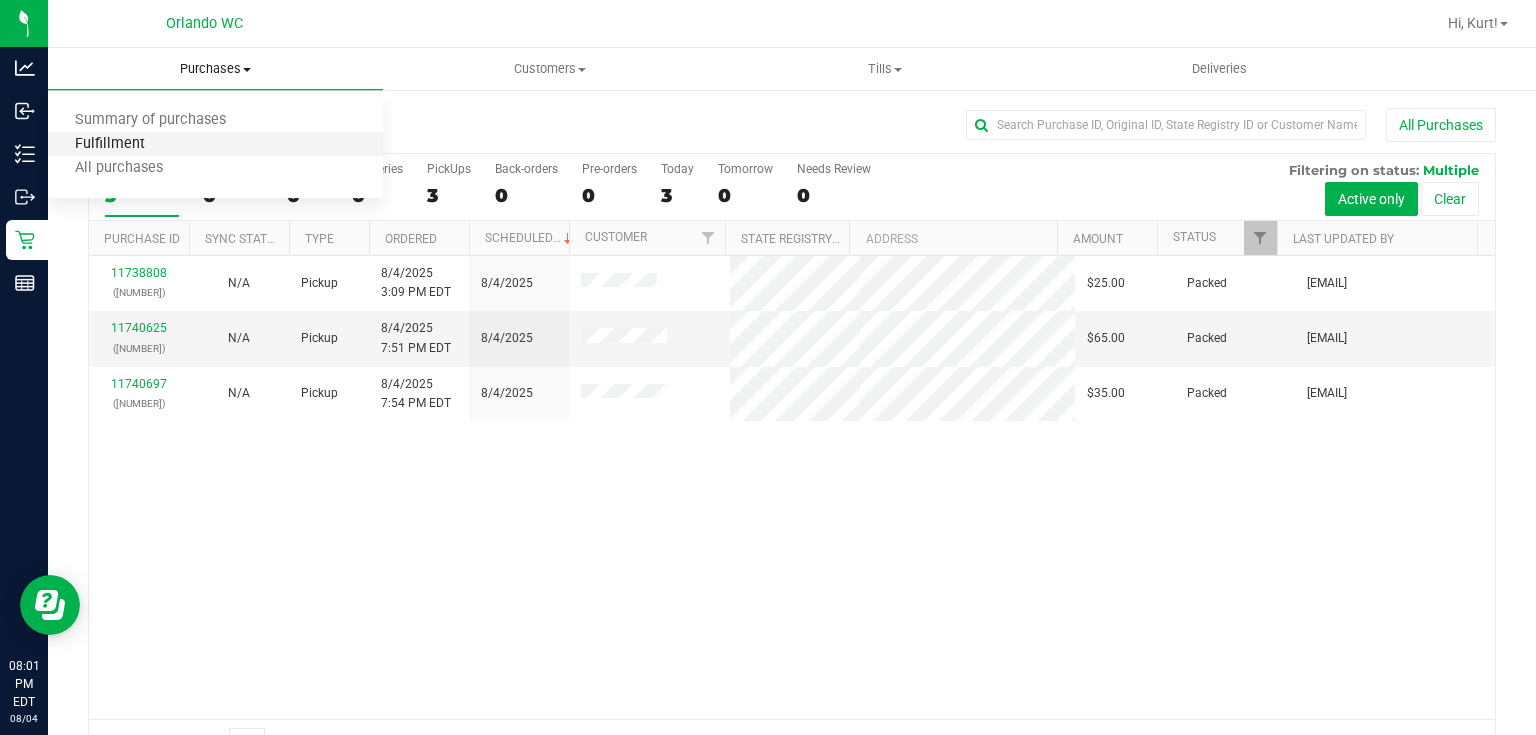 click on "Fulfillment" at bounding box center [110, 144] 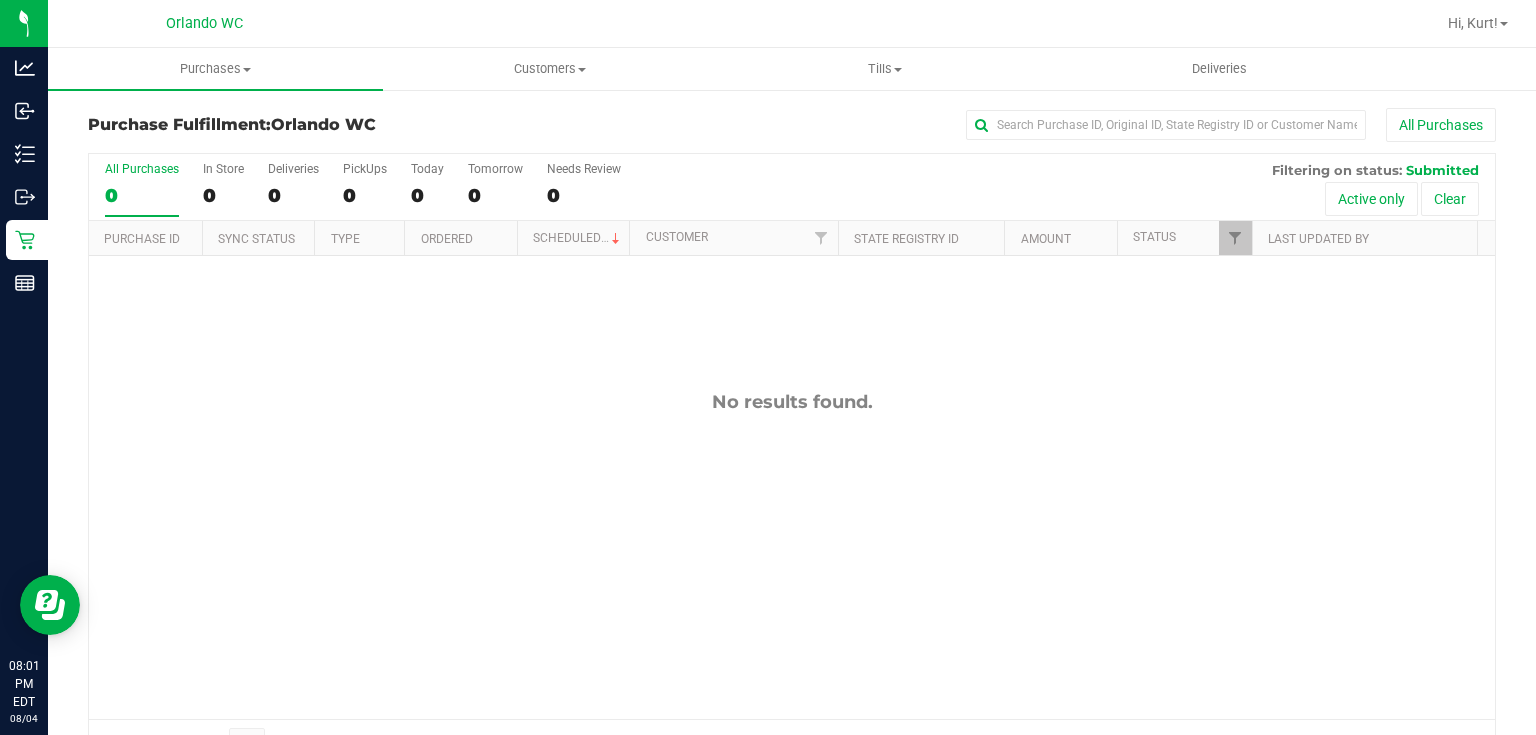 click on "No results found." at bounding box center [792, 555] 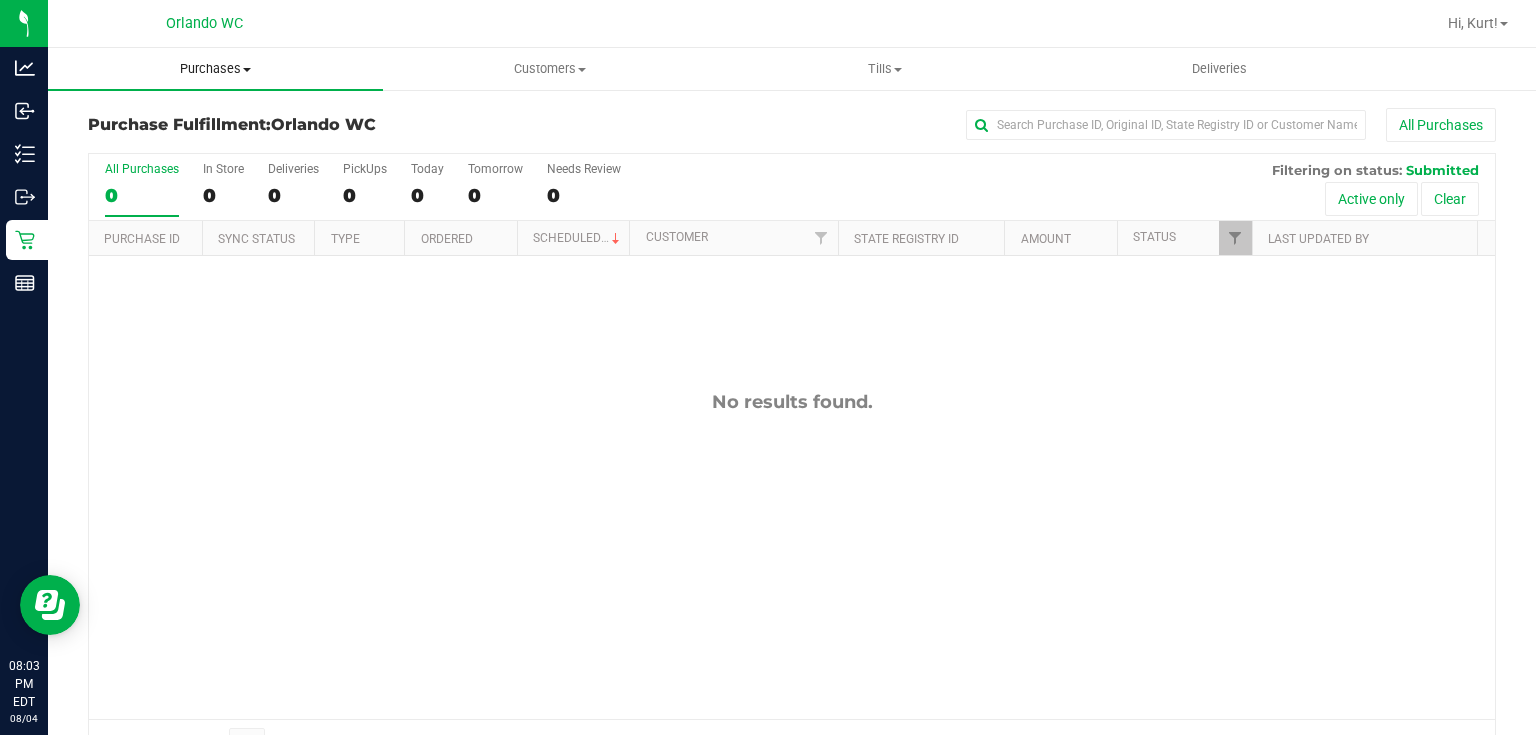 click on "Purchases" at bounding box center [215, 69] 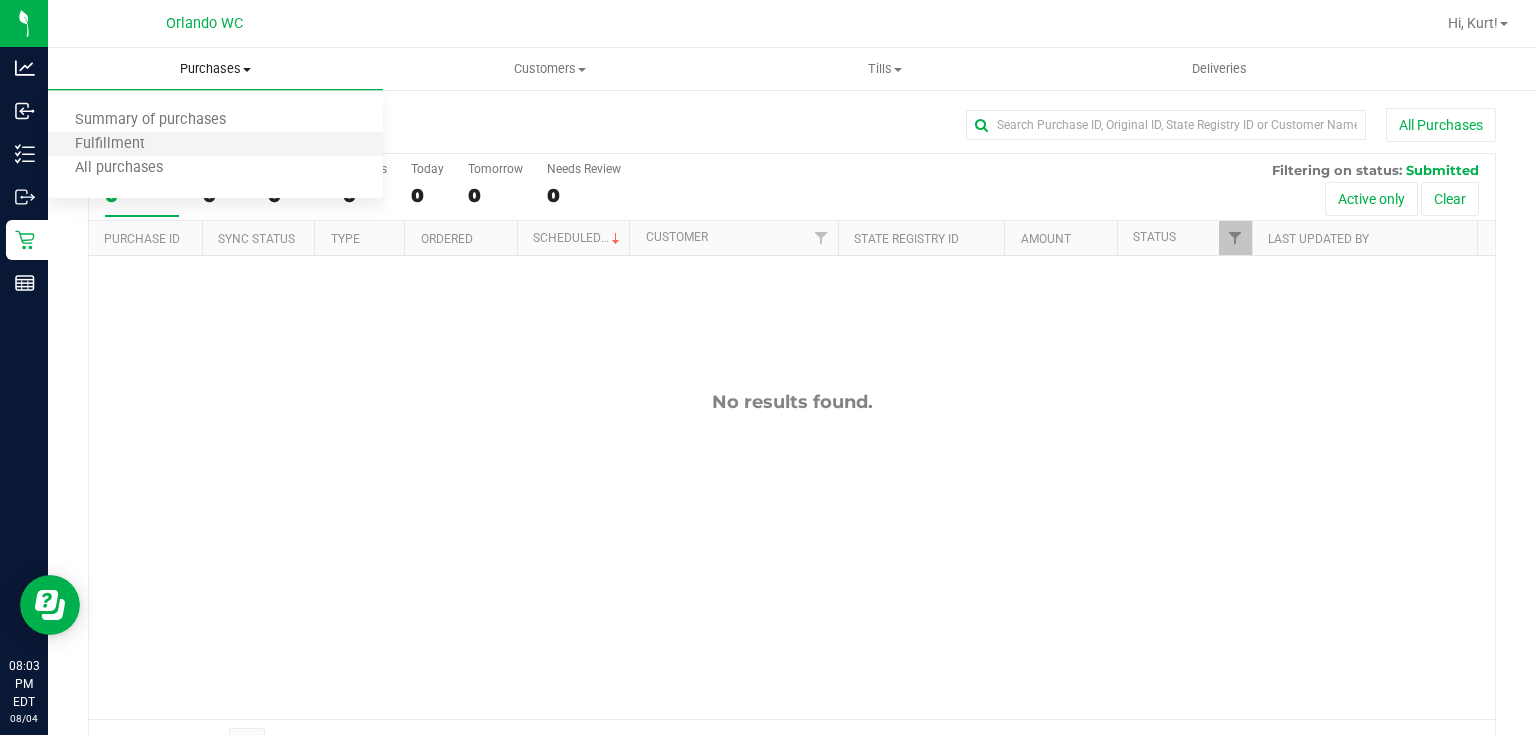 click on "Fulfillment" at bounding box center (215, 145) 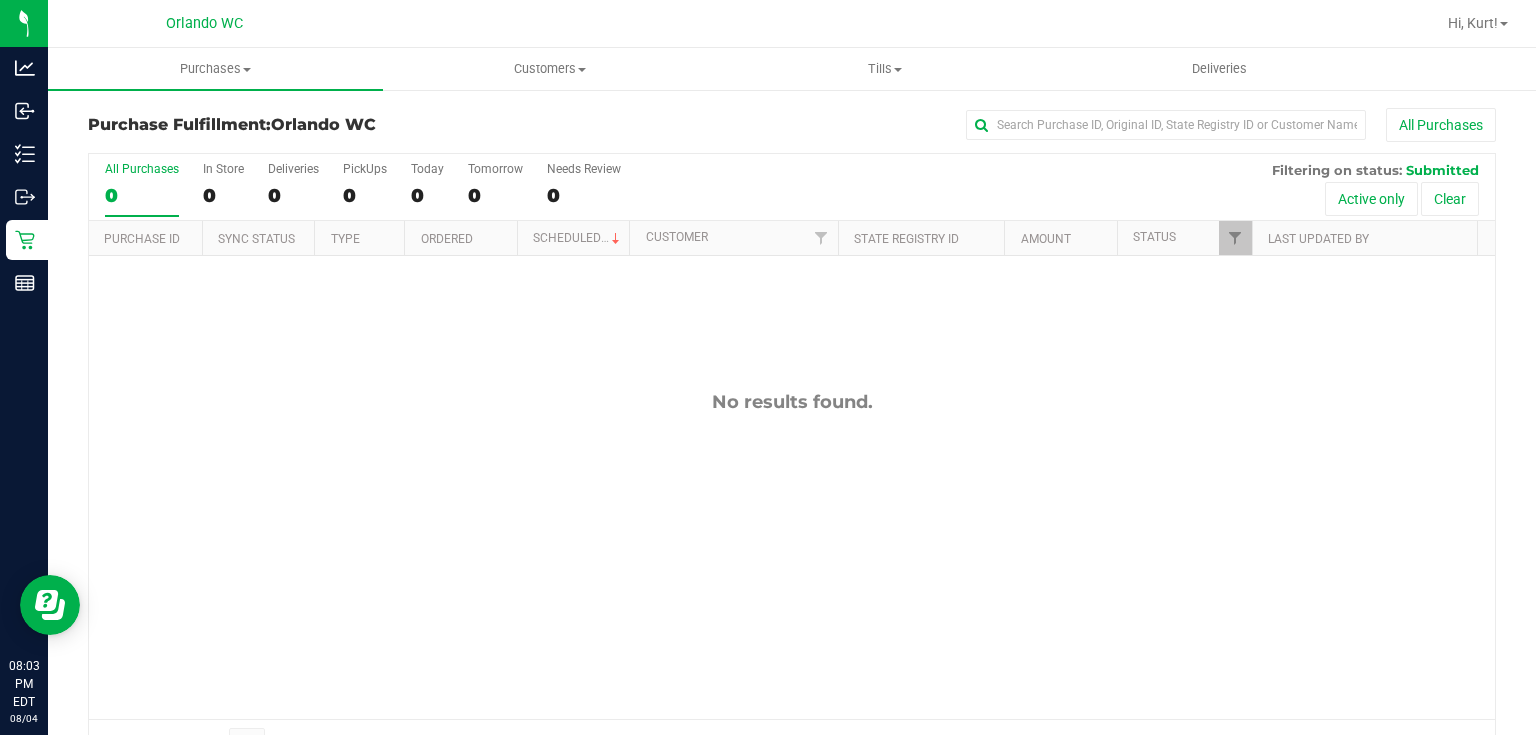 click on "No results found." at bounding box center (792, 555) 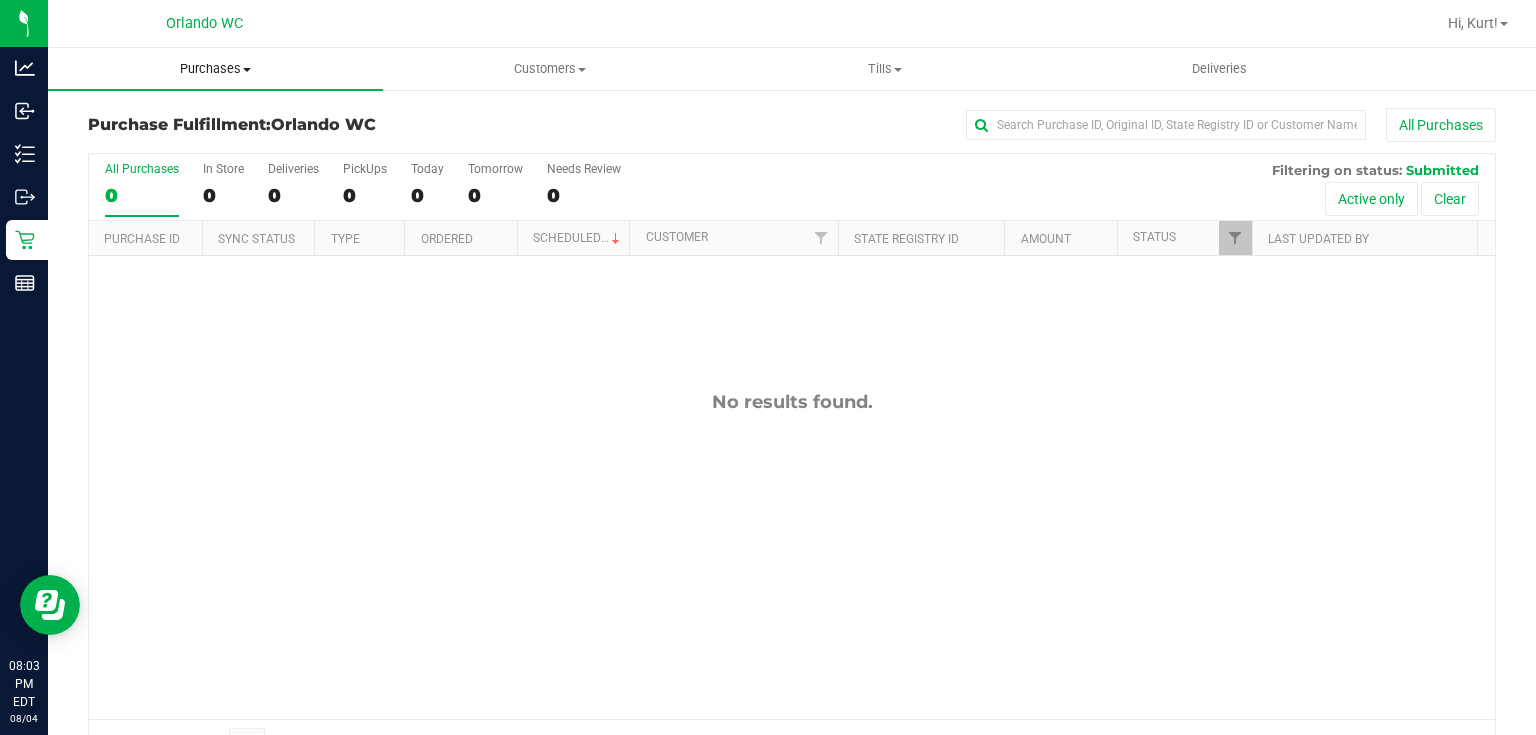 click on "Purchases" at bounding box center [215, 69] 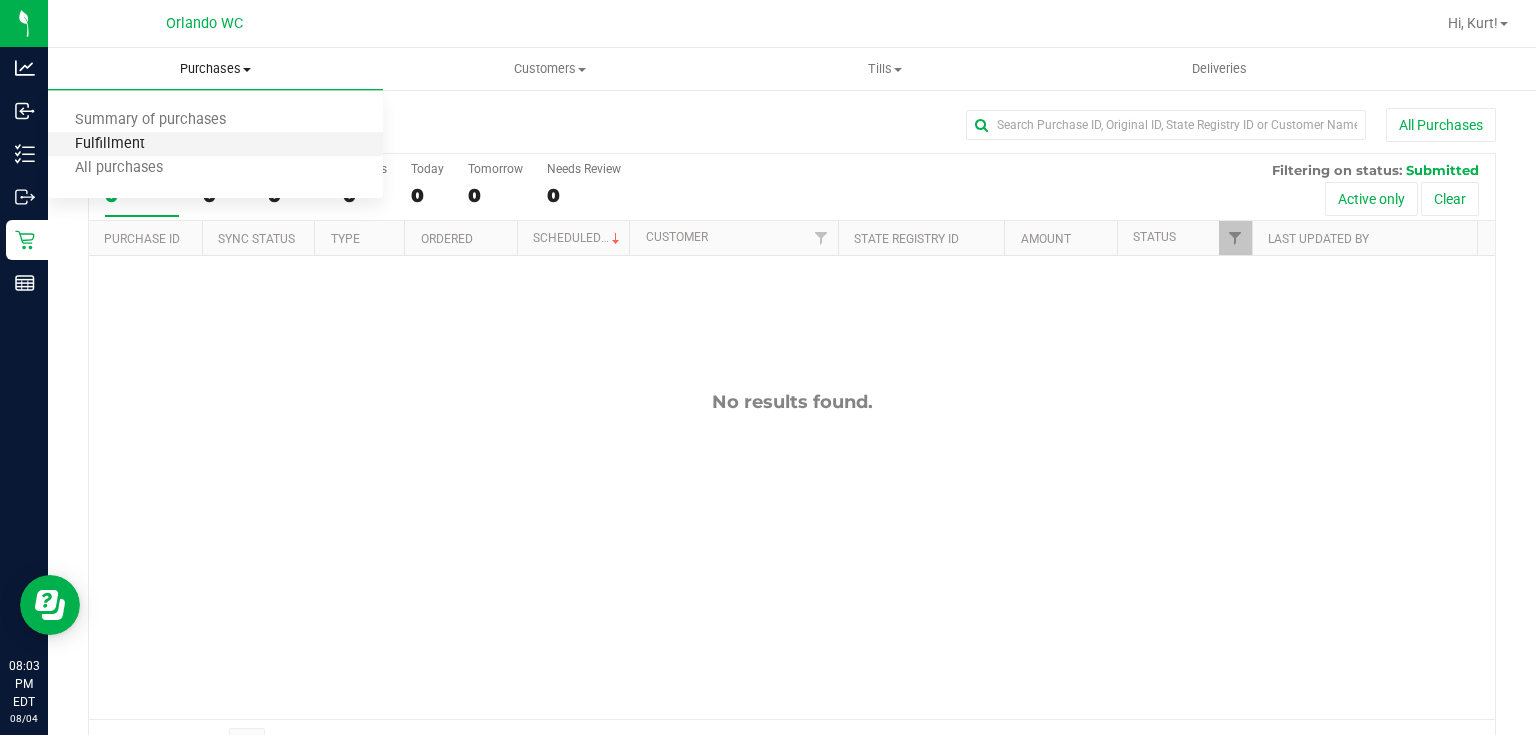 click on "Fulfillment" at bounding box center [110, 144] 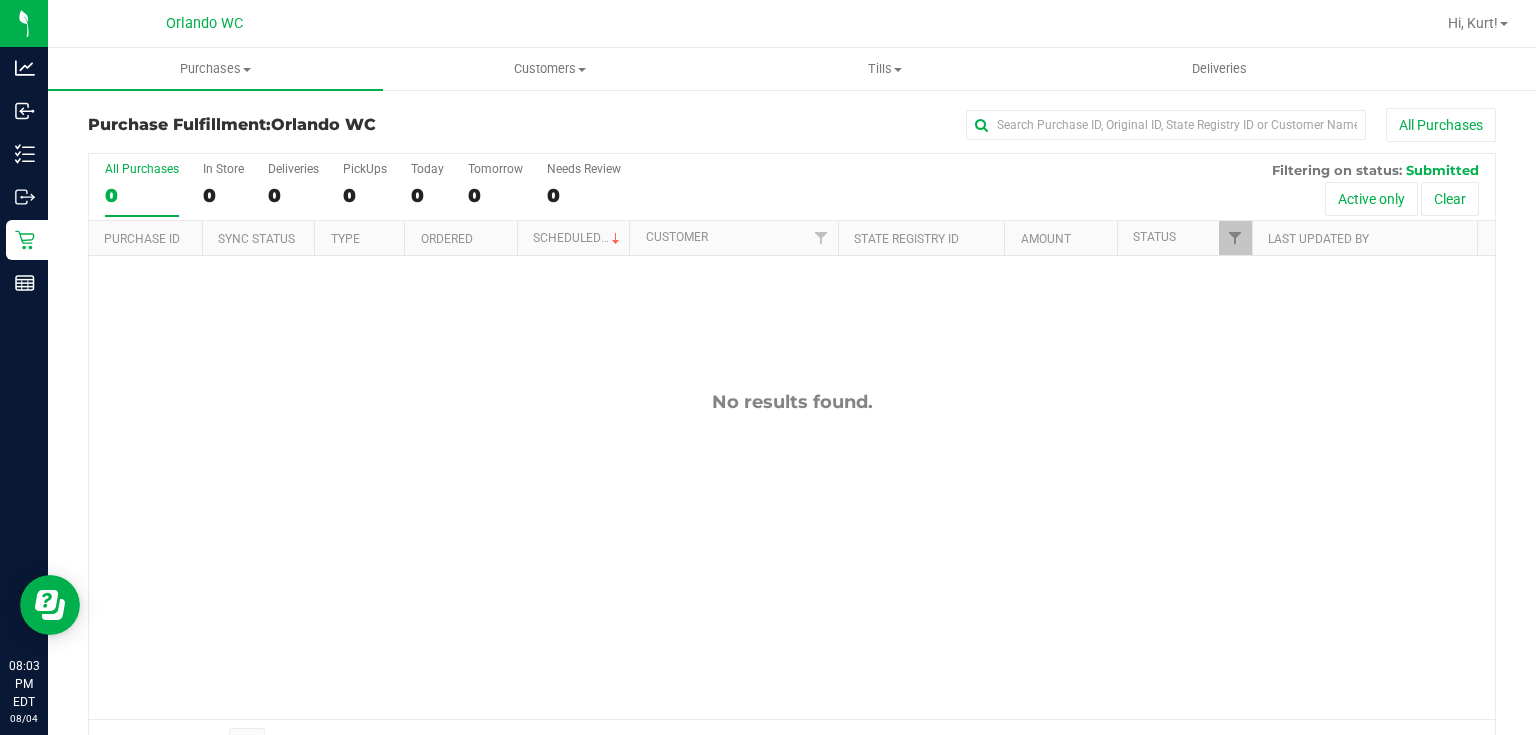 click on "No results found." at bounding box center (792, 555) 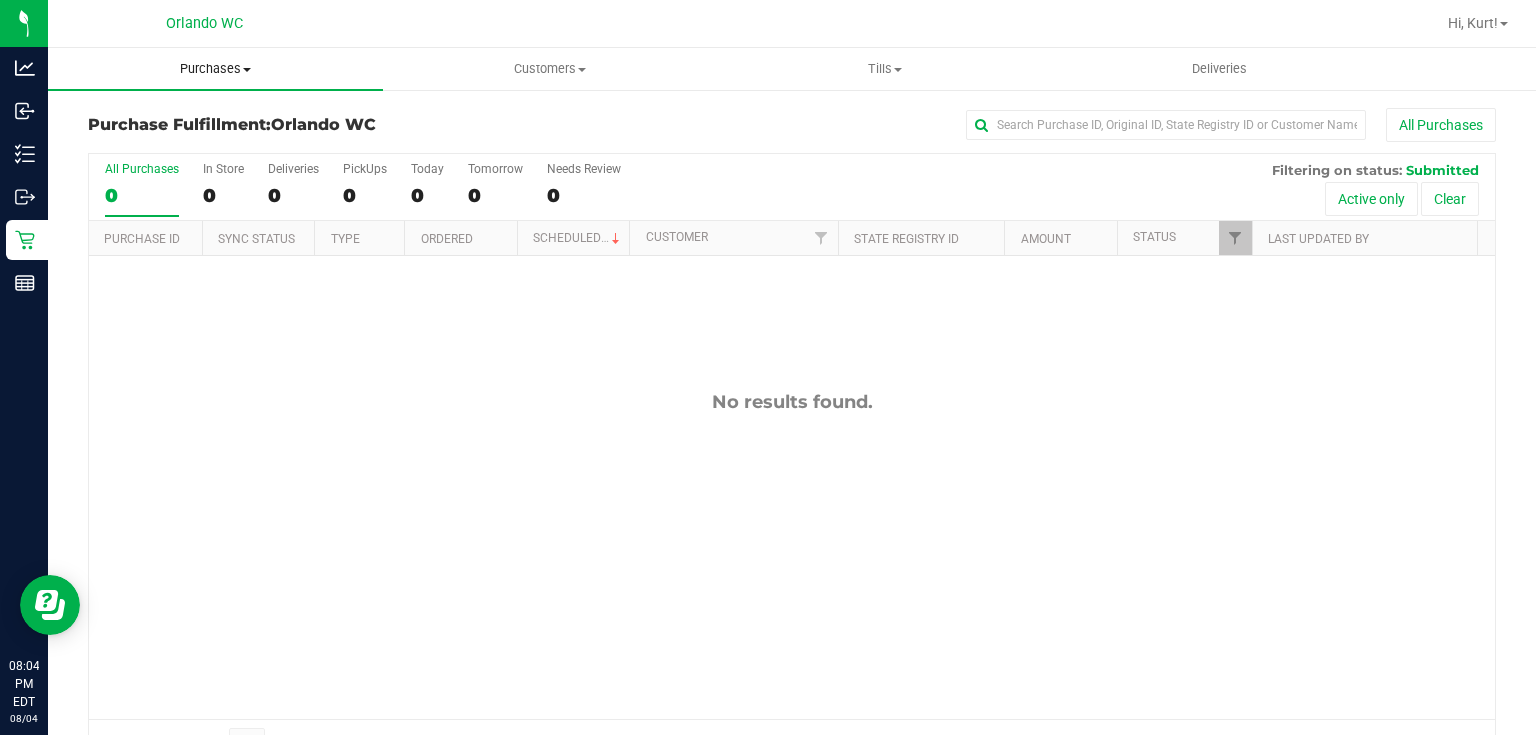 click on "Purchases" at bounding box center [215, 69] 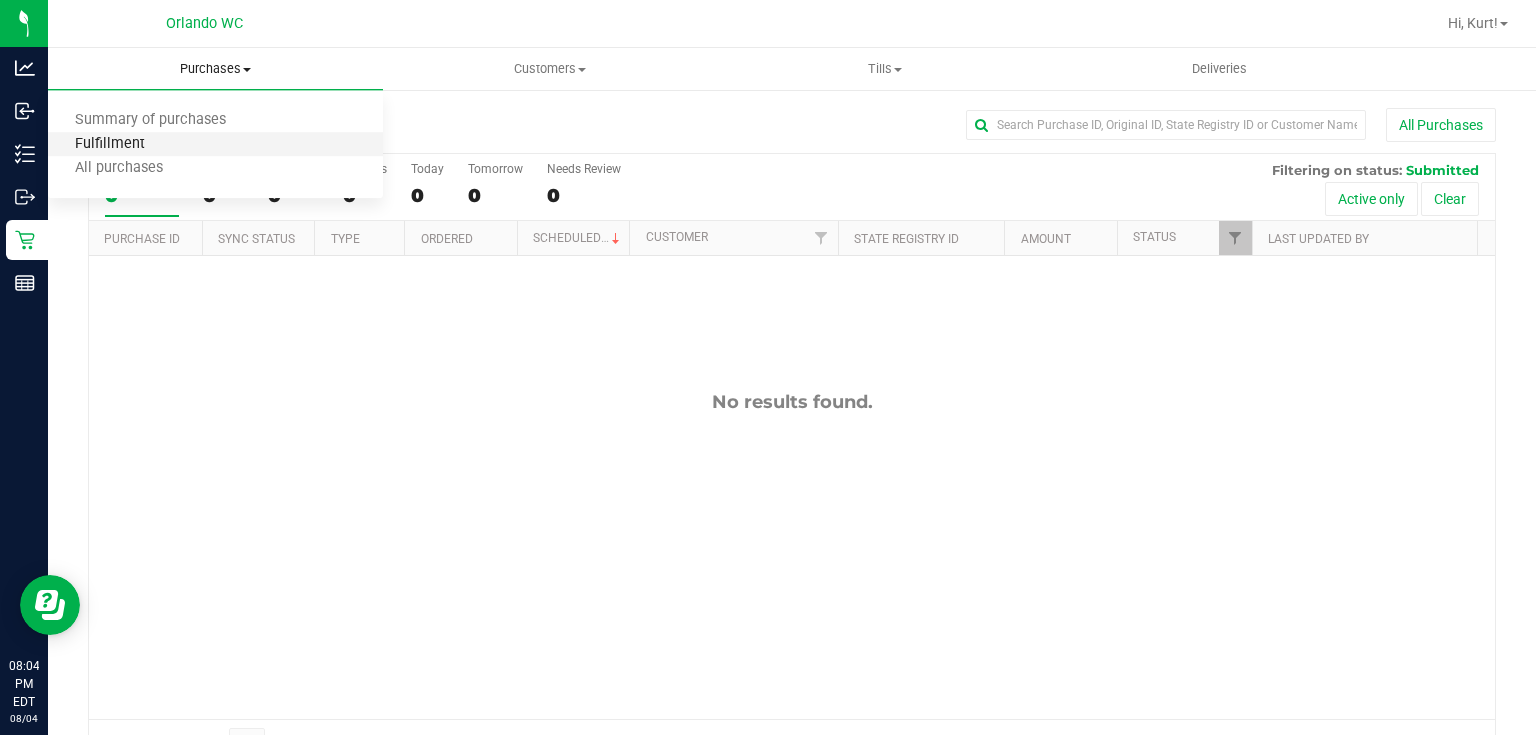 click on "Fulfillment" at bounding box center (110, 144) 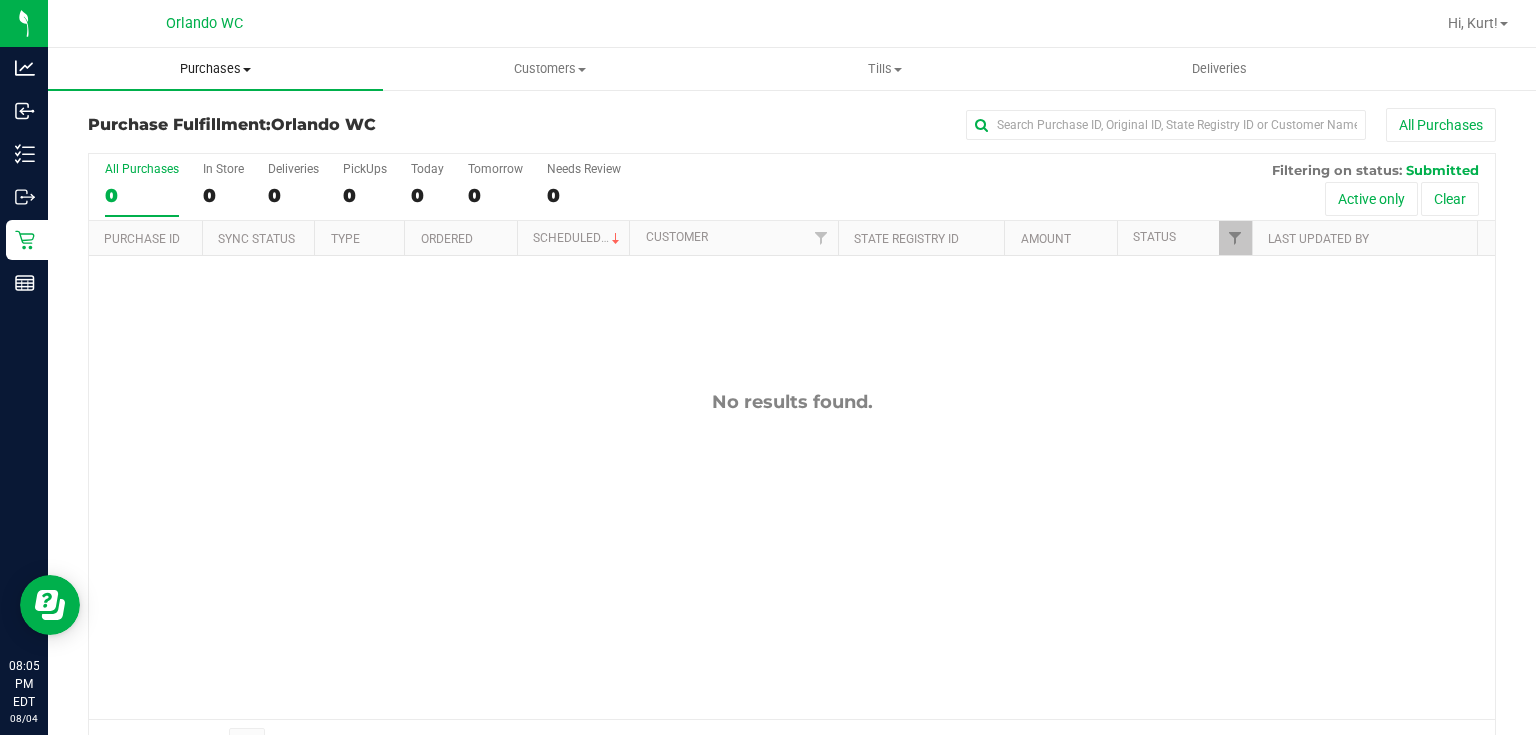 click on "Purchases" at bounding box center (215, 69) 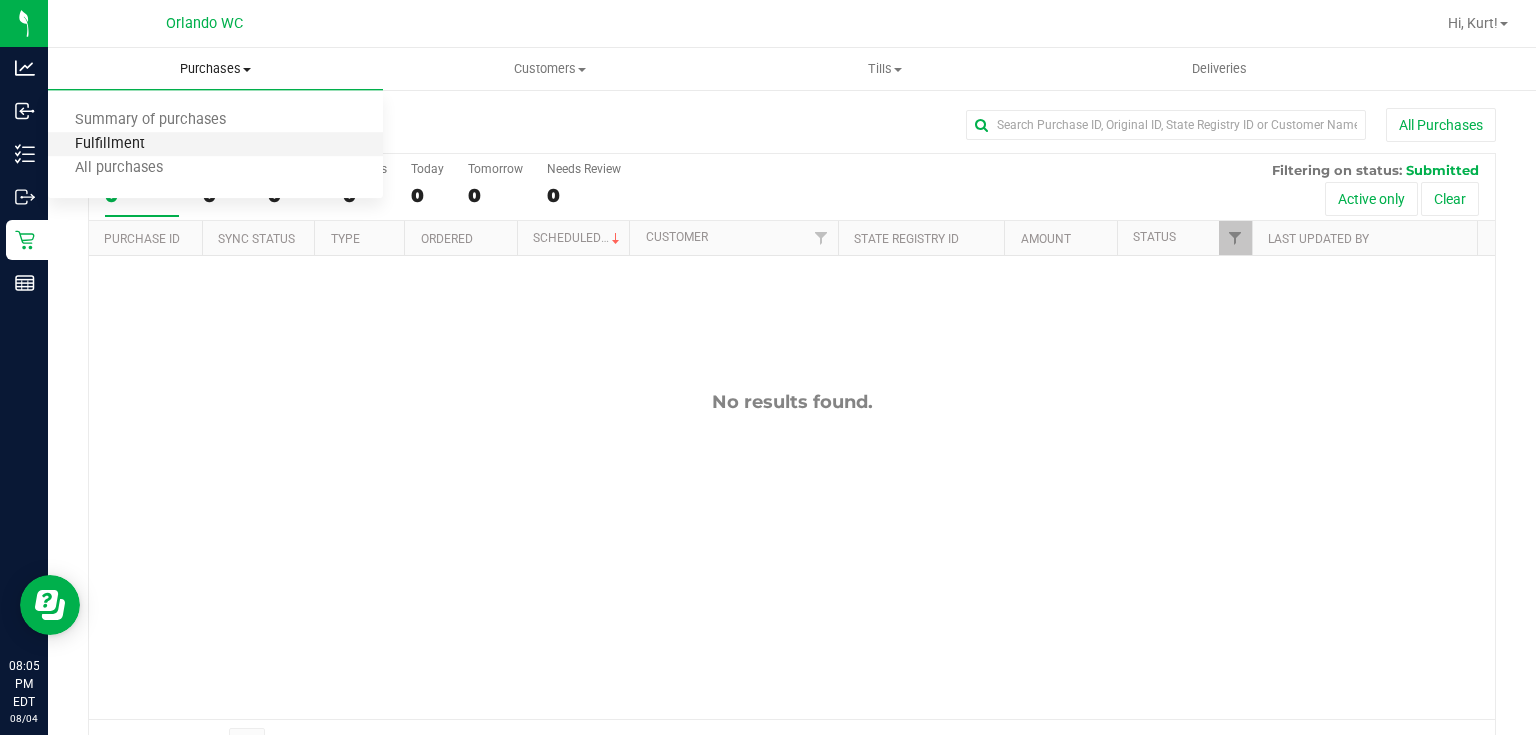 click on "Fulfillment" at bounding box center (110, 144) 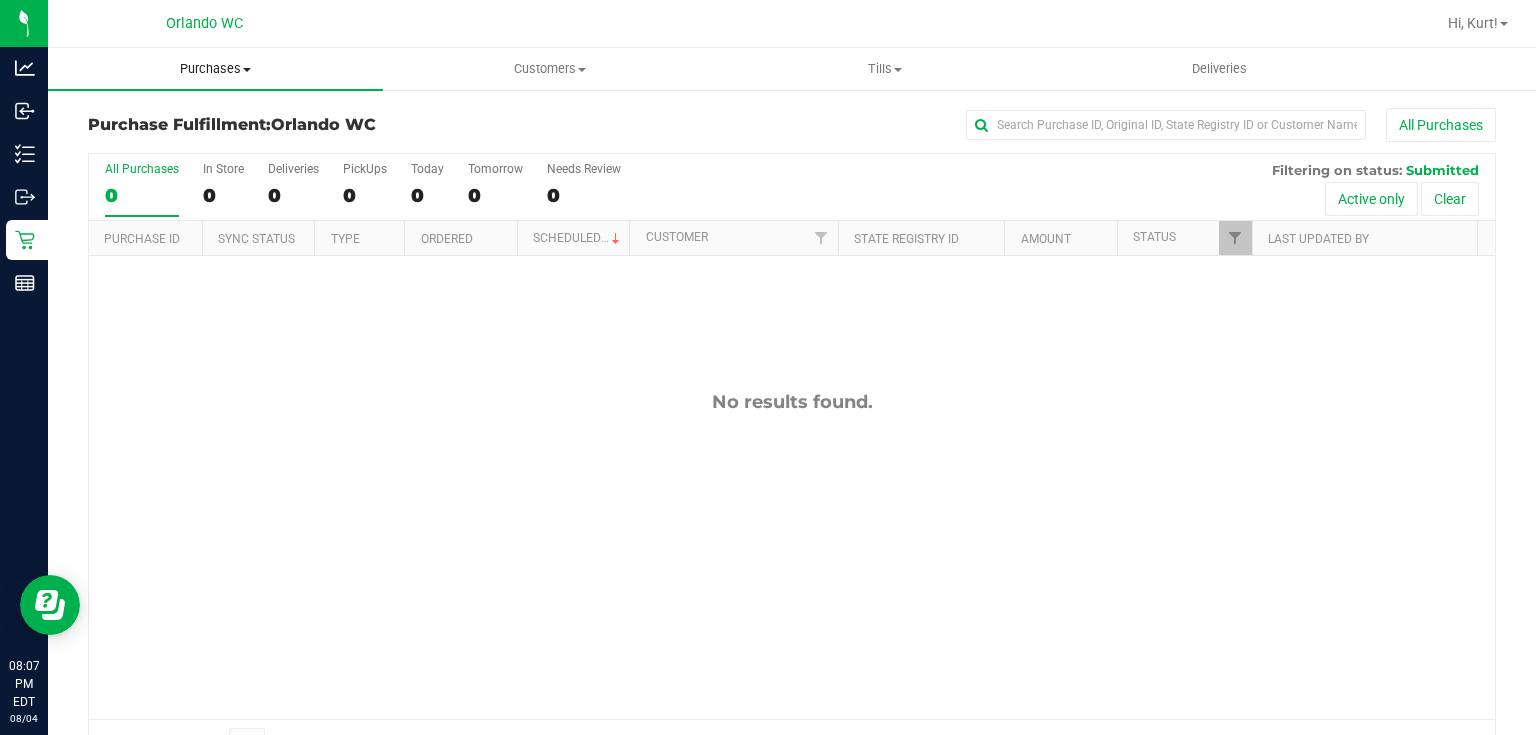 click on "Purchases" at bounding box center [215, 69] 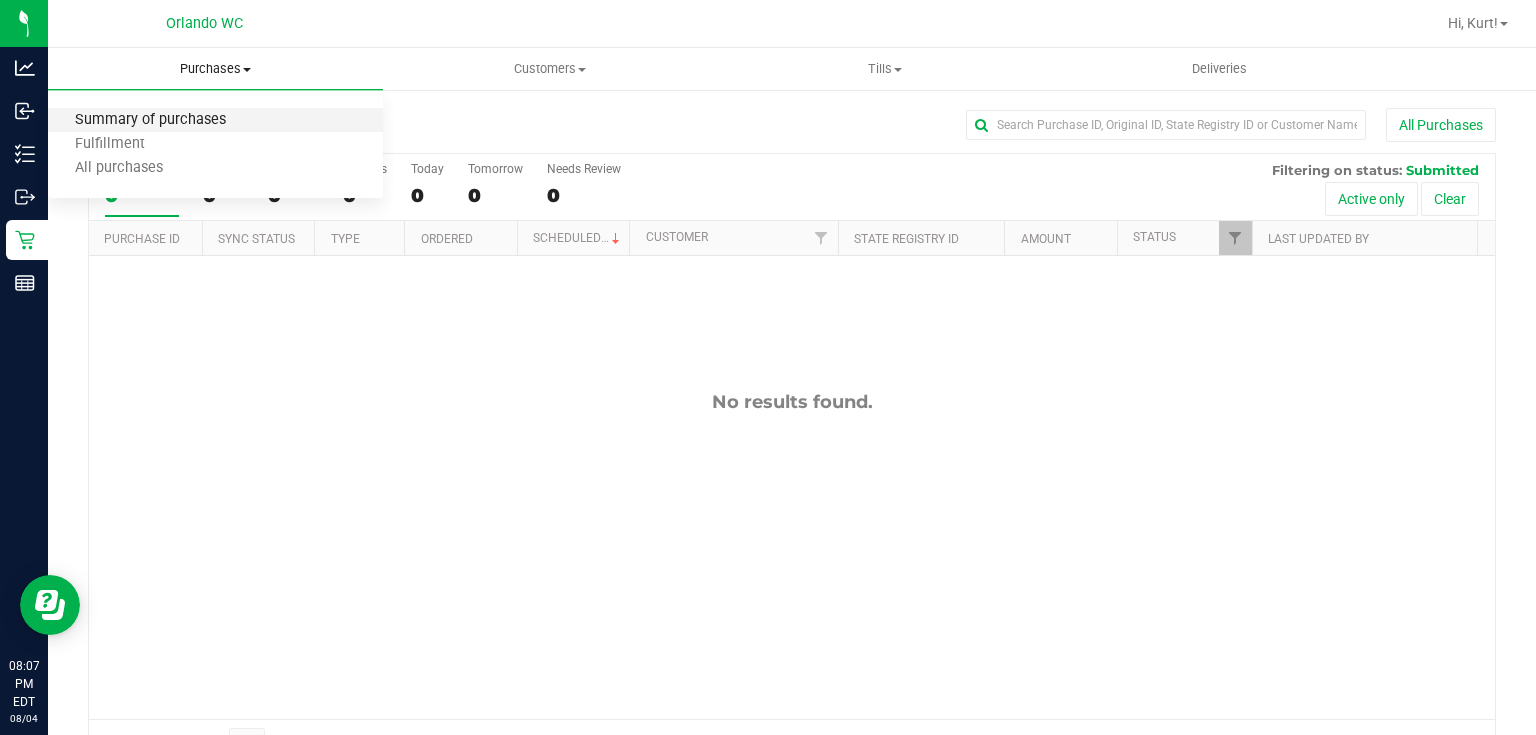 click on "Summary of purchases" at bounding box center [150, 120] 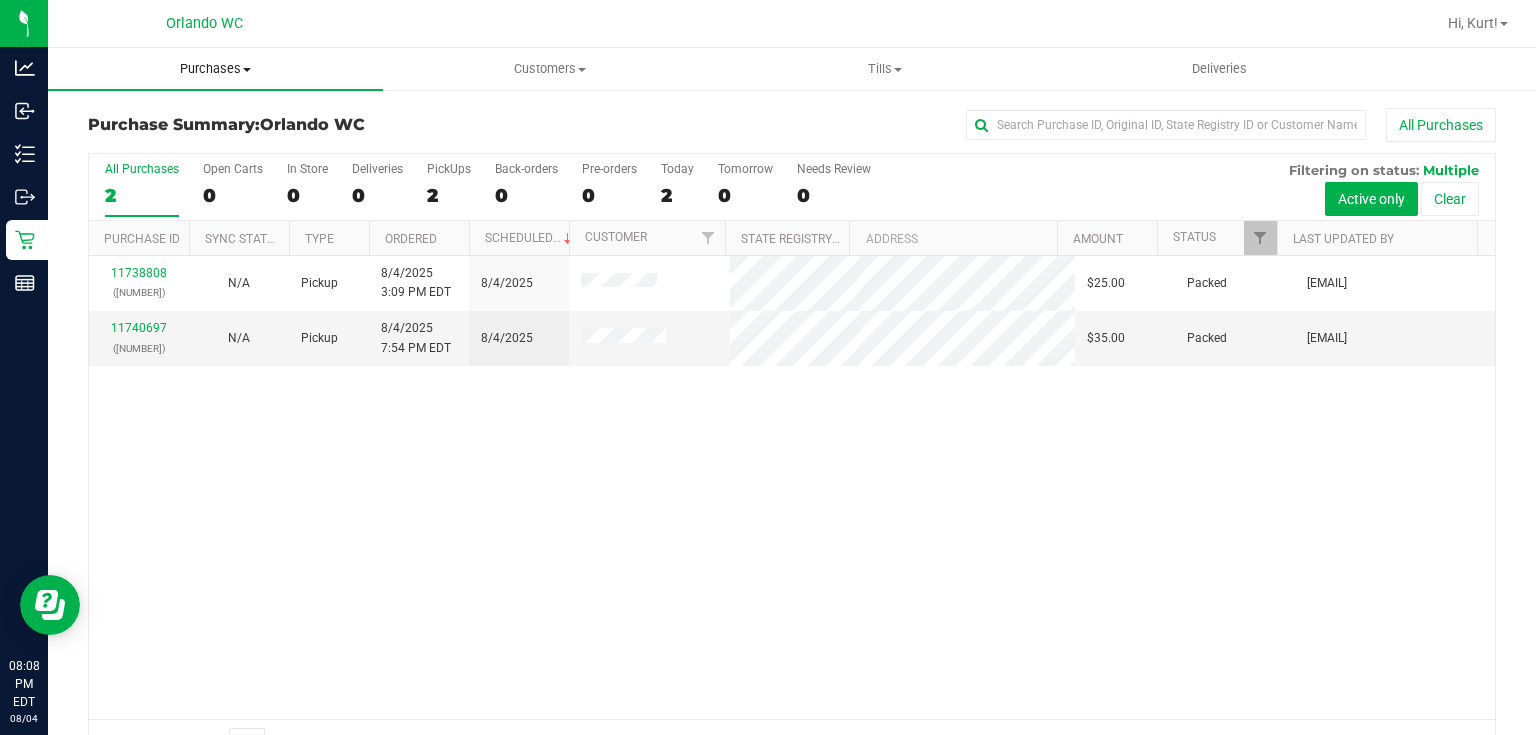 click on "Purchases" at bounding box center [215, 69] 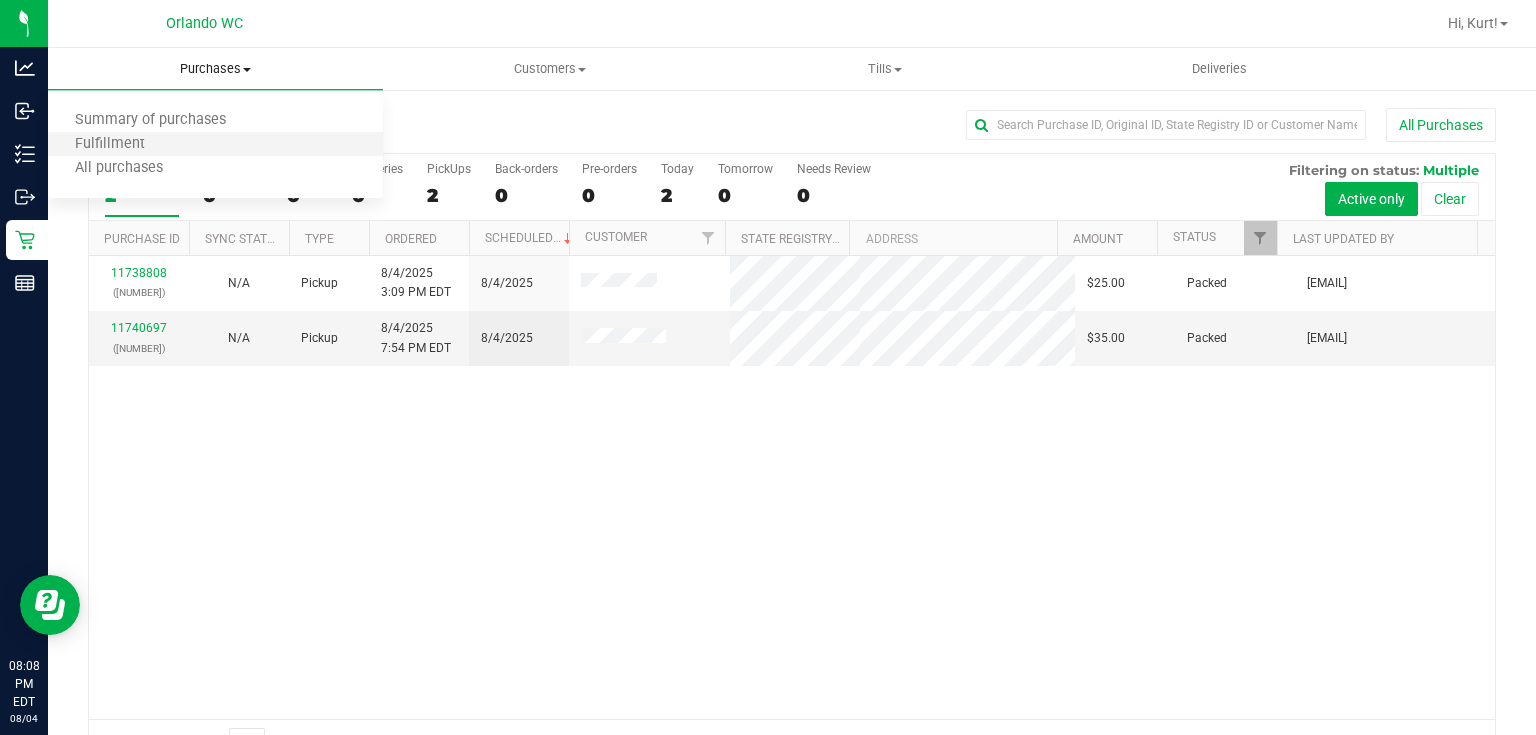 click on "Fulfillment" at bounding box center [215, 145] 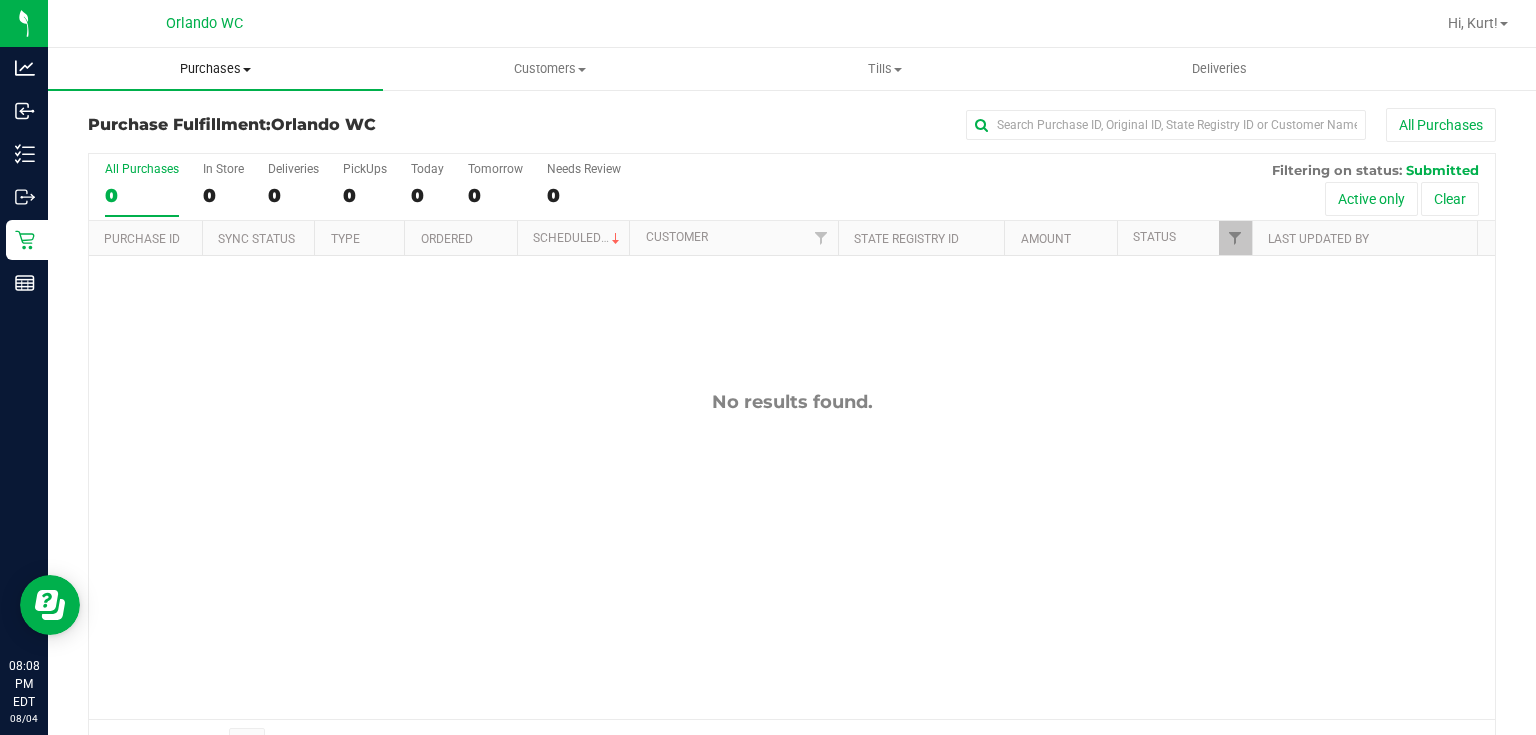 click on "Purchases" at bounding box center (215, 69) 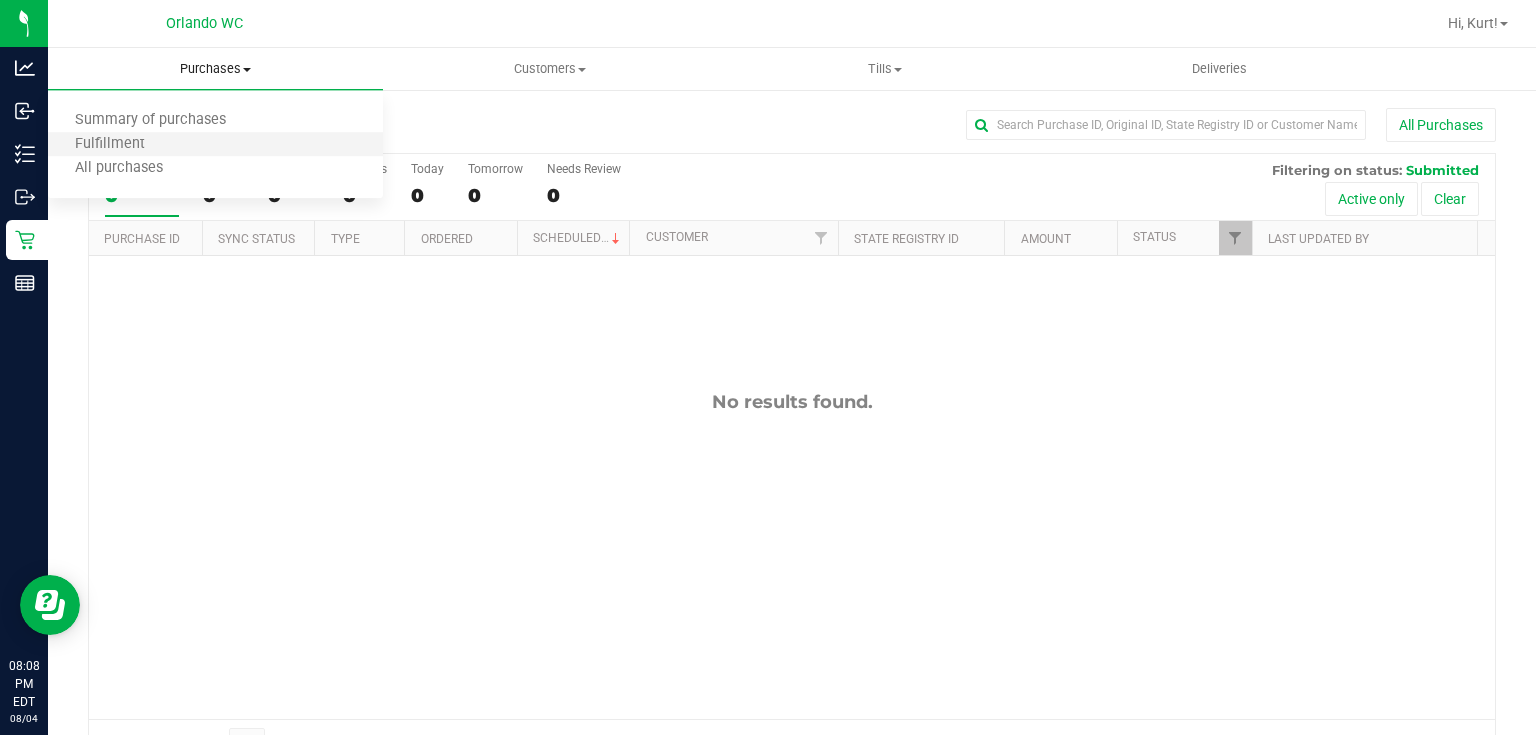 click on "Fulfillment" at bounding box center (215, 145) 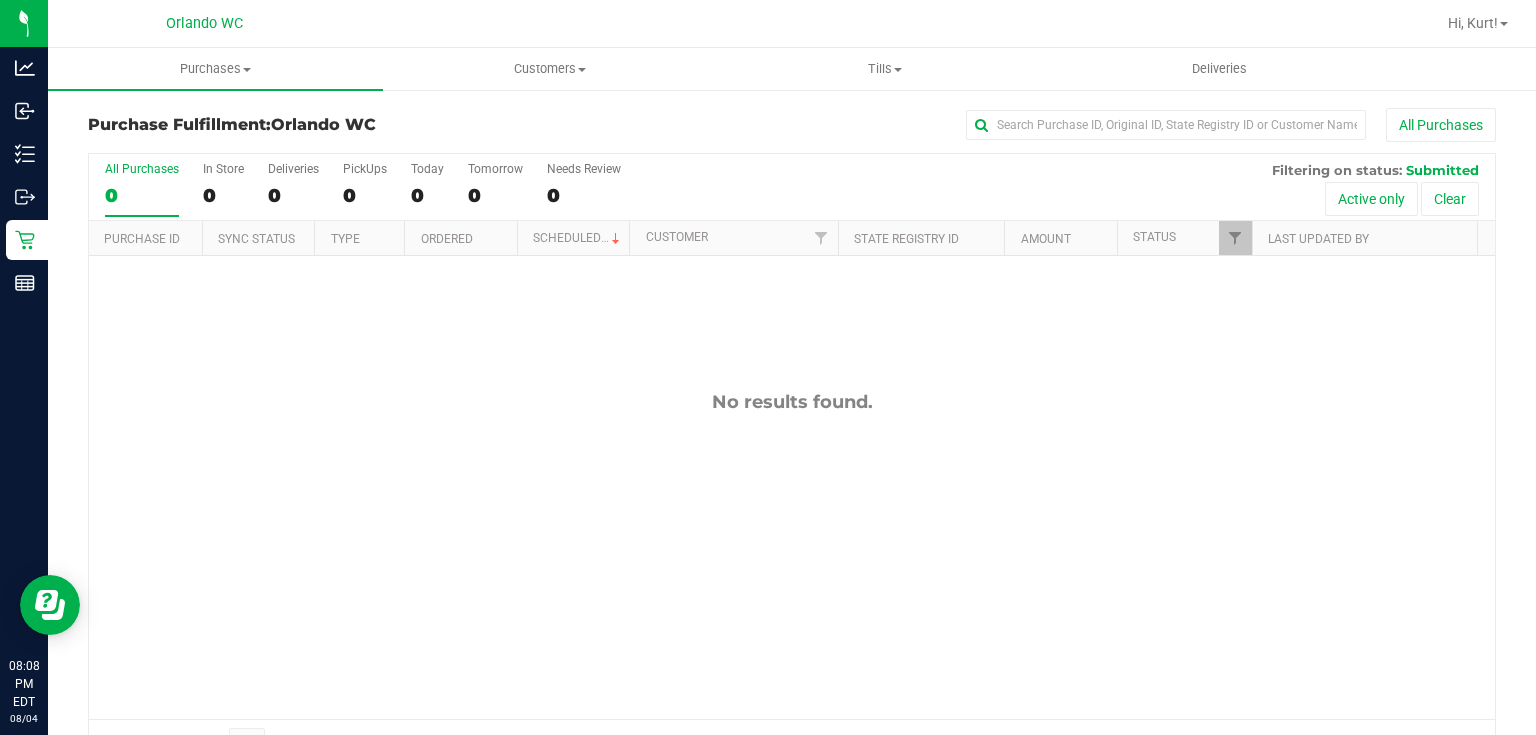 click on "No results found." at bounding box center [792, 555] 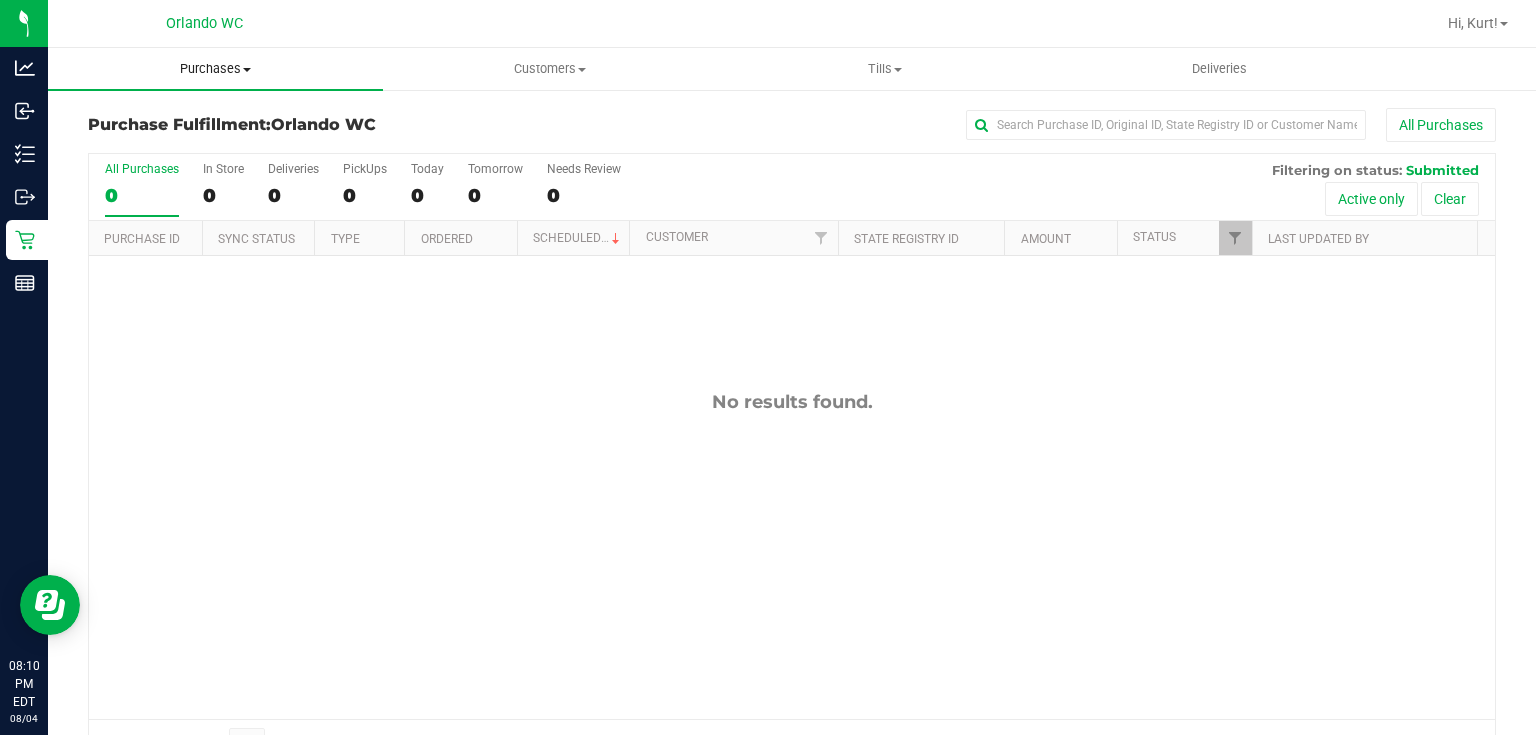 click on "Purchases" at bounding box center [215, 69] 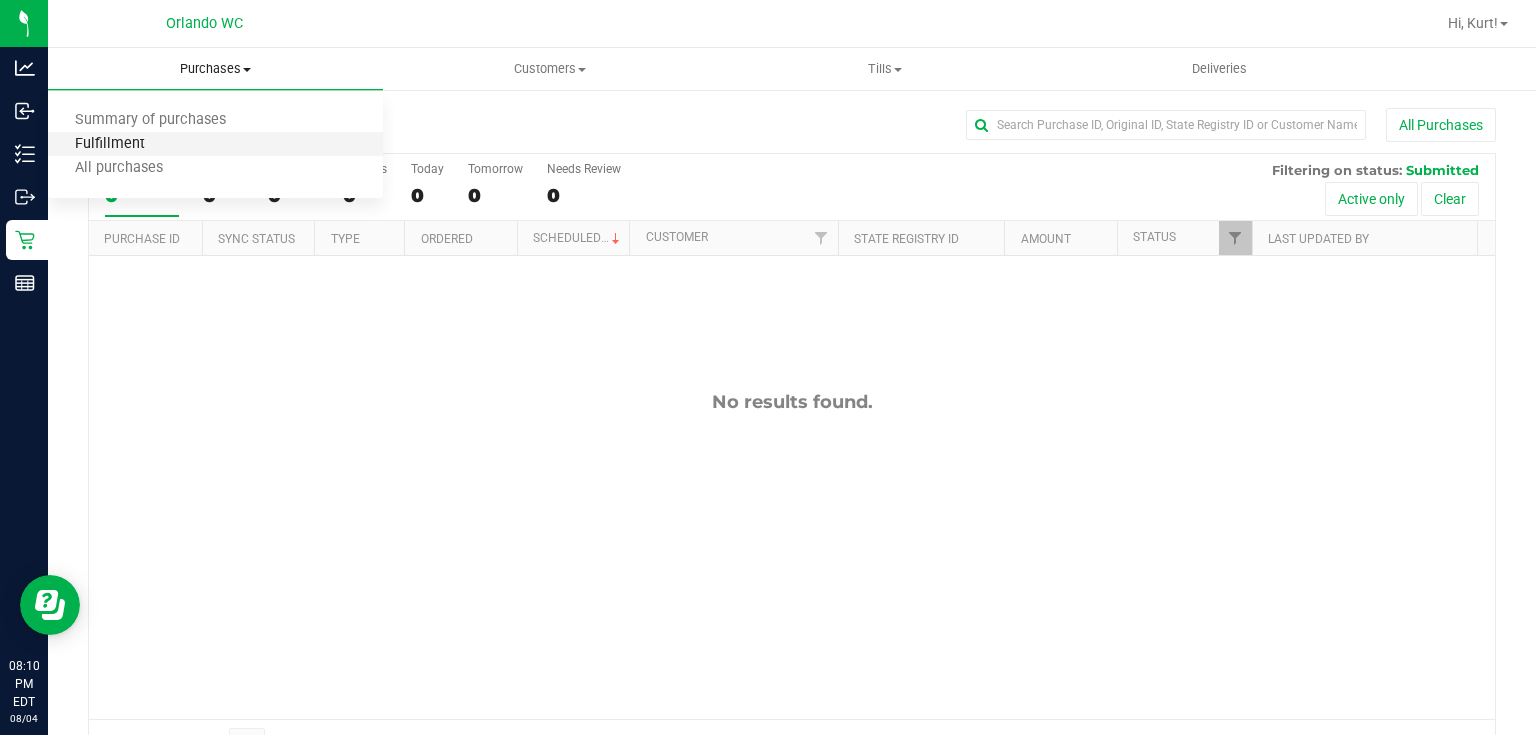 click on "Fulfillment" at bounding box center (110, 144) 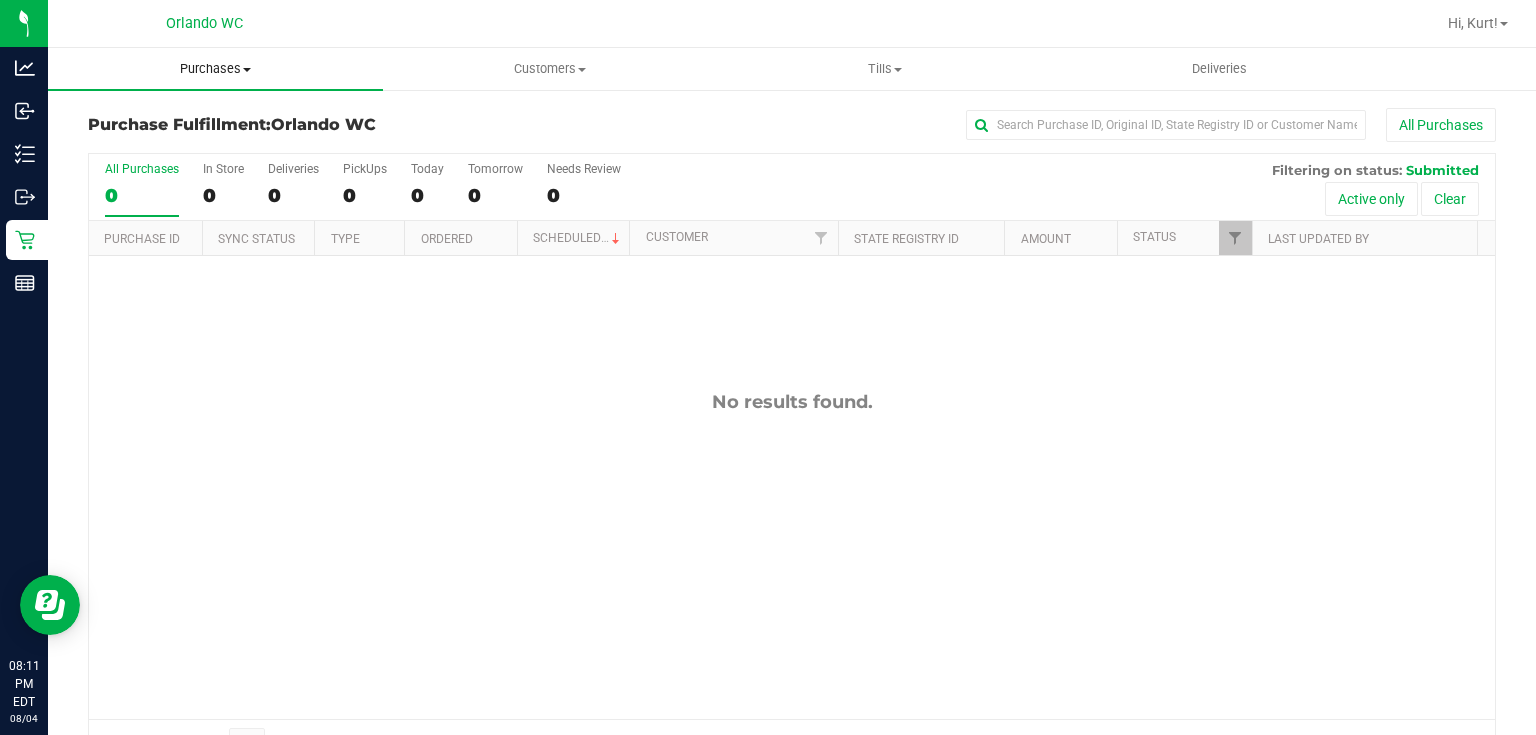 click on "Purchases" at bounding box center (215, 69) 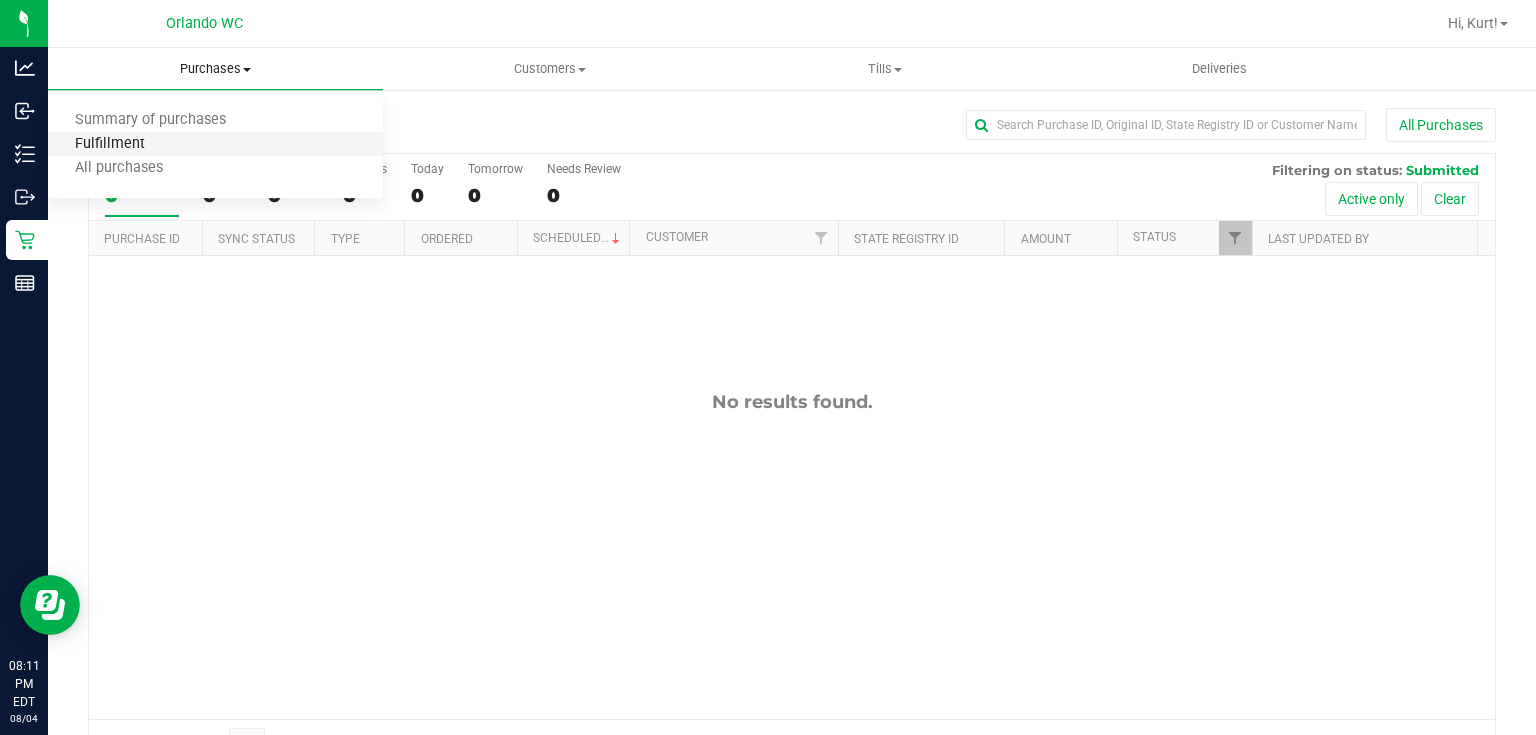 click on "Fulfillment" at bounding box center [110, 144] 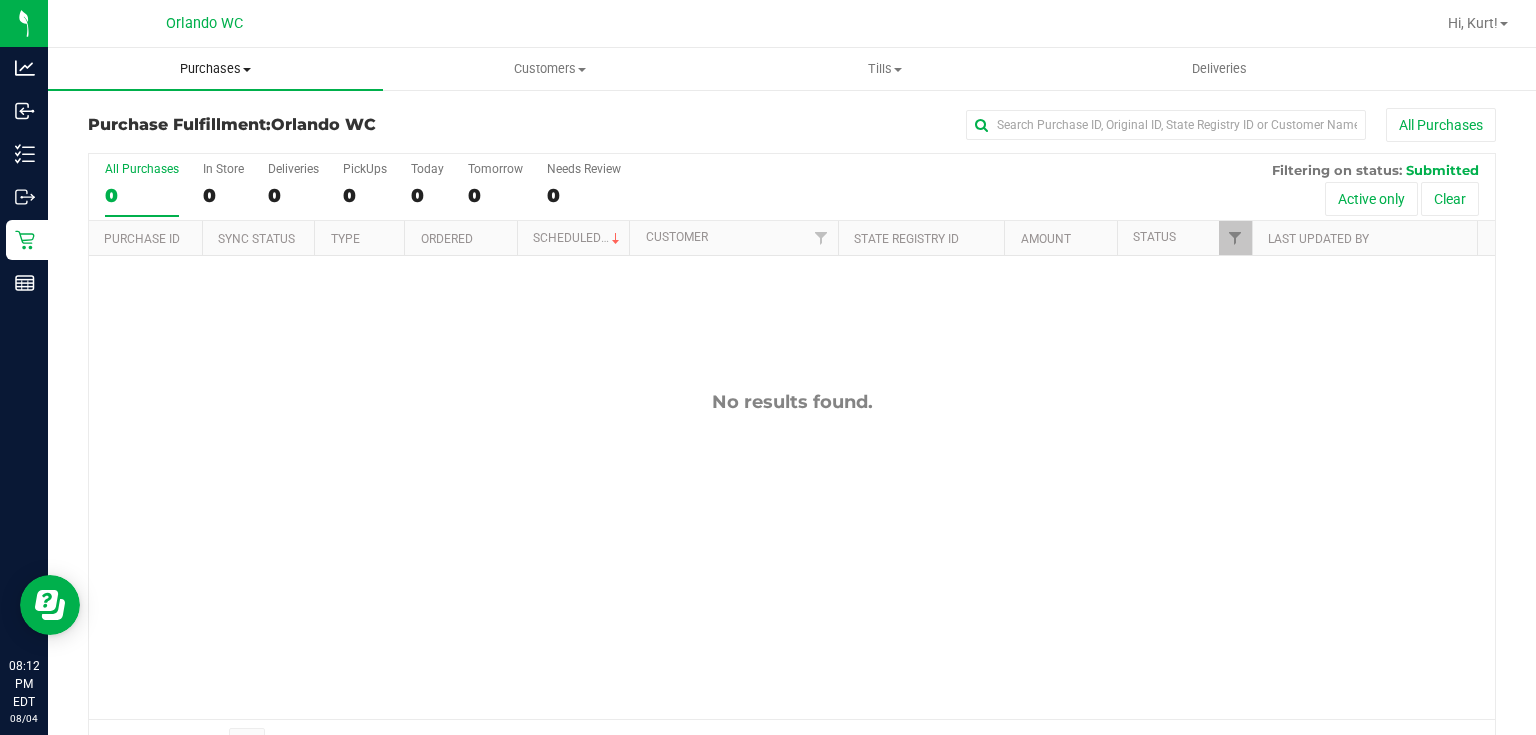 click on "Purchases" at bounding box center (215, 69) 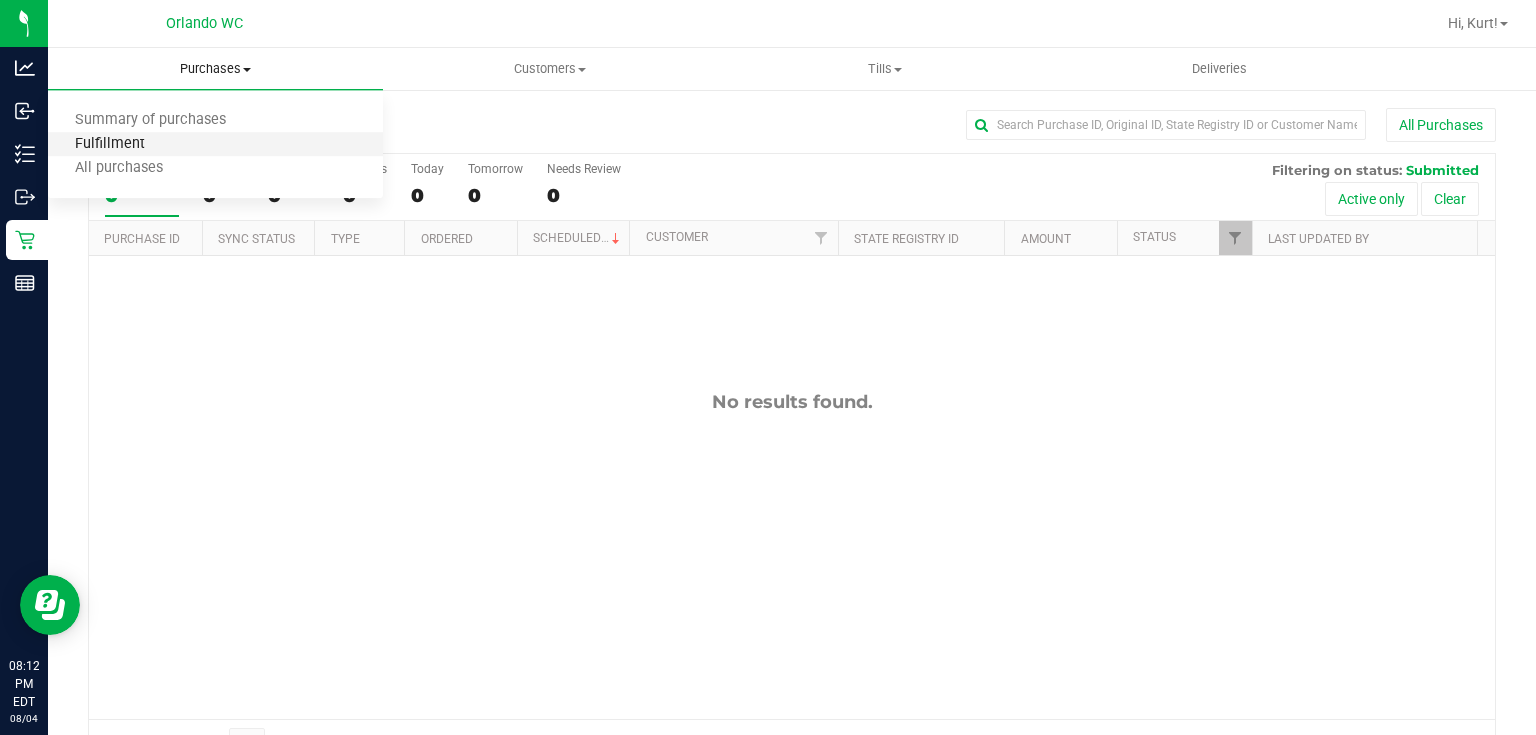 click on "Fulfillment" at bounding box center (110, 144) 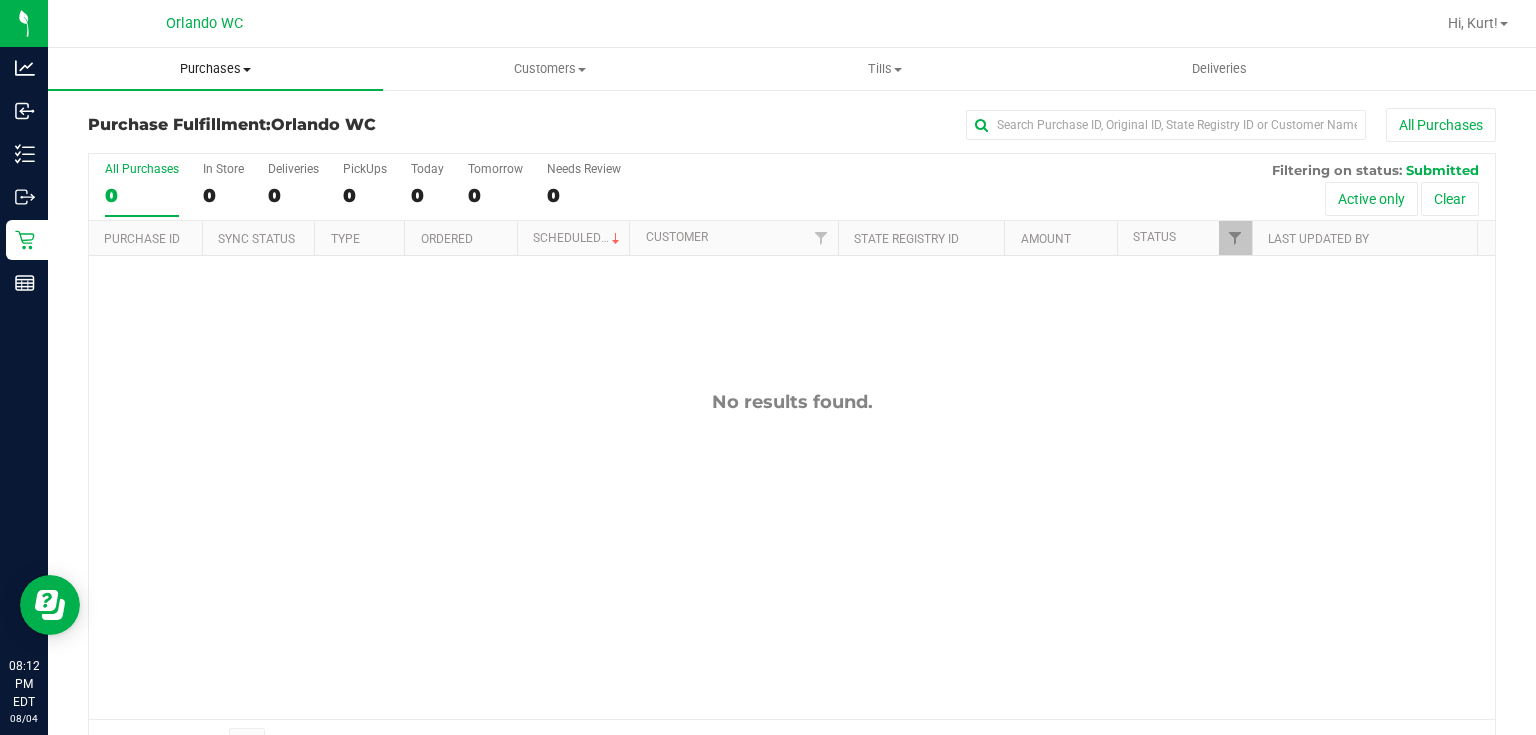 click on "Purchases" at bounding box center [215, 69] 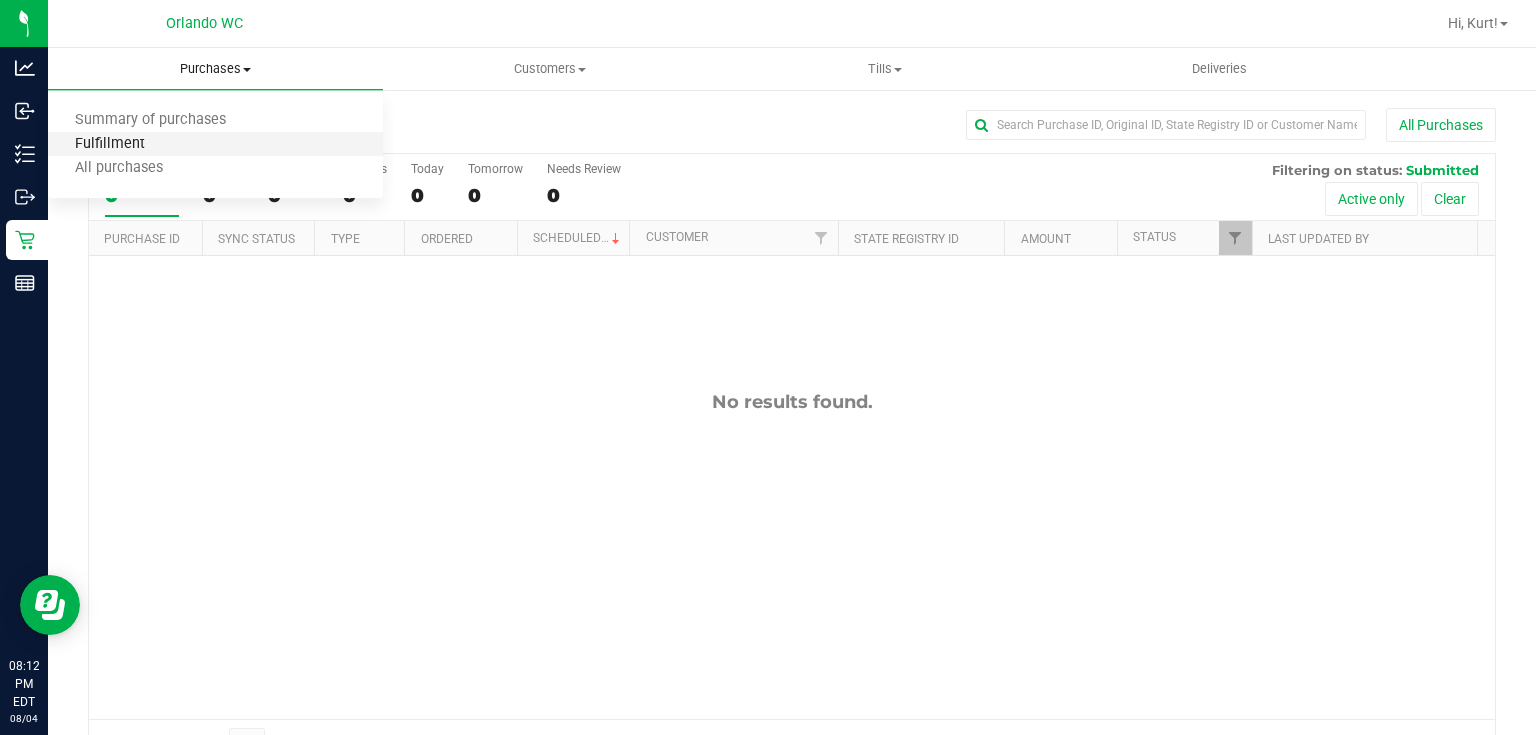 click on "Fulfillment" at bounding box center [110, 144] 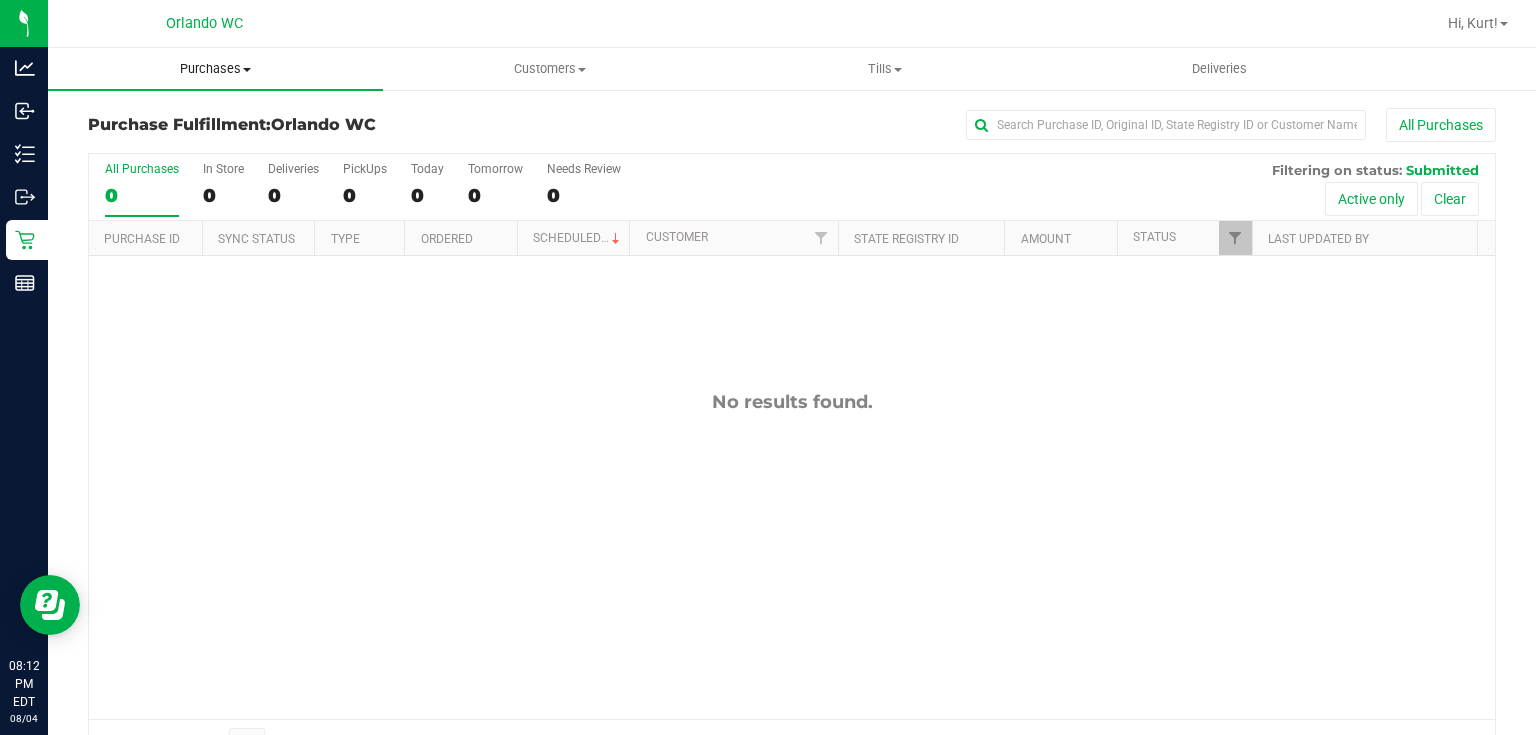 click on "Purchases" at bounding box center [215, 69] 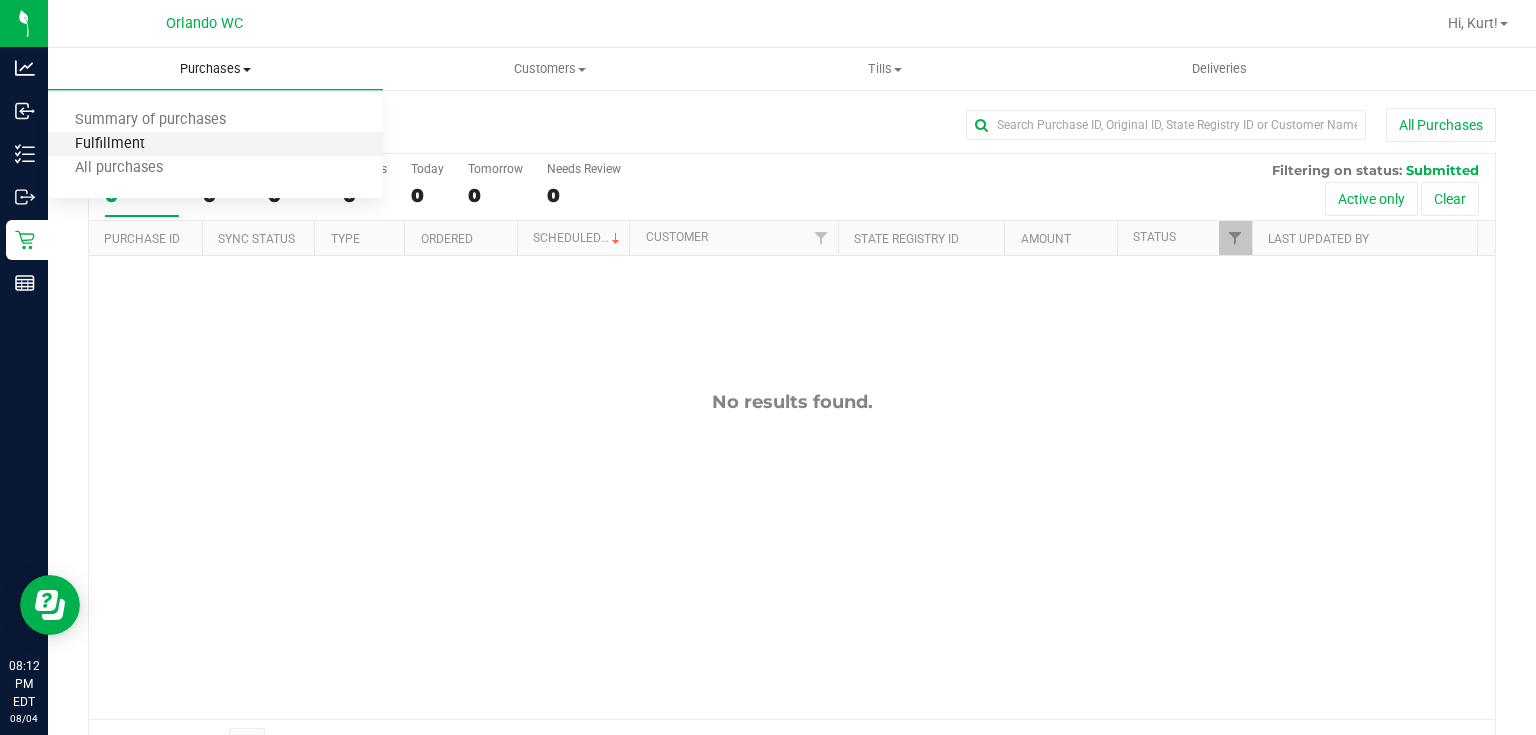 click on "Fulfillment" at bounding box center [110, 144] 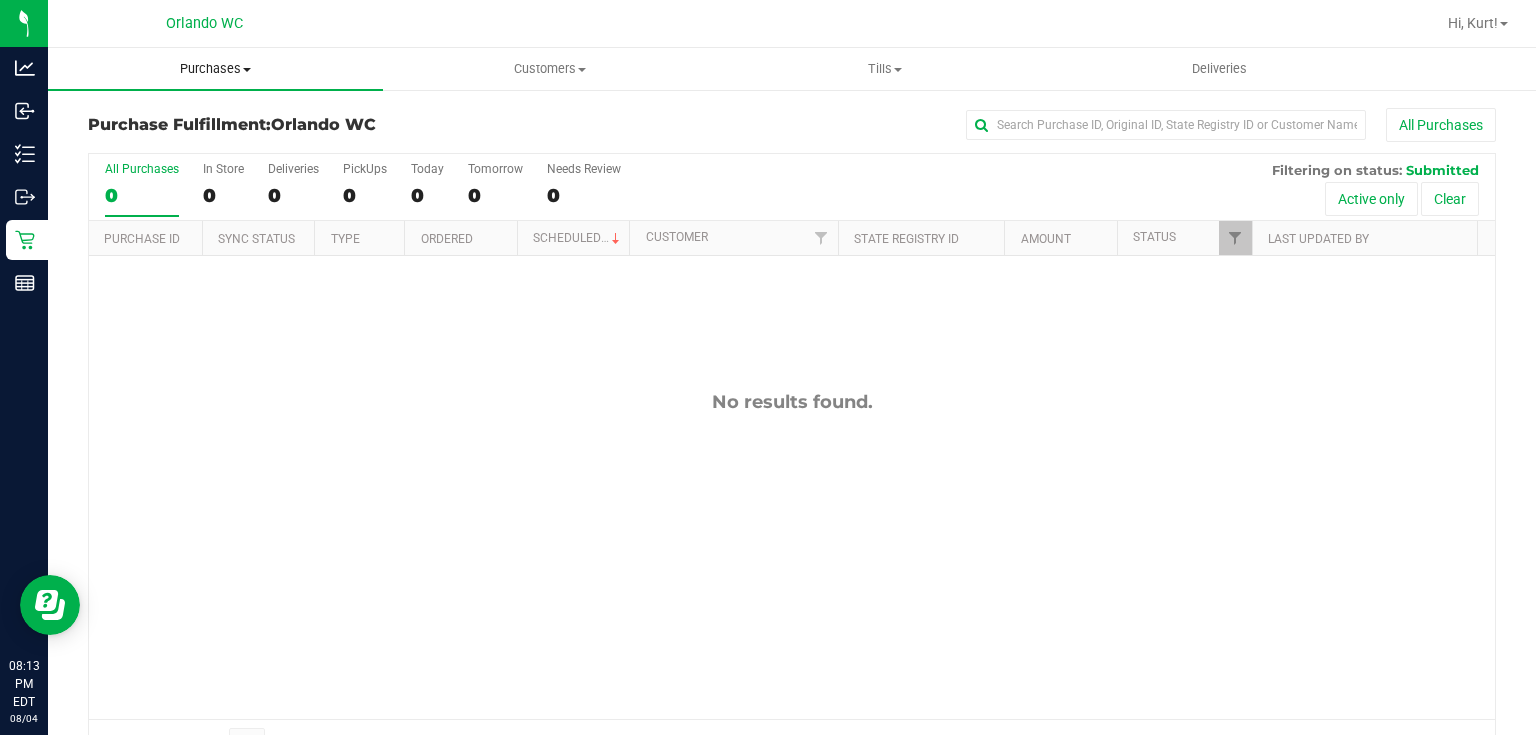 click on "Purchases" at bounding box center (215, 69) 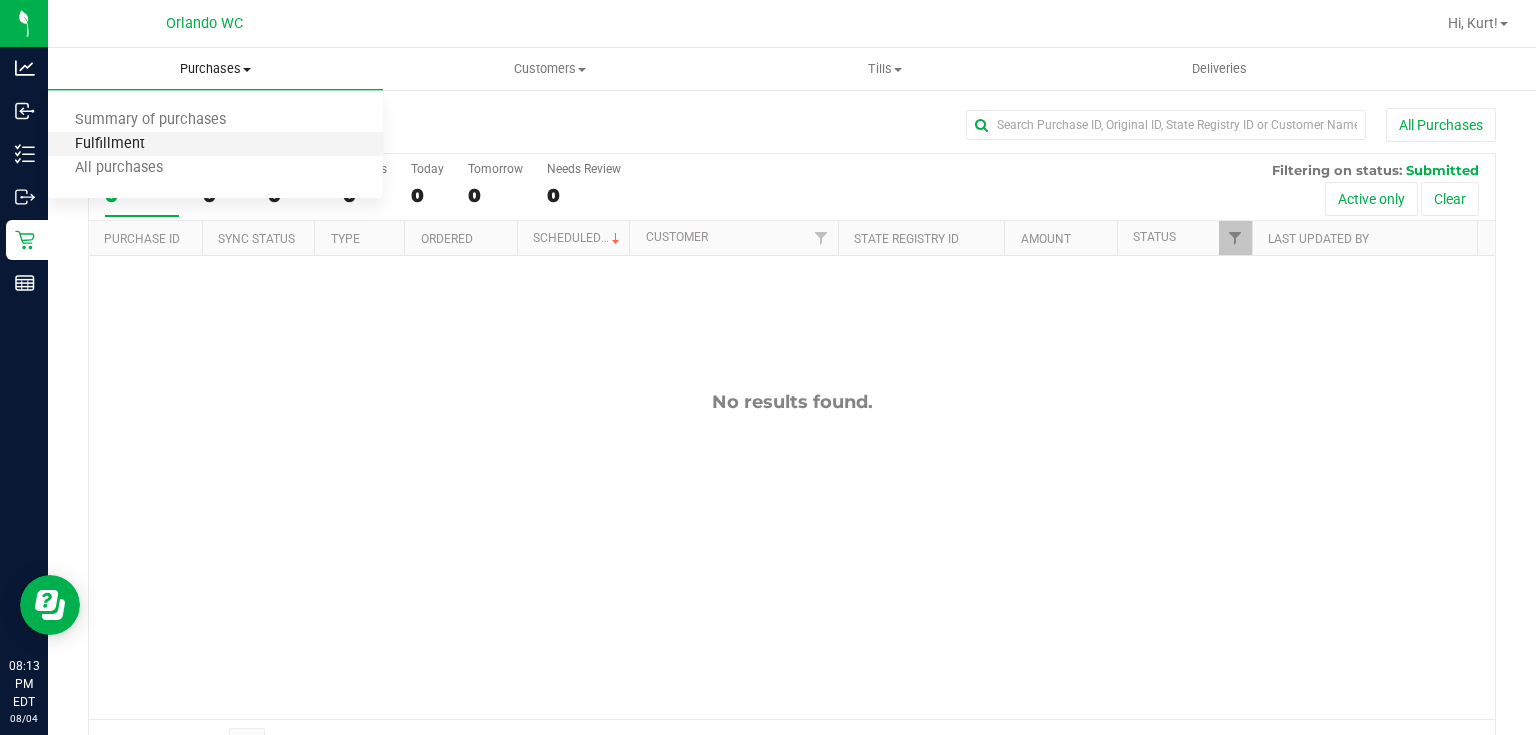 click on "Fulfillment" at bounding box center (110, 144) 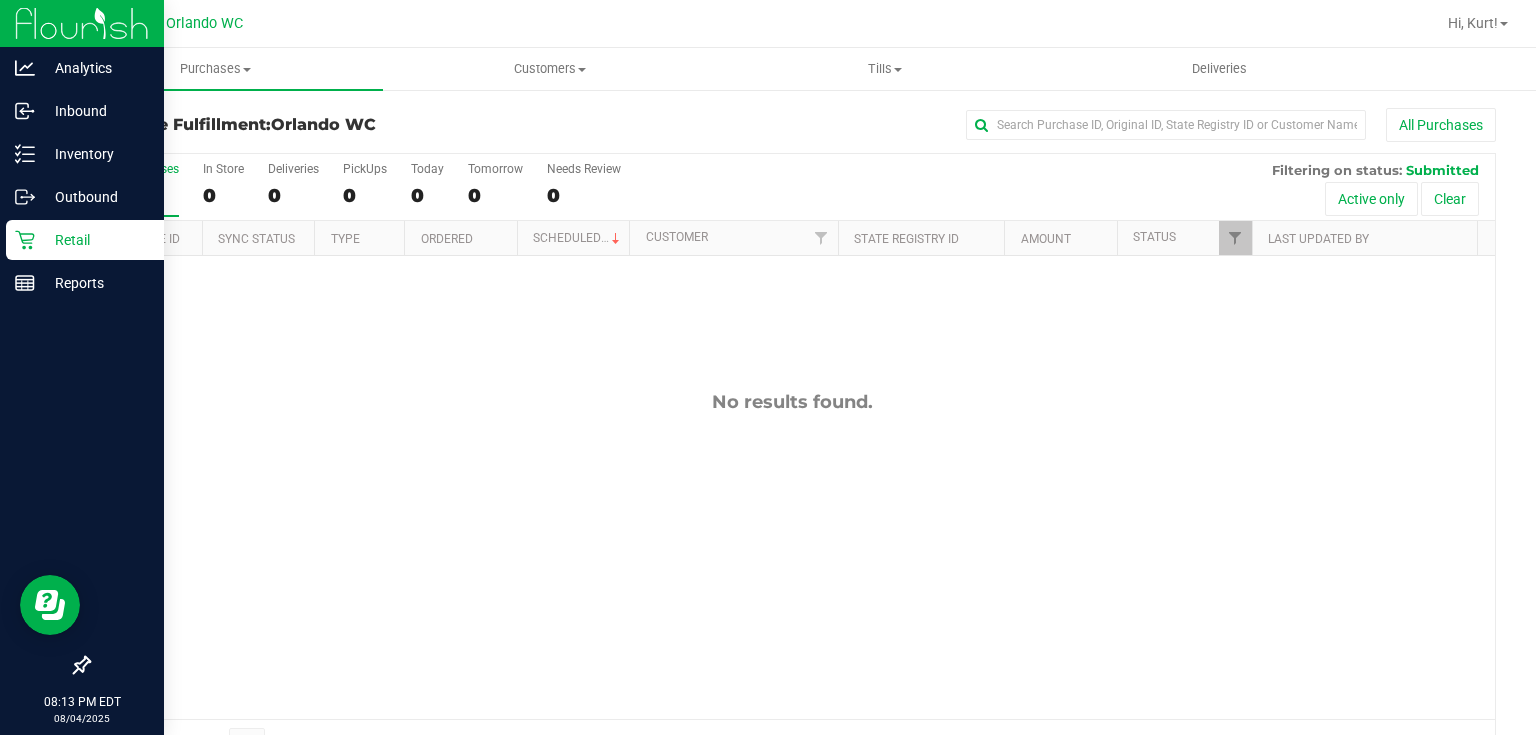 click 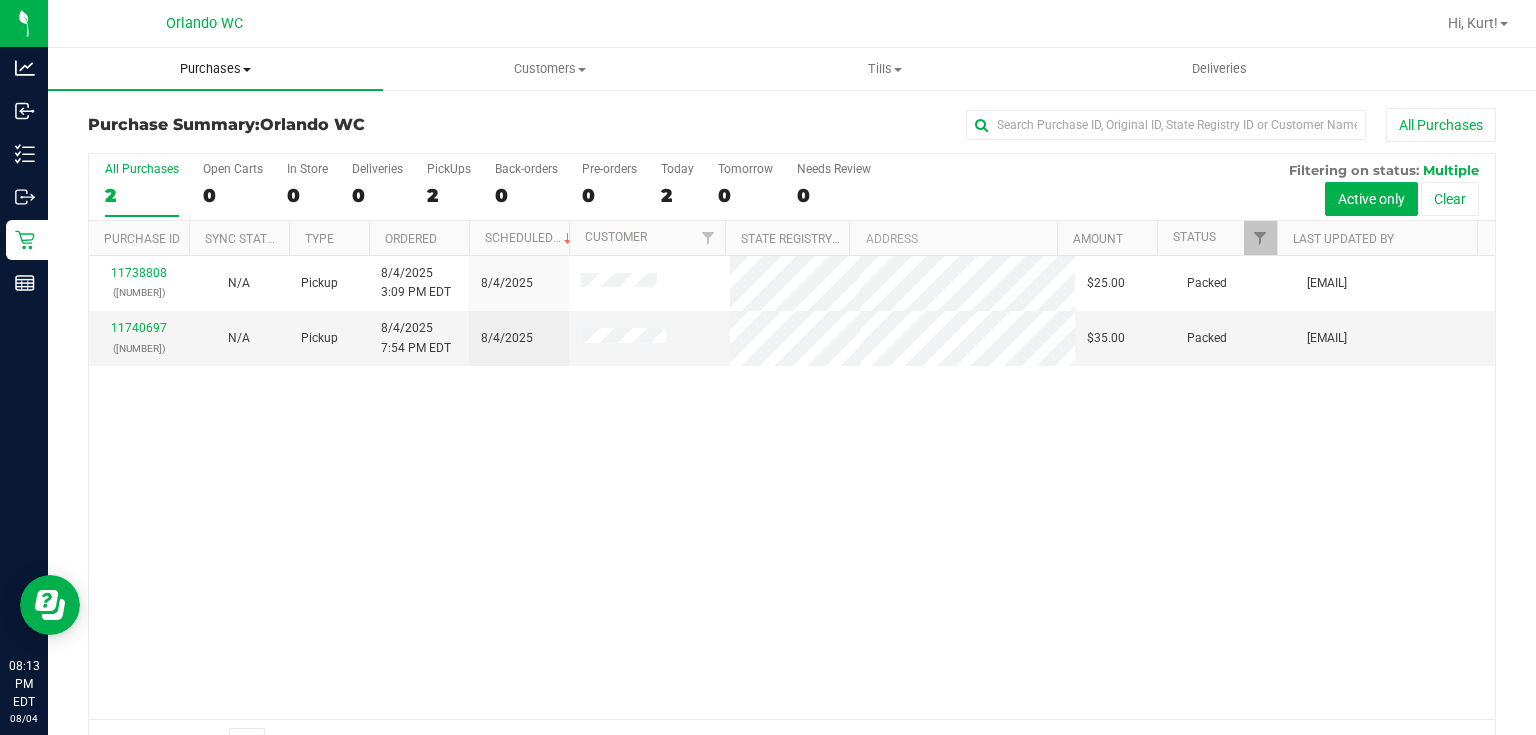 click on "Purchases" at bounding box center (215, 69) 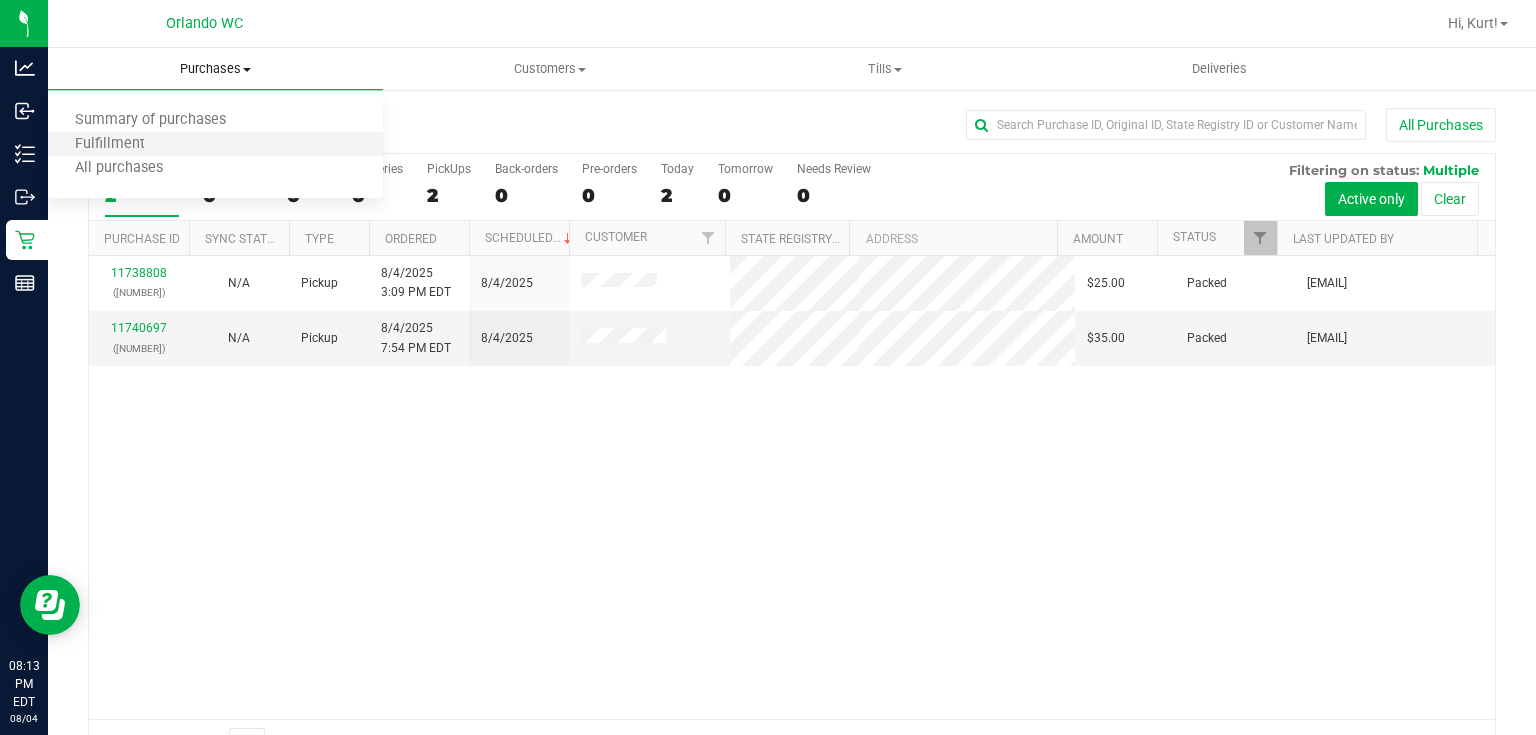 click on "Fulfillment" at bounding box center [215, 145] 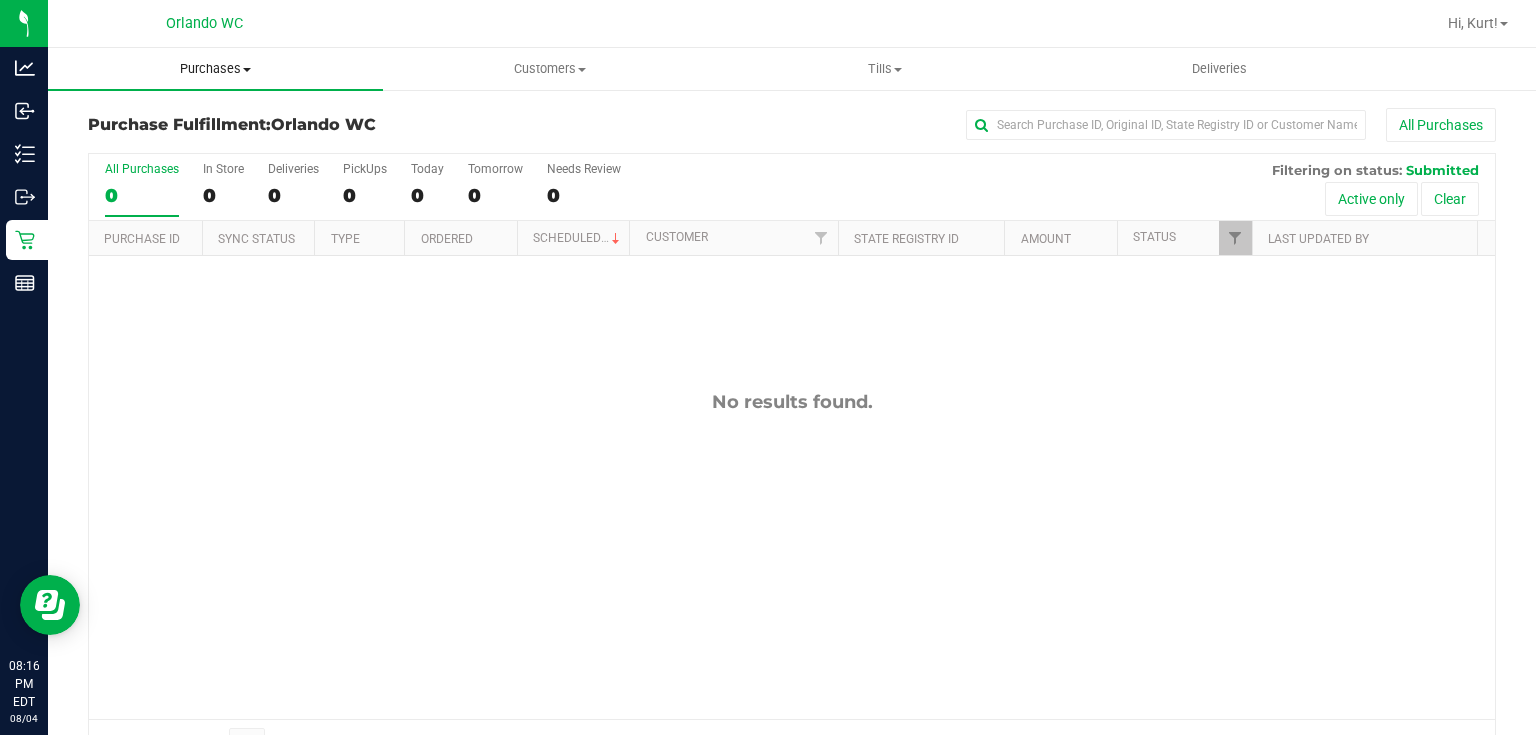click on "Purchases" at bounding box center (215, 69) 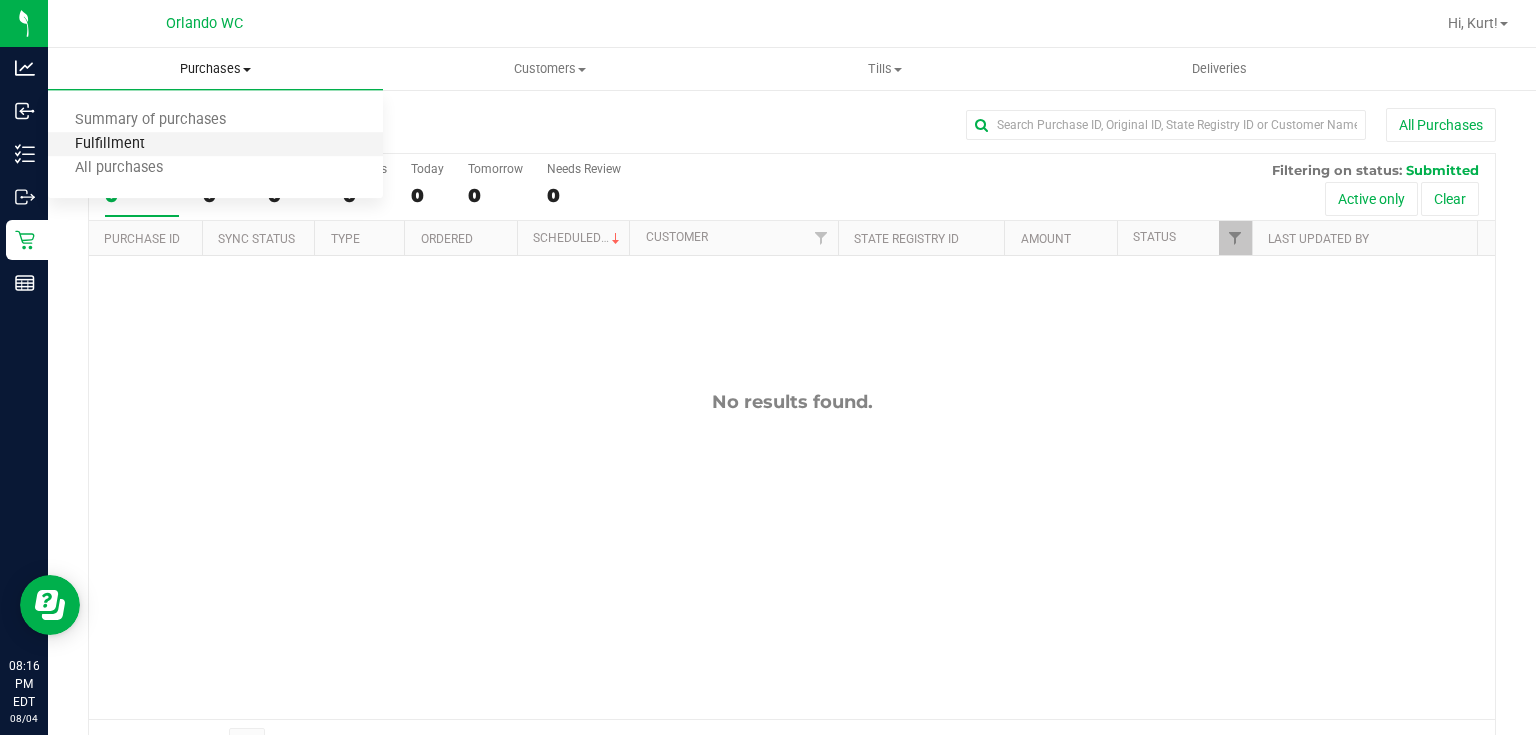 click on "Fulfillment" at bounding box center (110, 144) 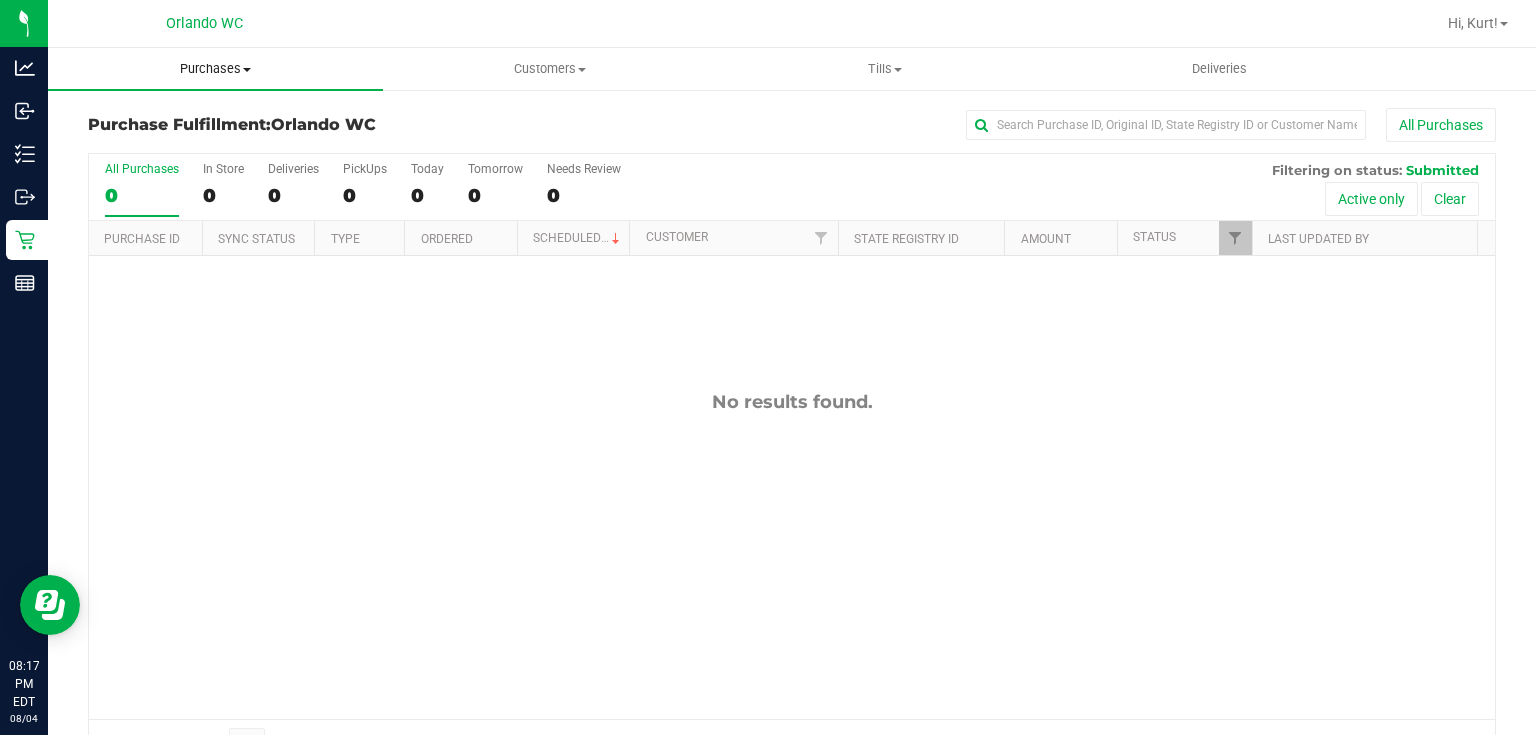 click on "Purchases" at bounding box center (215, 69) 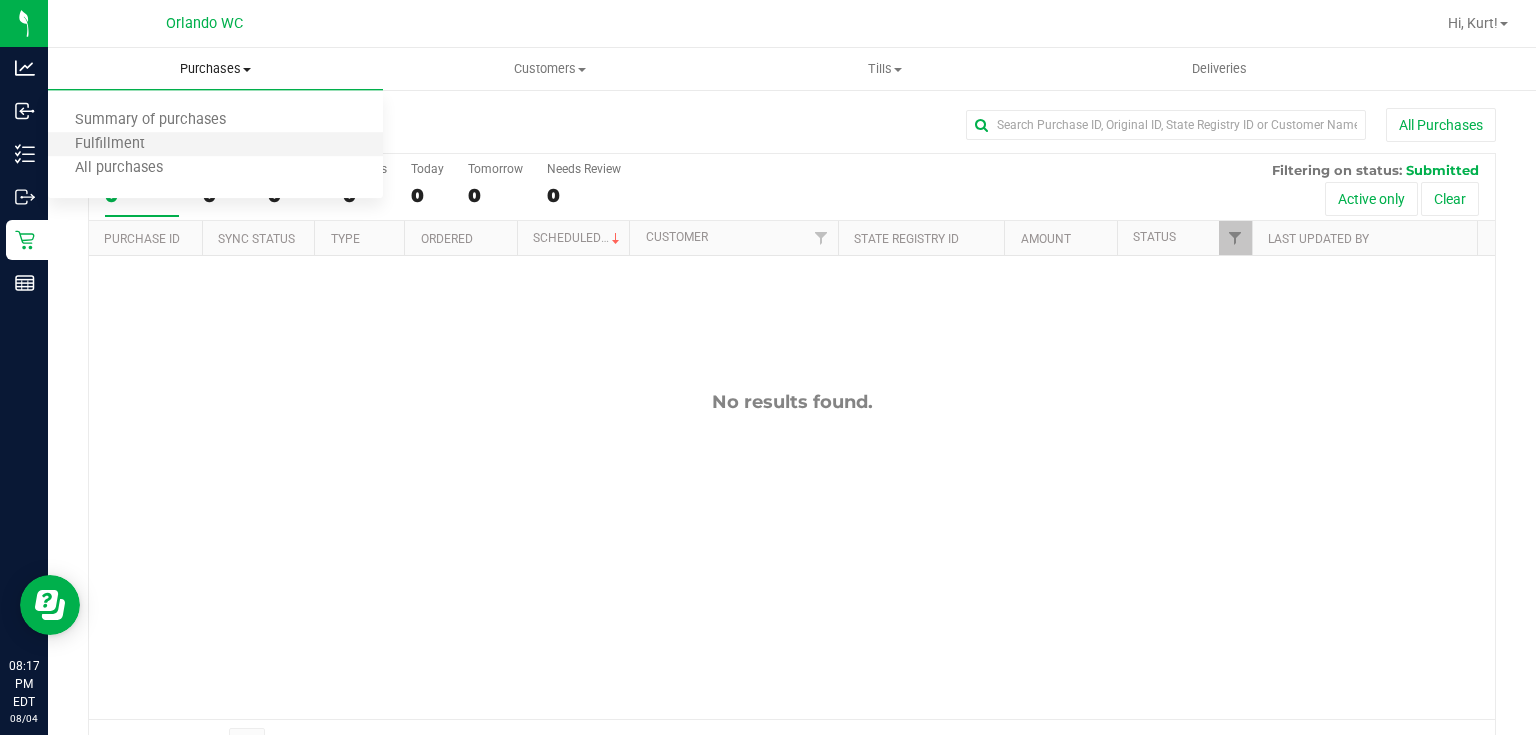 click on "Fulfillment" at bounding box center [215, 145] 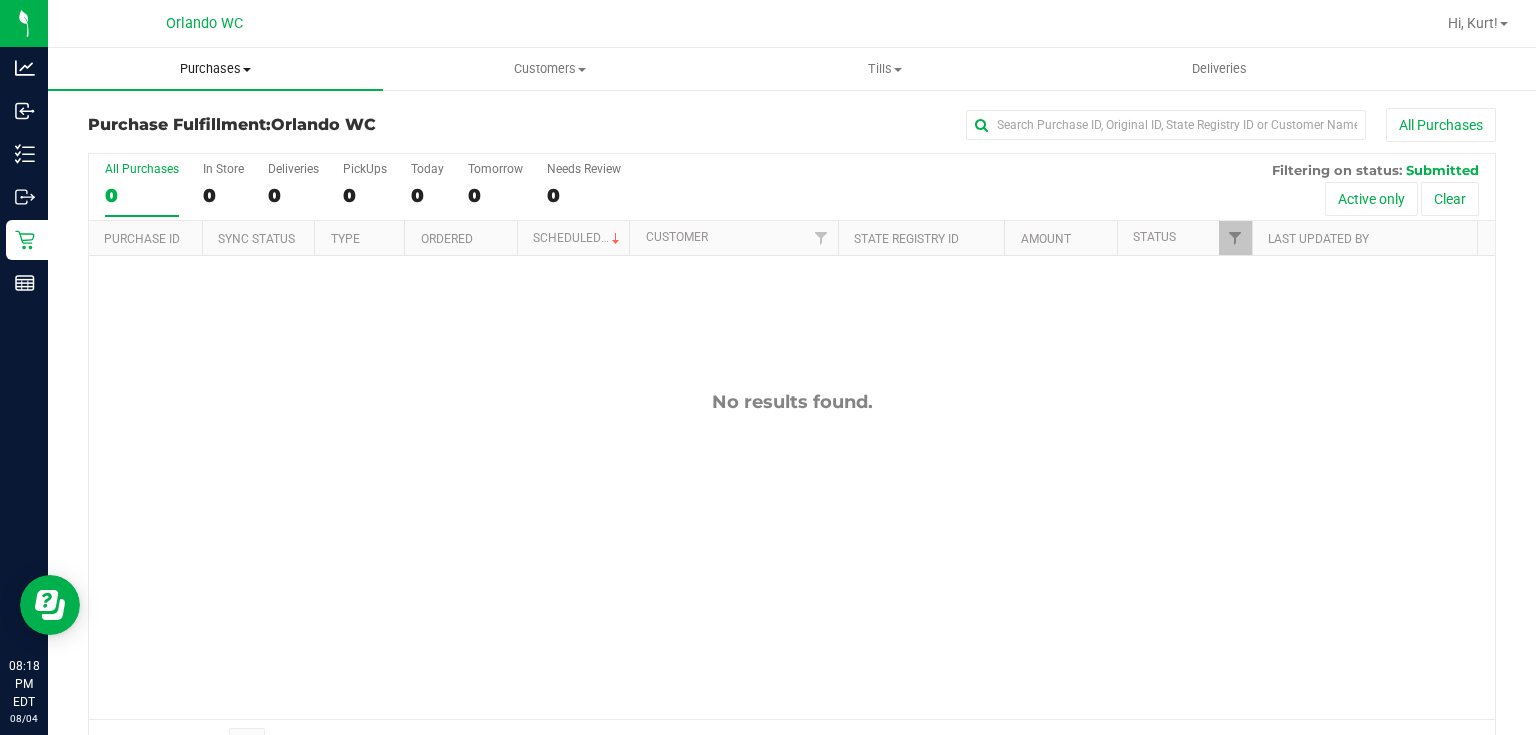 click on "Purchases" at bounding box center [215, 69] 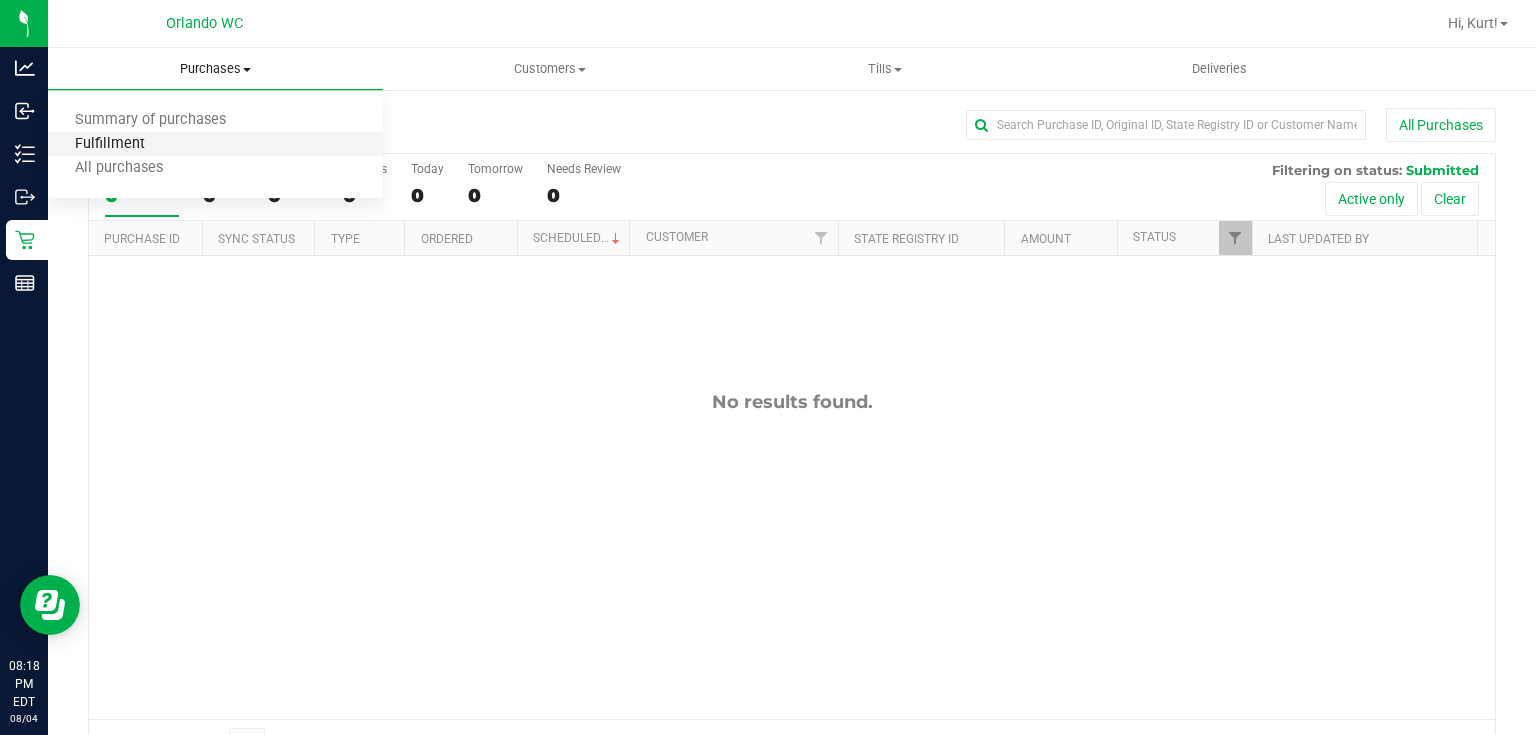 click on "Fulfillment" at bounding box center (110, 144) 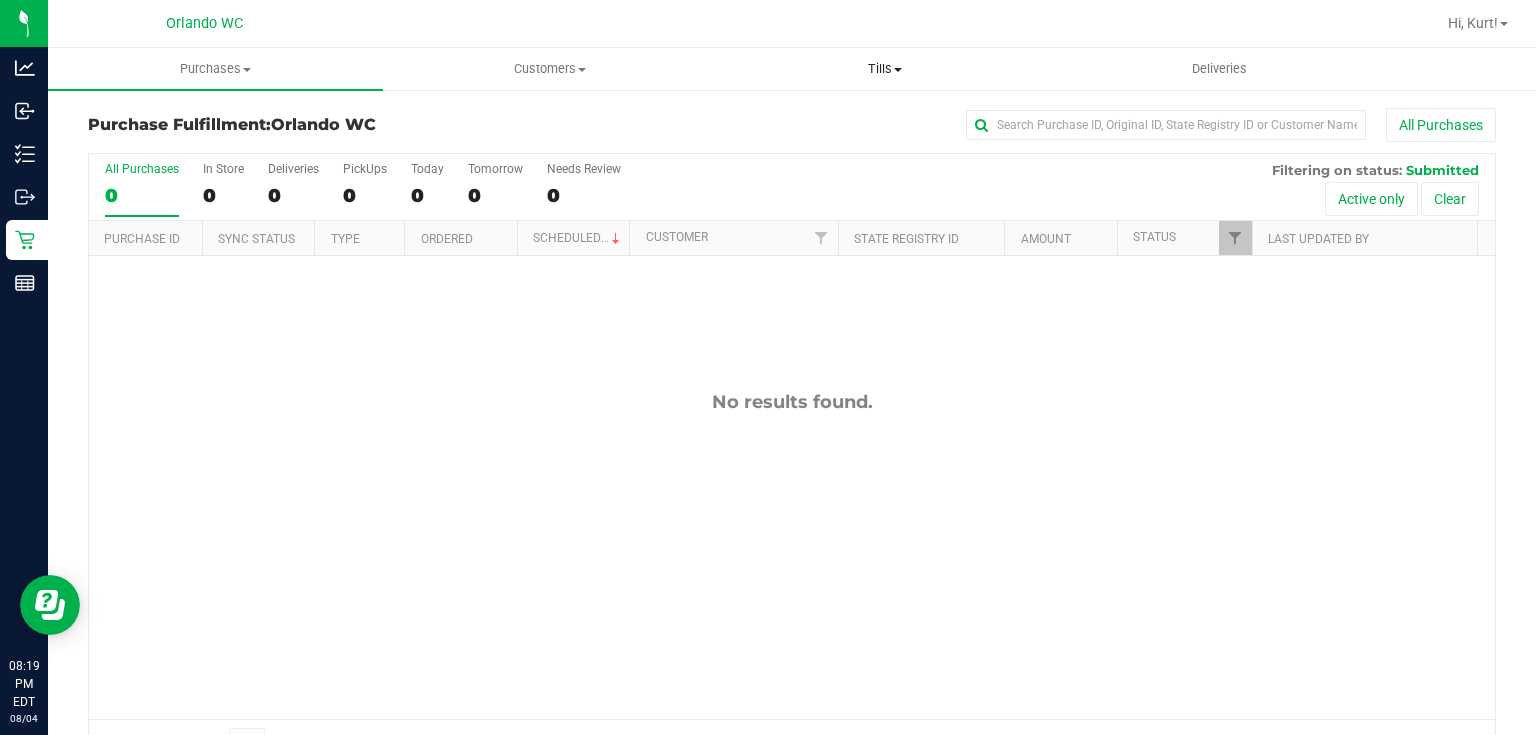 click on "Tills" at bounding box center [885, 69] 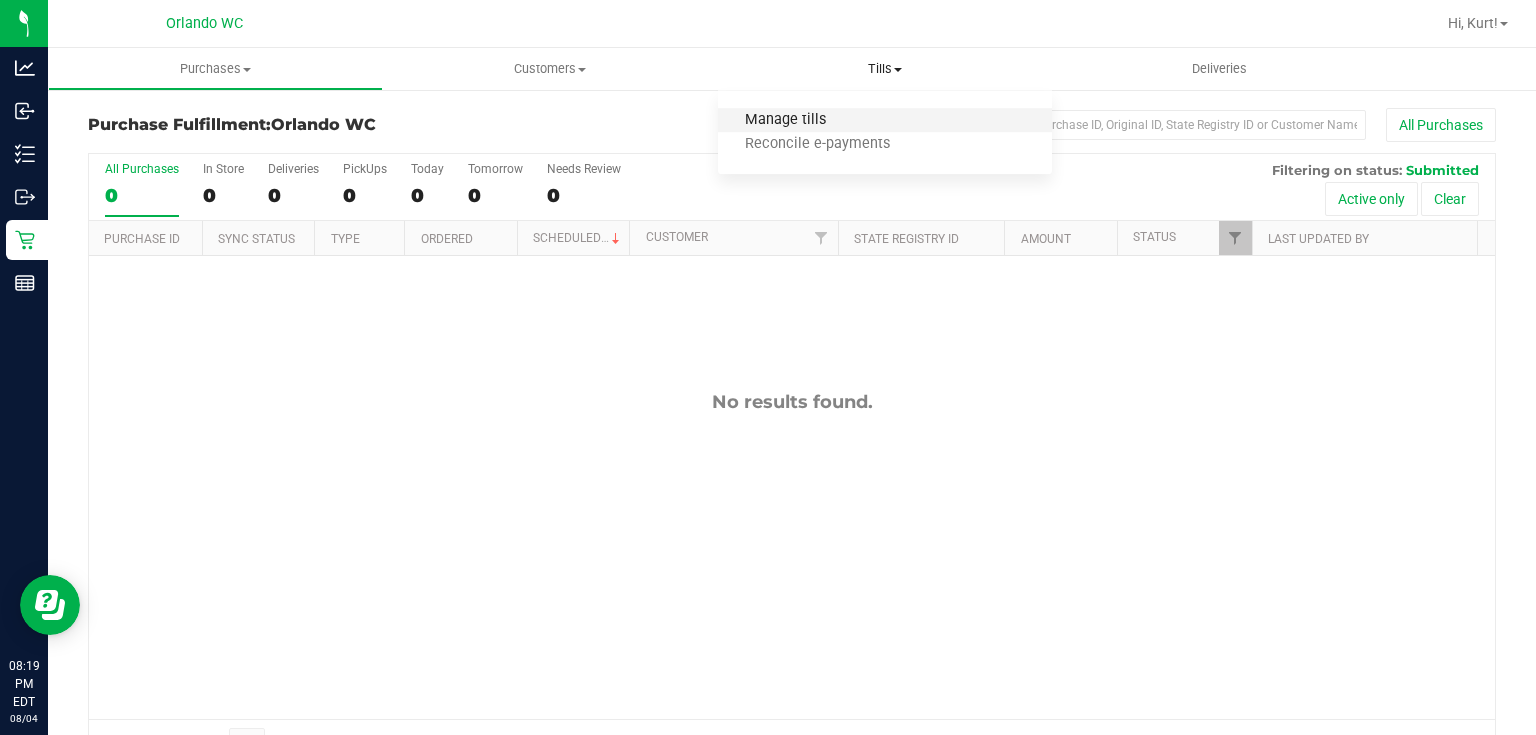 click on "Manage tills" at bounding box center [785, 120] 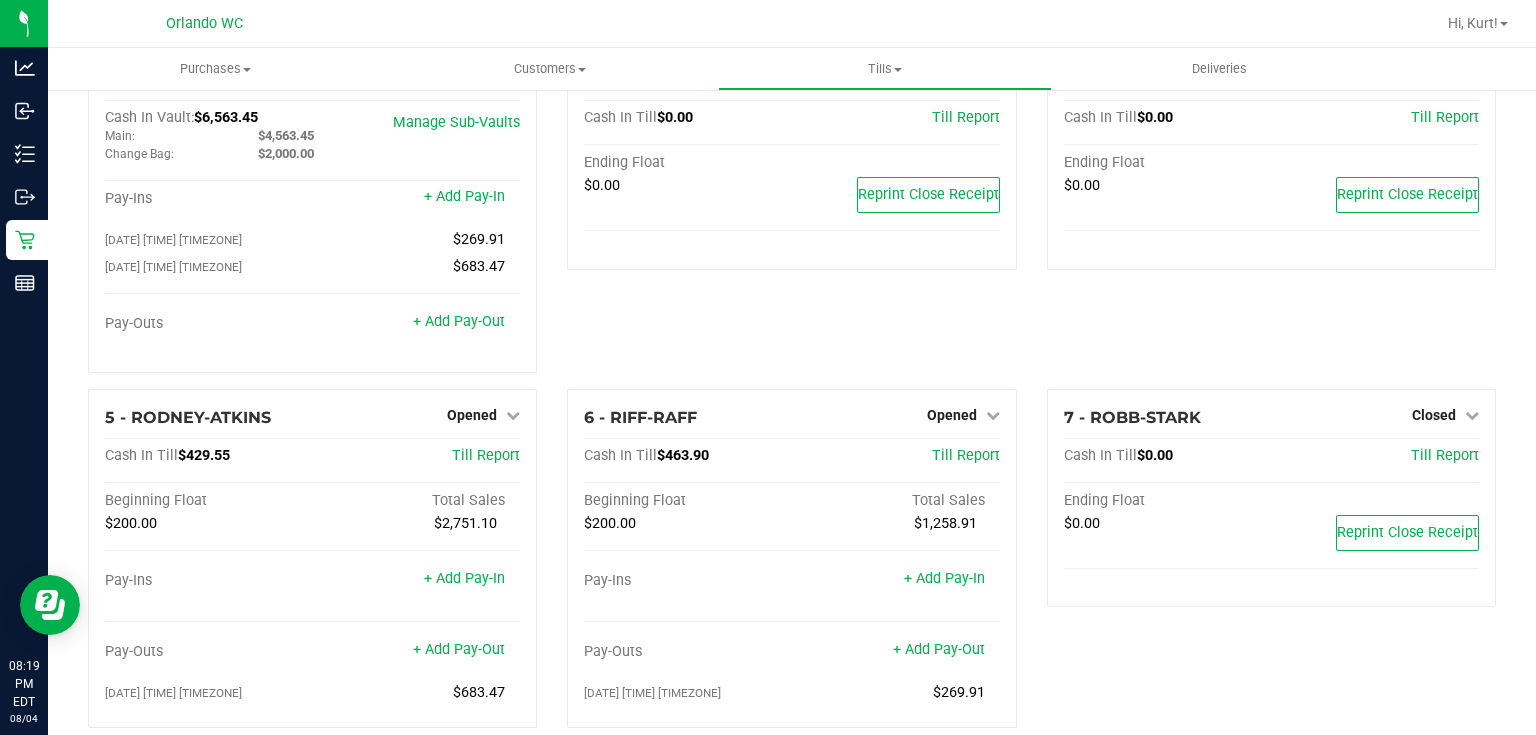 scroll, scrollTop: 0, scrollLeft: 0, axis: both 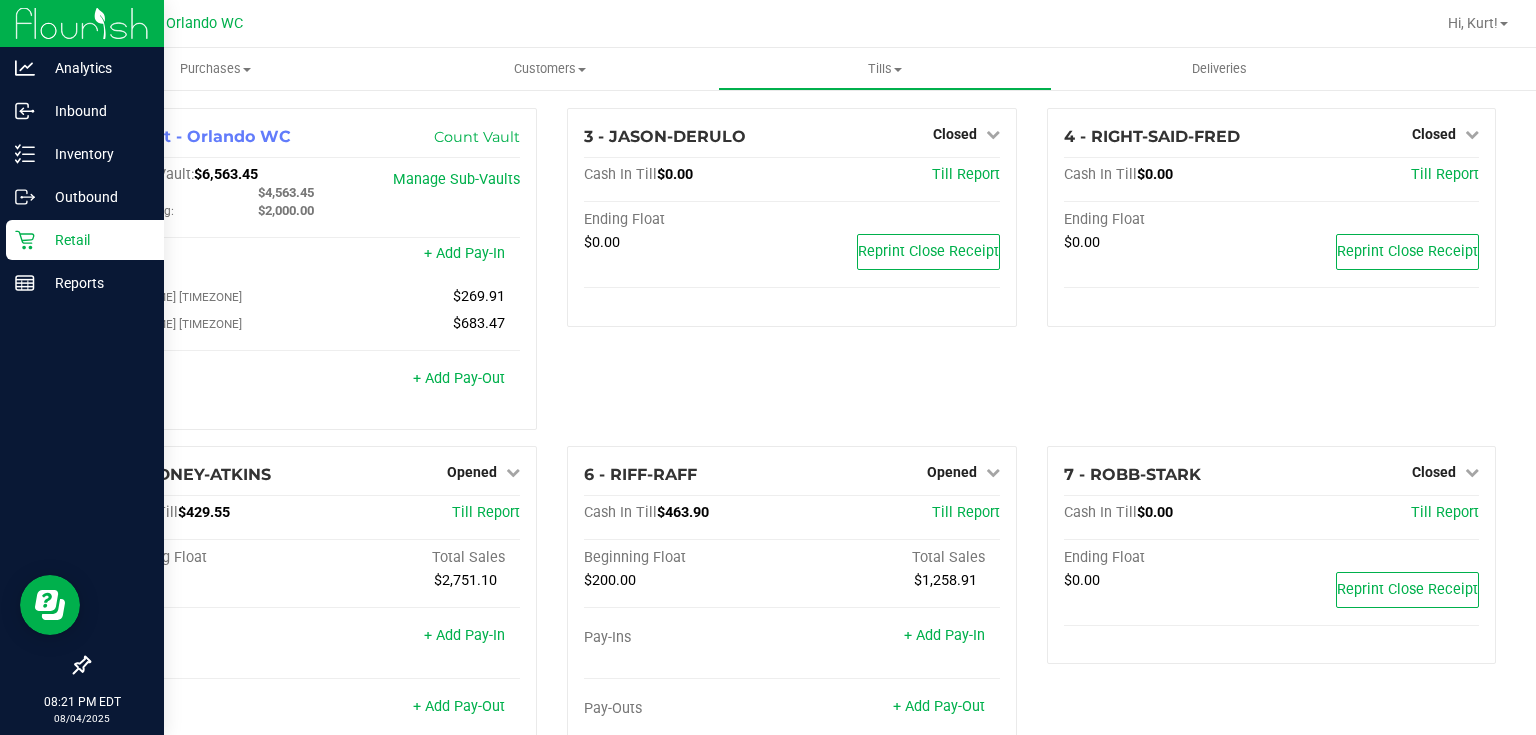 click 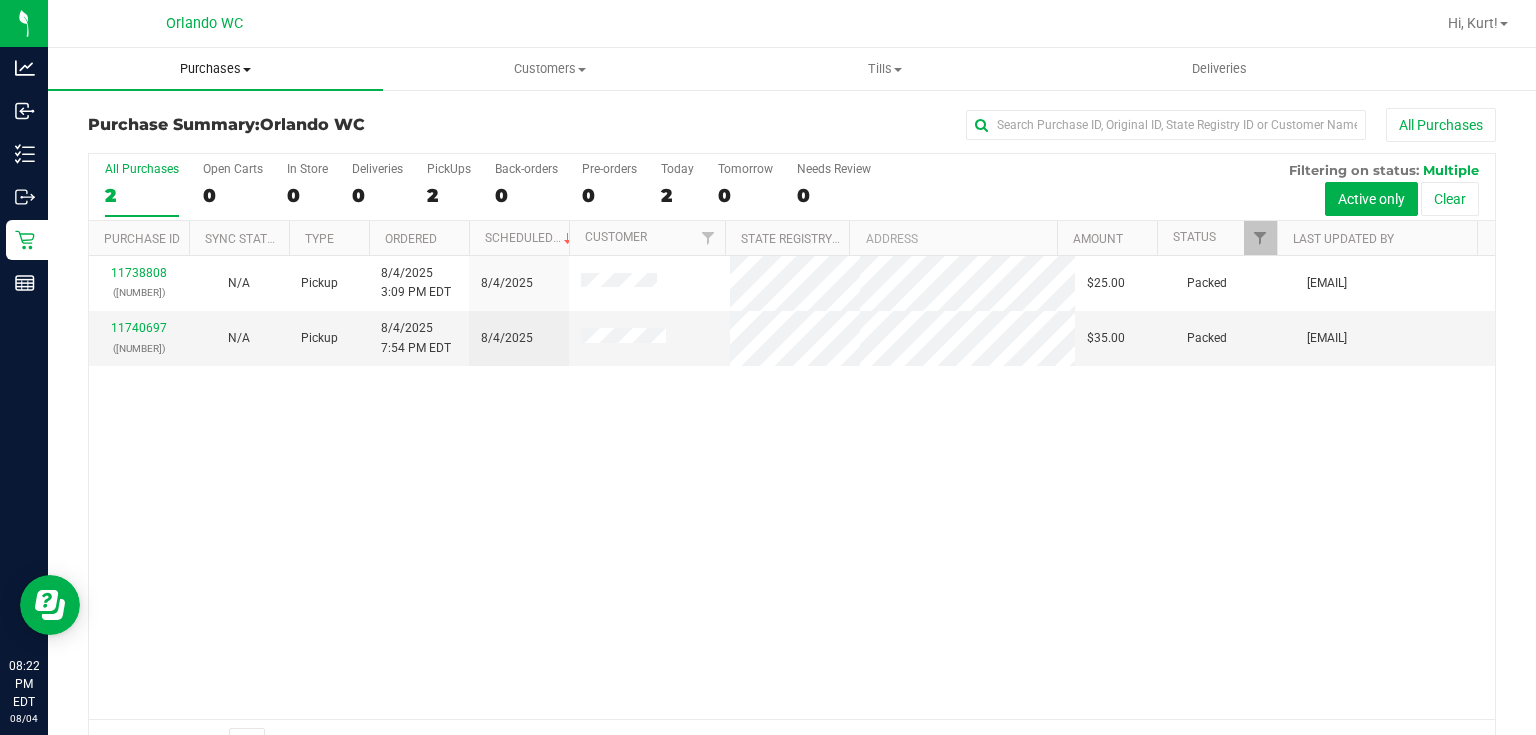 click on "Purchases" at bounding box center [215, 69] 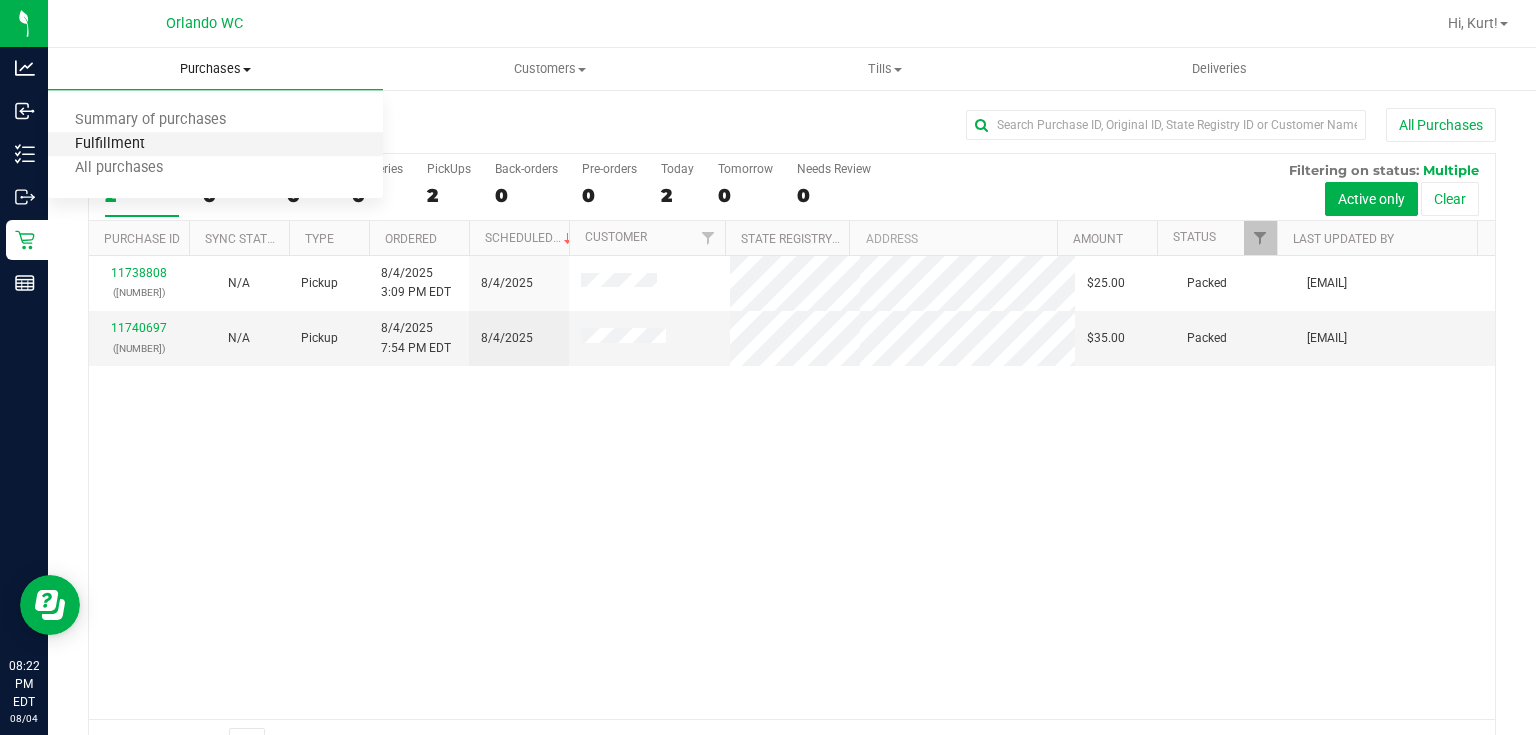 click on "Fulfillment" at bounding box center (110, 144) 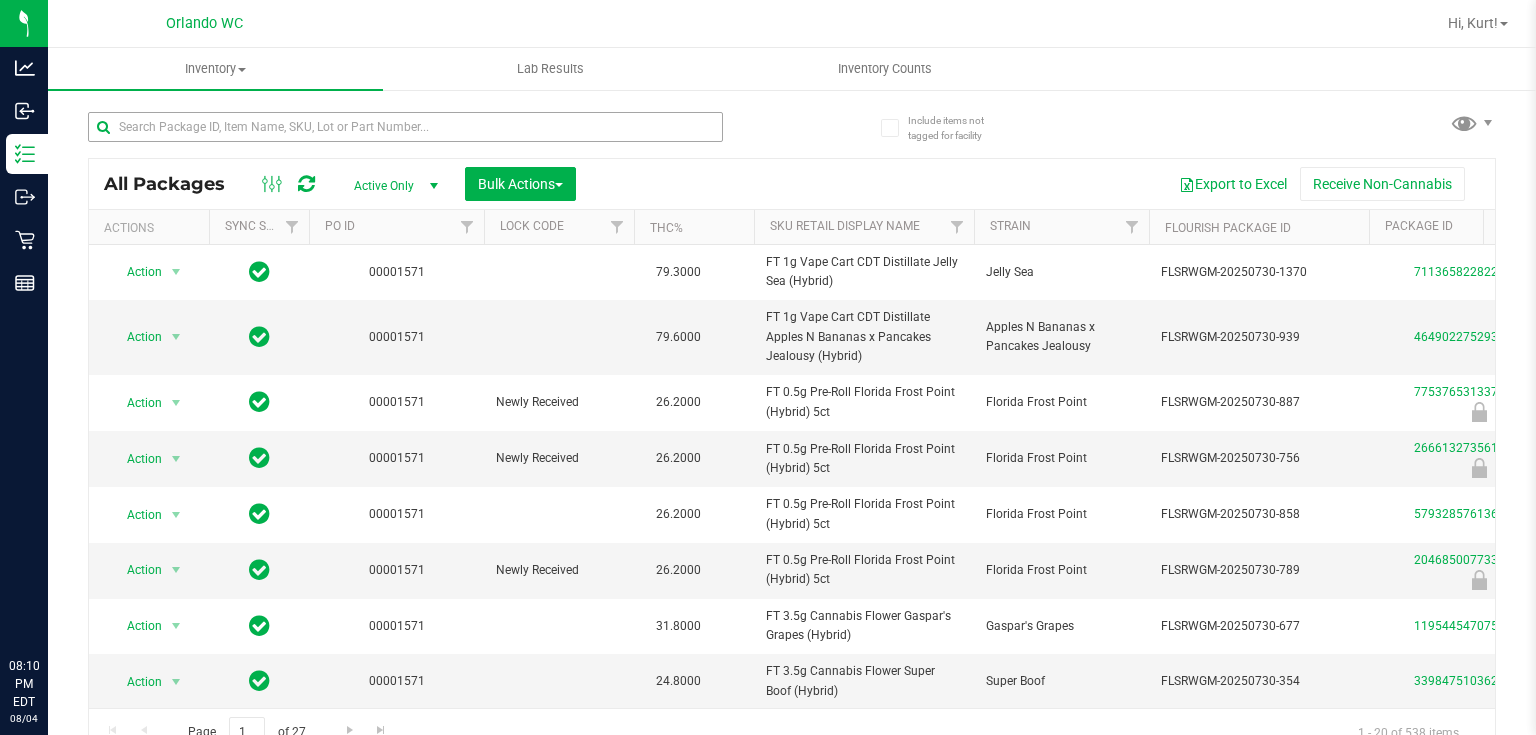scroll, scrollTop: 0, scrollLeft: 0, axis: both 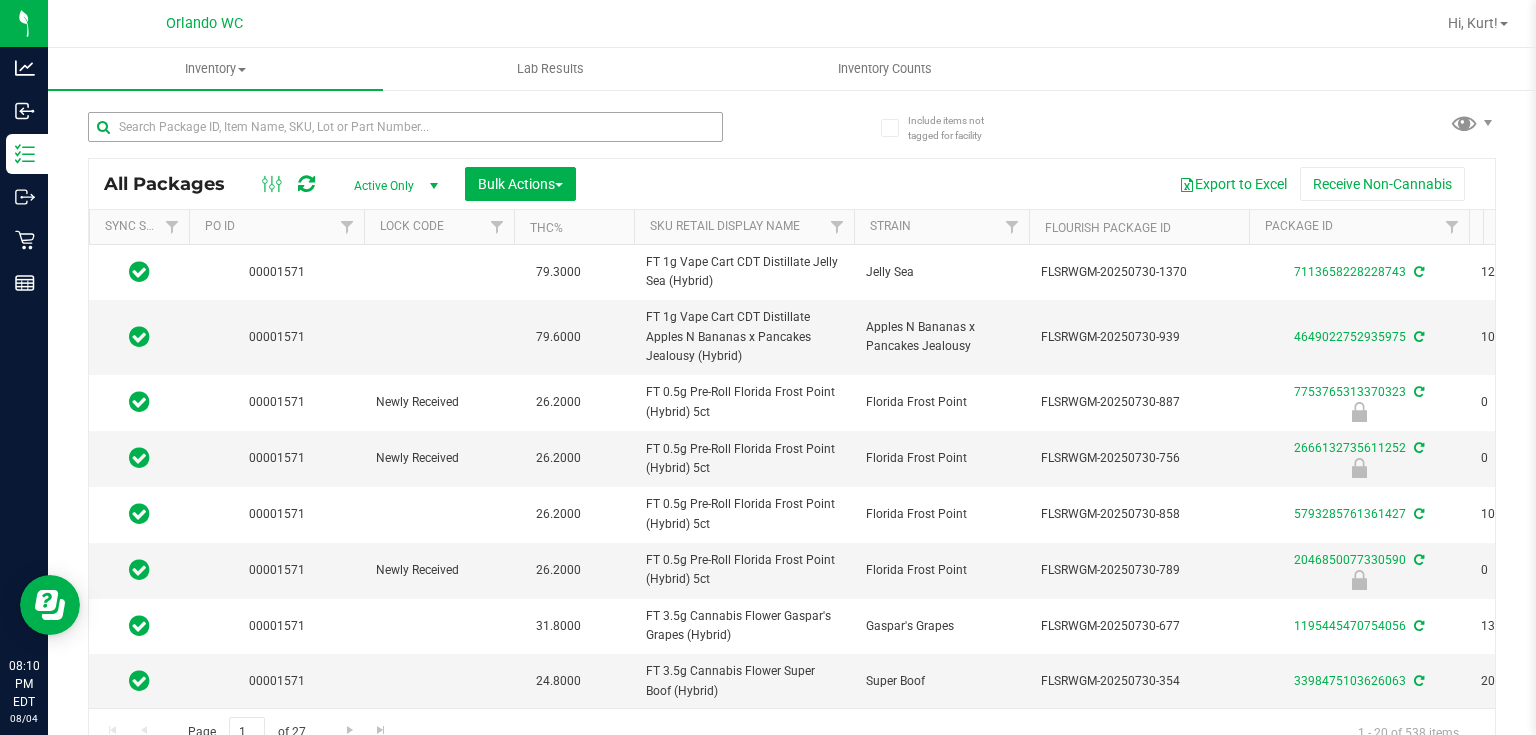 click at bounding box center (405, 127) 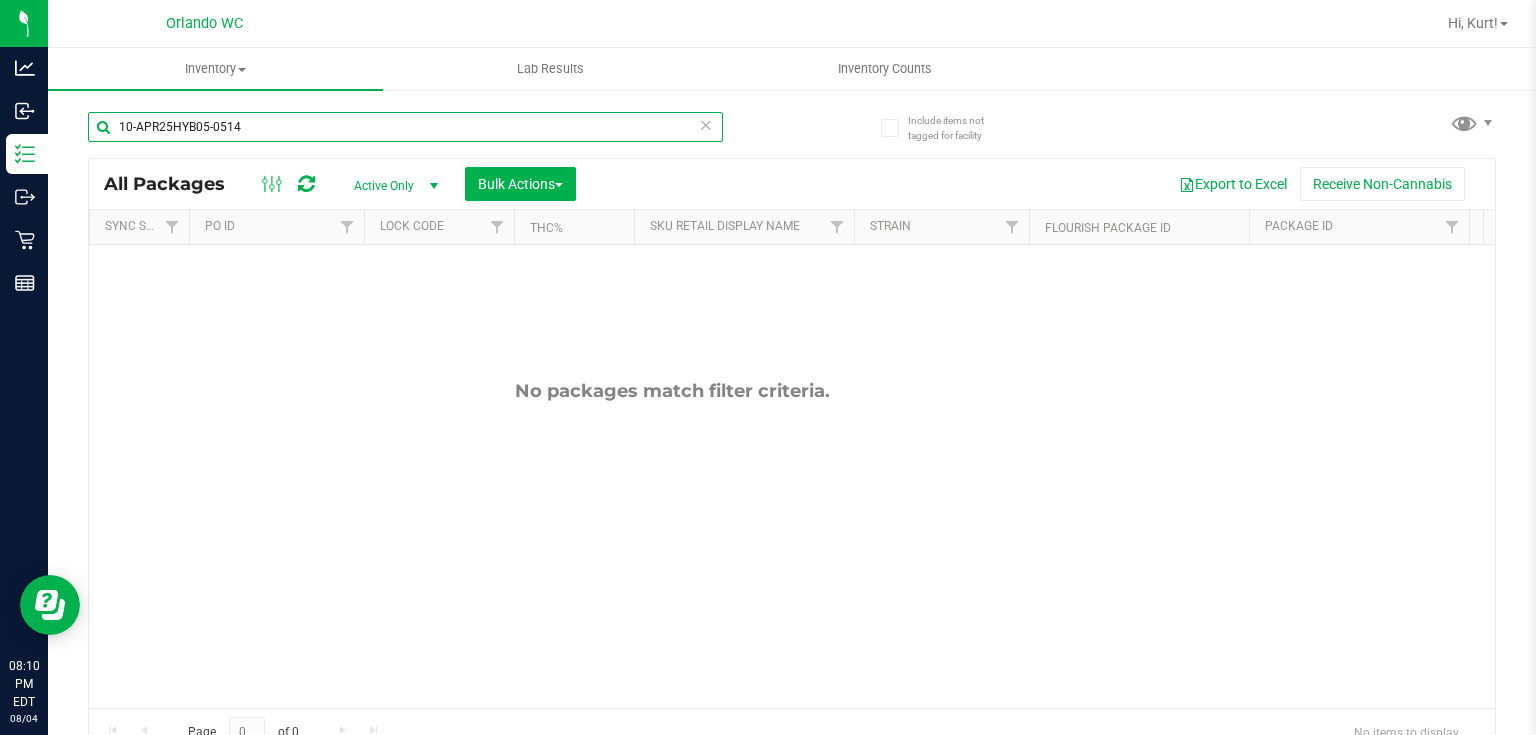 drag, startPoint x: 320, startPoint y: 120, endPoint x: 105, endPoint y: 111, distance: 215.1883 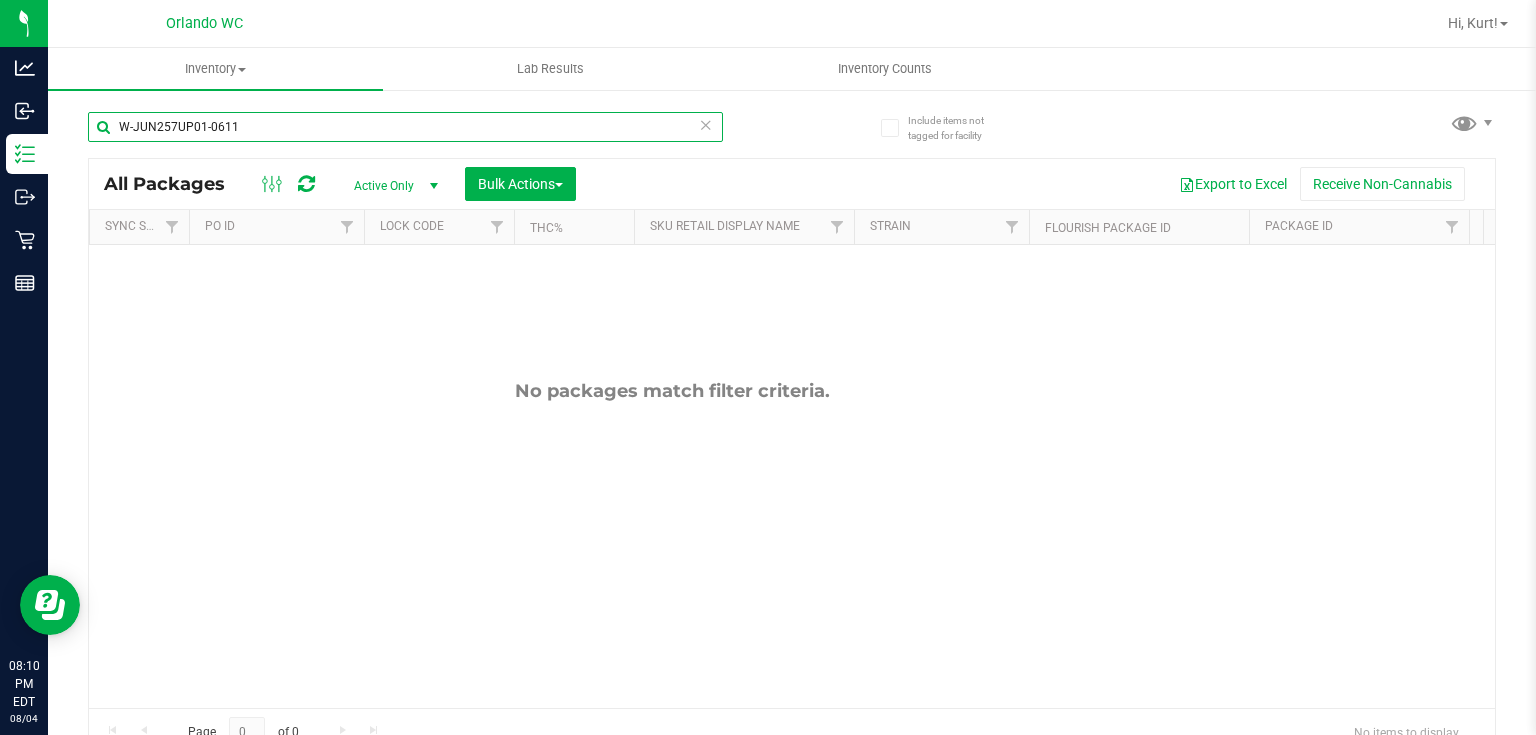 type on "W-JUN257UP01-0611" 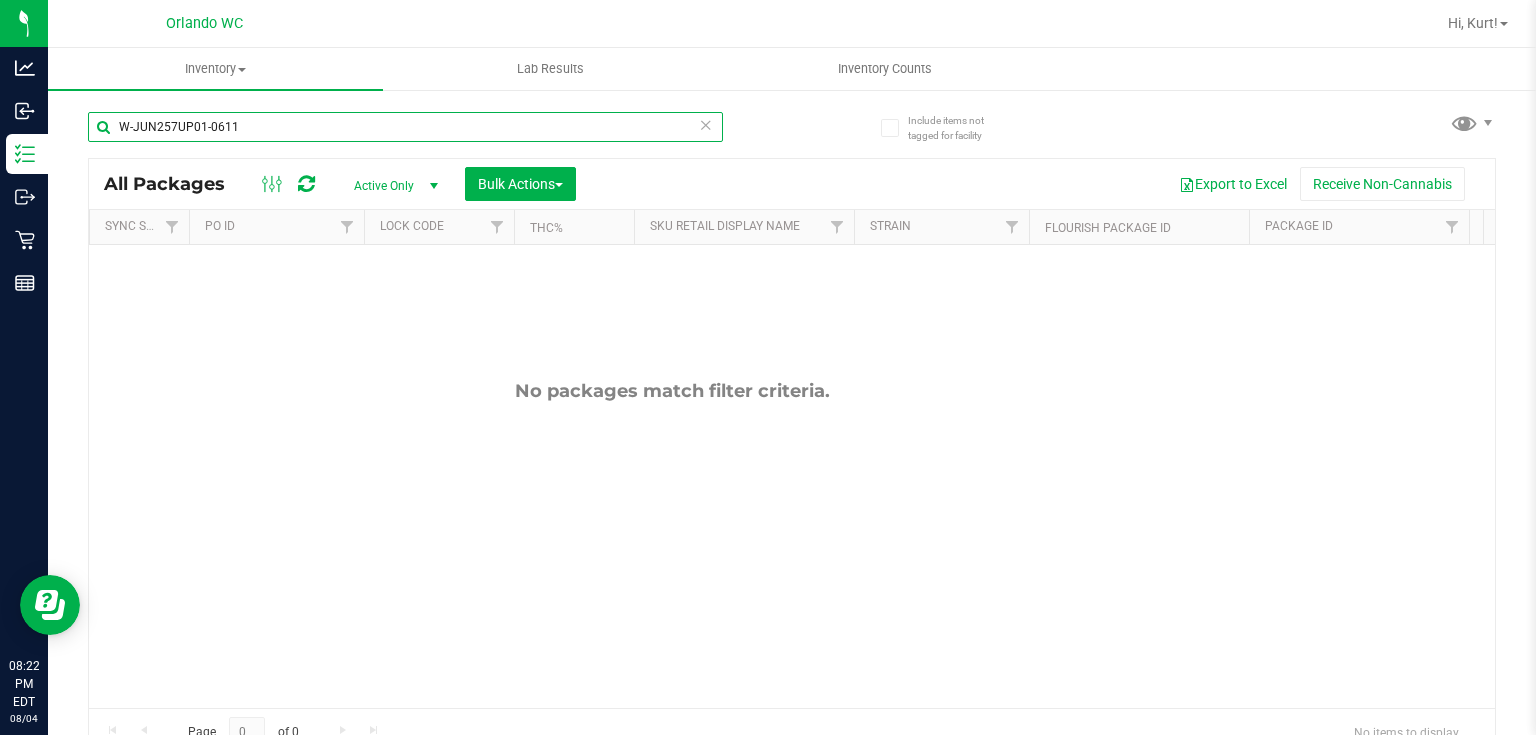 drag, startPoint x: 256, startPoint y: 128, endPoint x: 85, endPoint y: 102, distance: 172.96532 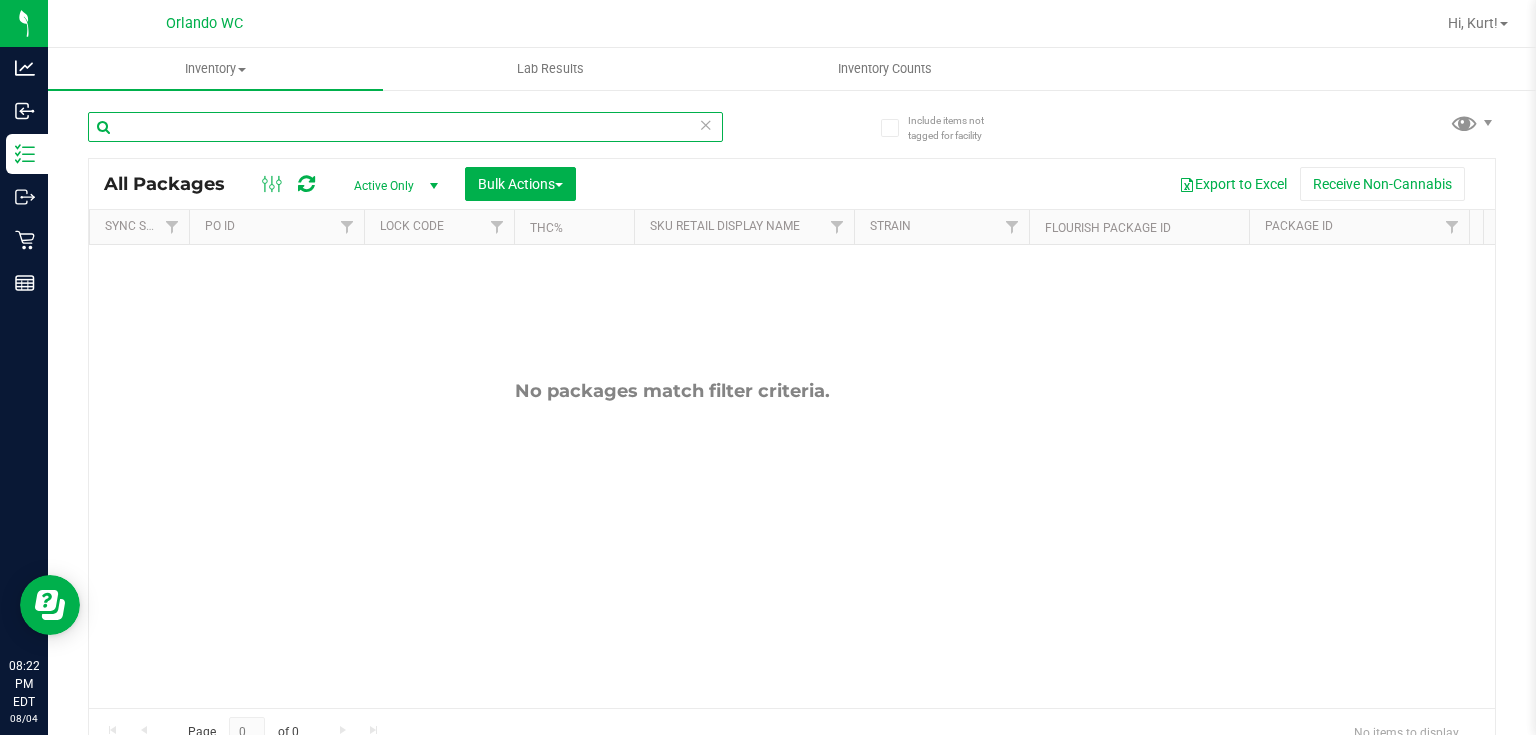 type 